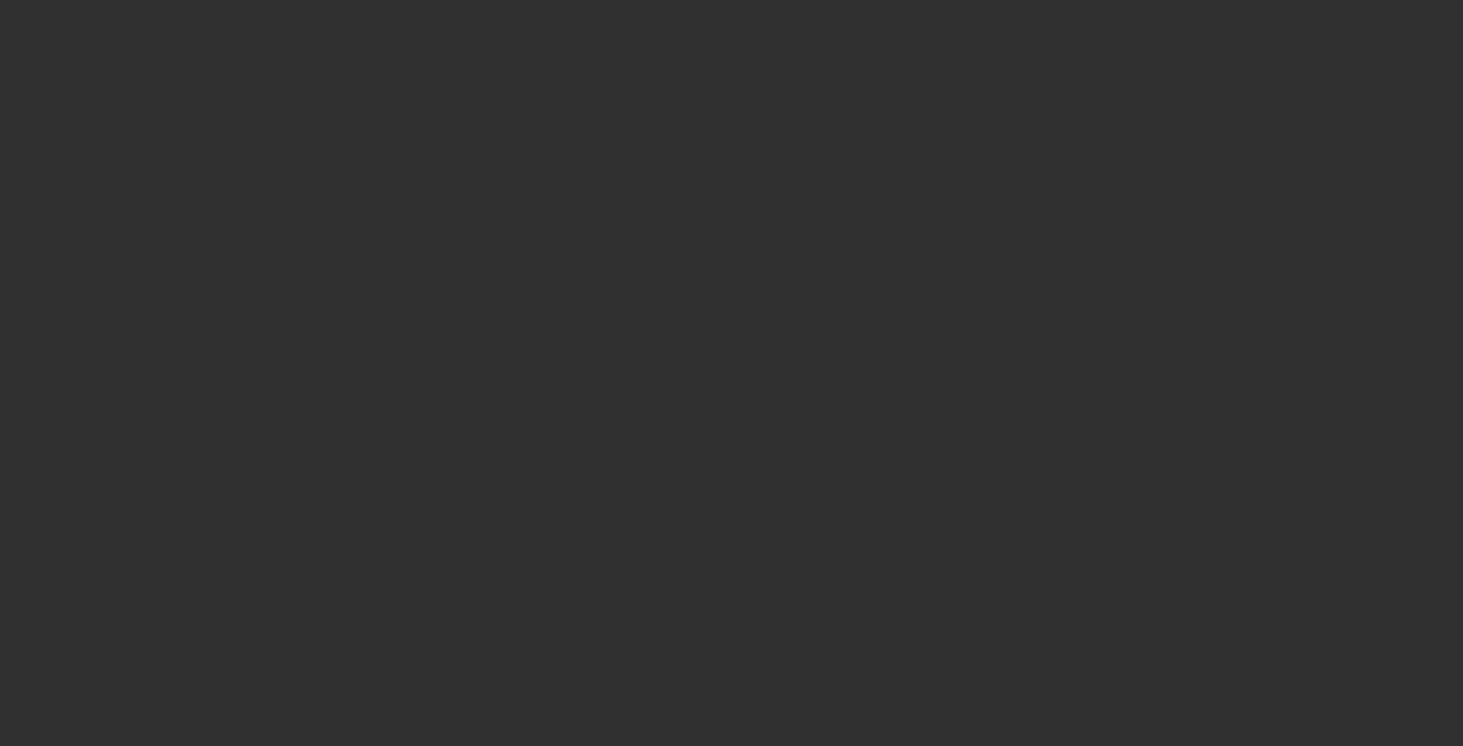 scroll, scrollTop: 0, scrollLeft: 0, axis: both 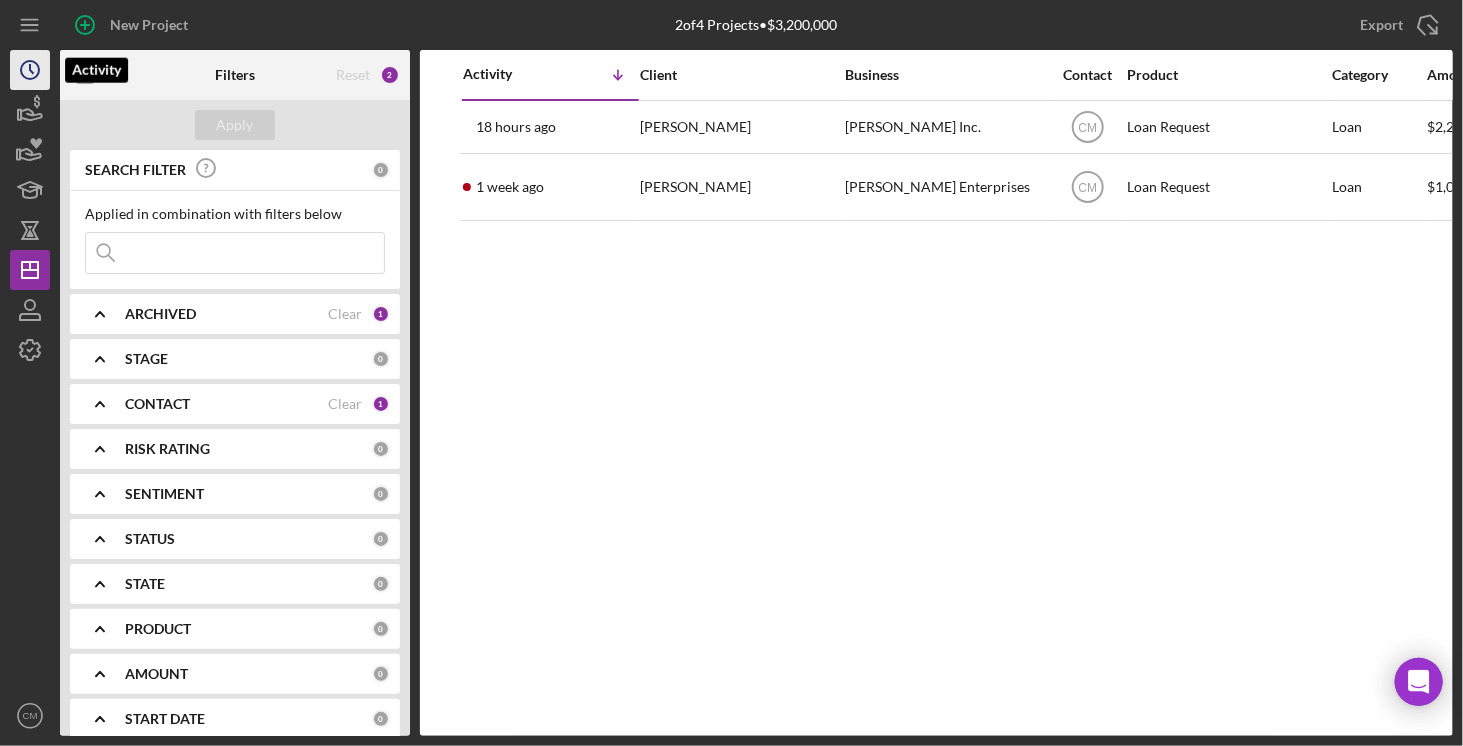 click on "Icon/History" 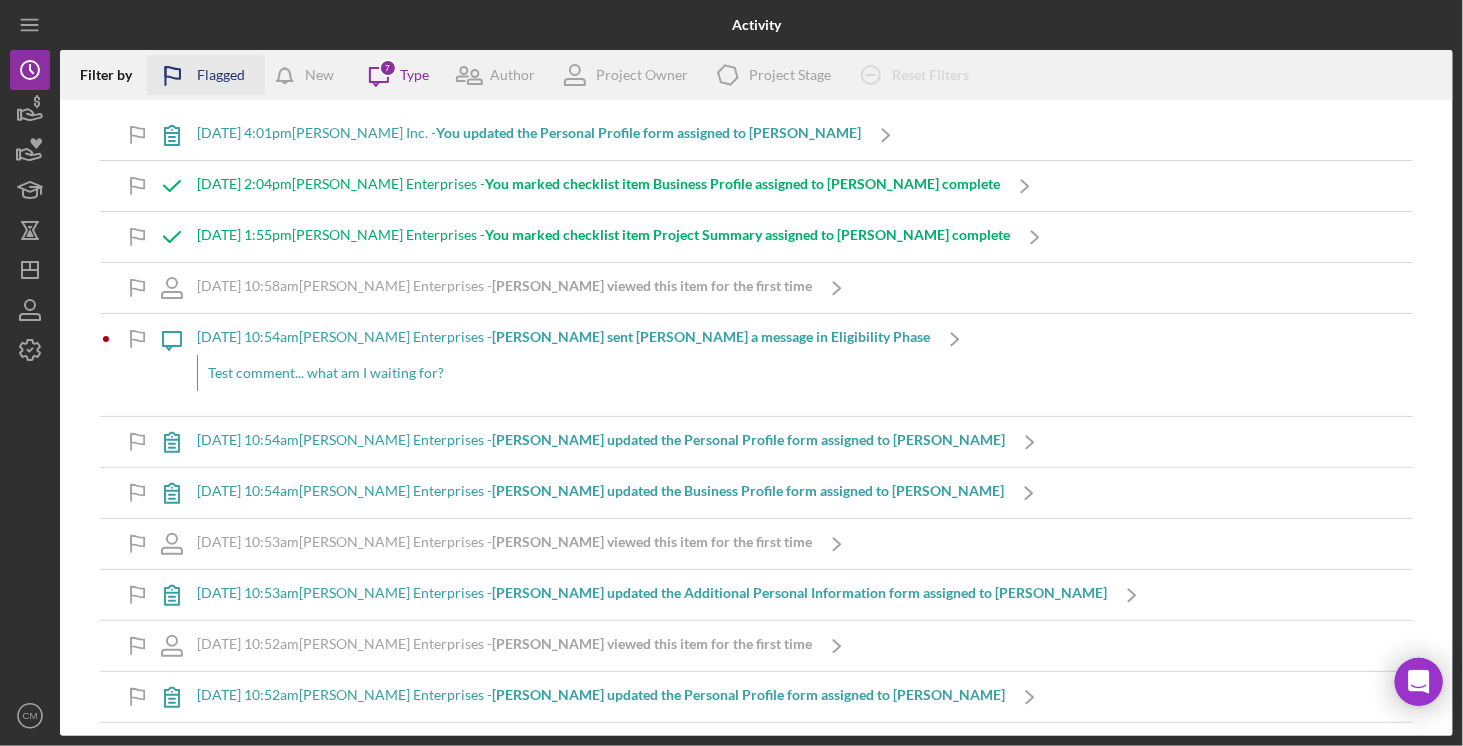 click on "Flagged" at bounding box center (221, 75) 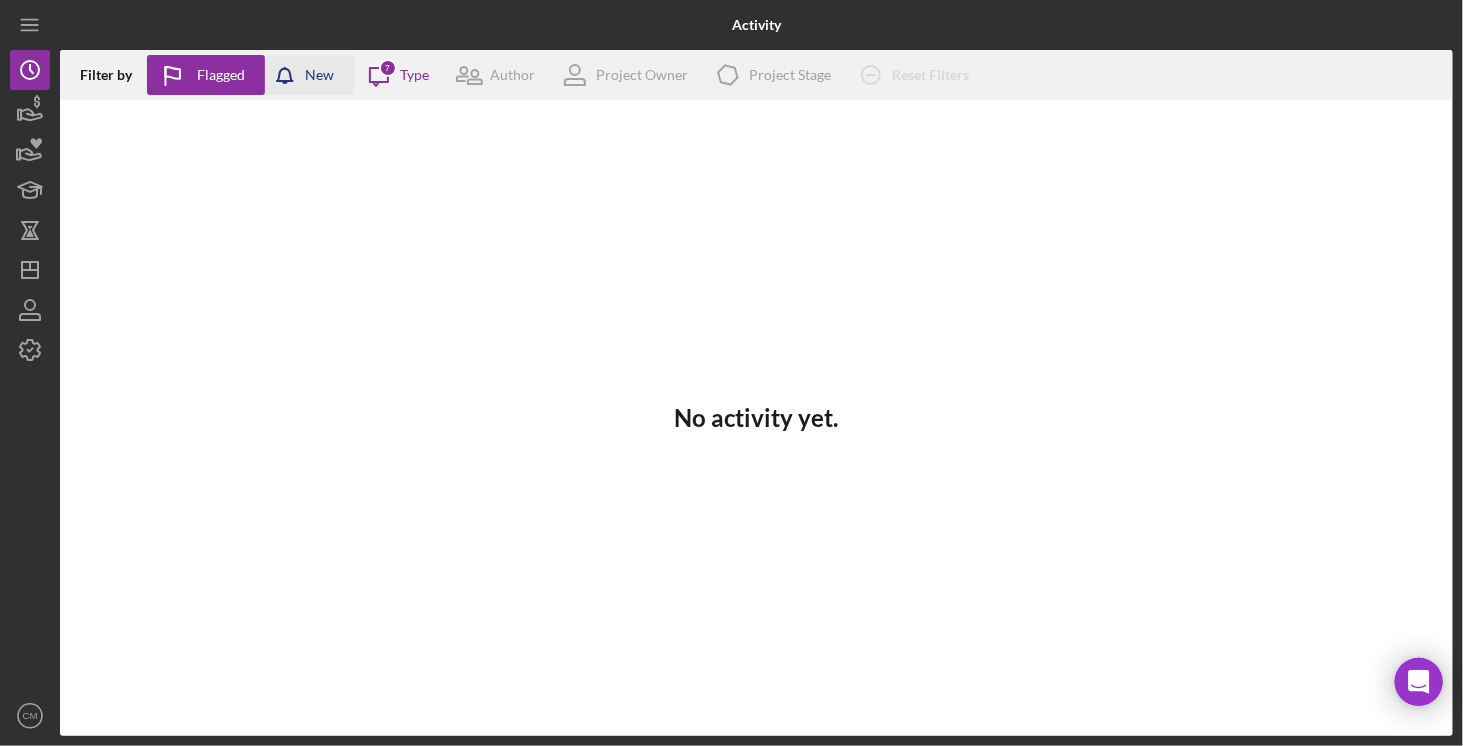 click 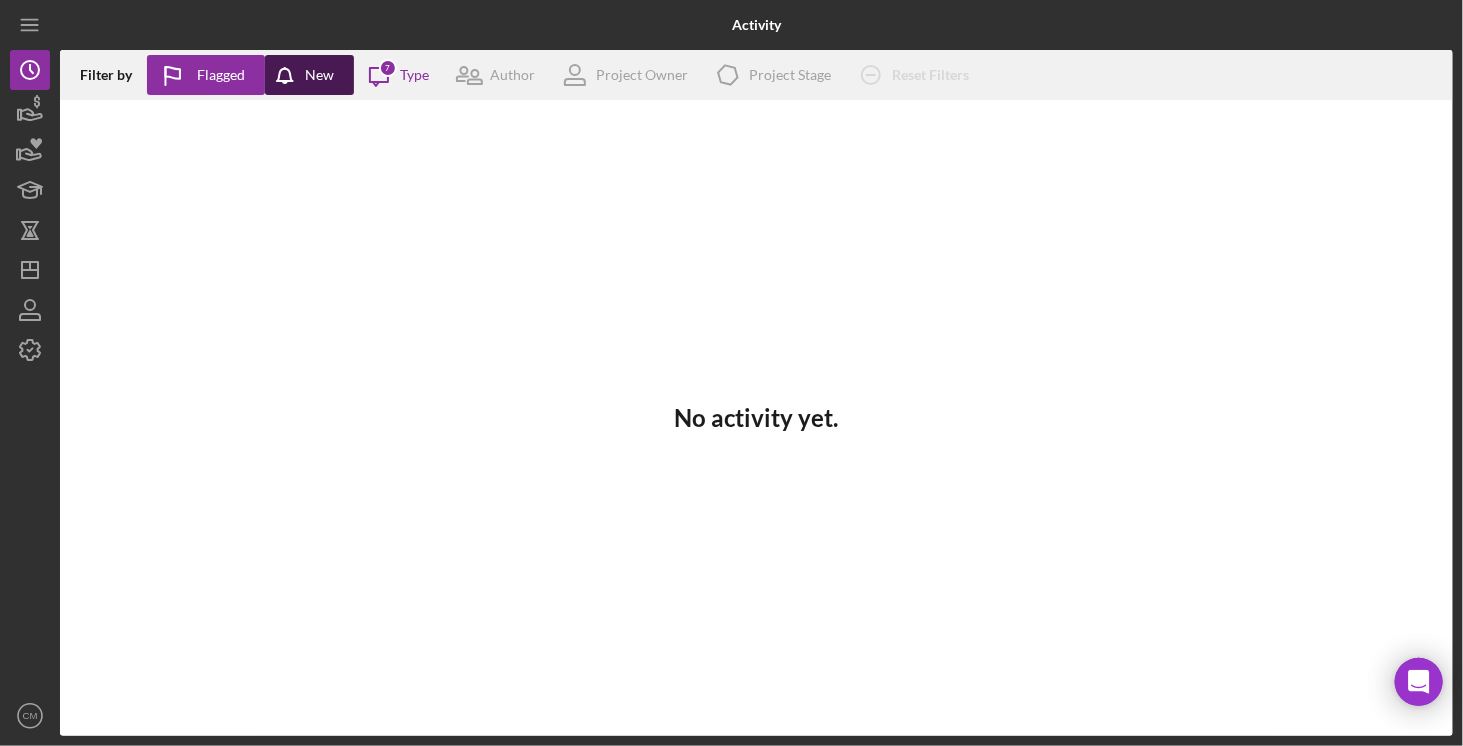 click on "New" at bounding box center (319, 75) 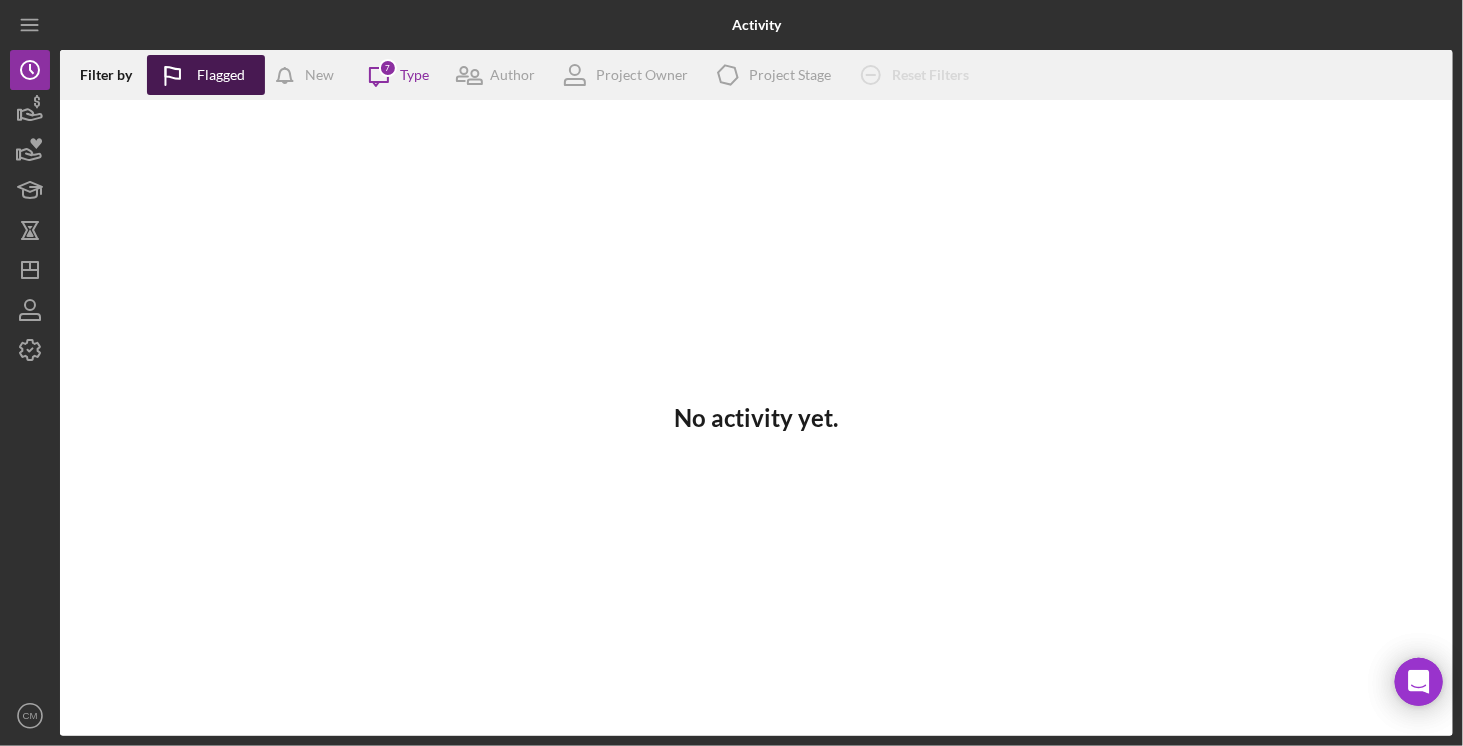 click on "Flagged" at bounding box center [206, 75] 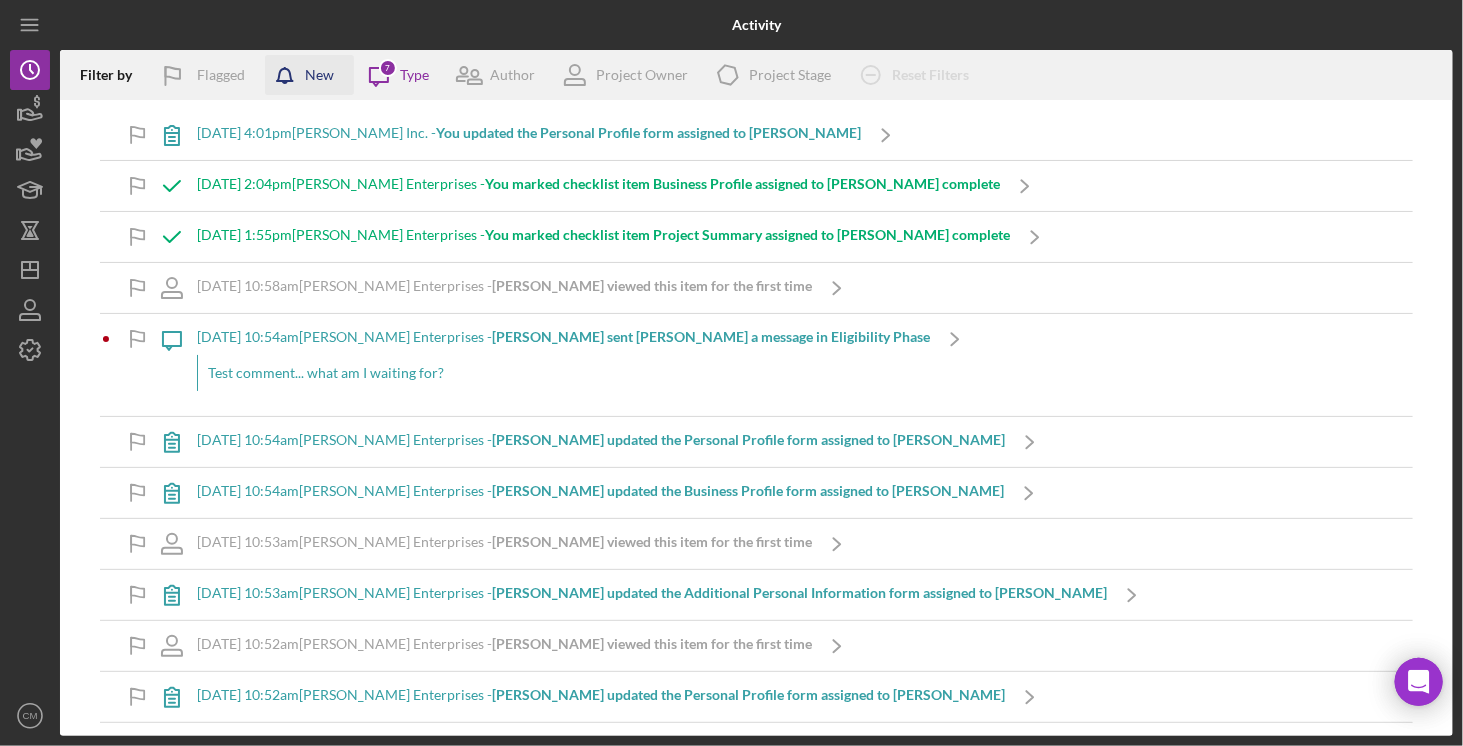 click on "New" at bounding box center (319, 75) 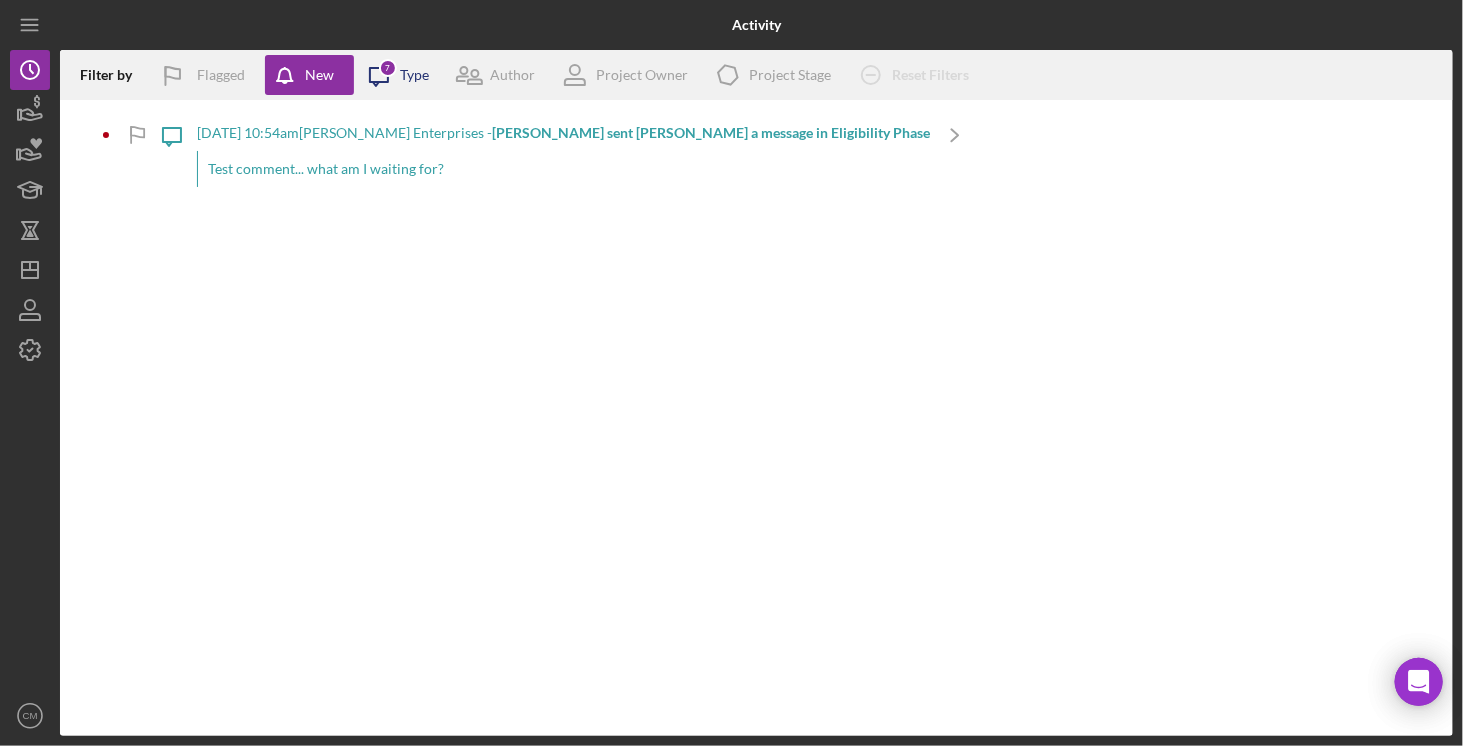 click on "Type" at bounding box center (414, 75) 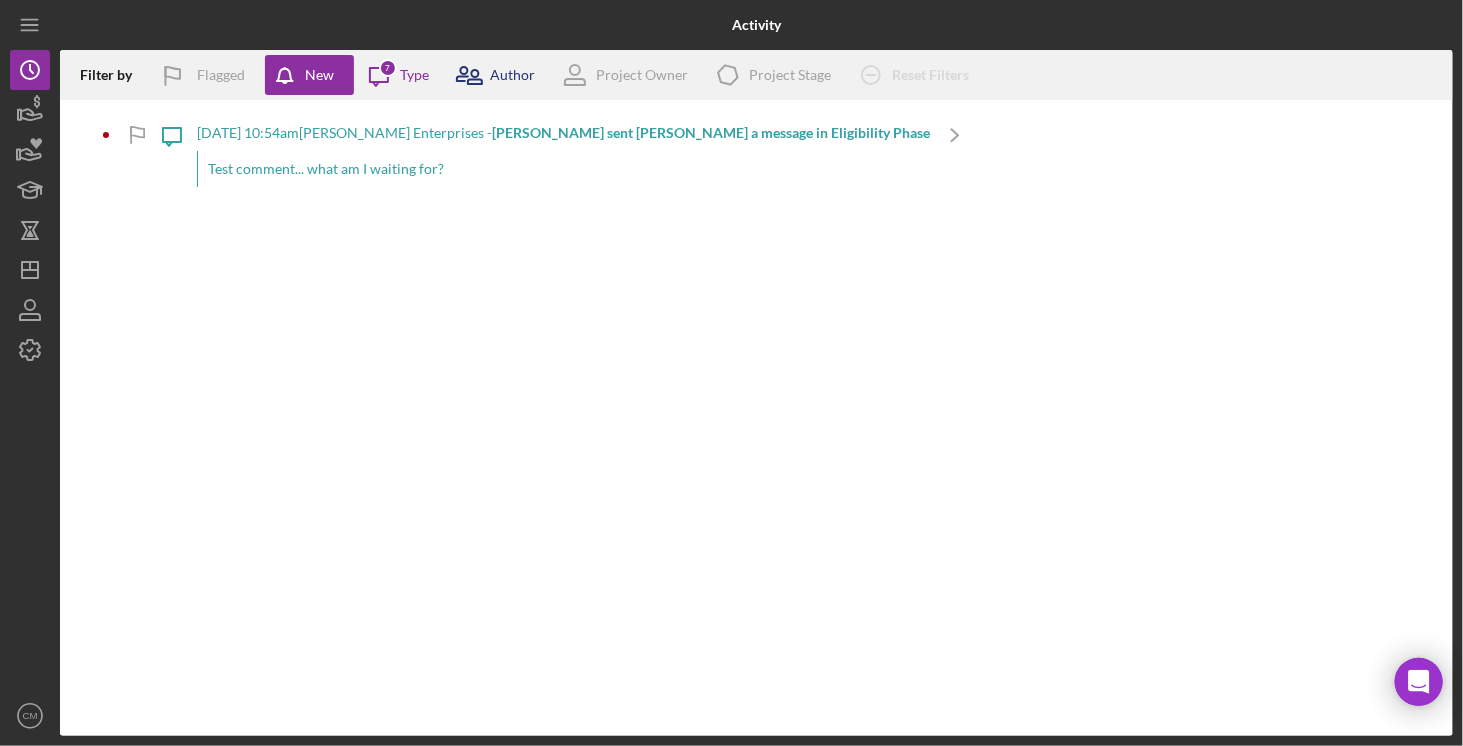 click on "Author" at bounding box center [512, 75] 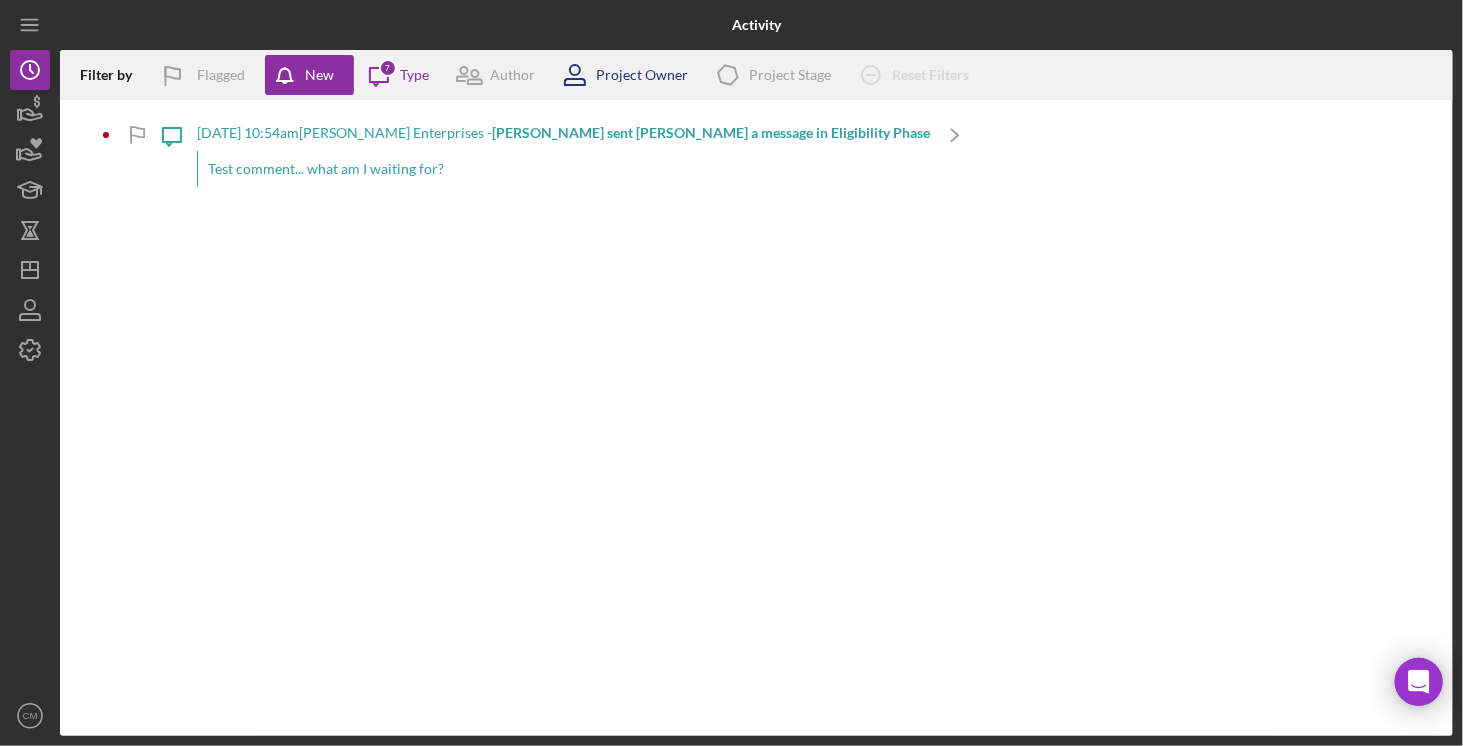 click on "Project Owner" at bounding box center [642, 75] 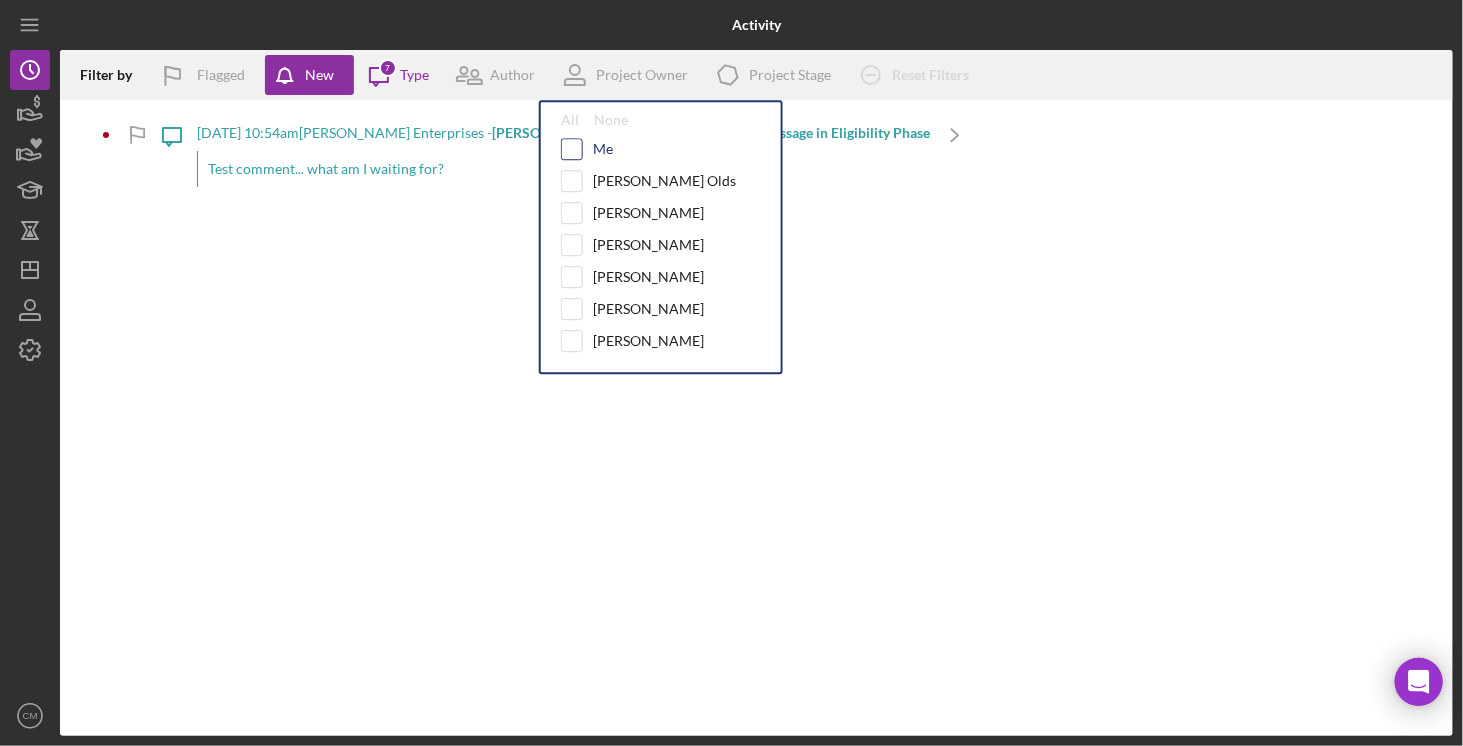 click at bounding box center (572, 149) 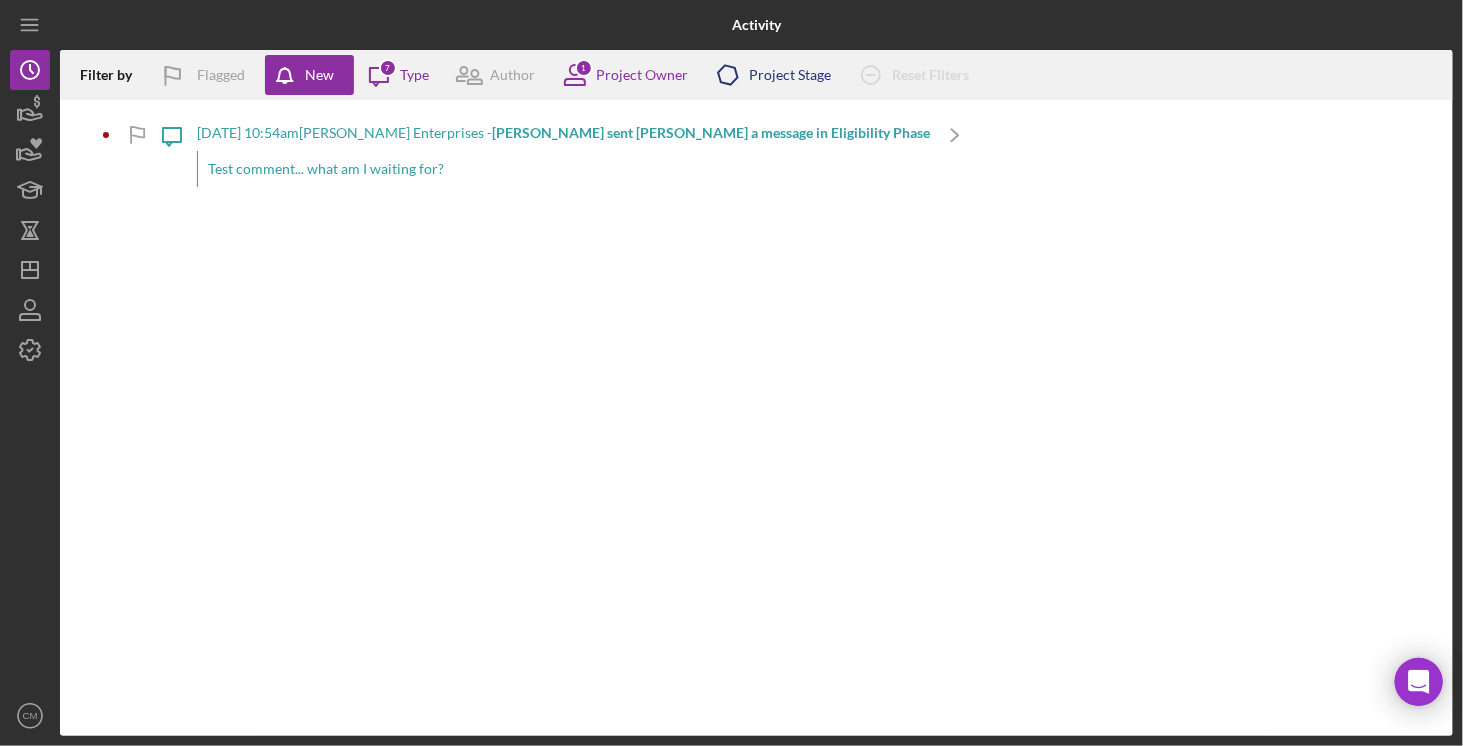 click on "Icon/Product Project Stage" at bounding box center [767, 75] 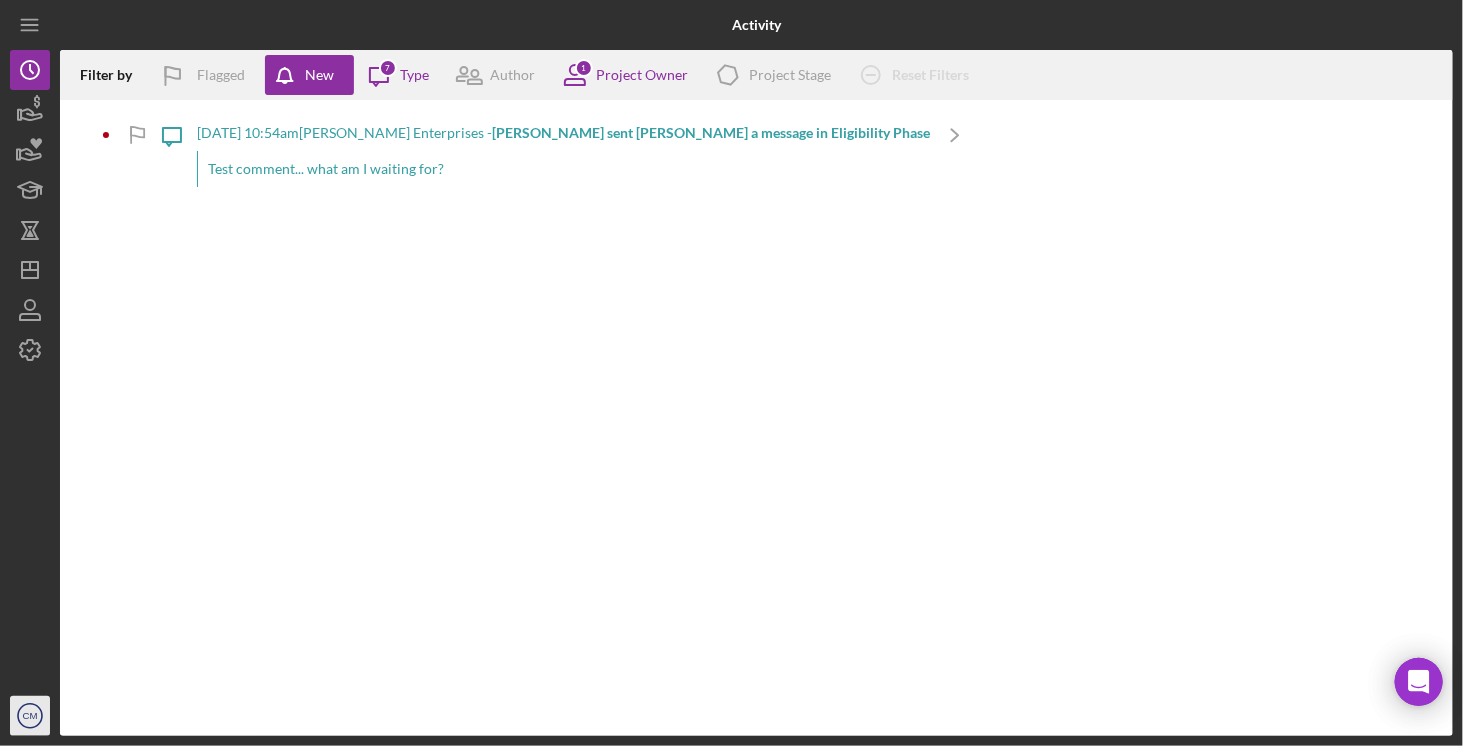 click on "Icon/User Photo CM" 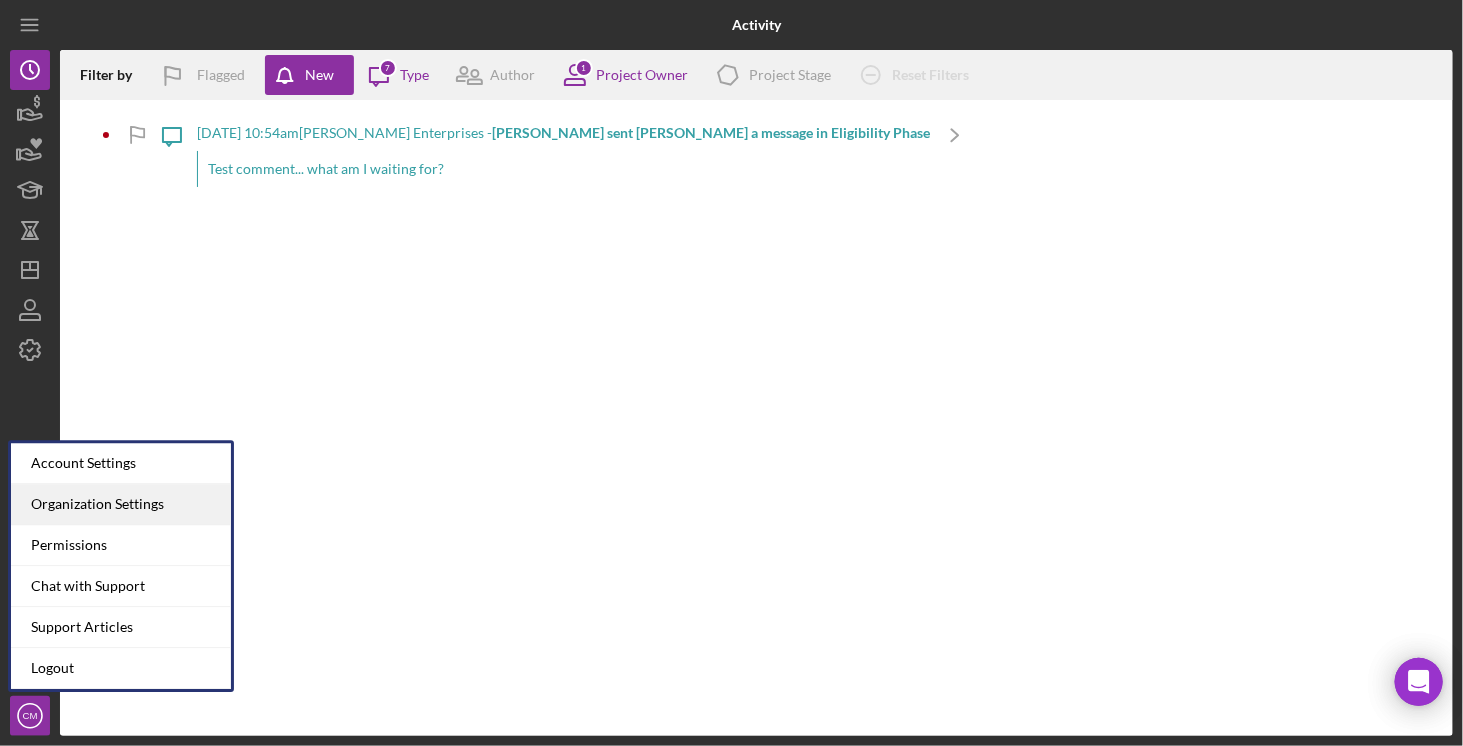 click on "Organization Settings" at bounding box center [121, 504] 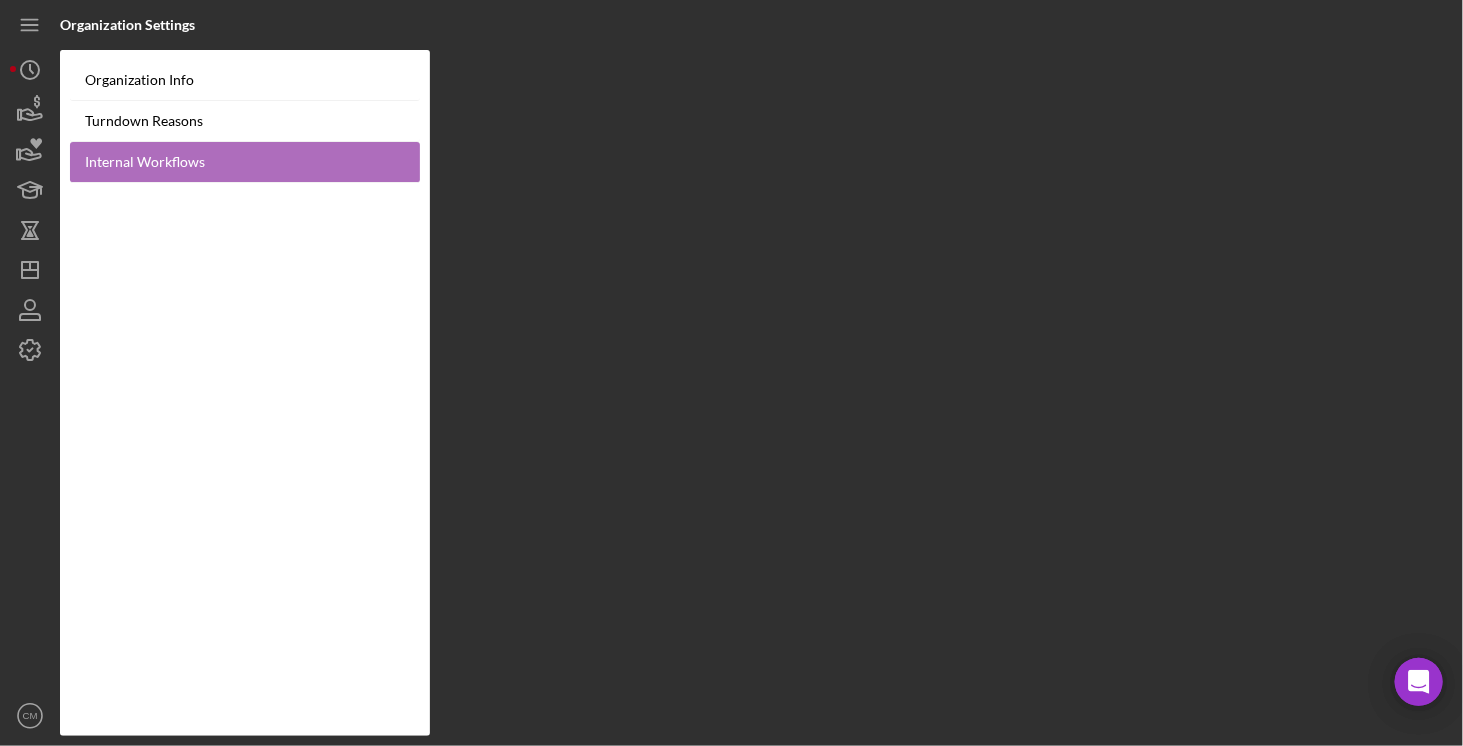 click on "Internal Workflows" at bounding box center [245, 162] 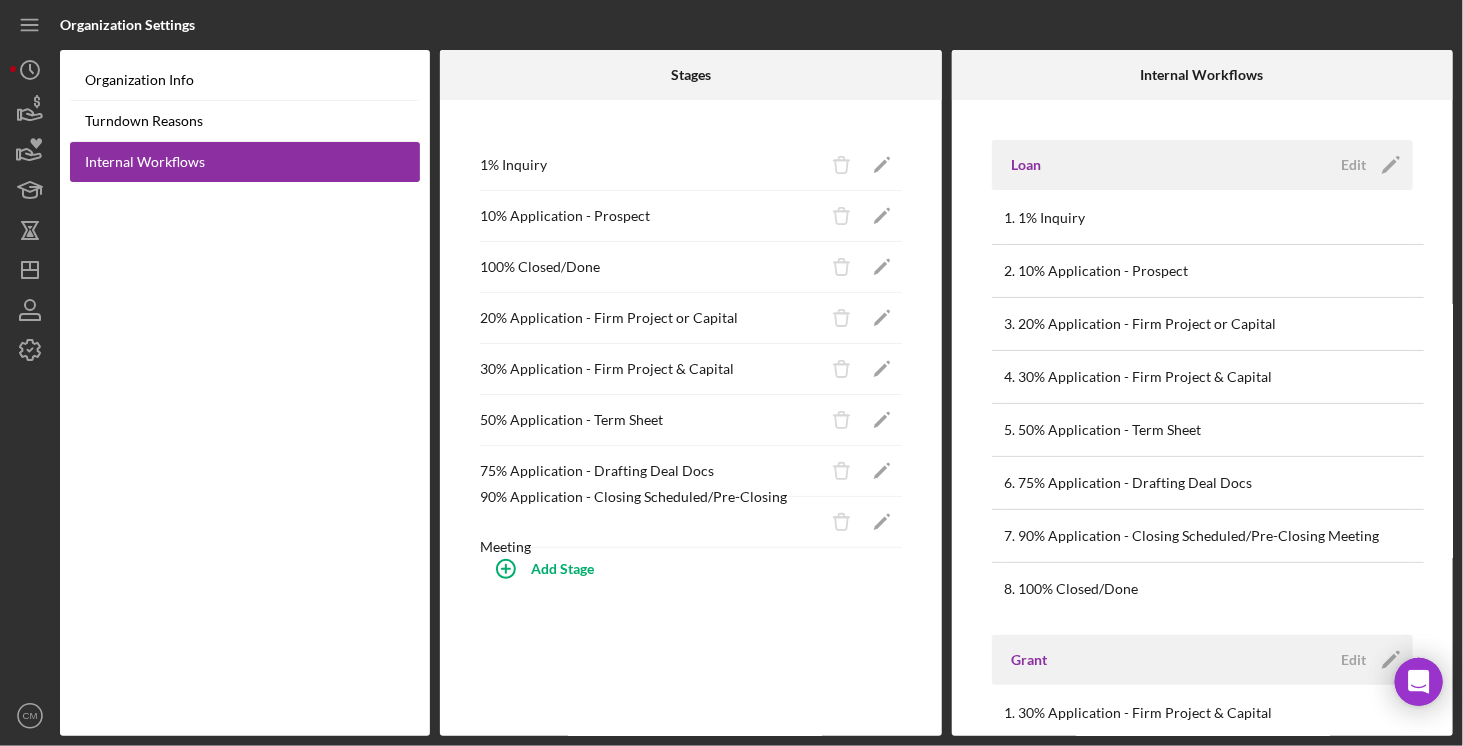 click on "90% Application - Closing Scheduled/Pre-Closing Meeting" at bounding box center [651, 522] 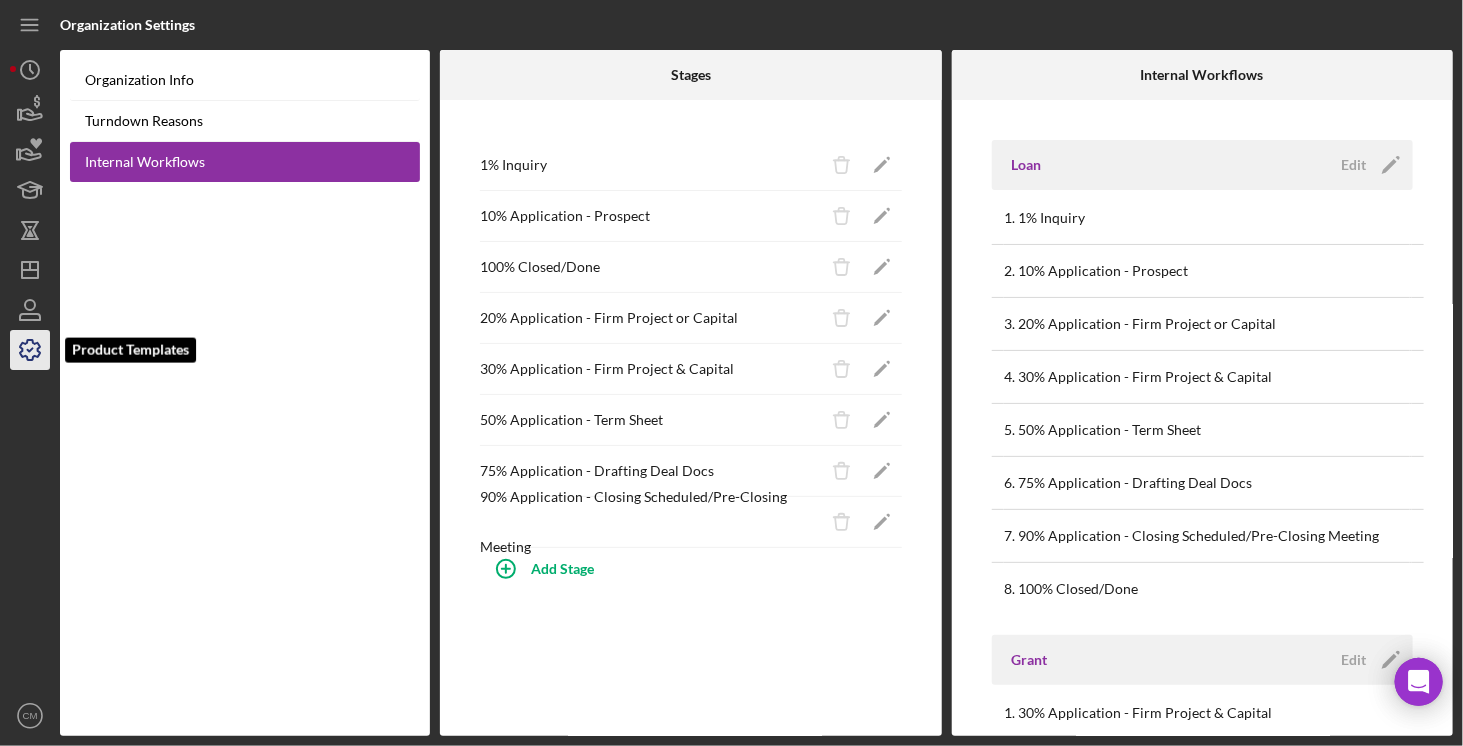click 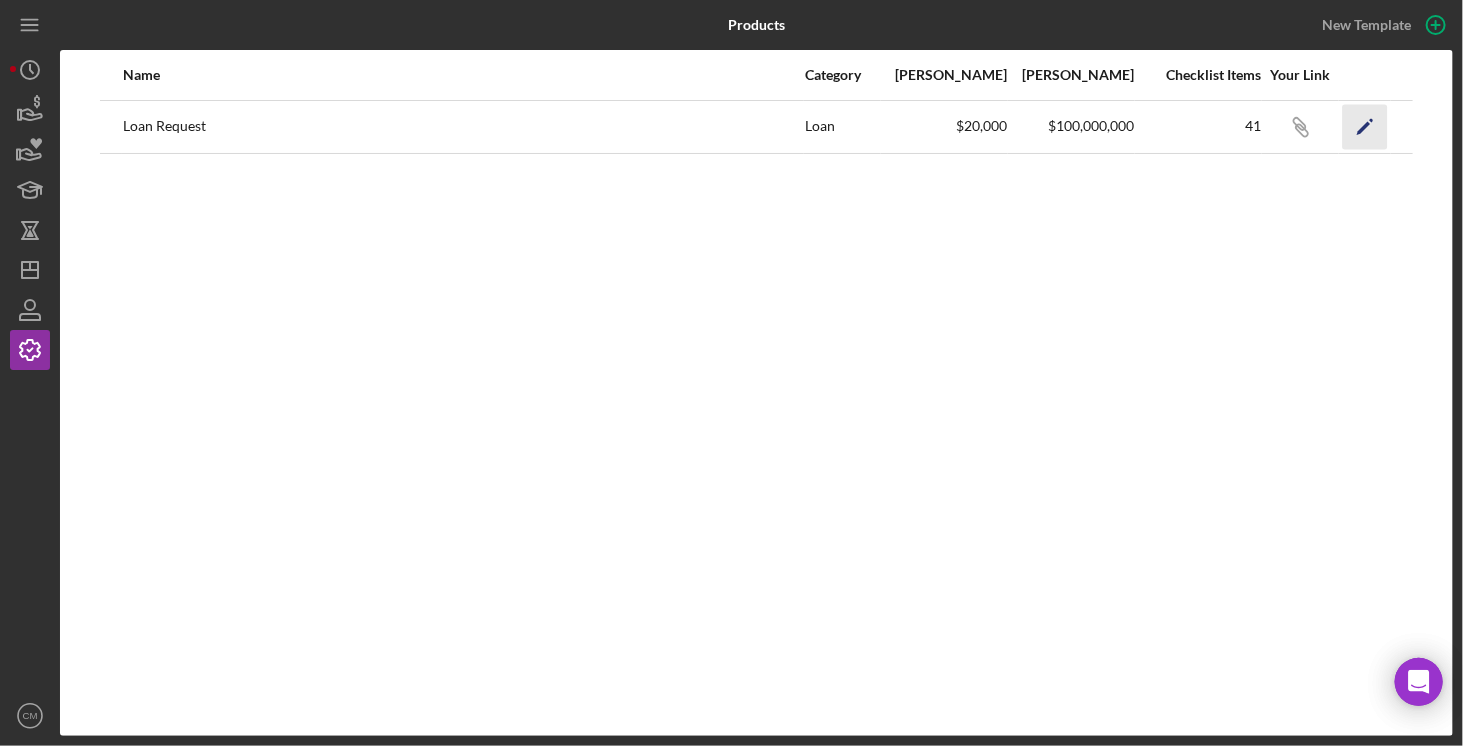 click on "Icon/Edit" 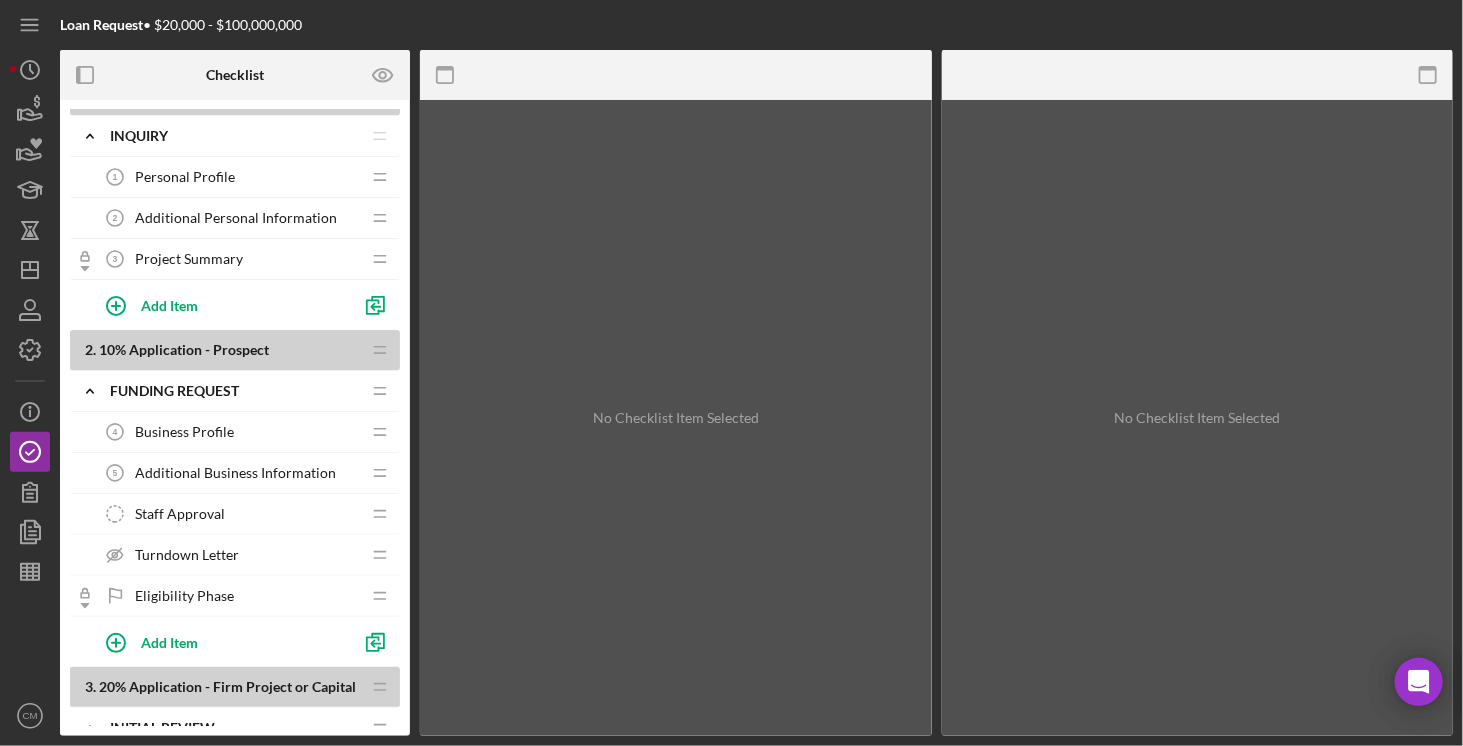 scroll, scrollTop: 0, scrollLeft: 0, axis: both 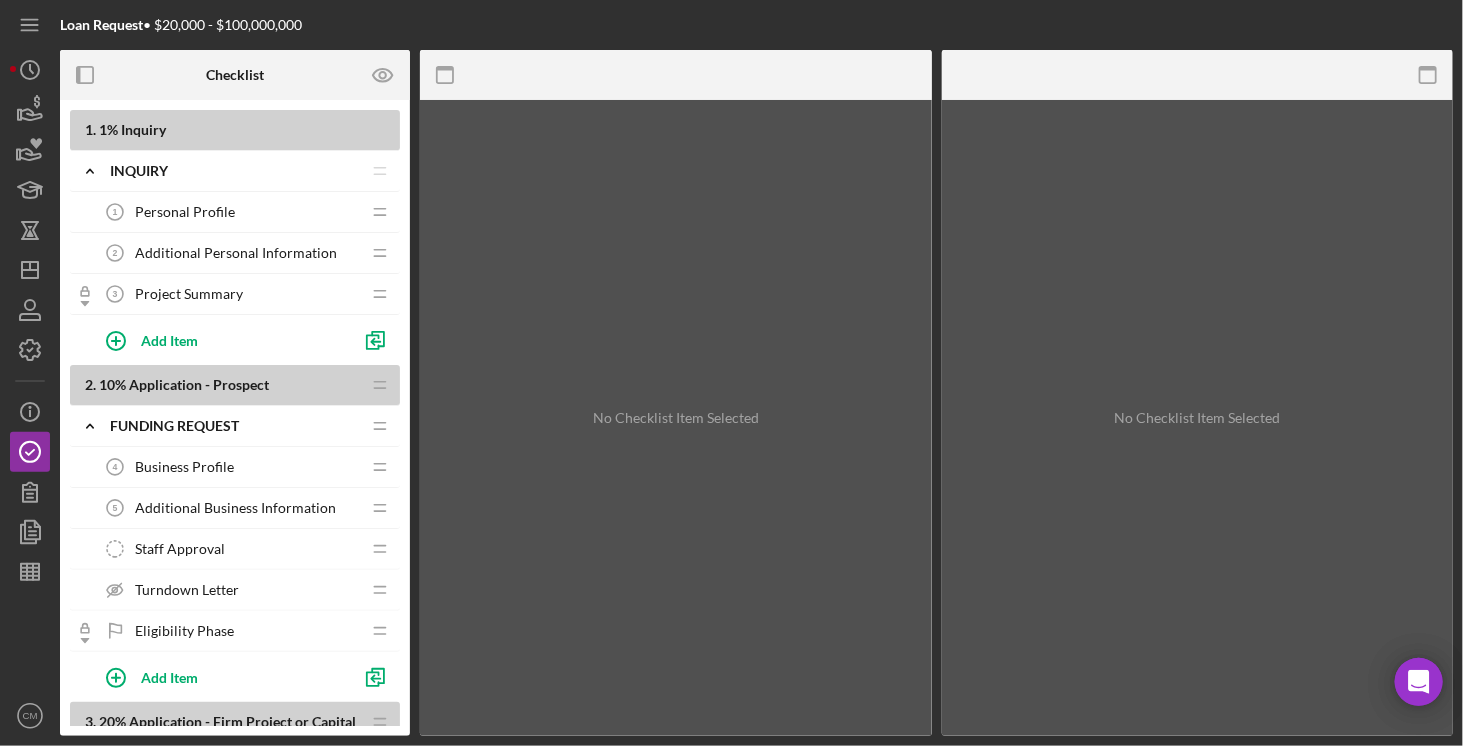 click on "Additional Personal Information" at bounding box center (236, 253) 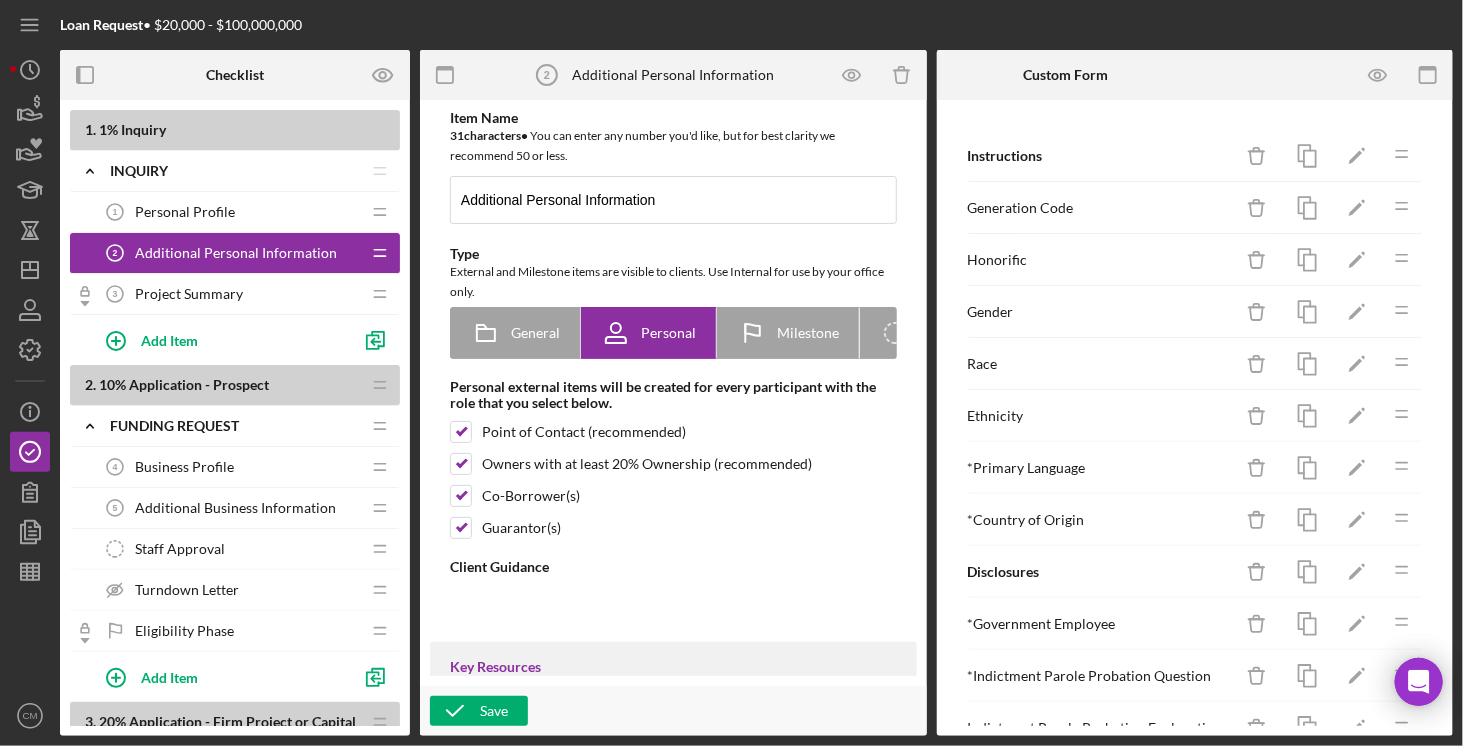 type on "<div>After reading these instructions, please click on "Complete the Form" to begin this process. Once you finish the form, click save in the top right corner to submit.</div>
<div>&nbsp;</div>
<div>In this section, we will ask for certain demographic information. This information is collected to finish building your personal profile and so that we can best understand and track community impacts. This information is only used for reporting purposes and is anonymized if shared.&nbsp;</div>
<div>&nbsp;</div>
<div>We also ask for certain disclosures that are required for some lending and investing programs.</div>" 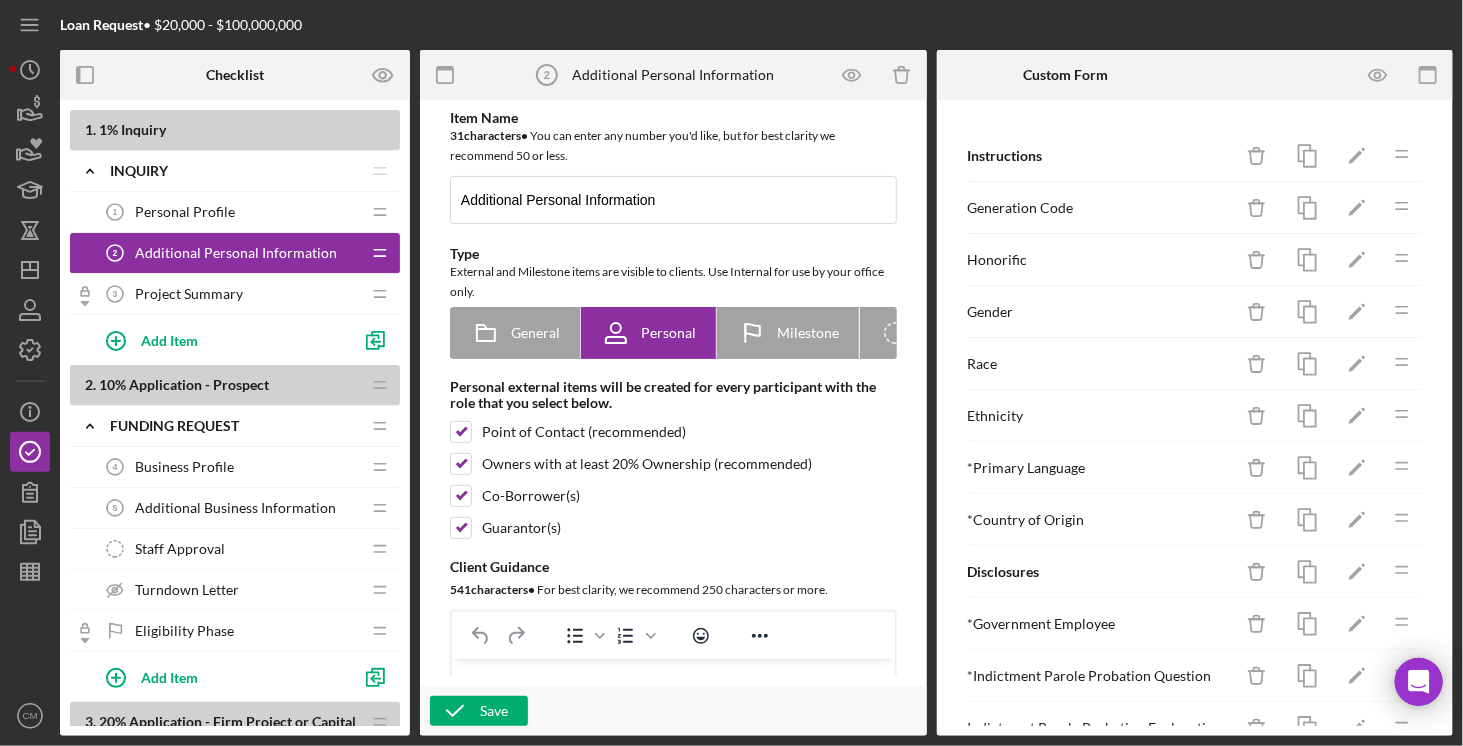 scroll, scrollTop: 0, scrollLeft: 0, axis: both 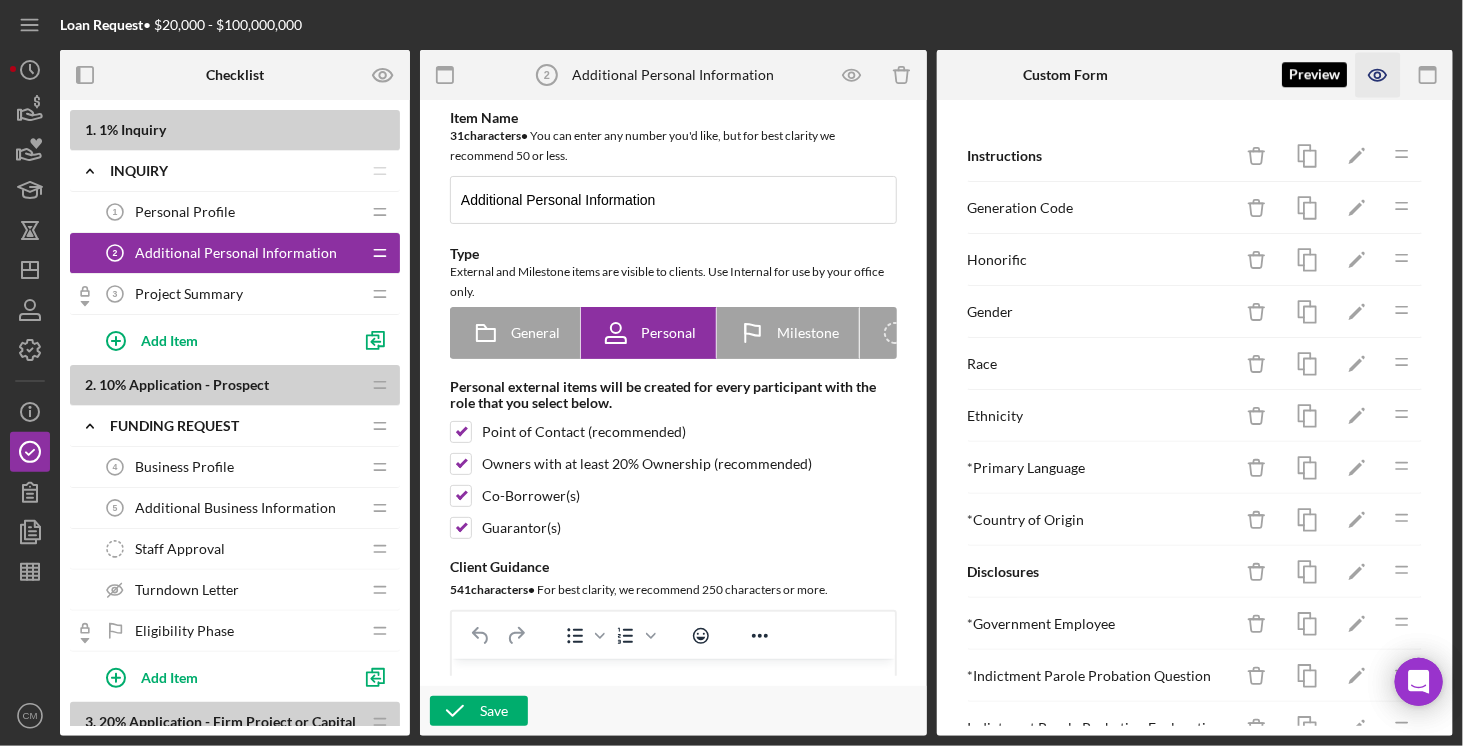 click 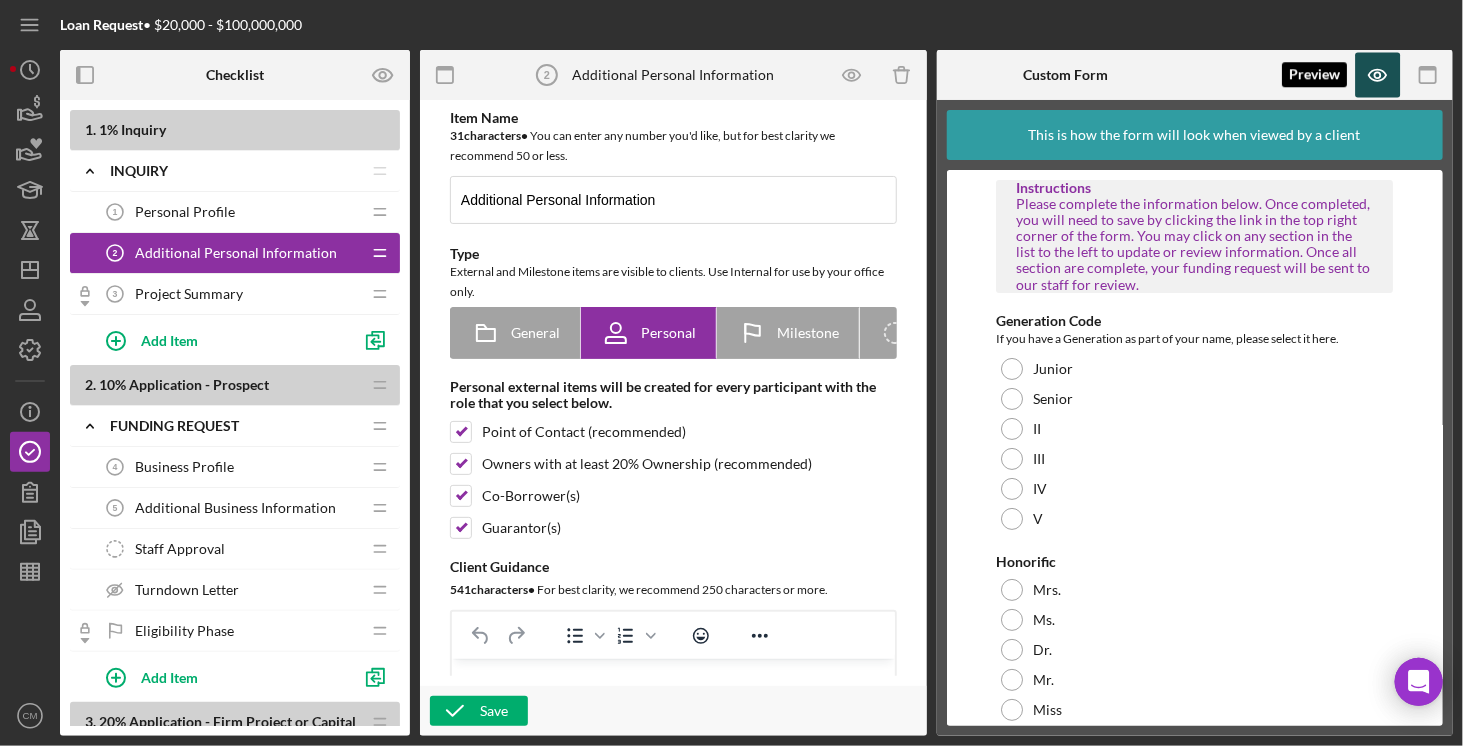 click 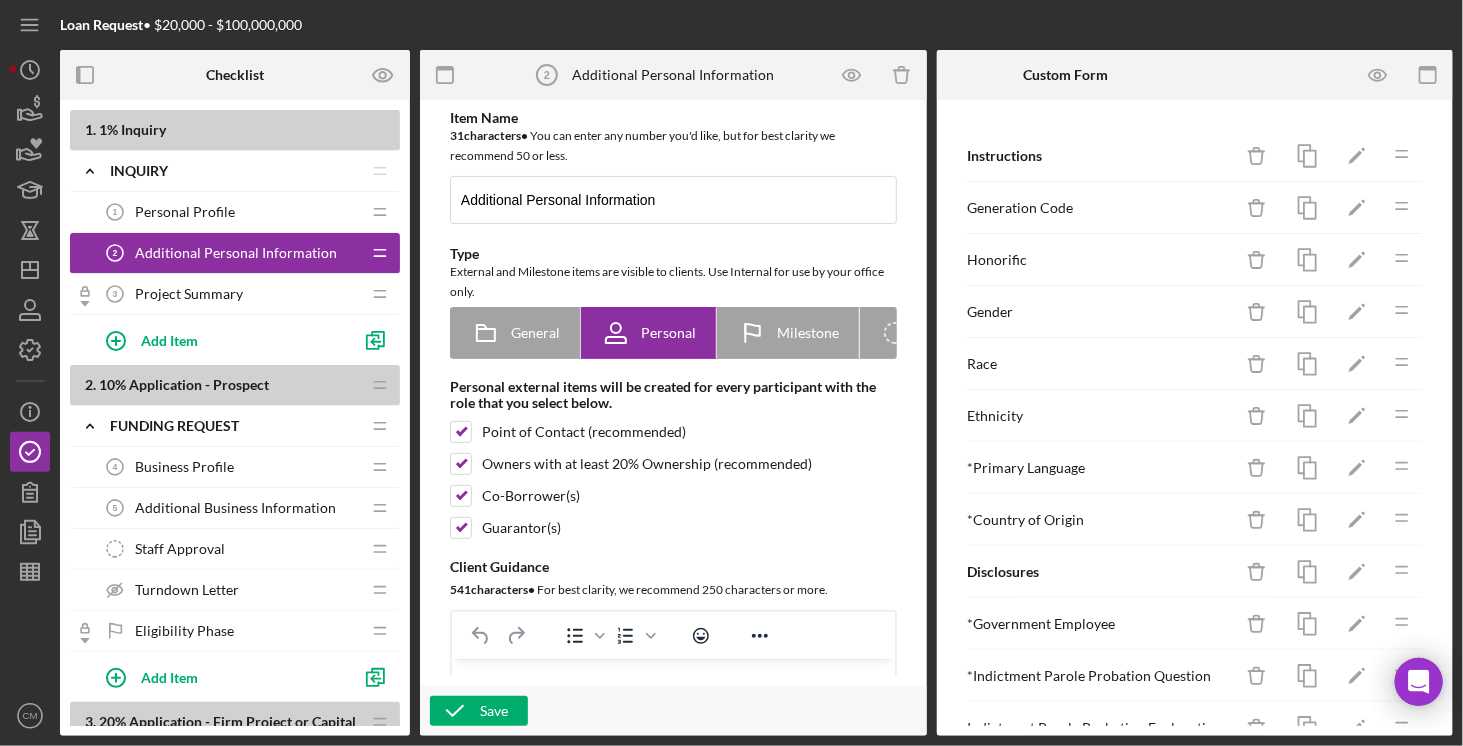 scroll, scrollTop: 1, scrollLeft: 0, axis: vertical 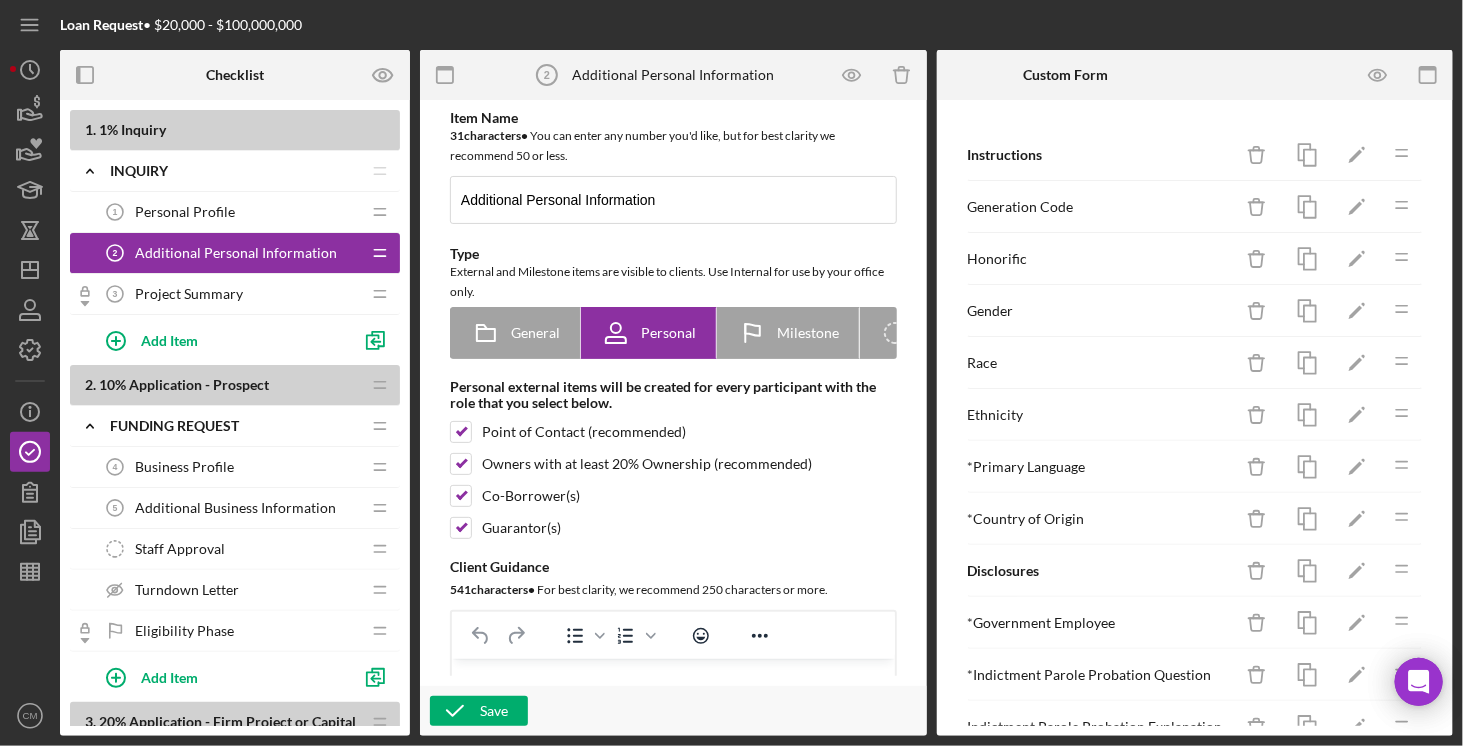 click on "Project Summary 3 Project Summary" at bounding box center [227, 294] 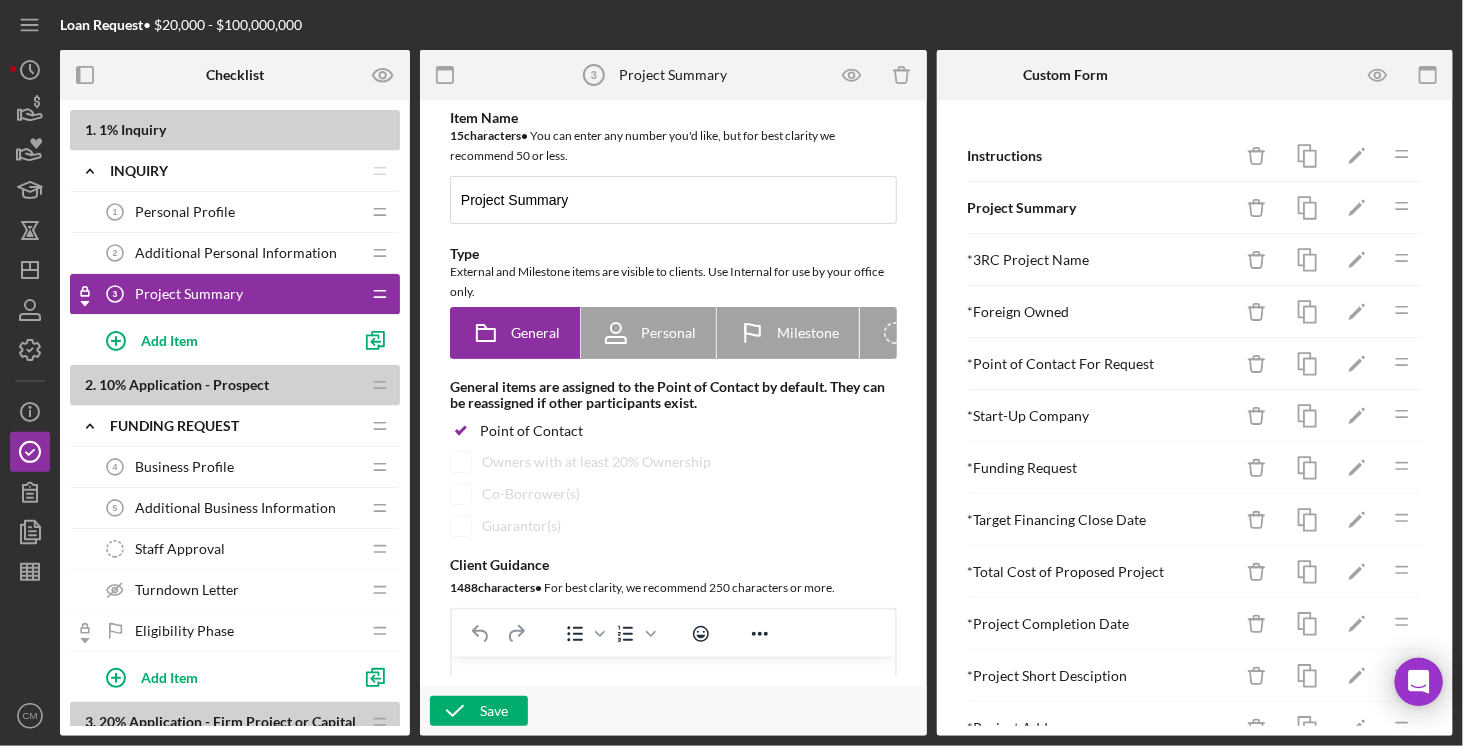 scroll, scrollTop: 0, scrollLeft: 0, axis: both 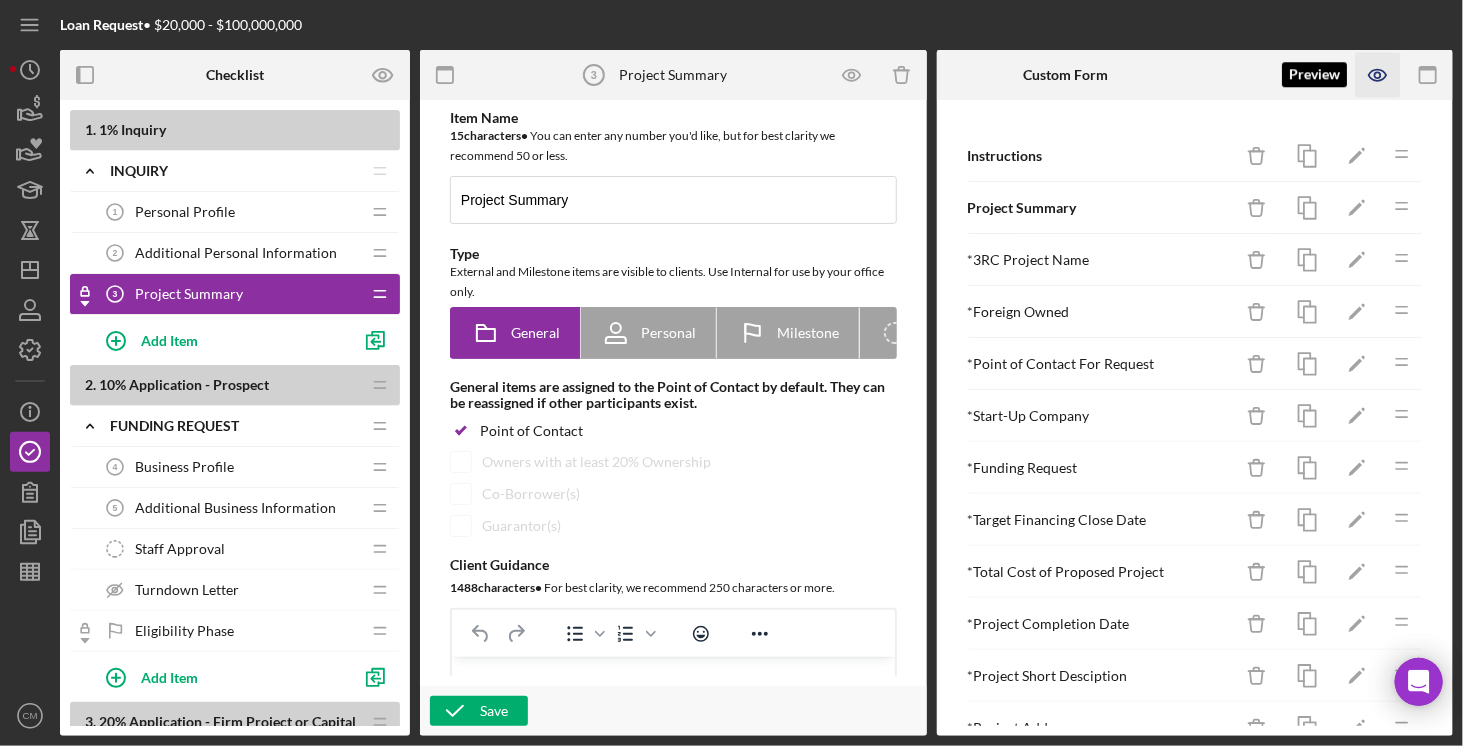 click 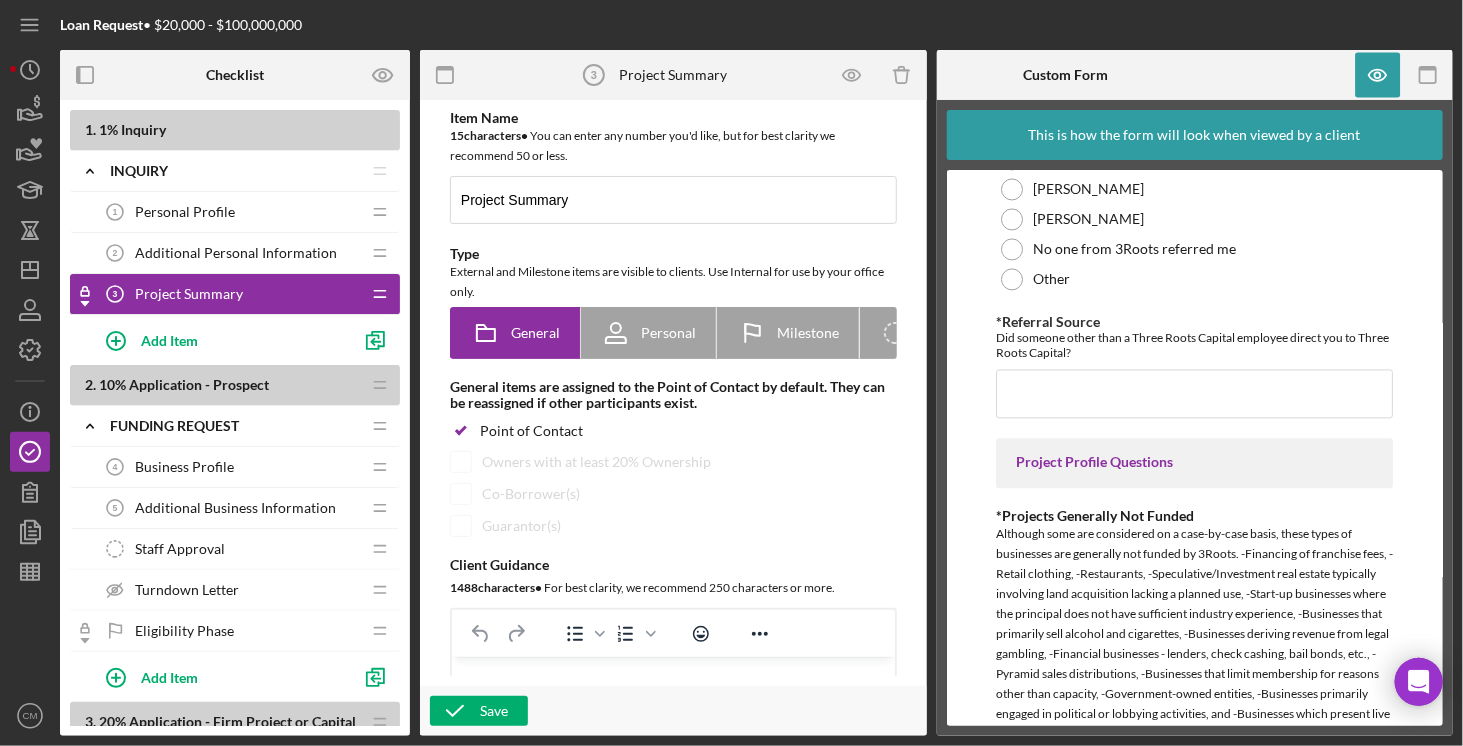 scroll, scrollTop: 1880, scrollLeft: 0, axis: vertical 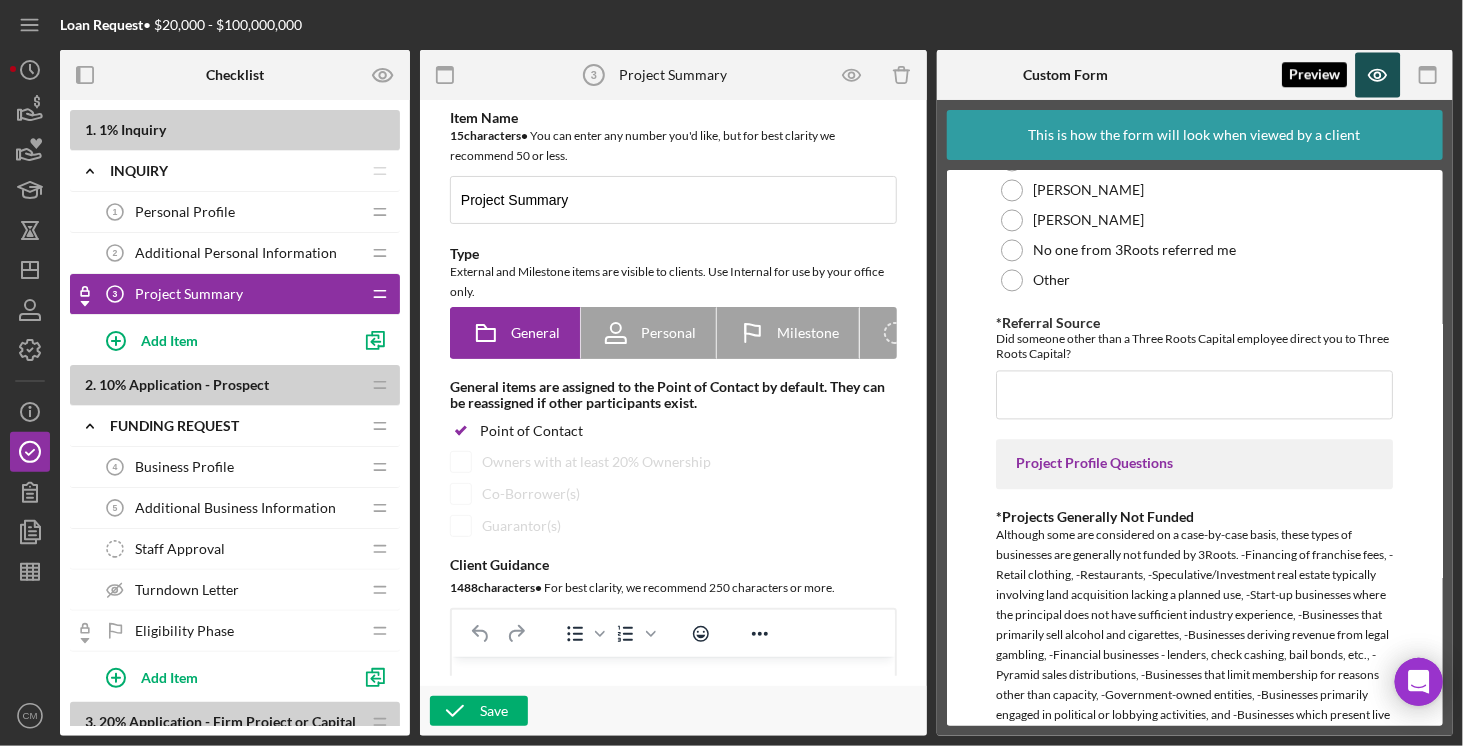 click 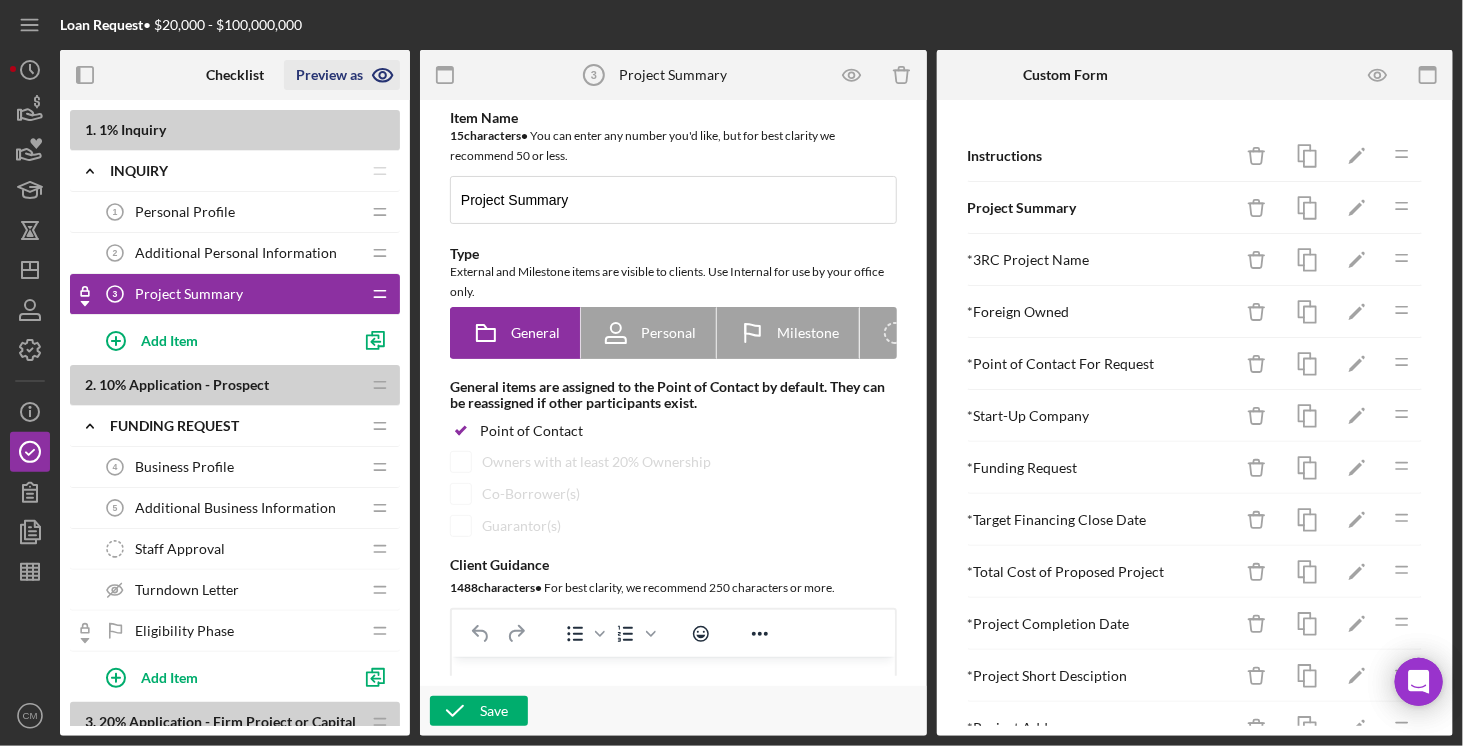 click 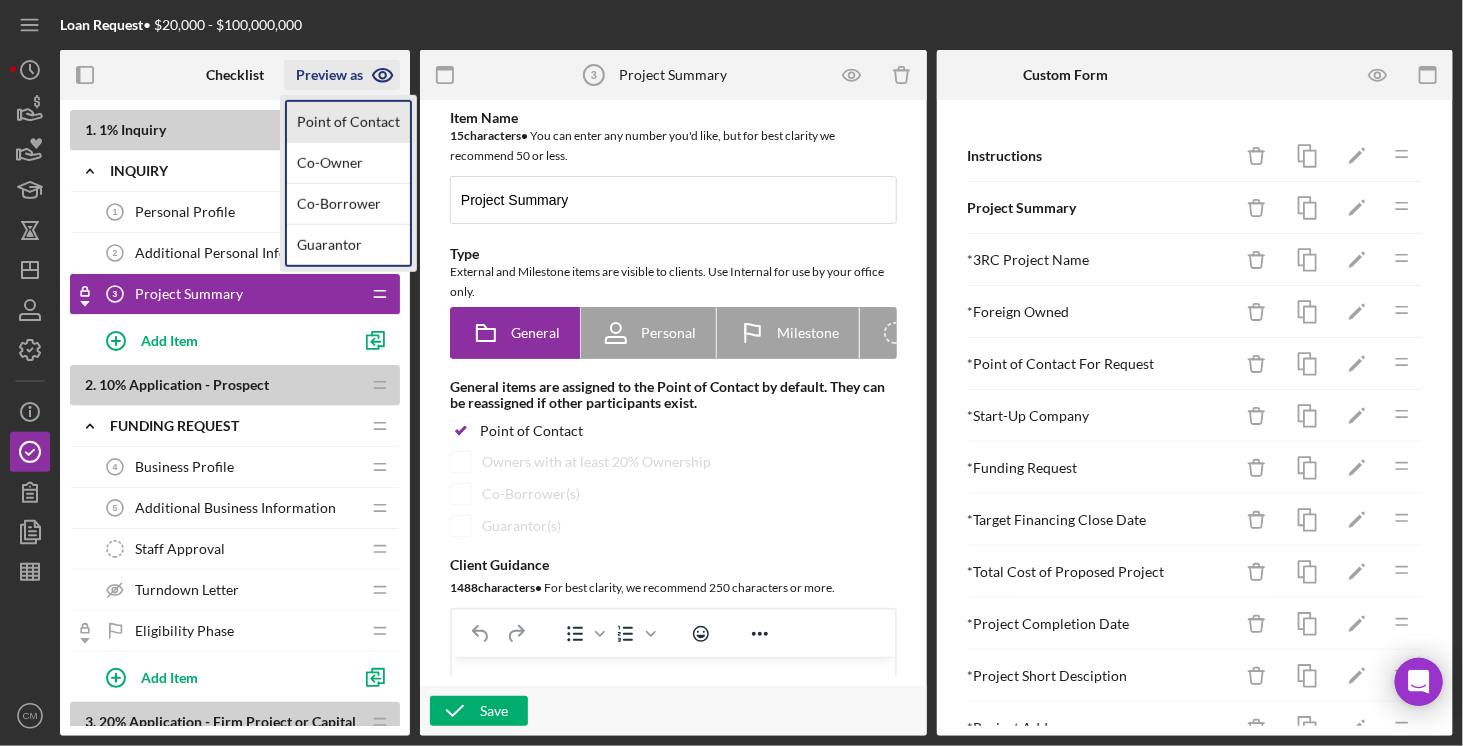 click on "Point of Contact" at bounding box center (348, 122) 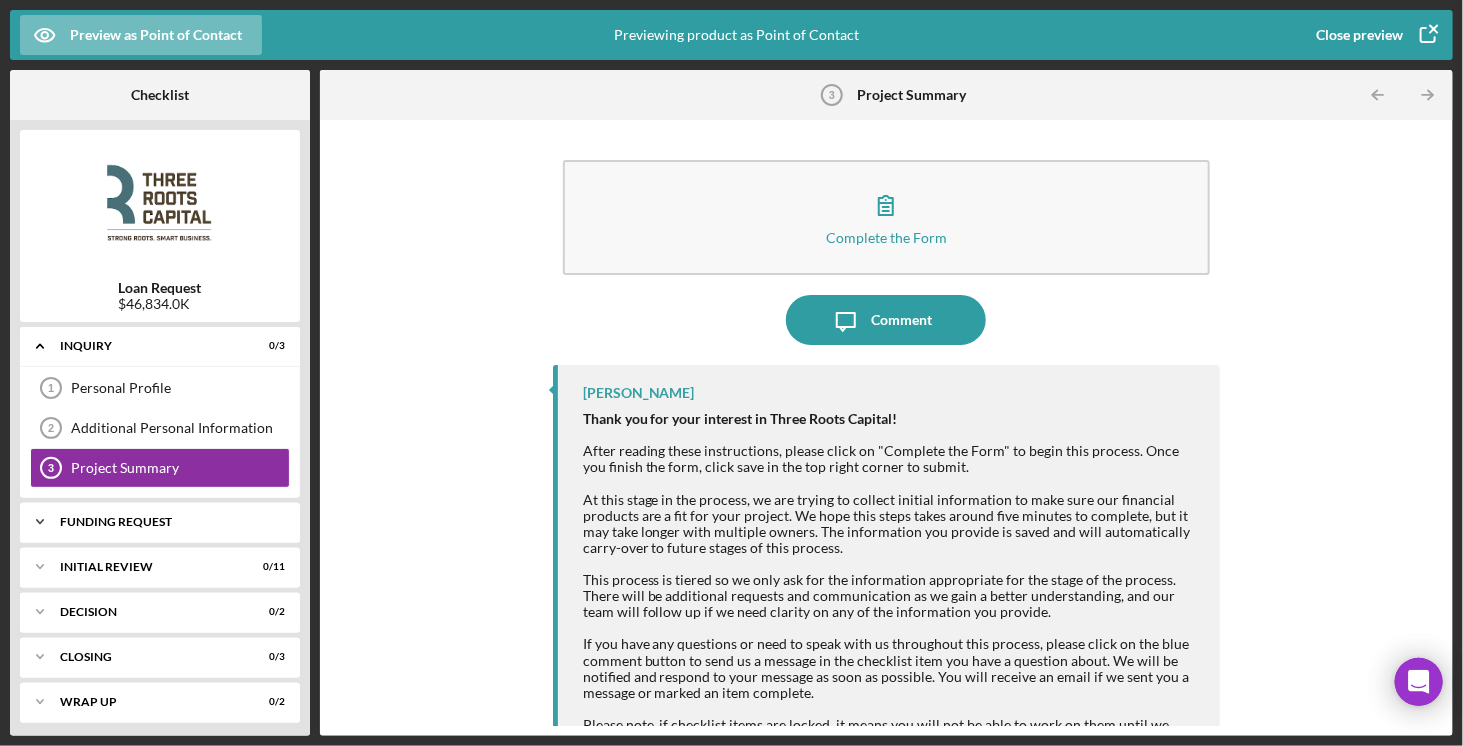 click on "Icon/Expander" 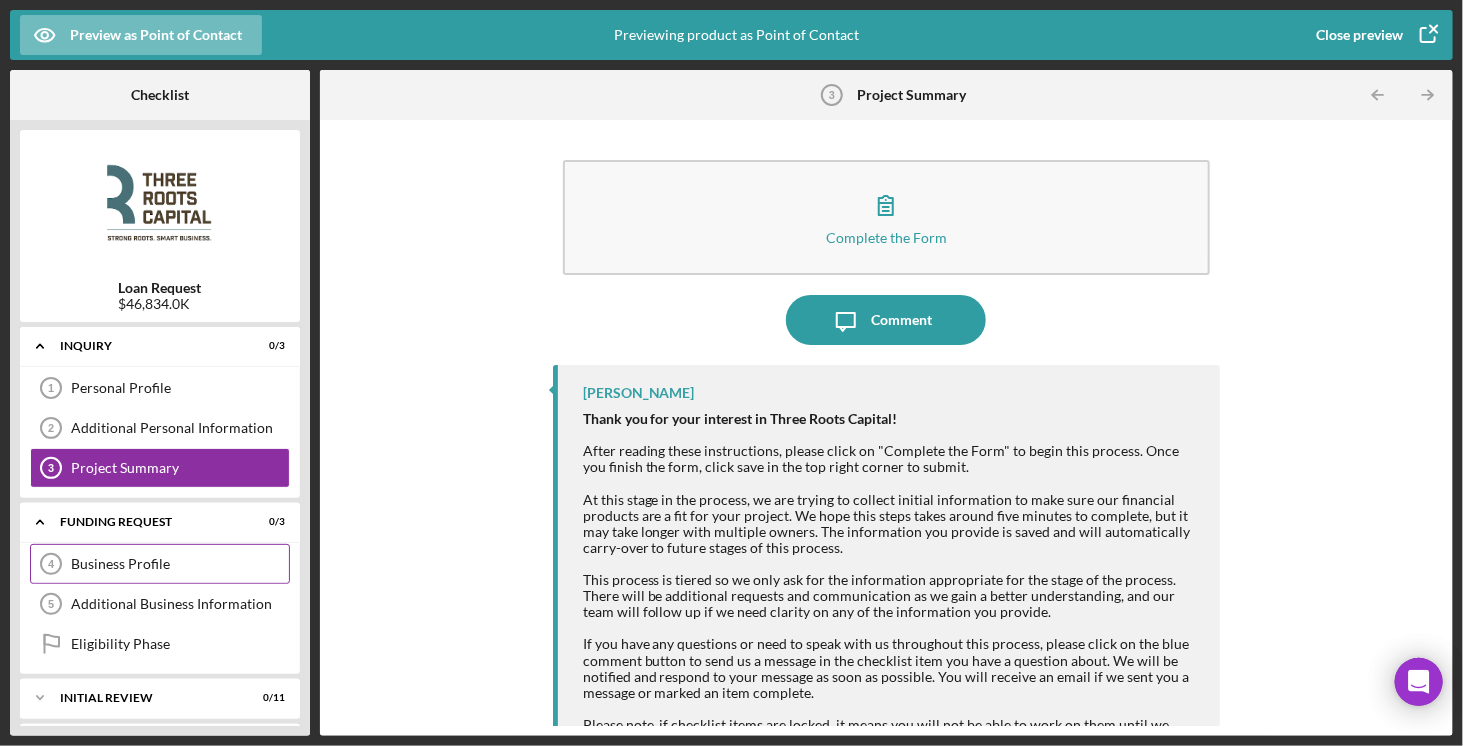 click on "Business Profile 4" 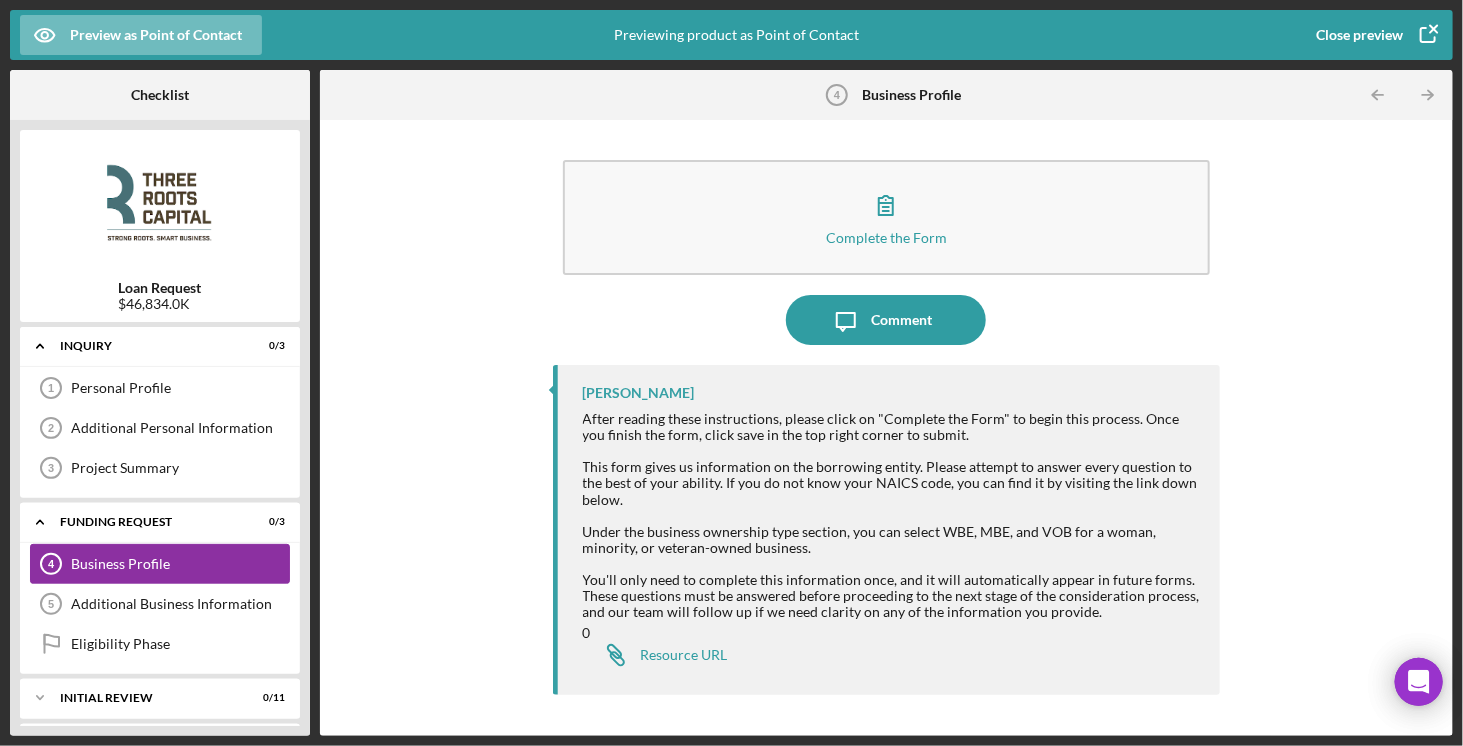 click on "Business Profile 4" 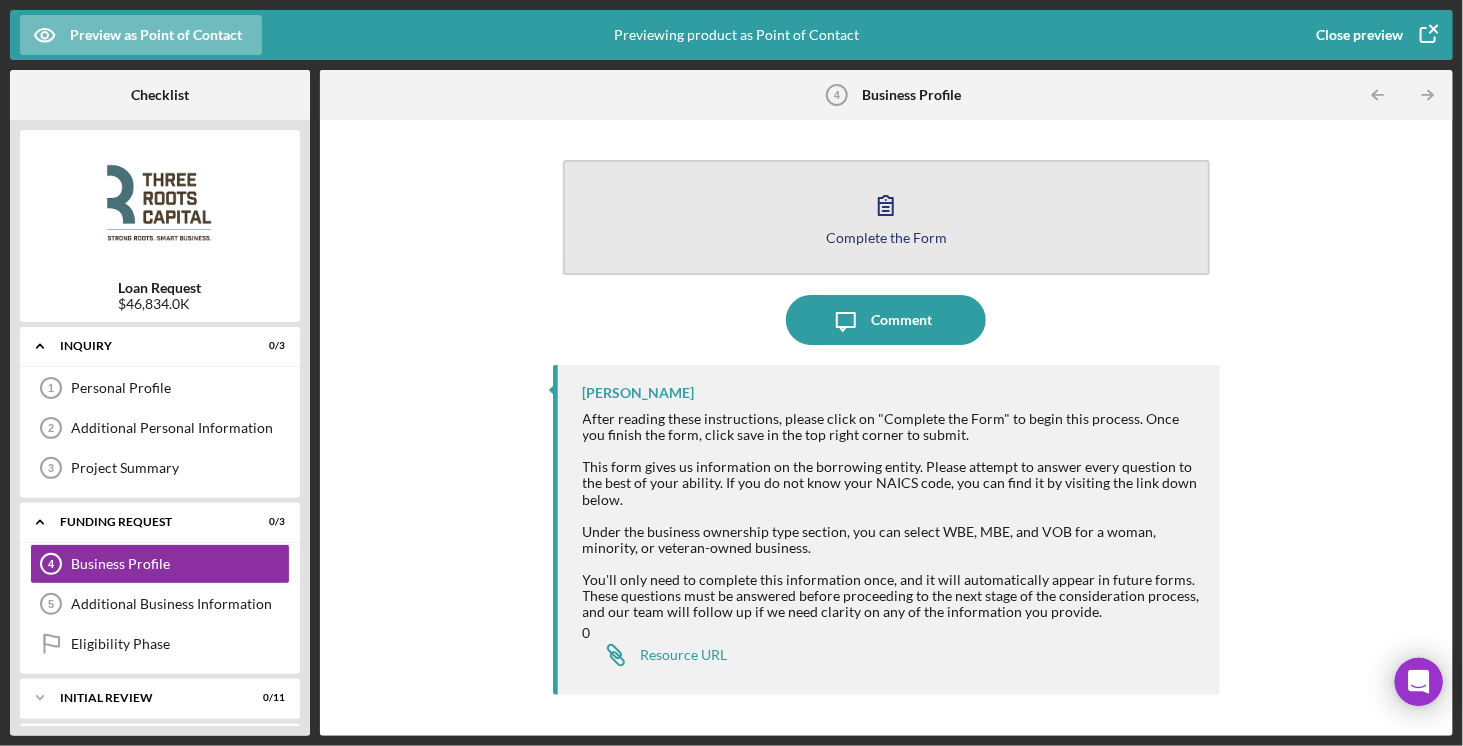 click 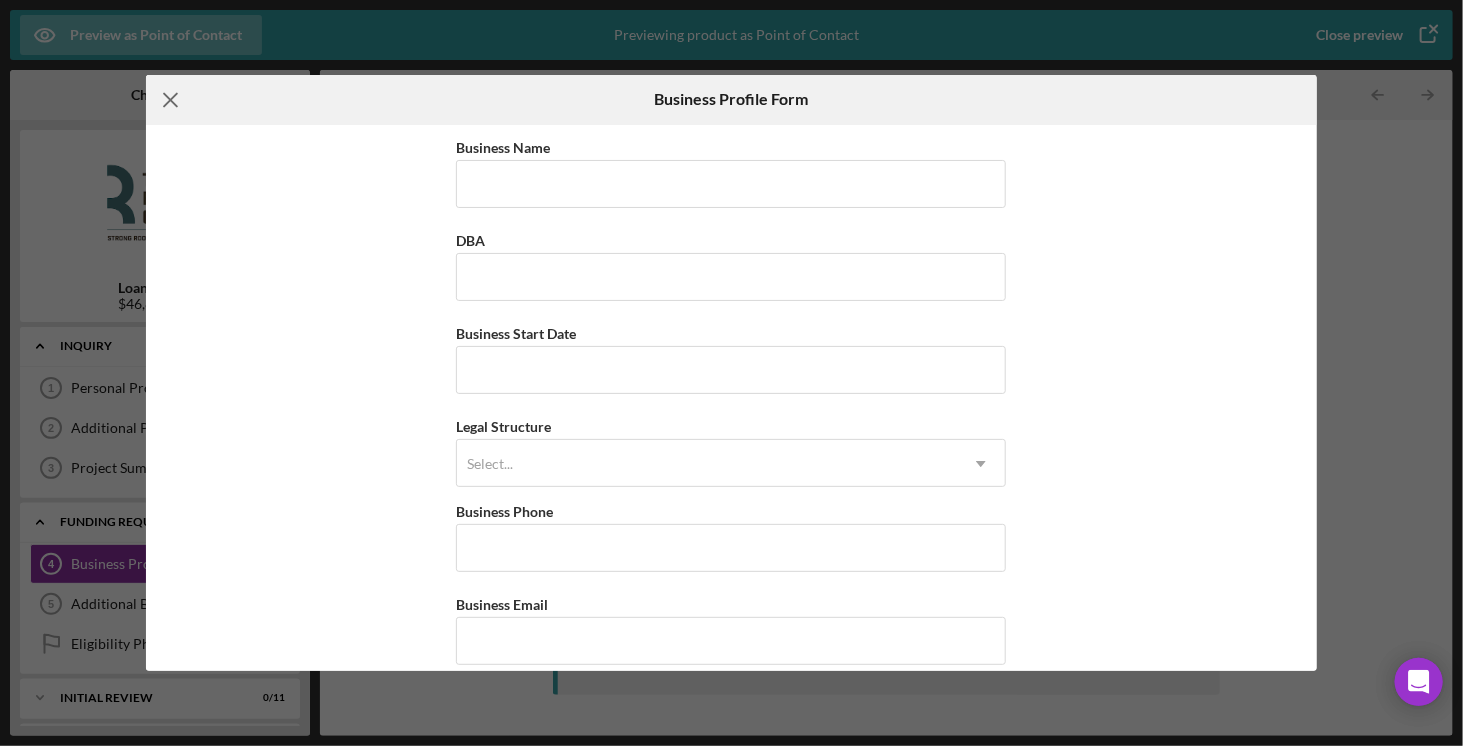 click on "Icon/Menu Close" 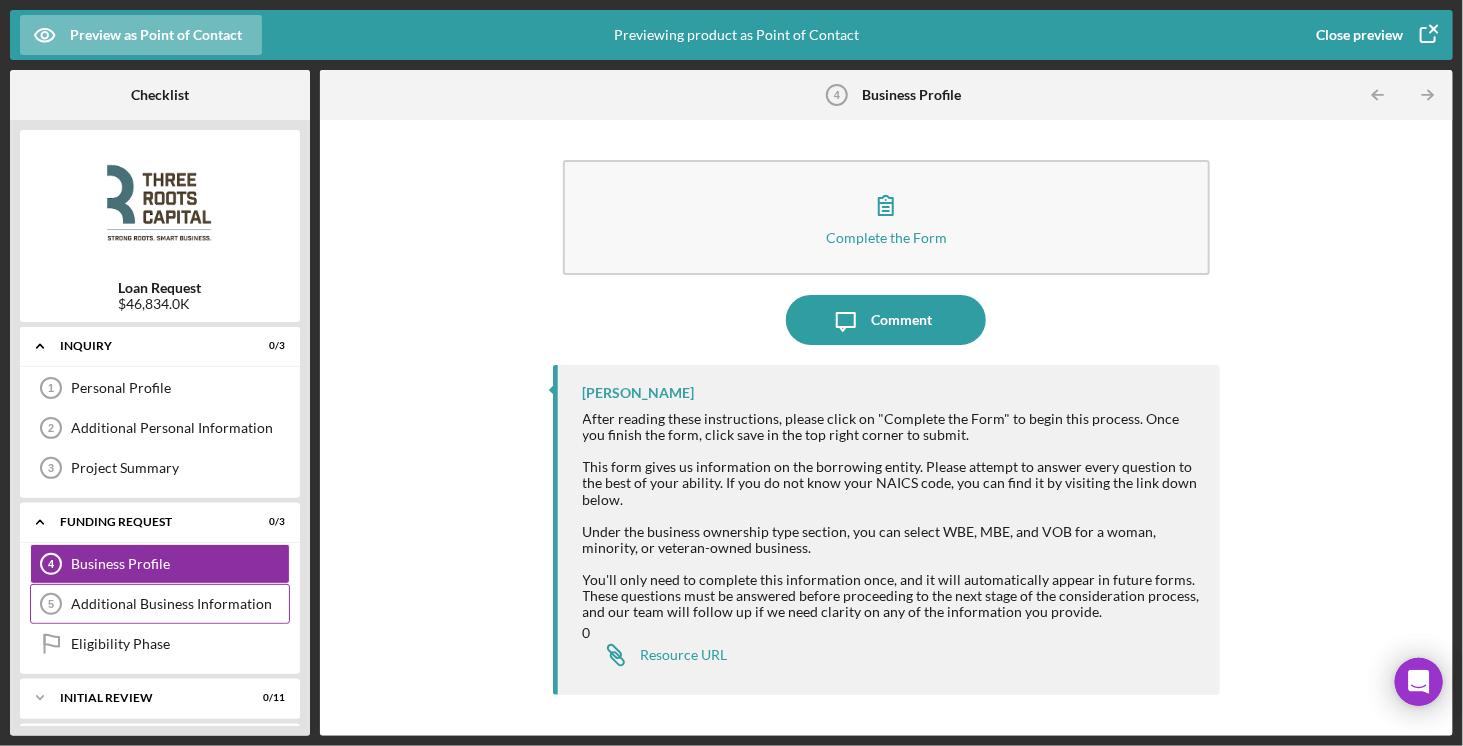 scroll, scrollTop: 132, scrollLeft: 0, axis: vertical 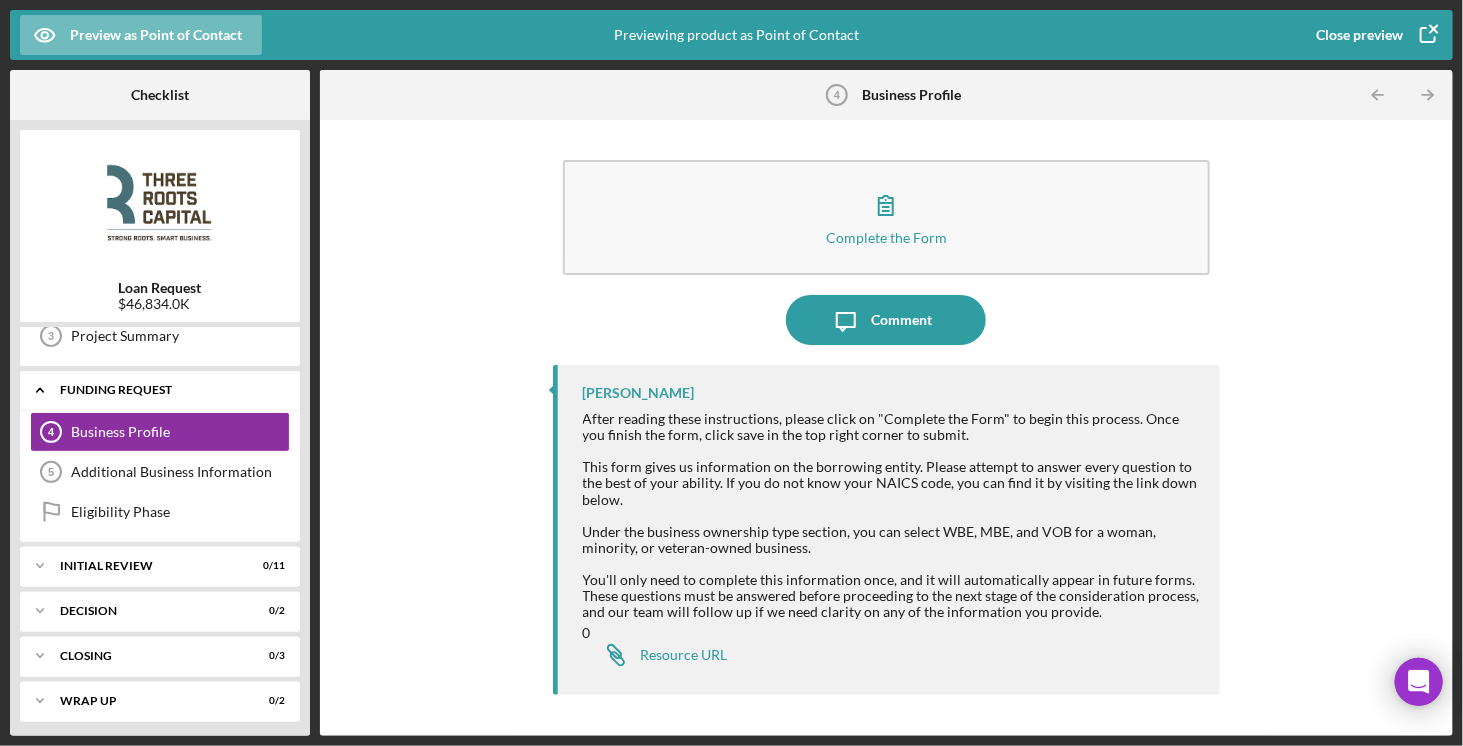 click on "Icon/Expander" 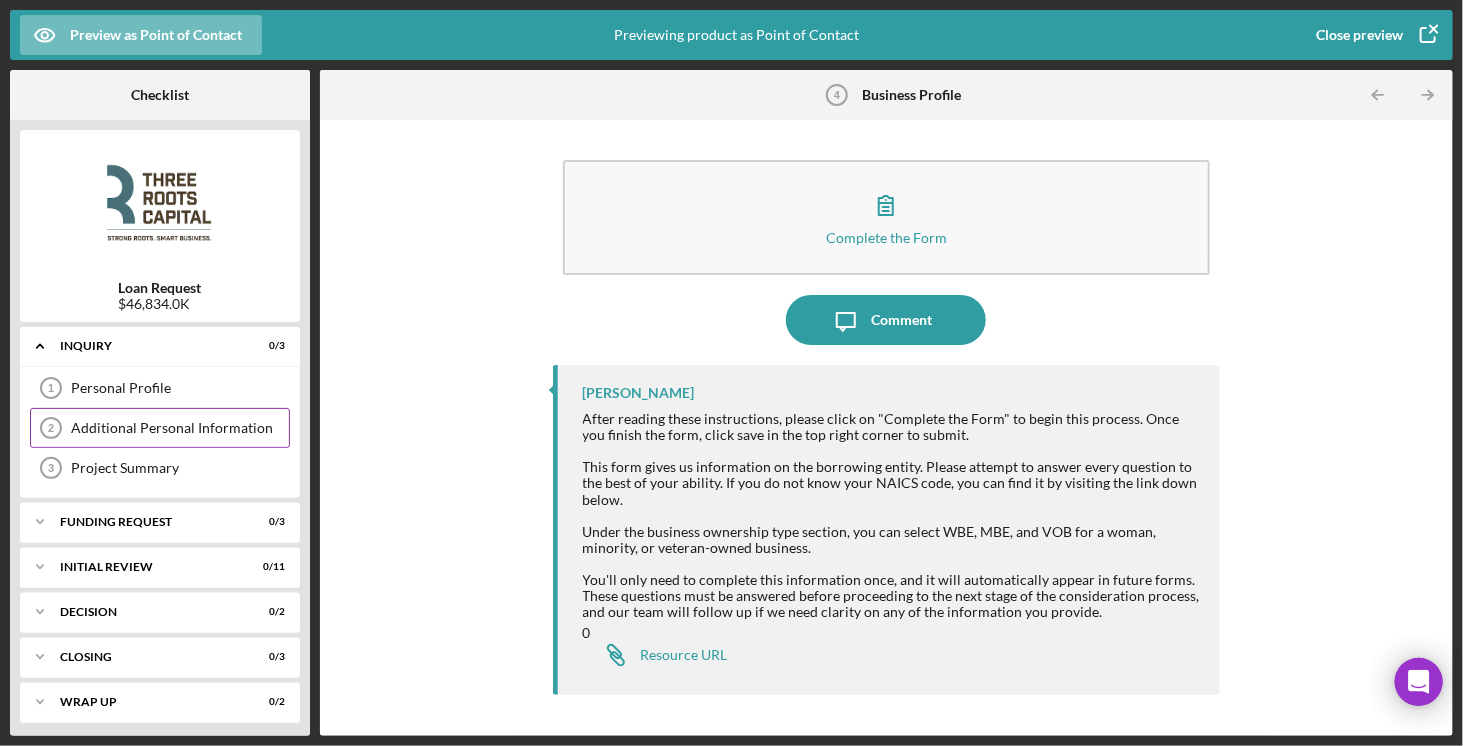 scroll, scrollTop: 4, scrollLeft: 0, axis: vertical 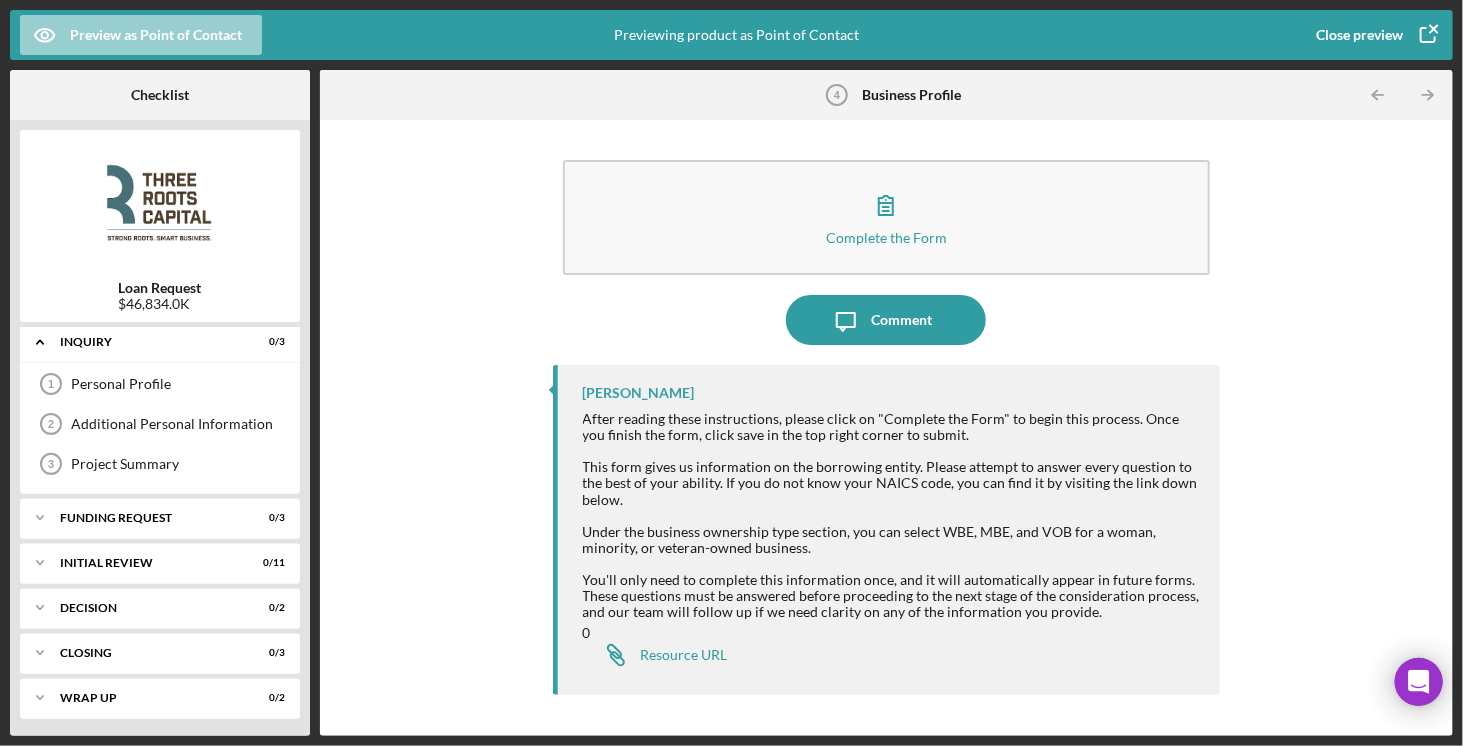 click on "Preview as Point of Contact" at bounding box center [156, 35] 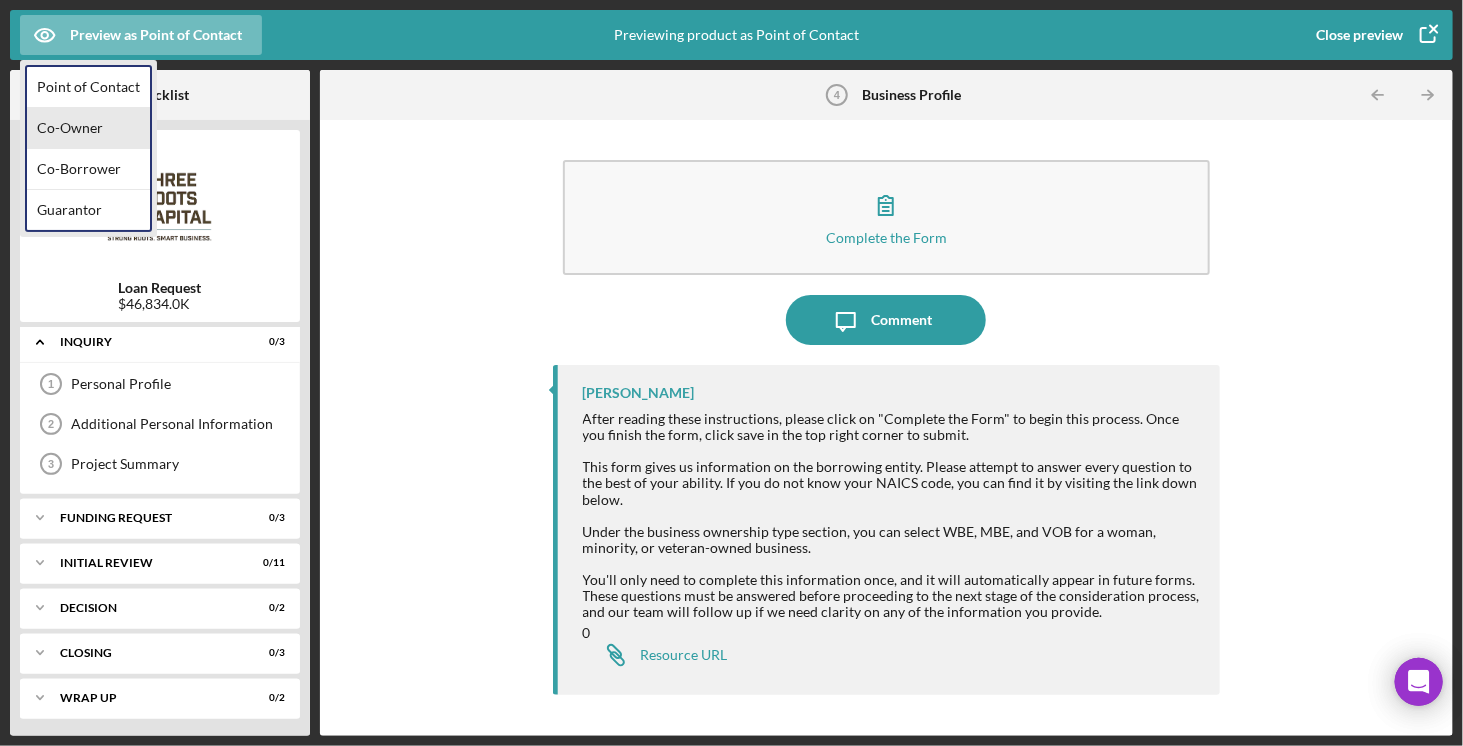 click on "Co-Owner" at bounding box center [88, 128] 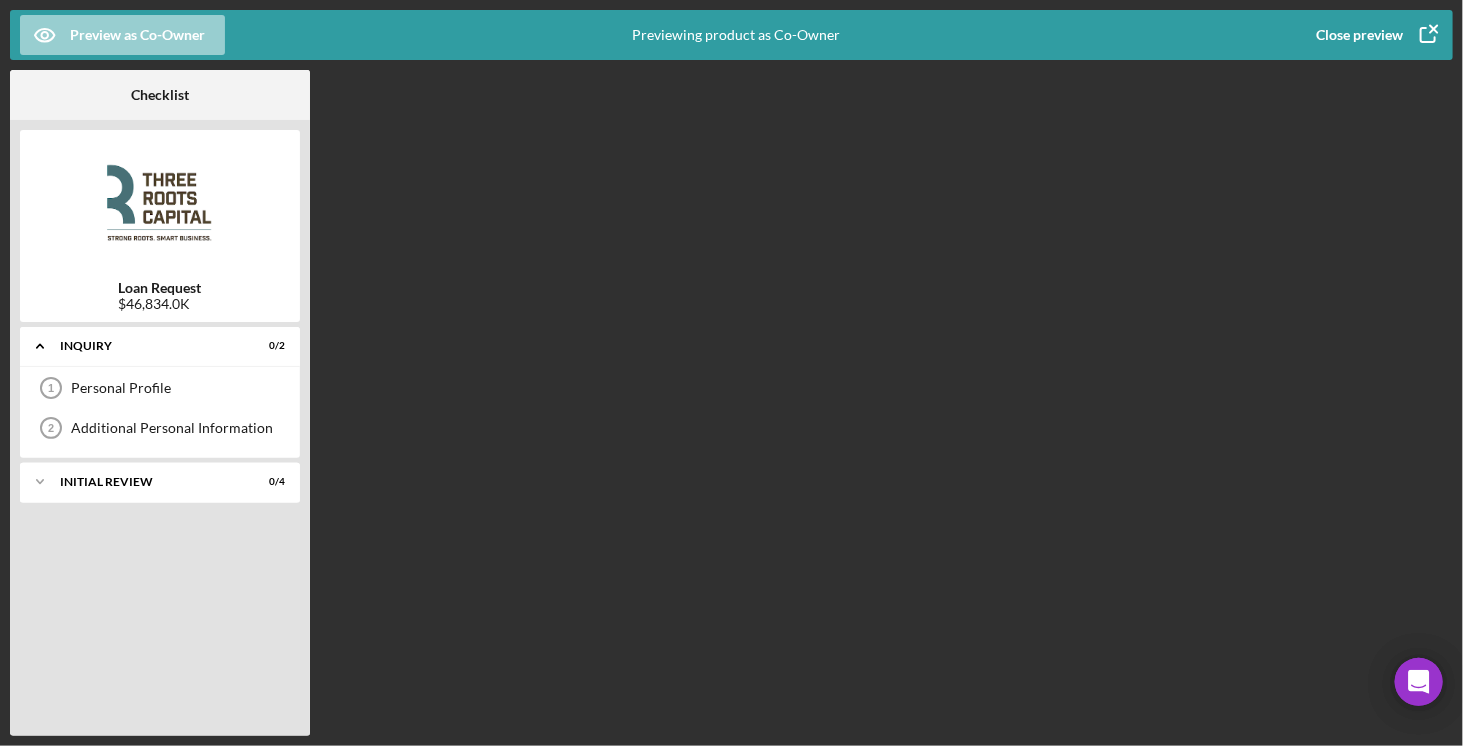 click on "Preview as Co-Owner" at bounding box center [137, 35] 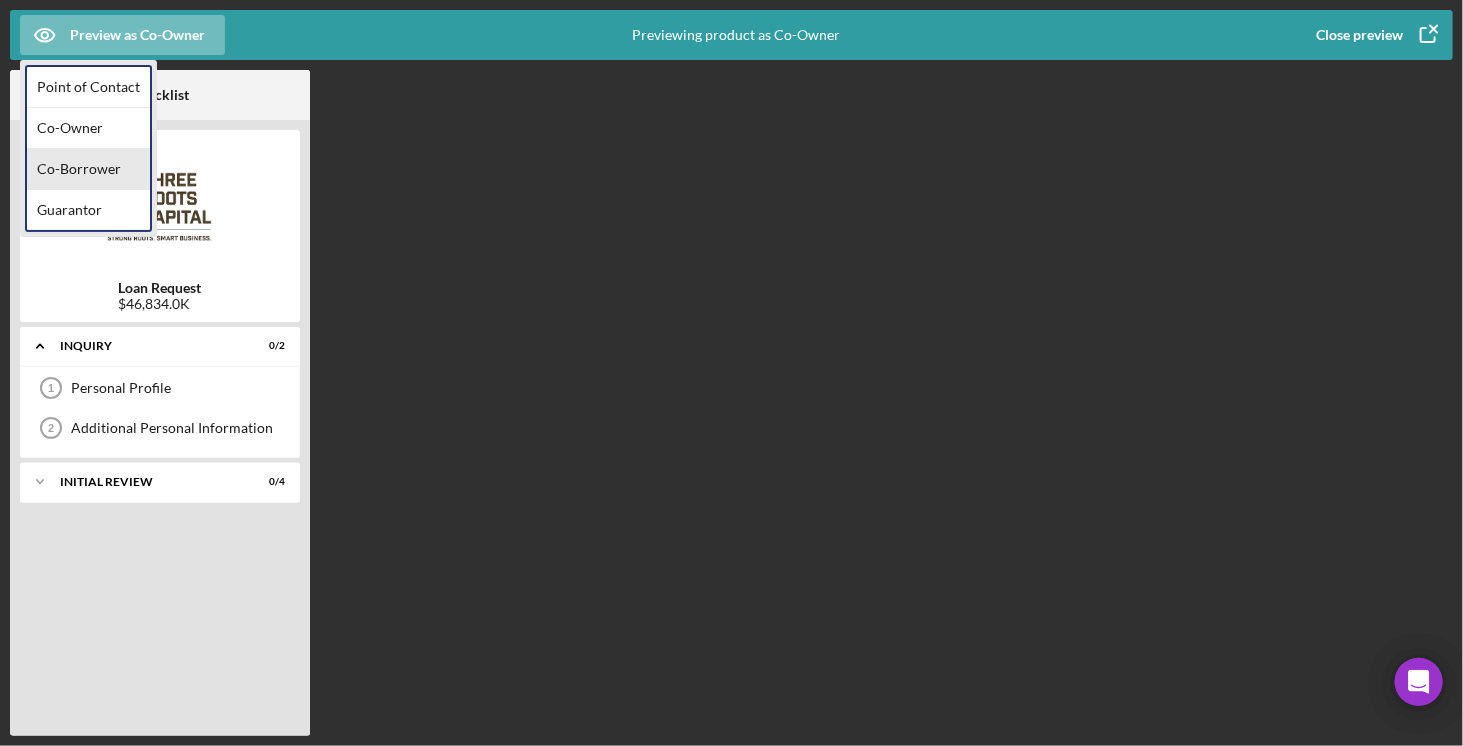 click on "Co-Borrower" at bounding box center (88, 169) 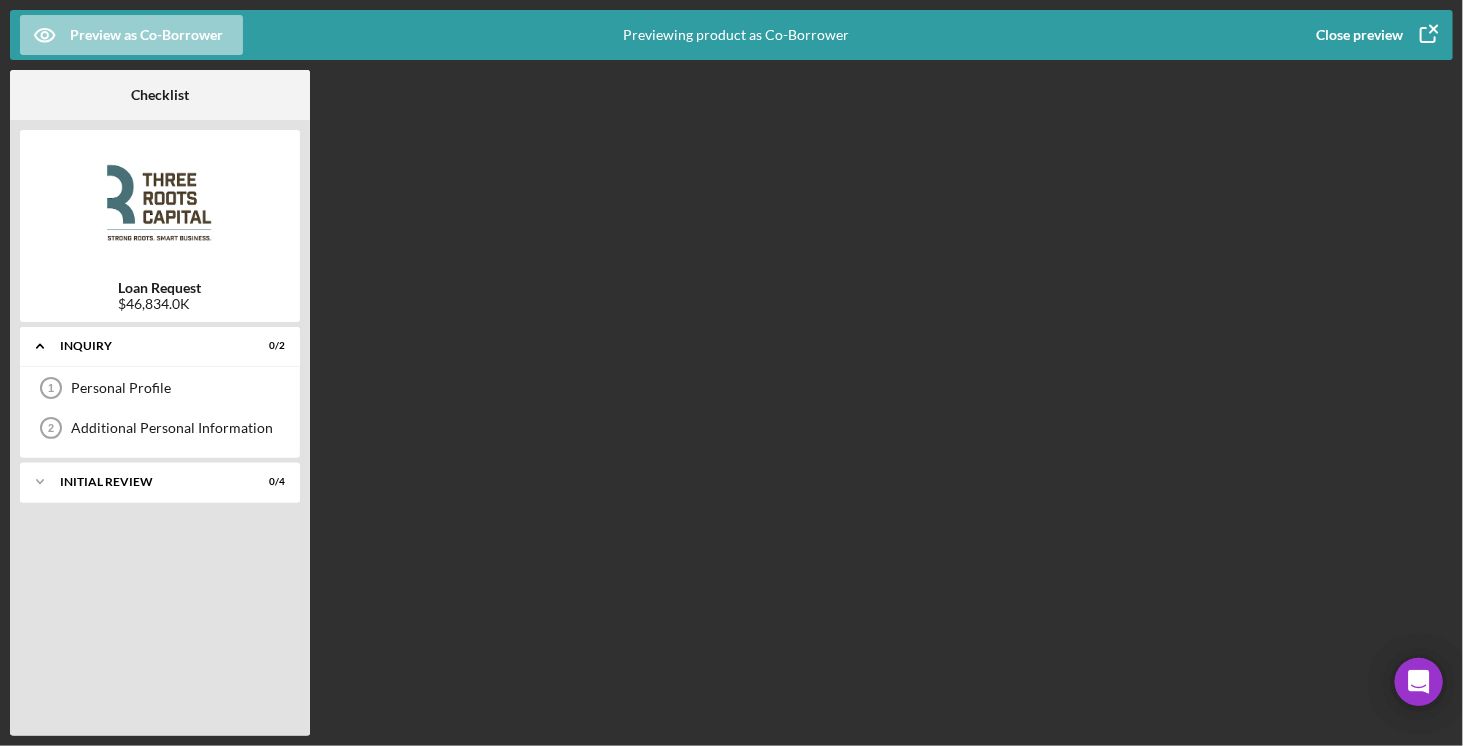 click on "Preview as Co-Borrower" at bounding box center (146, 35) 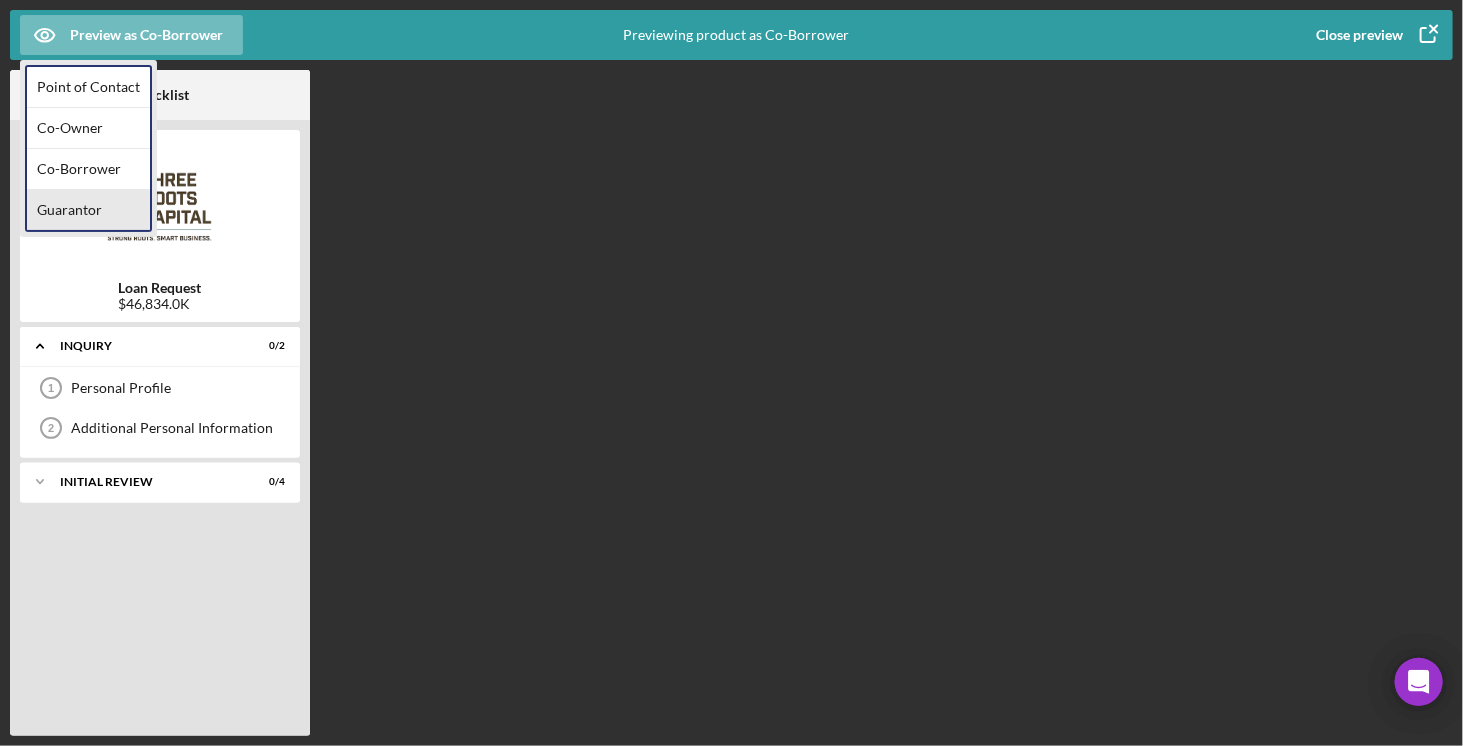 click on "Guarantor" at bounding box center [88, 210] 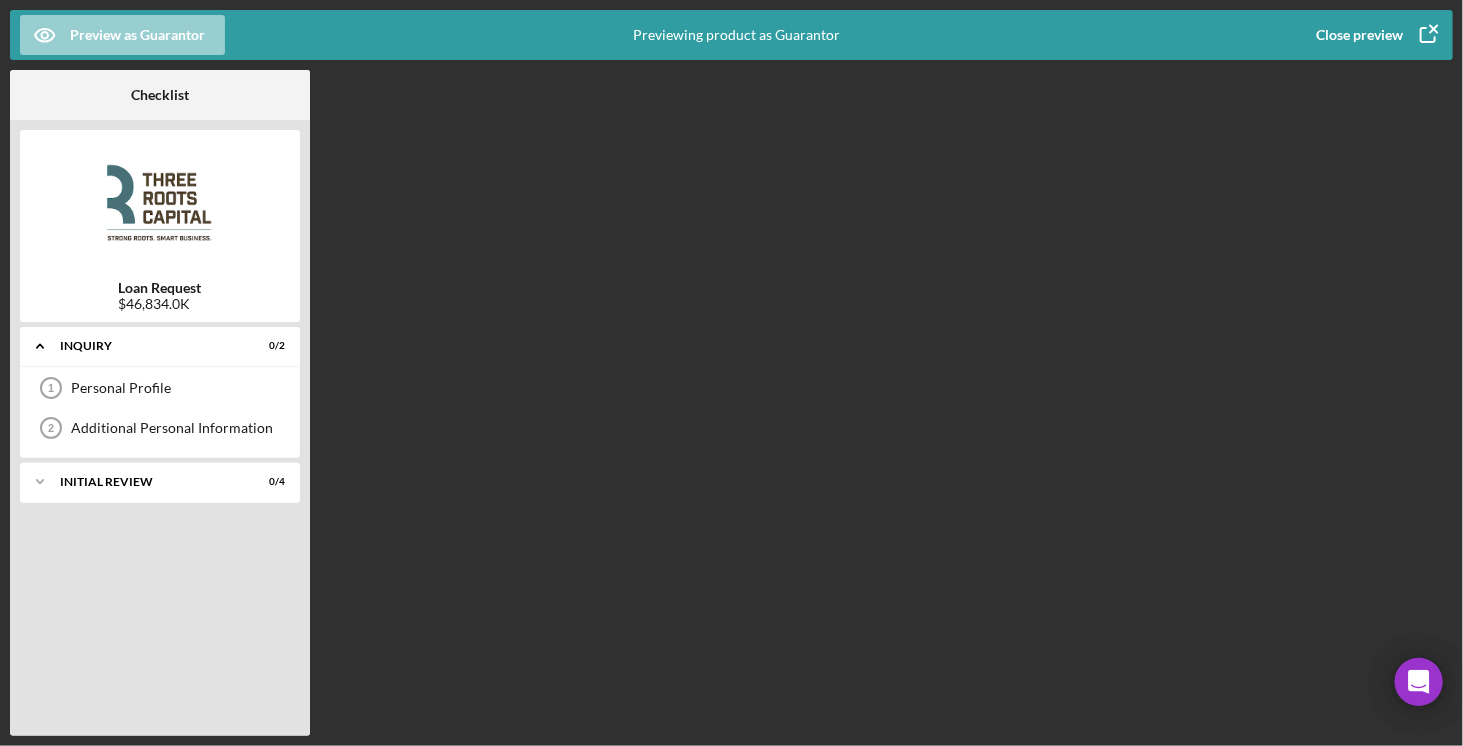 click on "Preview as Guarantor" at bounding box center (137, 35) 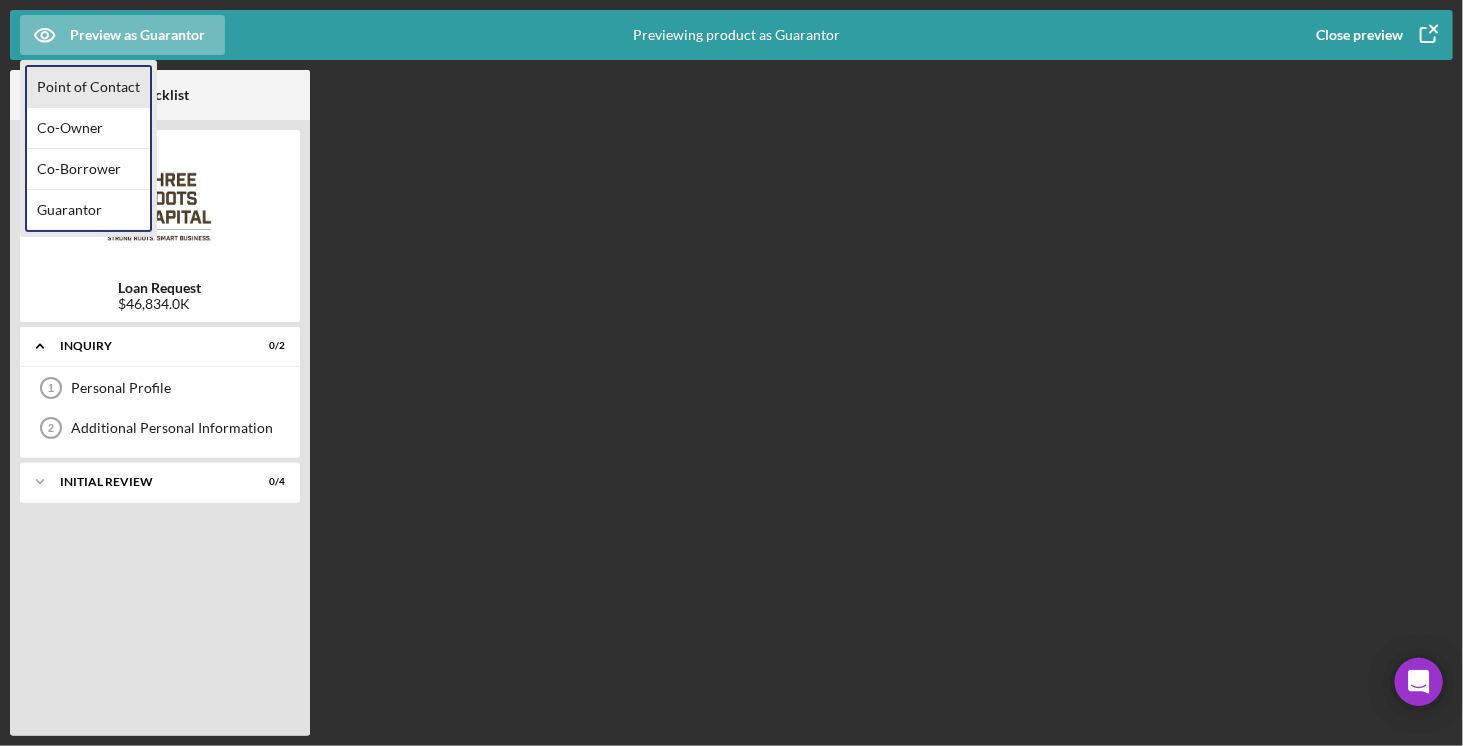 click on "Point of Contact" at bounding box center (88, 87) 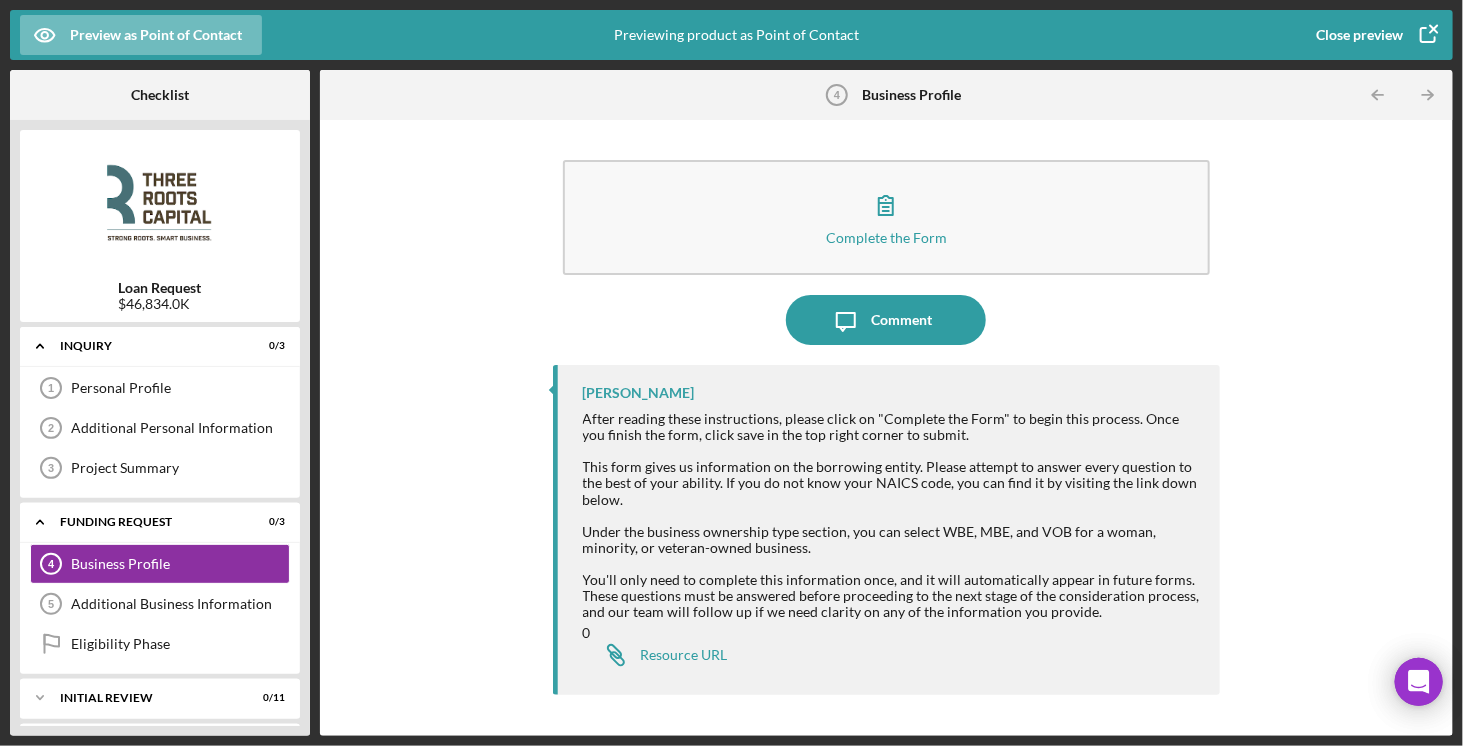 scroll, scrollTop: 33, scrollLeft: 0, axis: vertical 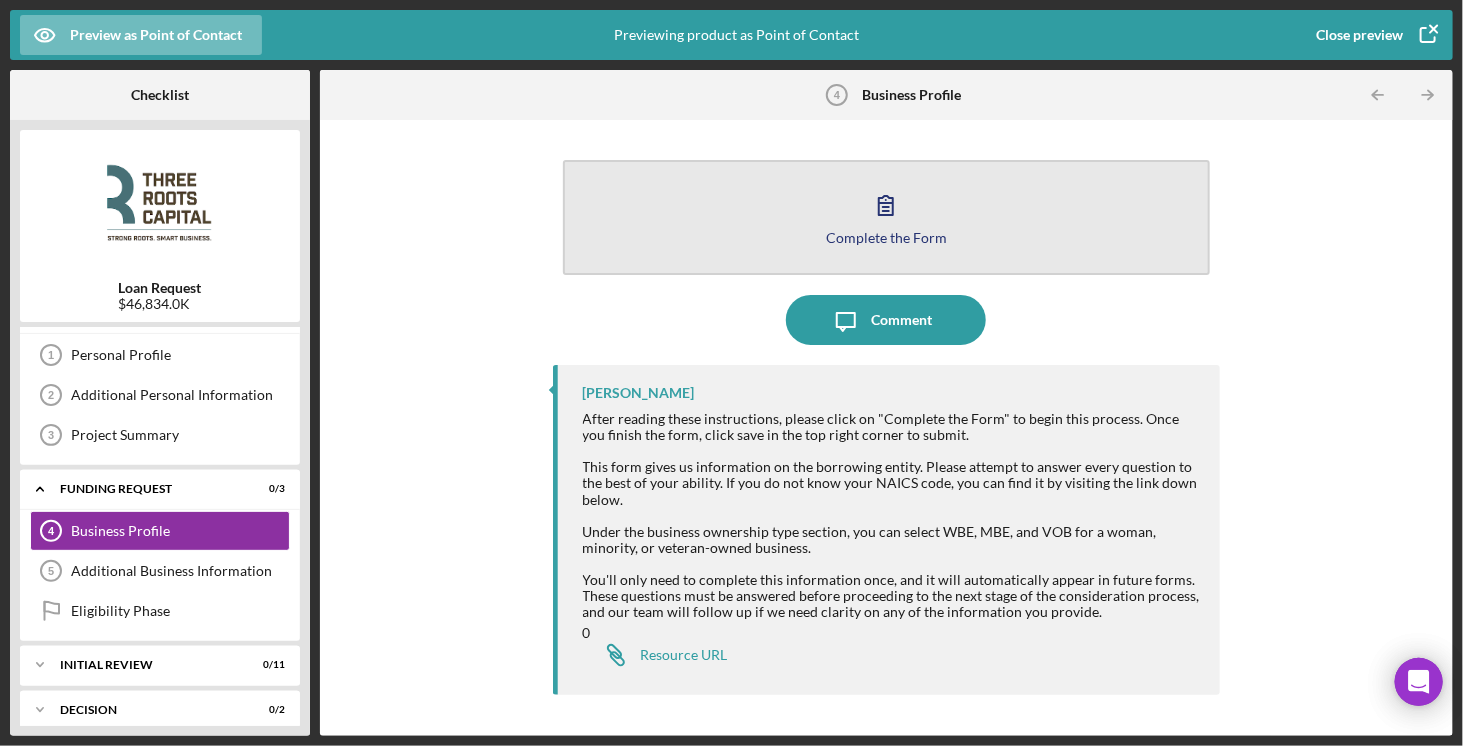 click on "Complete the Form Form" at bounding box center (887, 217) 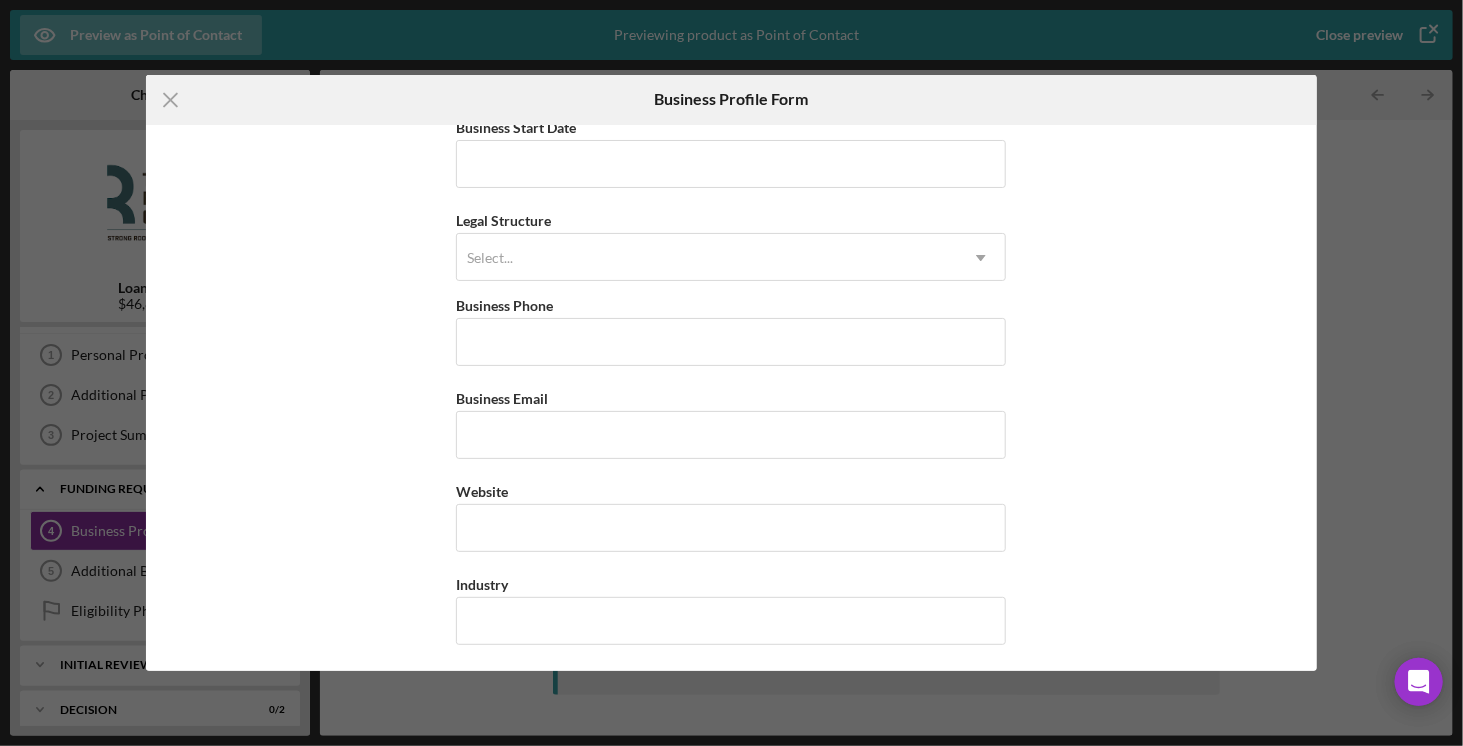scroll, scrollTop: 0, scrollLeft: 0, axis: both 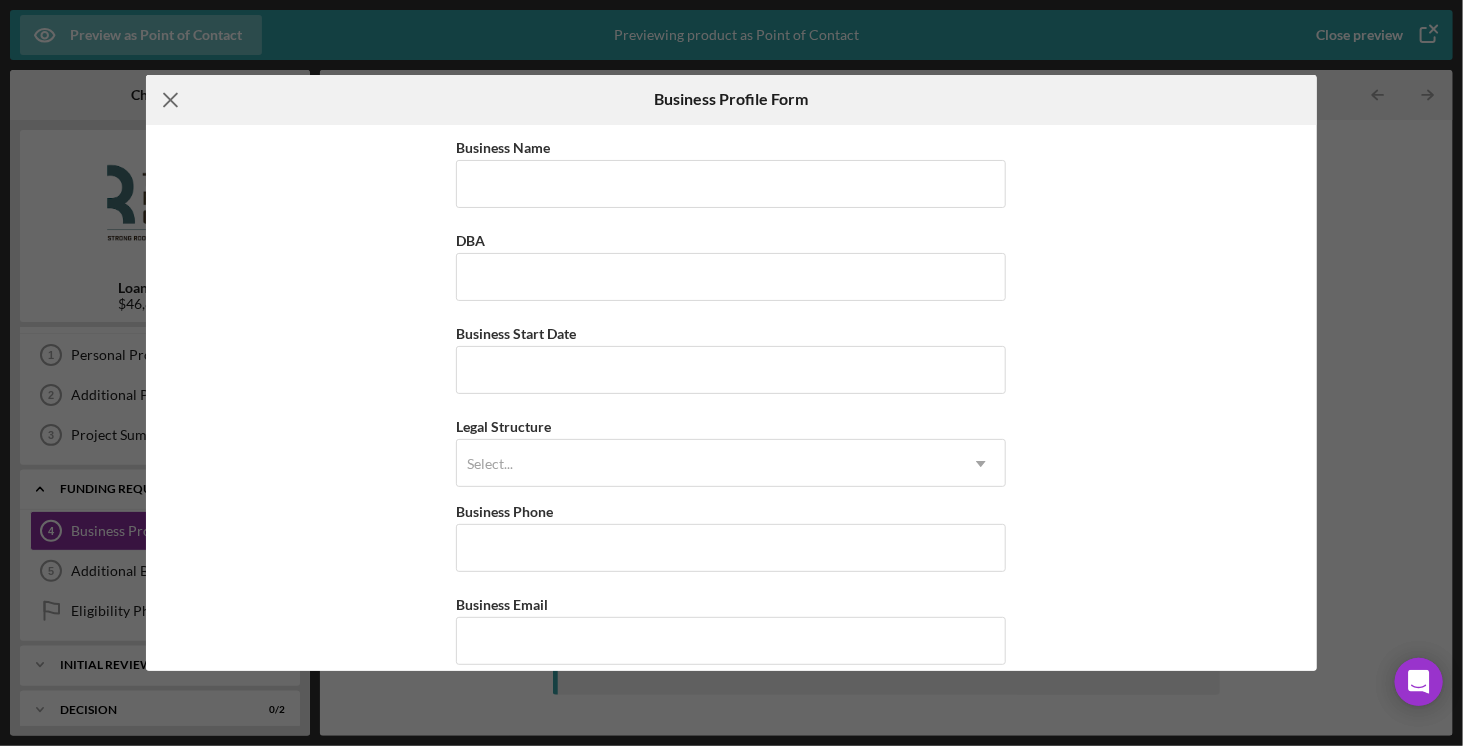 click on "Icon/Menu Close" 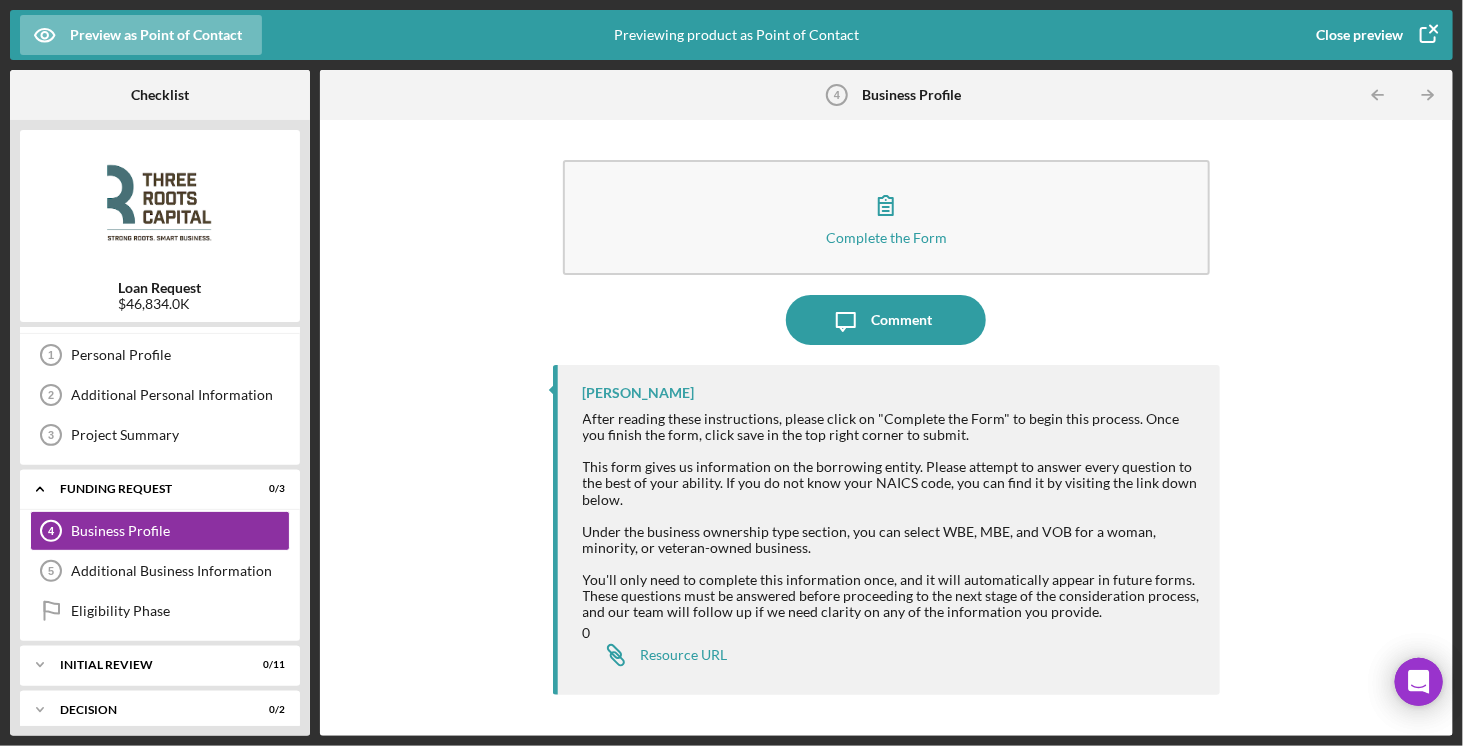 click on "Close preview" at bounding box center [1359, 35] 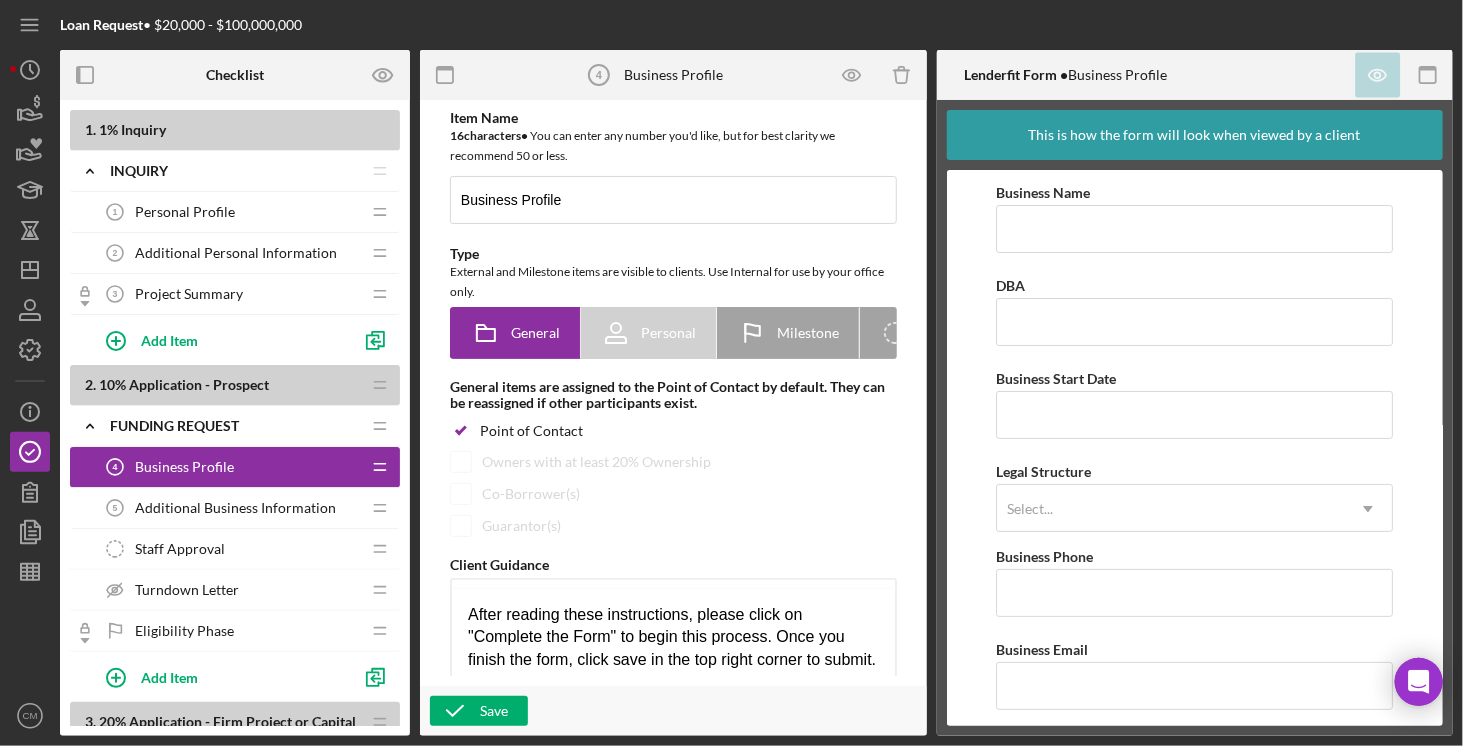 scroll, scrollTop: 0, scrollLeft: 0, axis: both 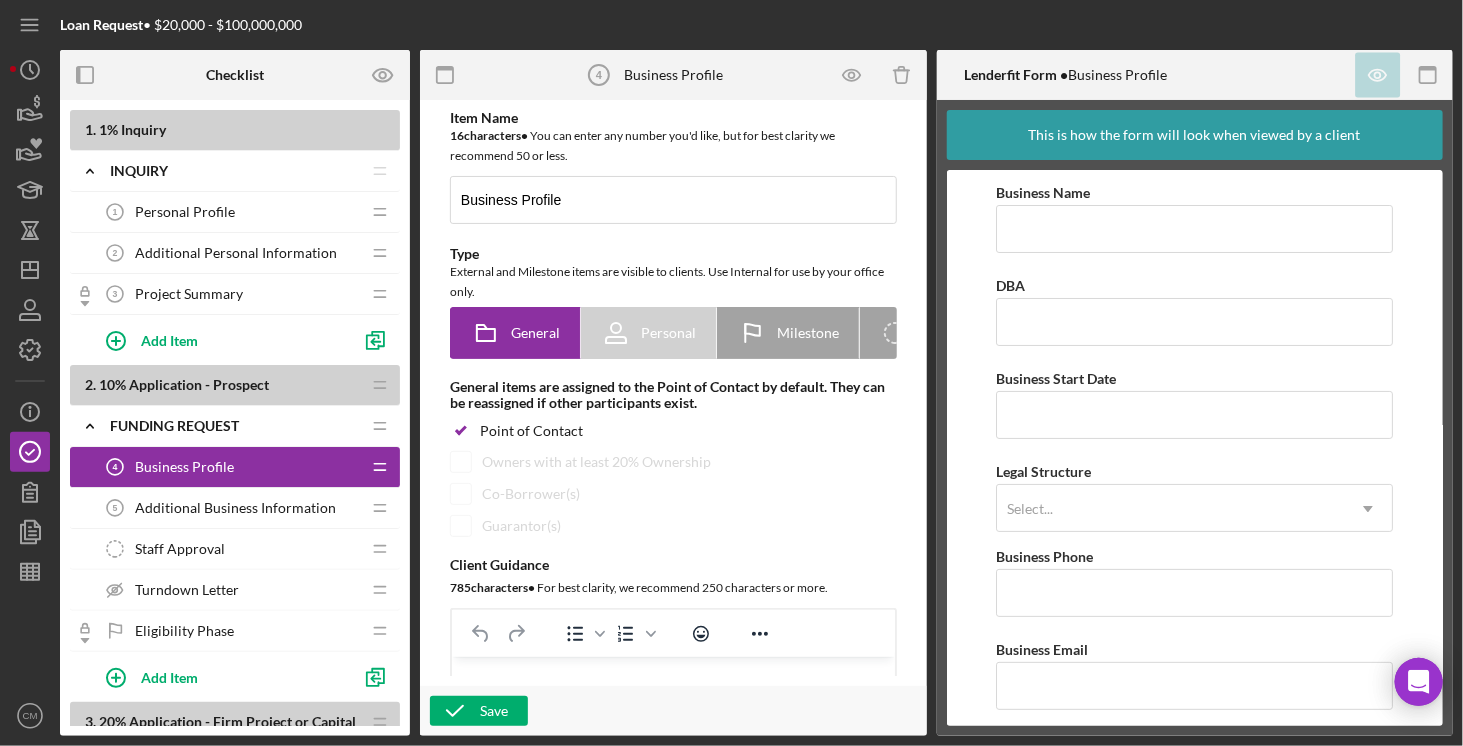 click on "Project Summary" at bounding box center [189, 294] 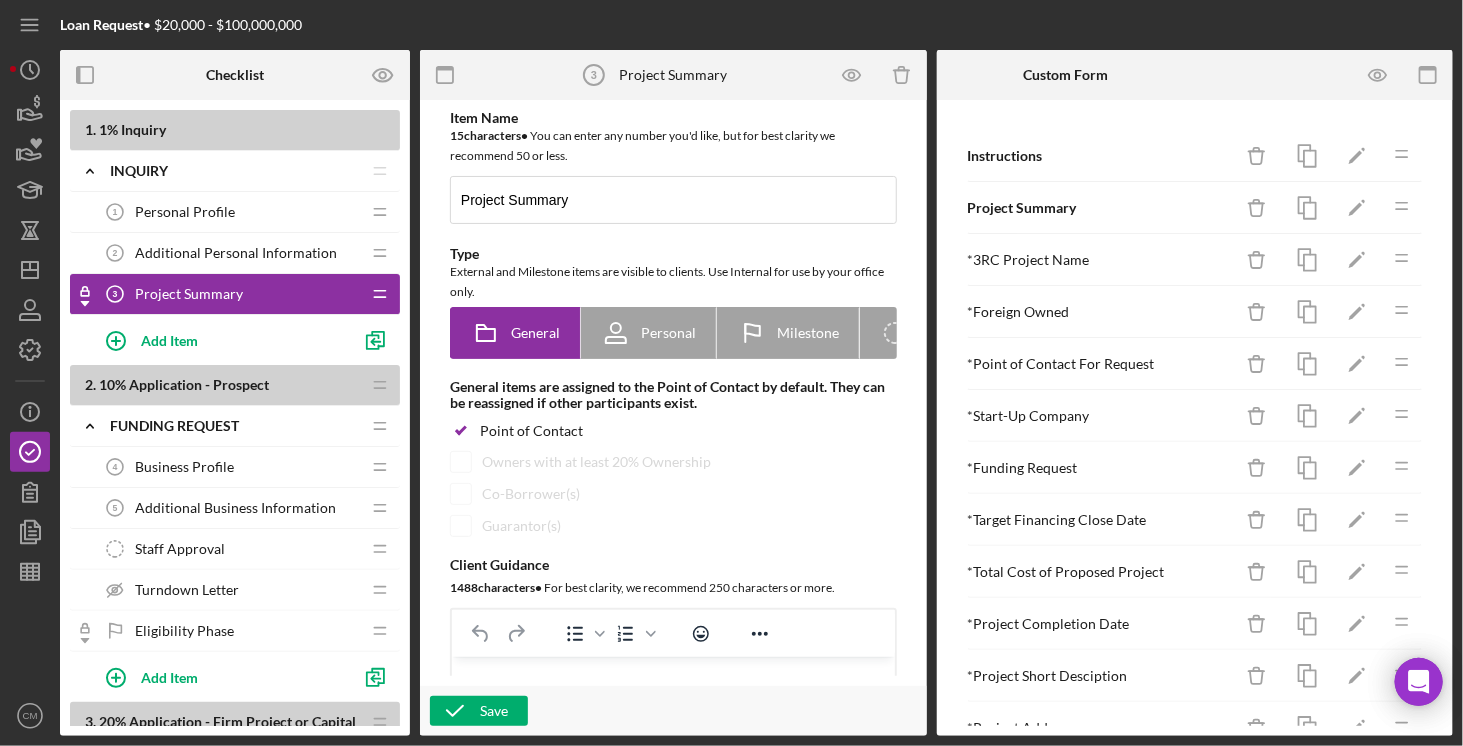 scroll, scrollTop: 0, scrollLeft: 0, axis: both 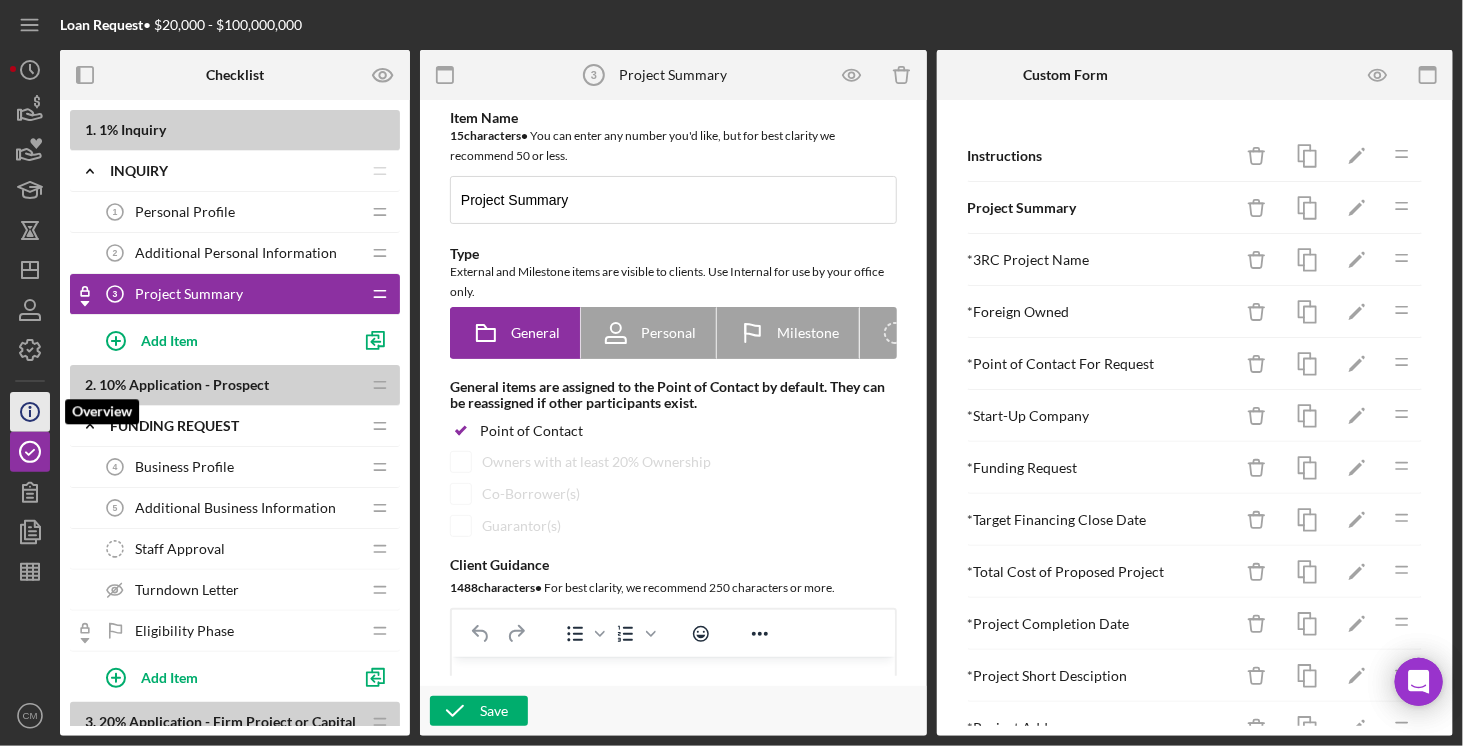 click 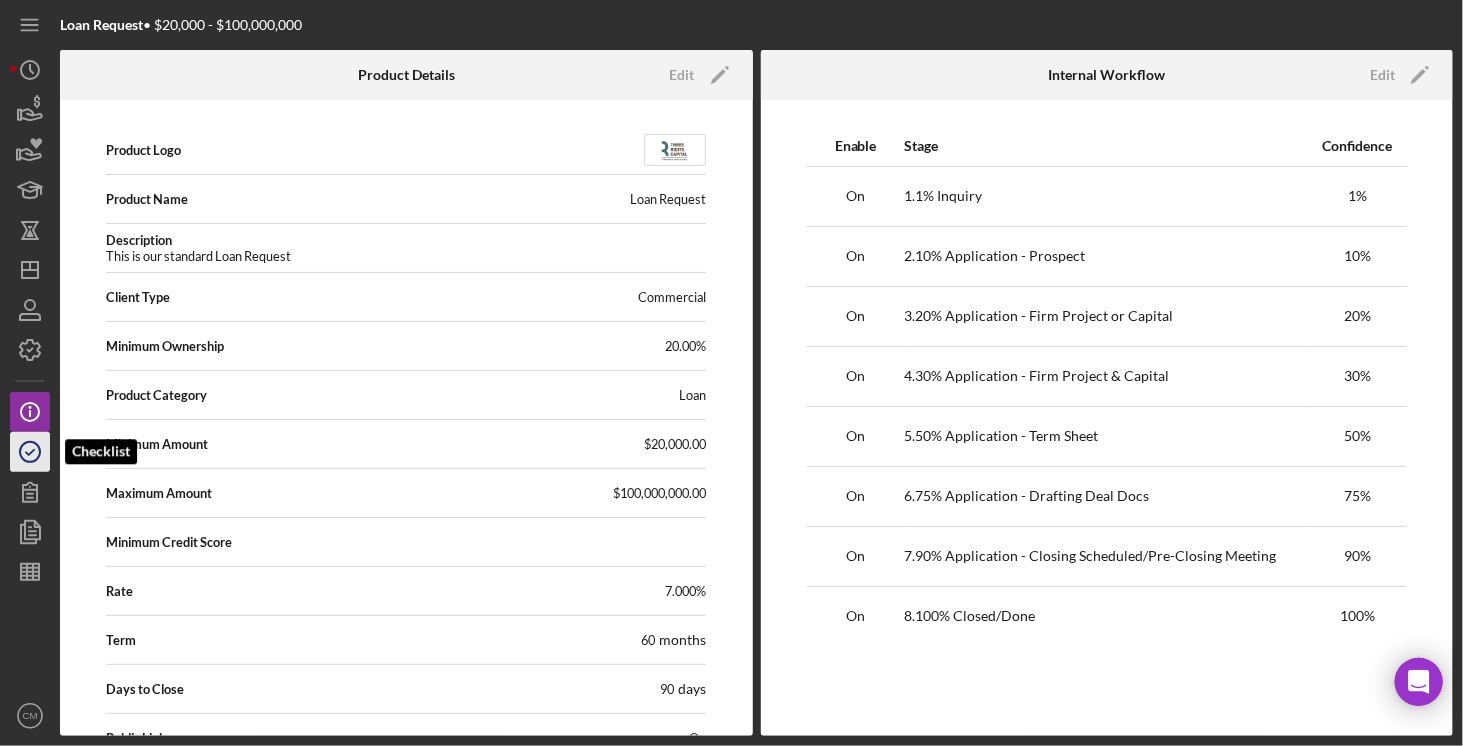 click 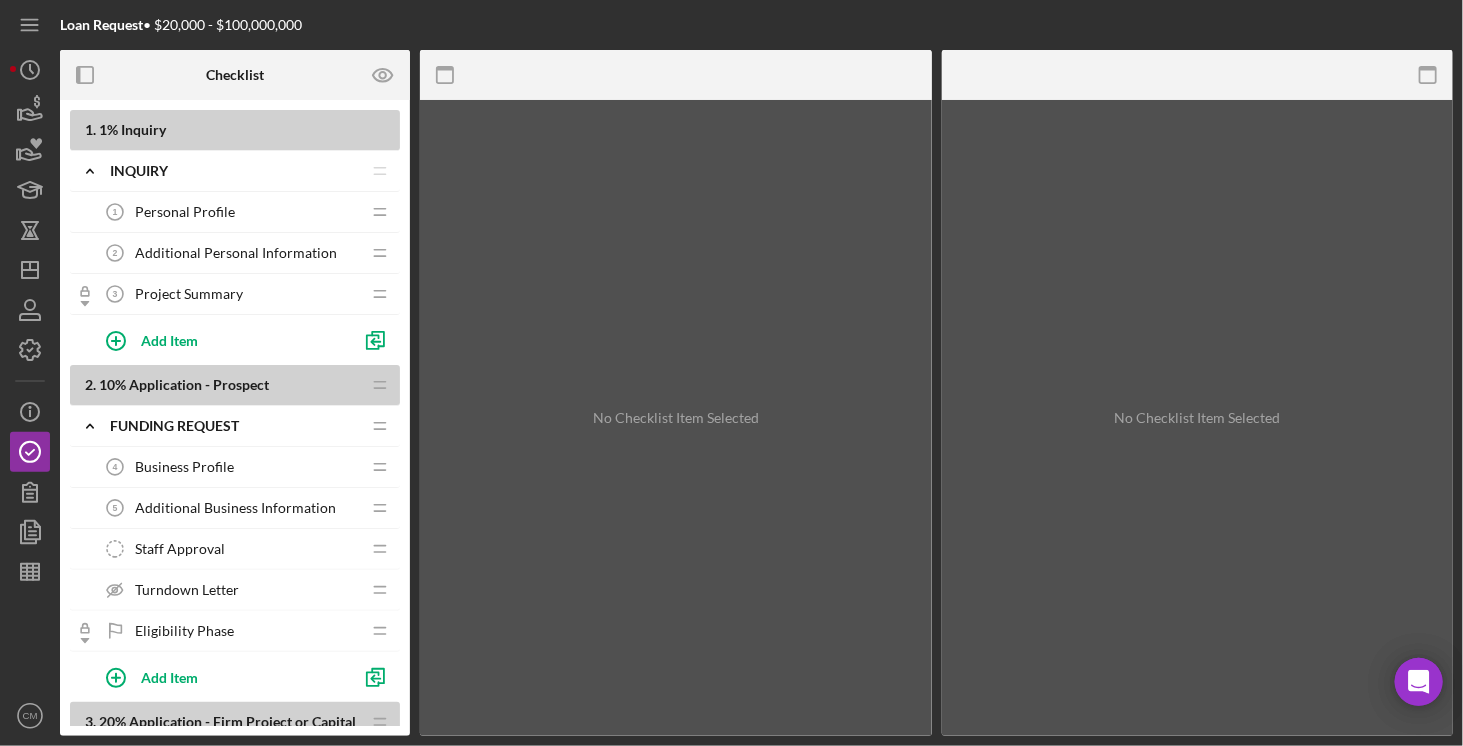 click on "Business Profile" at bounding box center [184, 467] 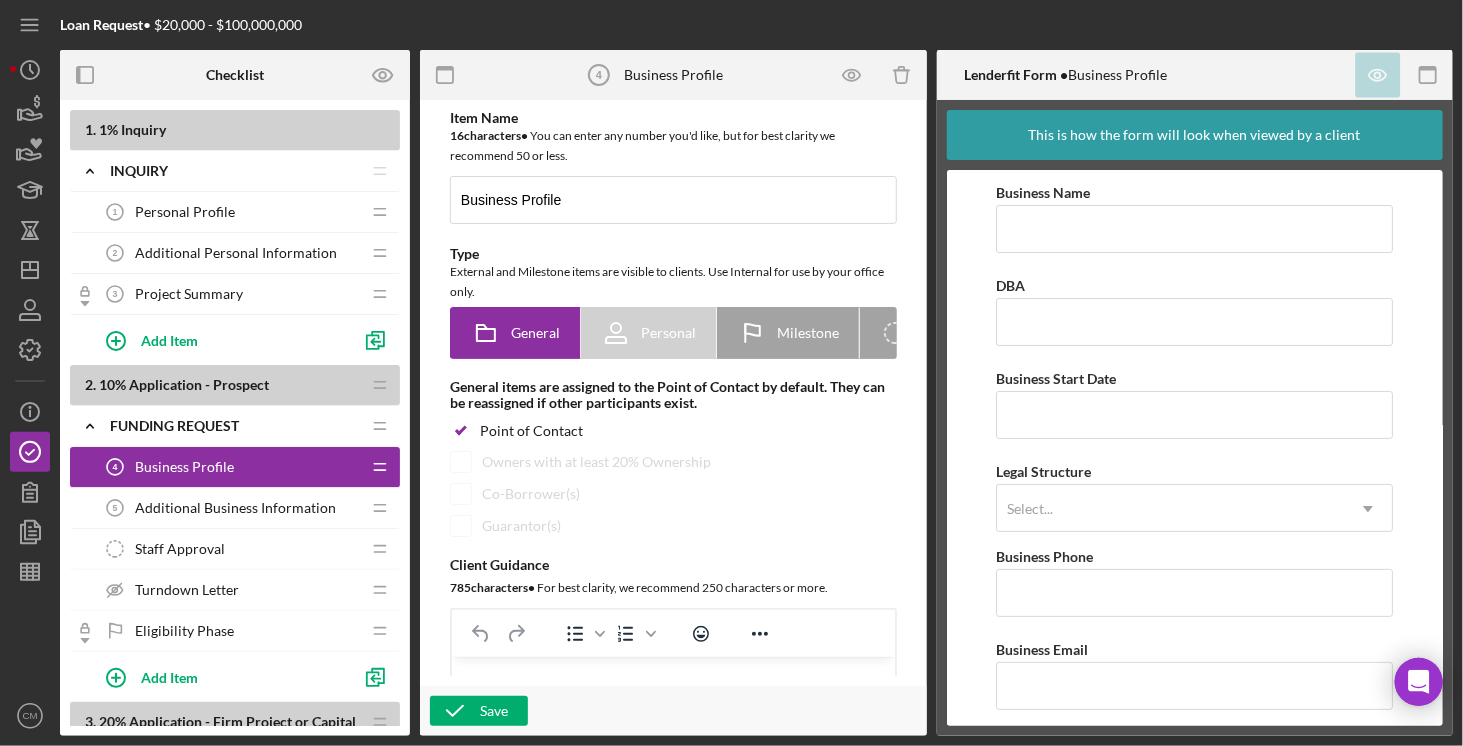 scroll, scrollTop: 0, scrollLeft: 0, axis: both 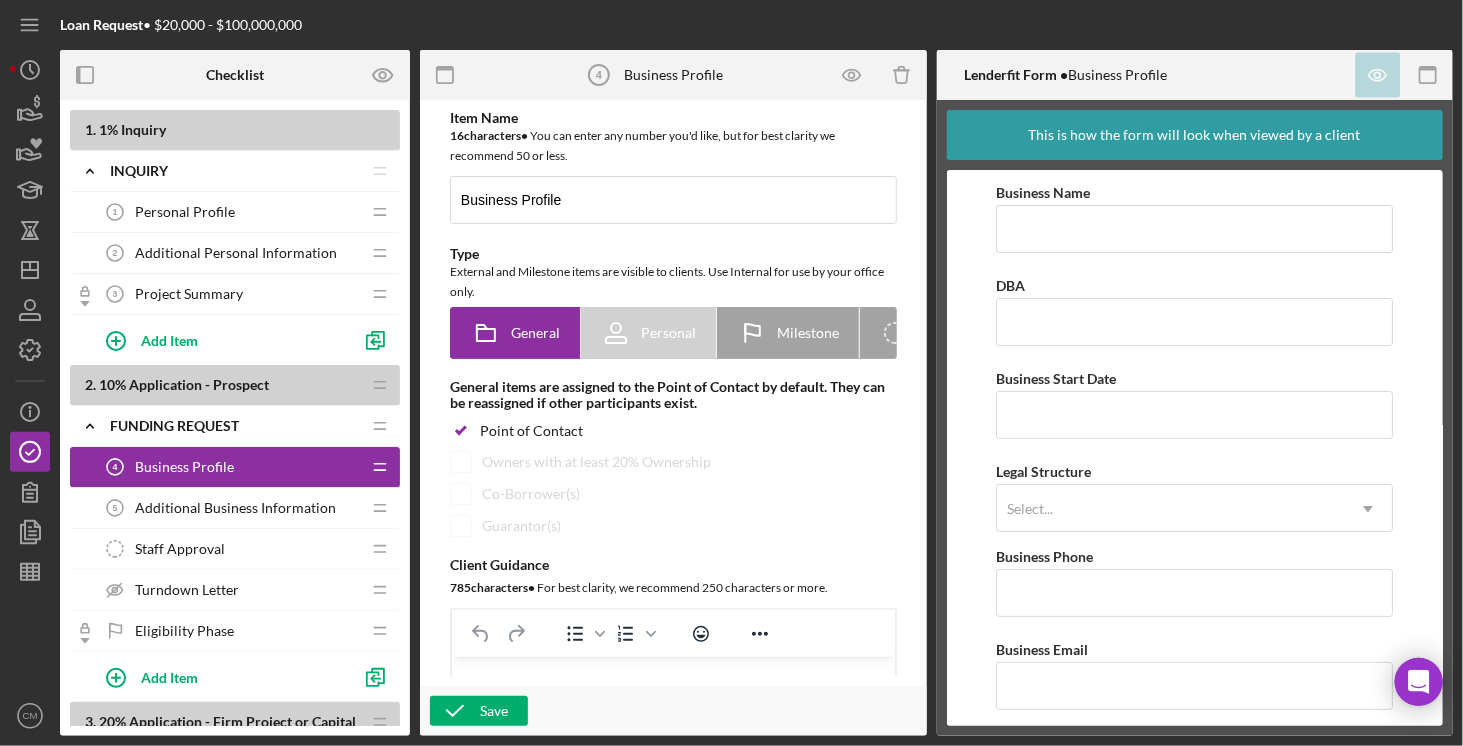 click on "Item Name" at bounding box center [673, 118] 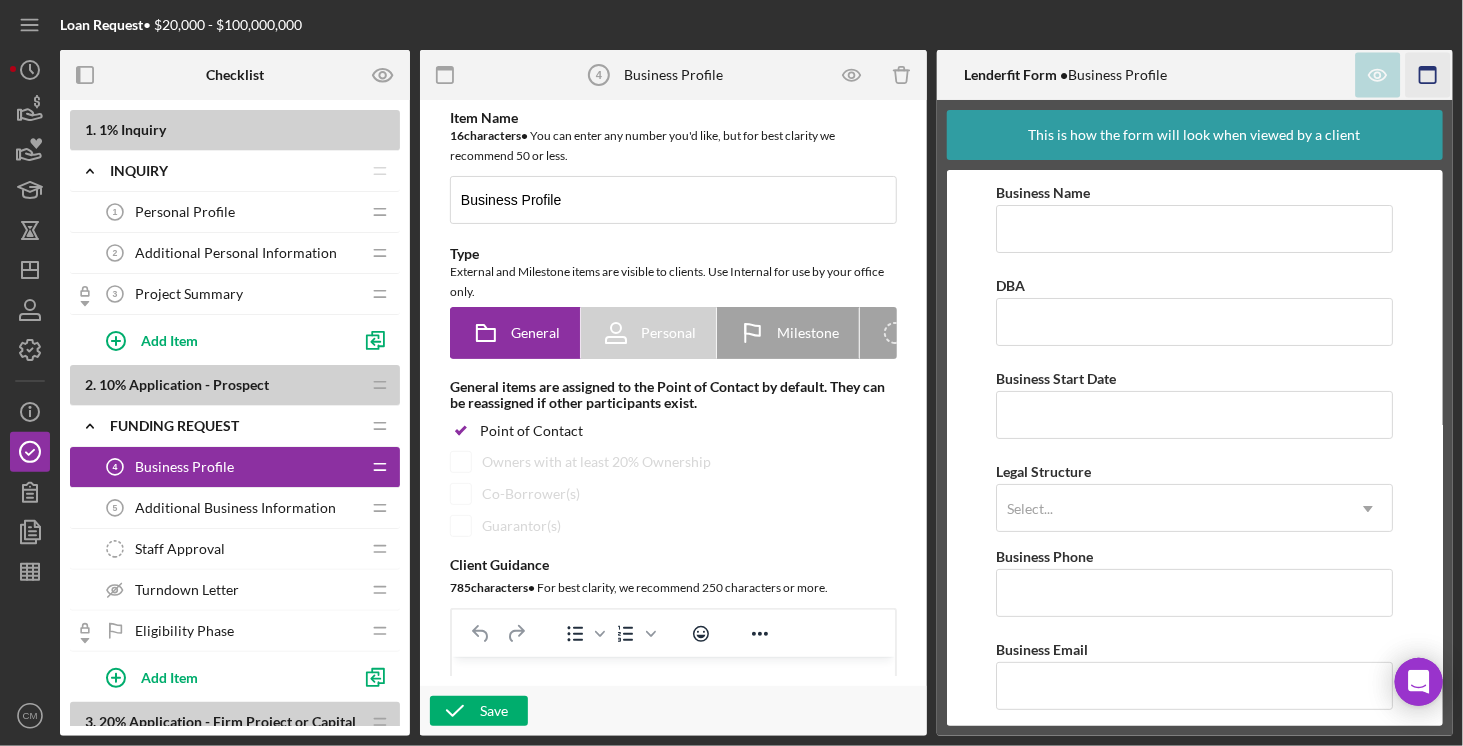 click 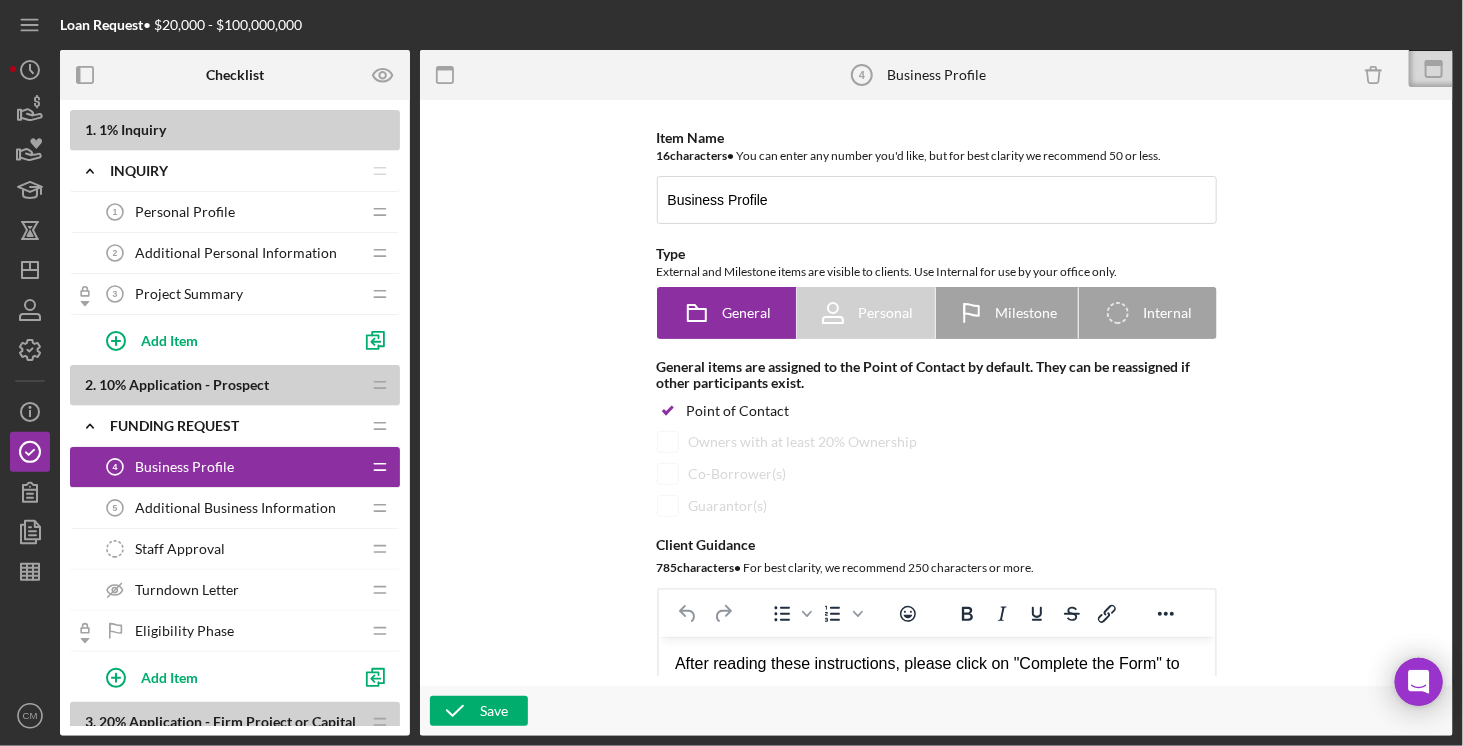 click 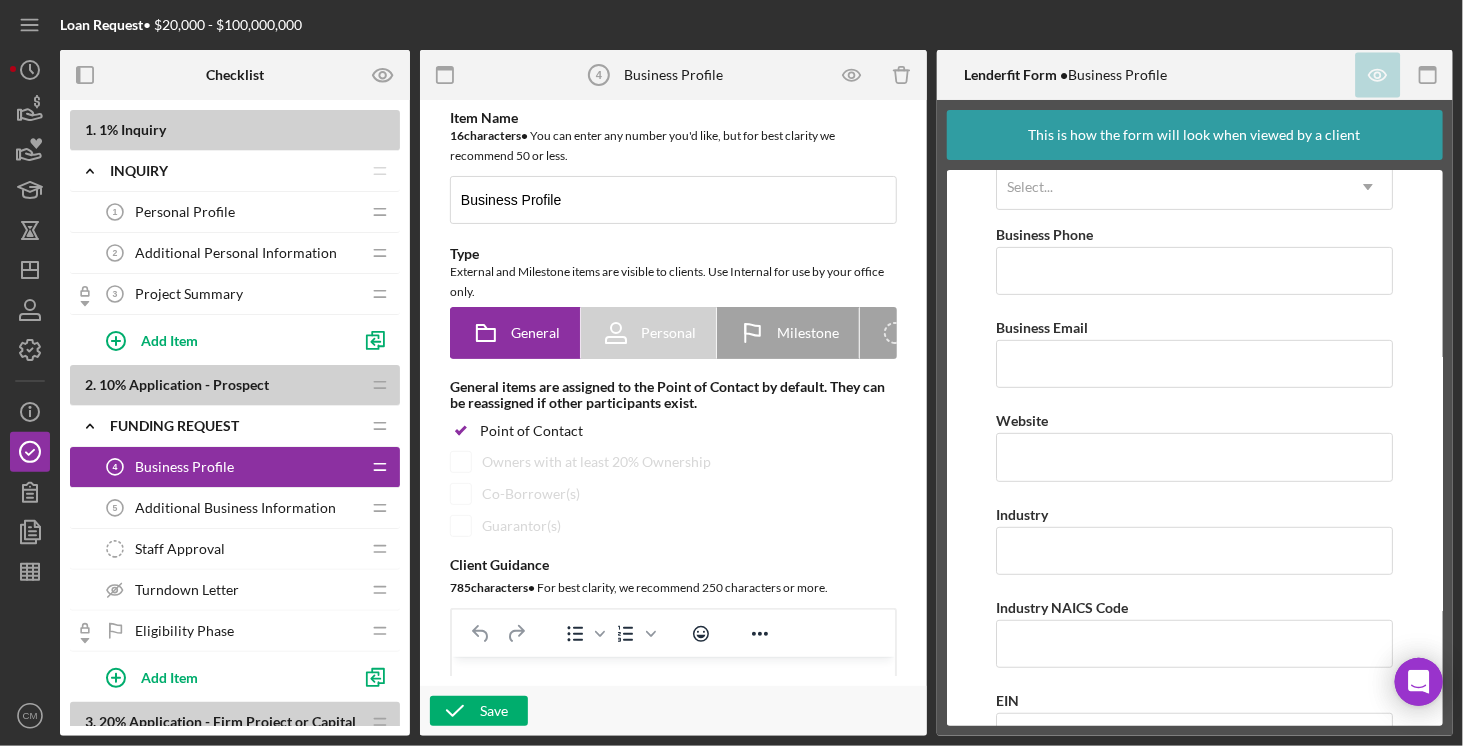scroll, scrollTop: 0, scrollLeft: 0, axis: both 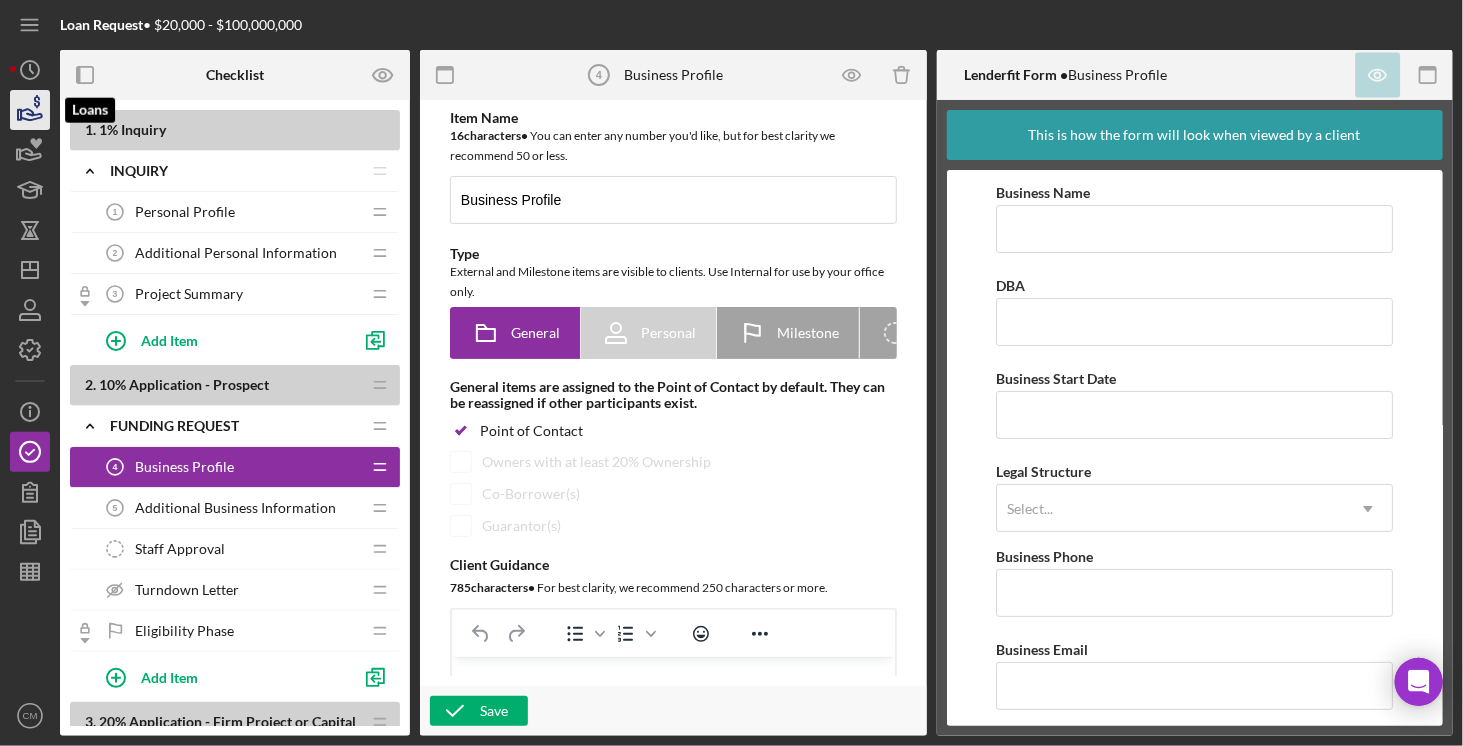 click 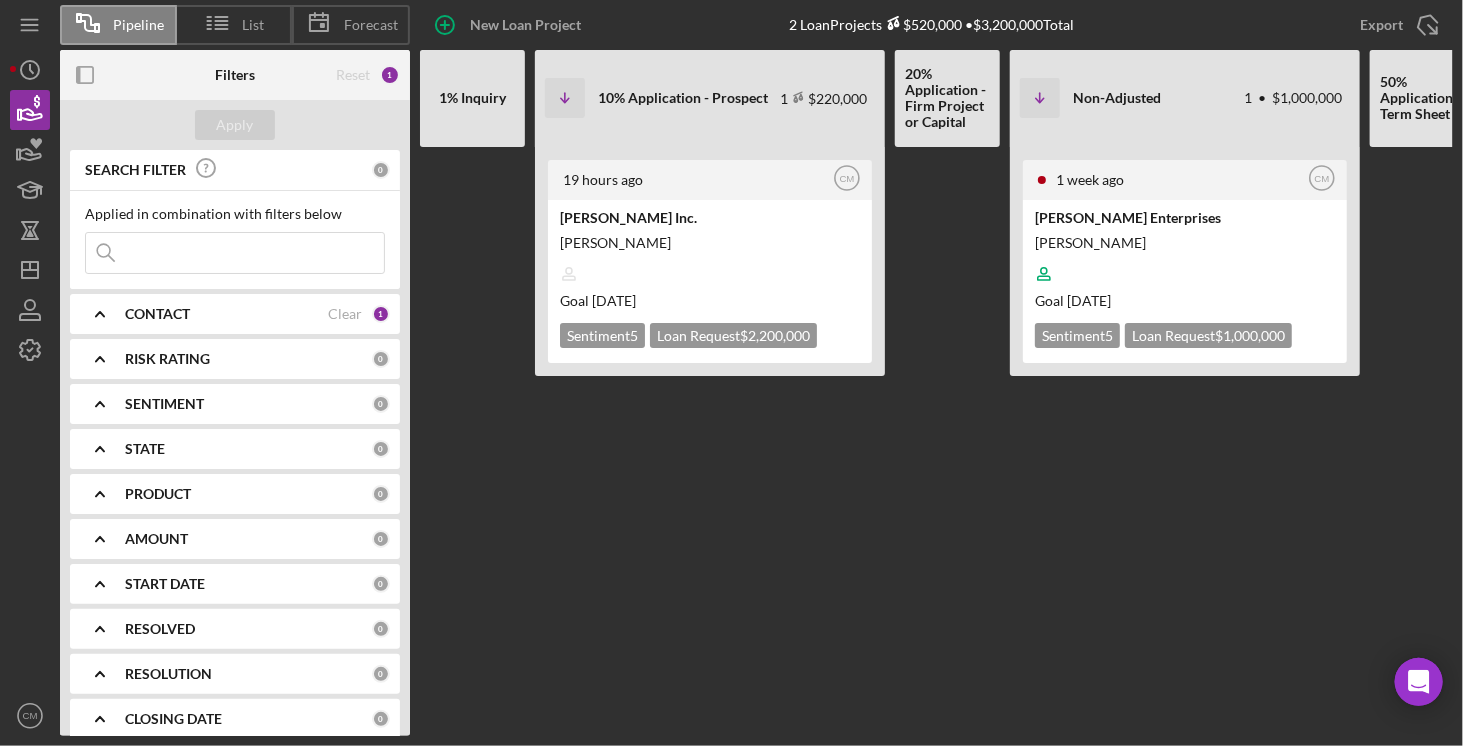 click on "30% Application - Firm Project & Capital 1 $300,000 Non-Adjusted 1 • $1,000,000" at bounding box center [1207, 98] 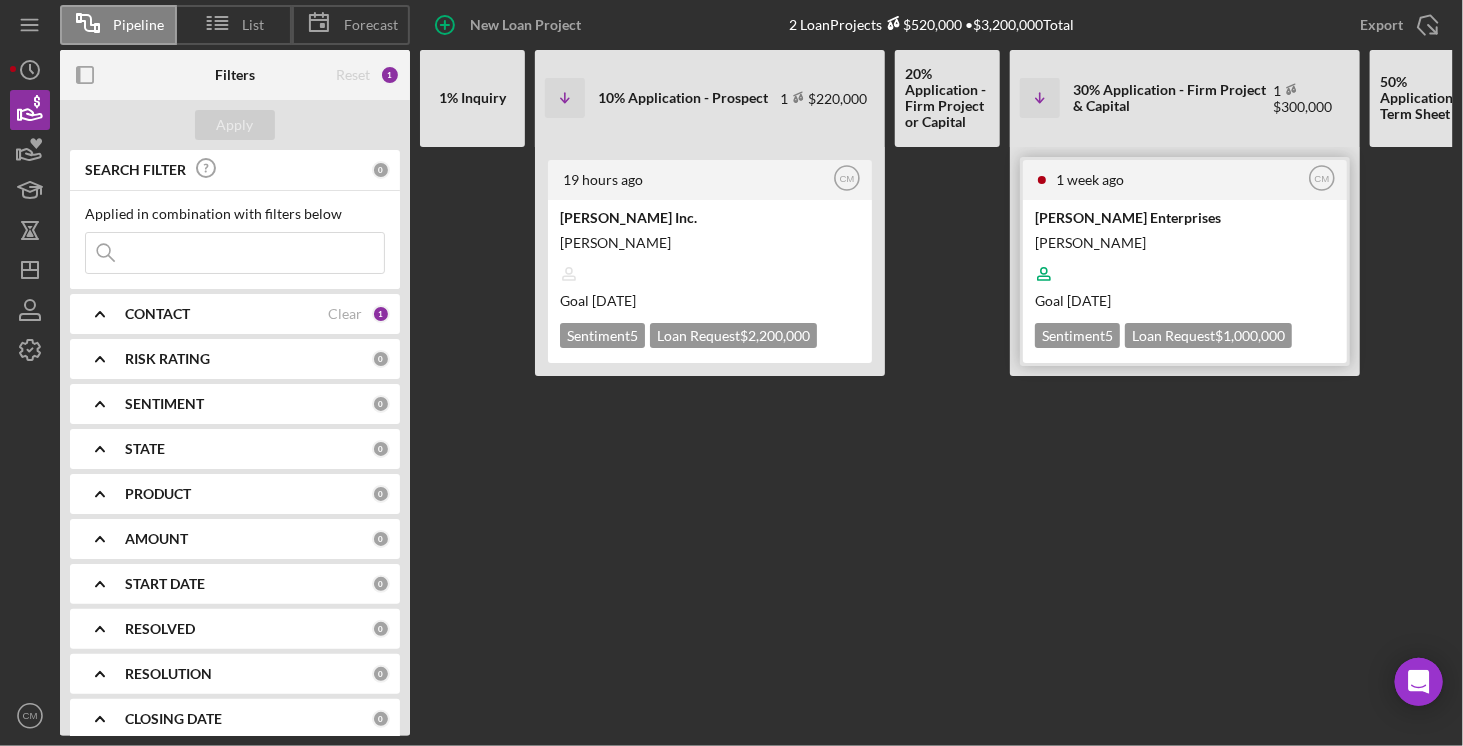 click on "[PERSON_NAME] Enterprises" at bounding box center (1183, 217) 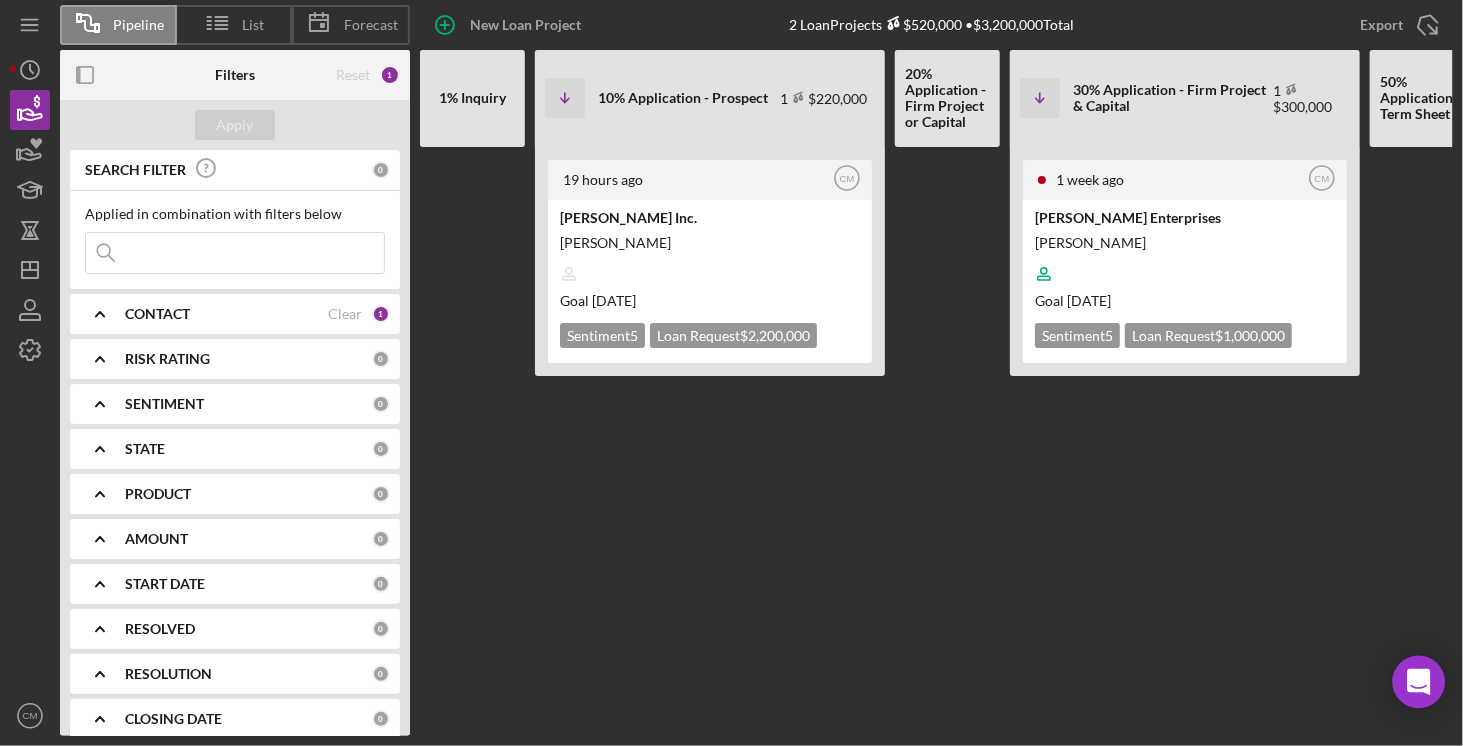 click 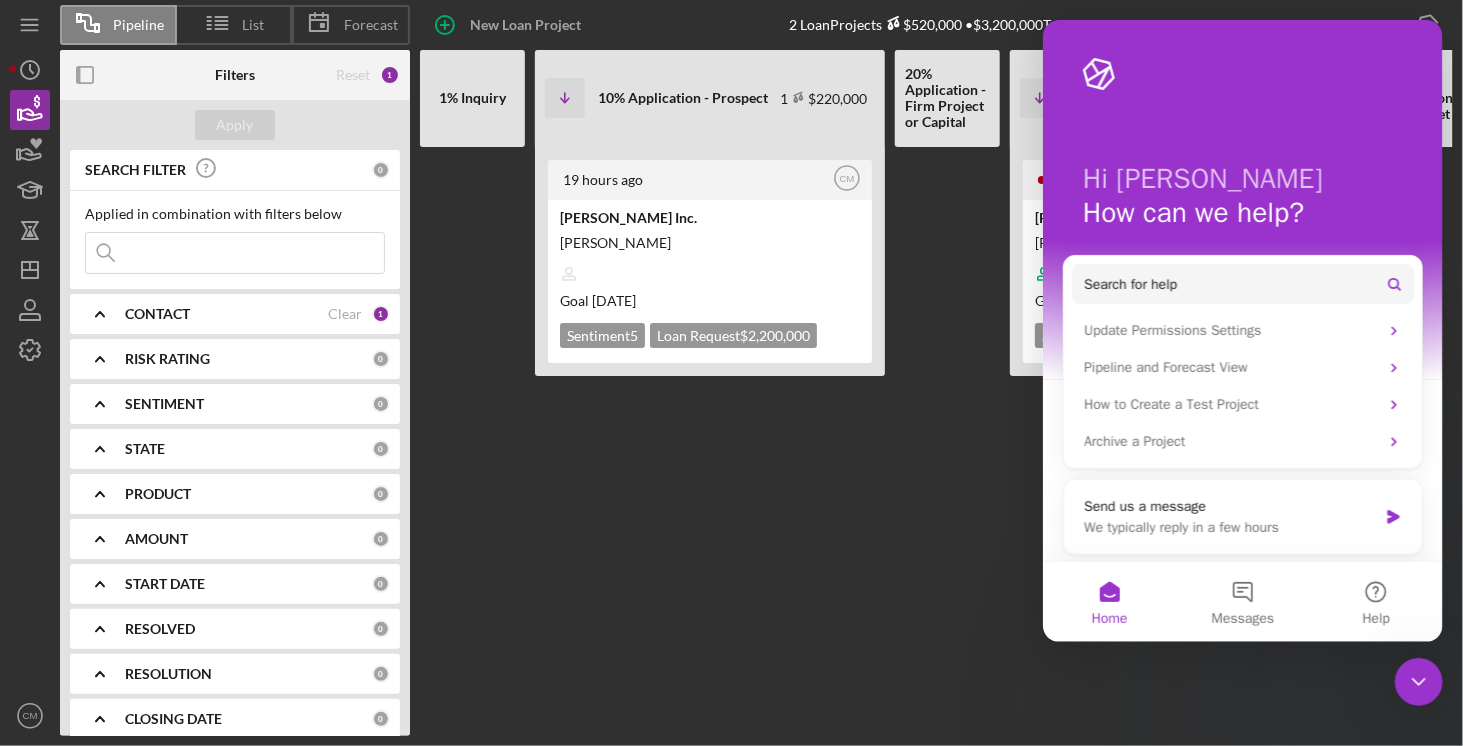 scroll, scrollTop: 0, scrollLeft: 0, axis: both 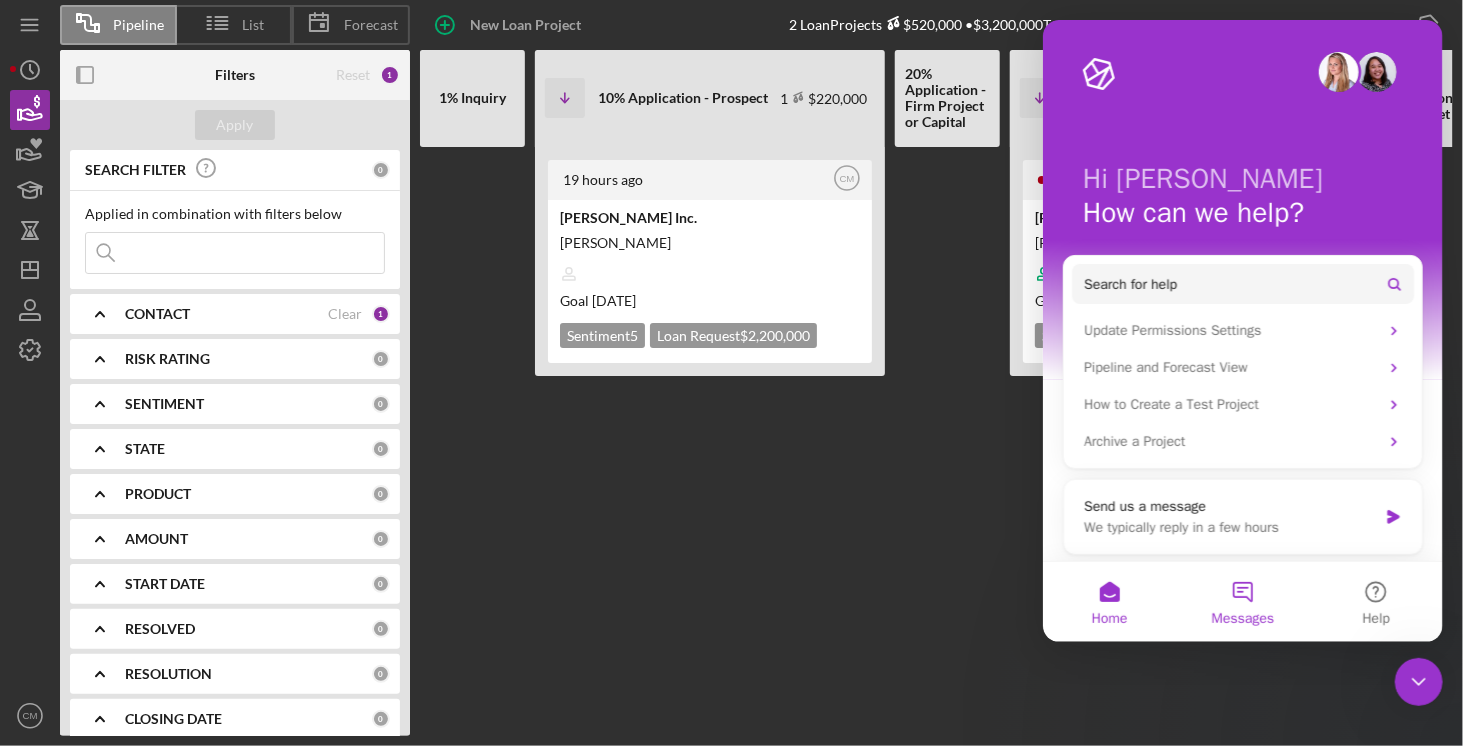 click on "Messages" at bounding box center (1241, 602) 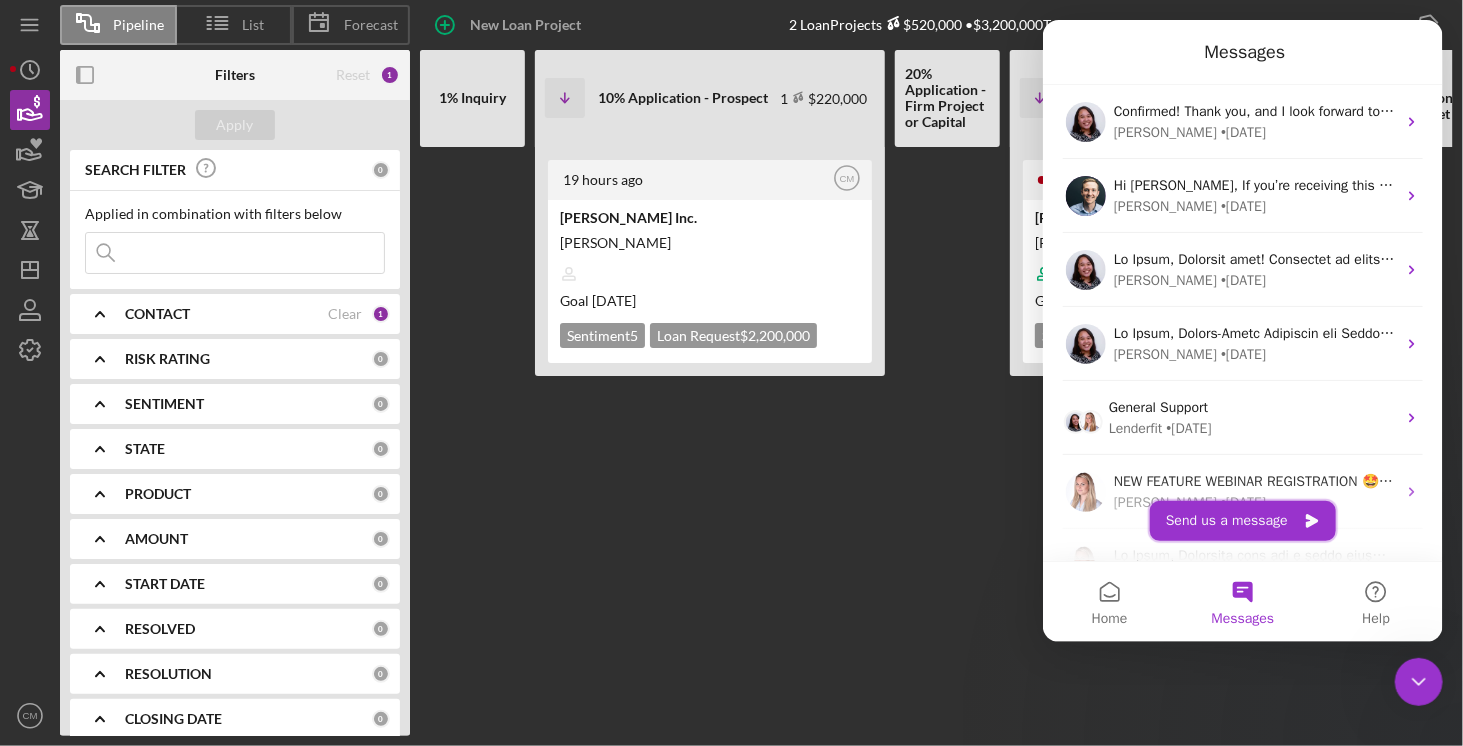 click on "Send us a message" at bounding box center (1242, 521) 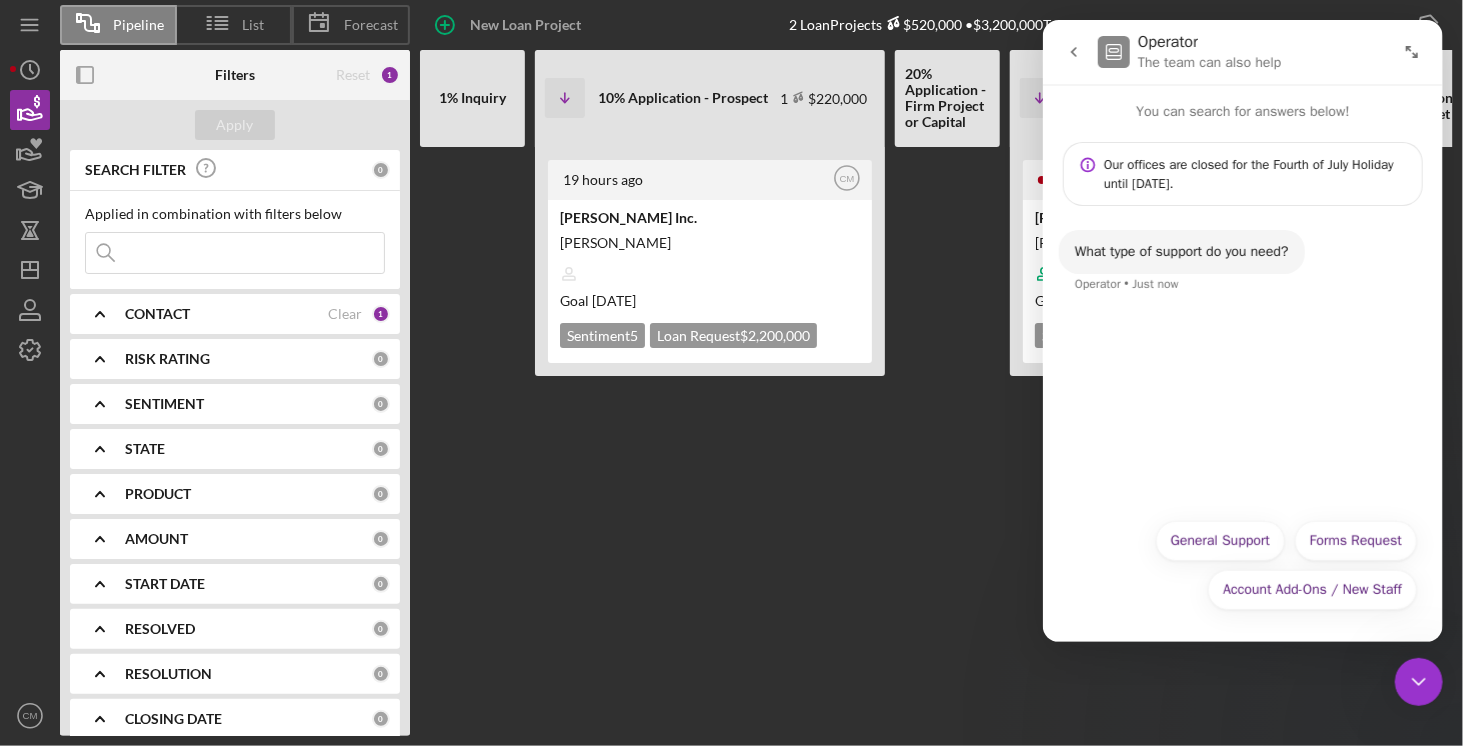 click on "What type of support do you need? Operator    •   Just now" at bounding box center (1242, 357) 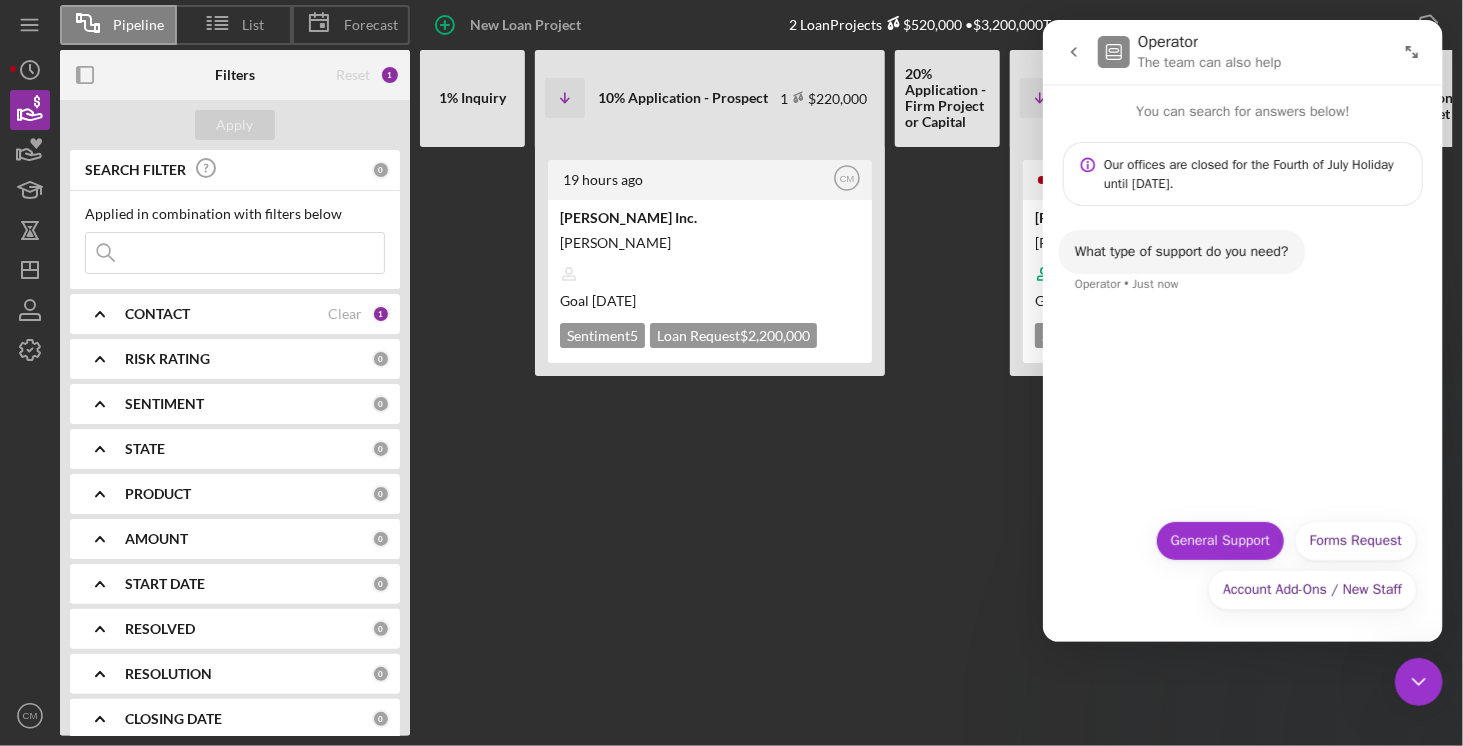 click on "General Support" at bounding box center (1219, 541) 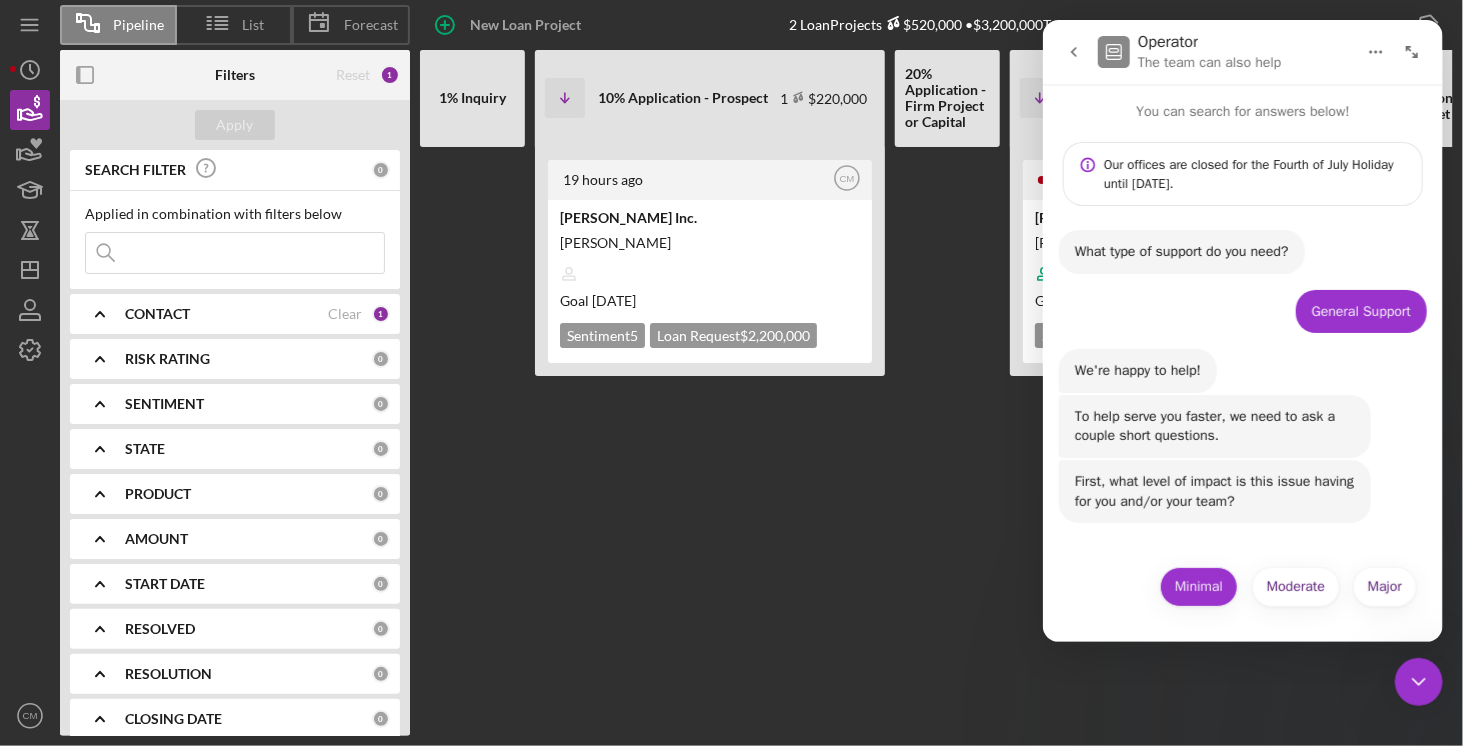 click on "Minimal" at bounding box center (1198, 587) 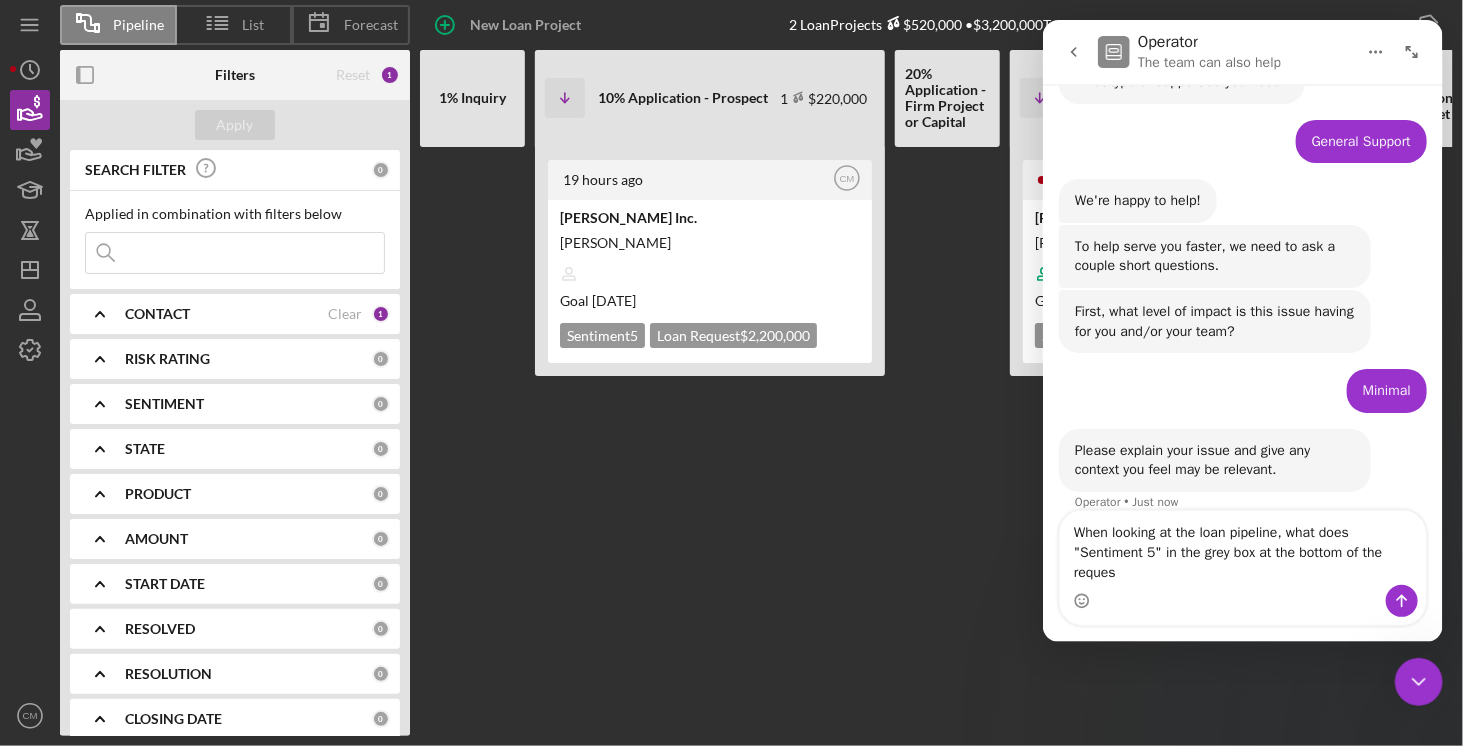 scroll, scrollTop: 190, scrollLeft: 0, axis: vertical 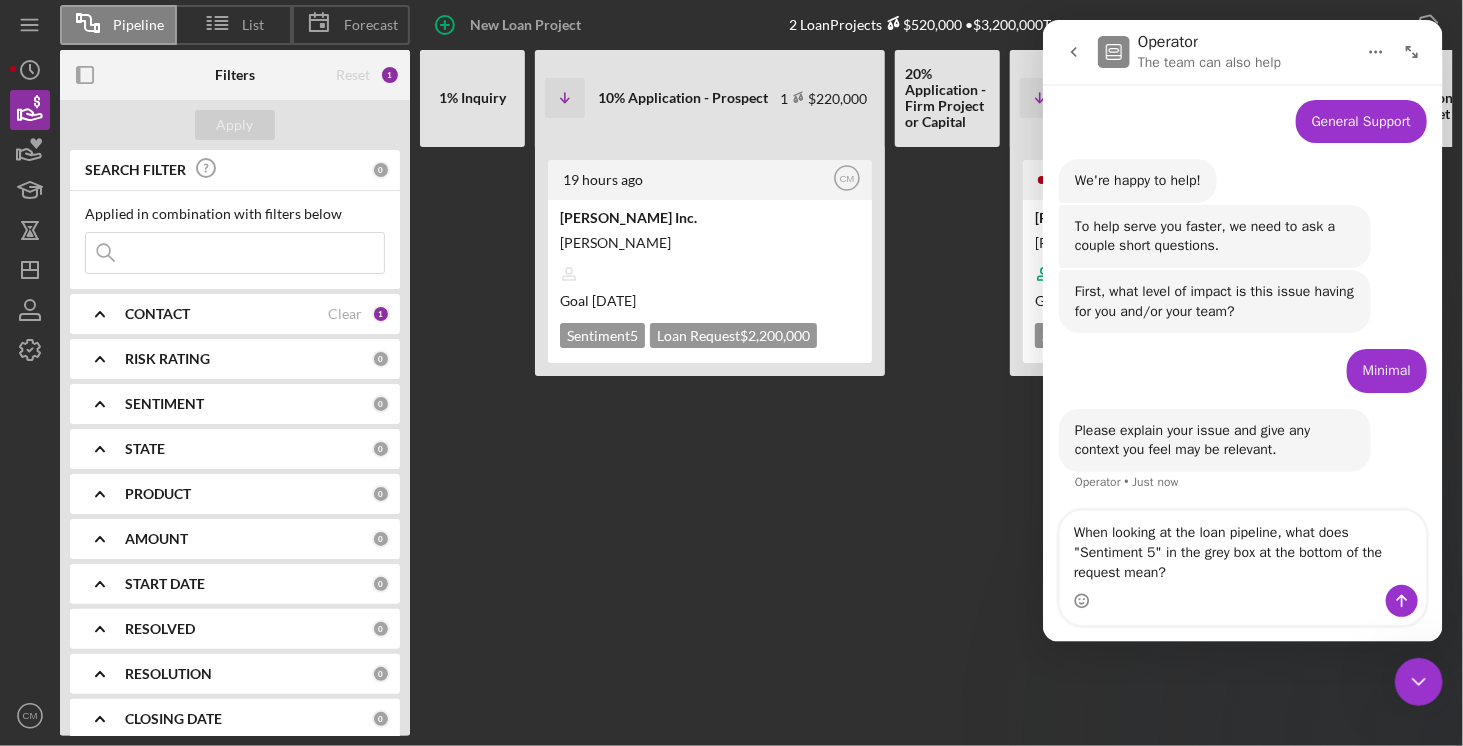type on "When looking at the loan pipeline, what does "Sentiment 5" in the grey box at the bottom of the request mean?" 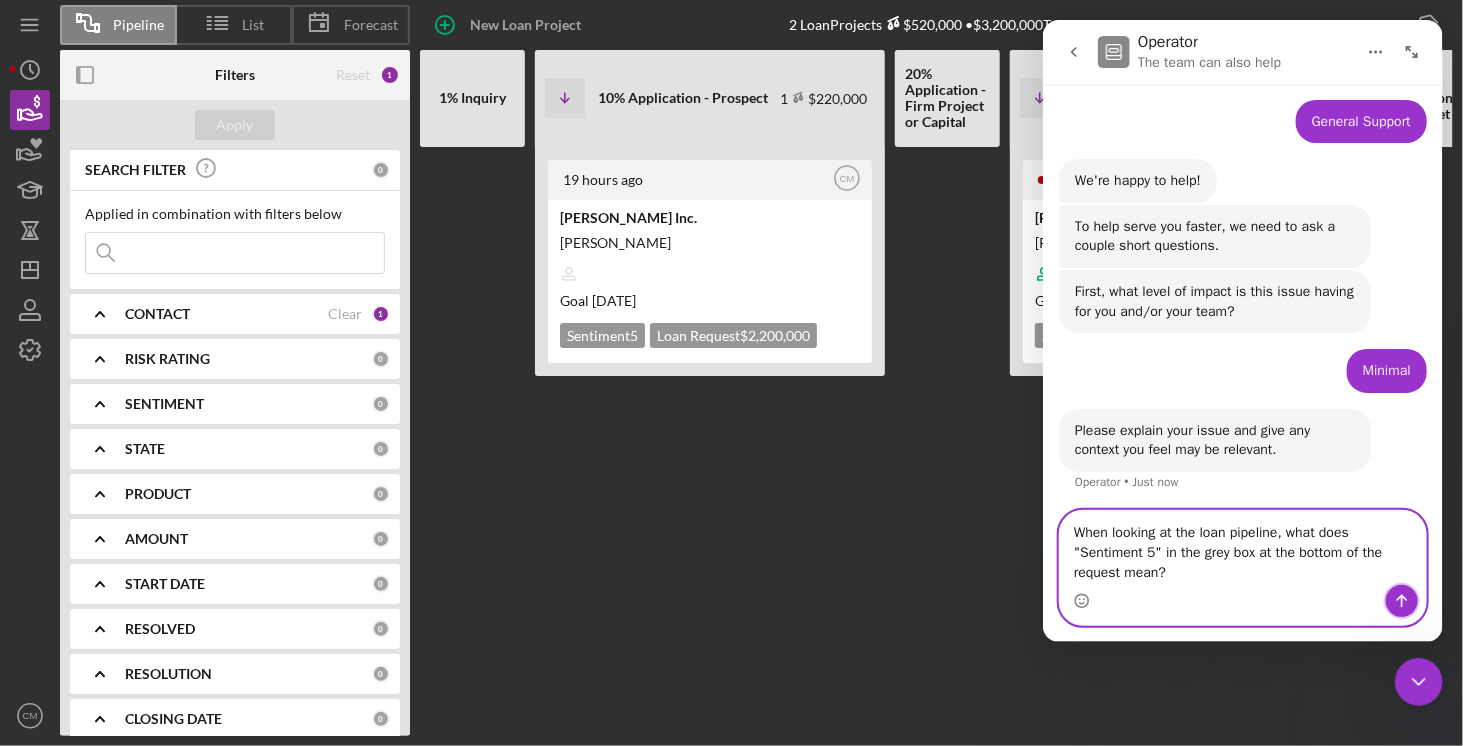 click 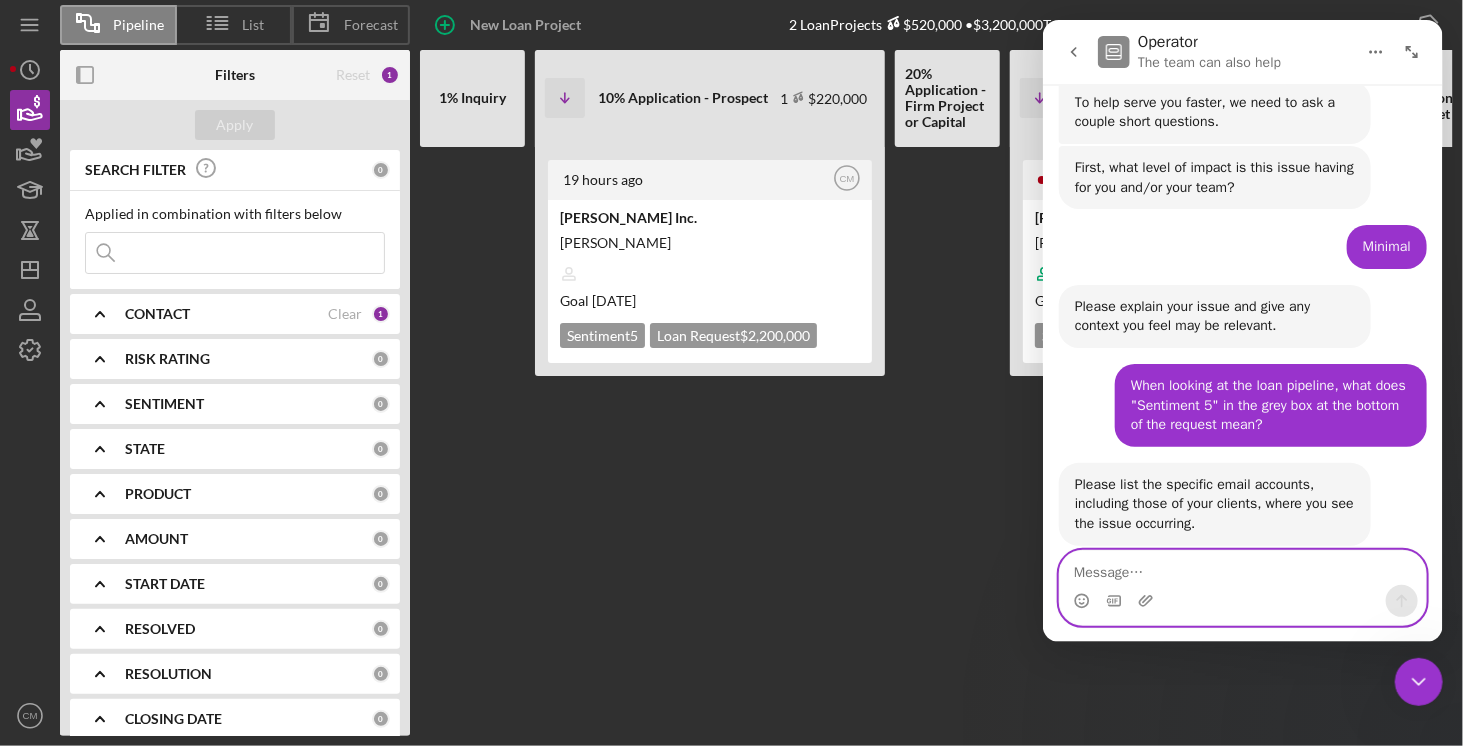 scroll, scrollTop: 348, scrollLeft: 0, axis: vertical 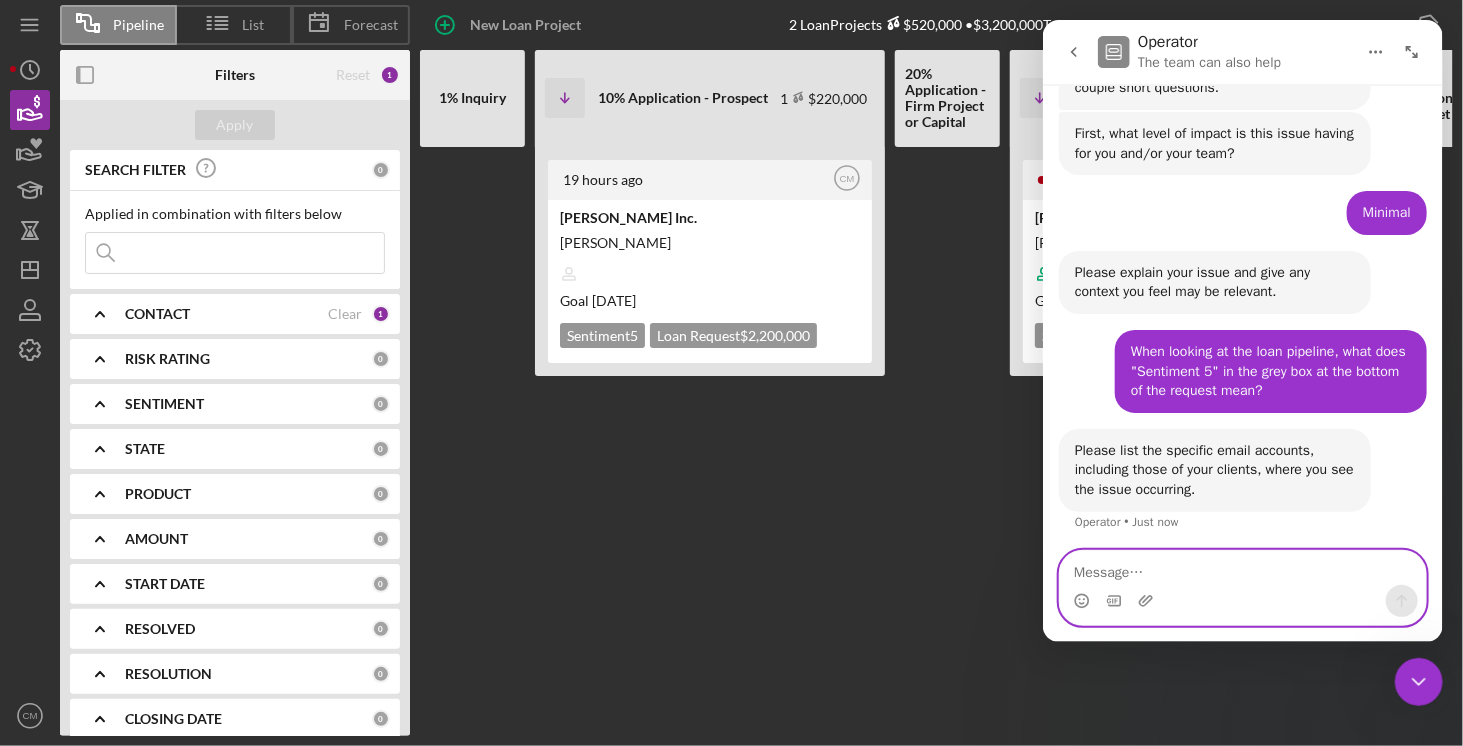 click at bounding box center [1242, 568] 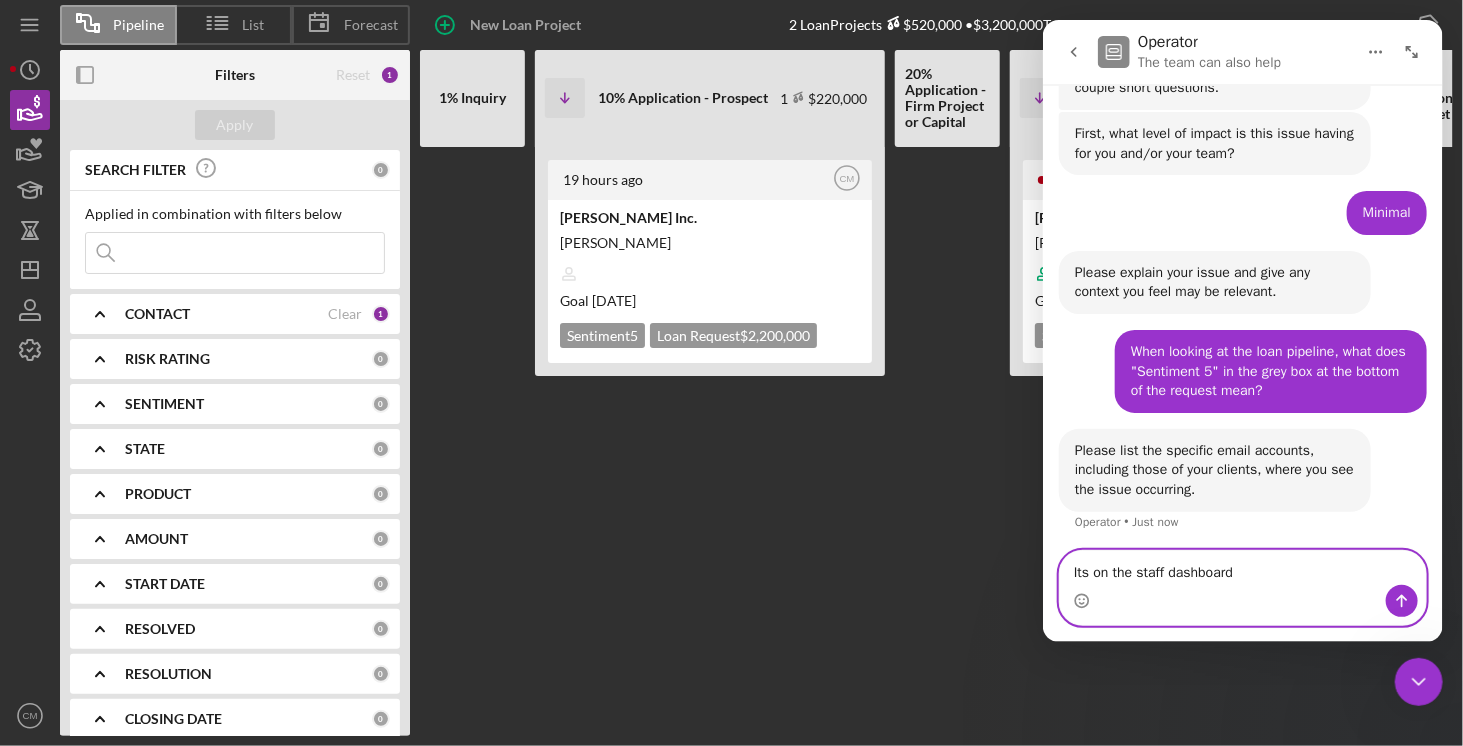 type on "Its on the staff dashboard." 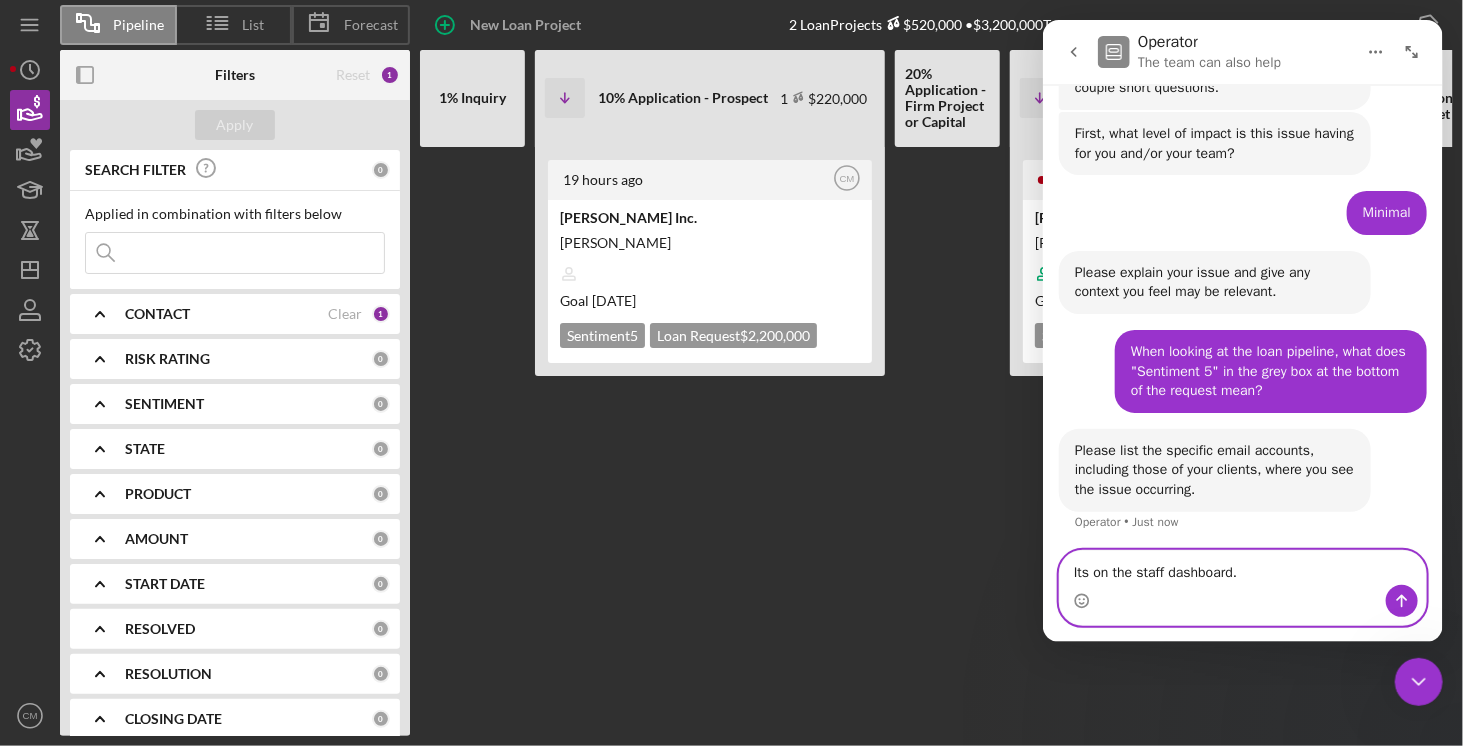 type 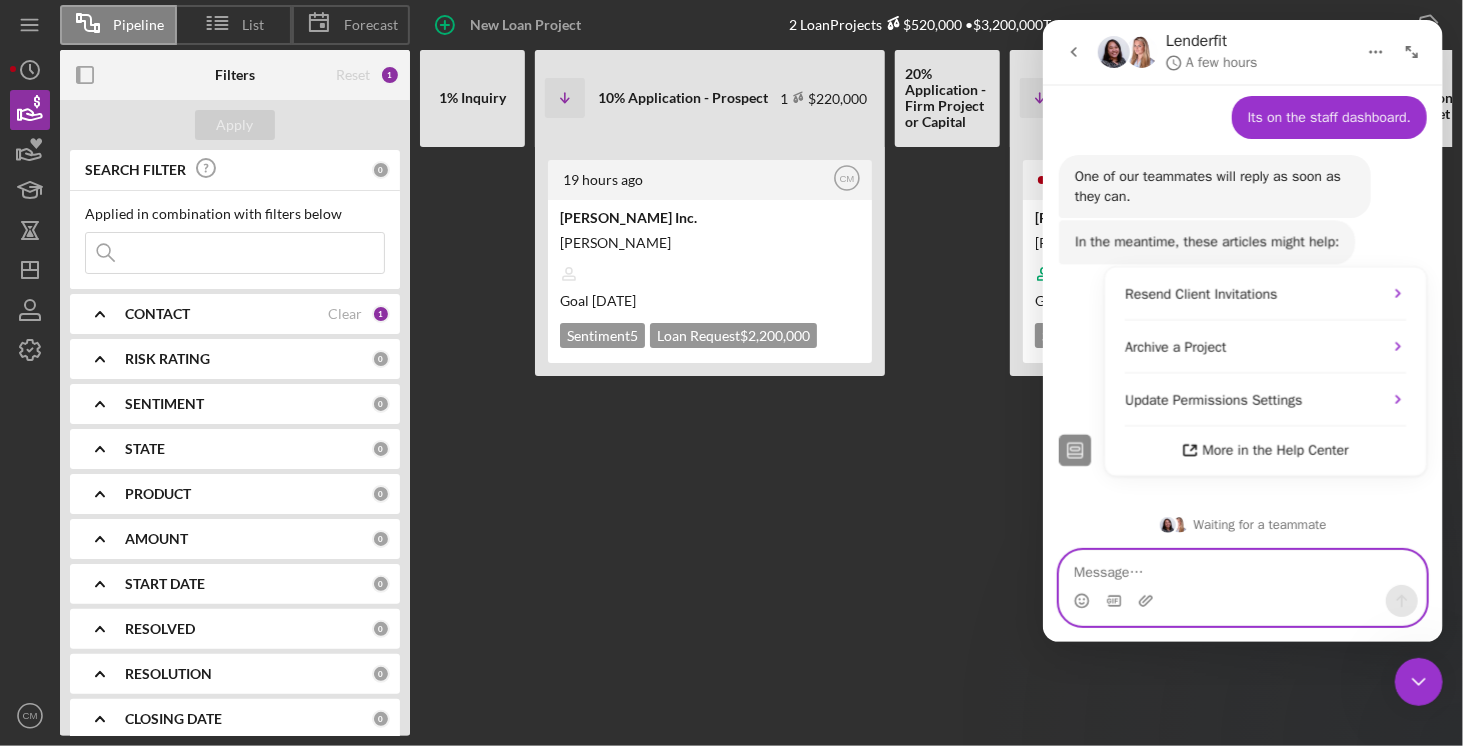 scroll, scrollTop: 779, scrollLeft: 0, axis: vertical 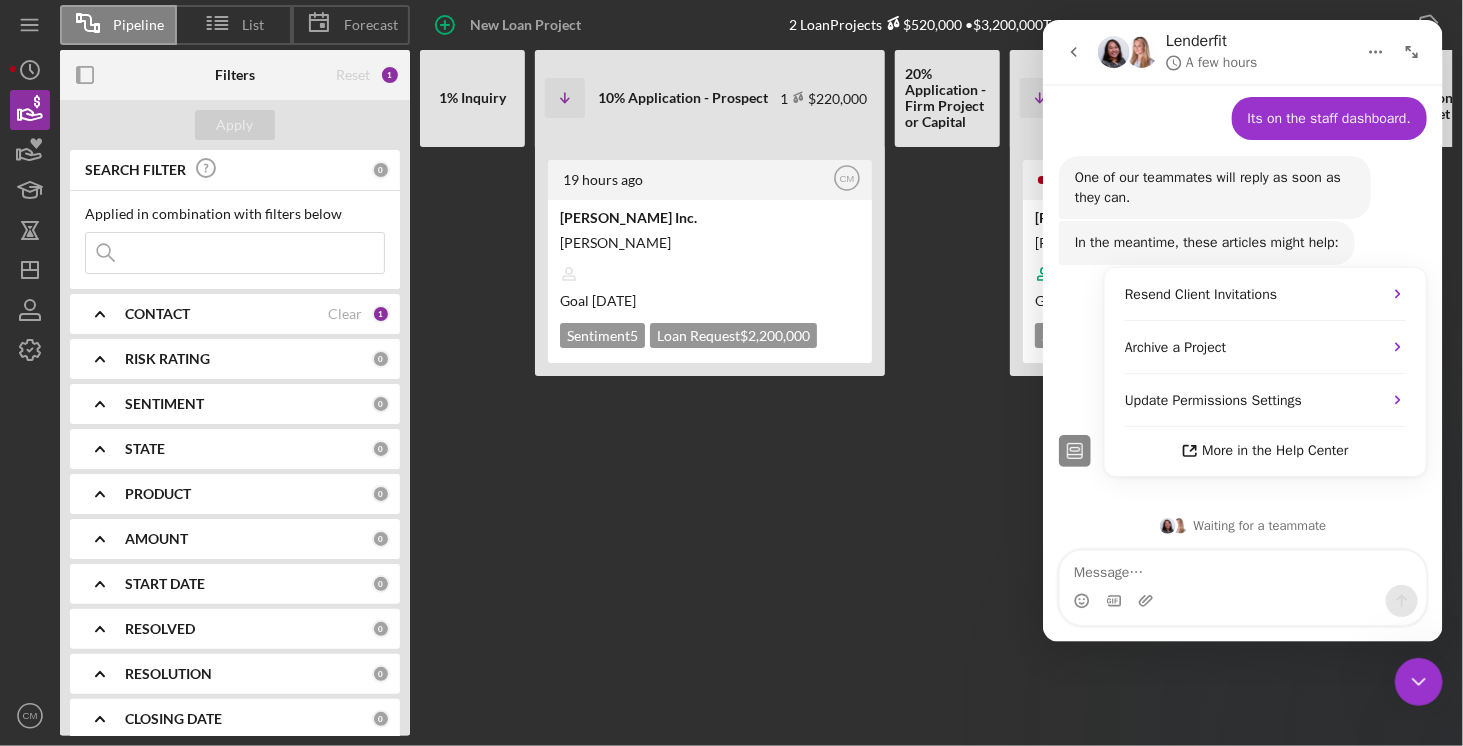 click at bounding box center (947, 441) 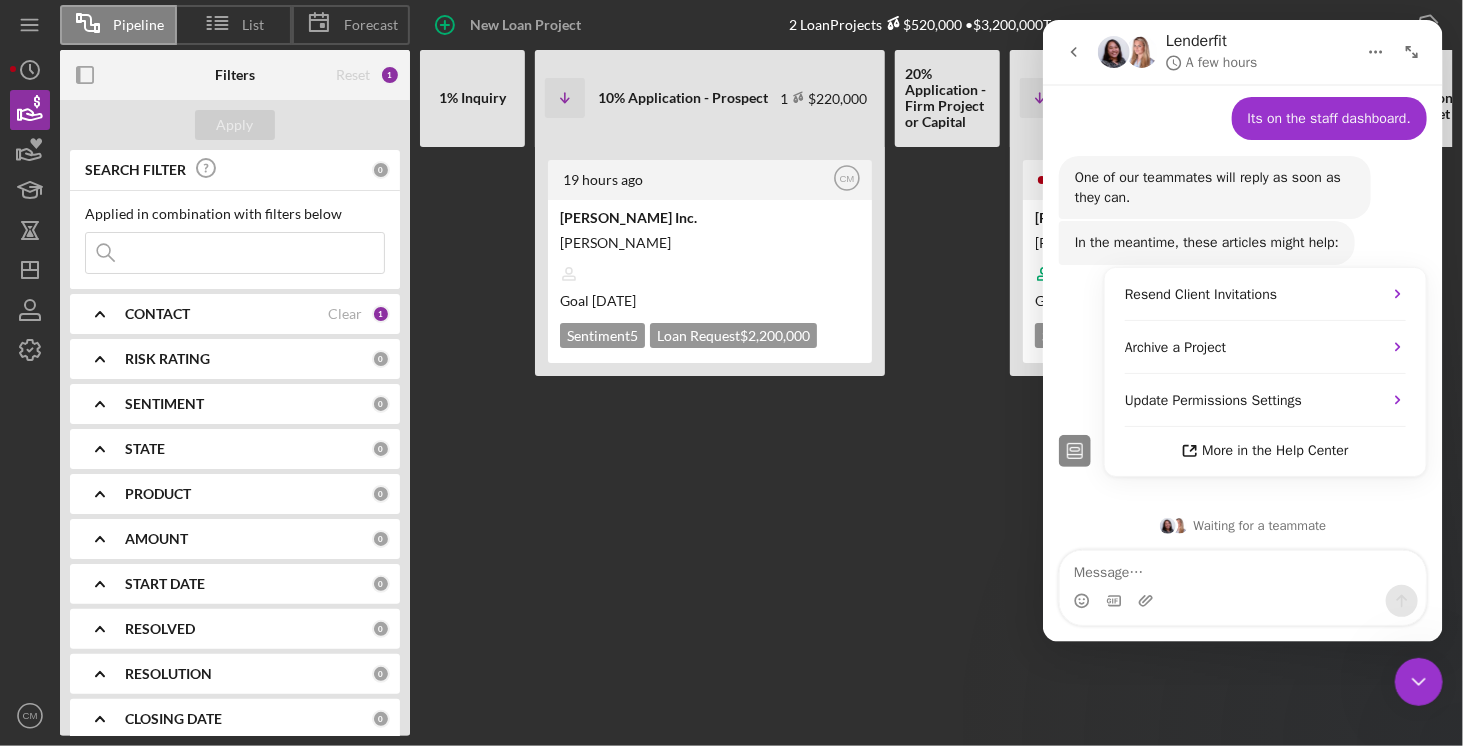 click 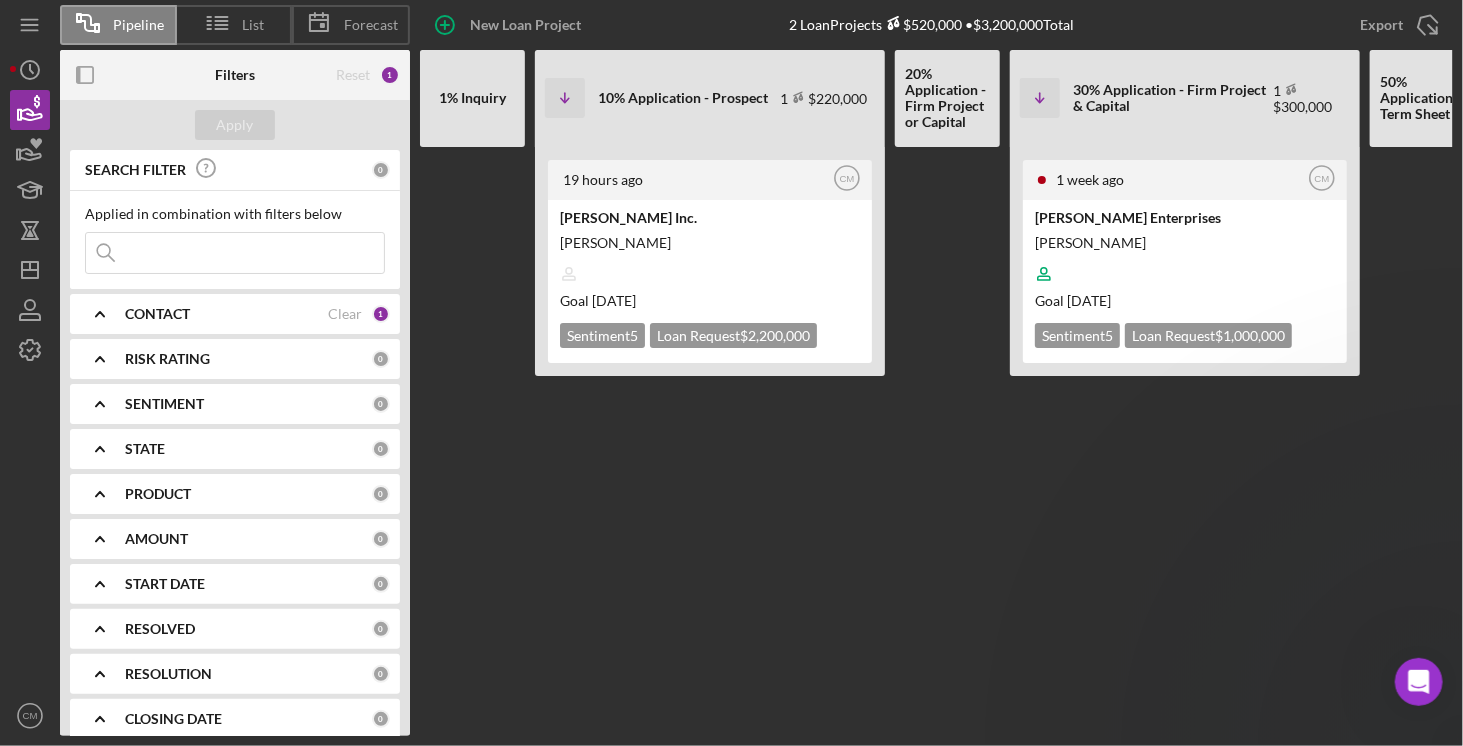 scroll, scrollTop: 0, scrollLeft: 0, axis: both 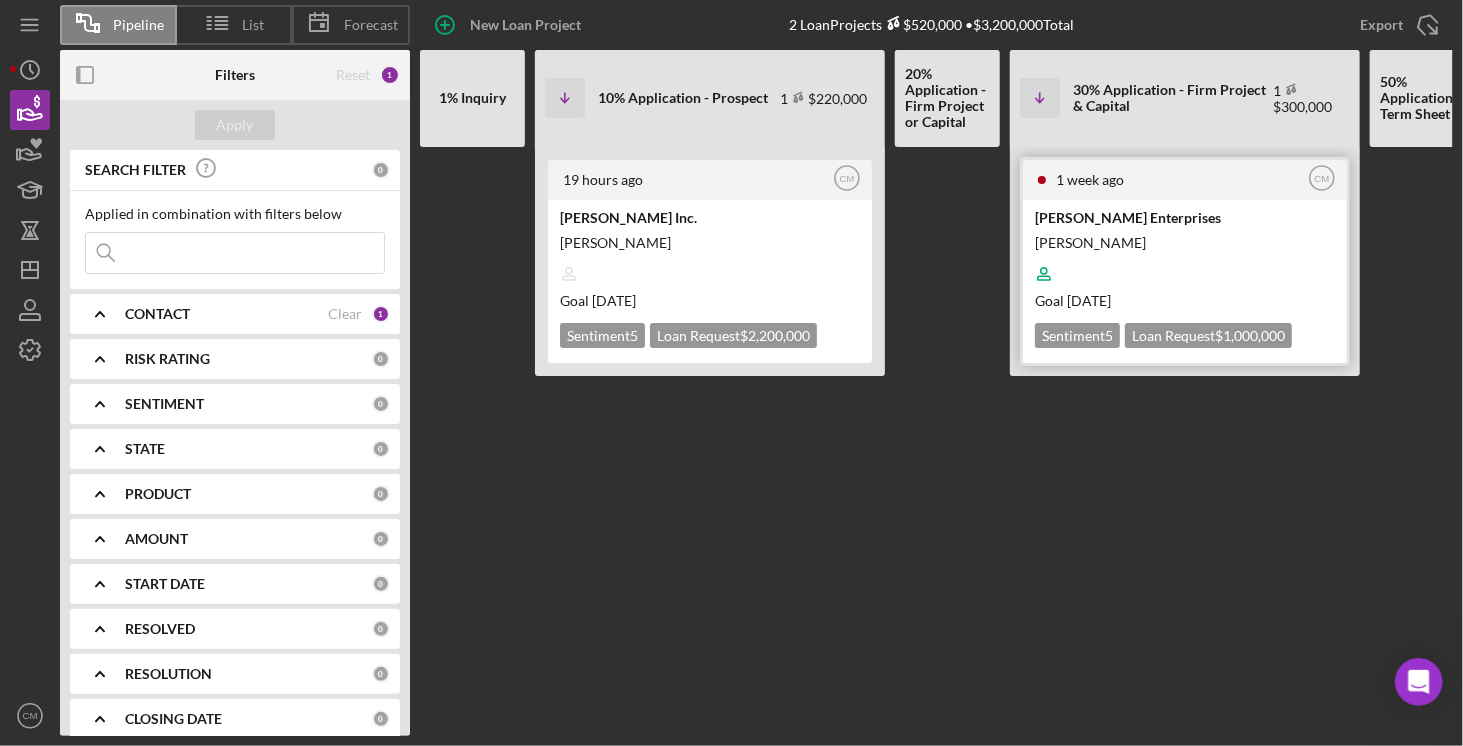 click on "[PERSON_NAME] Enterprises" at bounding box center [1183, 217] 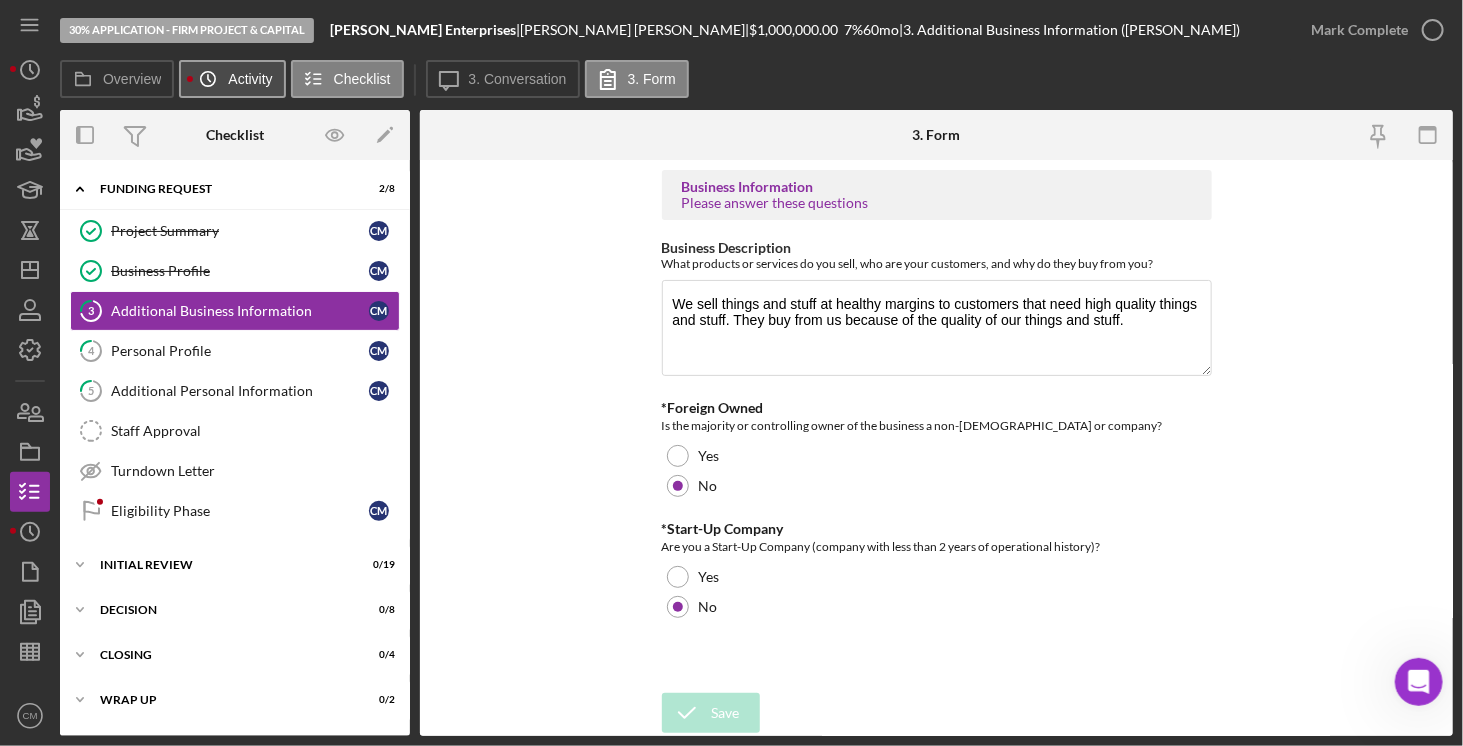 click on "Icon/History" 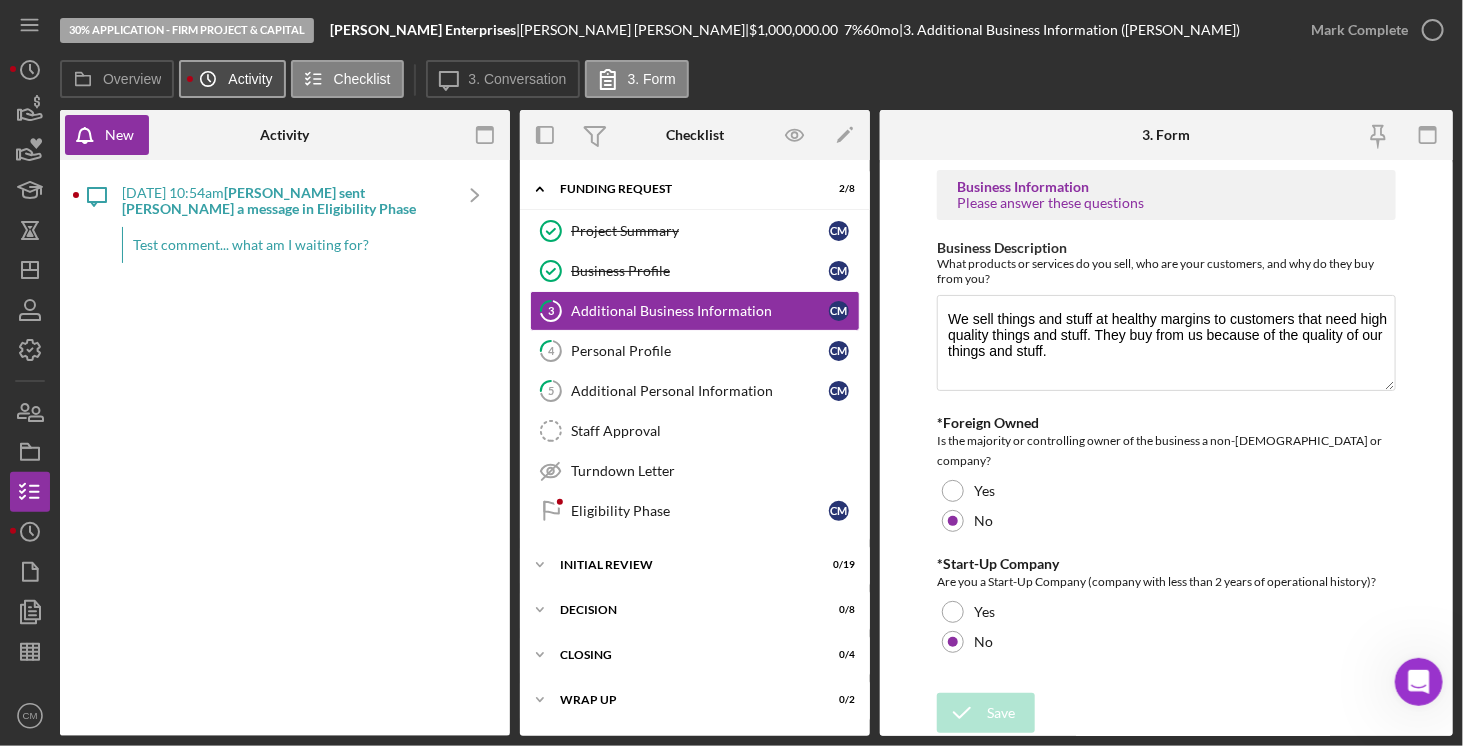 click on "Icon/History" 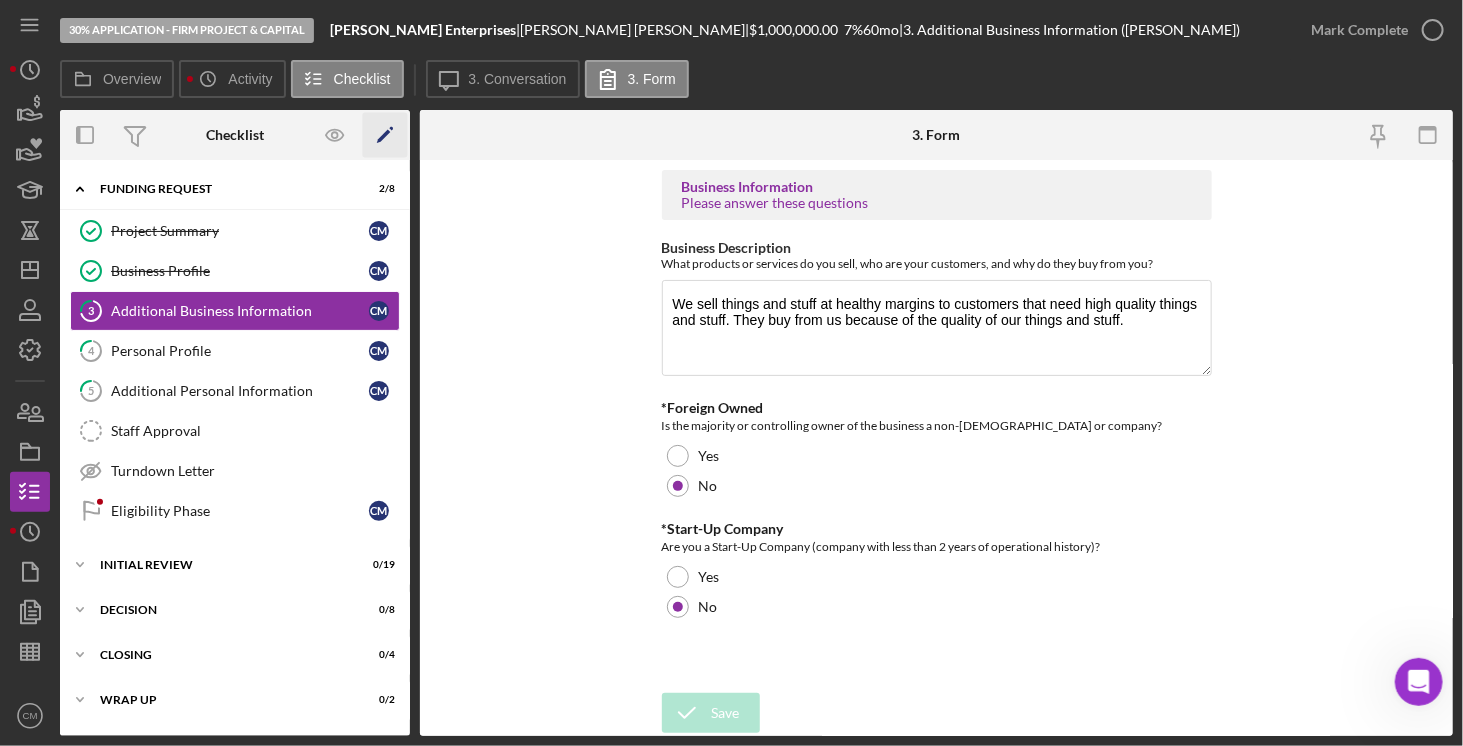 click 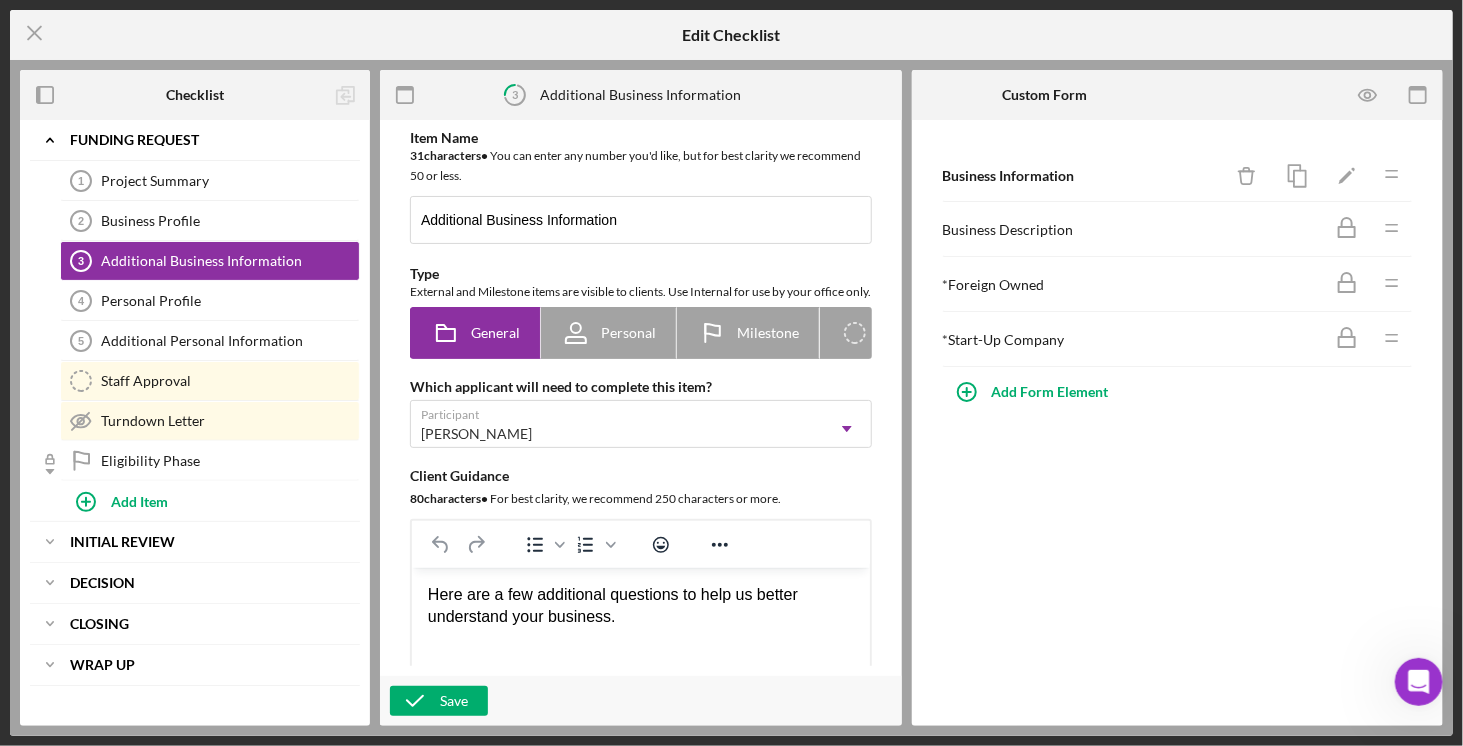 scroll, scrollTop: 0, scrollLeft: 0, axis: both 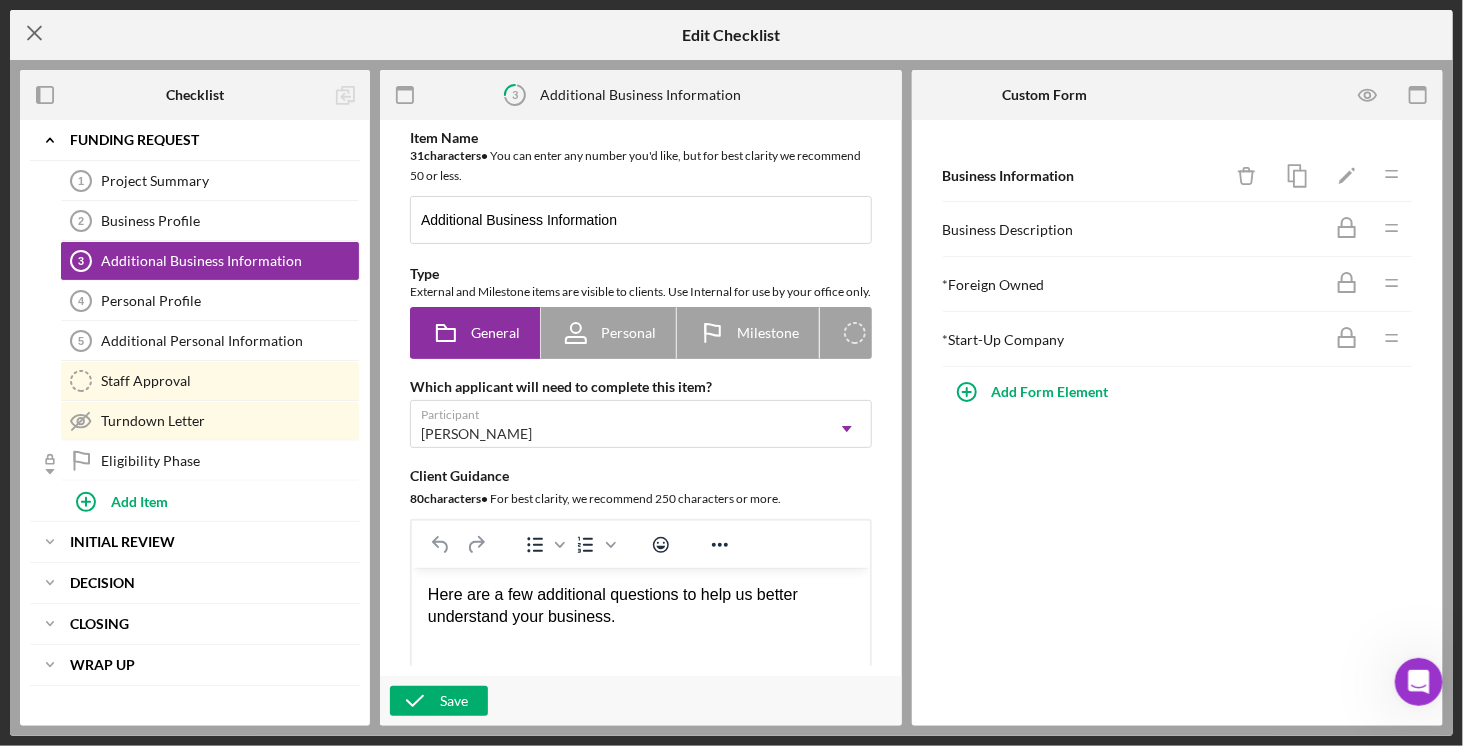click on "Icon/Menu Close" 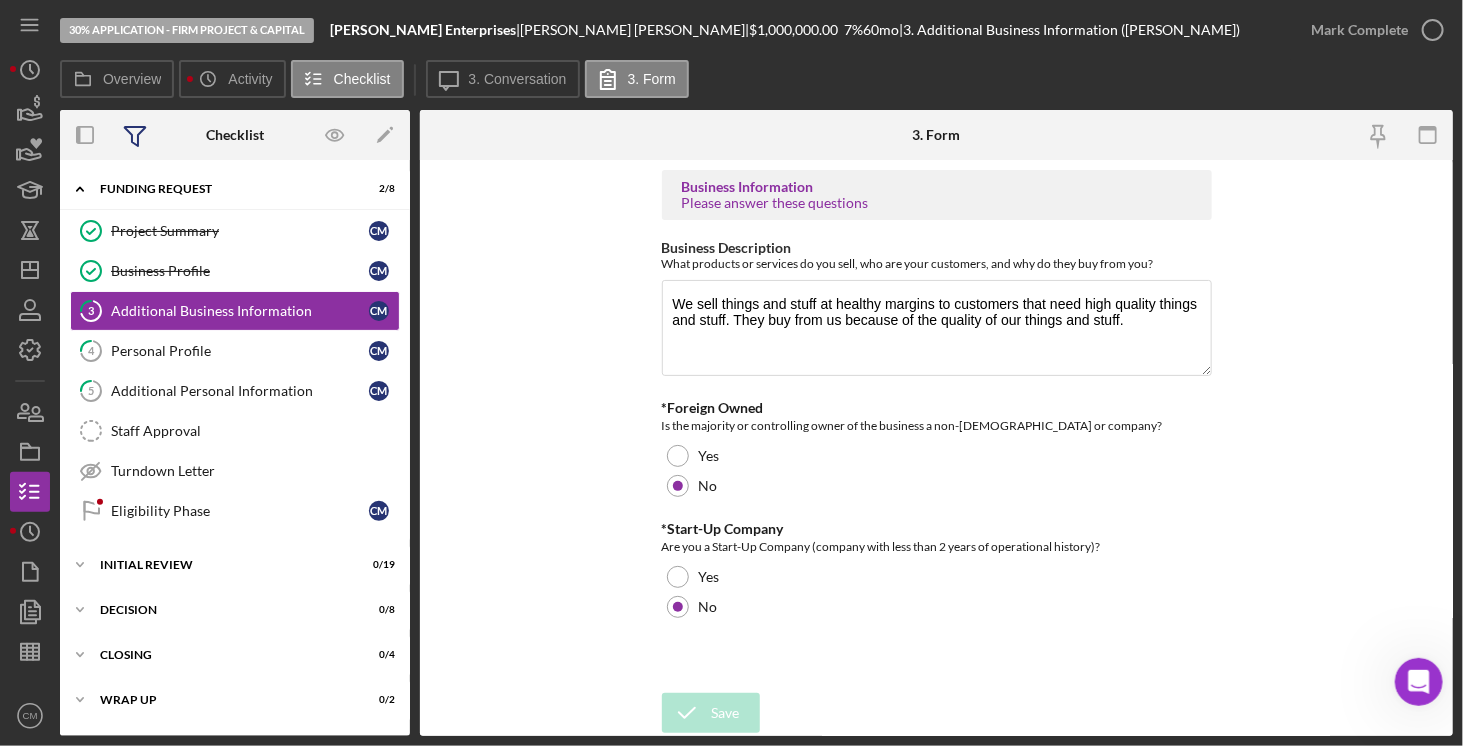 click 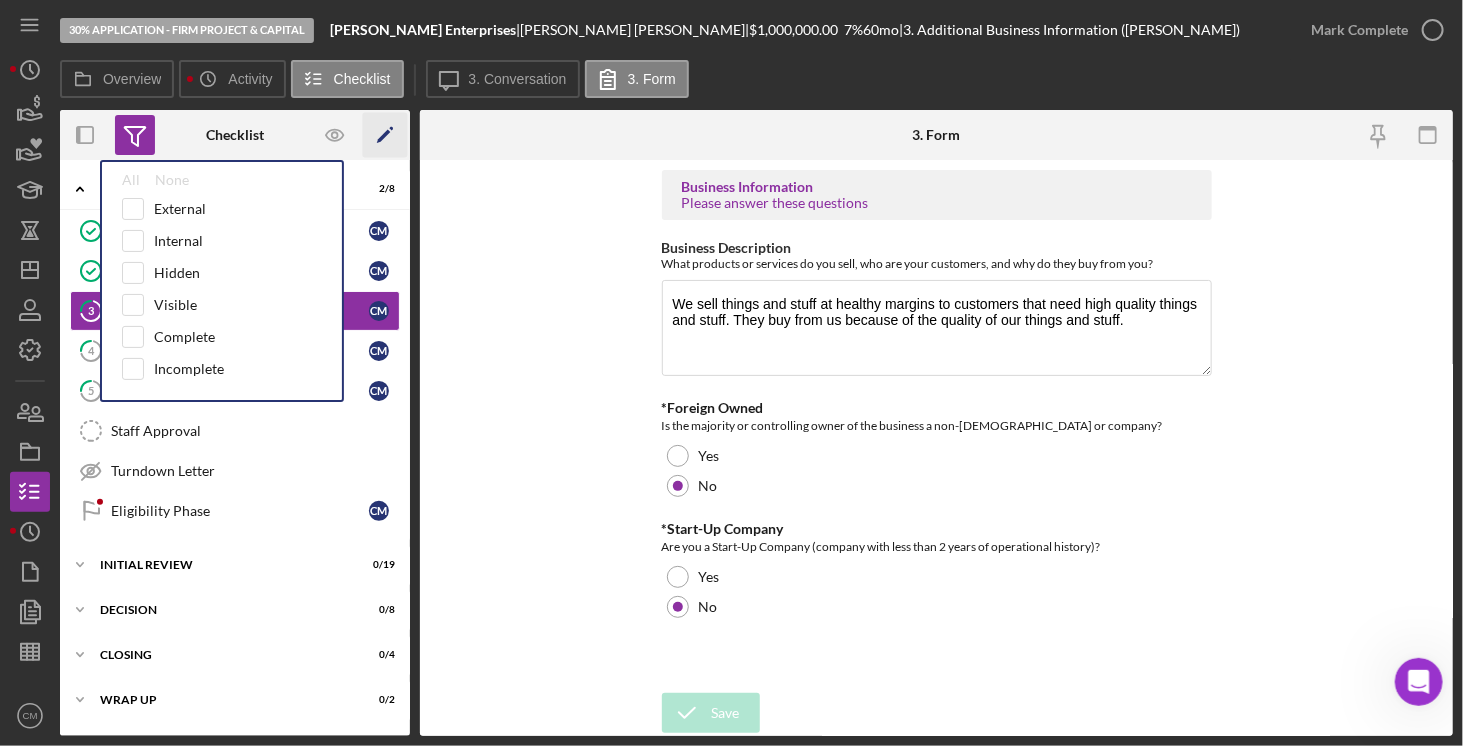 click on "Icon/Edit" 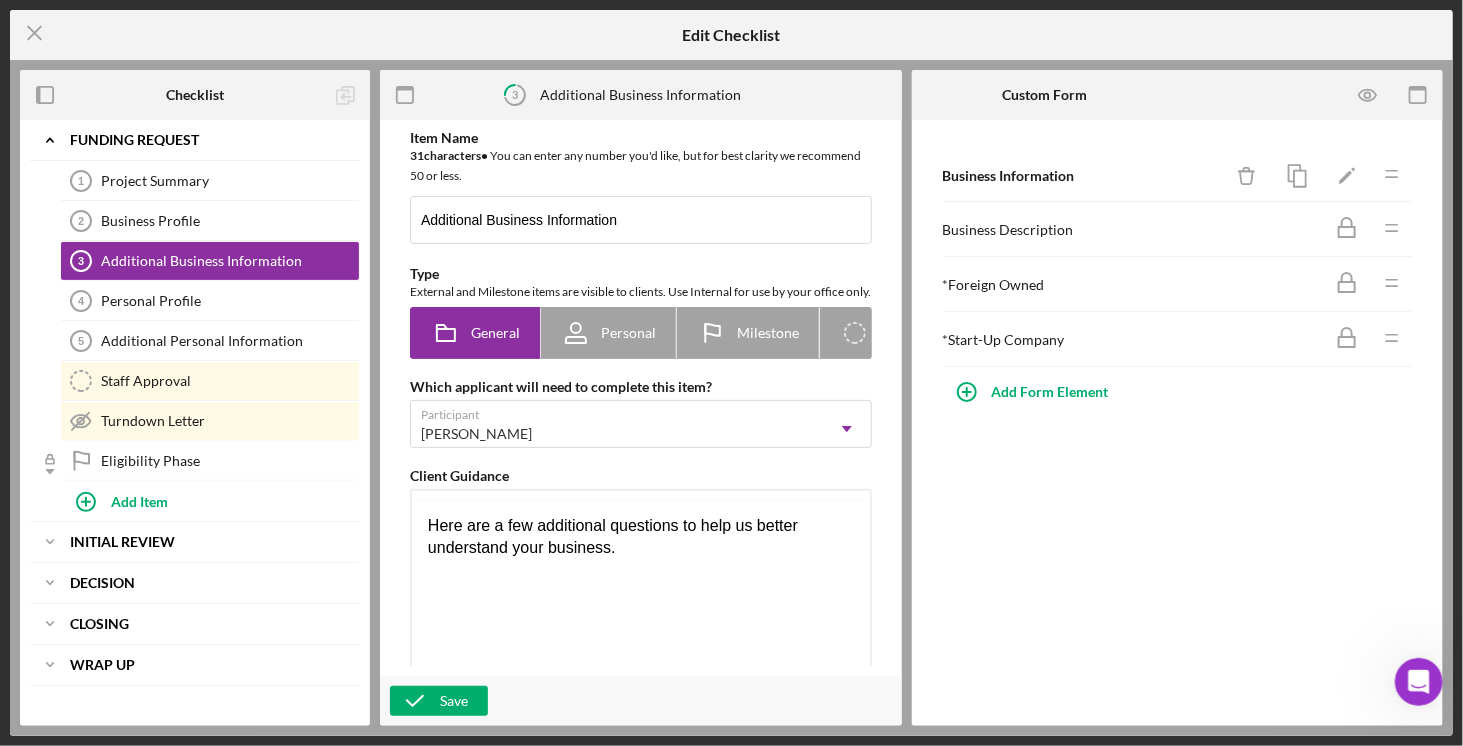 scroll, scrollTop: 0, scrollLeft: 0, axis: both 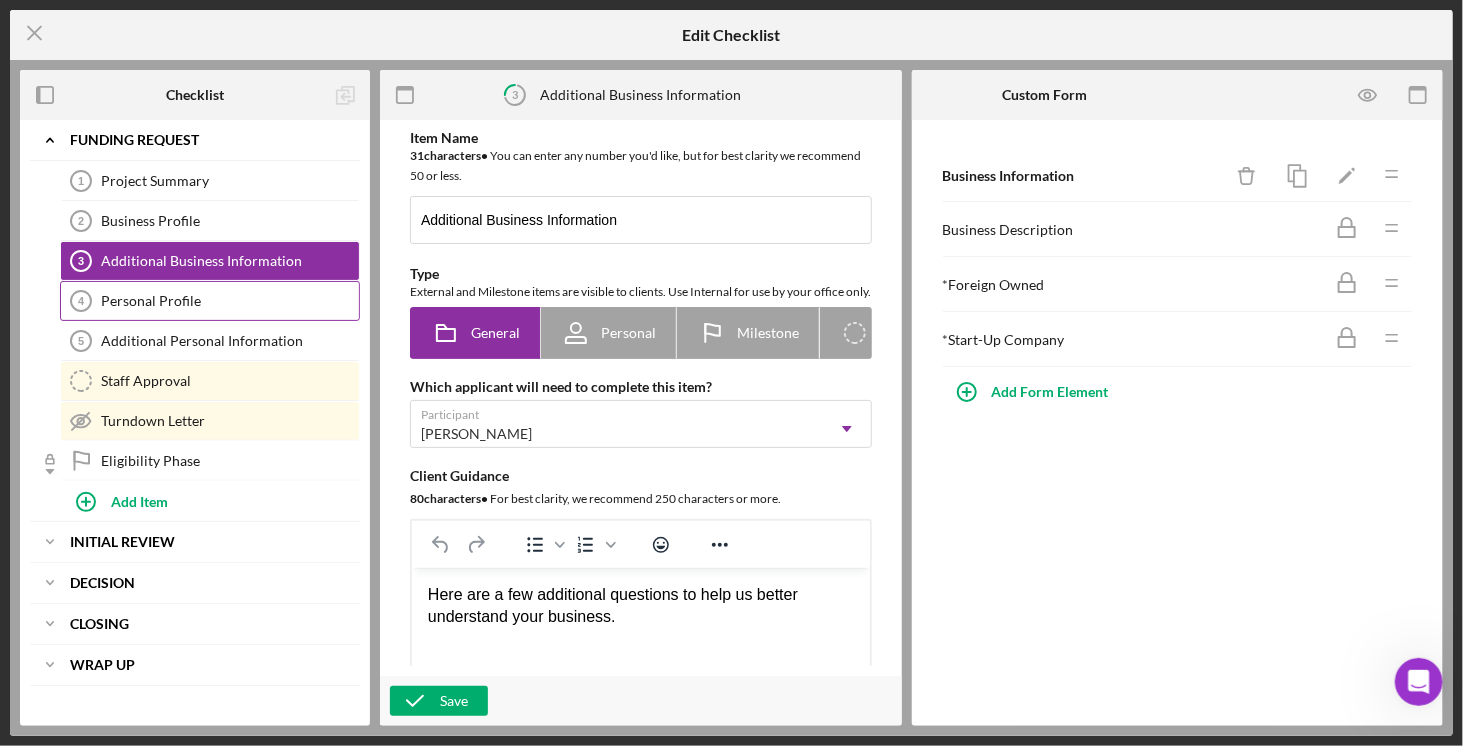 click on "Personal Profile" at bounding box center (230, 301) 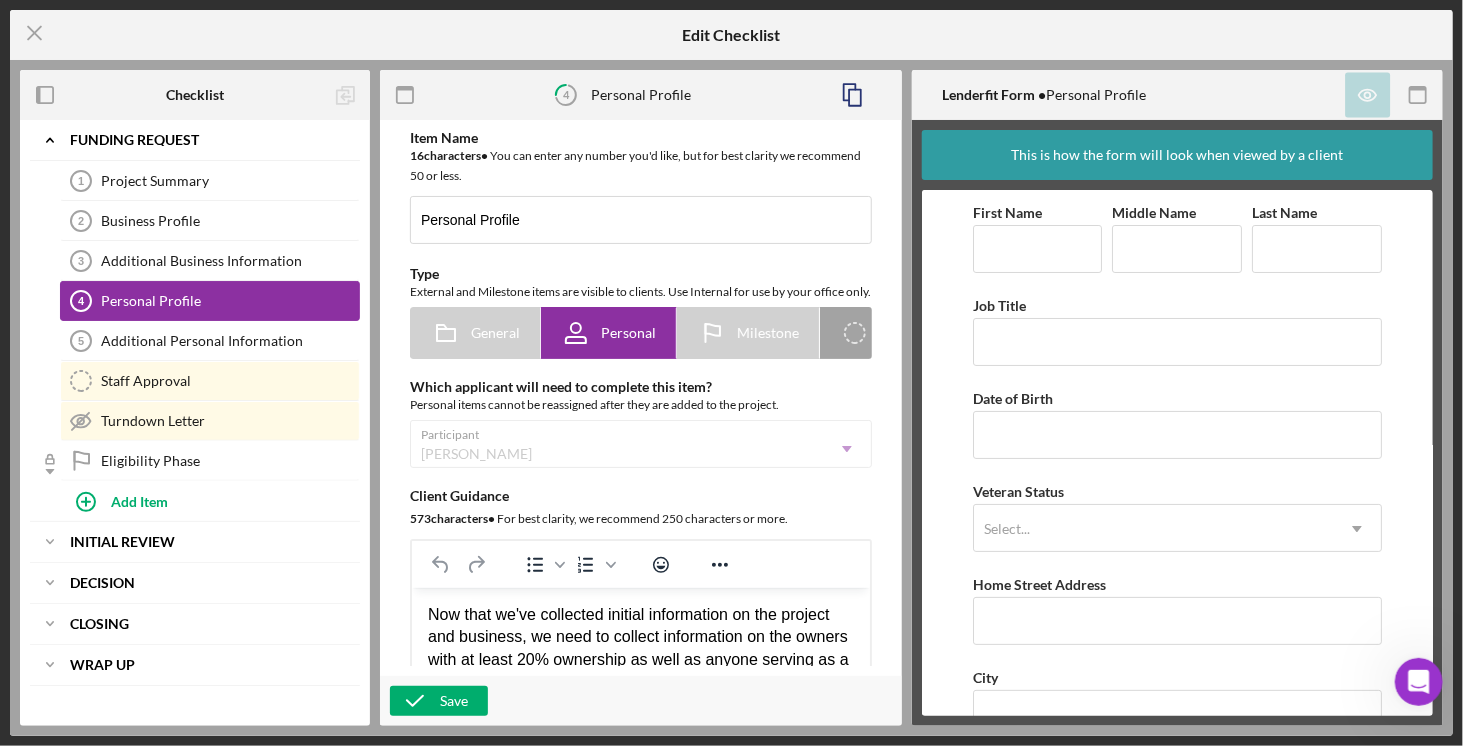 scroll, scrollTop: 0, scrollLeft: 0, axis: both 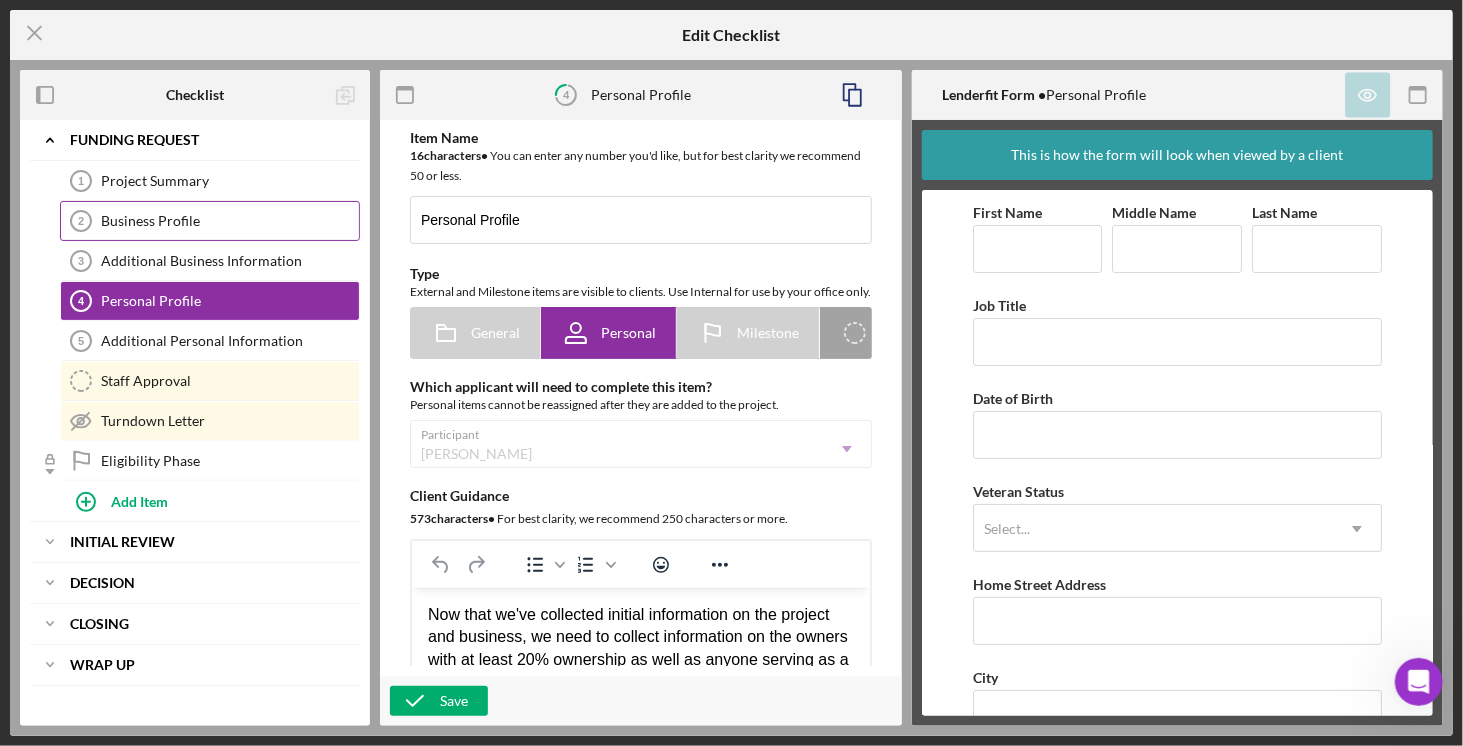 click on "Business Profile" at bounding box center (230, 221) 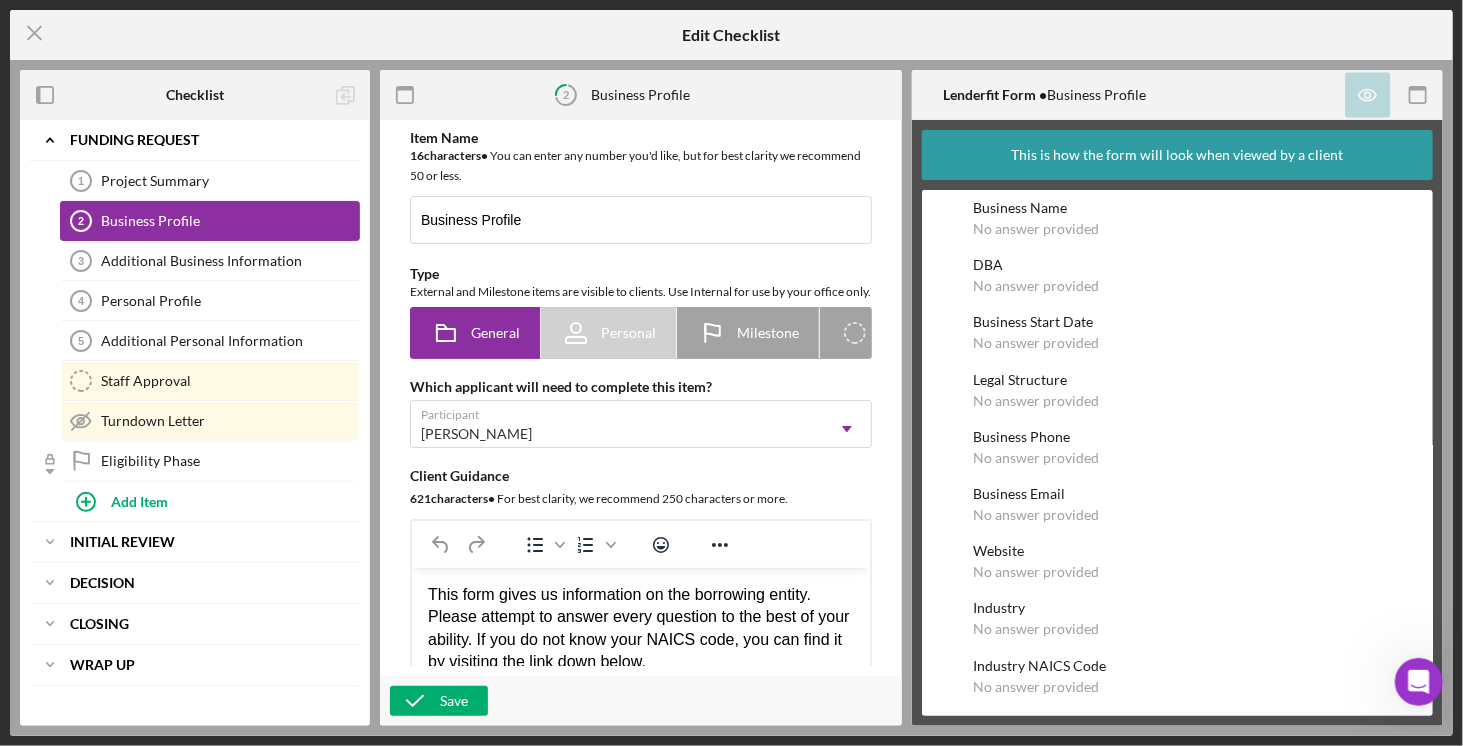 scroll, scrollTop: 0, scrollLeft: 0, axis: both 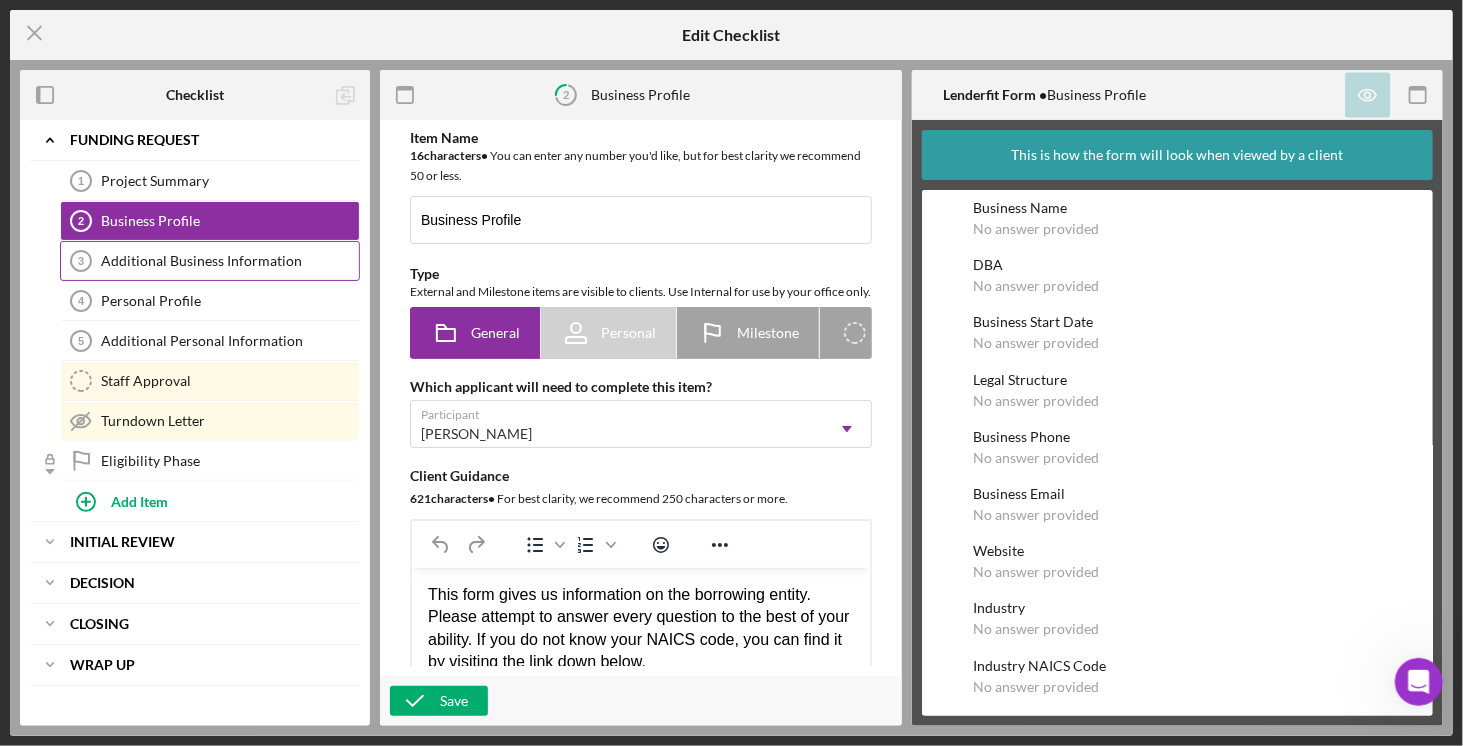 click on "Additional Business Information" at bounding box center (230, 261) 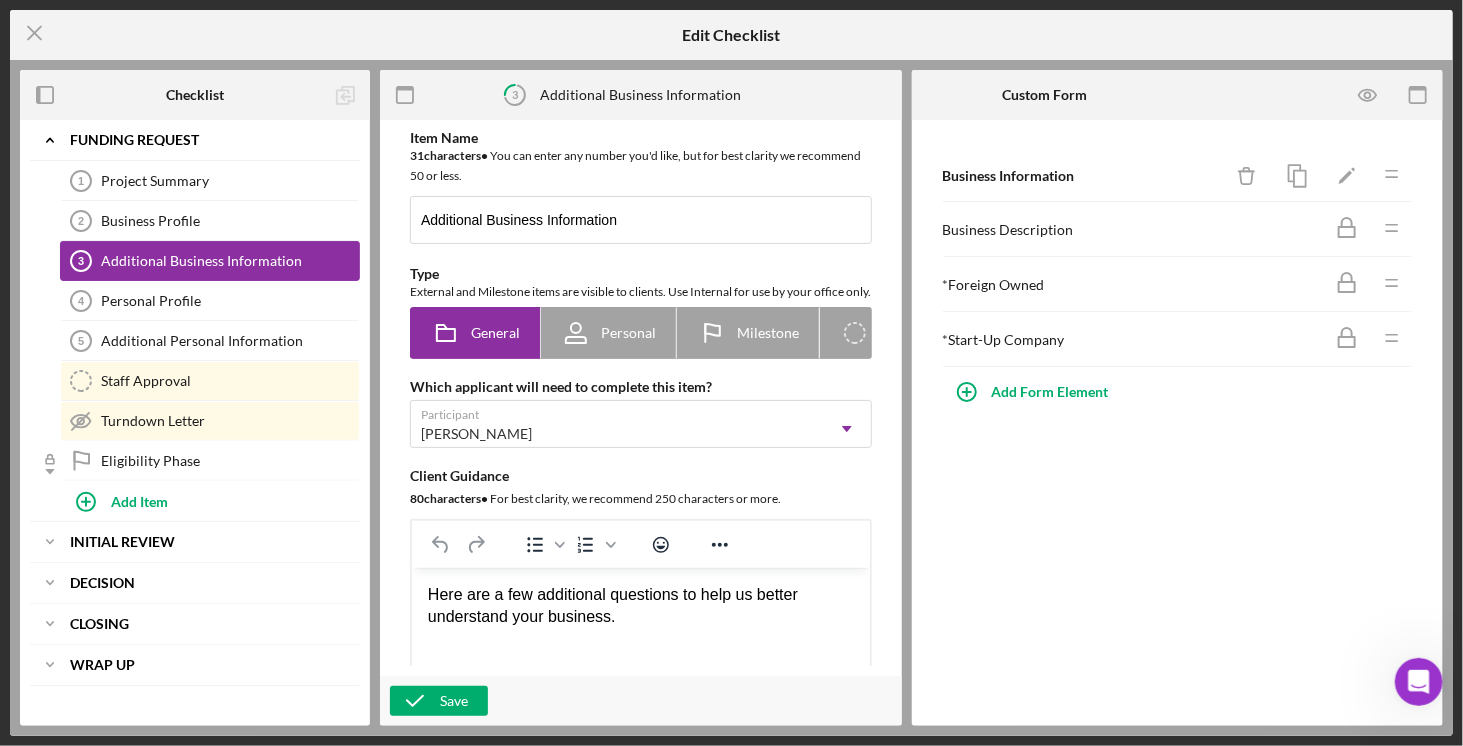 scroll, scrollTop: 0, scrollLeft: 0, axis: both 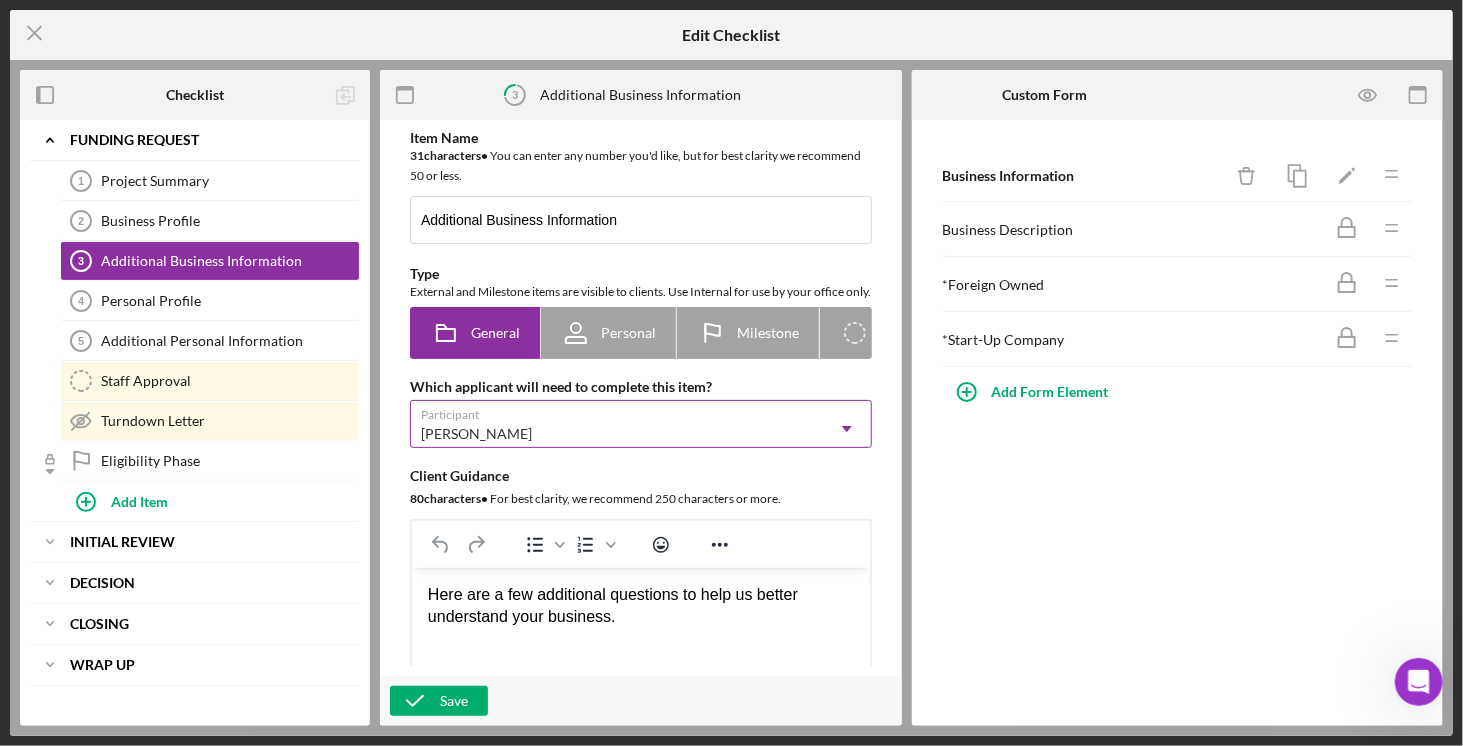 click on "[PERSON_NAME]" at bounding box center (617, 434) 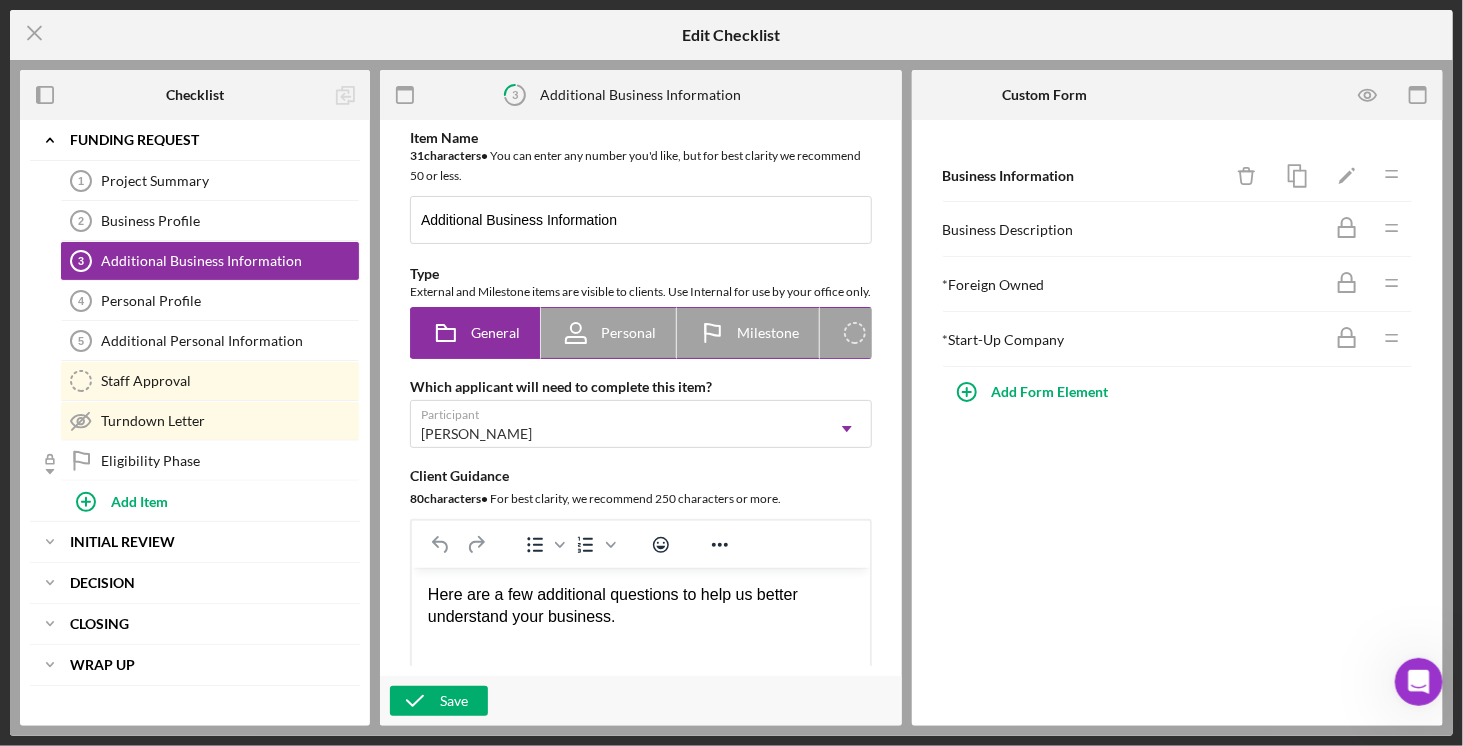 click on "Icon/Checklist Item Internal" 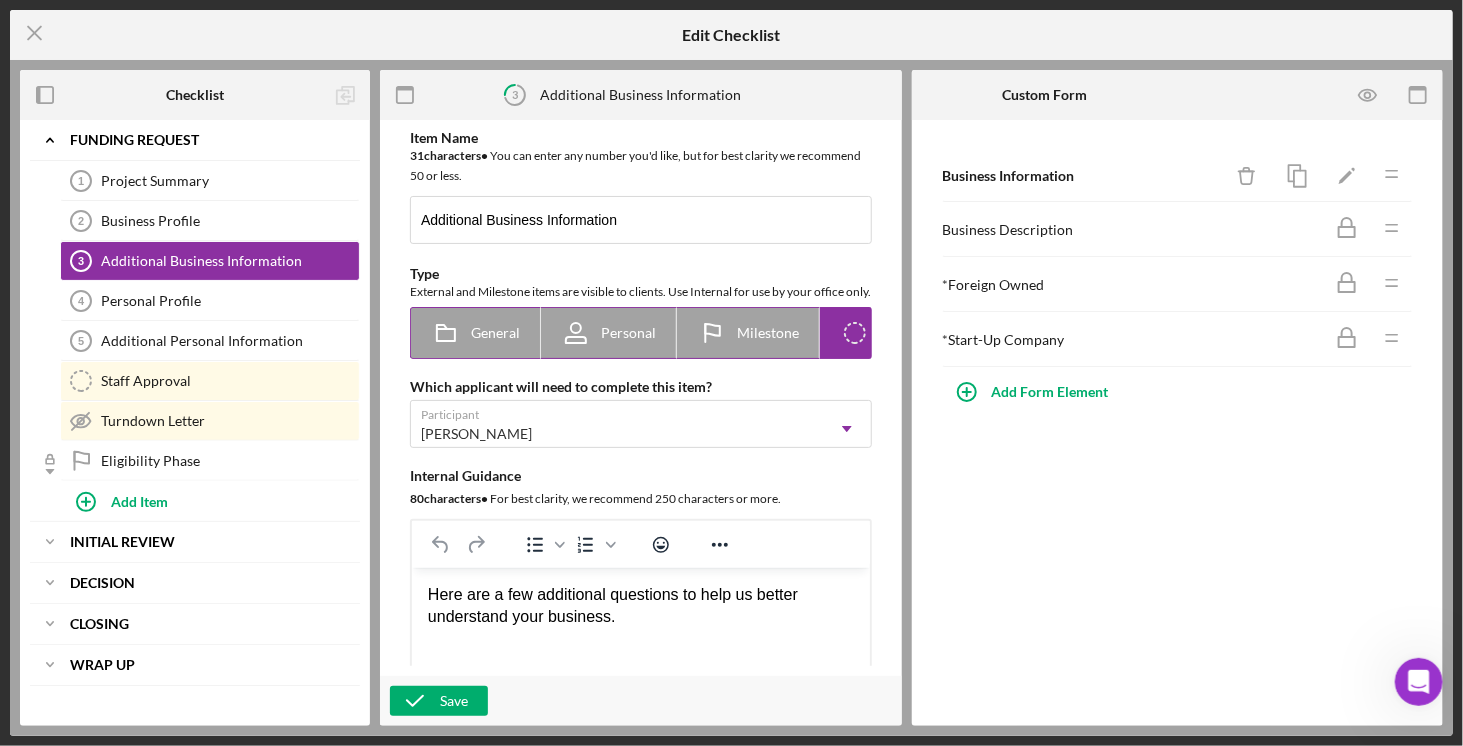 click on "General" at bounding box center (475, 333) 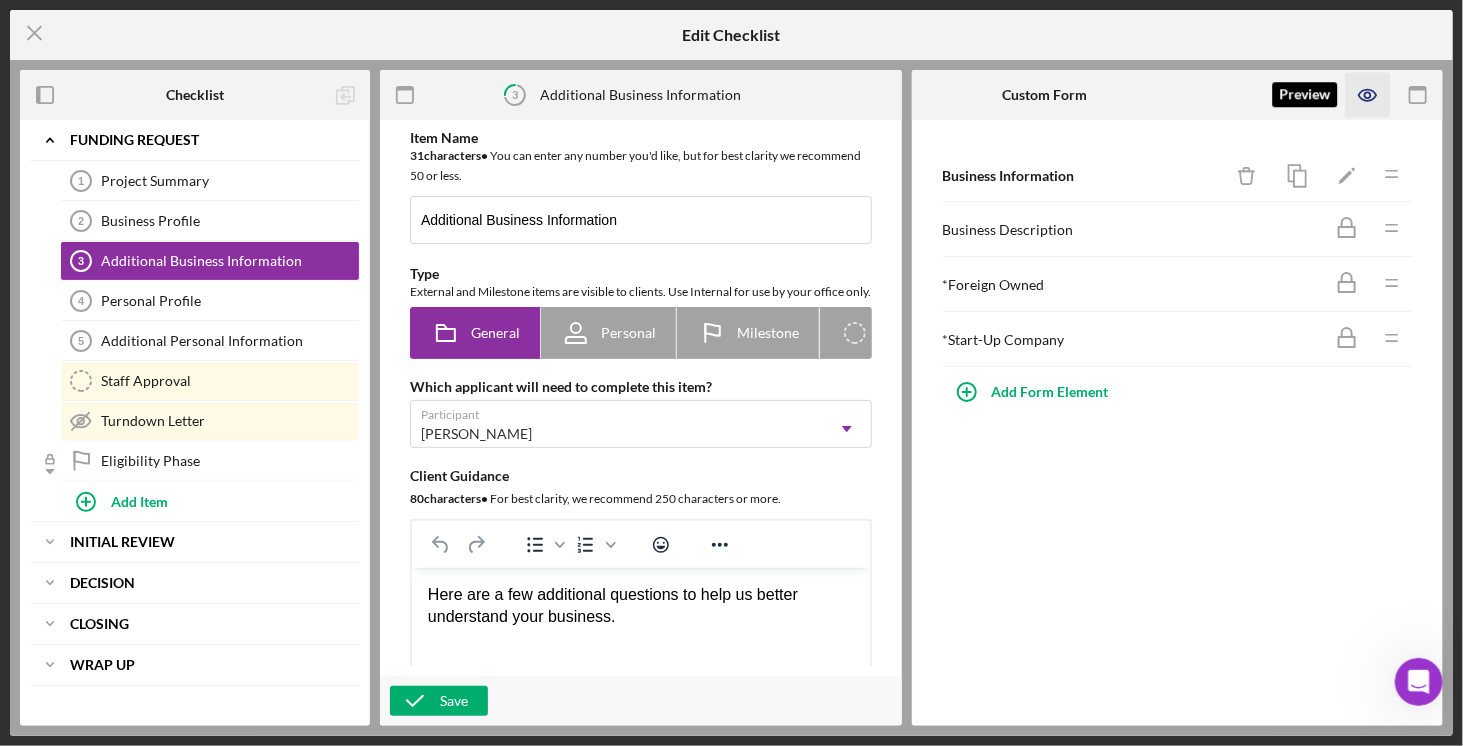 click 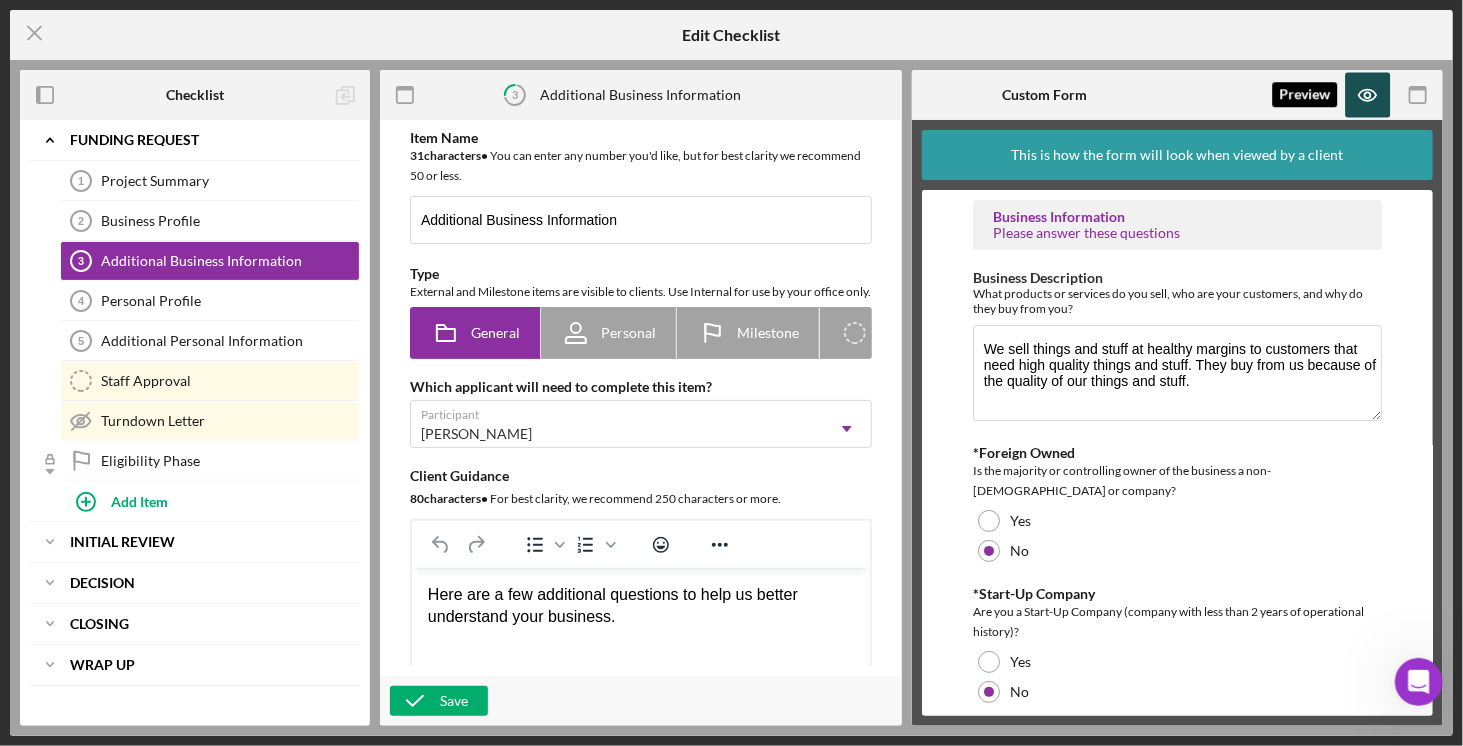 click 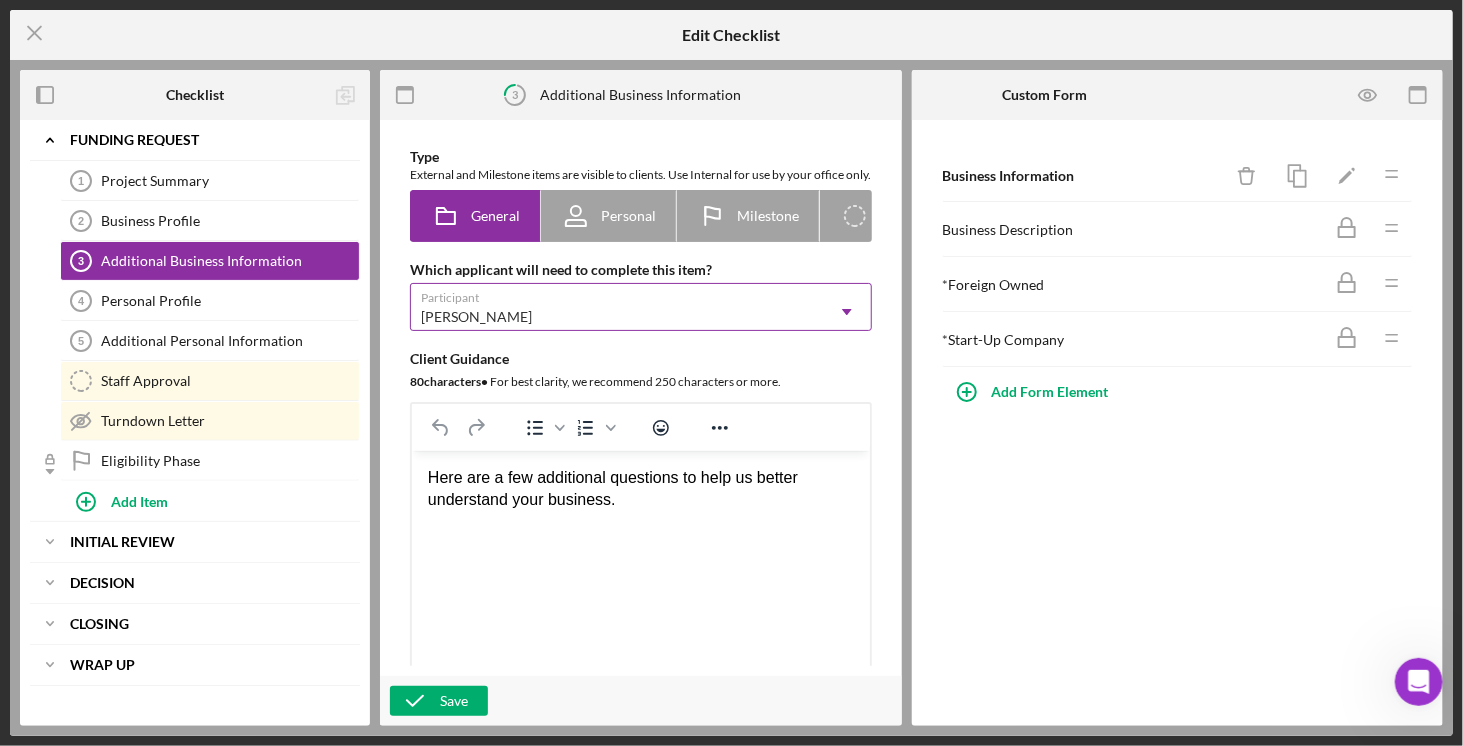 scroll, scrollTop: 0, scrollLeft: 0, axis: both 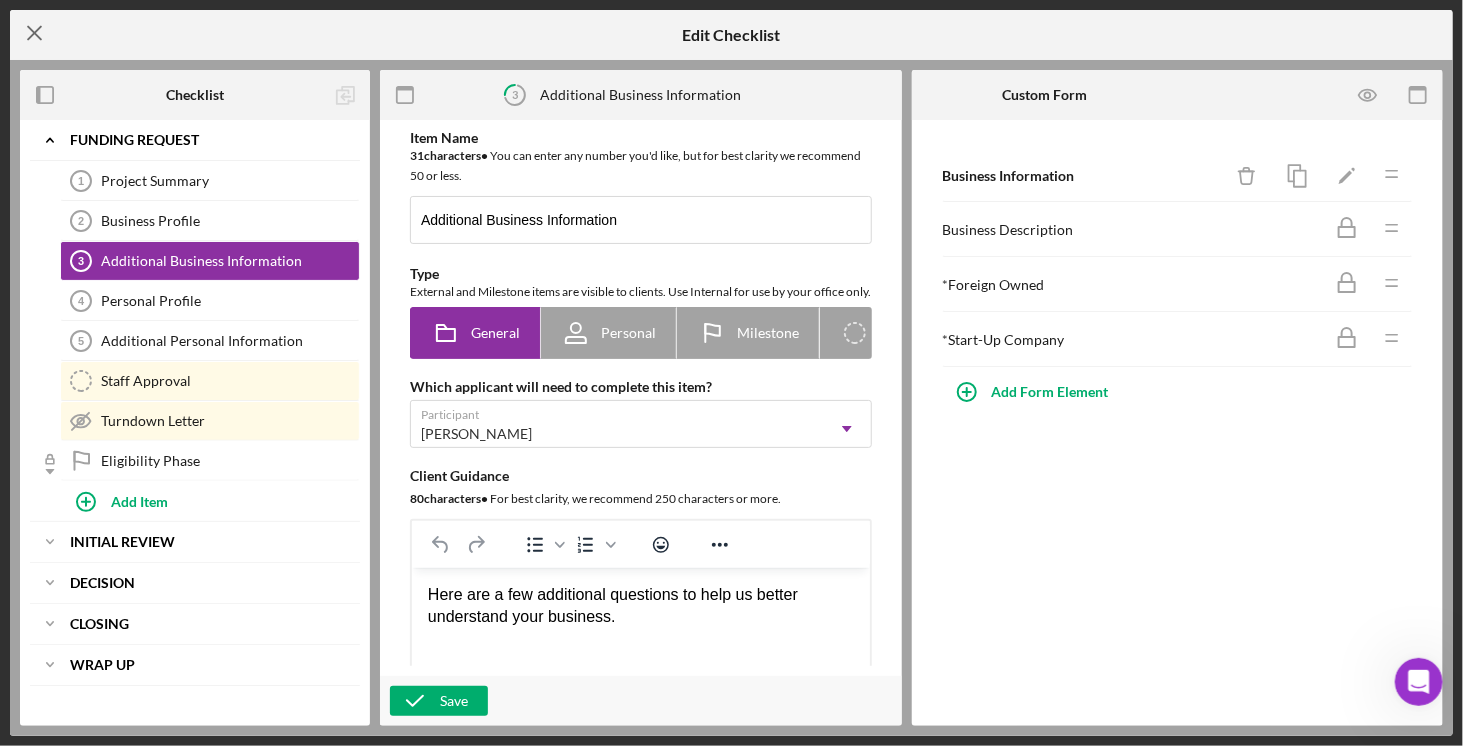 click on "Icon/Menu Close" 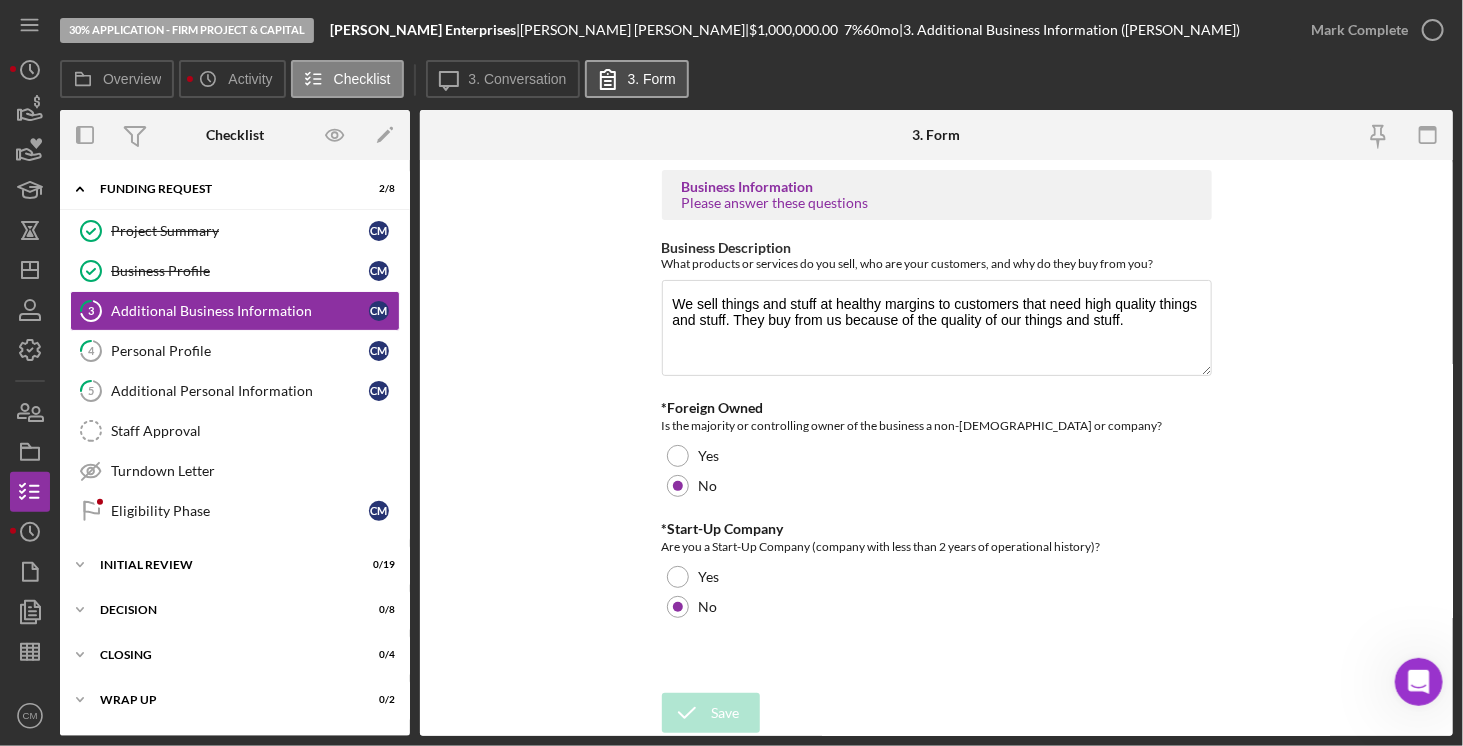 click 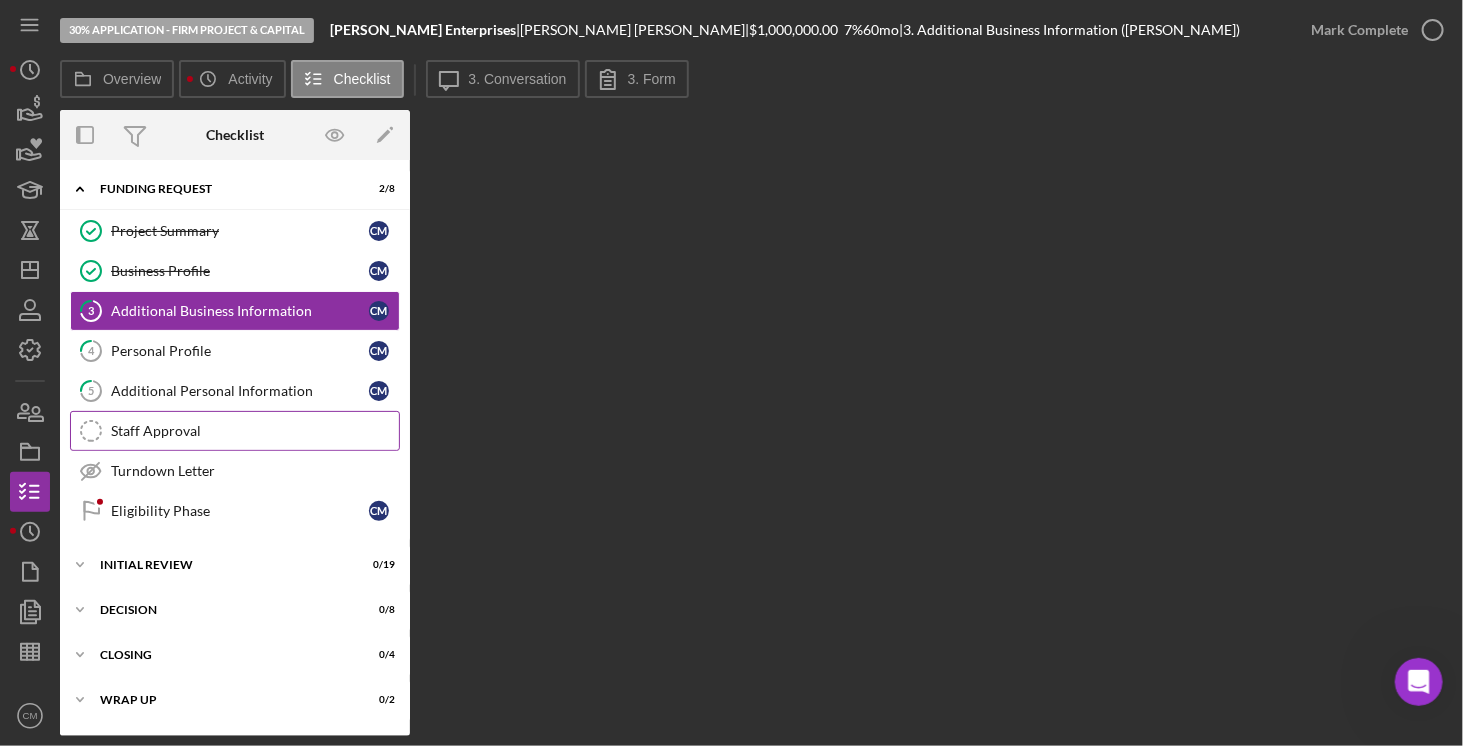 click on "Staff Approval" at bounding box center (255, 431) 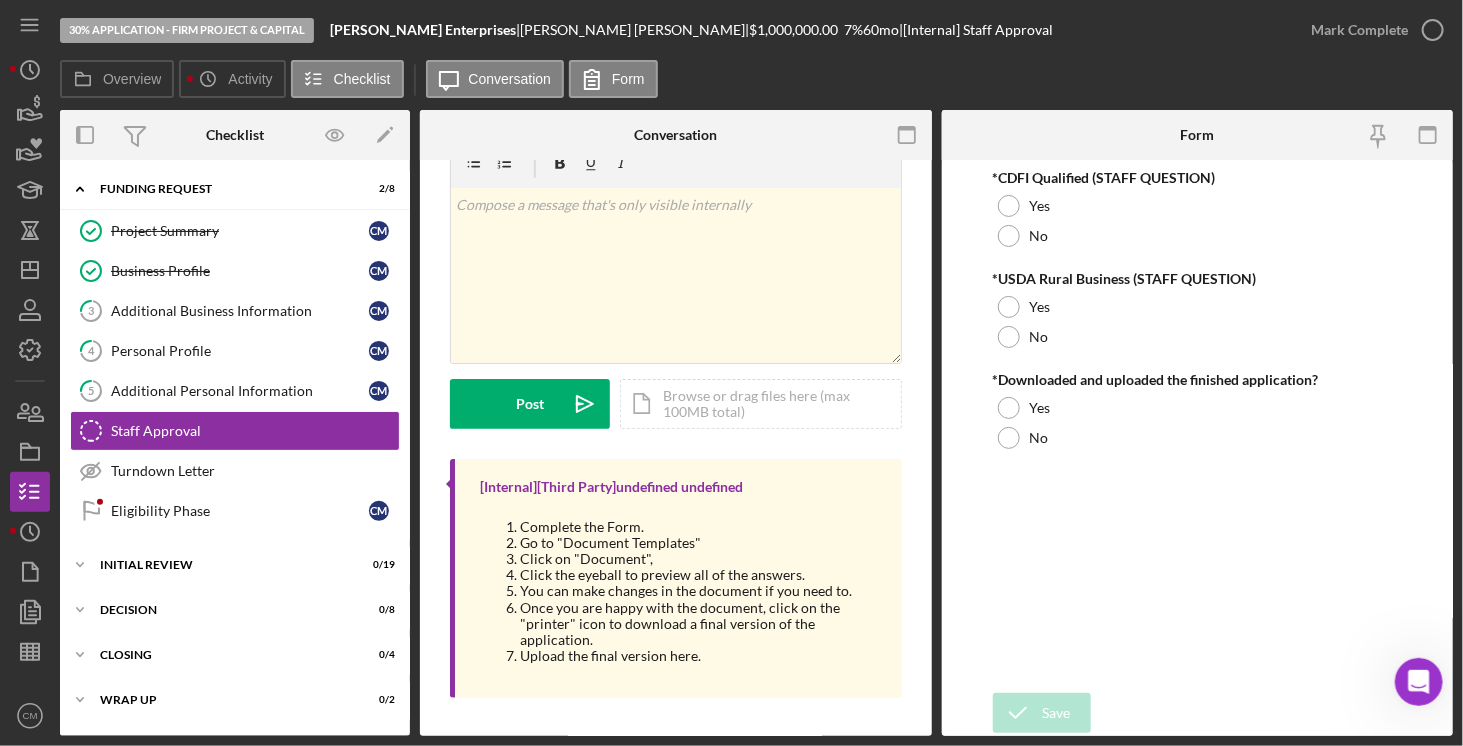 scroll, scrollTop: 0, scrollLeft: 0, axis: both 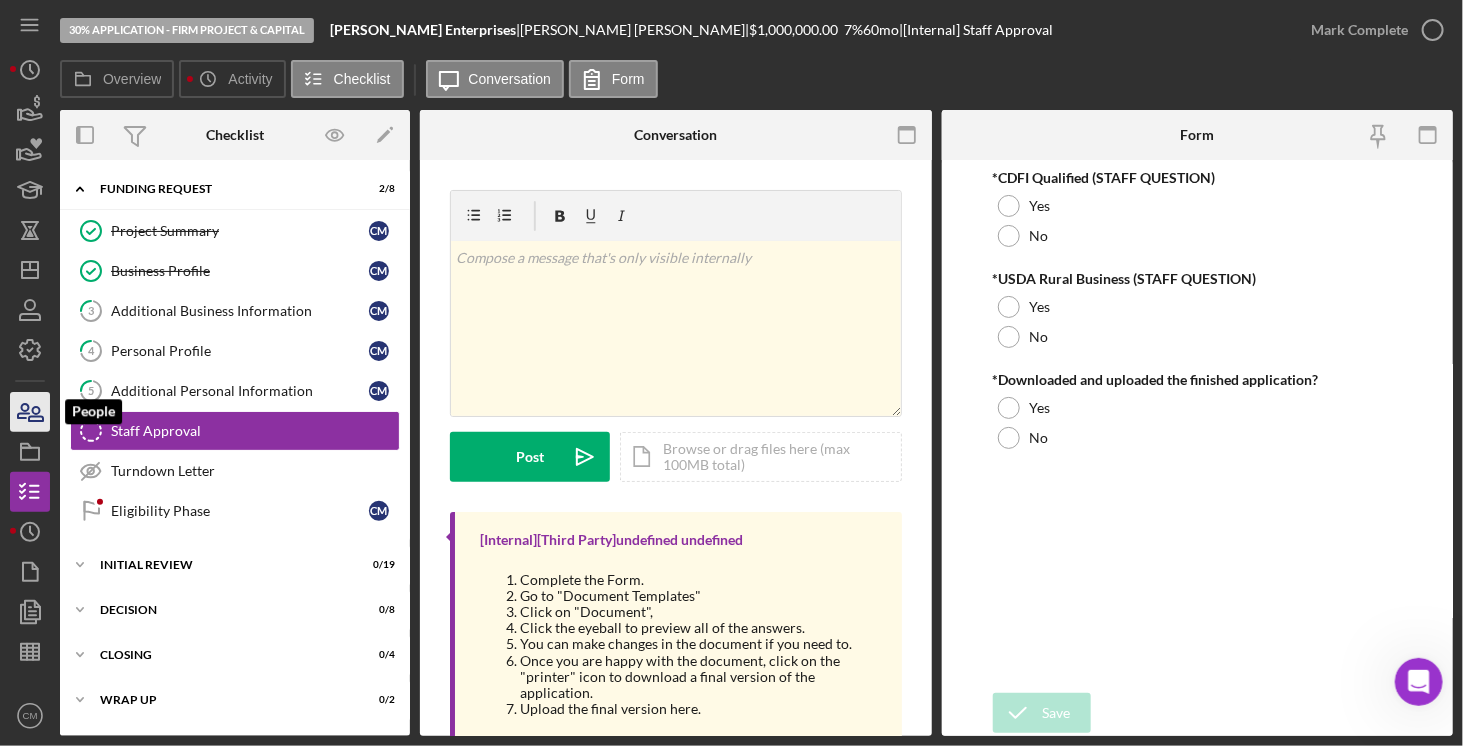 click 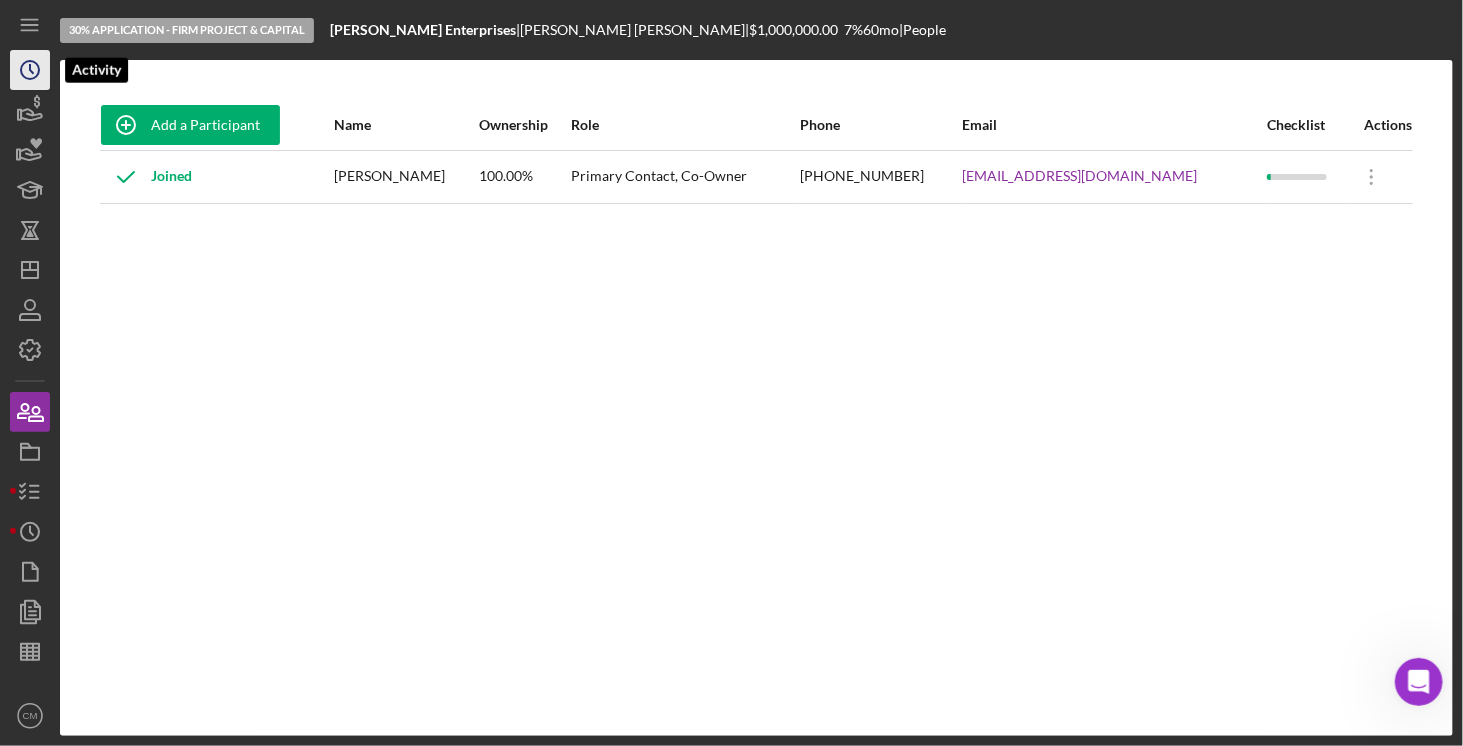 click on "Icon/History" 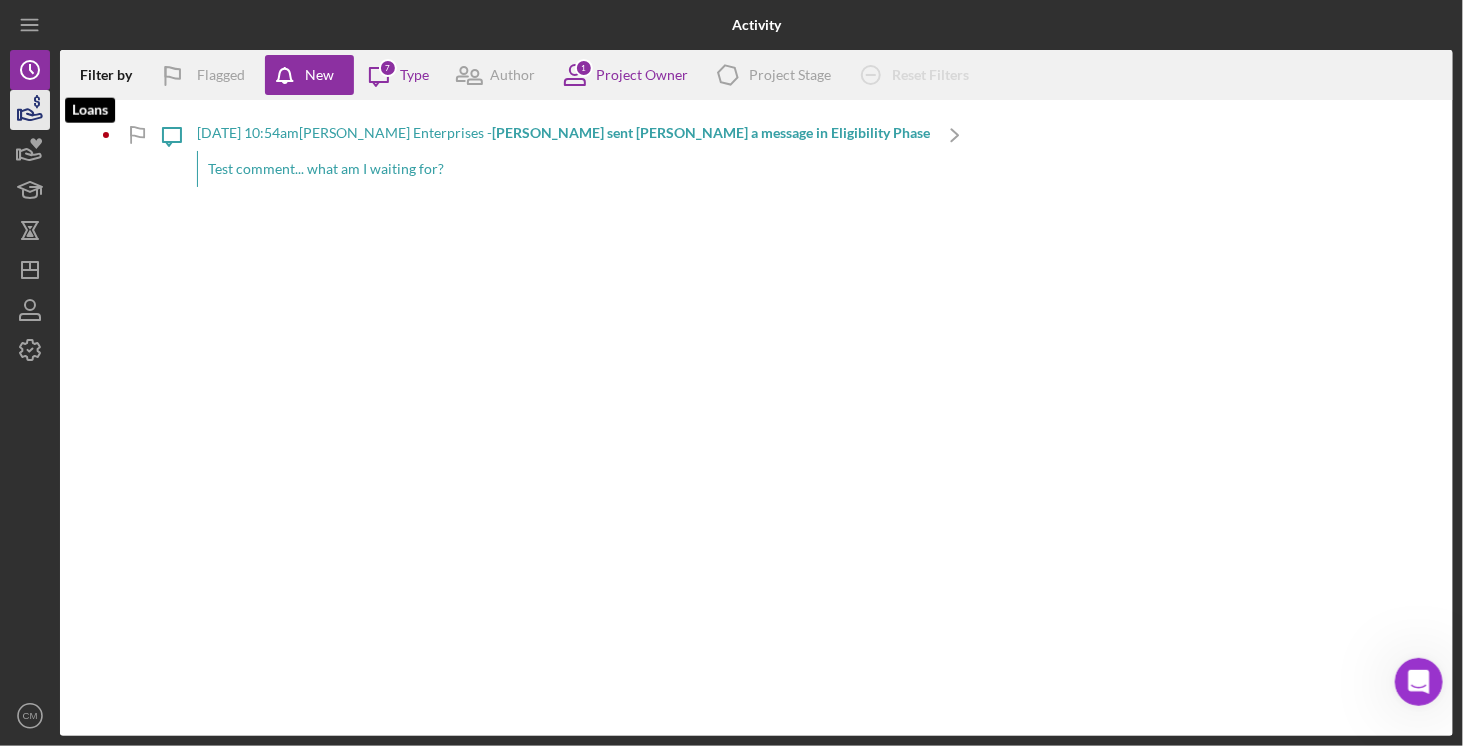 click 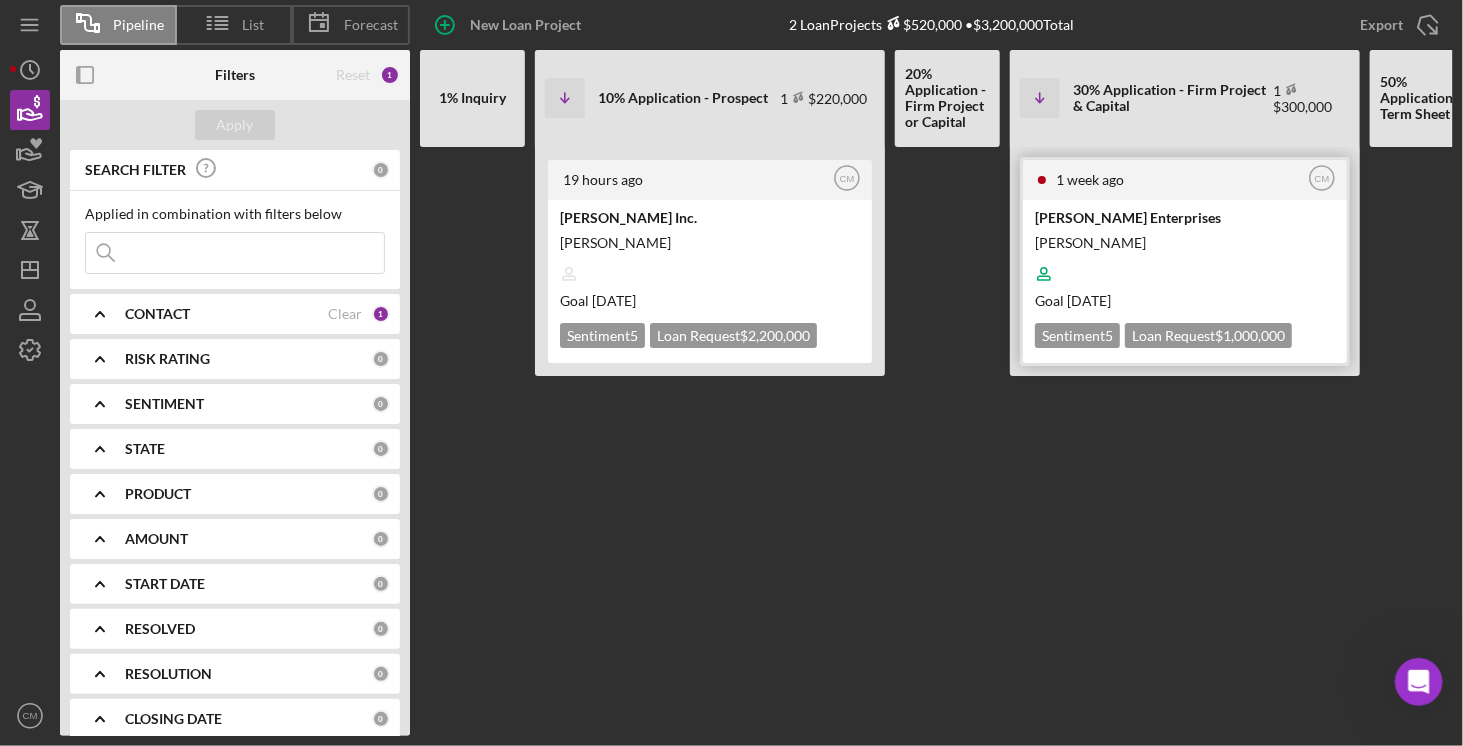 click on "[PERSON_NAME] Enterprises" at bounding box center [1183, 217] 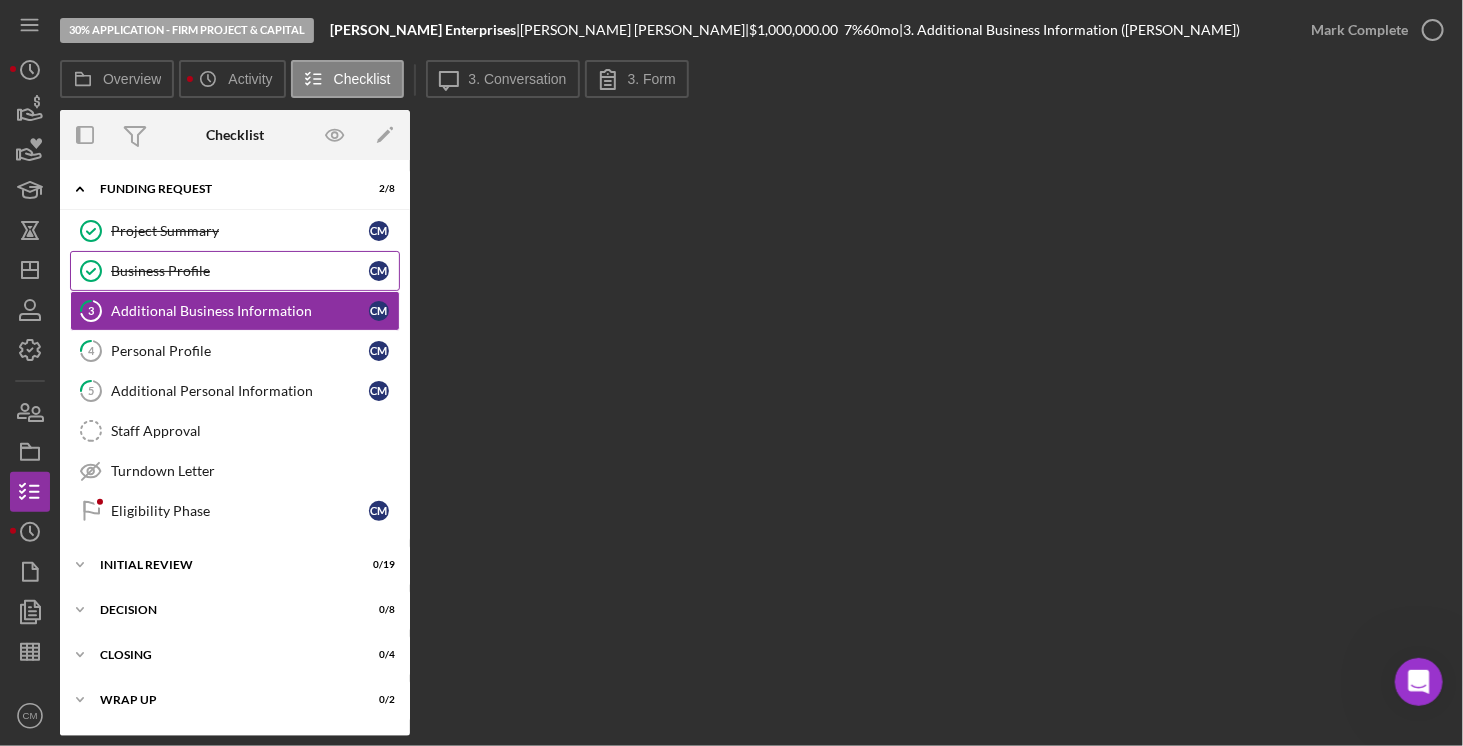 click on "Business Profile" at bounding box center [240, 271] 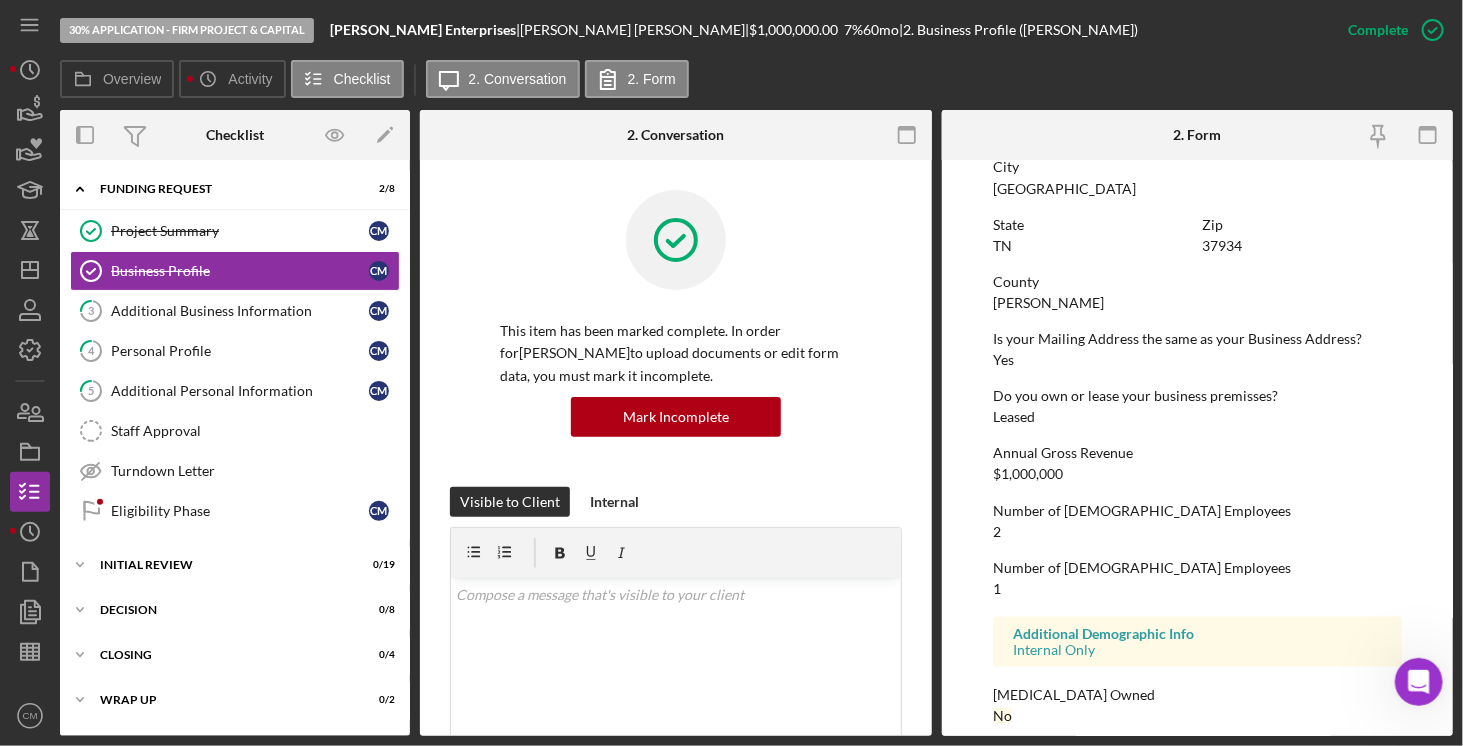 scroll, scrollTop: 932, scrollLeft: 0, axis: vertical 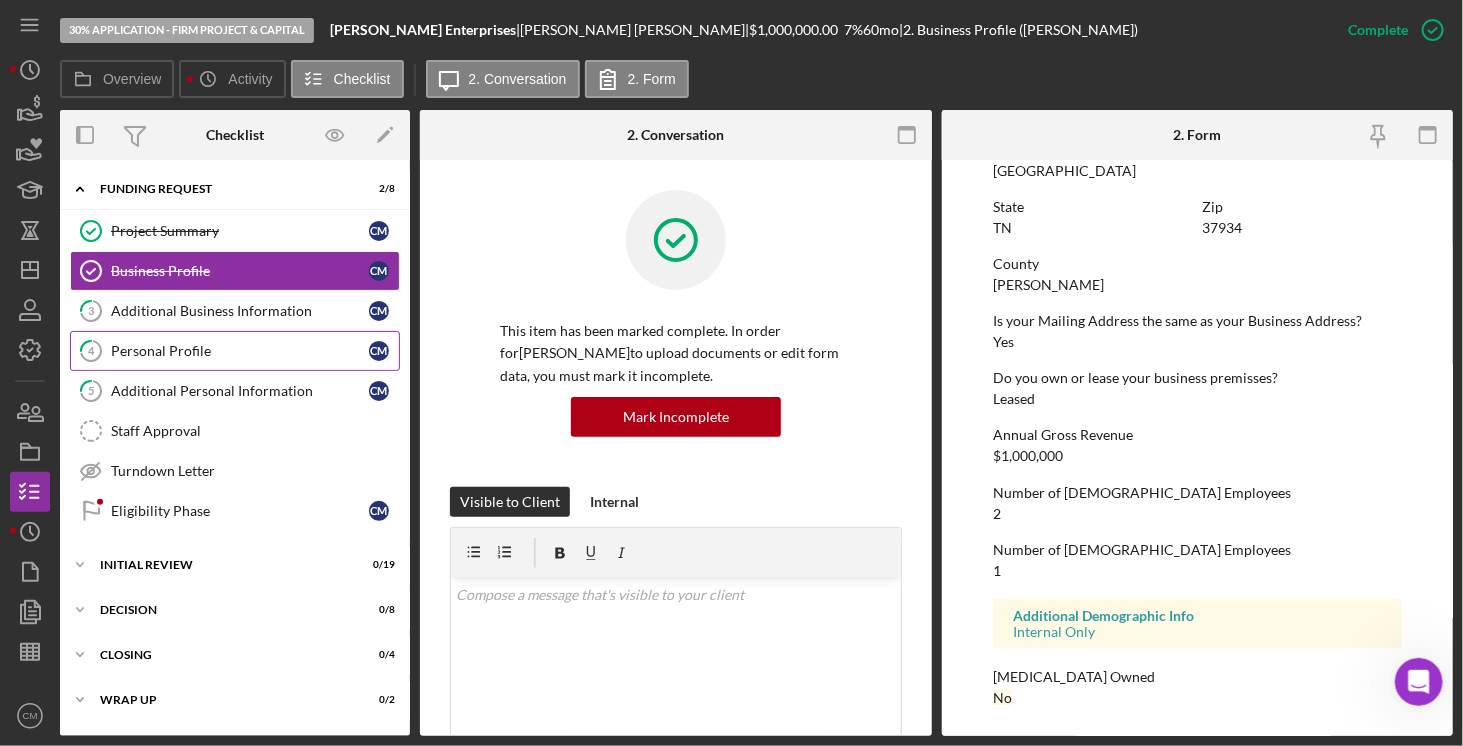 click on "Personal Profile" at bounding box center (240, 351) 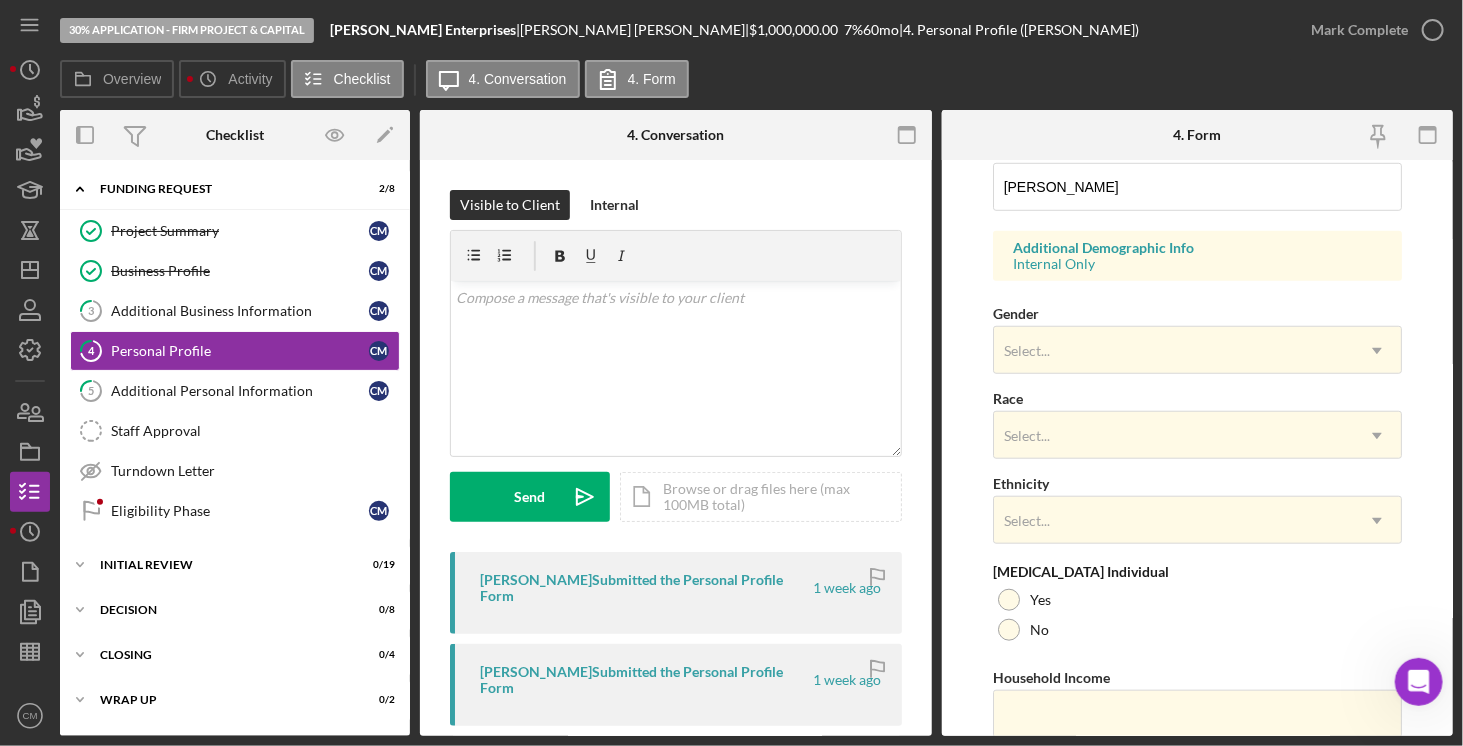 scroll, scrollTop: 751, scrollLeft: 0, axis: vertical 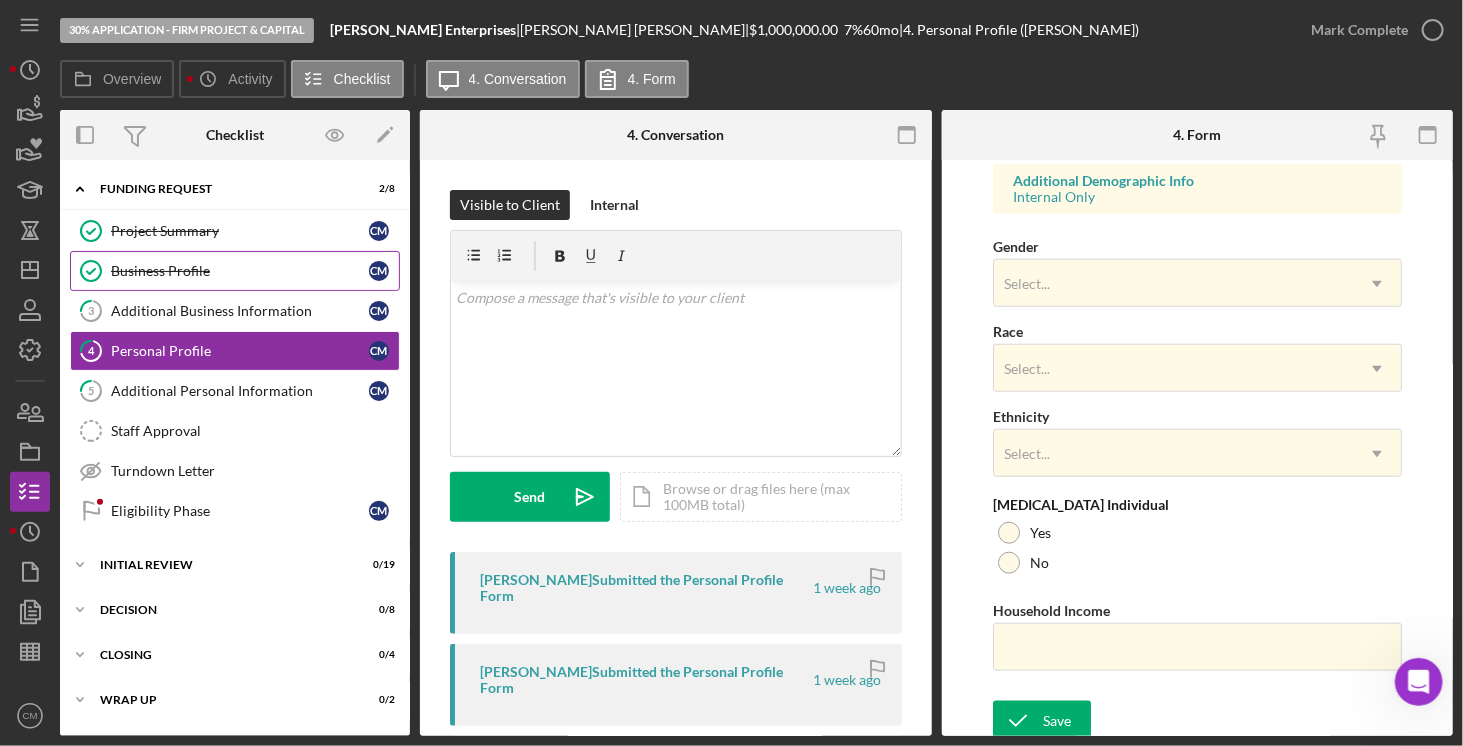 click on "Business Profile" at bounding box center [240, 271] 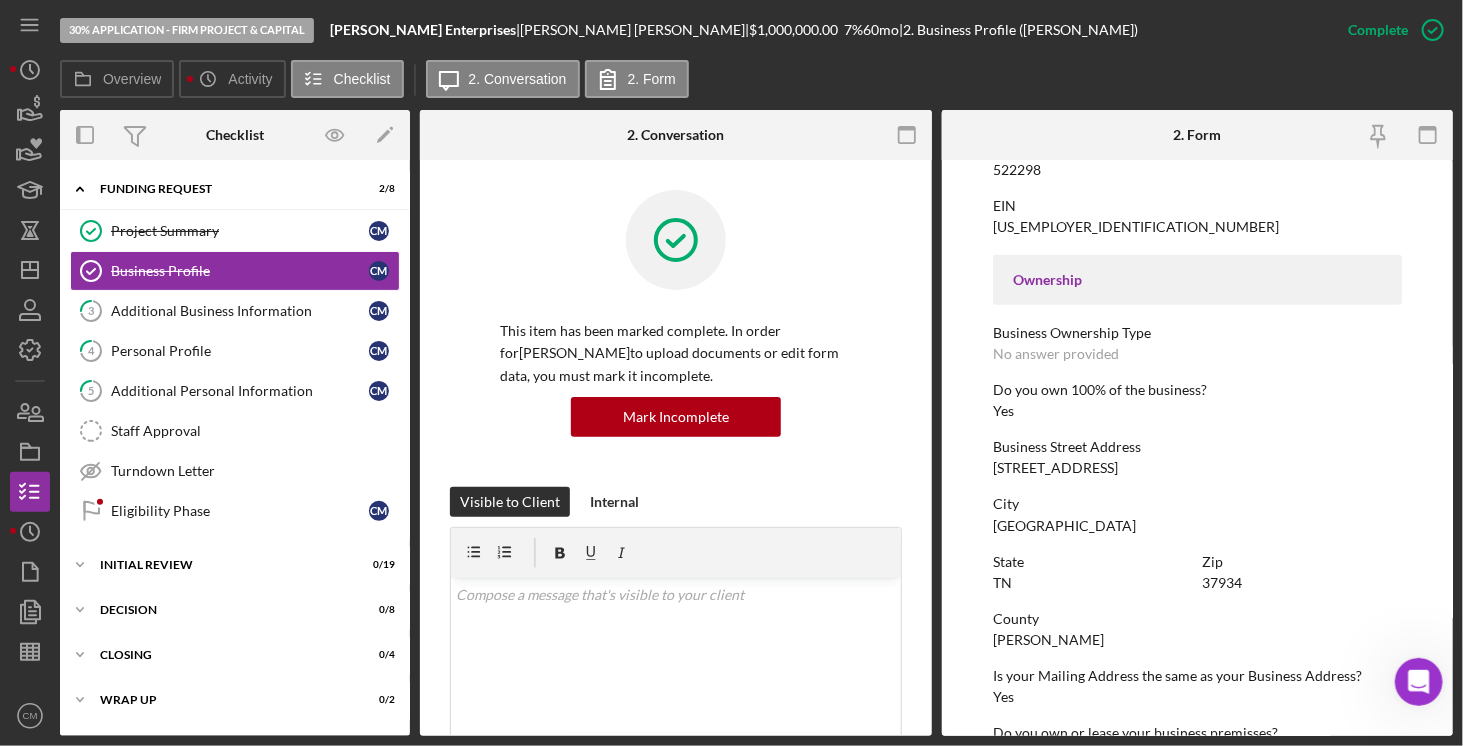 scroll, scrollTop: 578, scrollLeft: 0, axis: vertical 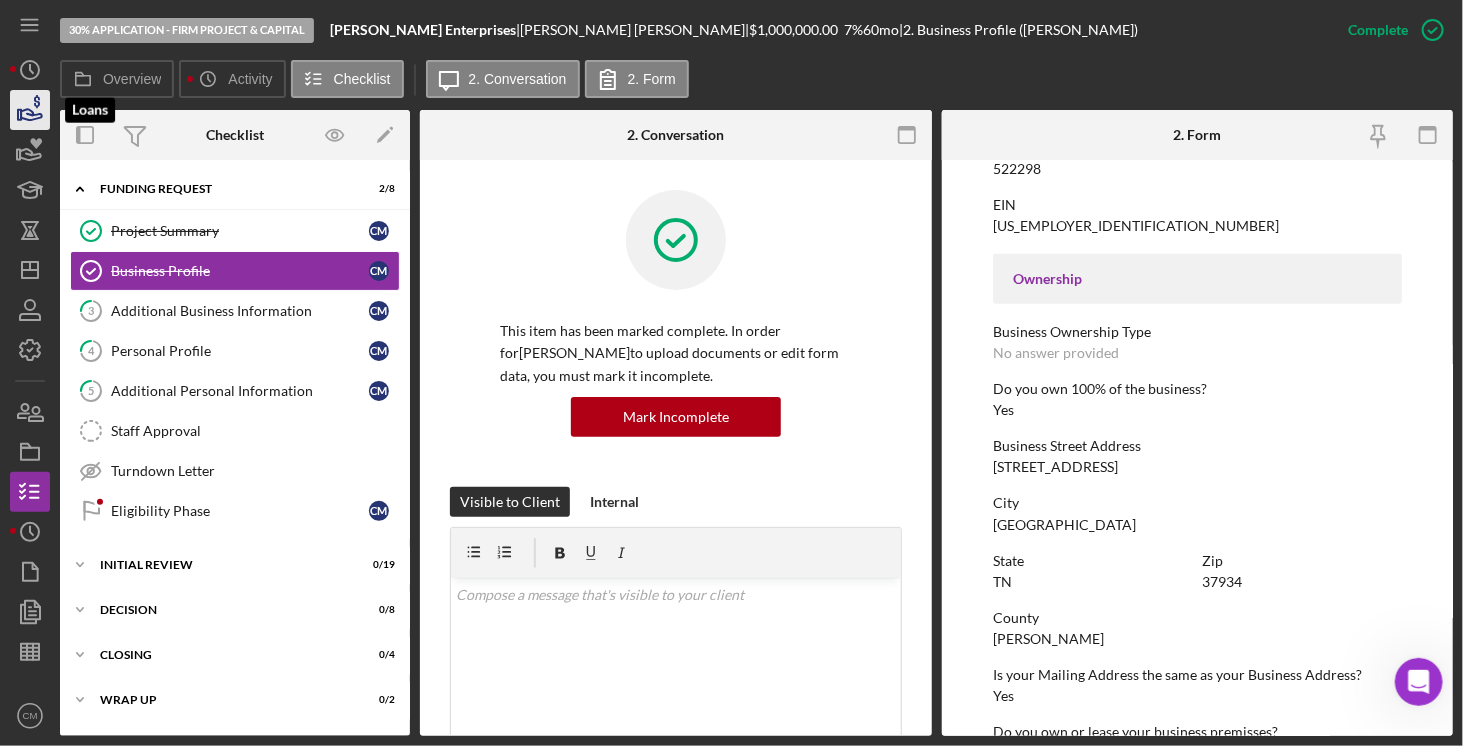 click 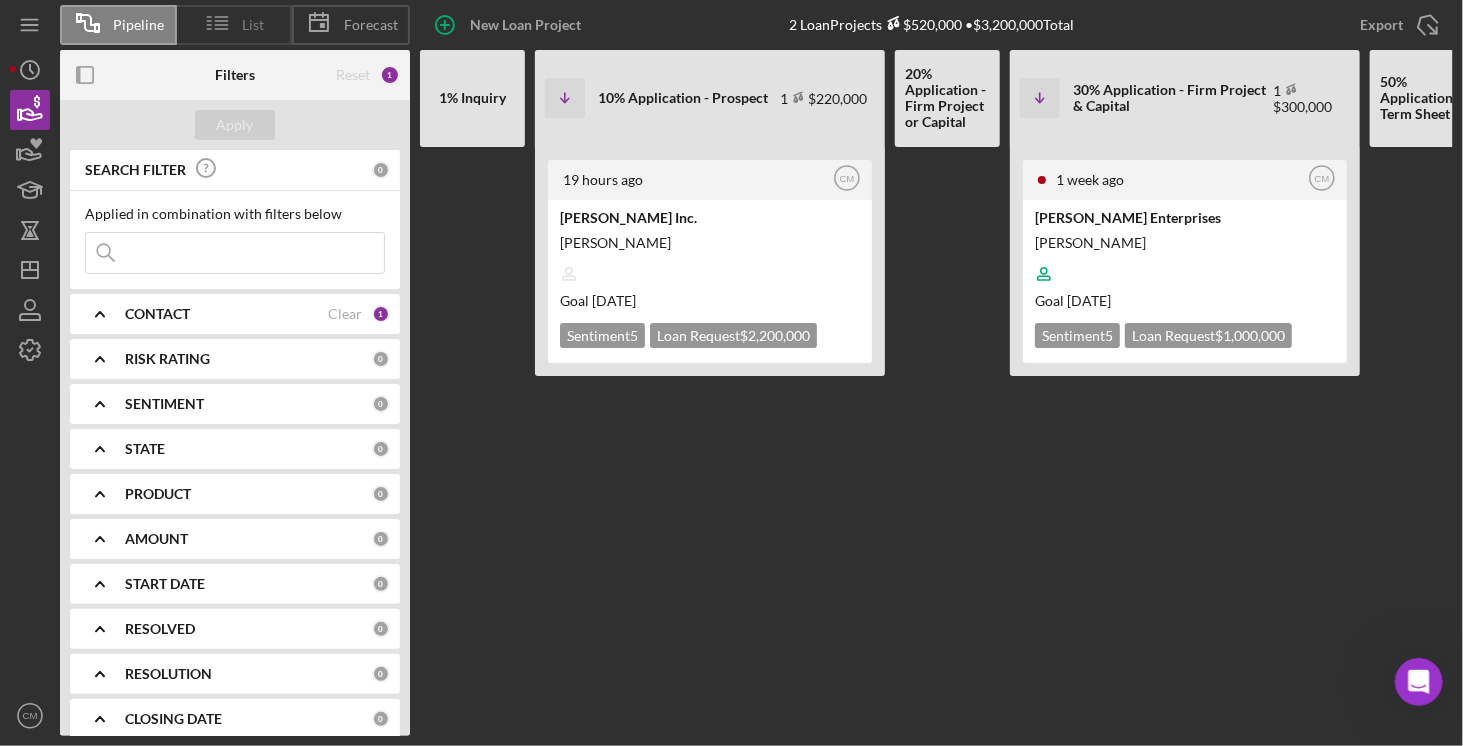 click 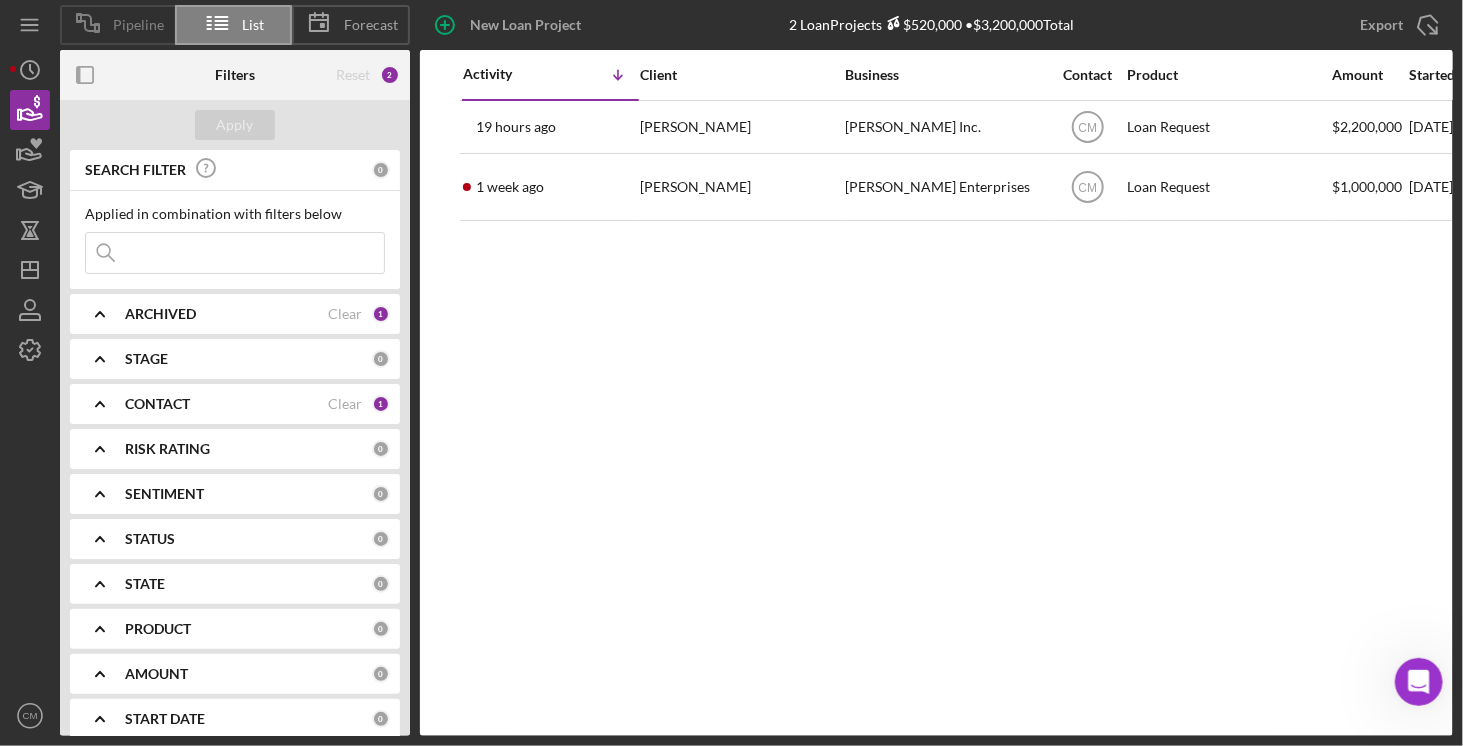 click on "Pipeline" at bounding box center (138, 25) 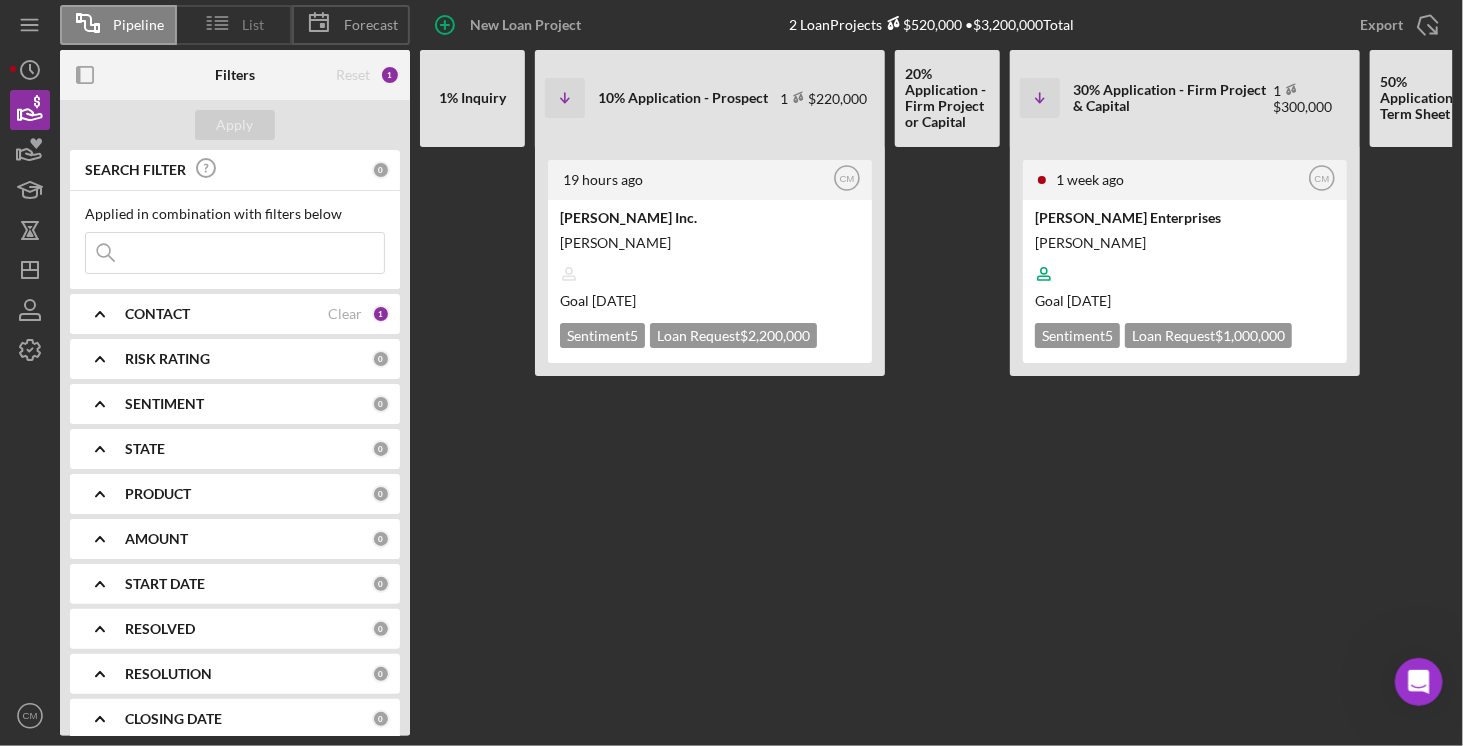 click on "List" at bounding box center (254, 25) 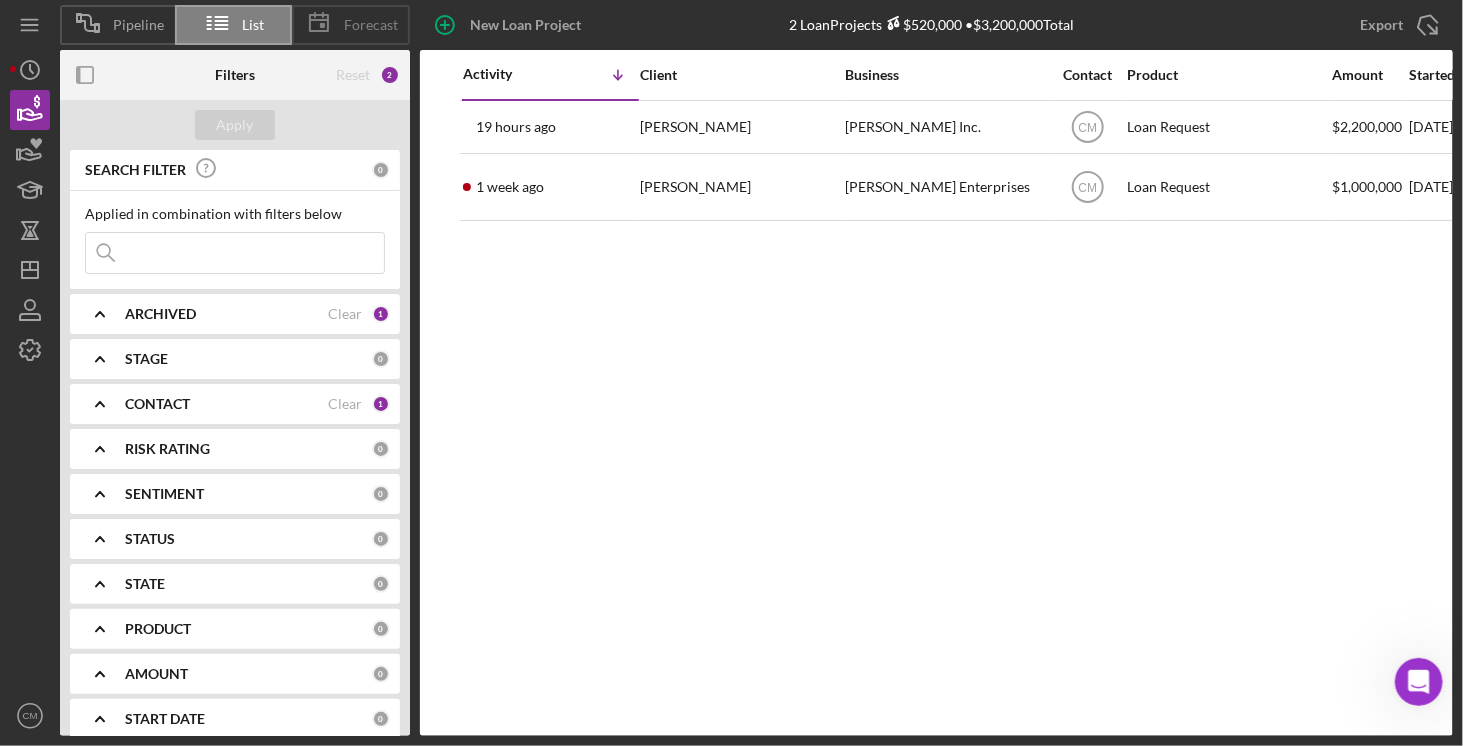 click on "Forecast" at bounding box center (351, 25) 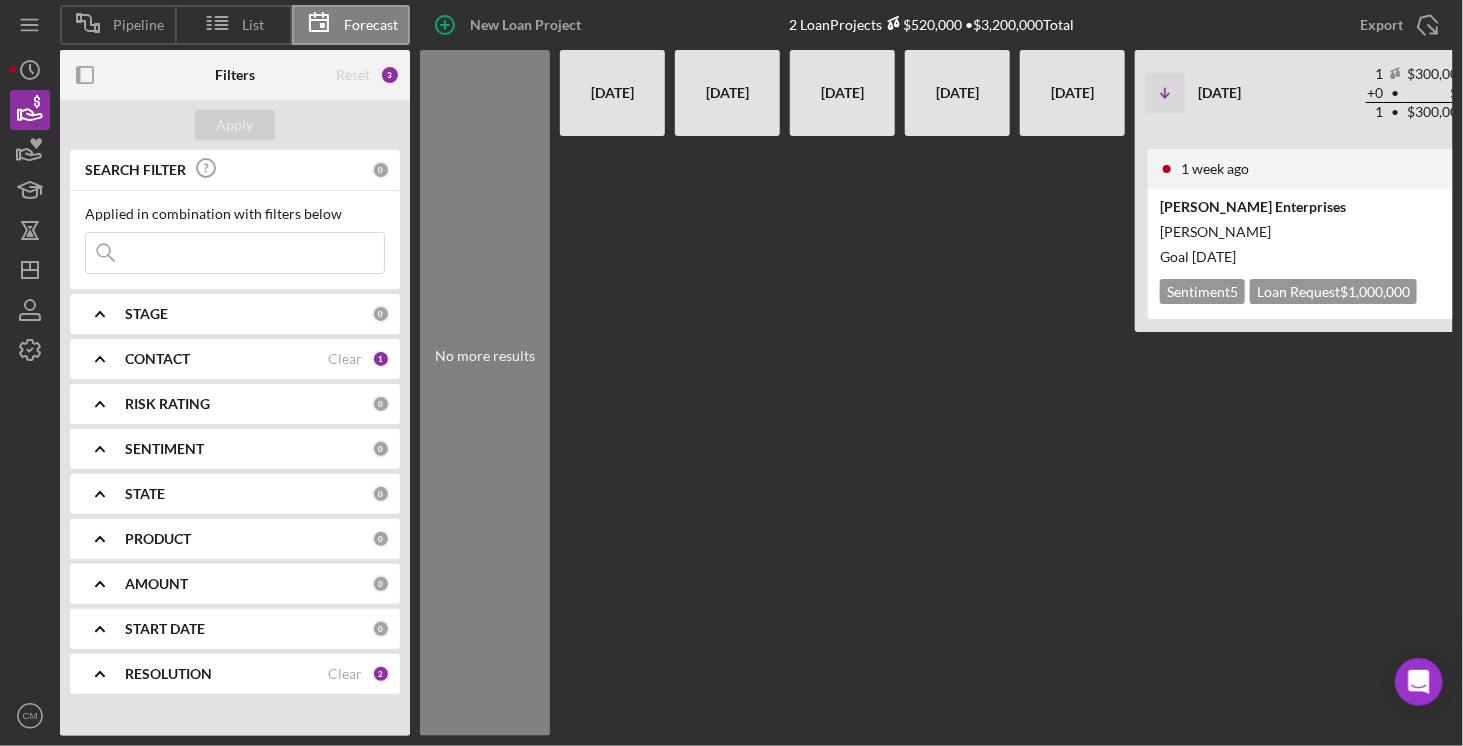 scroll, scrollTop: 0, scrollLeft: 411, axis: horizontal 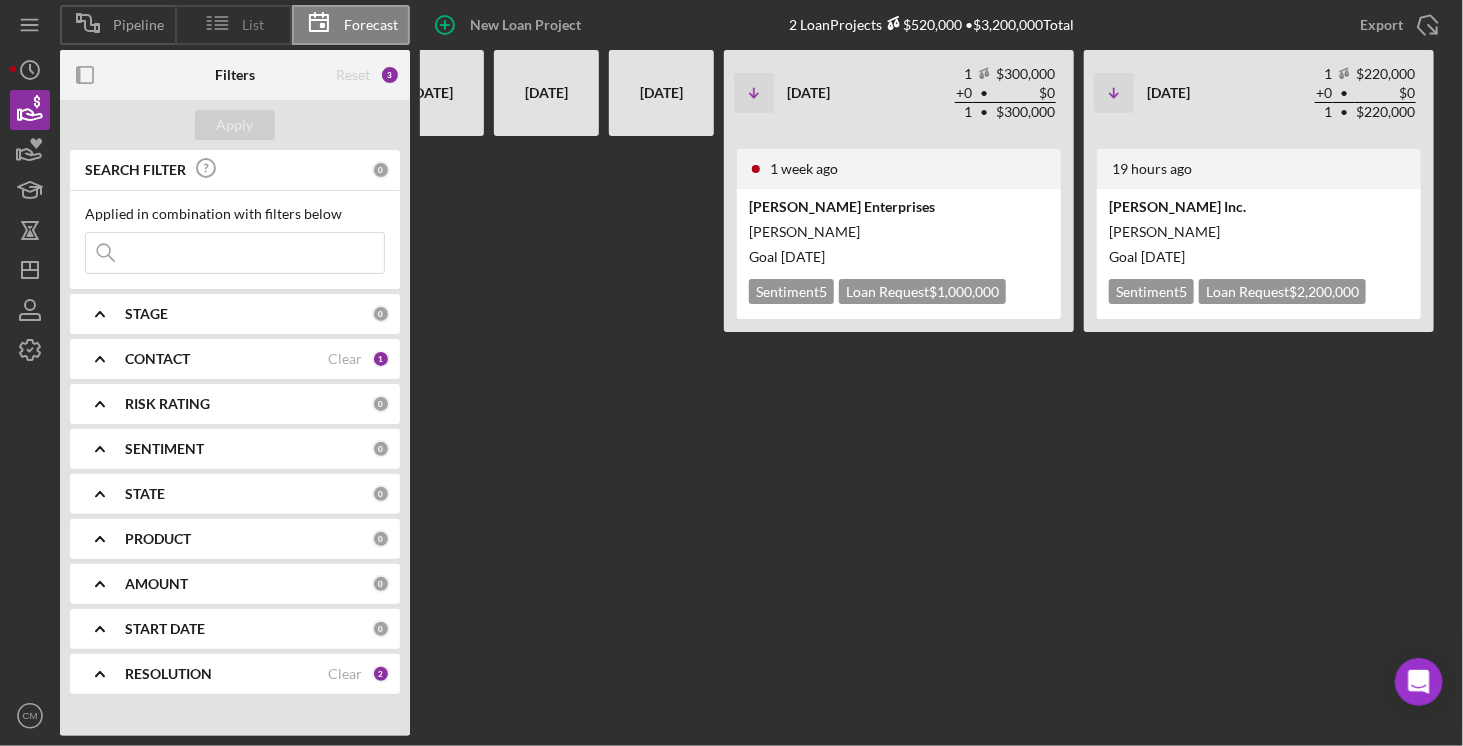 click 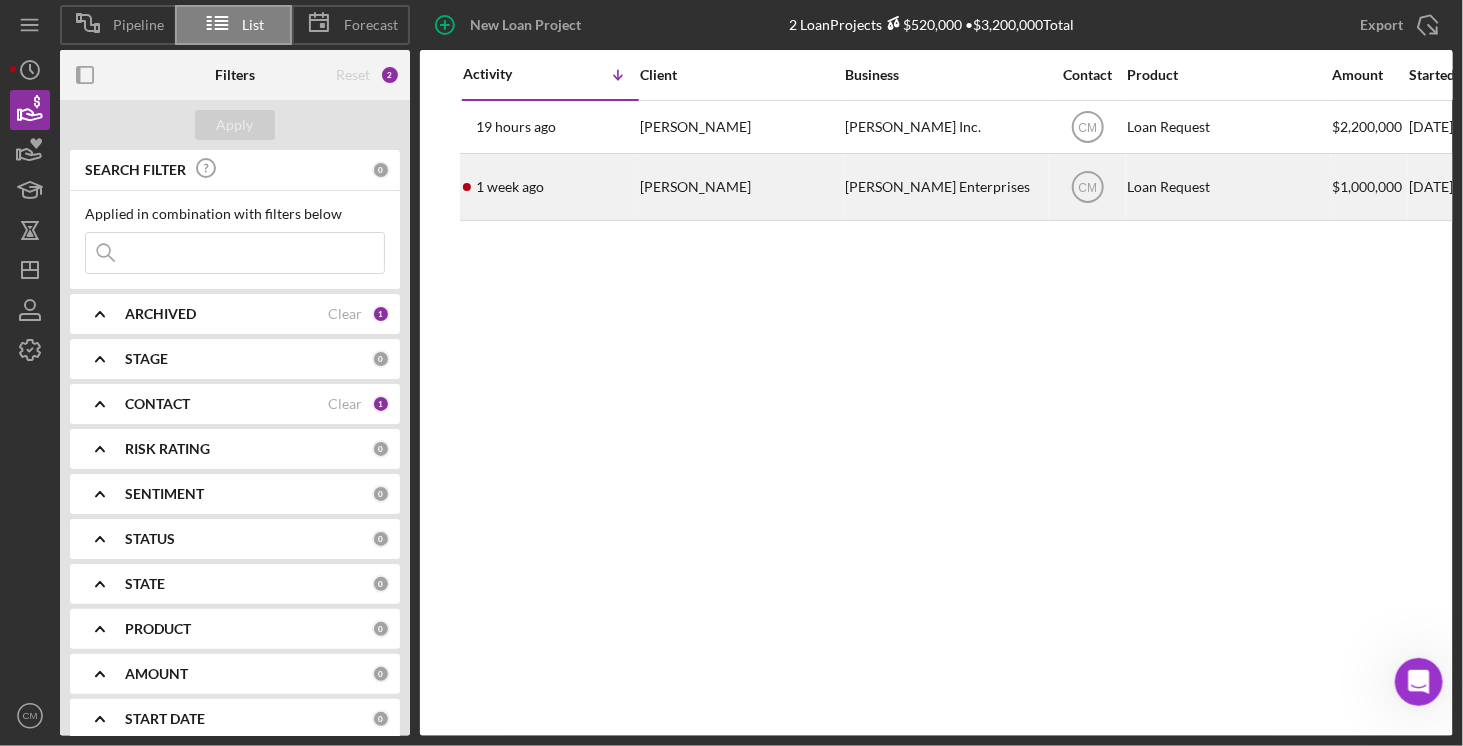 click on "$1,000,000" at bounding box center (1369, 187) 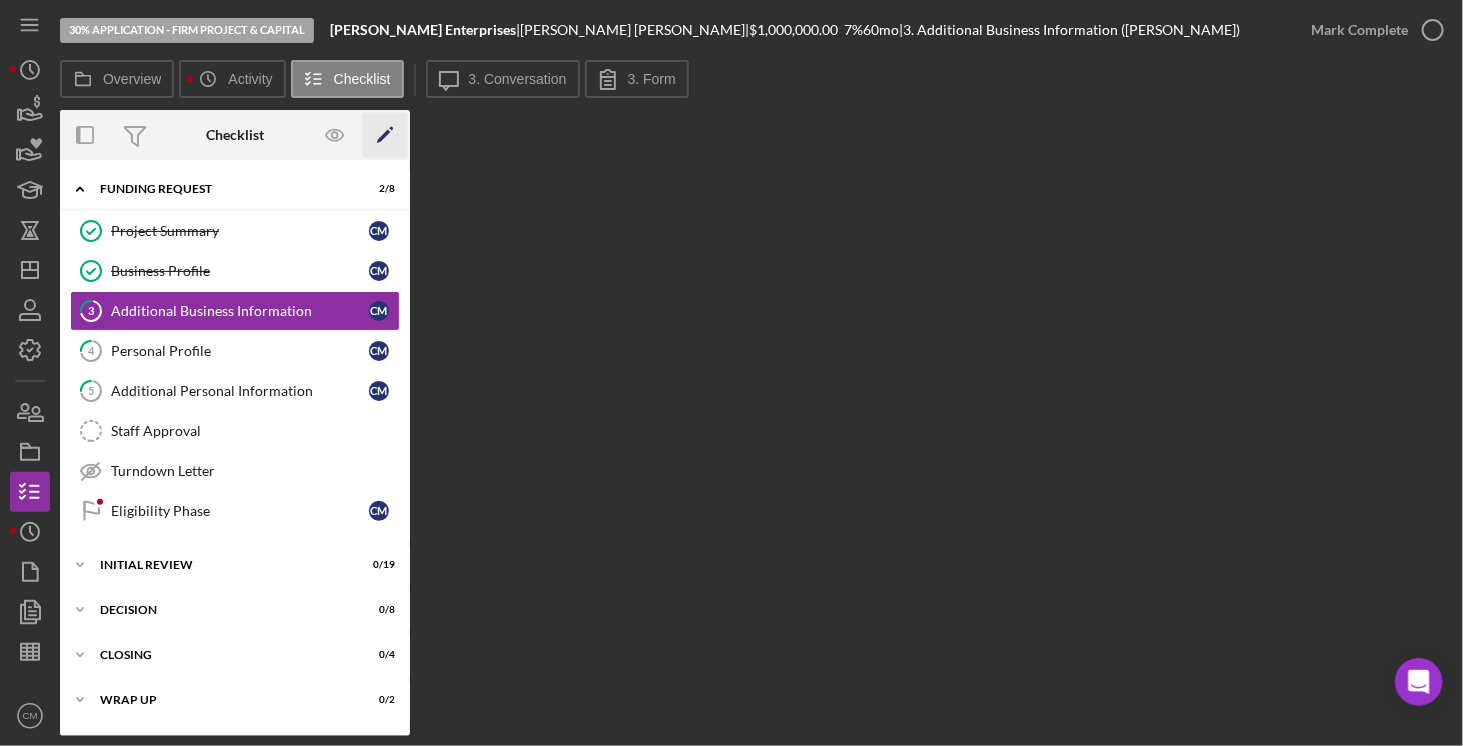 click on "Icon/Edit" 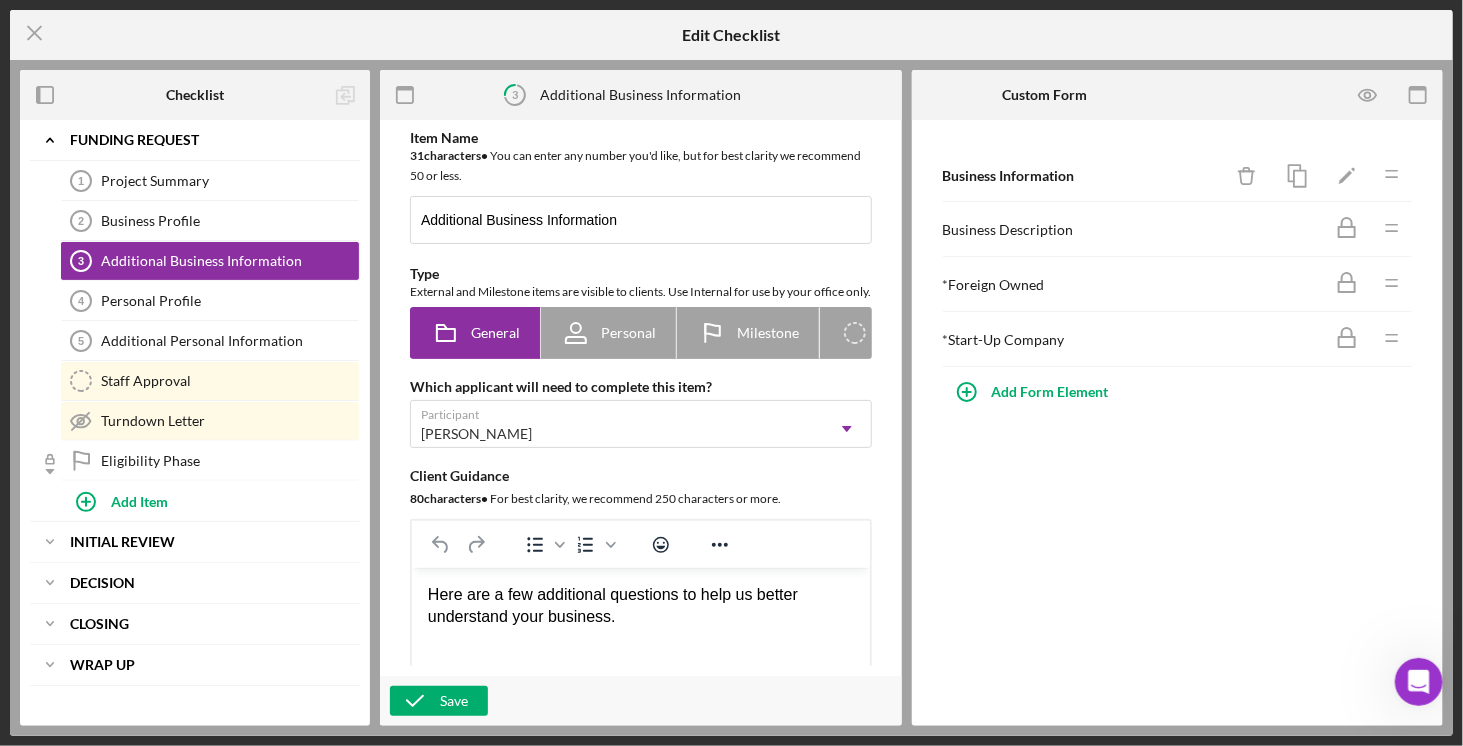 scroll, scrollTop: 0, scrollLeft: 0, axis: both 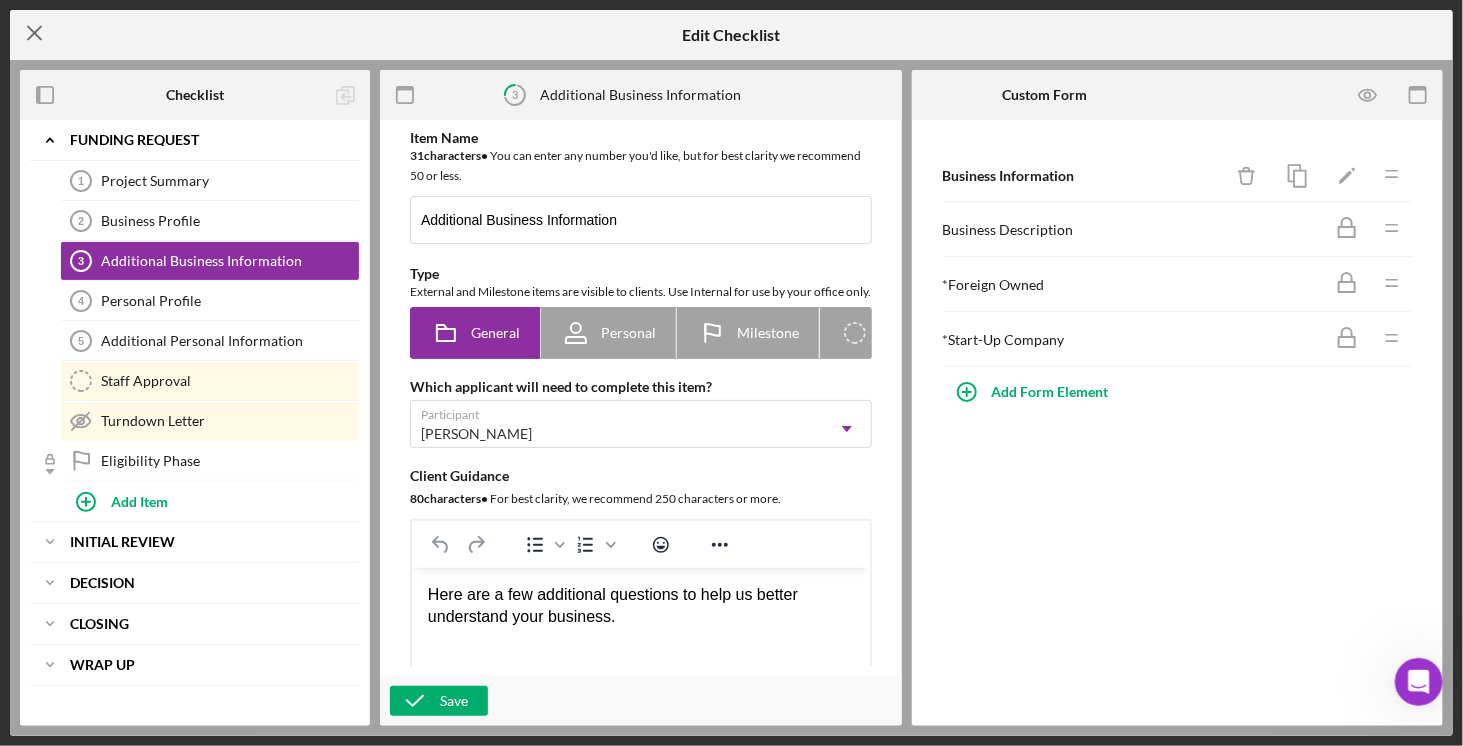 click on "Icon/Menu Close" 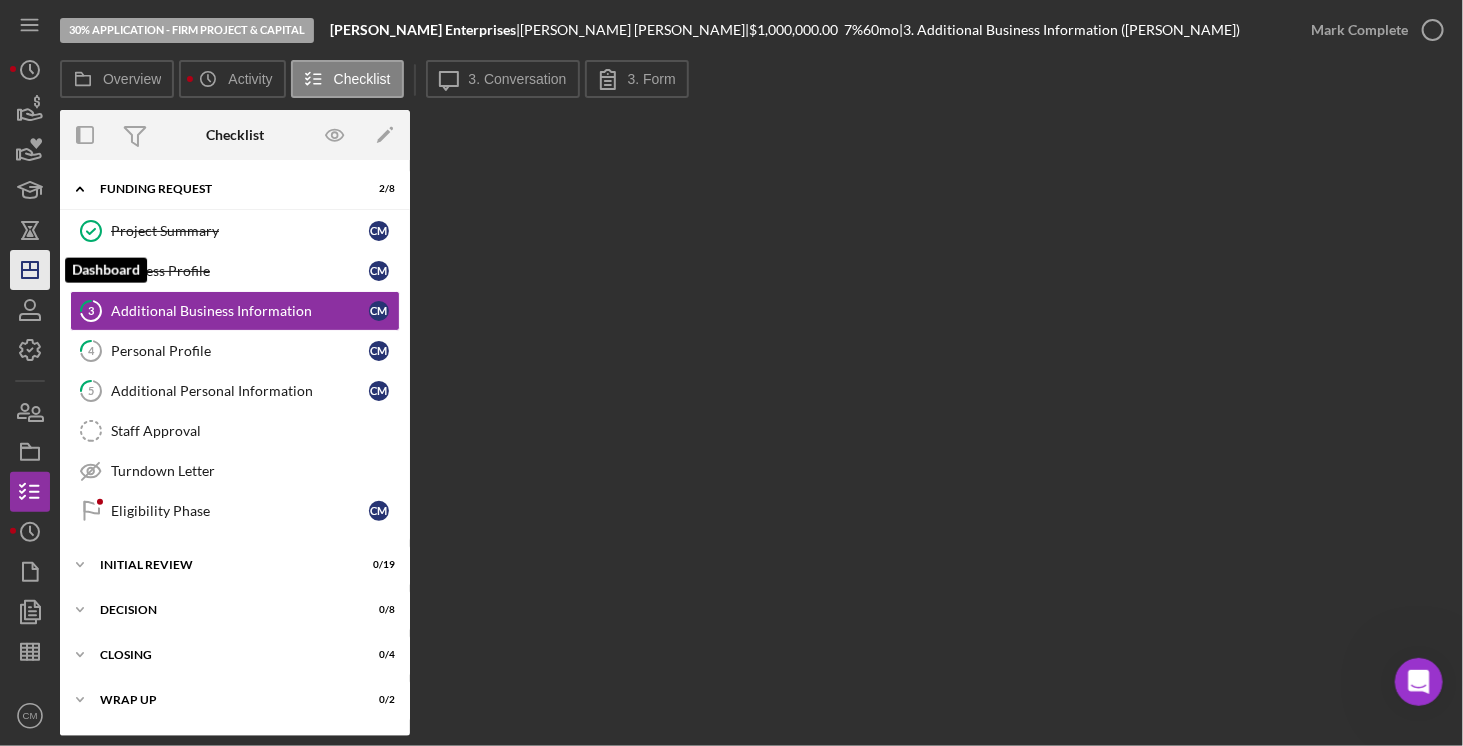click on "Icon/Dashboard" 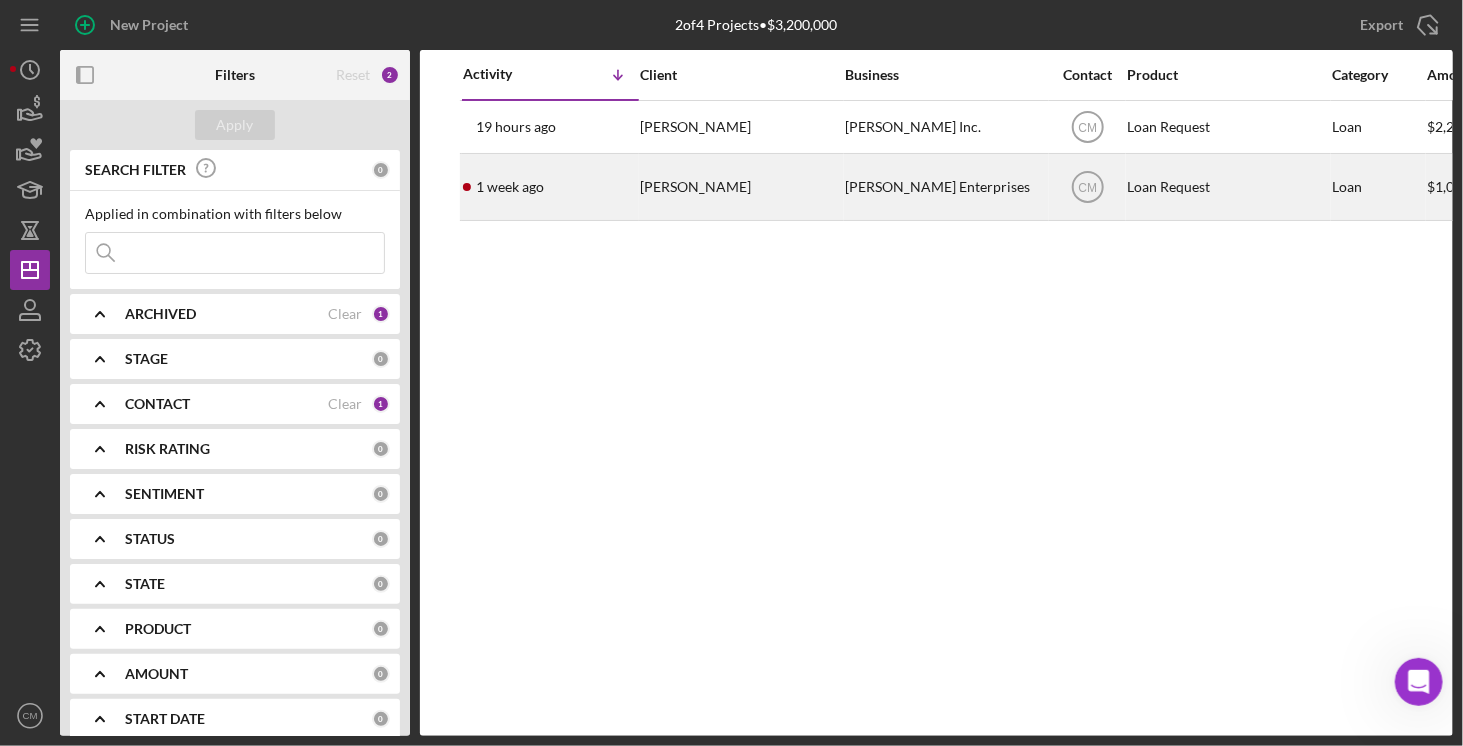 click on "[DATE] [PERSON_NAME]" at bounding box center (550, 187) 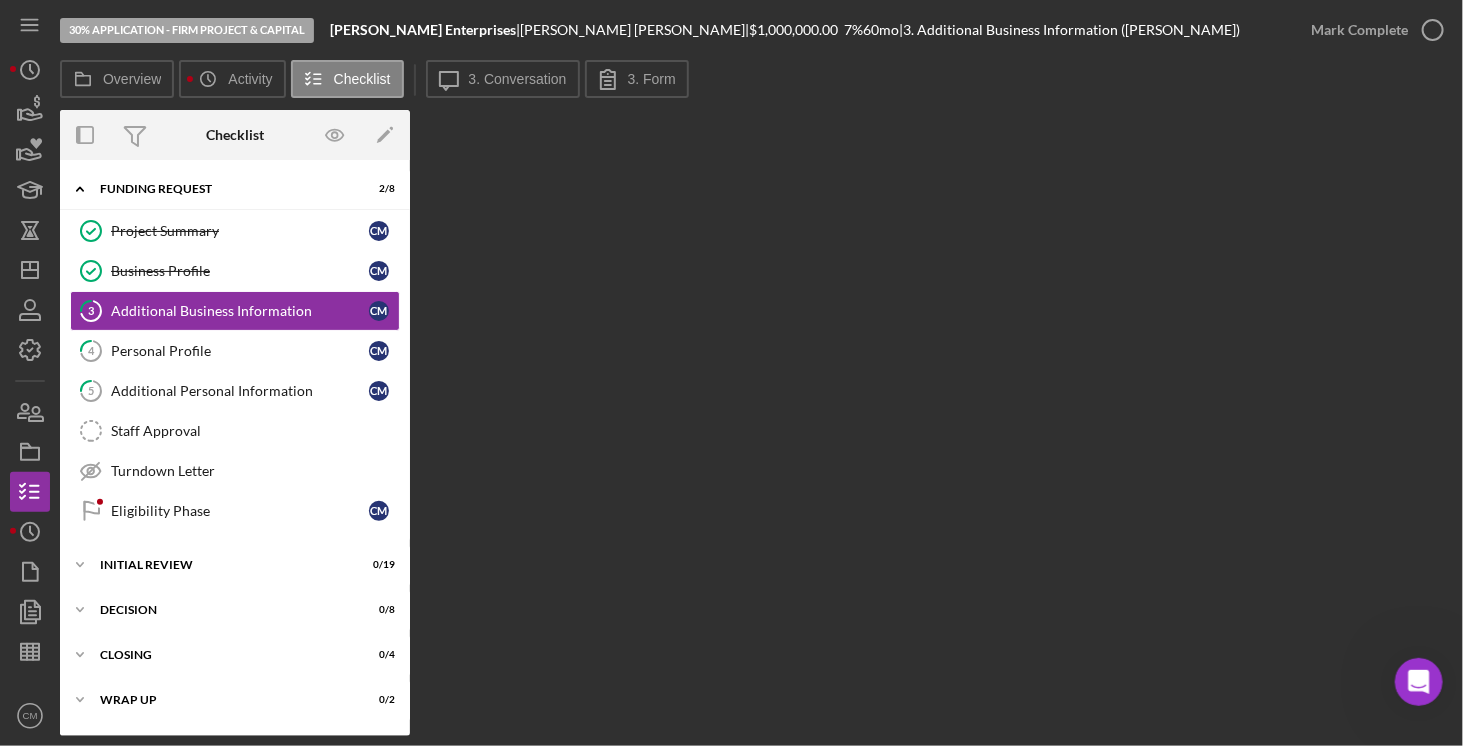 click 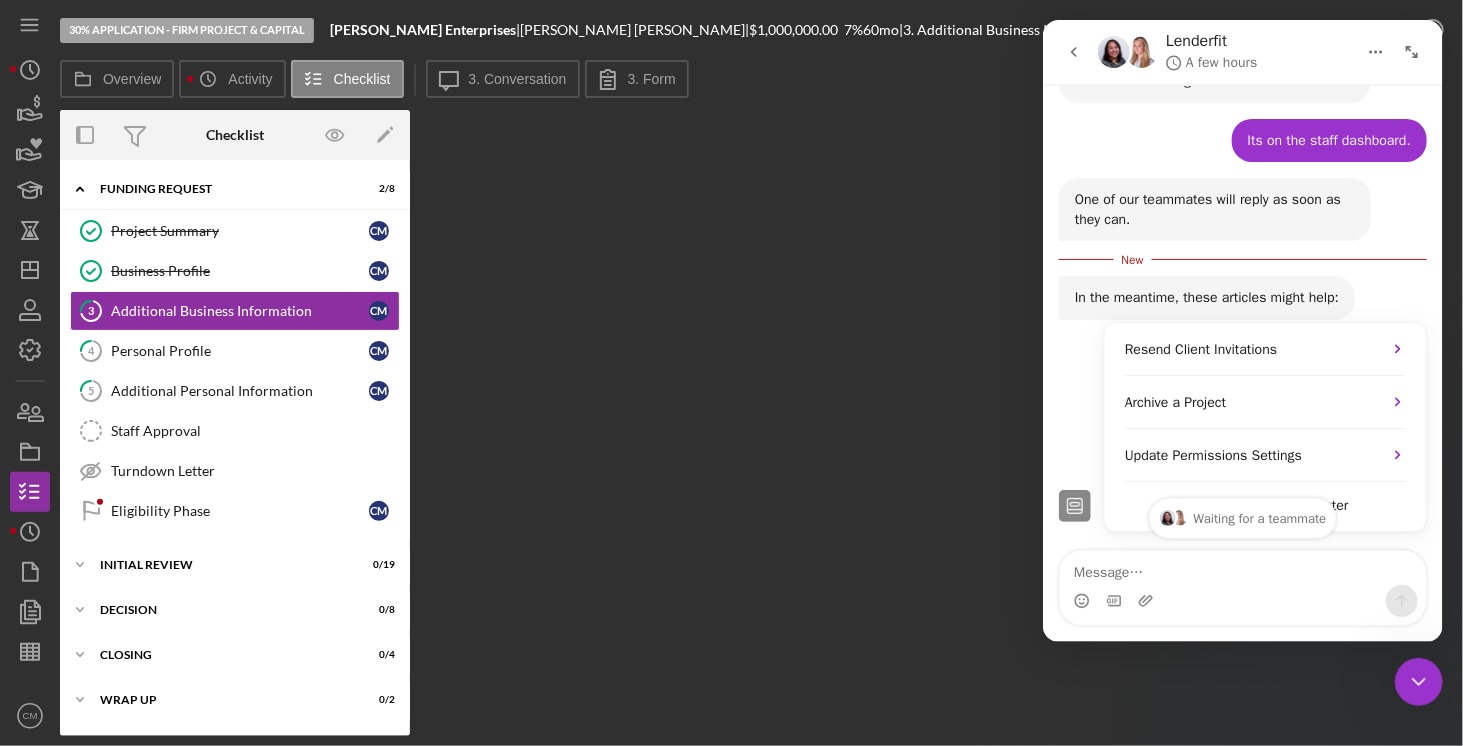scroll, scrollTop: 812, scrollLeft: 0, axis: vertical 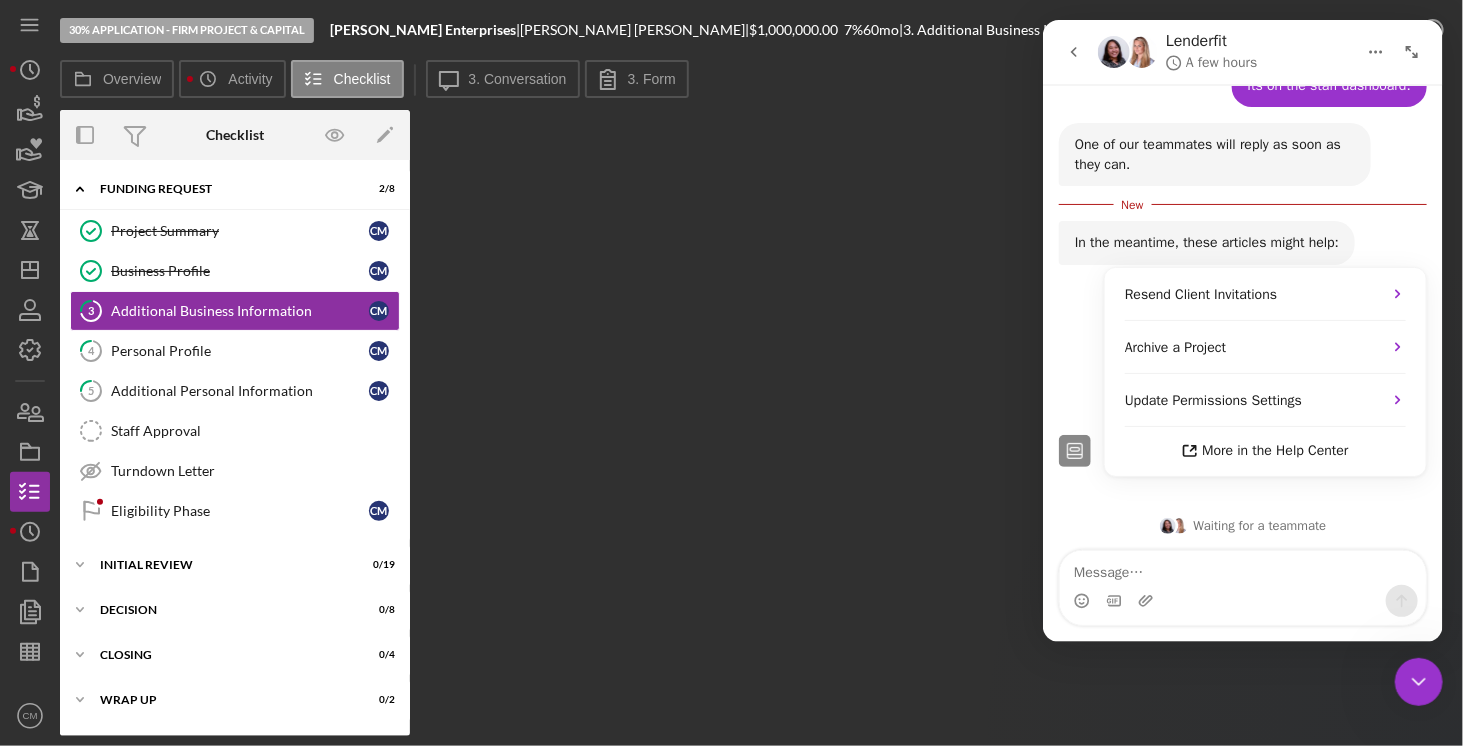 click at bounding box center [1242, 568] 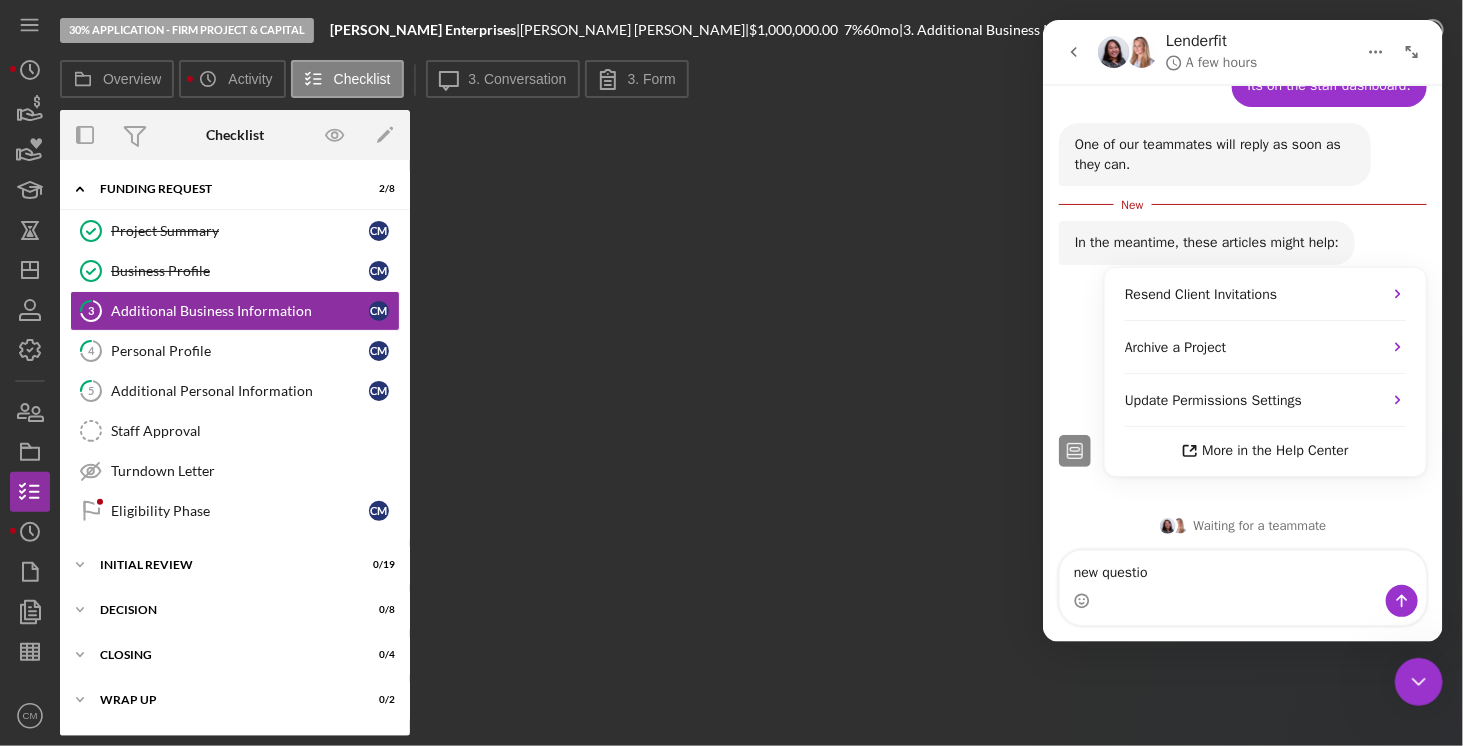 type on "new question" 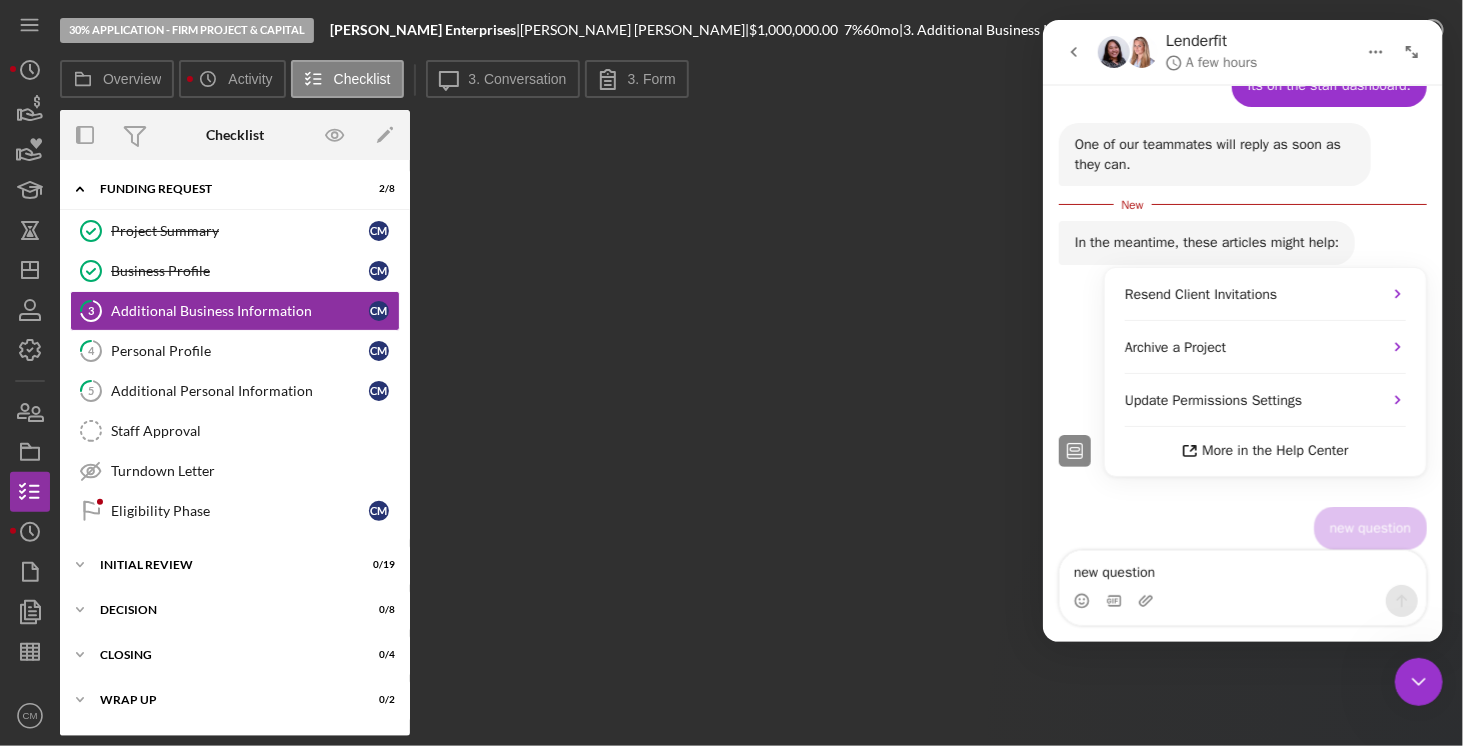 type 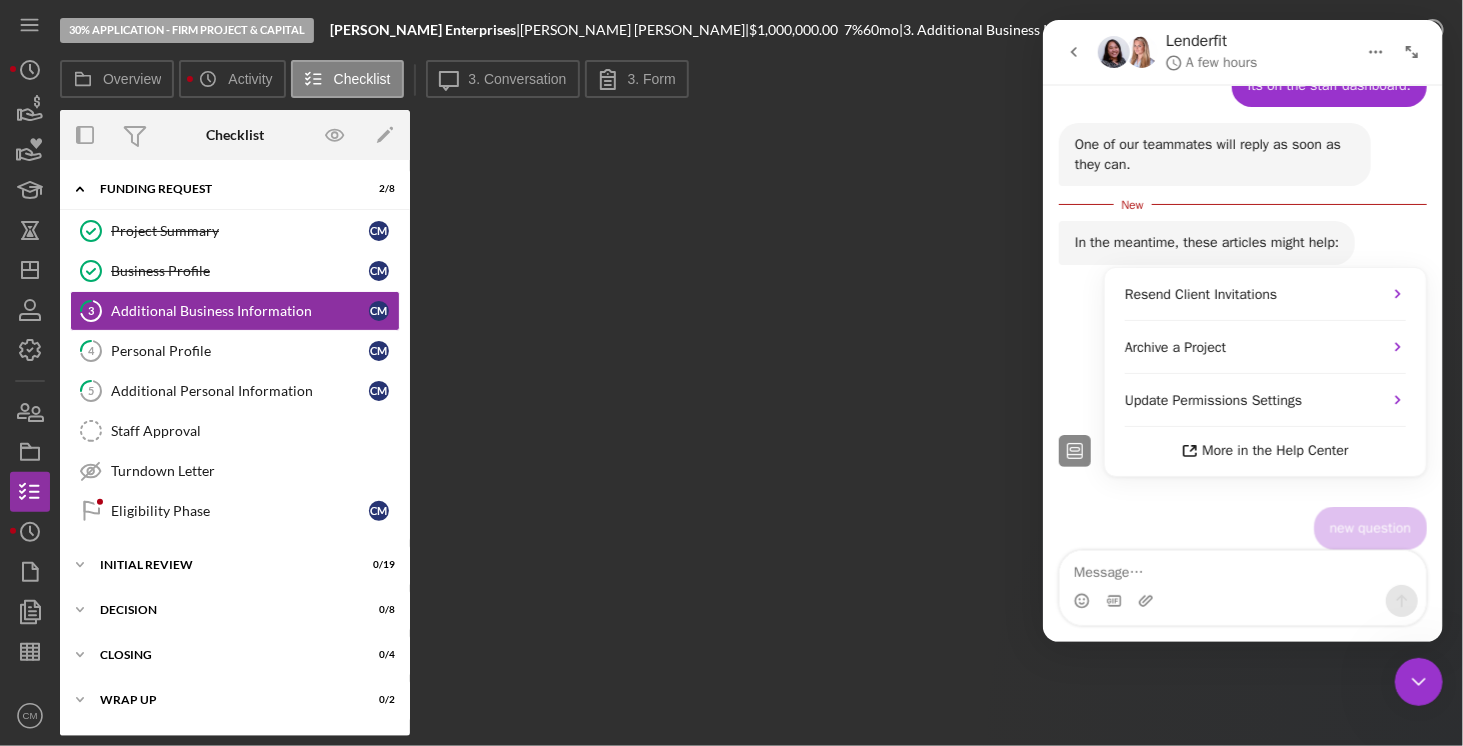 scroll, scrollTop: 838, scrollLeft: 0, axis: vertical 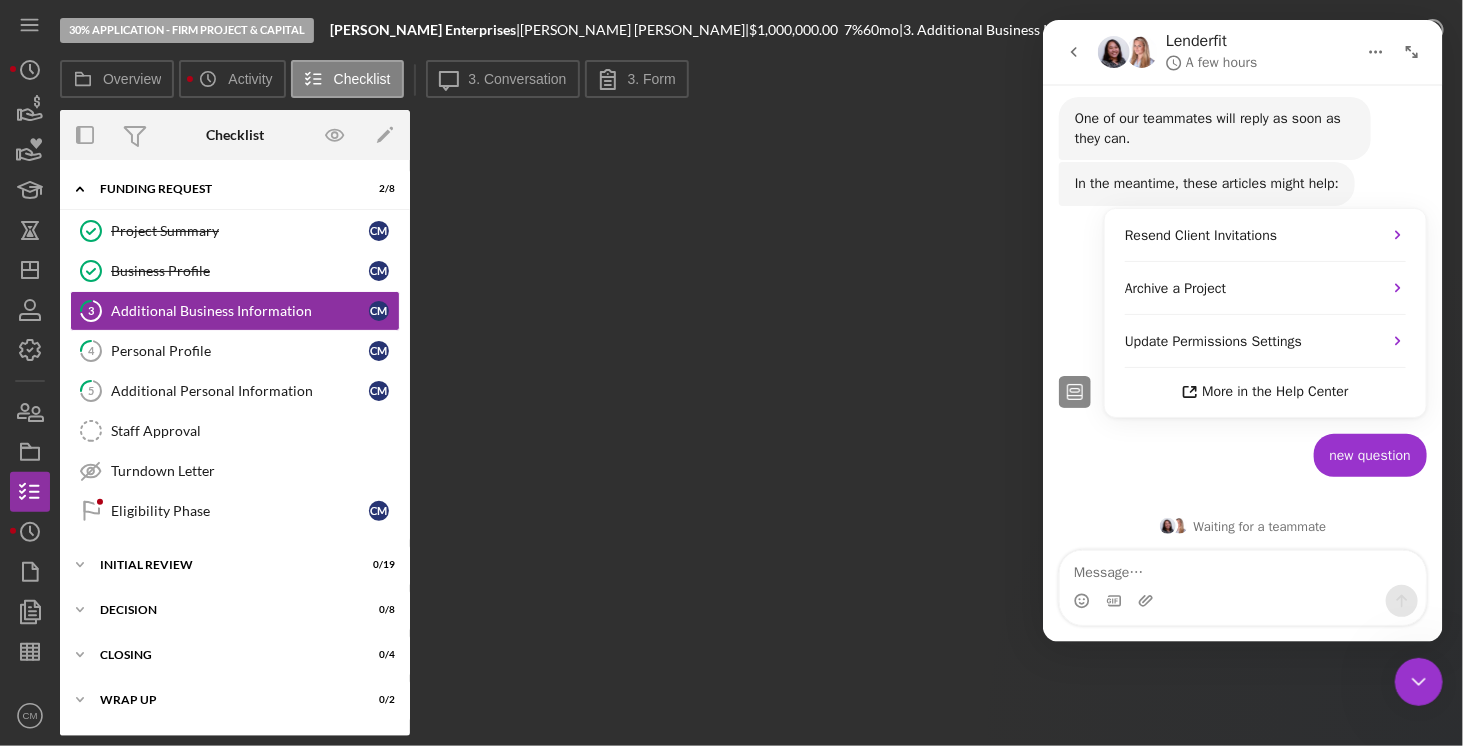 click 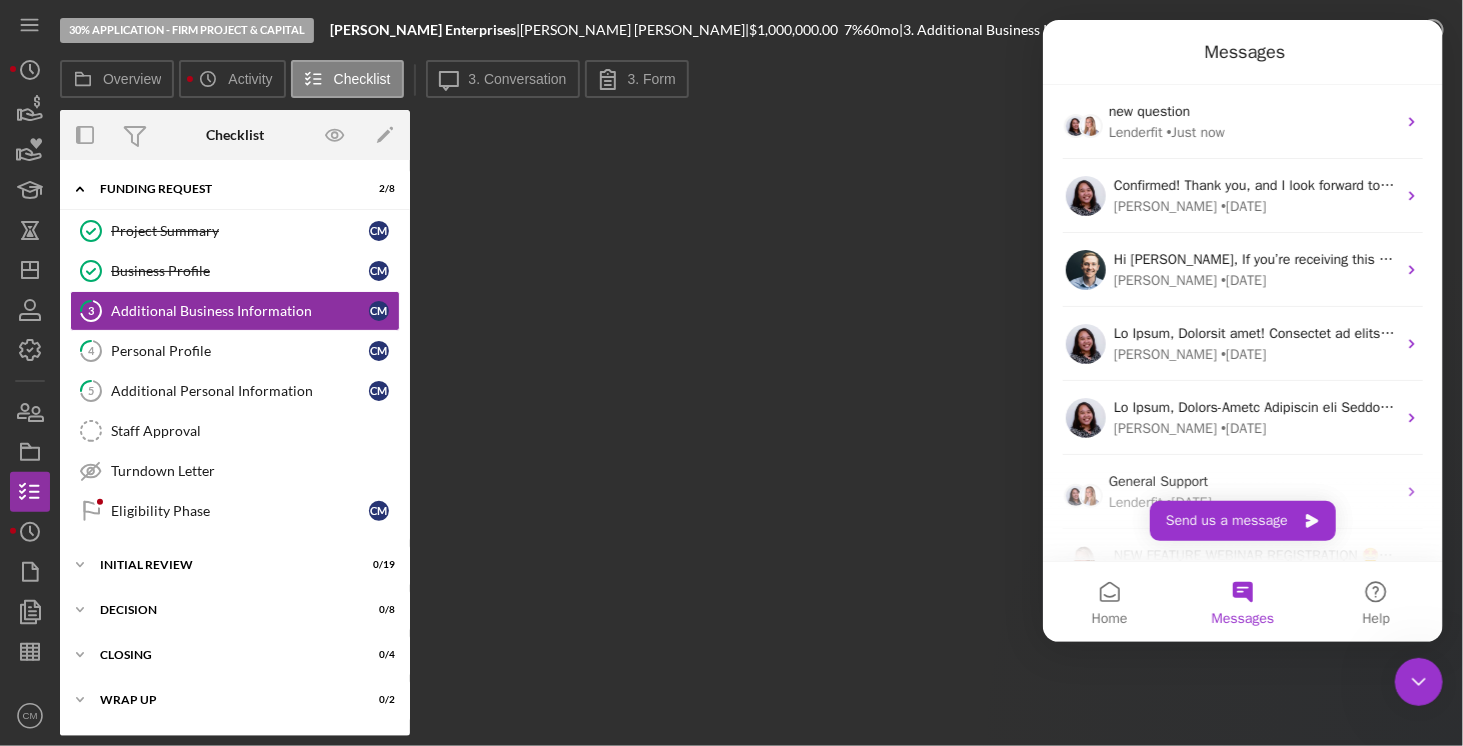 scroll, scrollTop: 0, scrollLeft: 0, axis: both 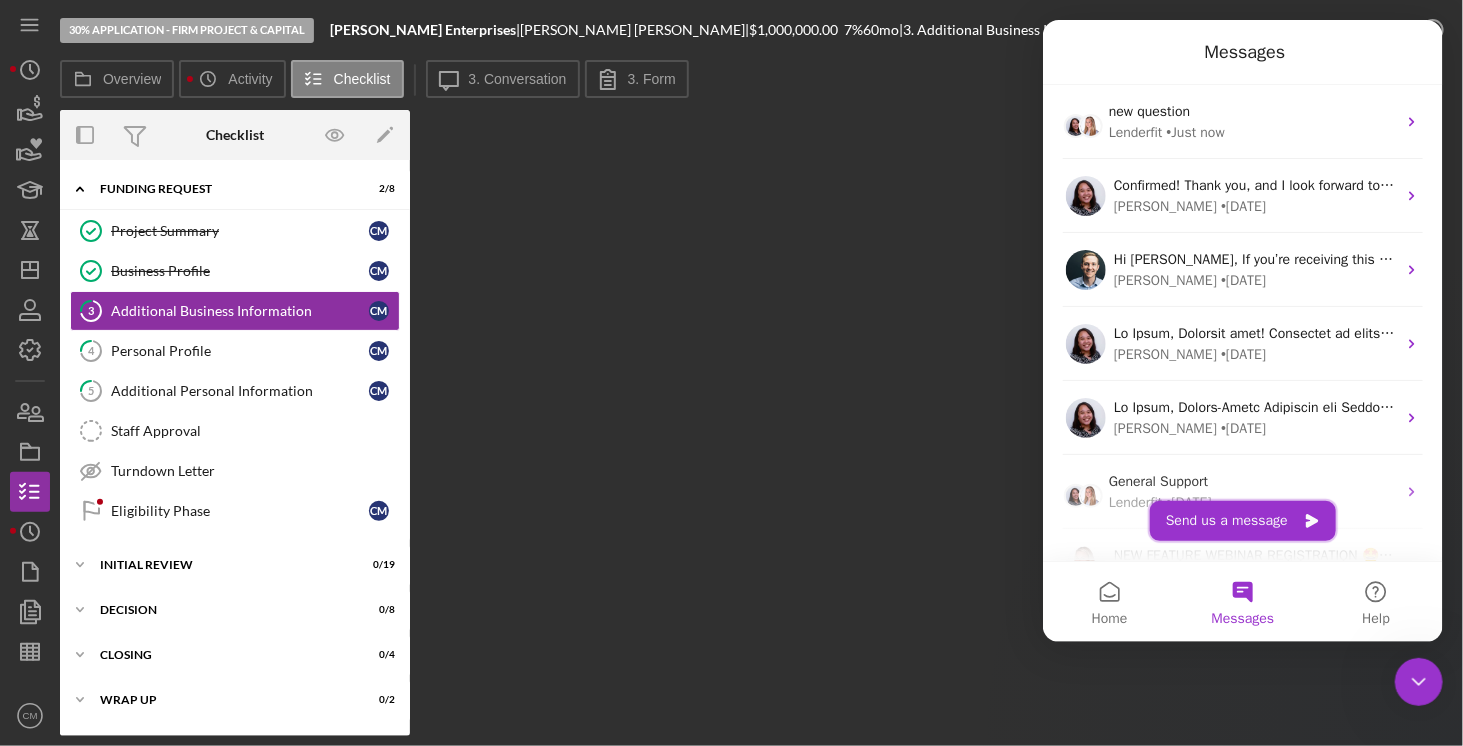click on "Send us a message" at bounding box center [1242, 521] 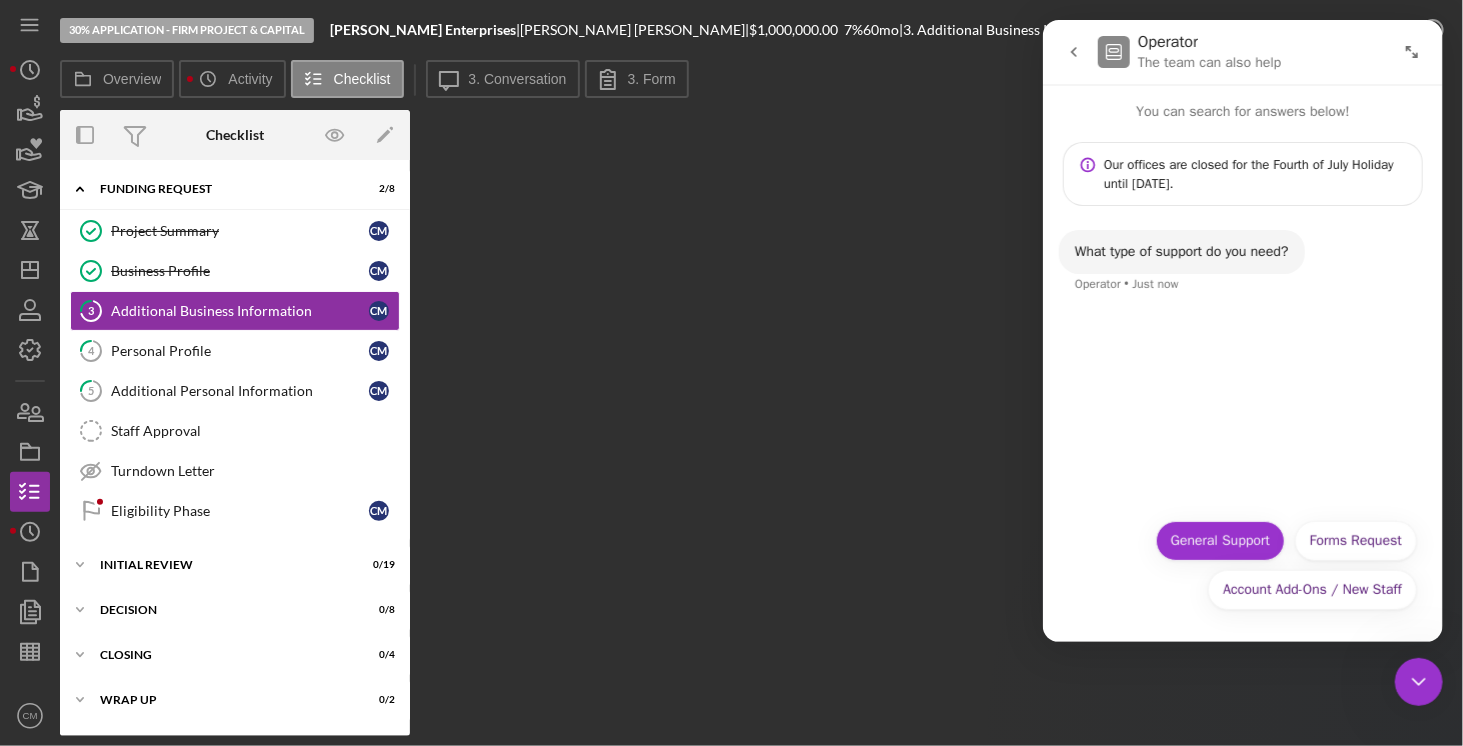 click on "General Support" at bounding box center [1219, 541] 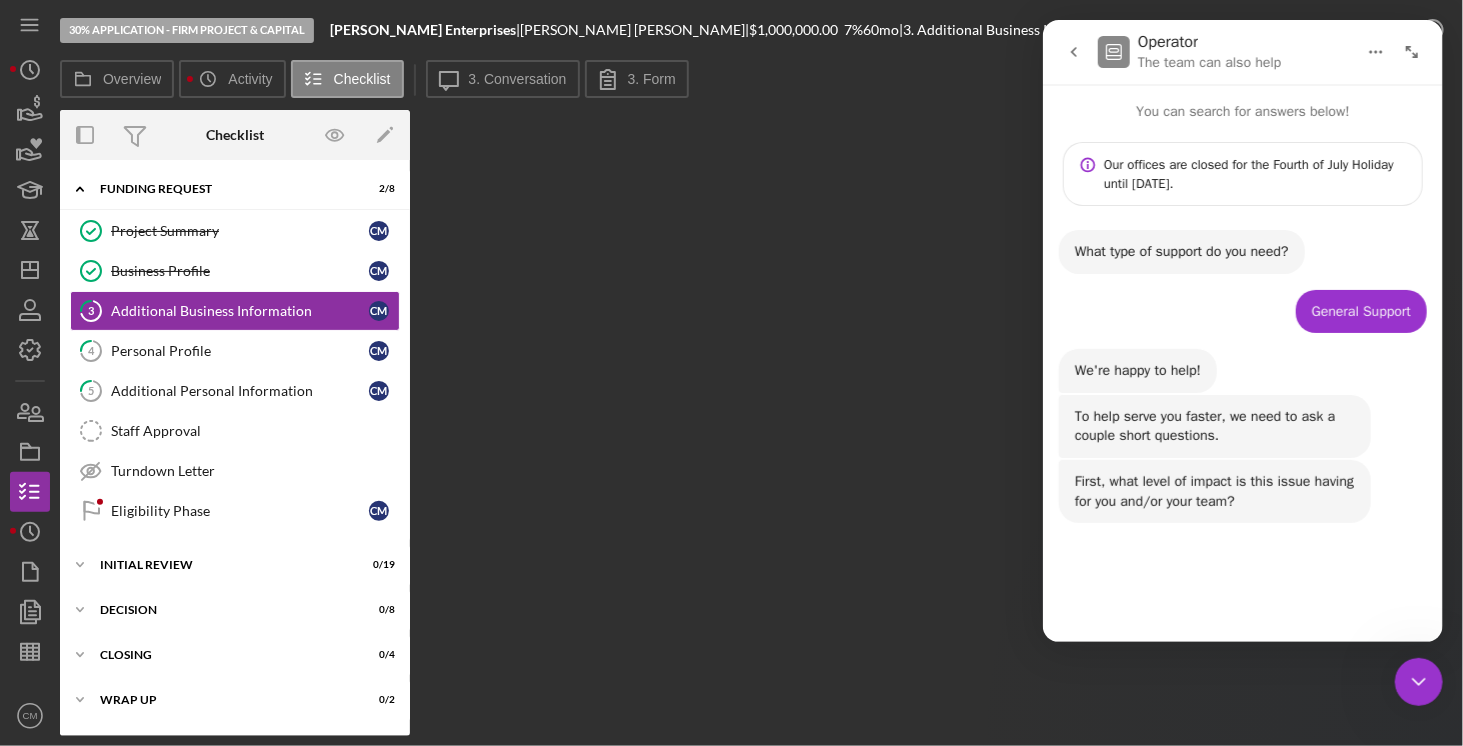 click on "Minimal" at bounding box center [1198, 587] 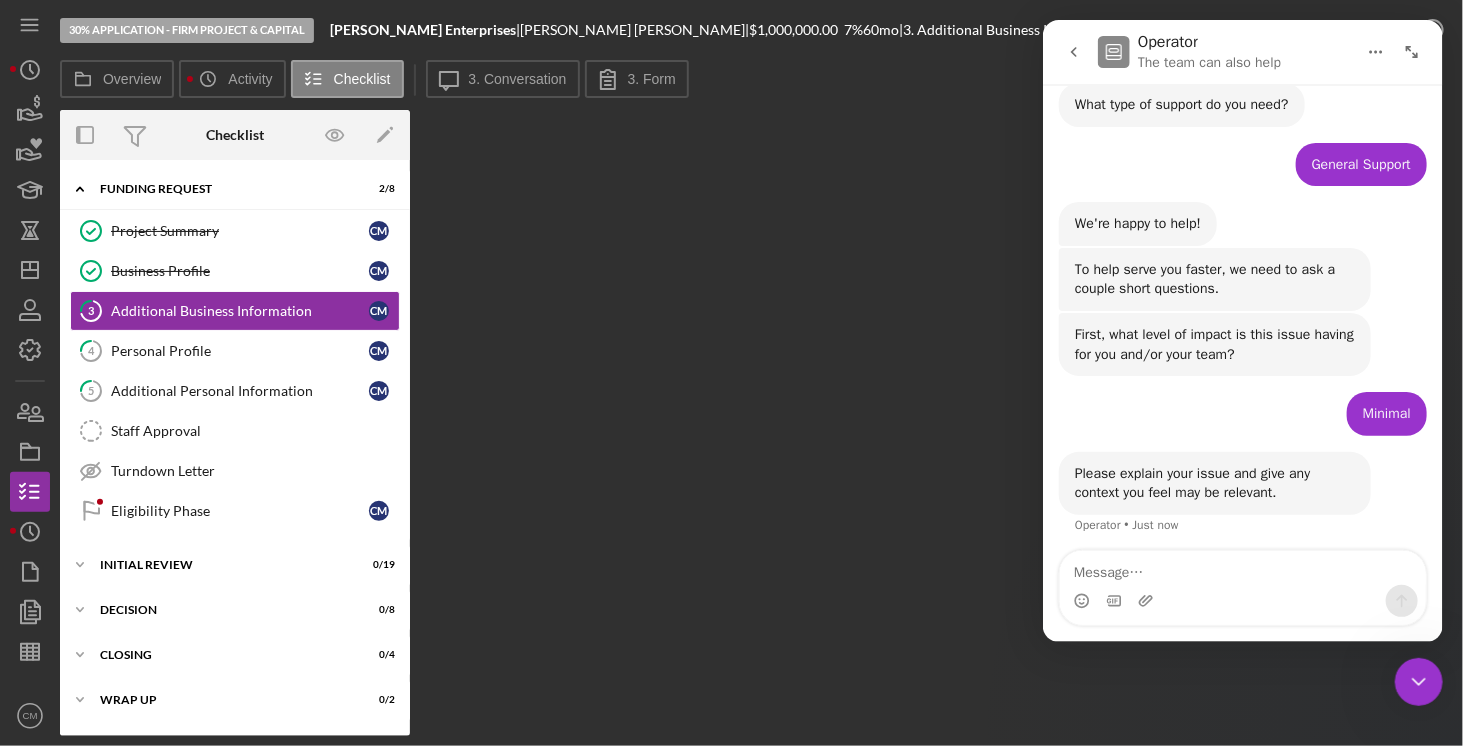 scroll, scrollTop: 150, scrollLeft: 0, axis: vertical 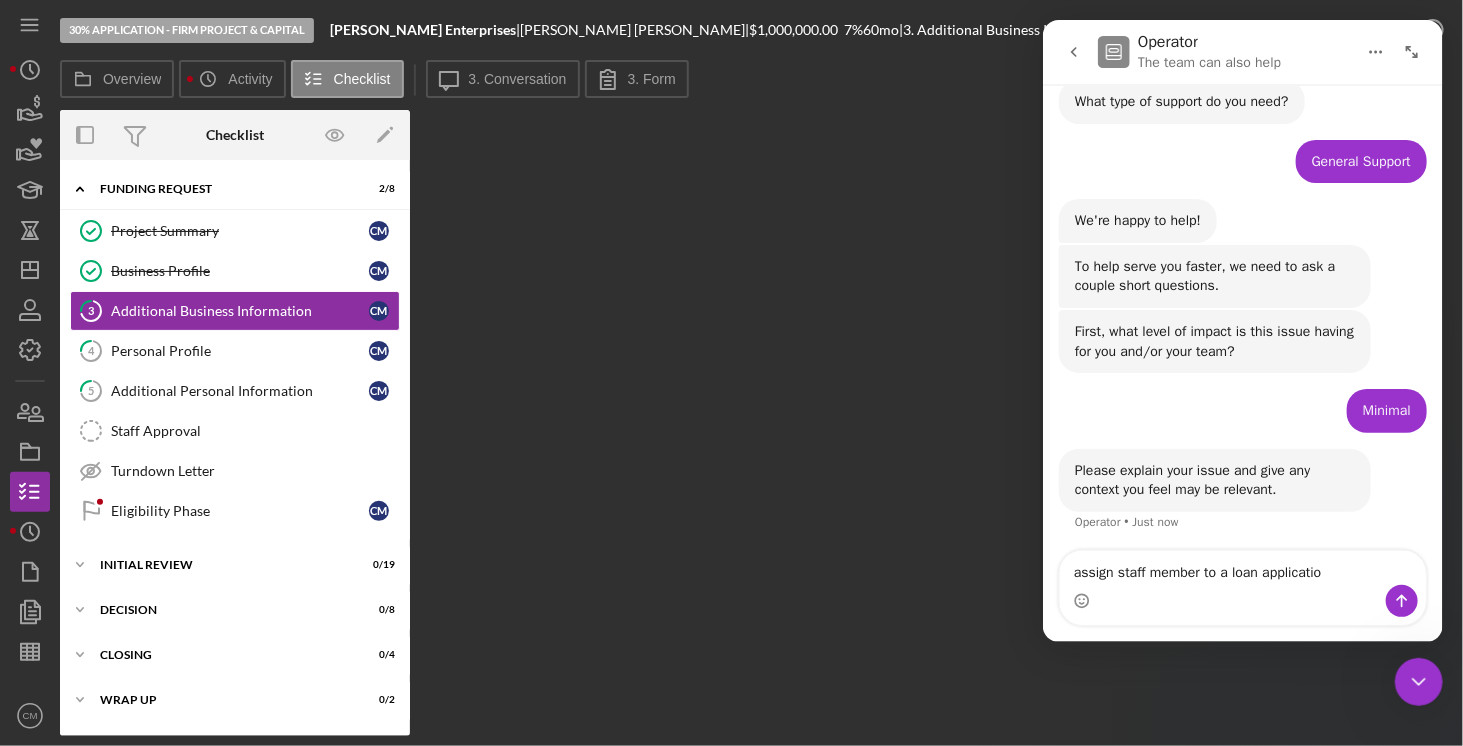 type on "assign staff member to a loan application" 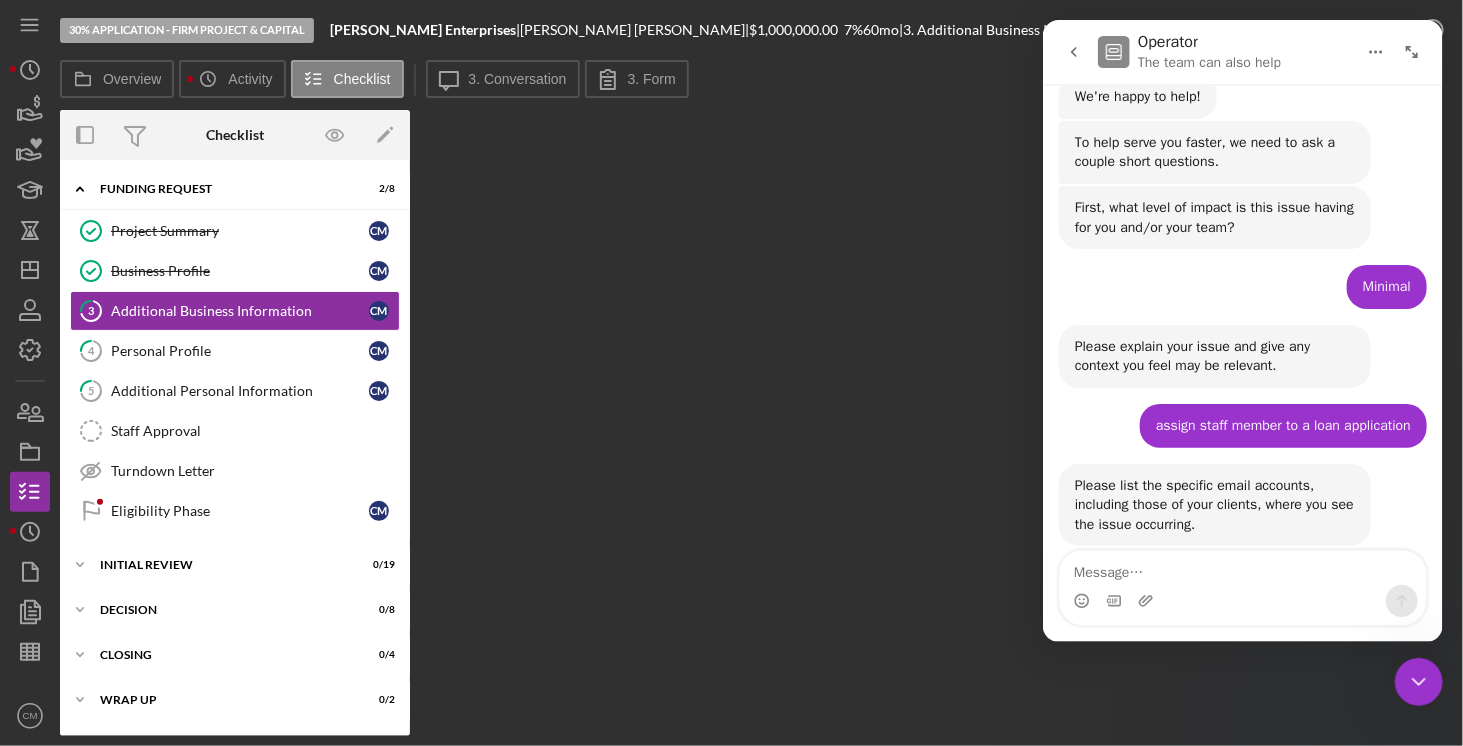 scroll, scrollTop: 308, scrollLeft: 0, axis: vertical 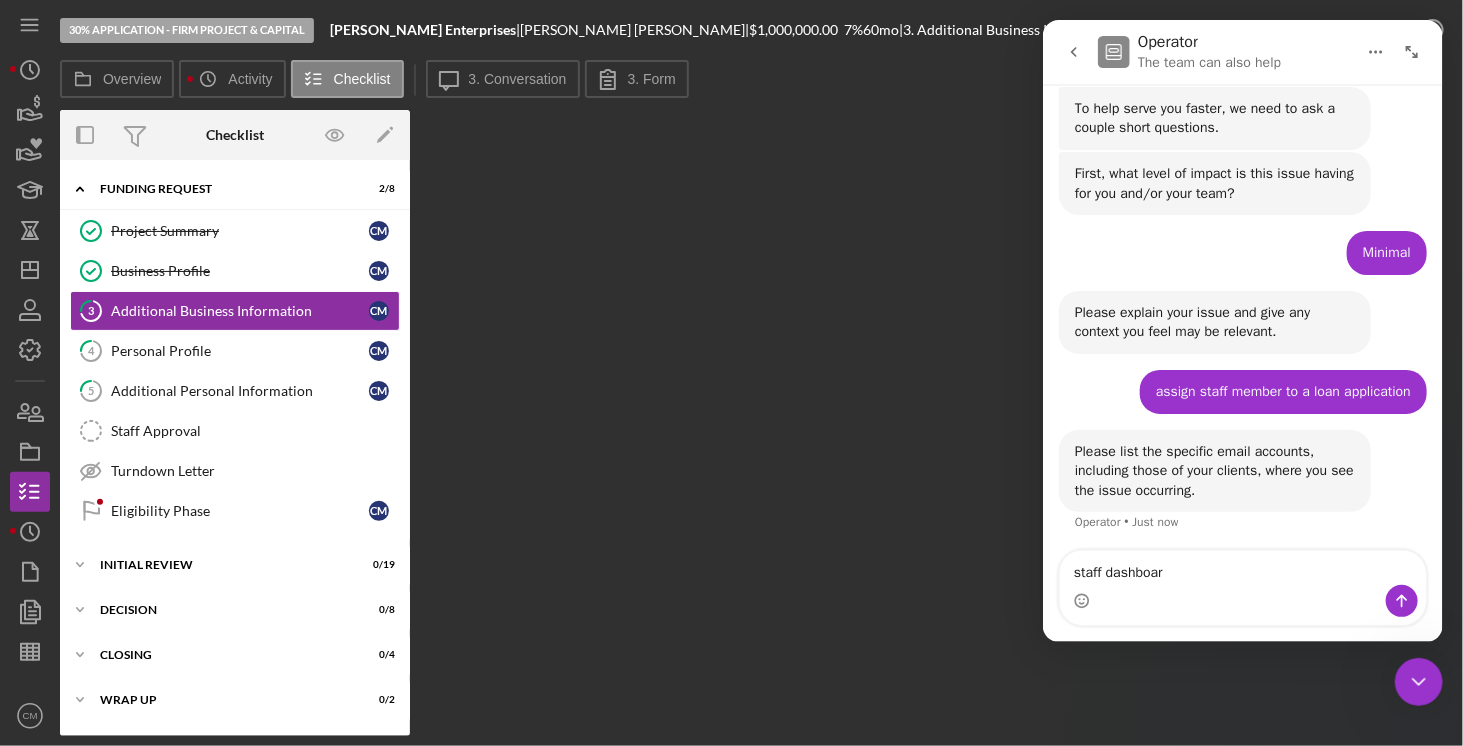 type on "staff dashboard" 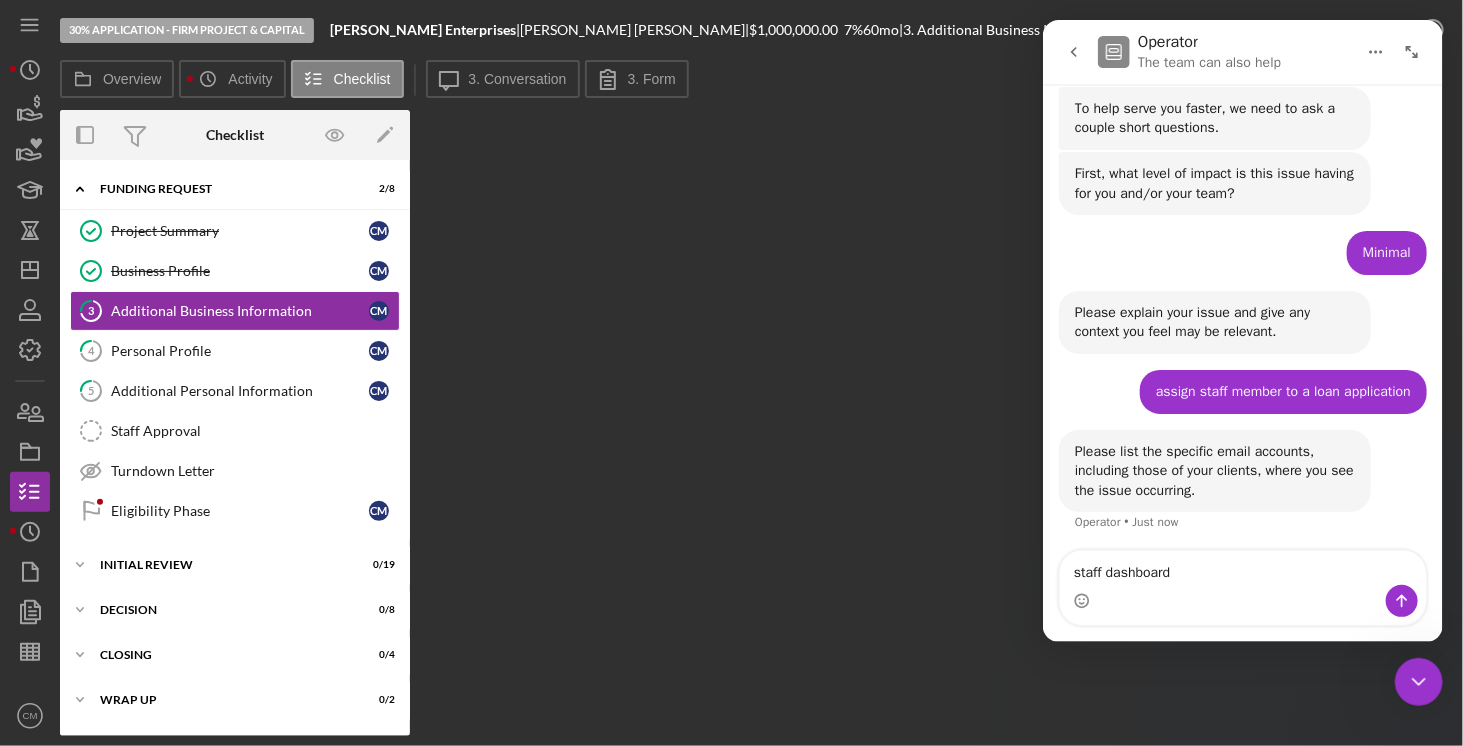 type 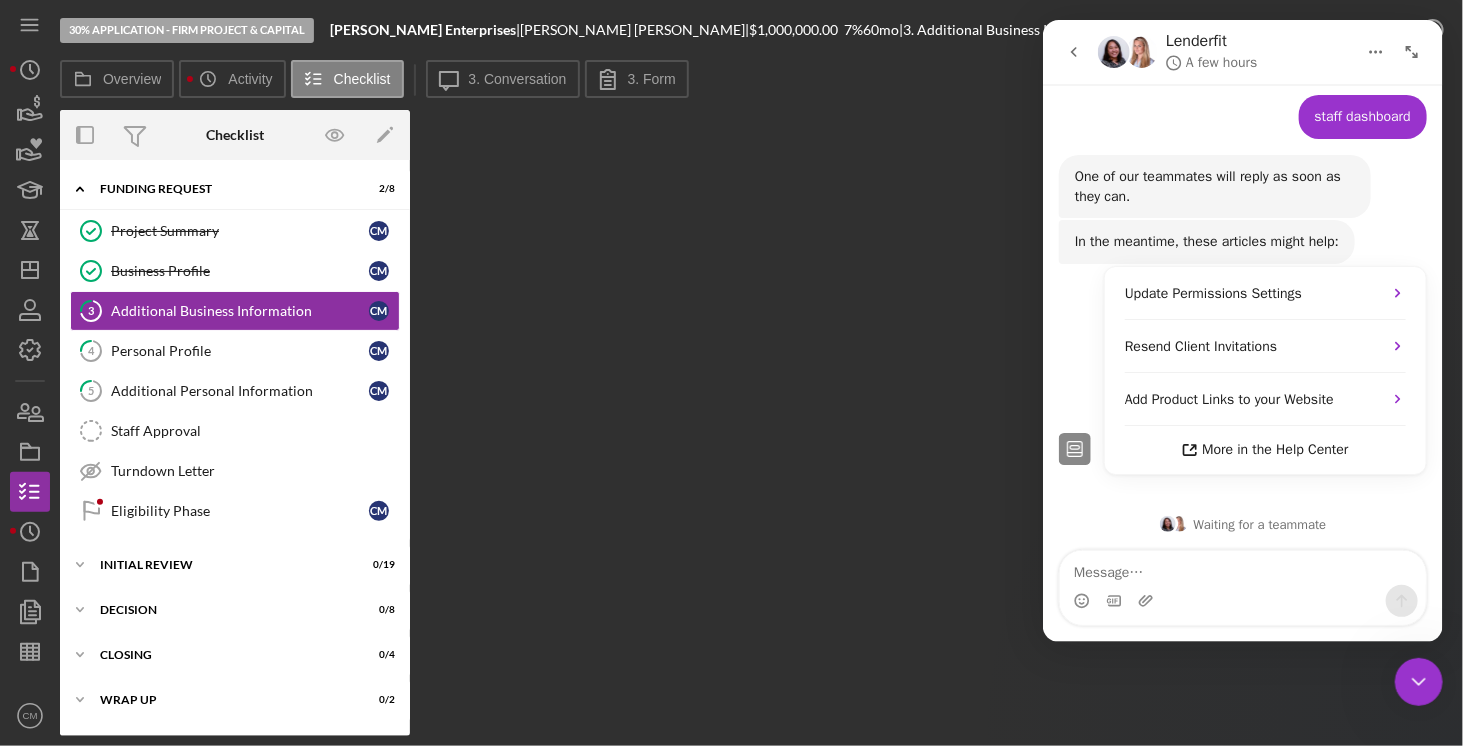 scroll, scrollTop: 740, scrollLeft: 0, axis: vertical 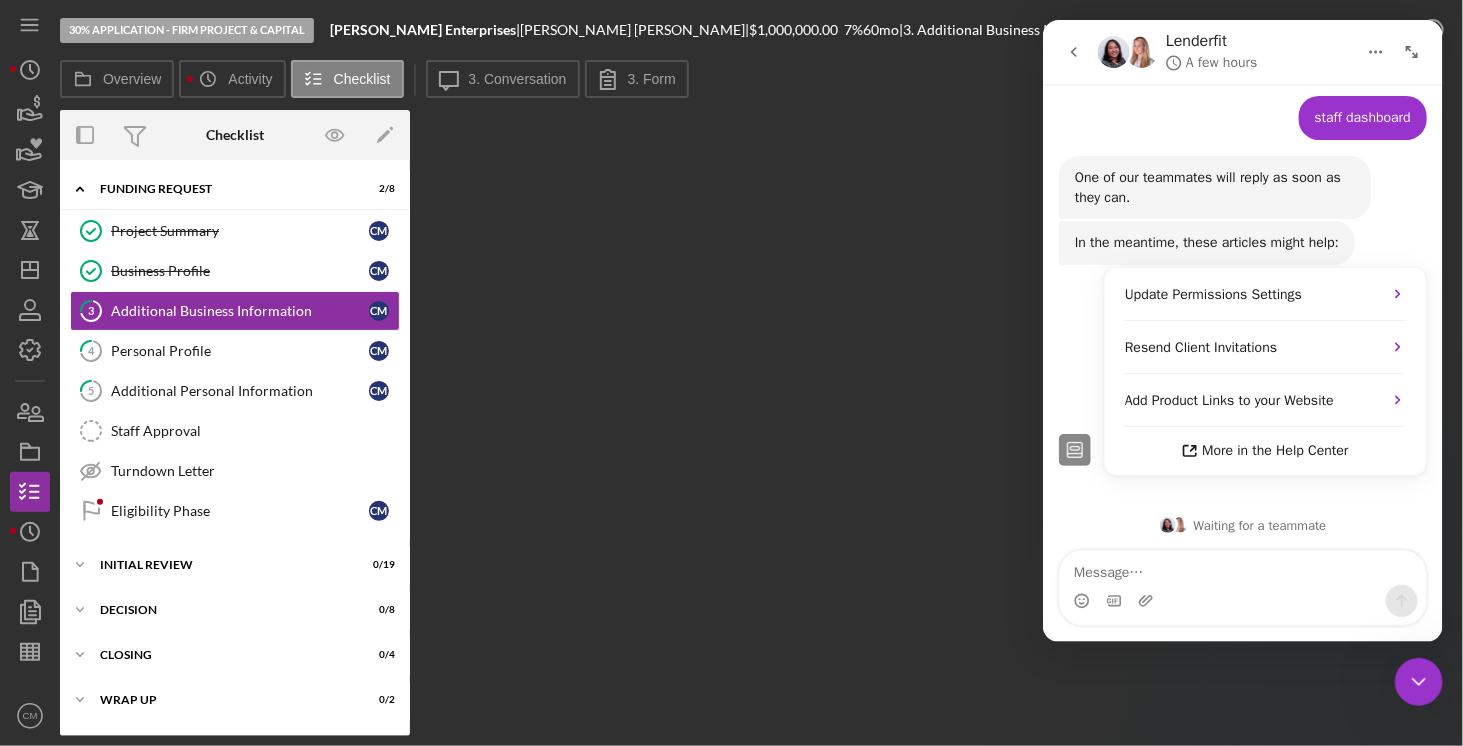 click 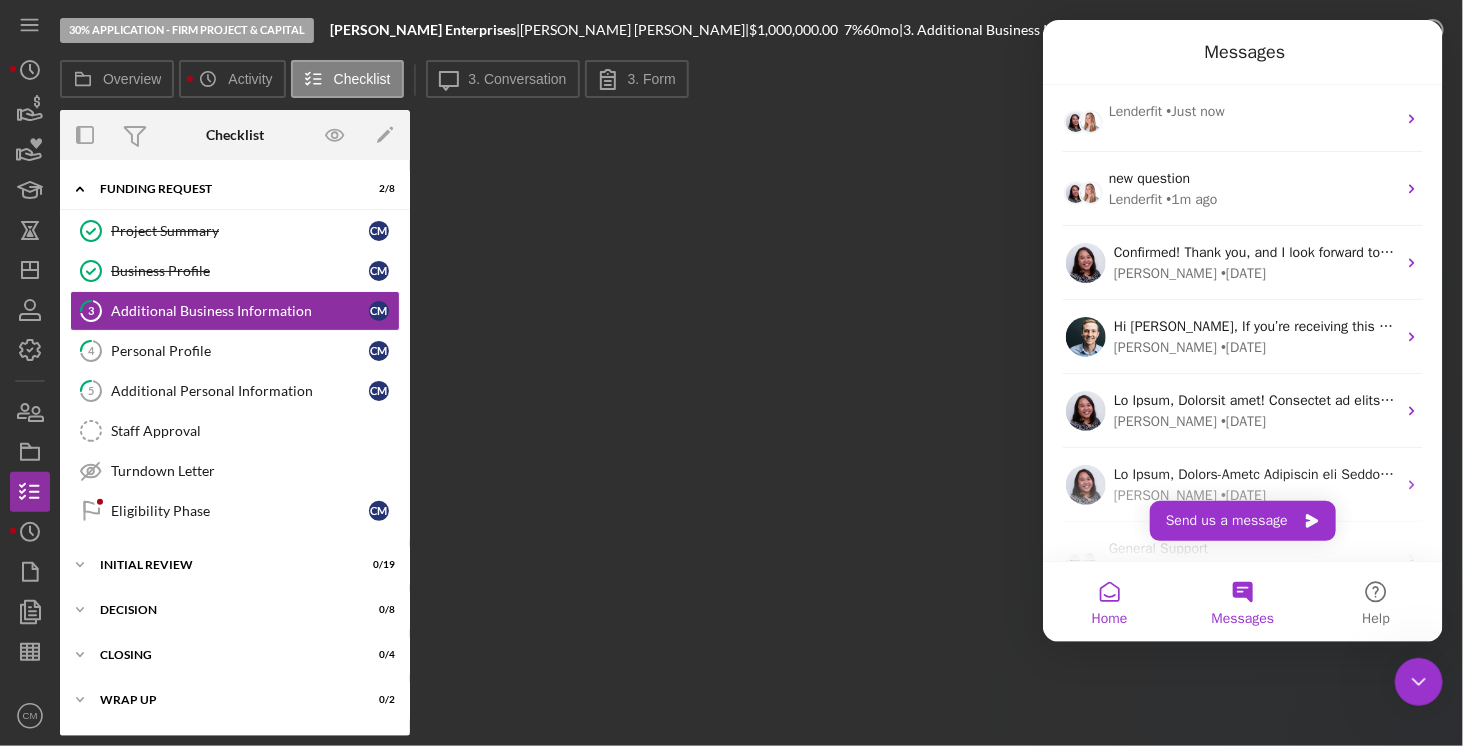 click on "Home" at bounding box center [1108, 602] 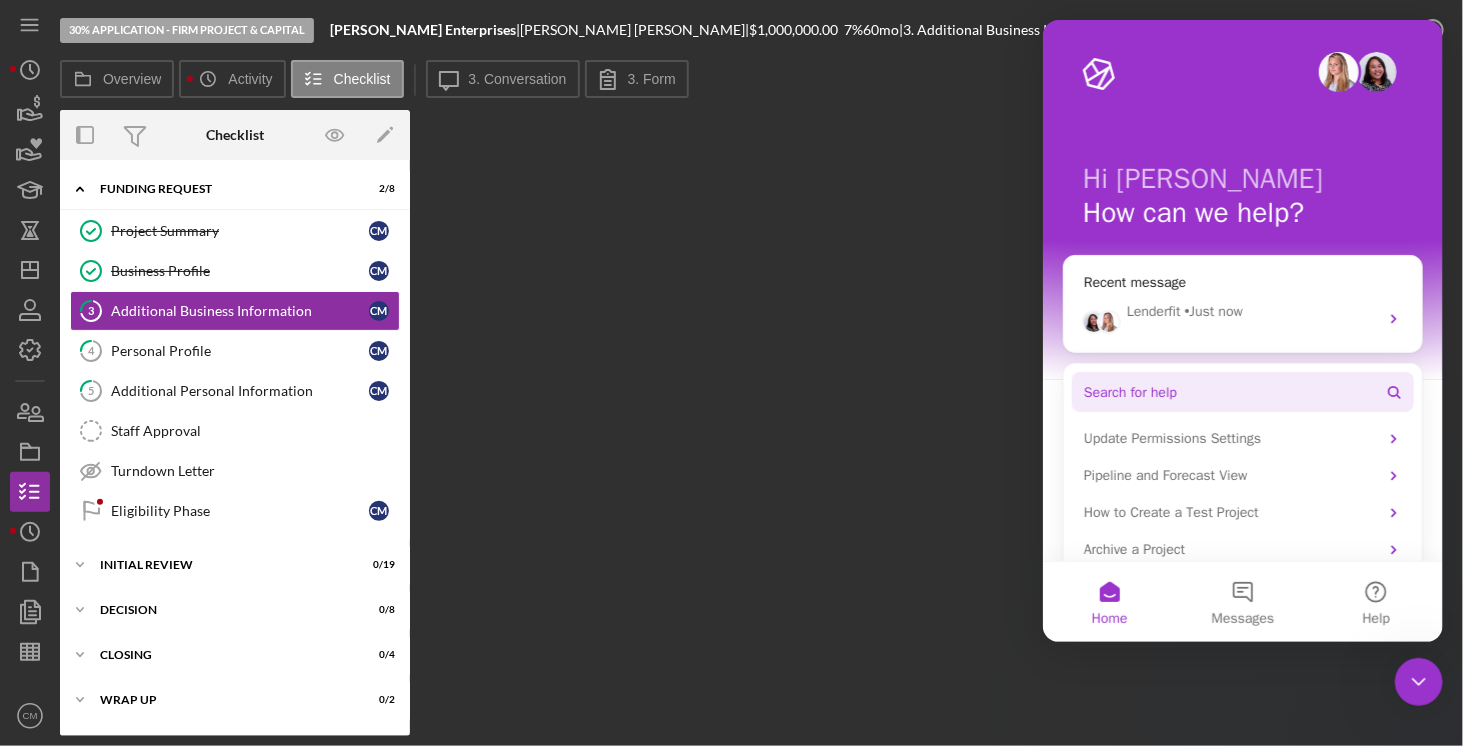click on "Search for help" at bounding box center [1242, 392] 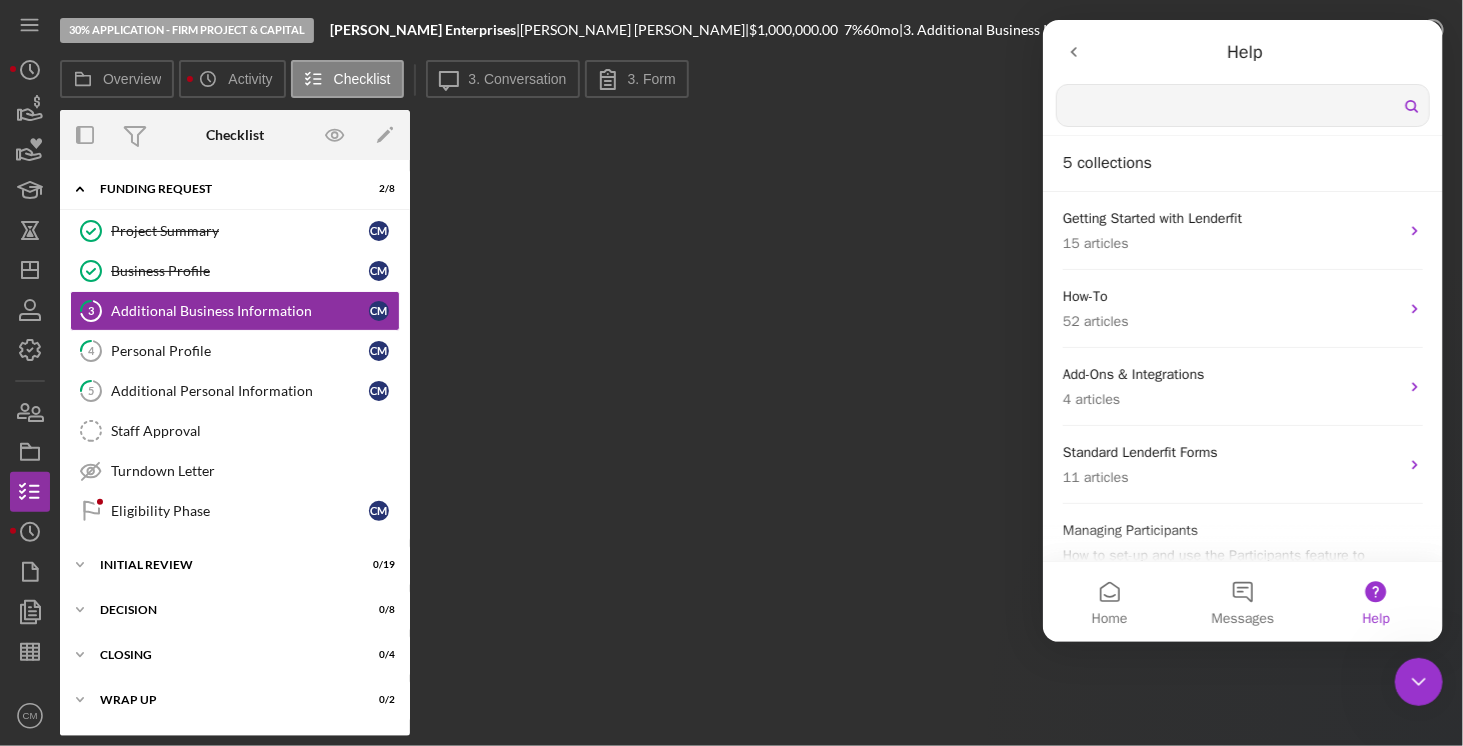 scroll, scrollTop: 0, scrollLeft: 0, axis: both 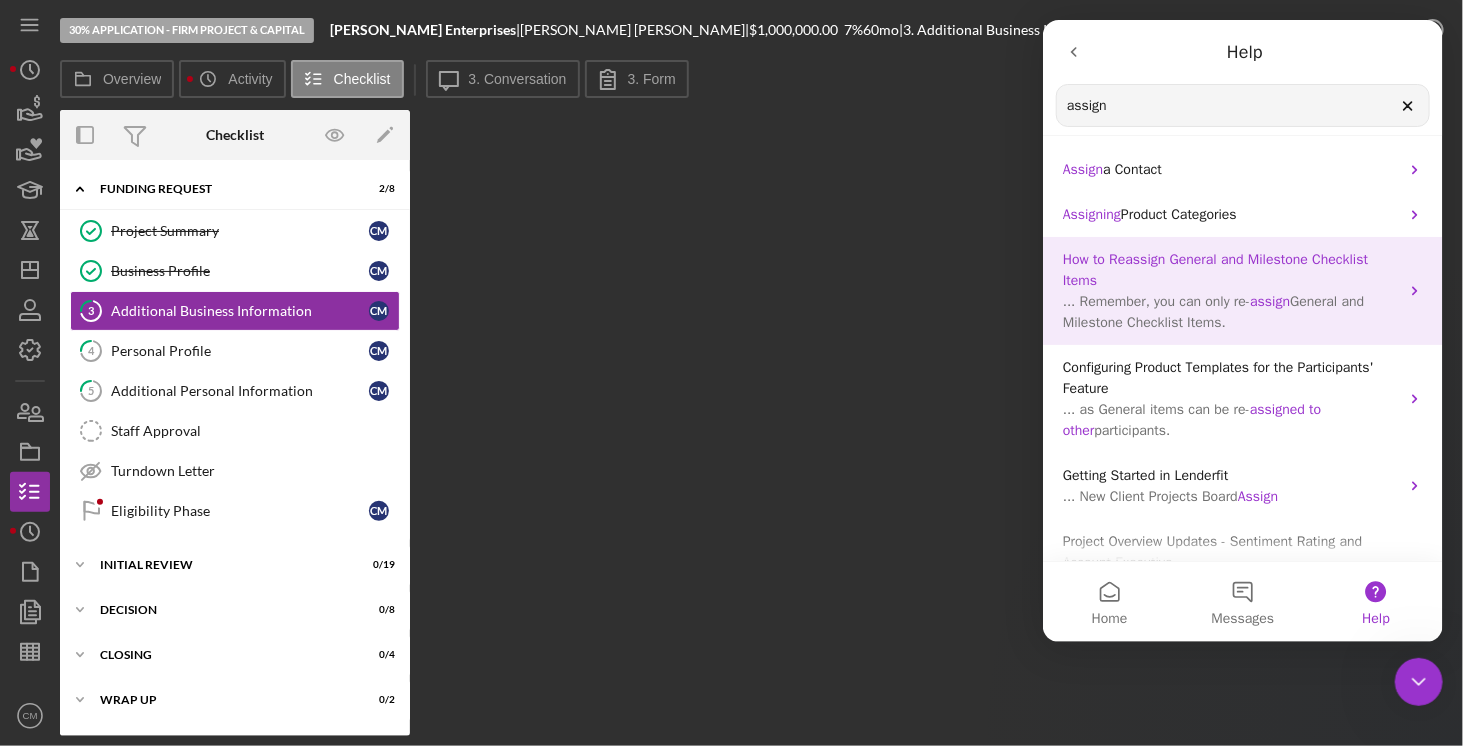 type on "assign" 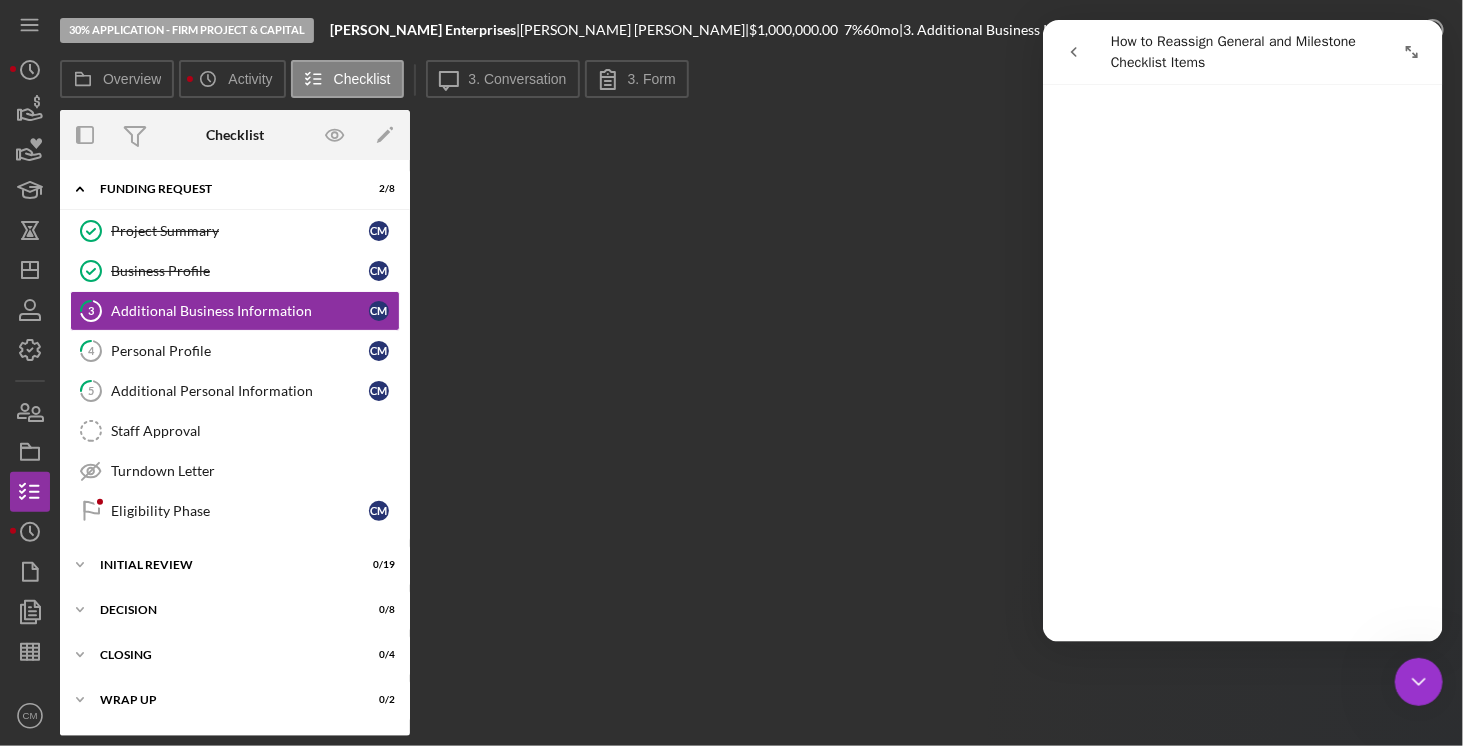 scroll, scrollTop: 1265, scrollLeft: 0, axis: vertical 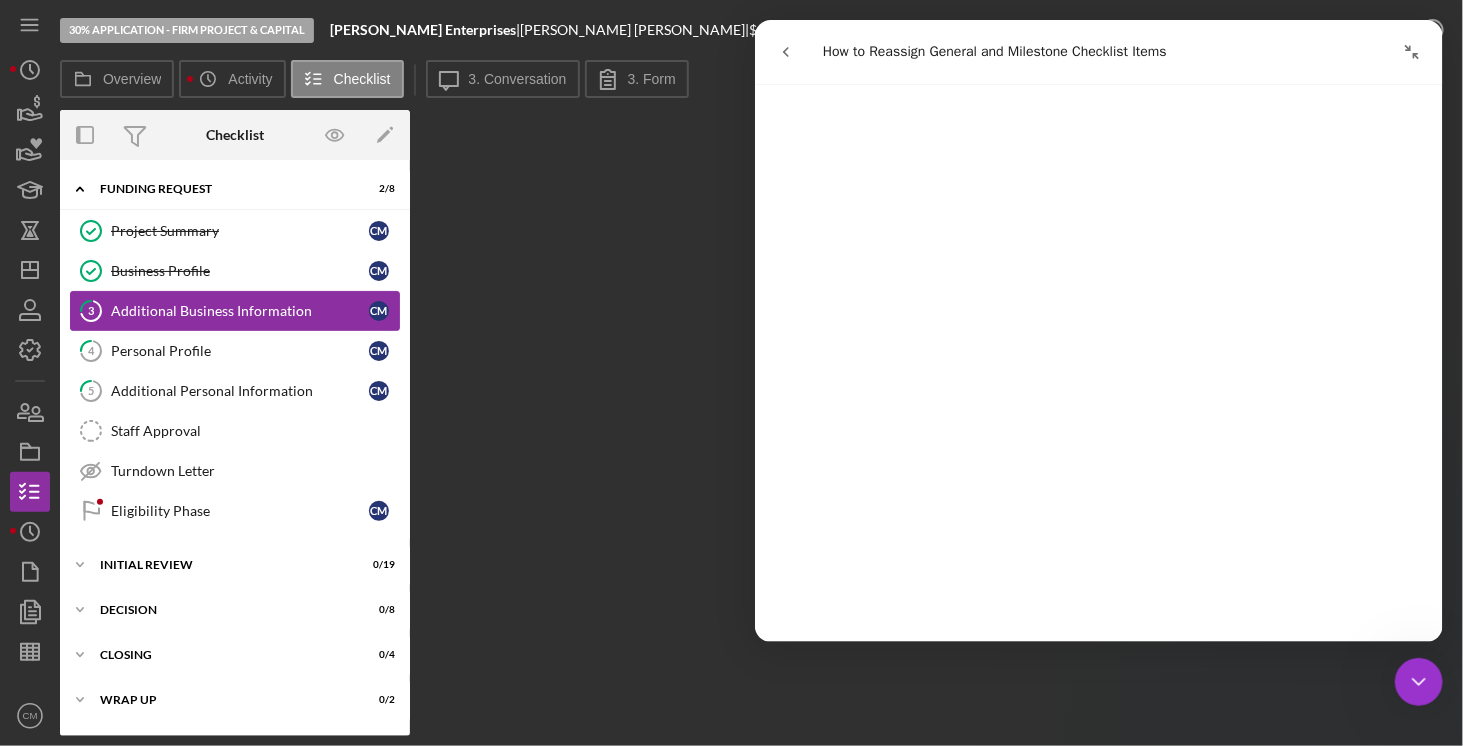 click on "Additional Business Information" at bounding box center [240, 311] 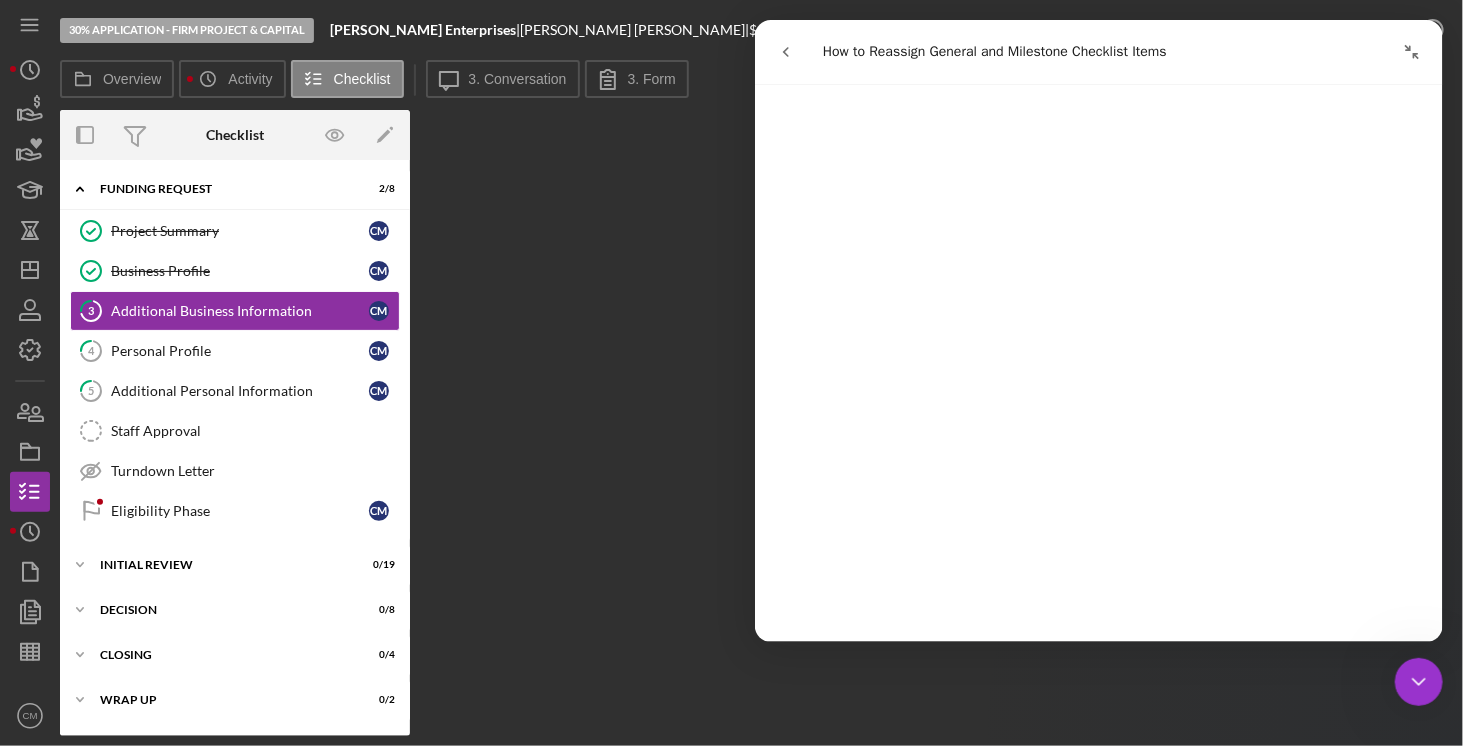 scroll, scrollTop: 3522, scrollLeft: 0, axis: vertical 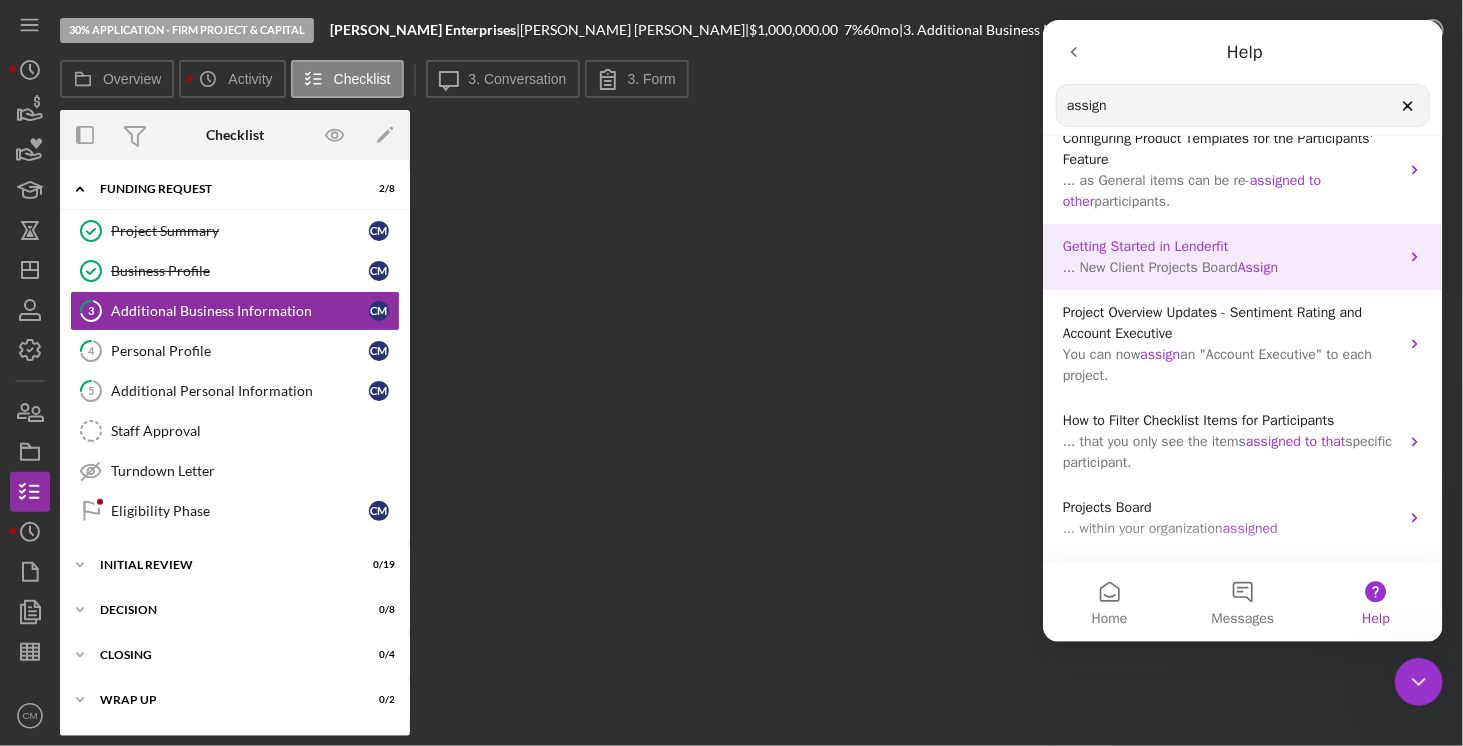 click on "... New Client
Projects Board" at bounding box center (1149, 267) 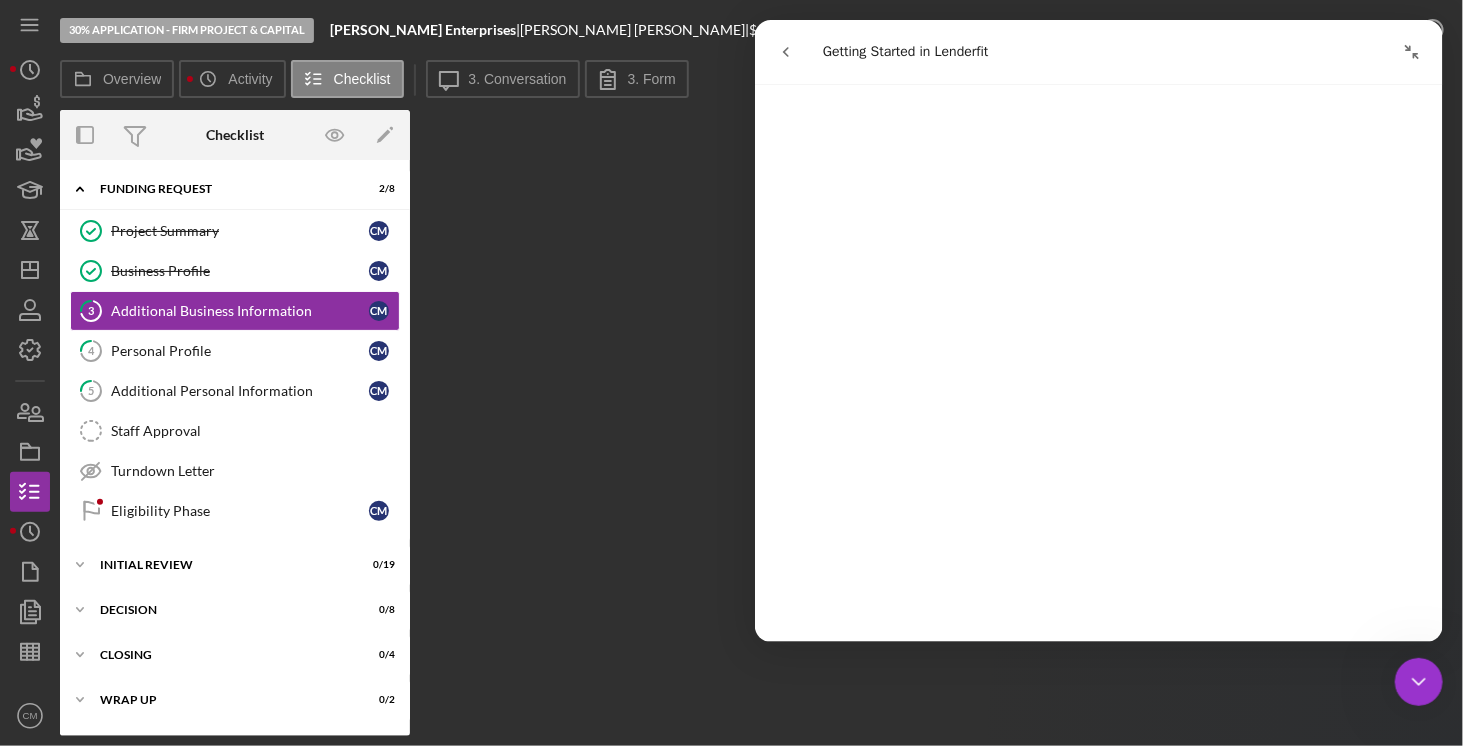 scroll, scrollTop: 296, scrollLeft: 0, axis: vertical 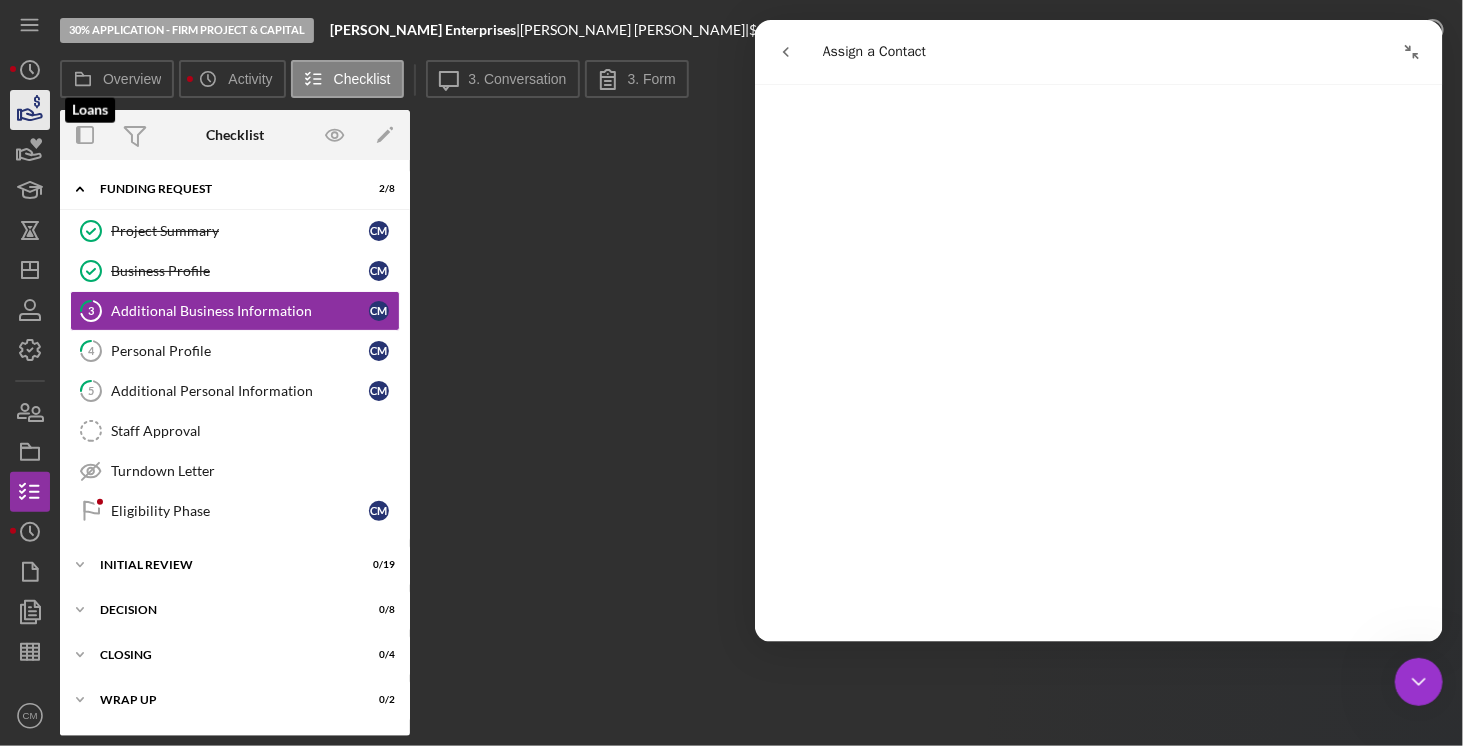 click 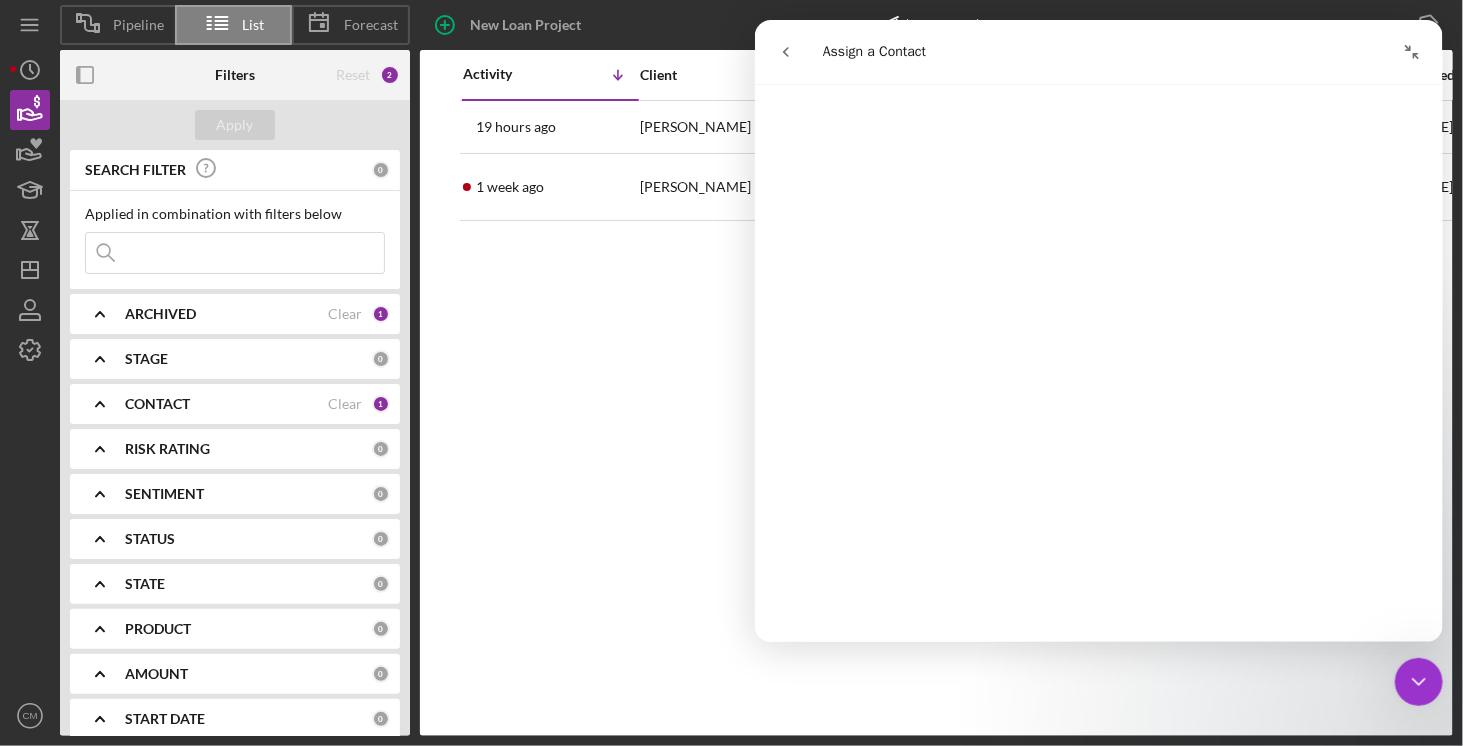 click at bounding box center [1411, 52] 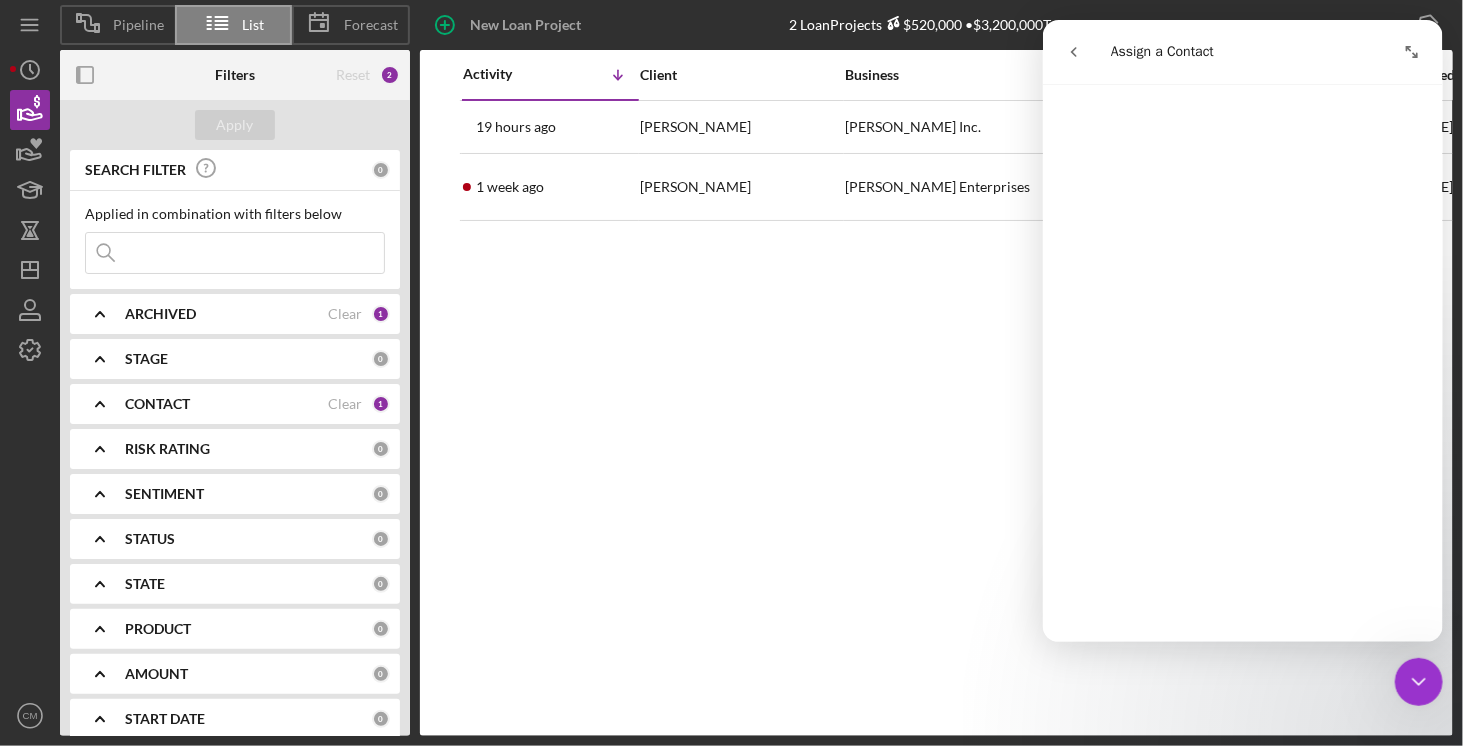 scroll, scrollTop: 0, scrollLeft: 0, axis: both 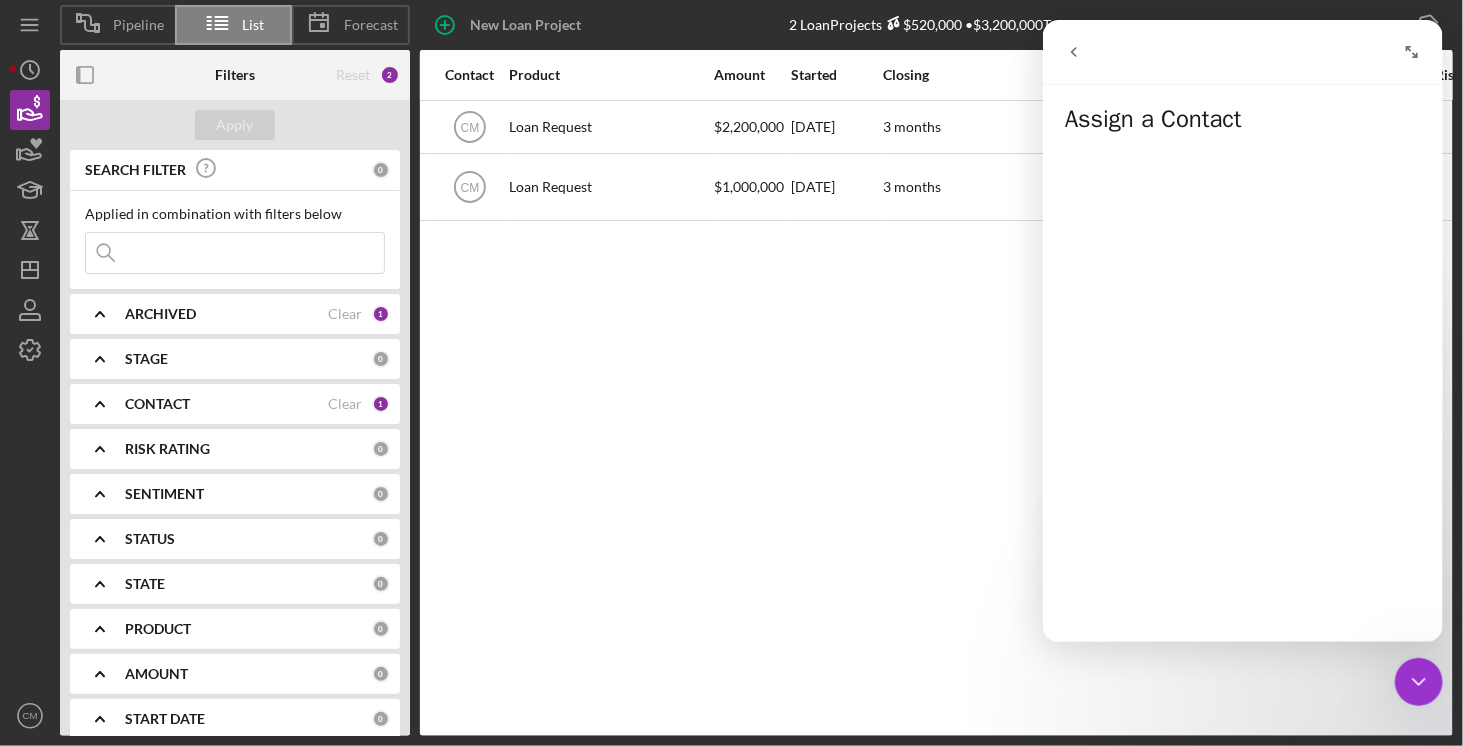click 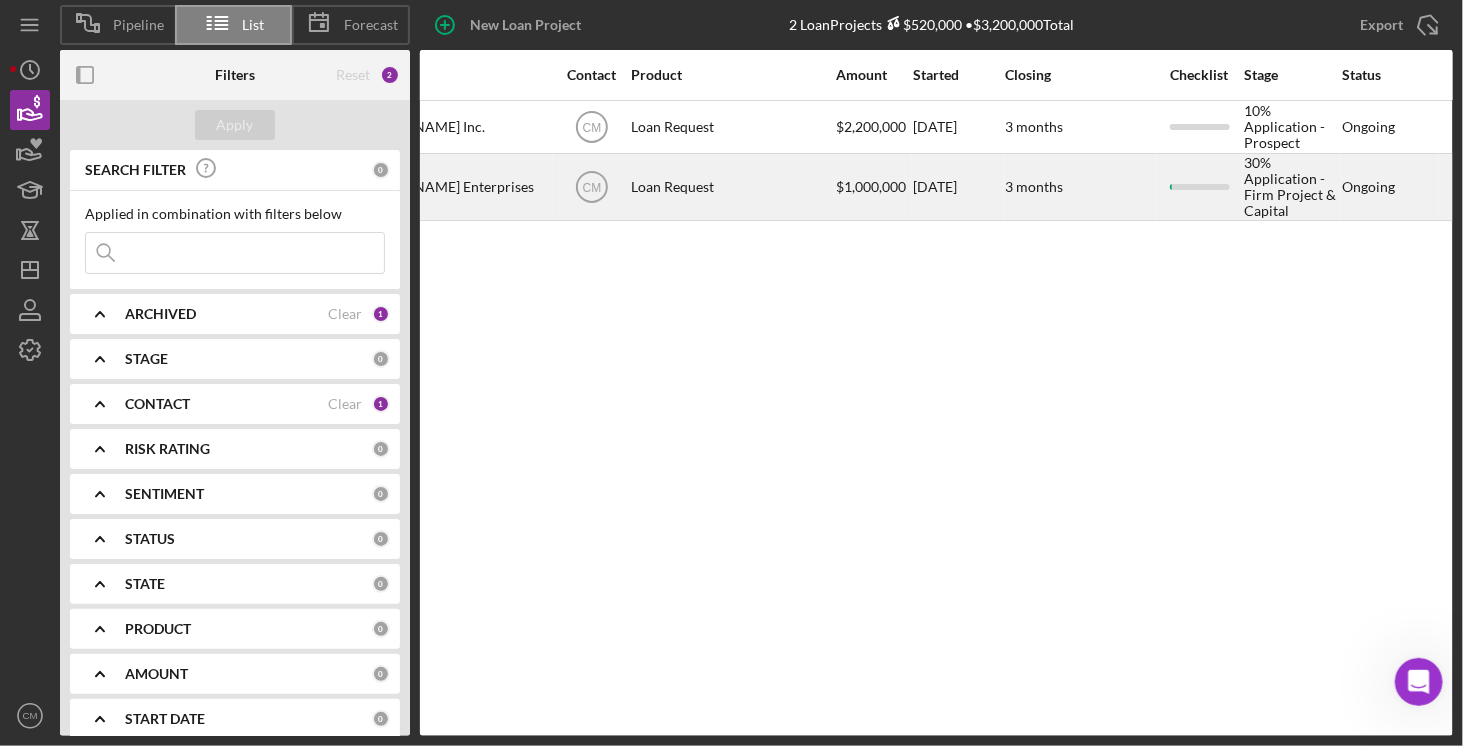 scroll, scrollTop: 0, scrollLeft: 452, axis: horizontal 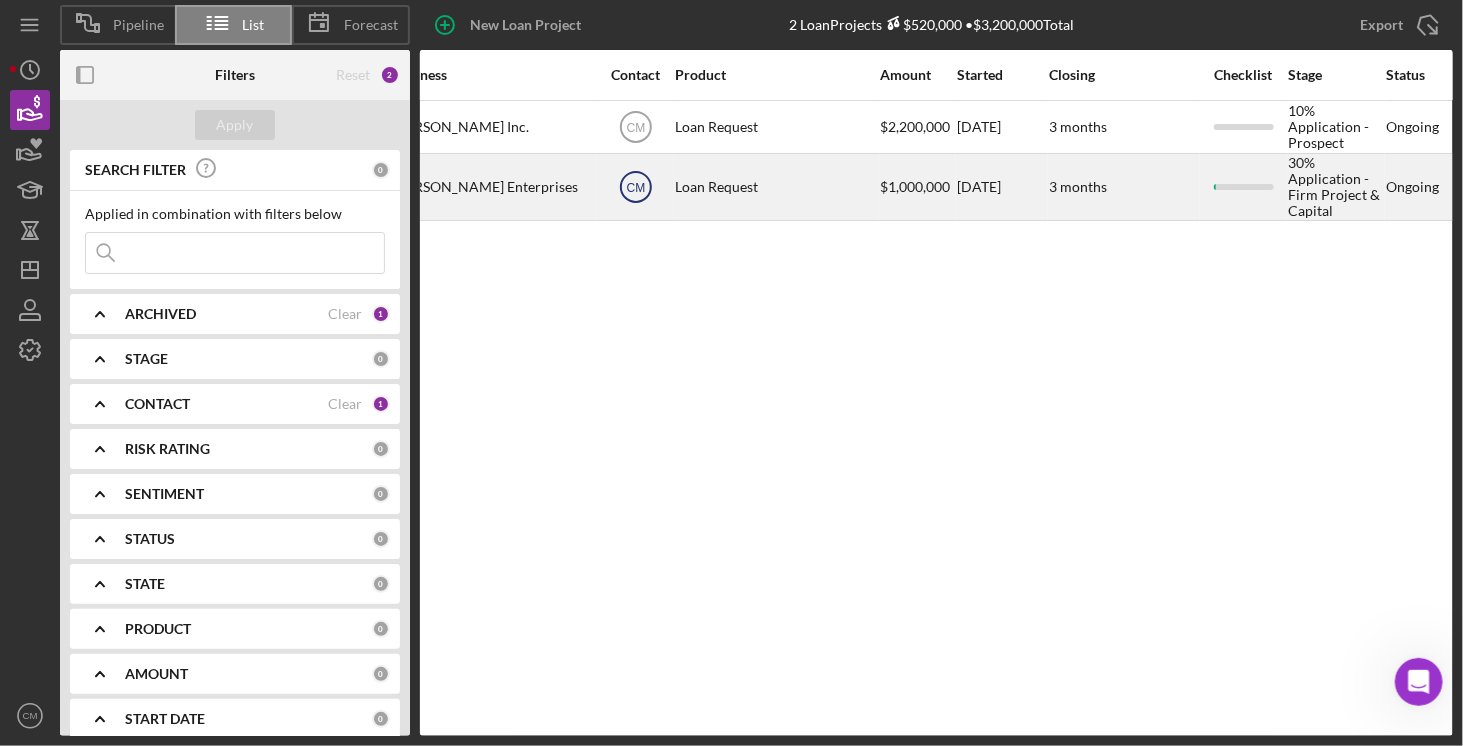 click on "CM" 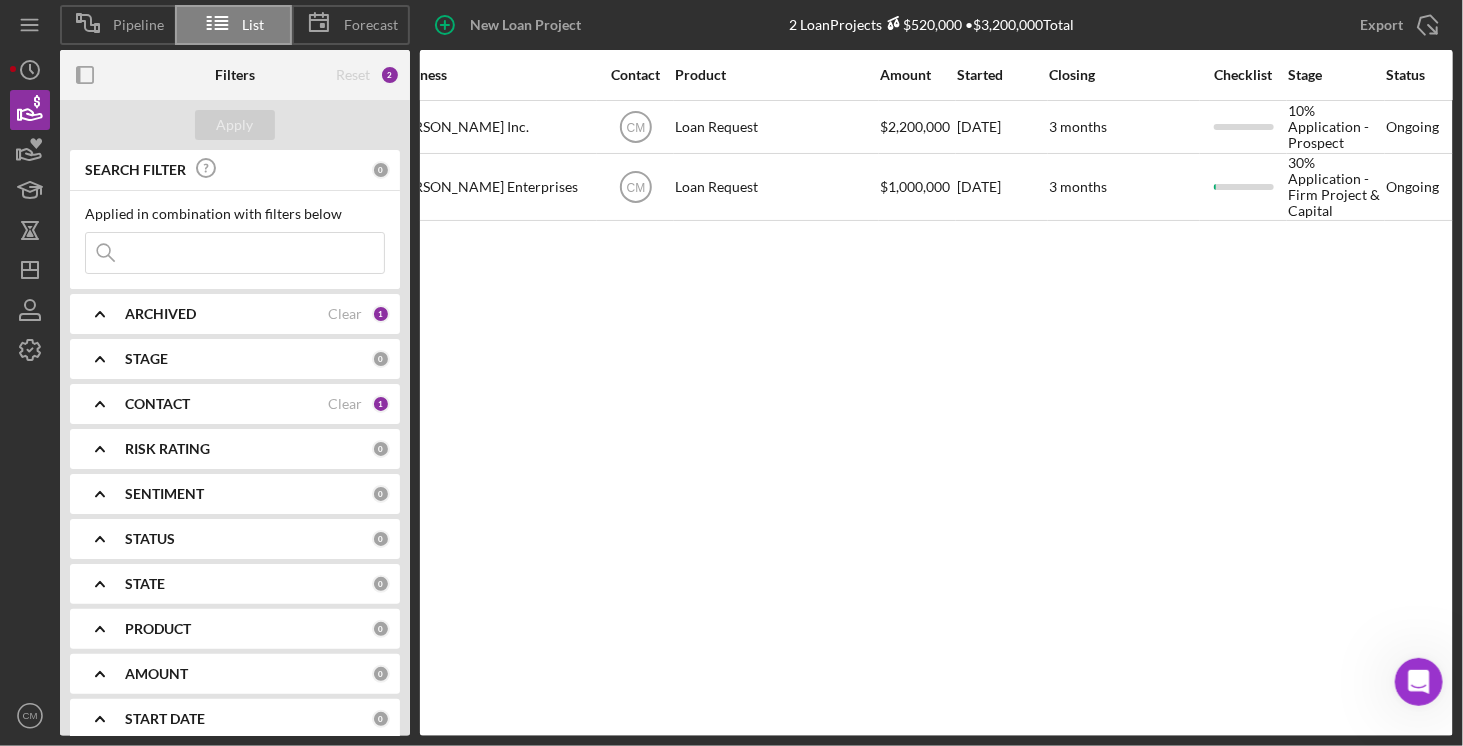 click on "Activity Icon/Table Sort Arrow Client Business Contact Product Amount Started Closing Checklist Stage Status Sentiment Risk Rating Resolution Resolved State View 19 hours ago [PERSON_NAME] [PERSON_NAME] Inc. Icon/User Photo CM Loan Request $2,200,000 [DATE] 3 months  10% Application - Prospect Ongoing 5 Icon/Navigate [DATE] [PERSON_NAME] [PERSON_NAME] [PERSON_NAME] Enterprises Icon/User Photo CM Loan Request $1,000,000 [DATE] 3 months  30% Application - Firm Project & Capital Ongoing 5 TN Icon/Navigate" at bounding box center [936, 393] 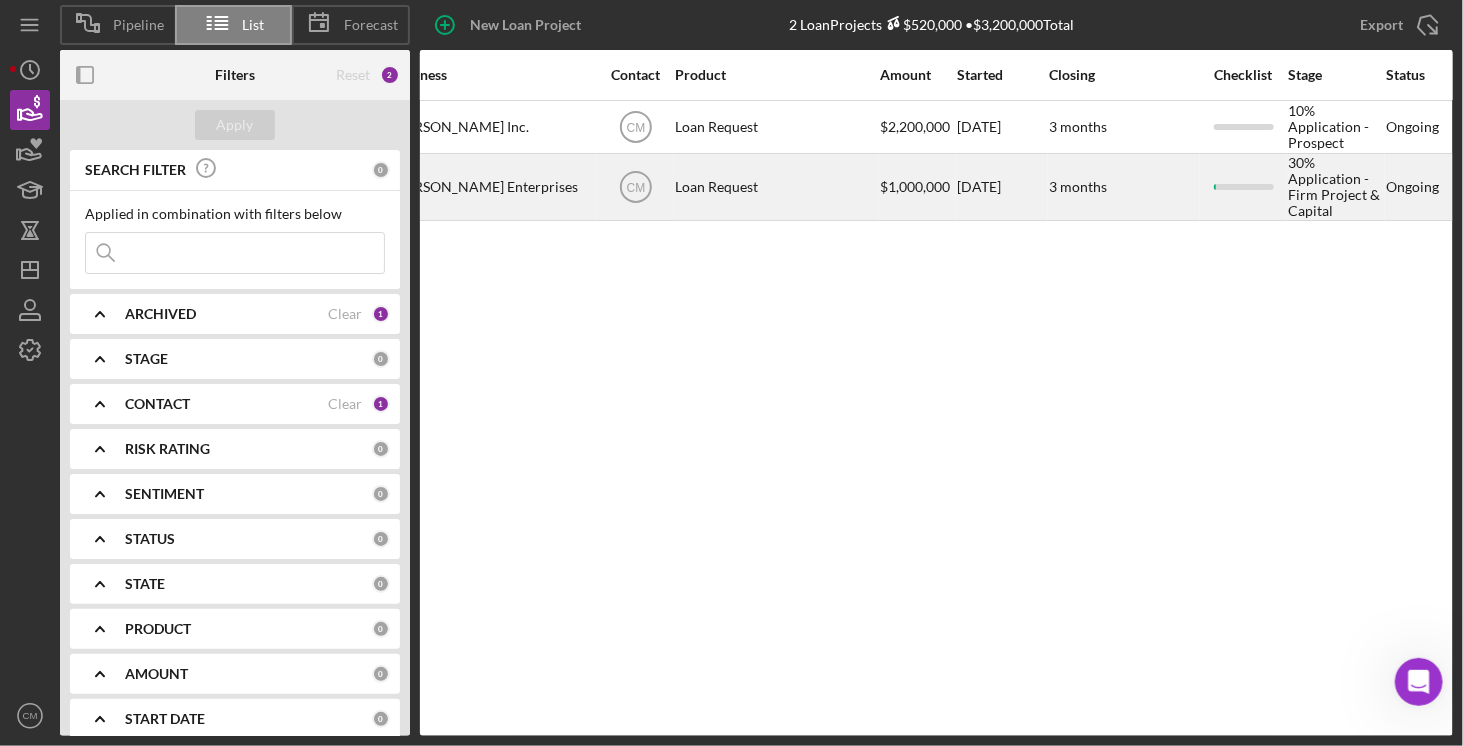 click on "Loan Request" at bounding box center [775, 187] 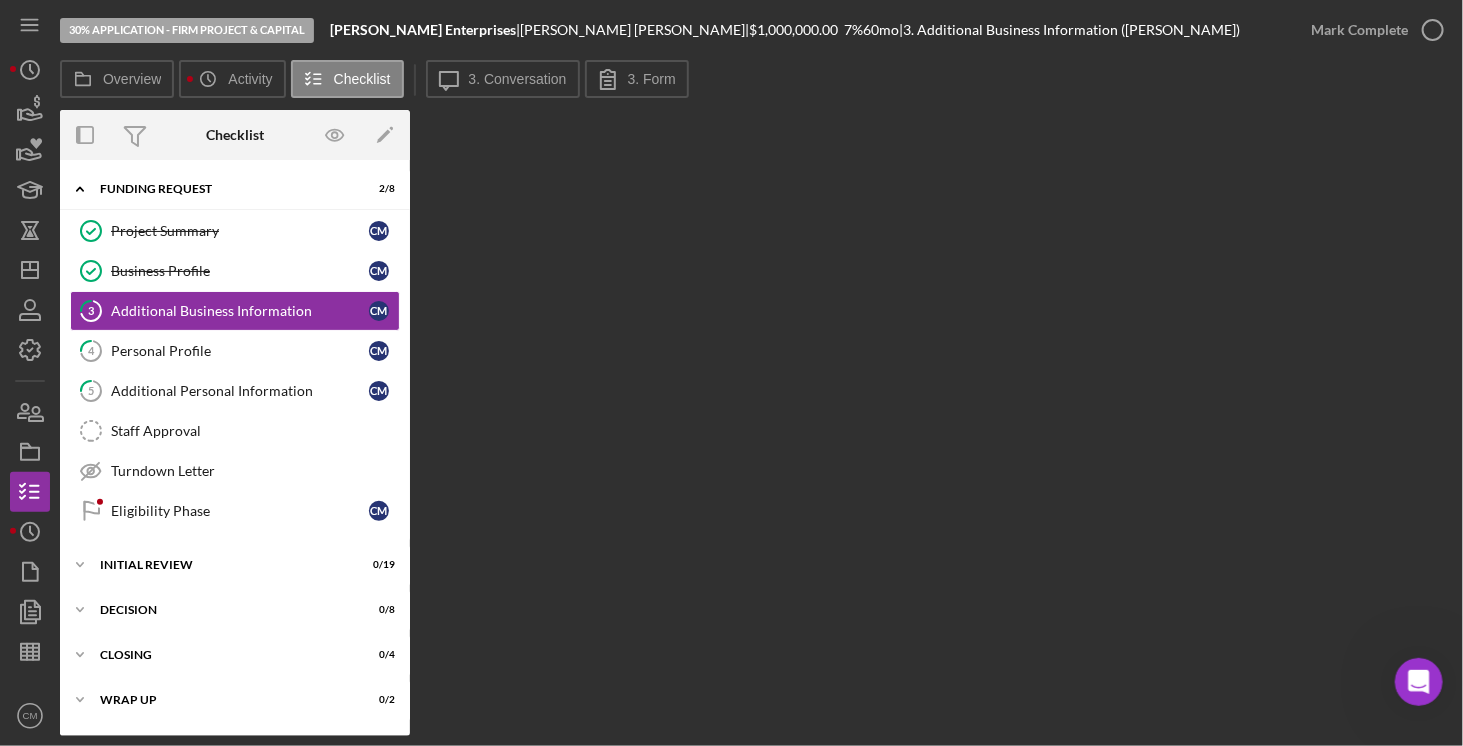 click on "[PERSON_NAME]   |" at bounding box center [634, 30] 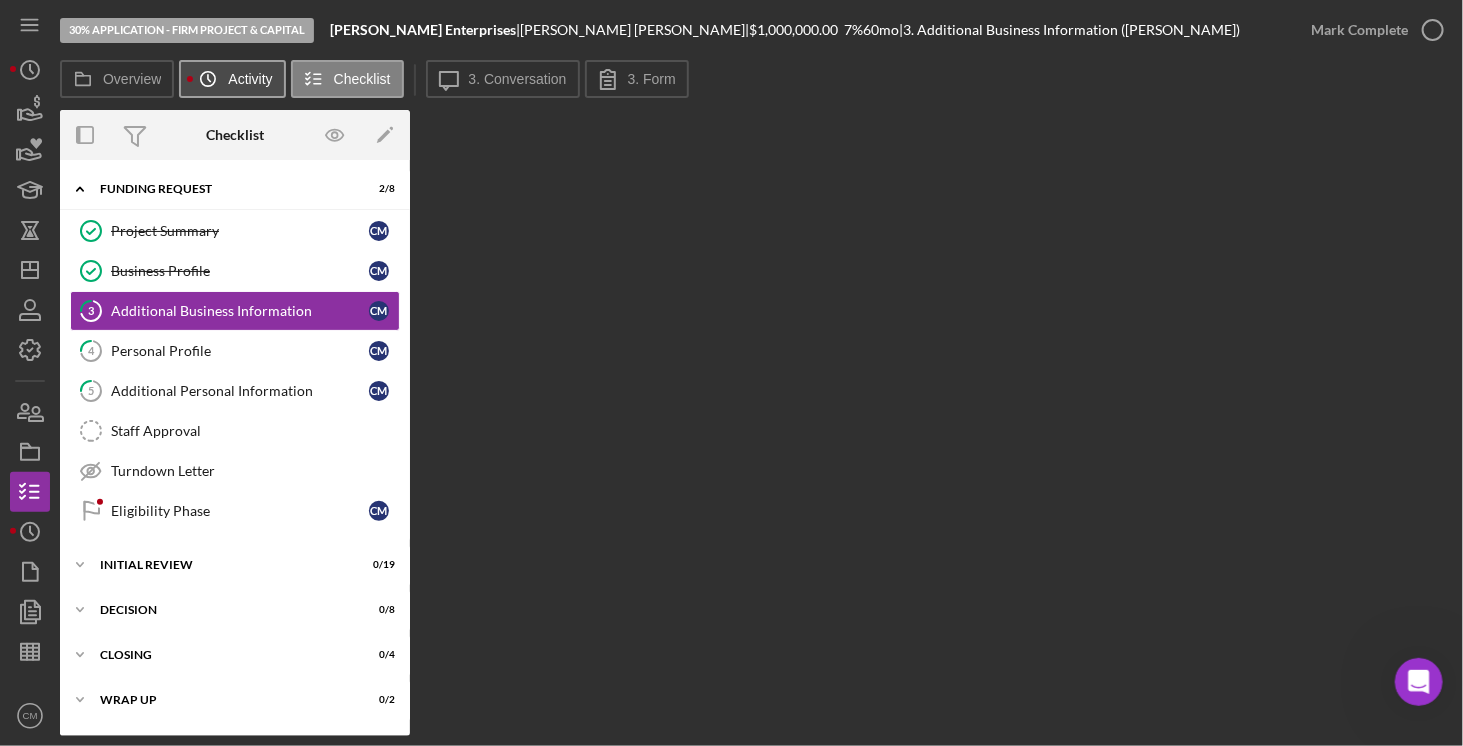 click on "Icon/History" 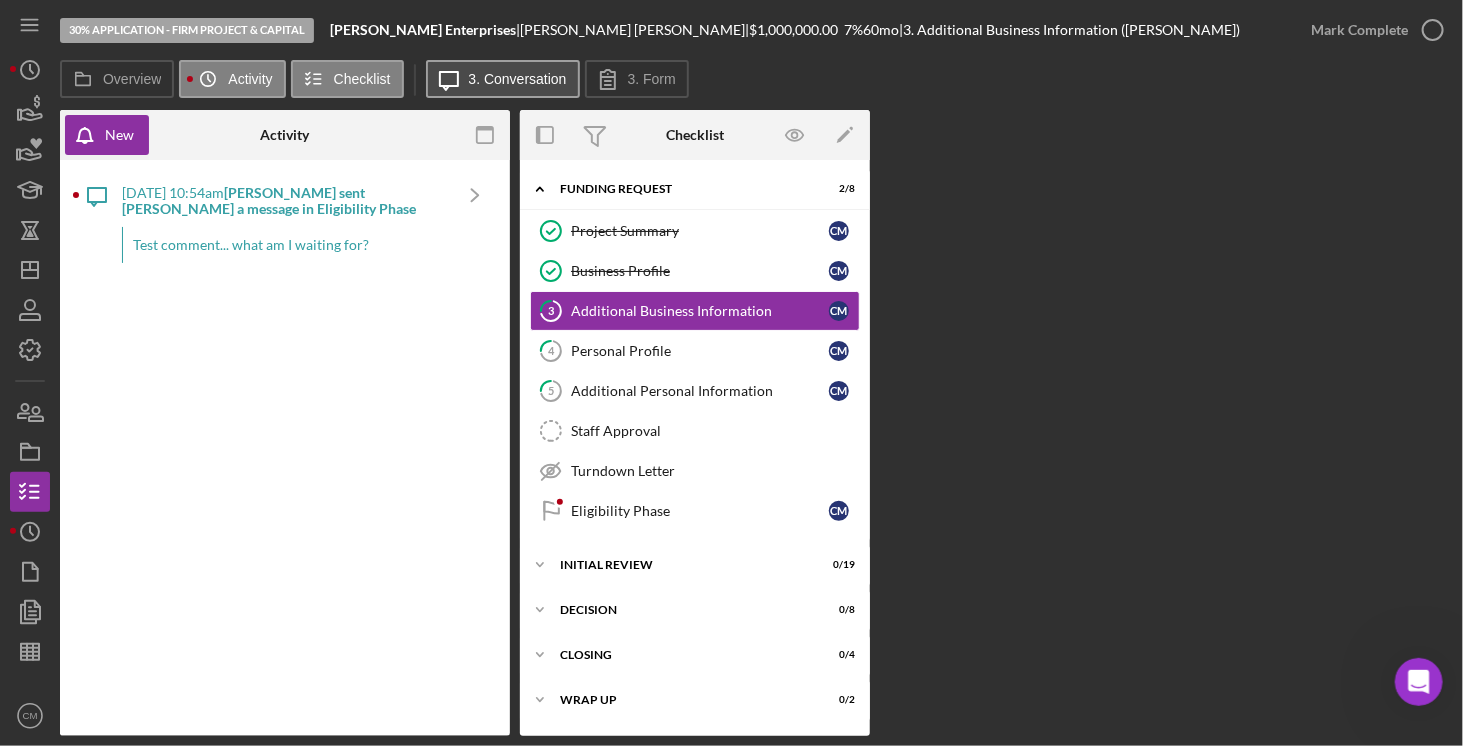 click on "3. Conversation" at bounding box center (518, 79) 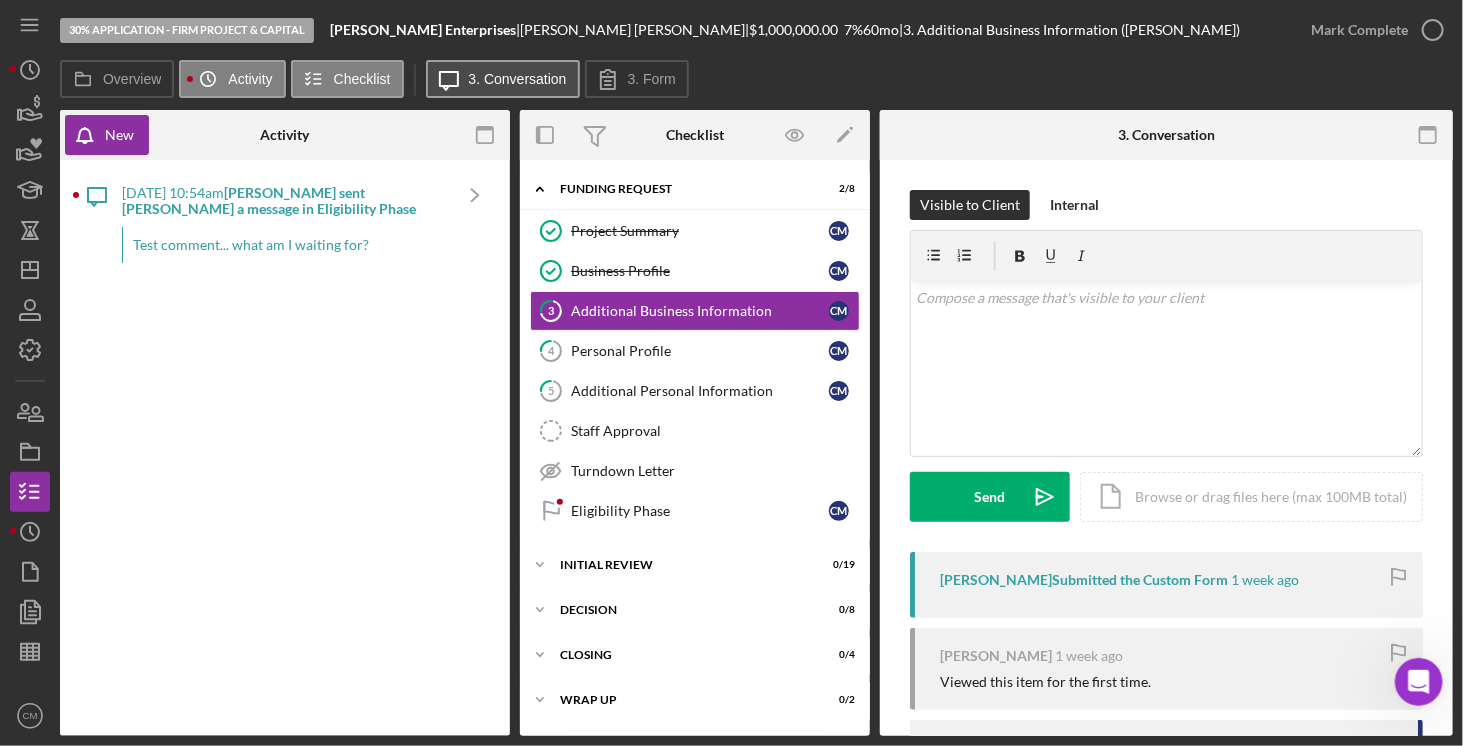 click on "3. Conversation" at bounding box center (518, 79) 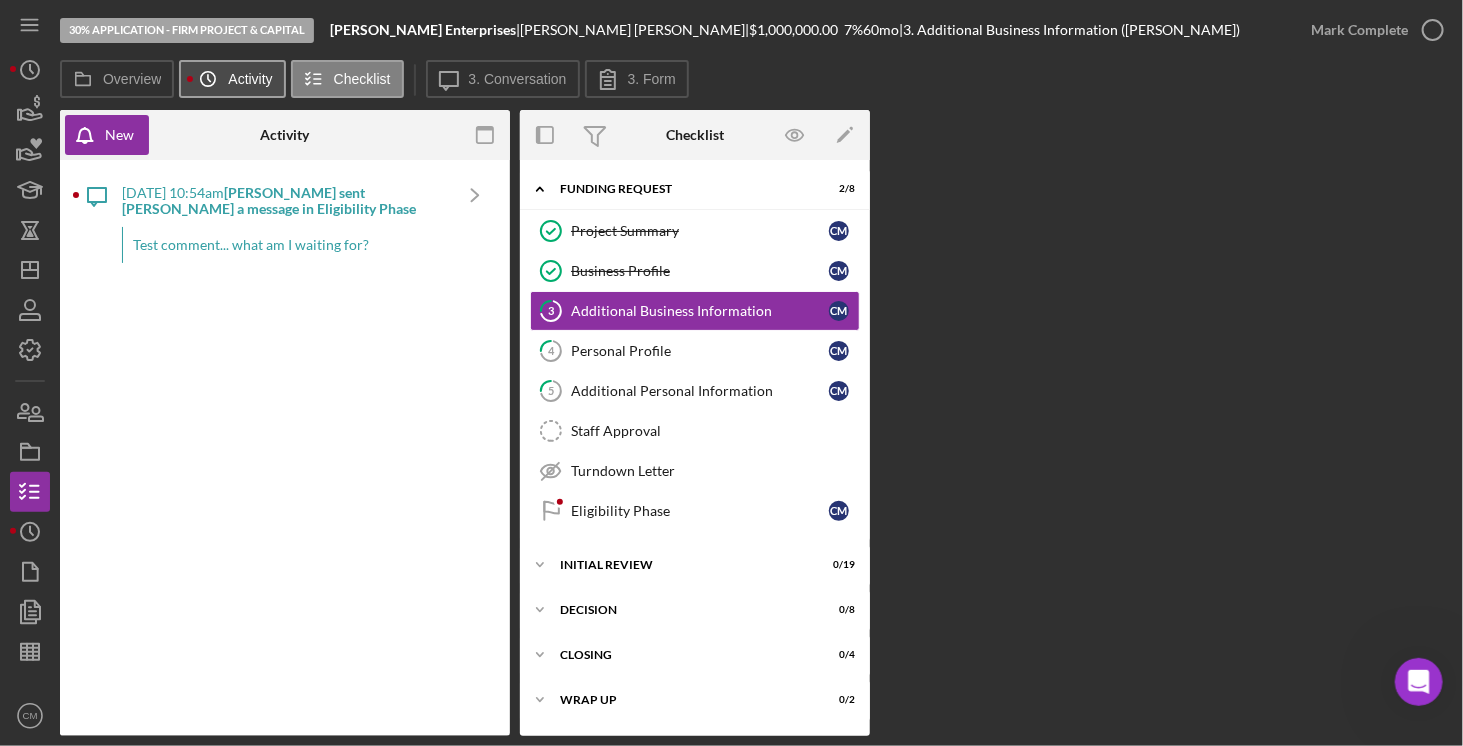click on "Icon/History" 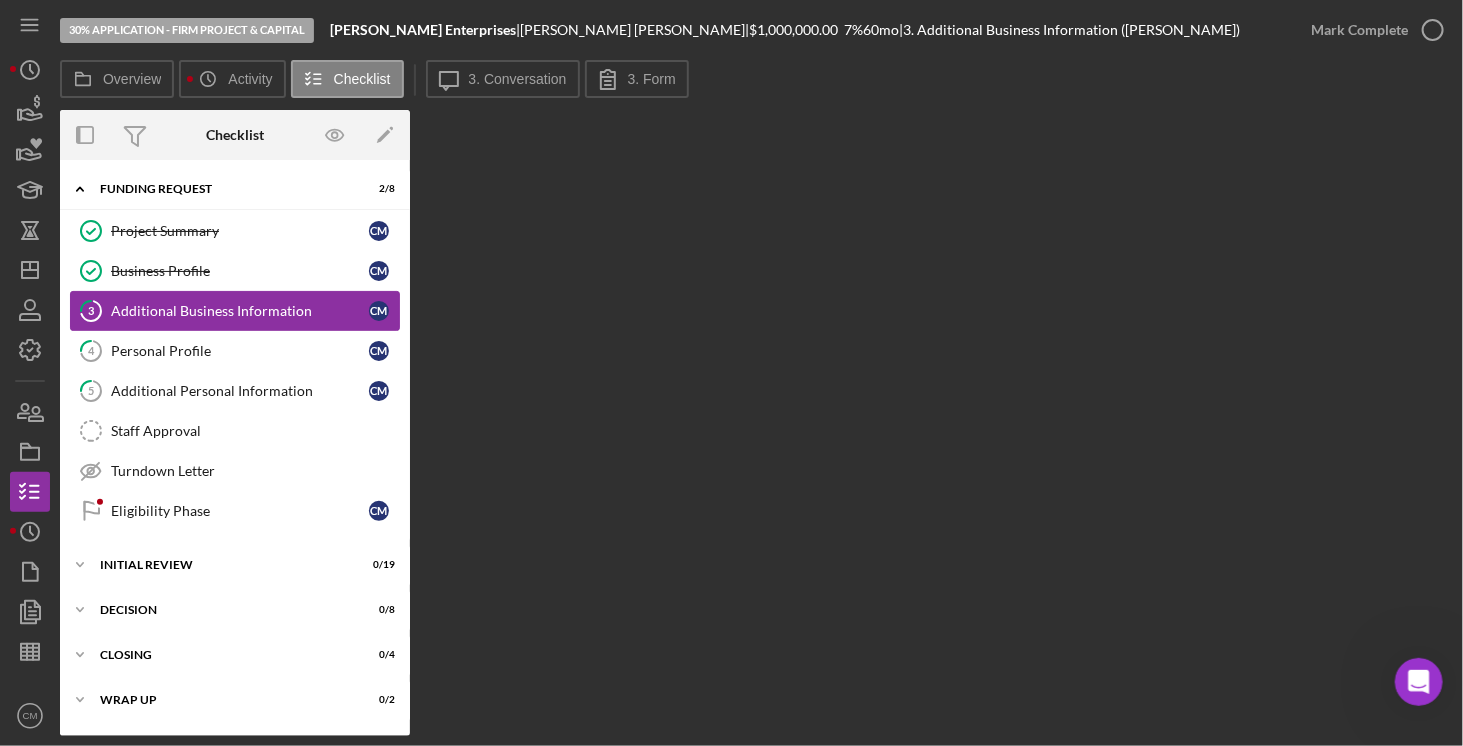 click on "Additional Business Information" at bounding box center [240, 311] 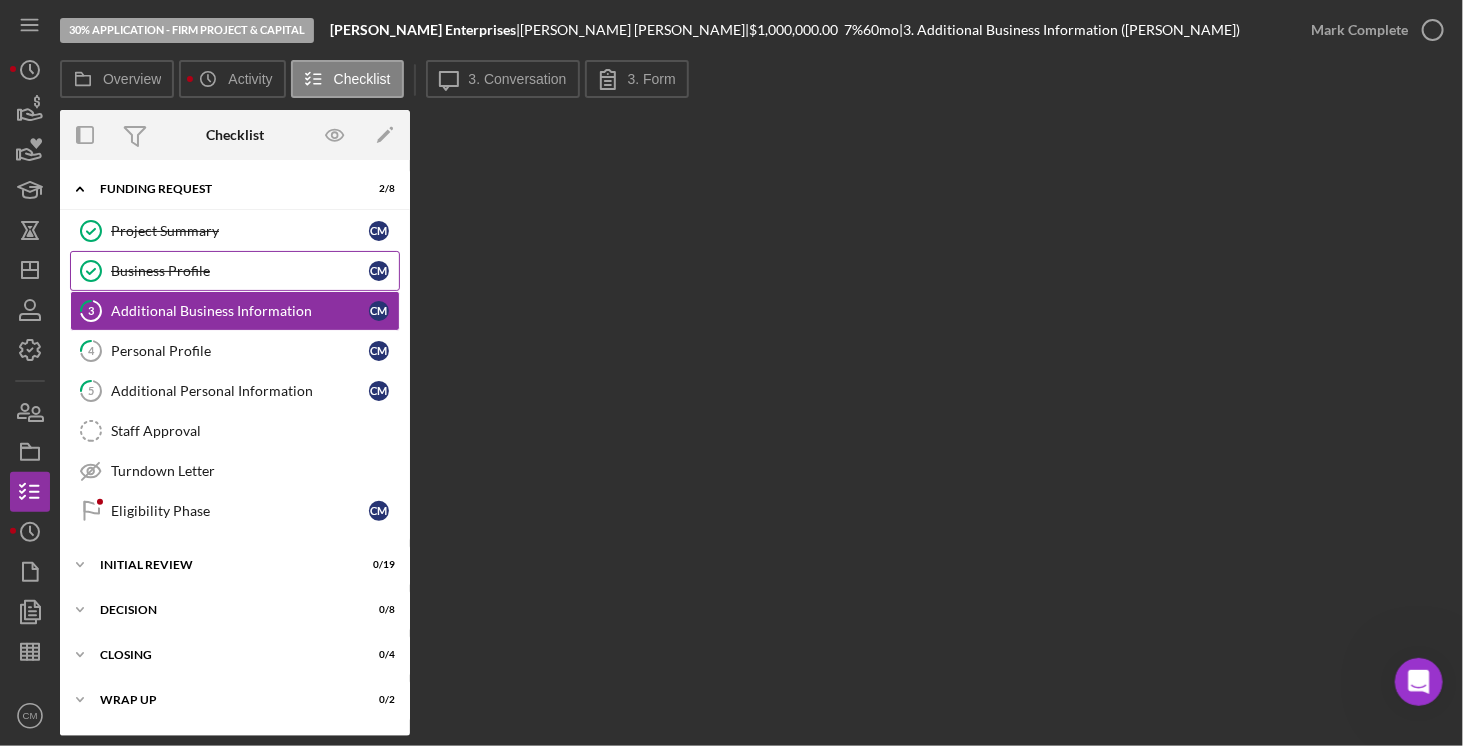 click on "Business Profile" at bounding box center (240, 271) 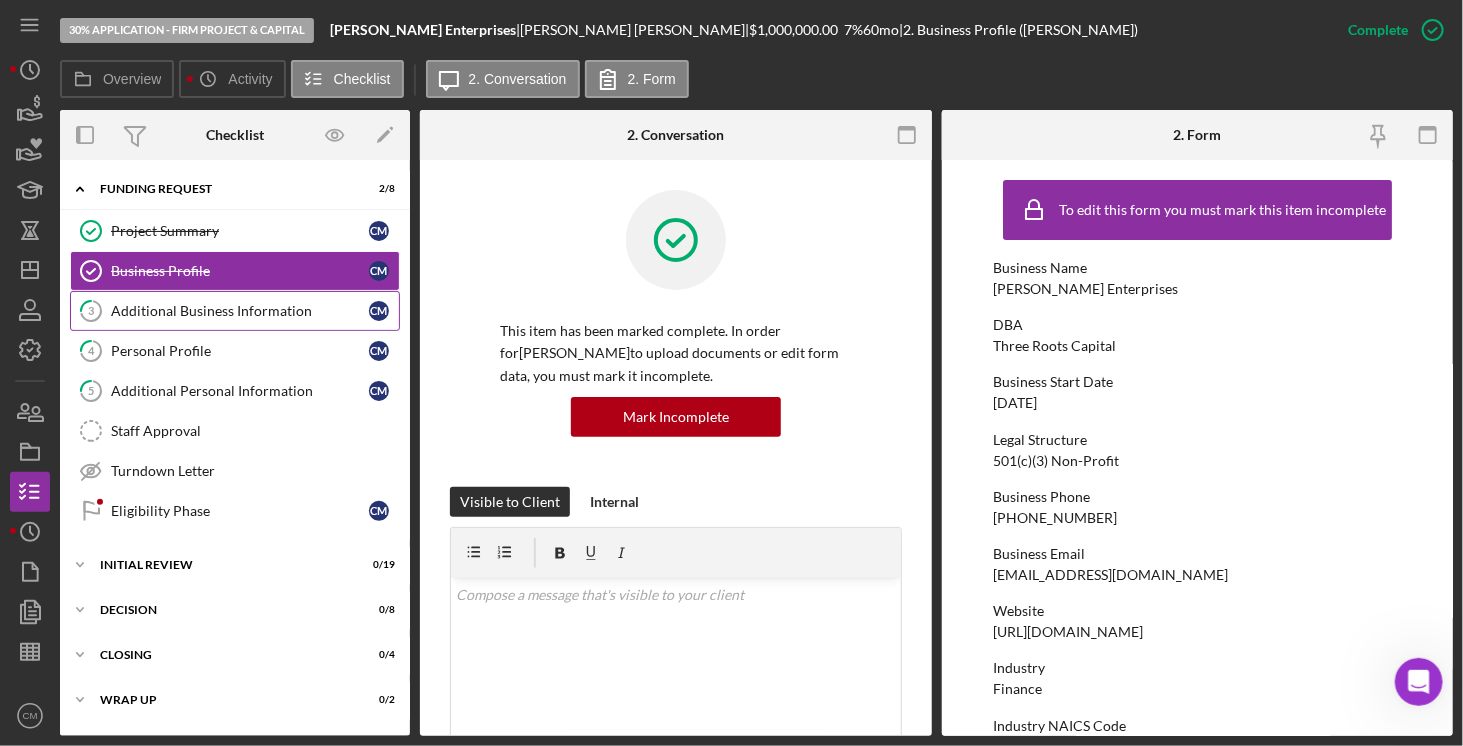 click on "Additional Business Information" at bounding box center [240, 311] 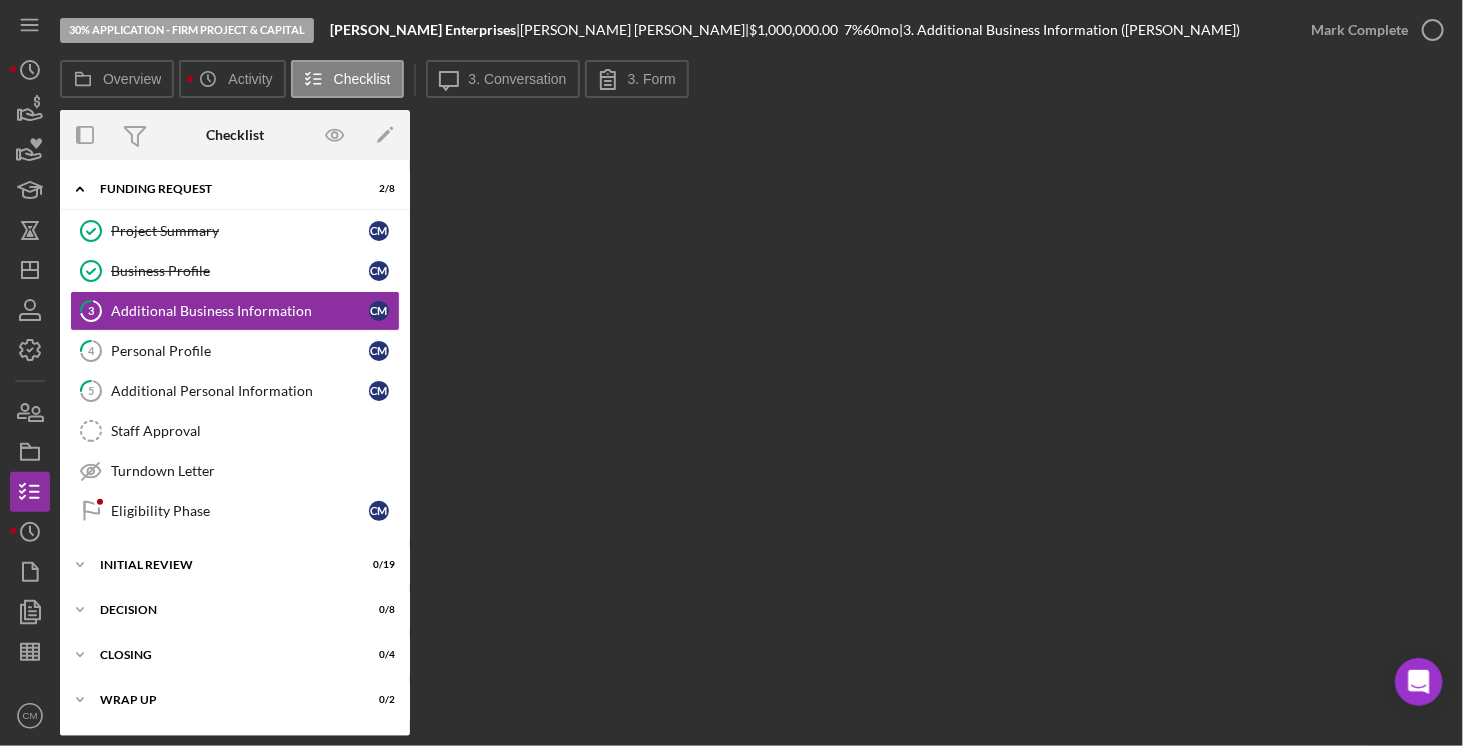click 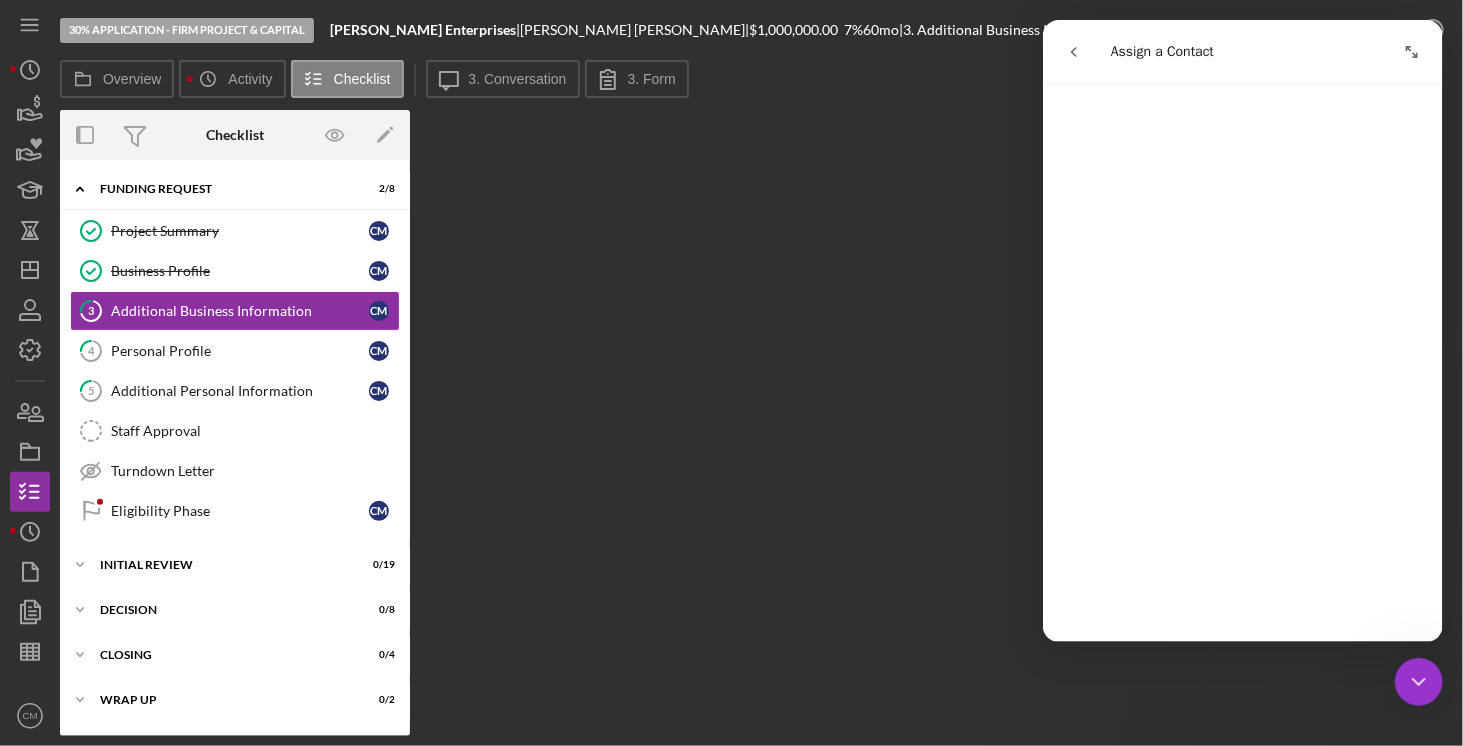 scroll, scrollTop: 78, scrollLeft: 0, axis: vertical 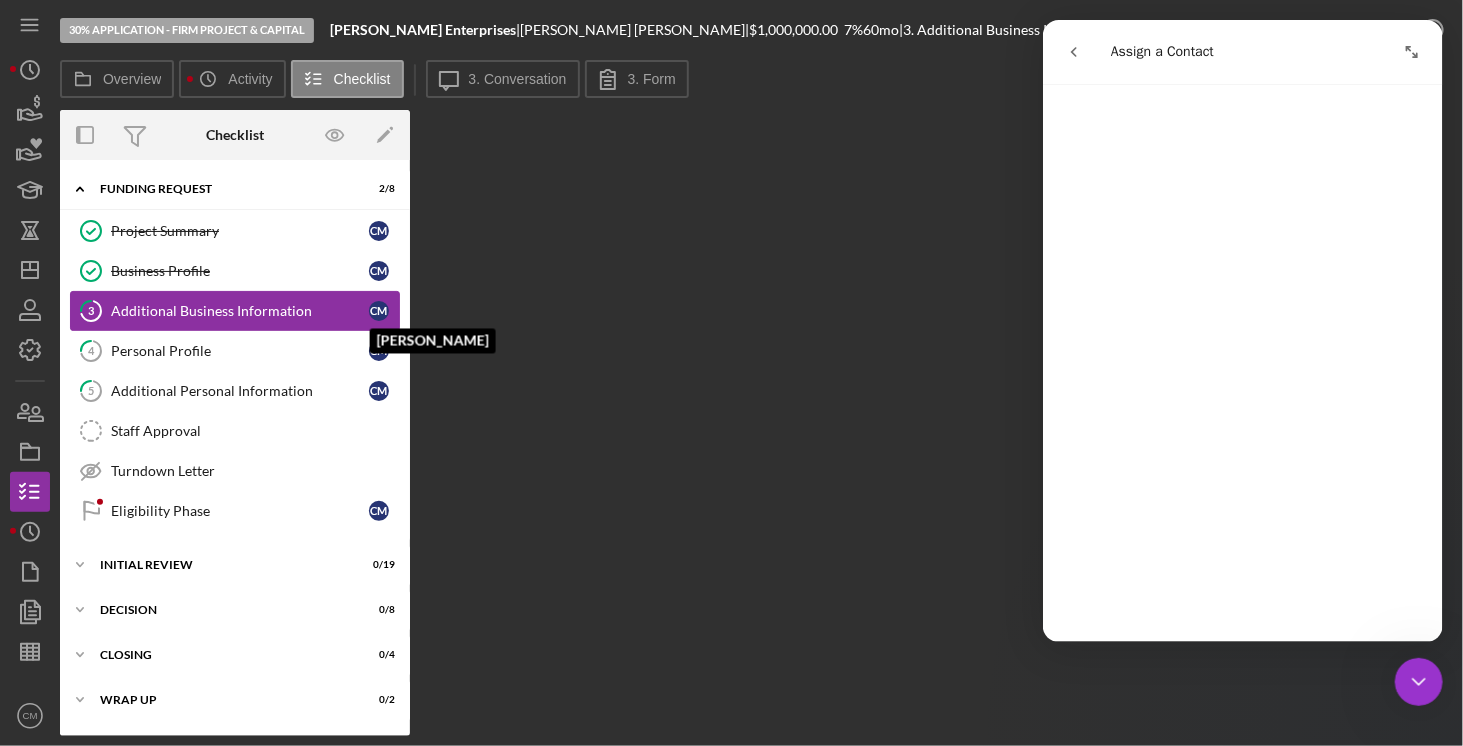 click on "C M" at bounding box center (379, 311) 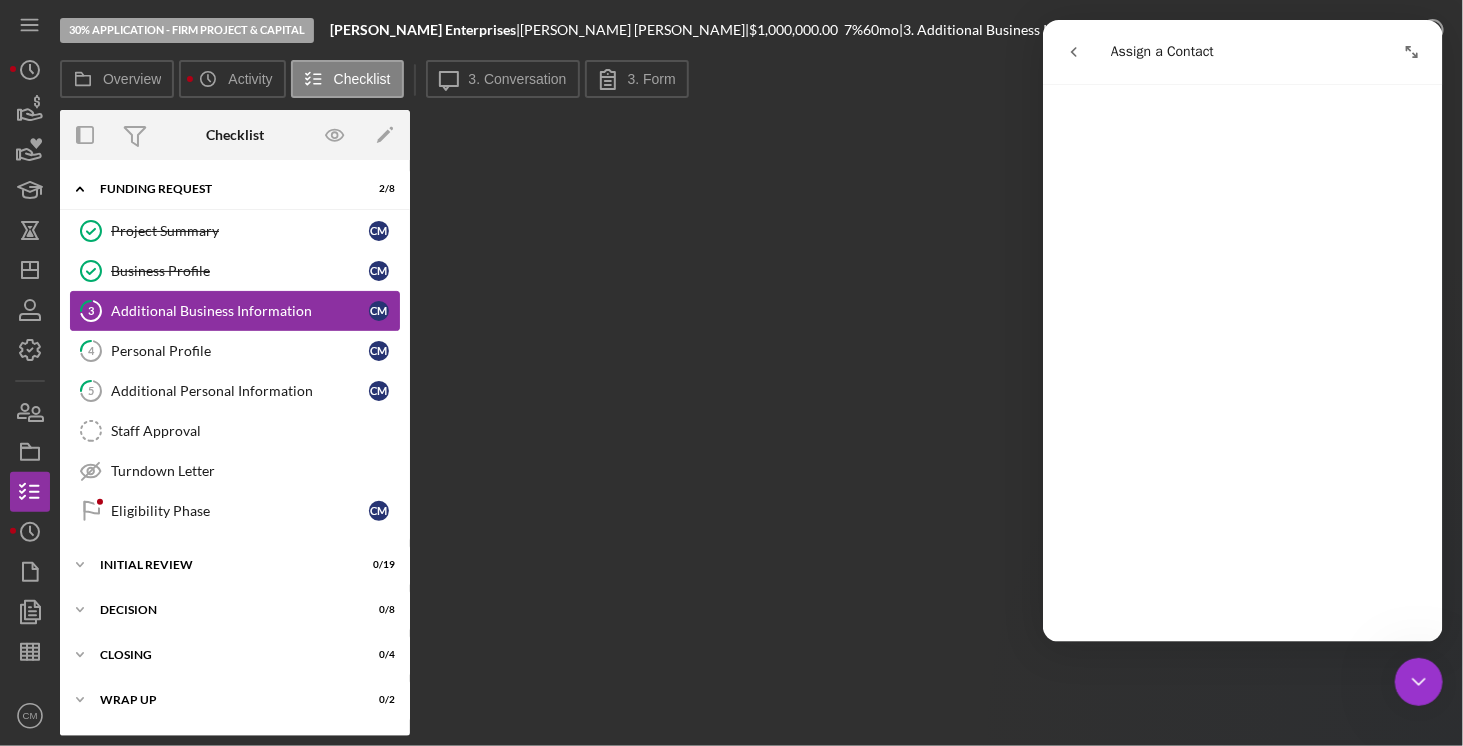 click on "Additional Business Information" at bounding box center (240, 311) 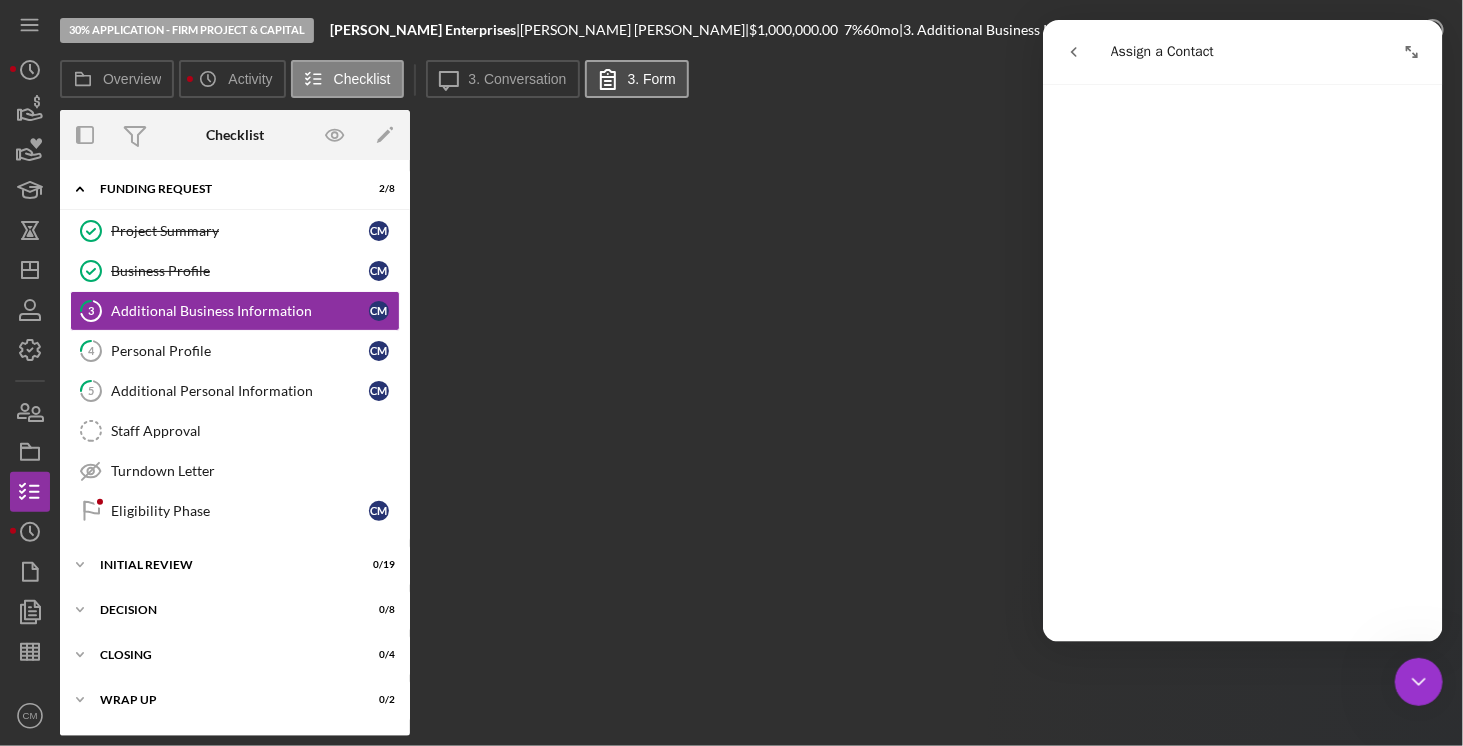 click on "3. Form" at bounding box center (652, 79) 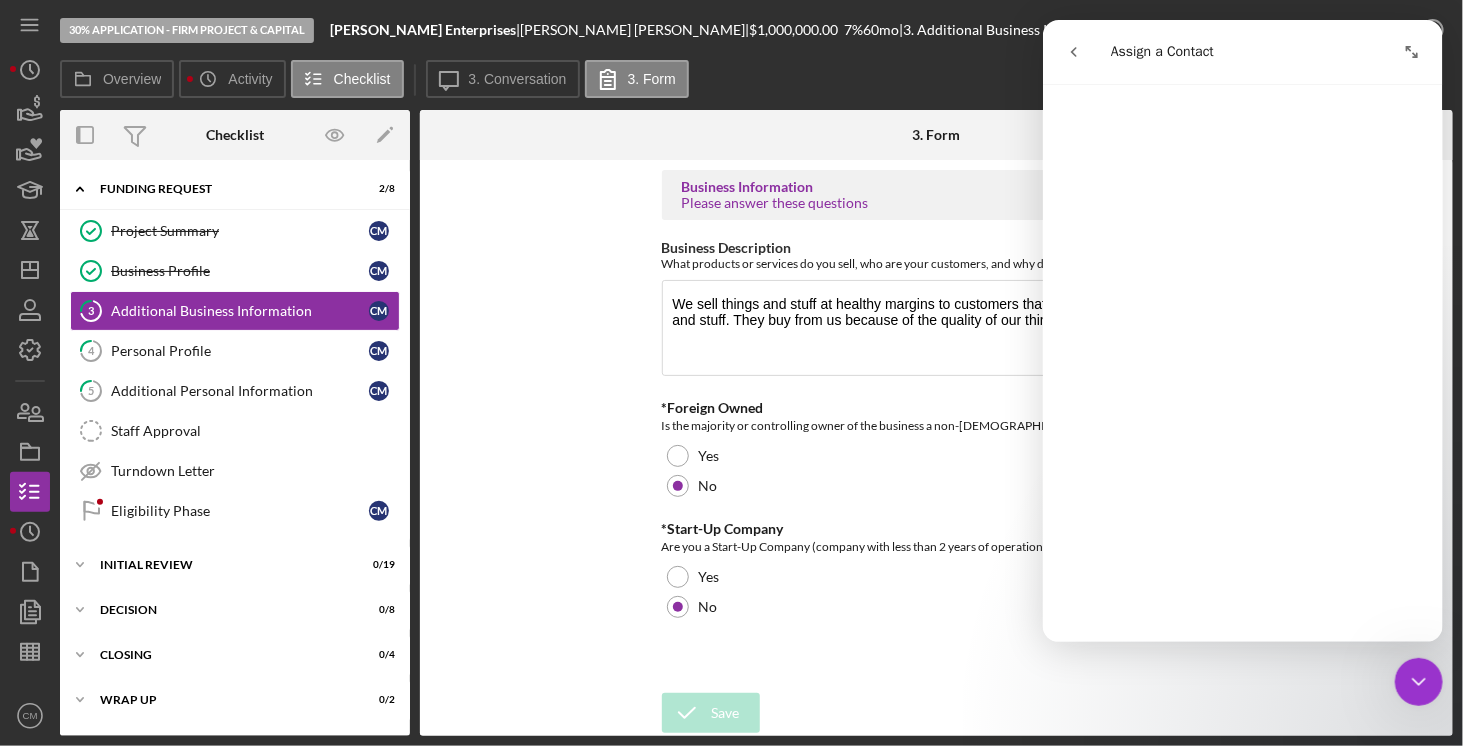 click on "Business Information Please answer these questions Business Description What products or services do you sell, who are your customers, and why do they buy from you? We sell things and stuff at healthy margins to customers that need high quality things and stuff. They buy from us because of the quality of our things and stuff.  *Foreign Owned Is the majority or controlling owner of the business a non-[DEMOGRAPHIC_DATA] or company? Yes No *Start-Up Company Are you a Start-Up Company (company with less than 2 years of operational history)? Yes No Save Save" at bounding box center (936, 448) 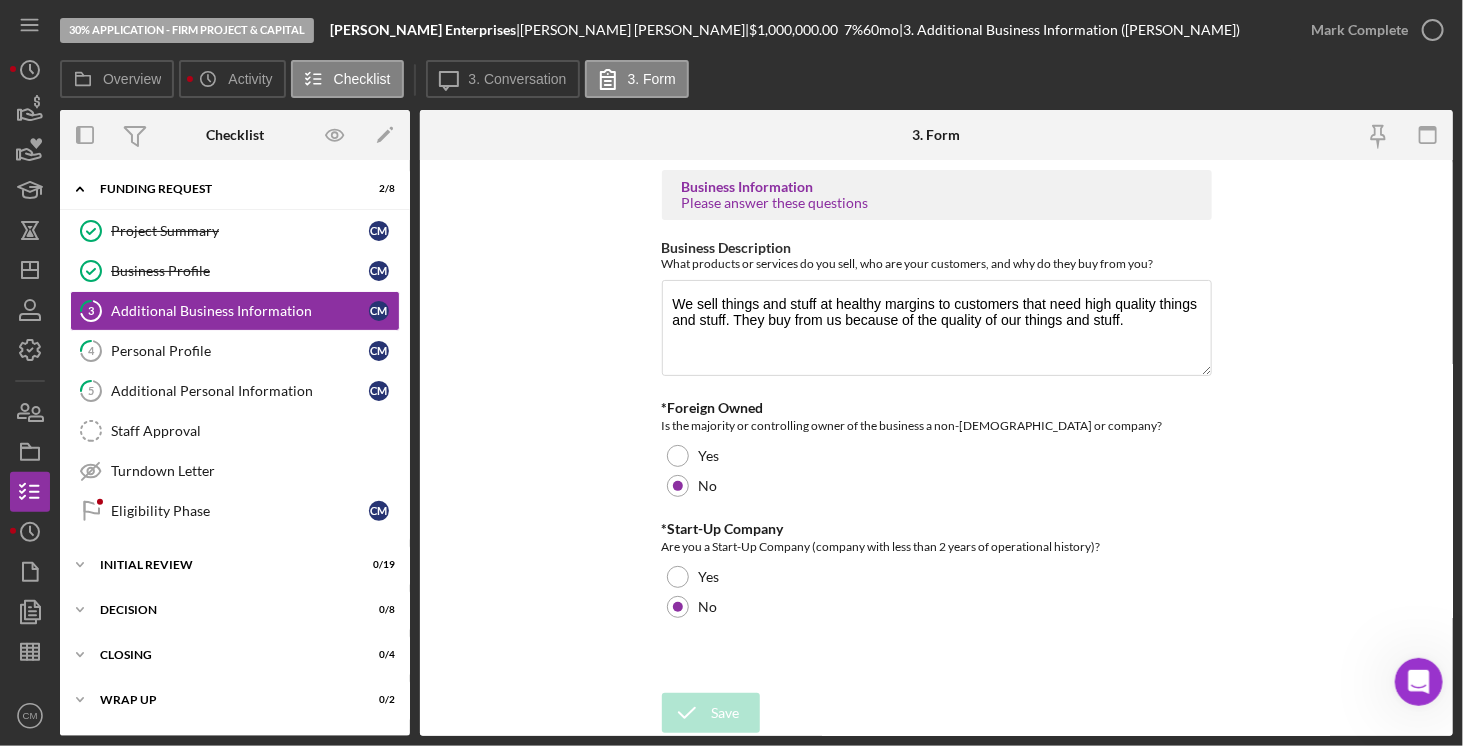 click on "Business Information Please answer these questions Business Description What products or services do you sell, who are your customers, and why do they buy from you? We sell things and stuff at healthy margins to customers that need high quality things and stuff. They buy from us because of the quality of our things and stuff.  *Foreign Owned Is the majority or controlling owner of the business a non-[DEMOGRAPHIC_DATA] or company? Yes No *Start-Up Company Are you a Start-Up Company (company with less than 2 years of operational history)? Yes No Save Save" at bounding box center [936, 448] 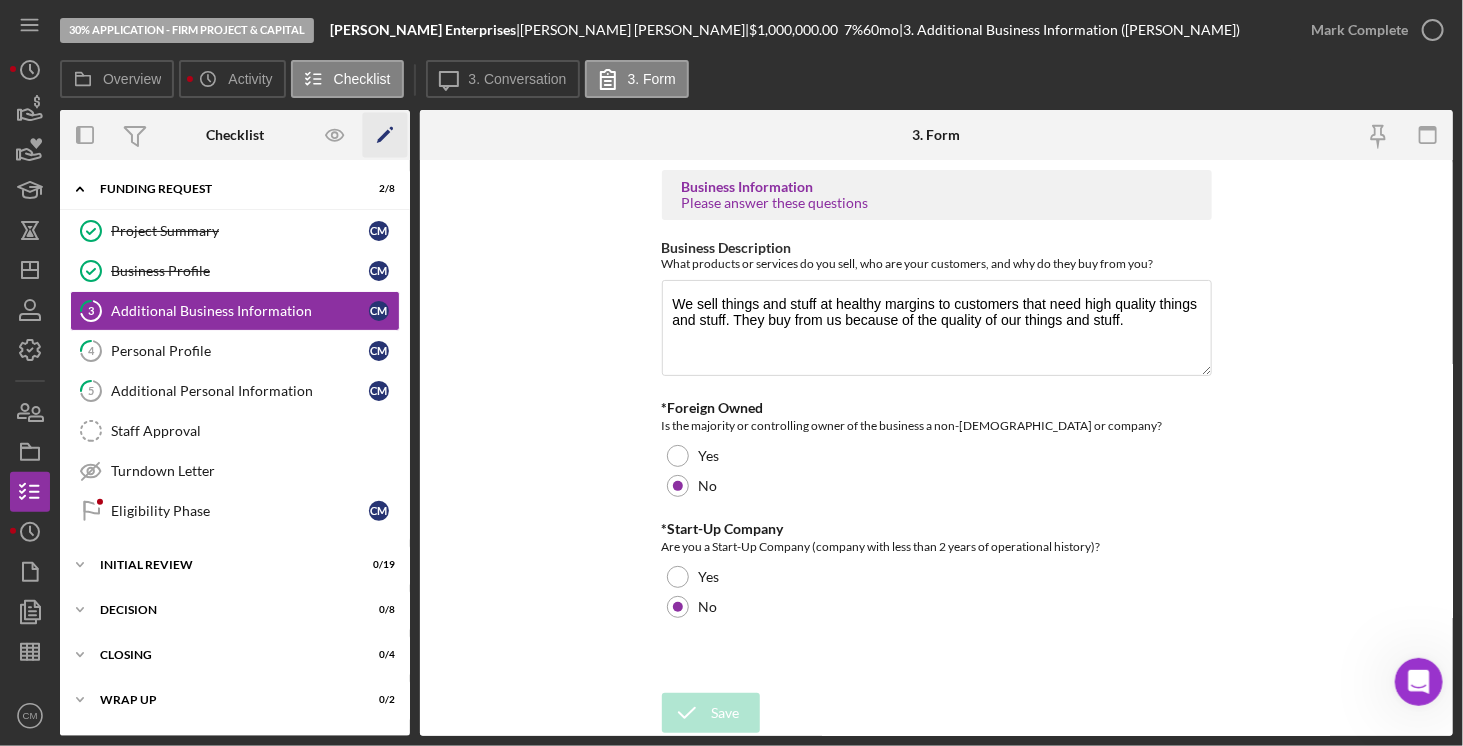 click on "Icon/Edit" 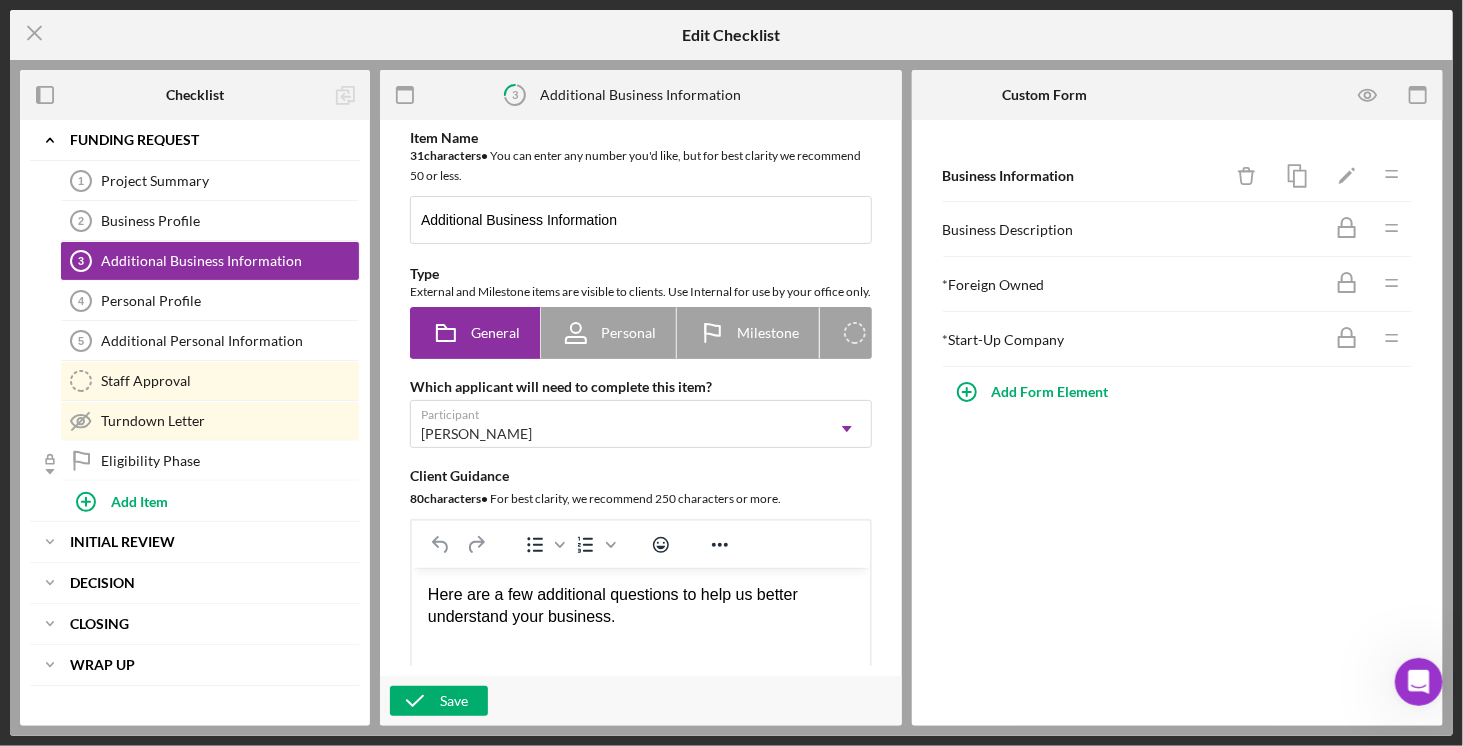 scroll, scrollTop: 0, scrollLeft: 0, axis: both 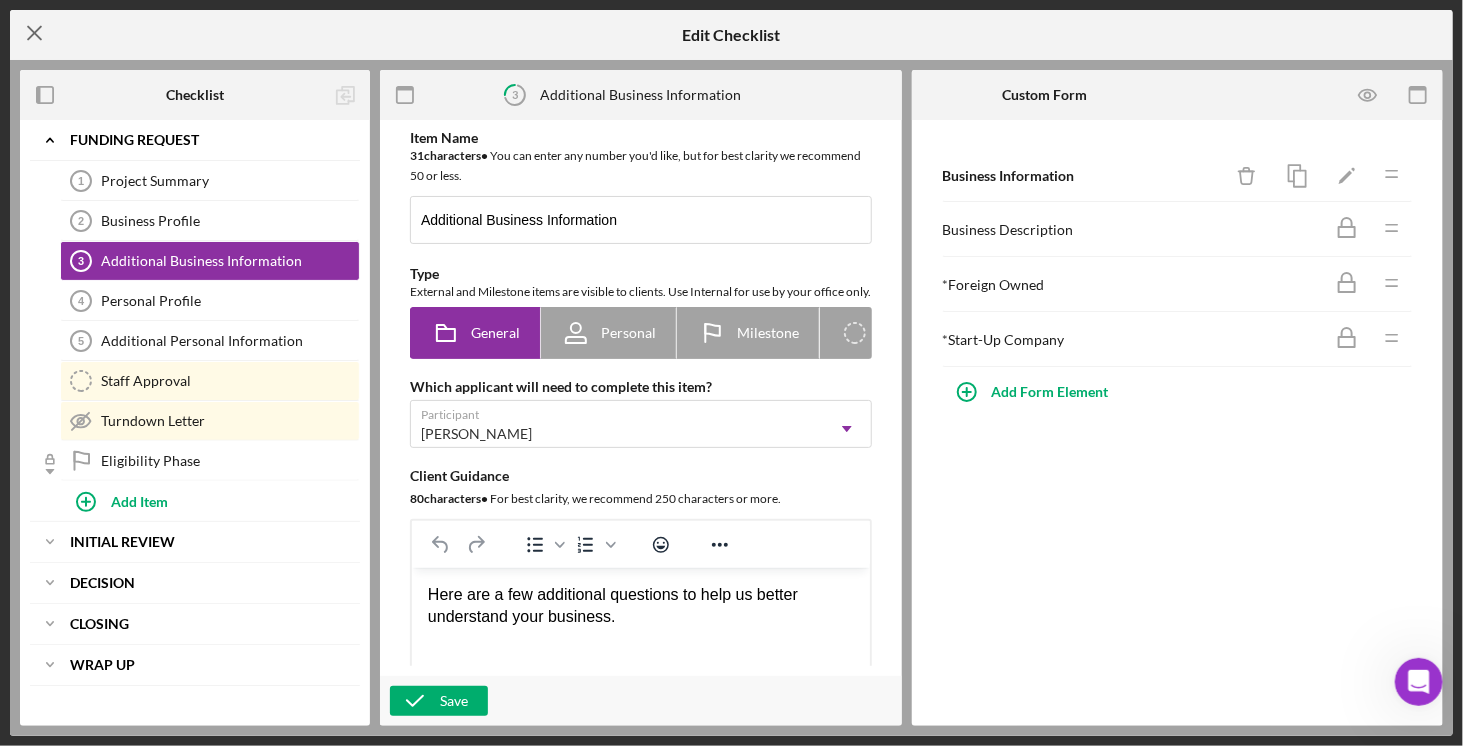 click on "Icon/Menu Close" 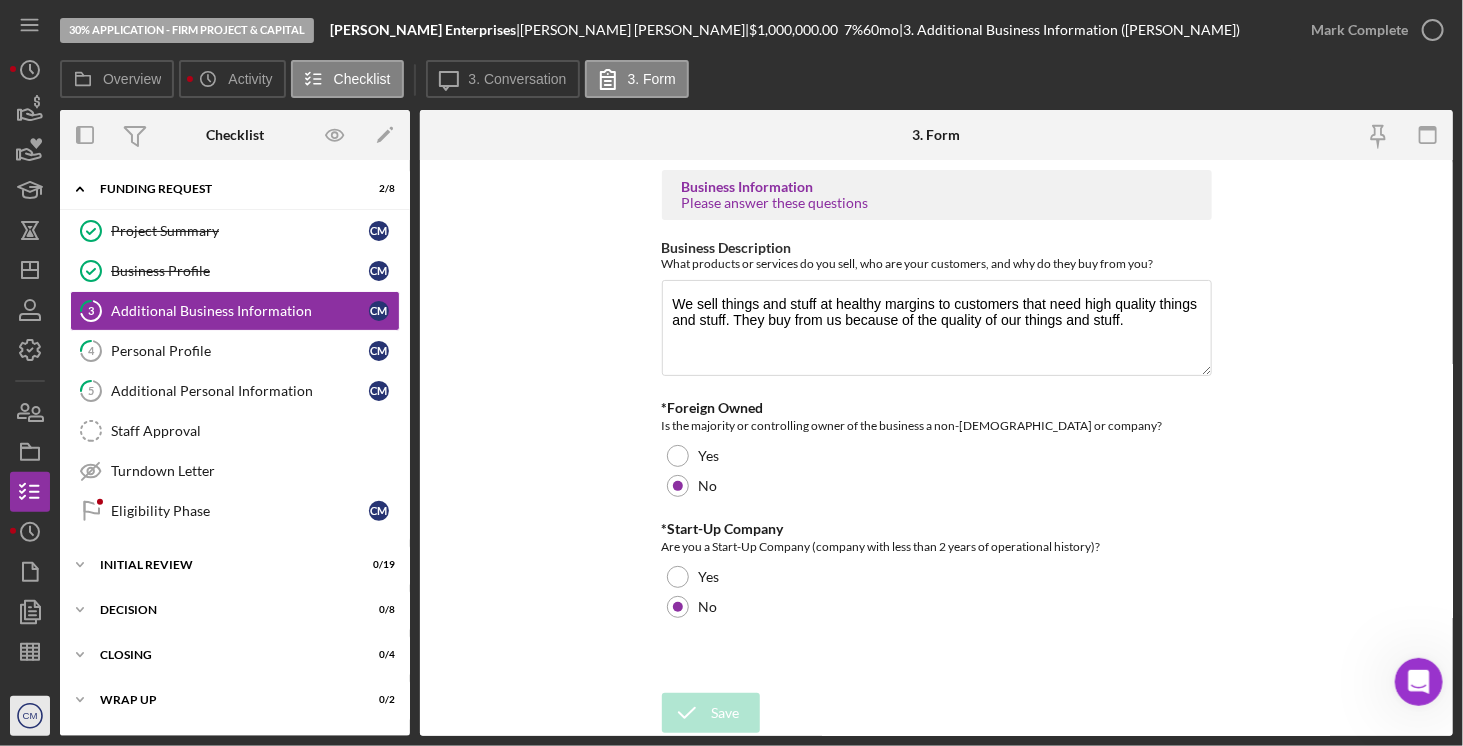 click on "CM" 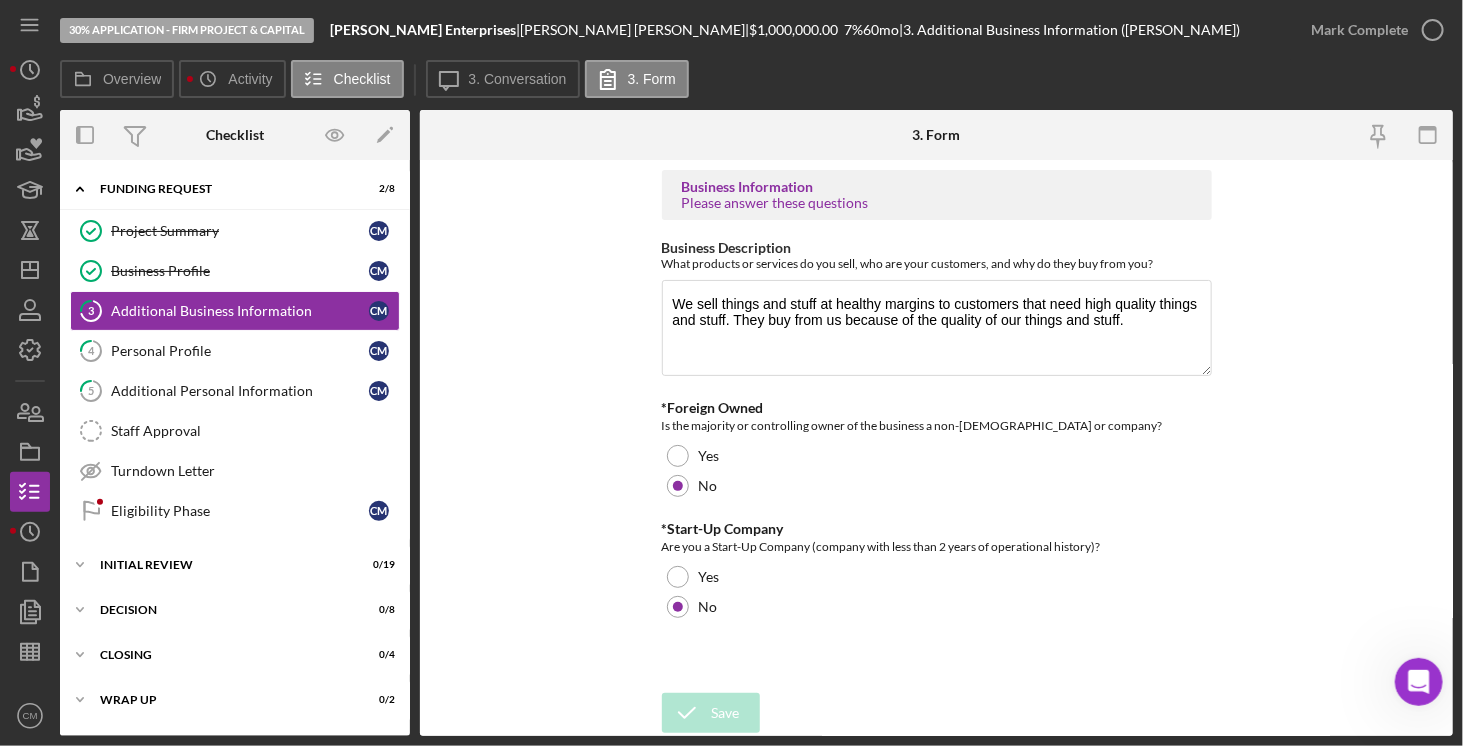 click on "Business Information Please answer these questions Business Description What products or services do you sell, who are your customers, and why do they buy from you? We sell things and stuff at healthy margins to customers that need high quality things and stuff. They buy from us because of the quality of our things and stuff.  *Foreign Owned Is the majority or controlling owner of the business a non-[DEMOGRAPHIC_DATA] or company? Yes No *Start-Up Company Are you a Start-Up Company (company with less than 2 years of operational history)? Yes No Save Save" at bounding box center (936, 448) 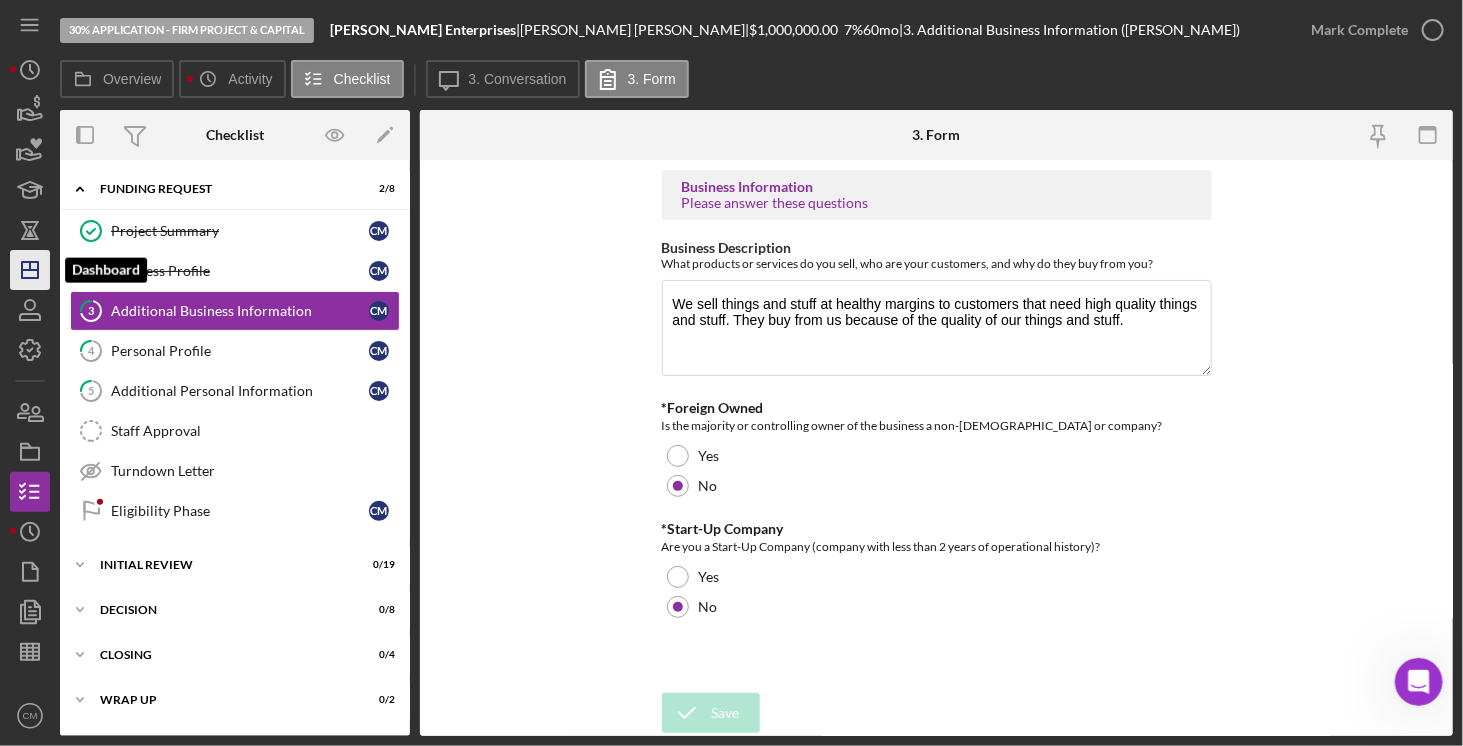 click on "Icon/Dashboard" 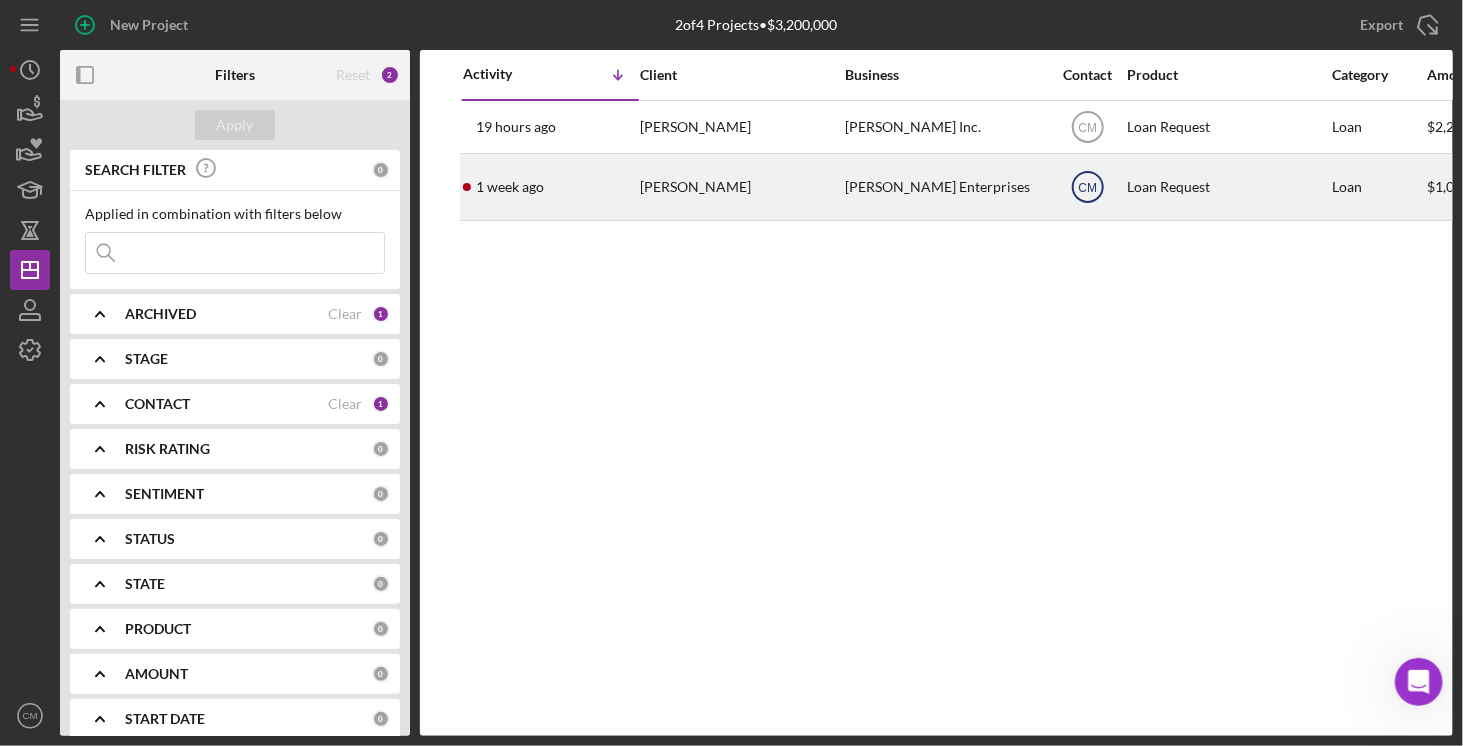 click on "CM" 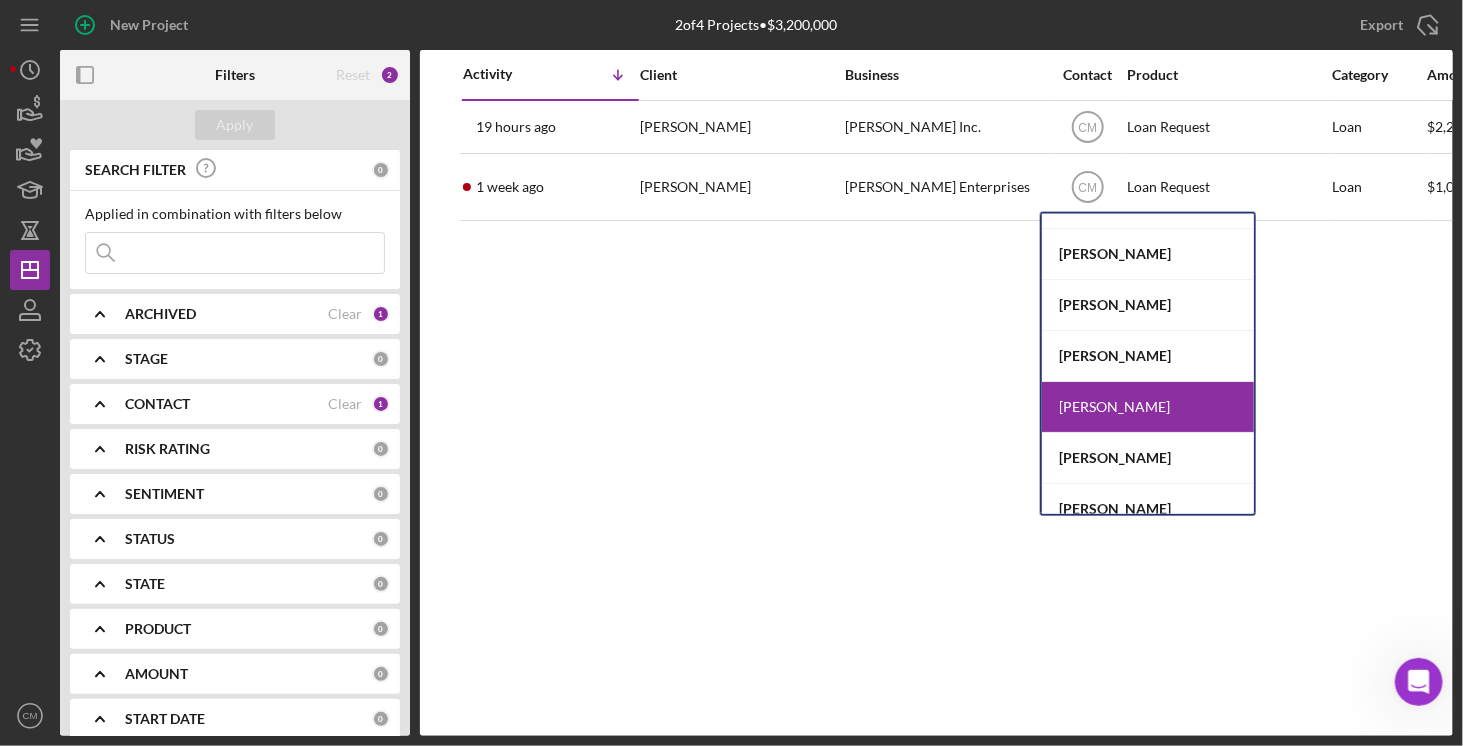 scroll, scrollTop: 53, scrollLeft: 0, axis: vertical 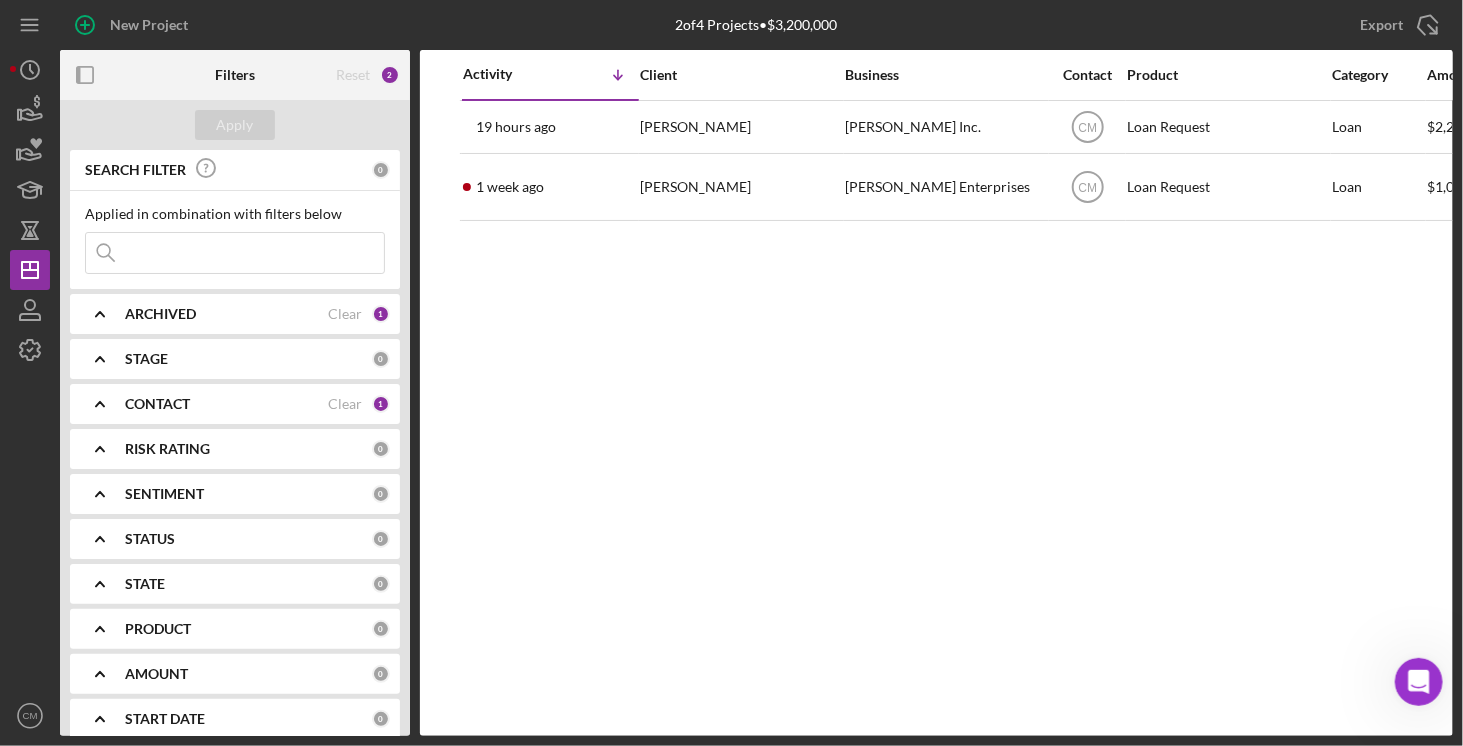 click on "Activity Icon/Table Sort Arrow Client Business Contact Product Category Amount Started Closing Checklist Stage Status Sentiment Risk Rating Resolution Resolved State View 19 hours ago [PERSON_NAME] [PERSON_NAME] Inc. Icon/User Photo CM Loan Request Loan $2,200,000 [DATE] 3 months  10% Application - Prospect Ongoing 5 Icon/Navigate [DATE] [PERSON_NAME] [PERSON_NAME] [PERSON_NAME] Enterprises Icon/User Photo CM Loan Request Loan $1,000,000 [DATE] 3 months  30% Application - Firm Project & Capital Ongoing 5 TN Icon/Navigate" at bounding box center (936, 393) 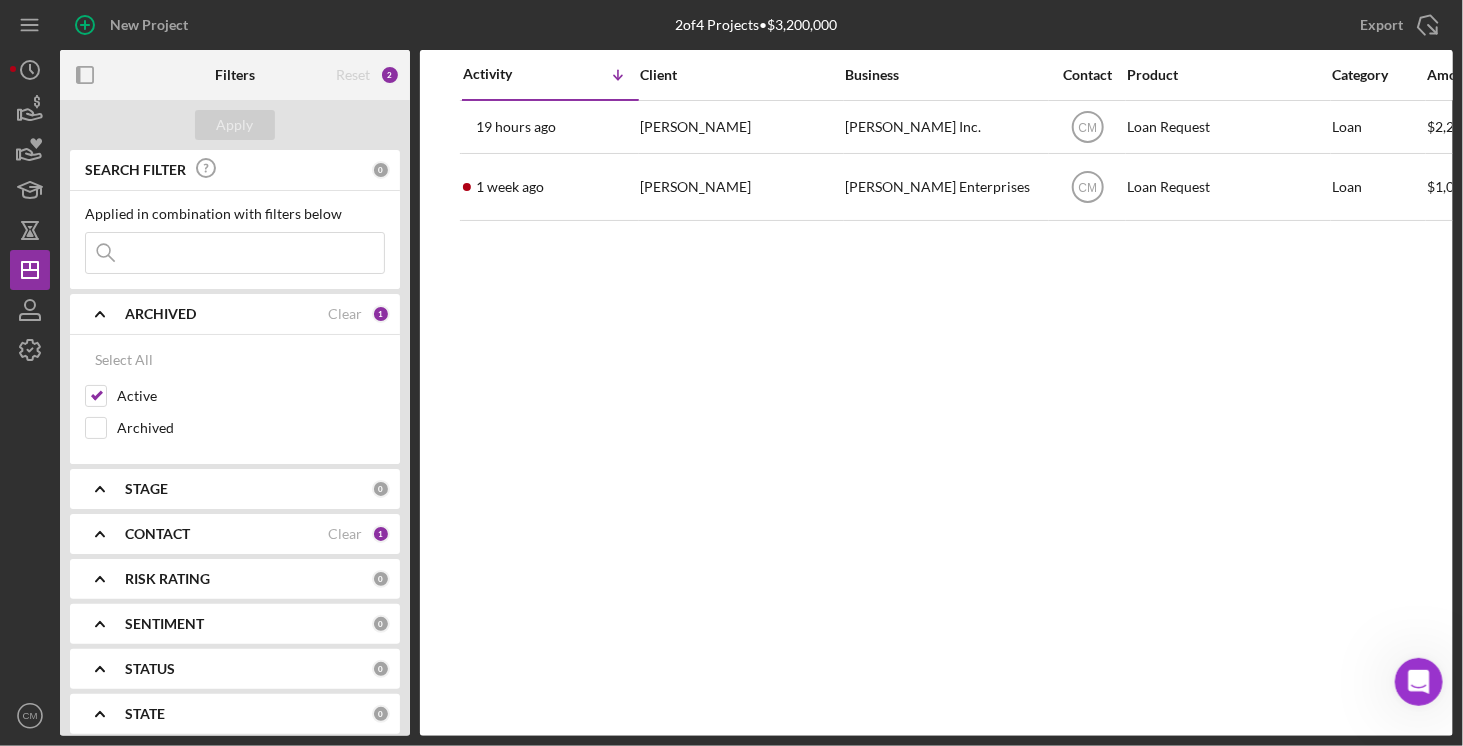 click on "ARCHIVED" at bounding box center [226, 314] 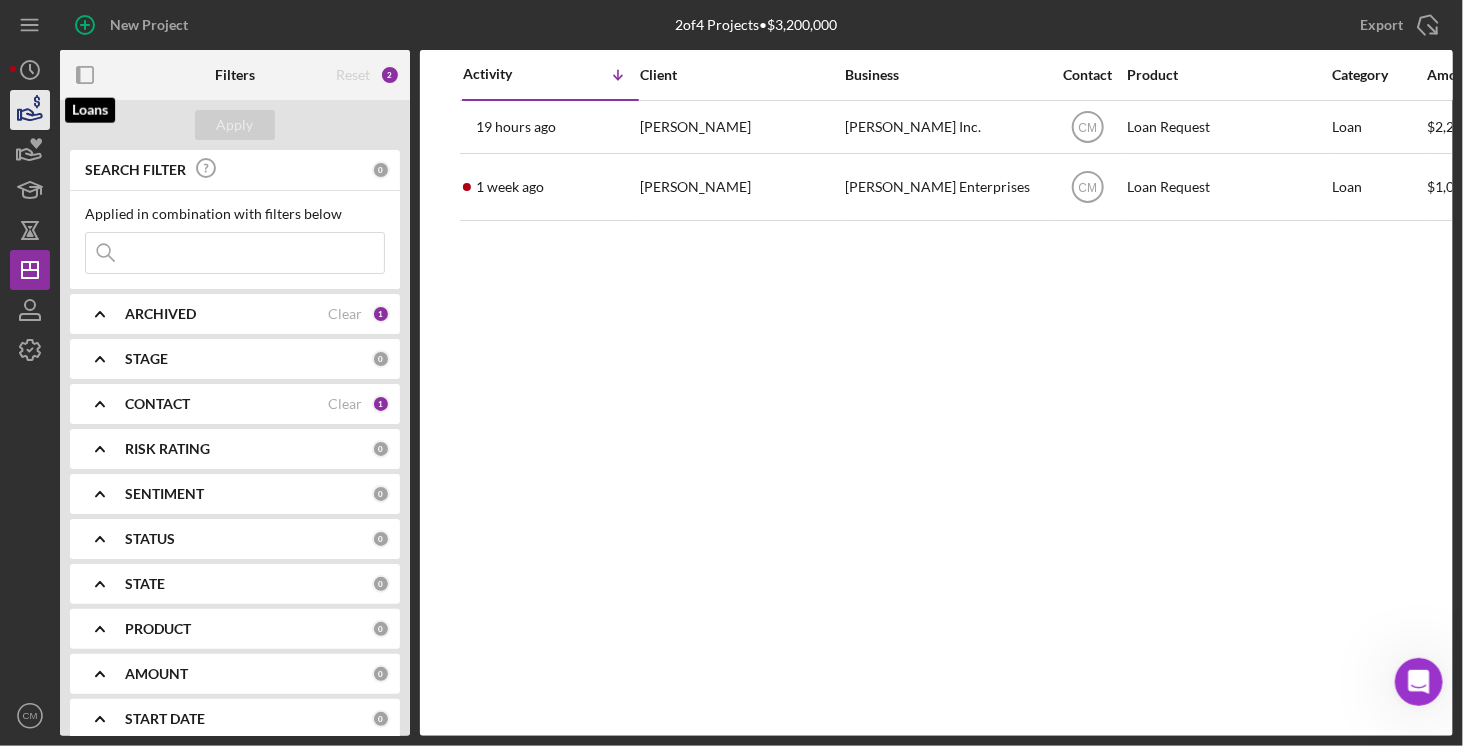click 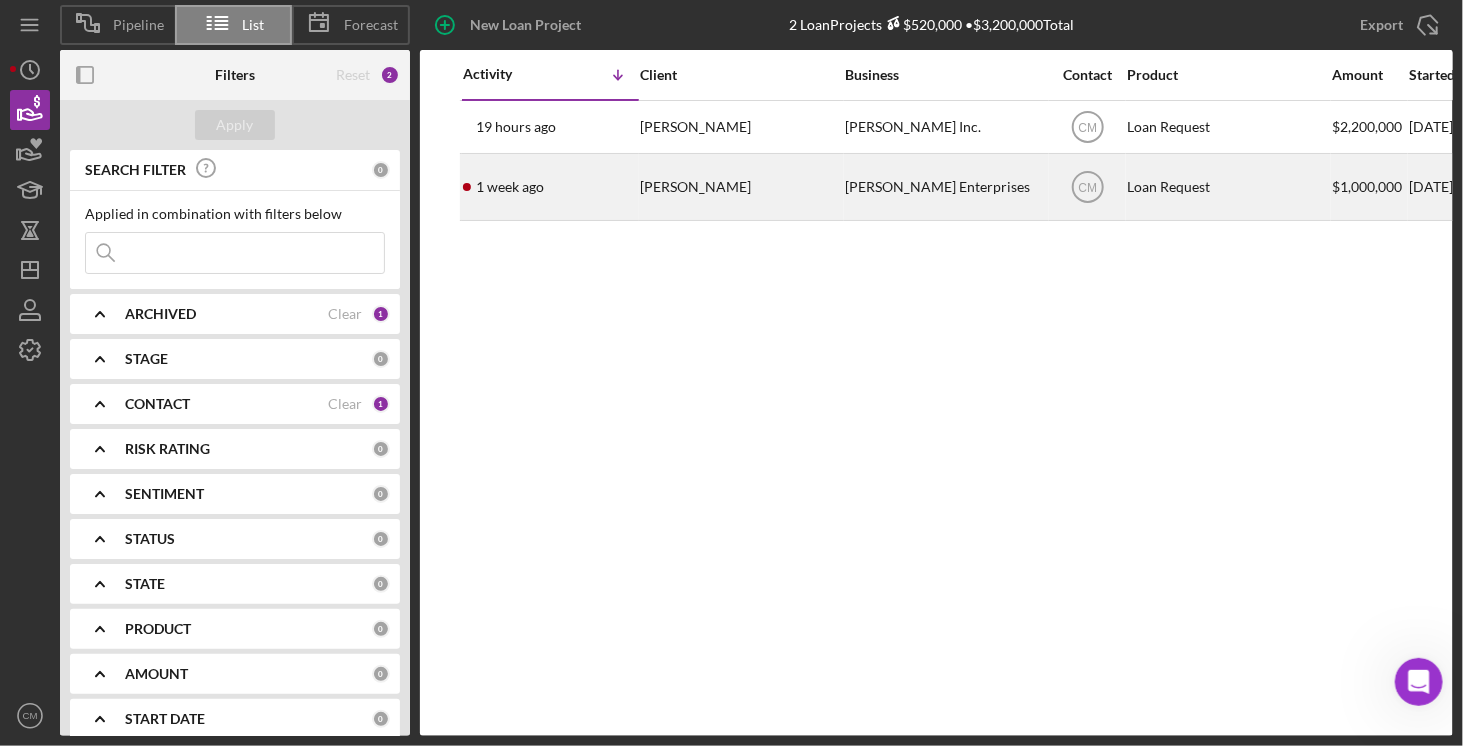 click on "[PERSON_NAME]" at bounding box center [740, 187] 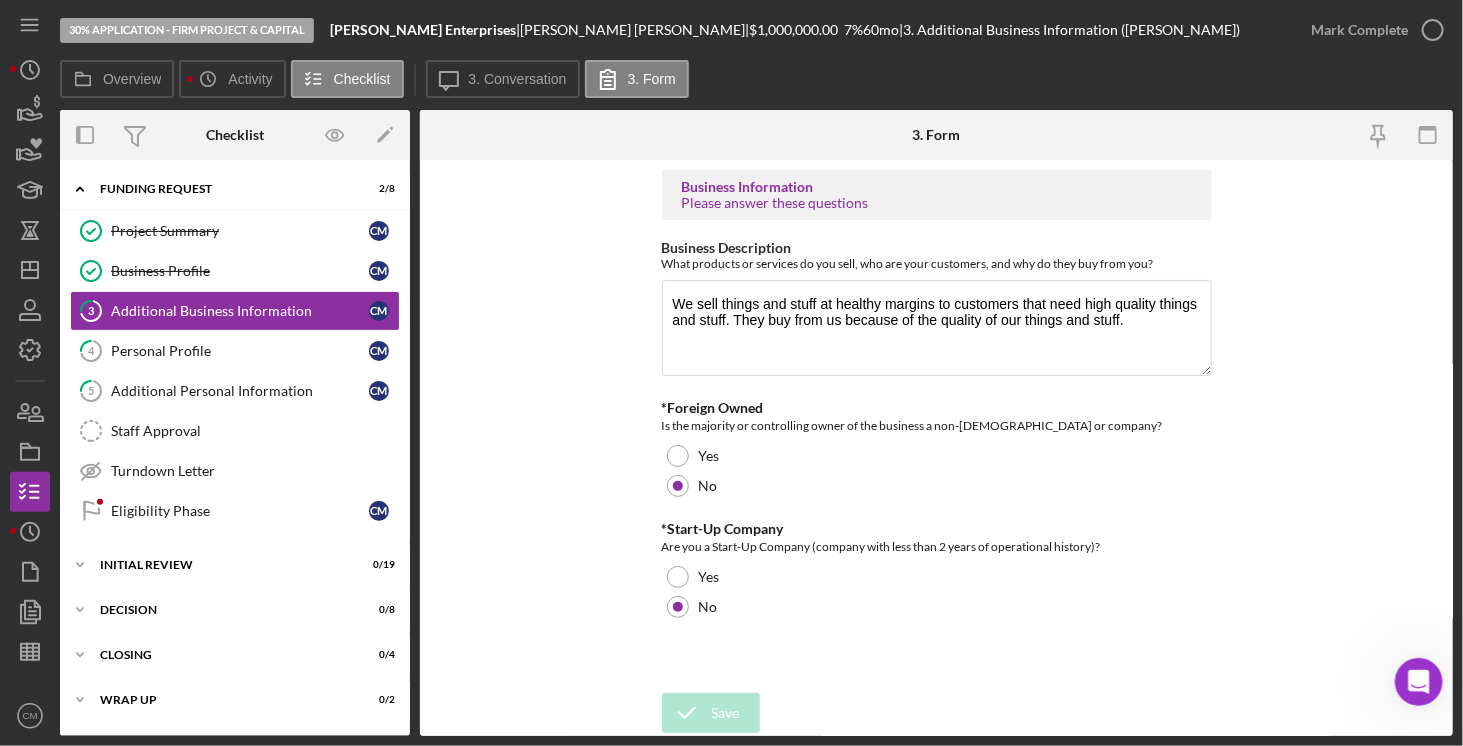 click 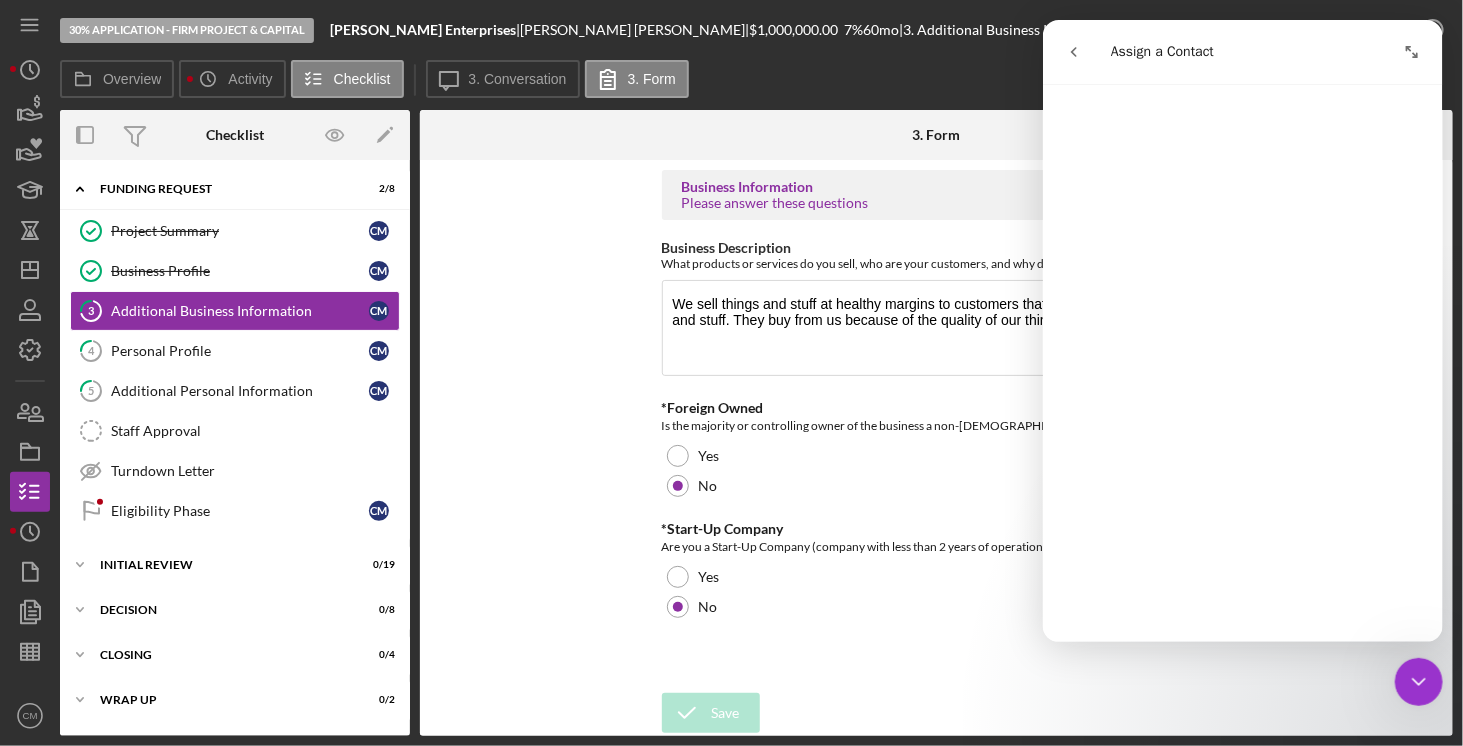 scroll, scrollTop: 0, scrollLeft: 0, axis: both 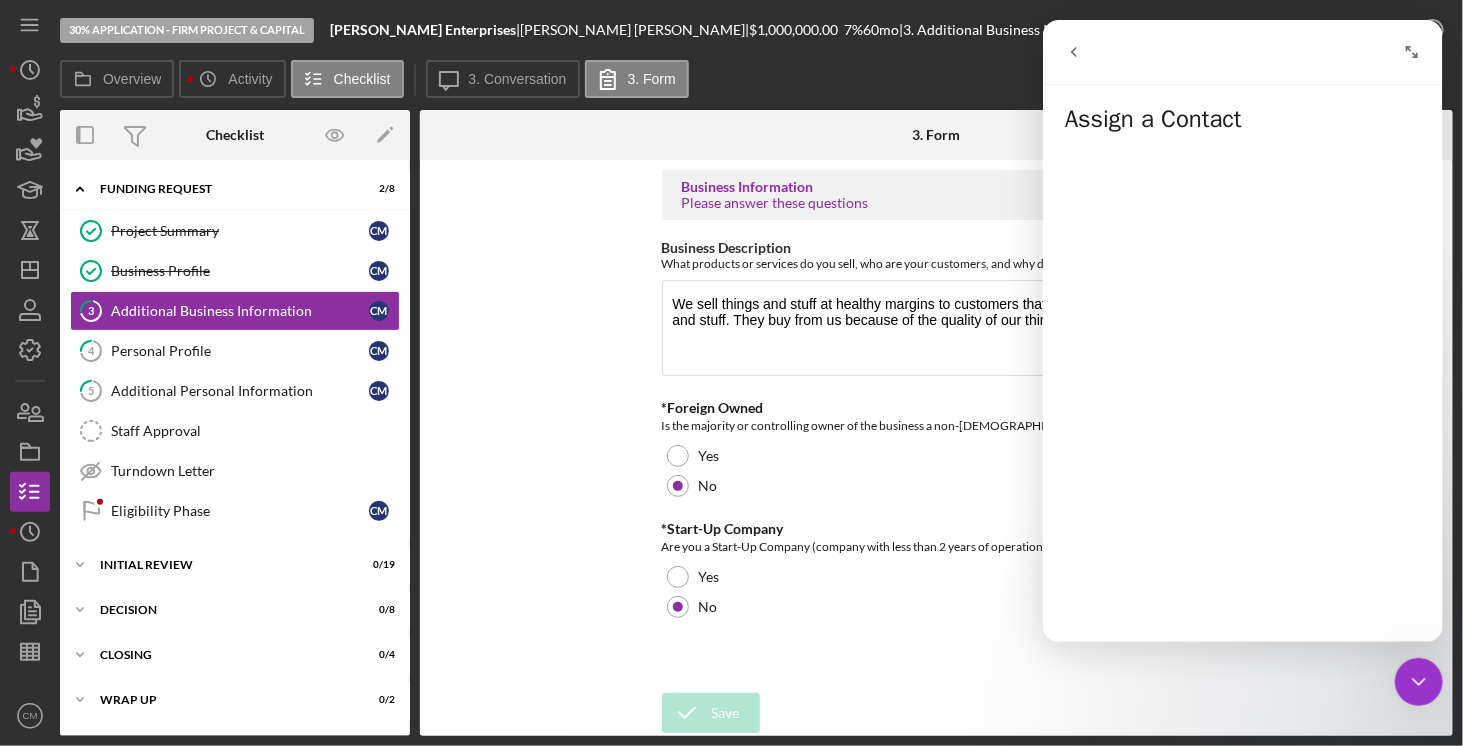 click at bounding box center (1073, 52) 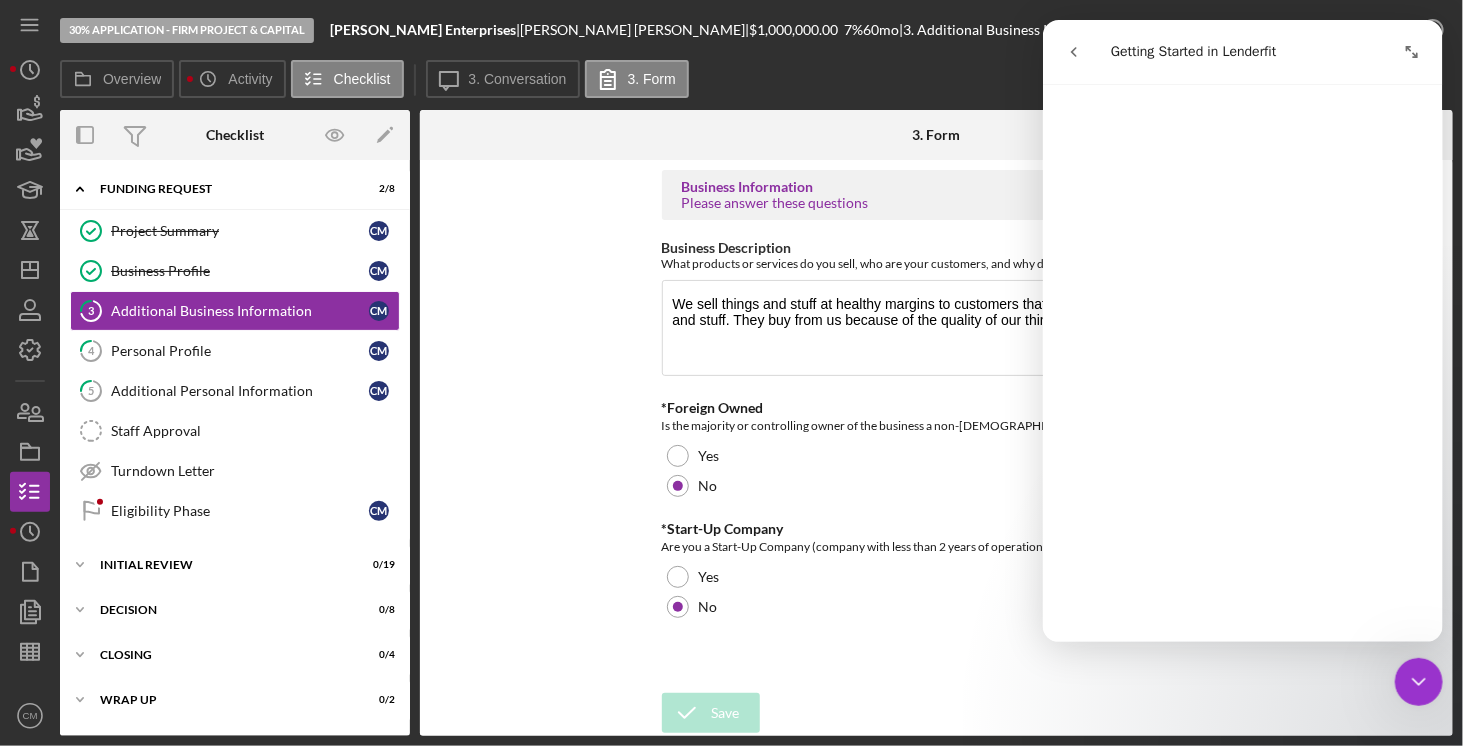 scroll, scrollTop: 290, scrollLeft: 0, axis: vertical 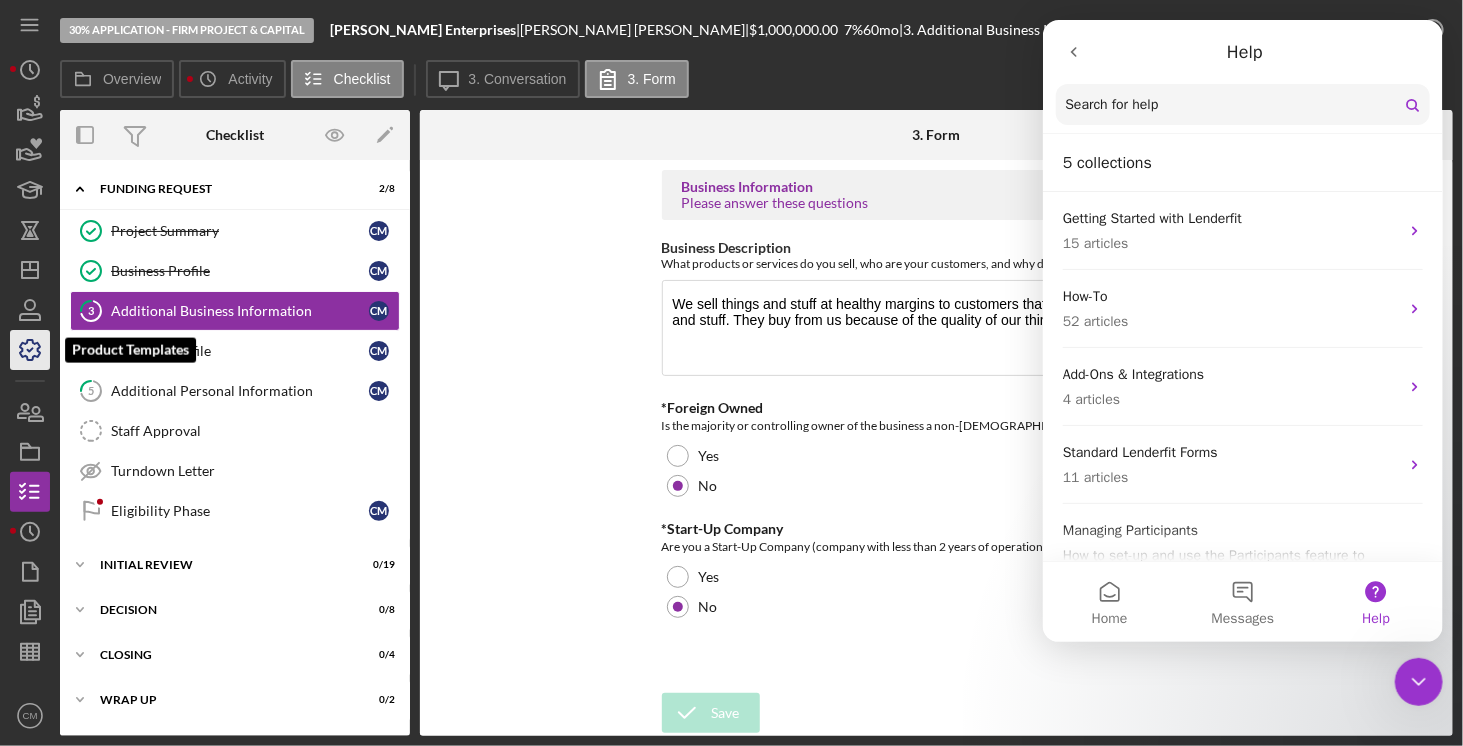 click 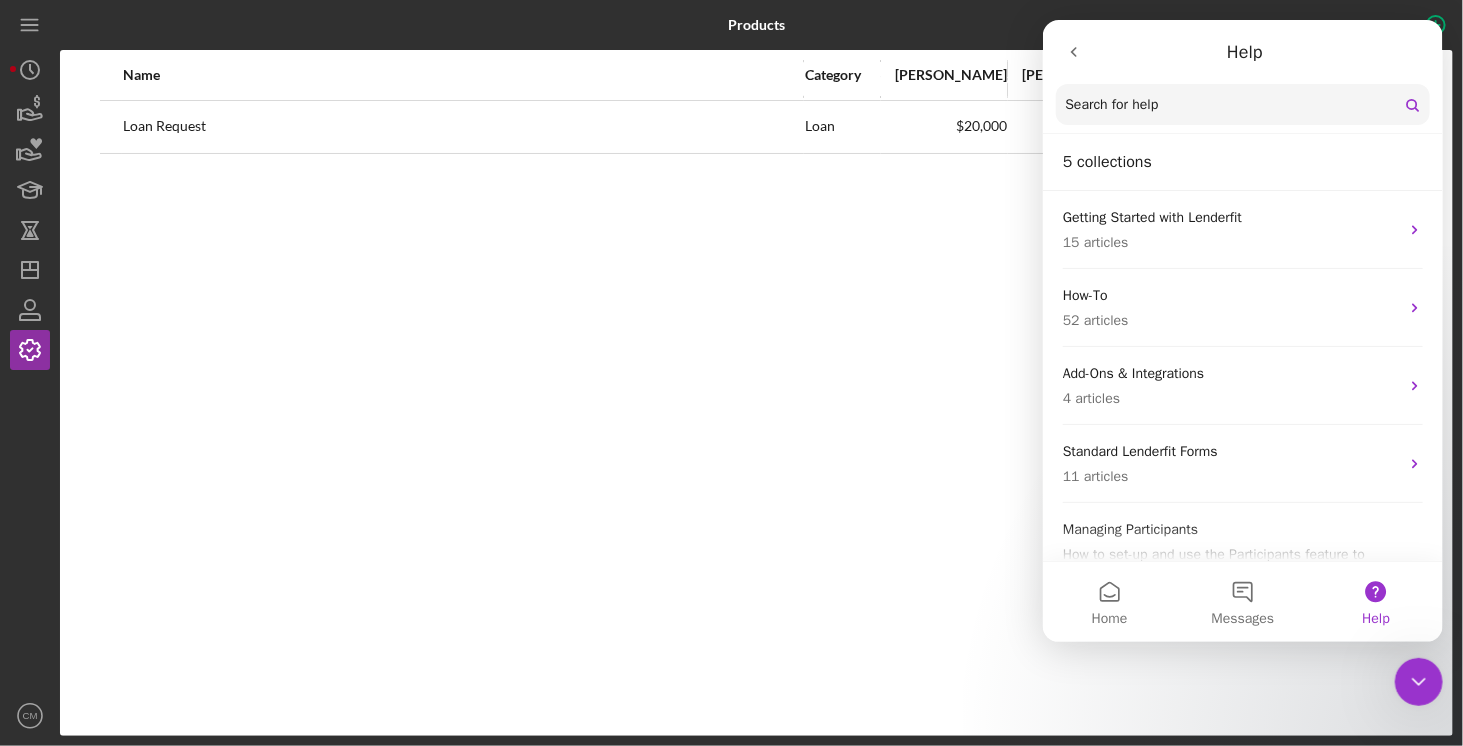 click 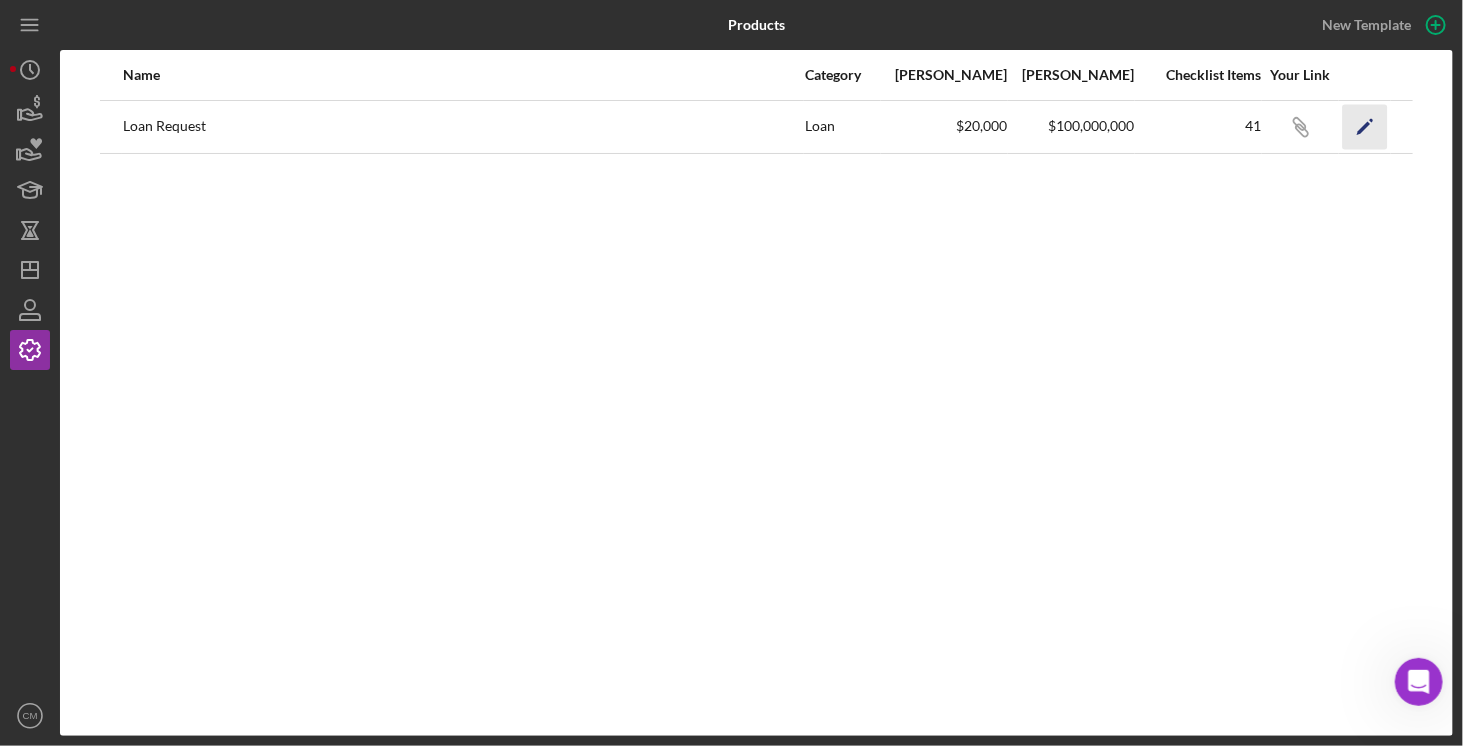 click on "Icon/Edit" 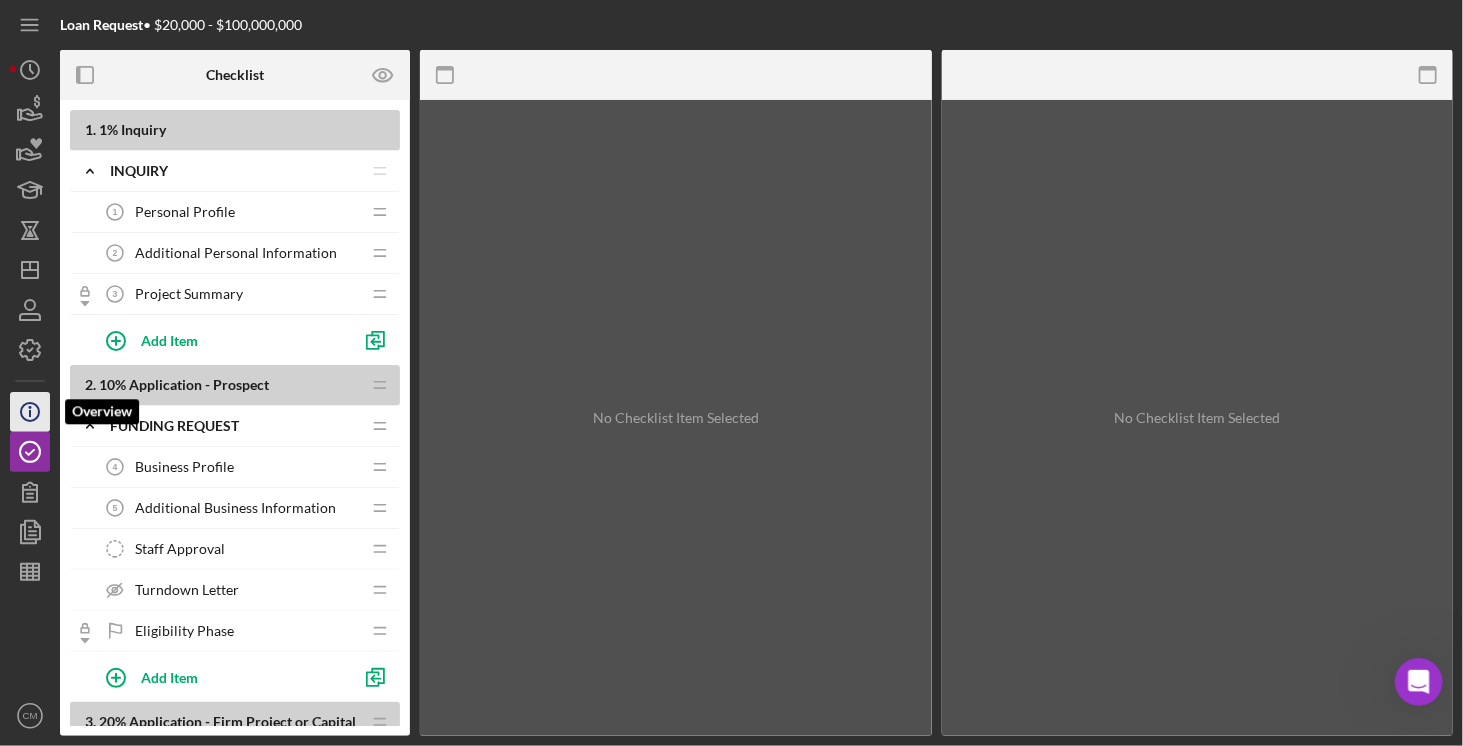 click 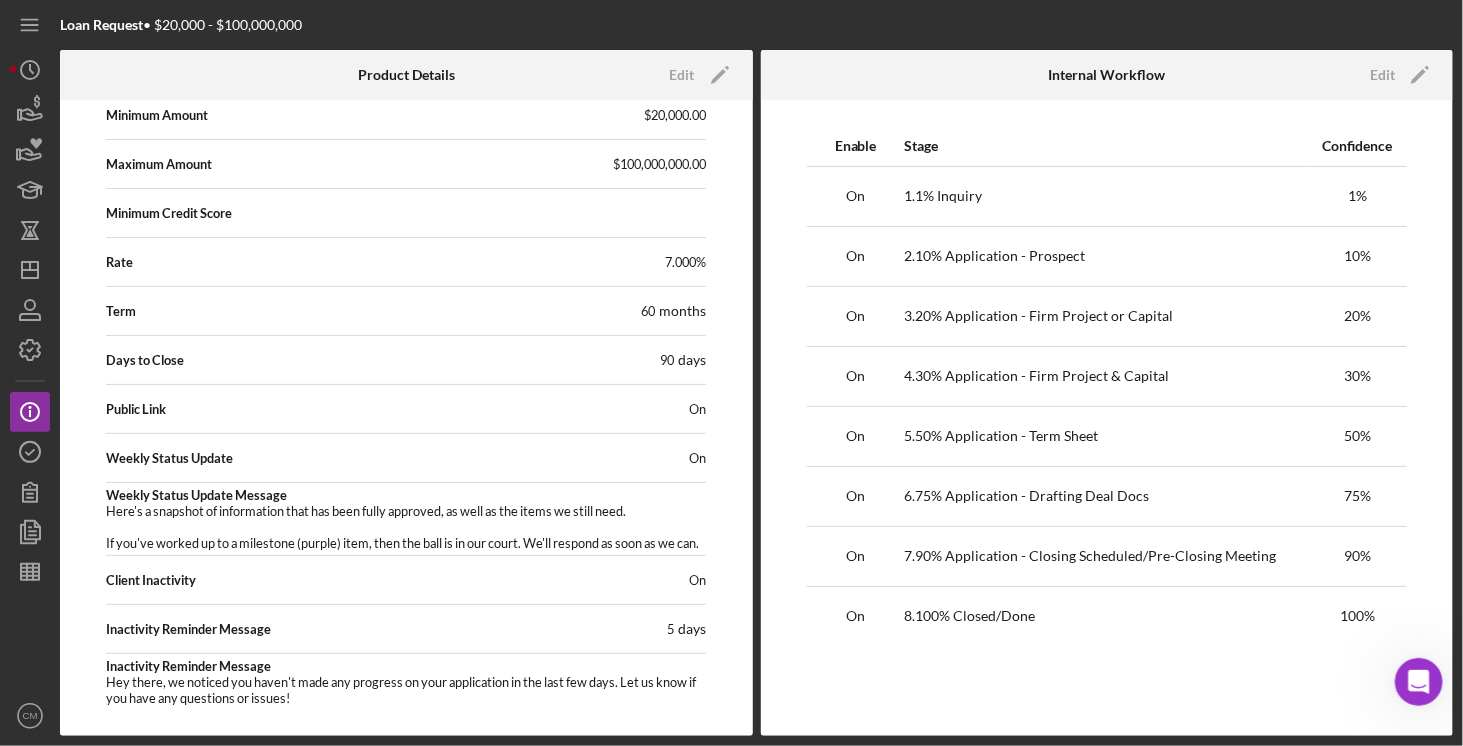 scroll, scrollTop: 0, scrollLeft: 0, axis: both 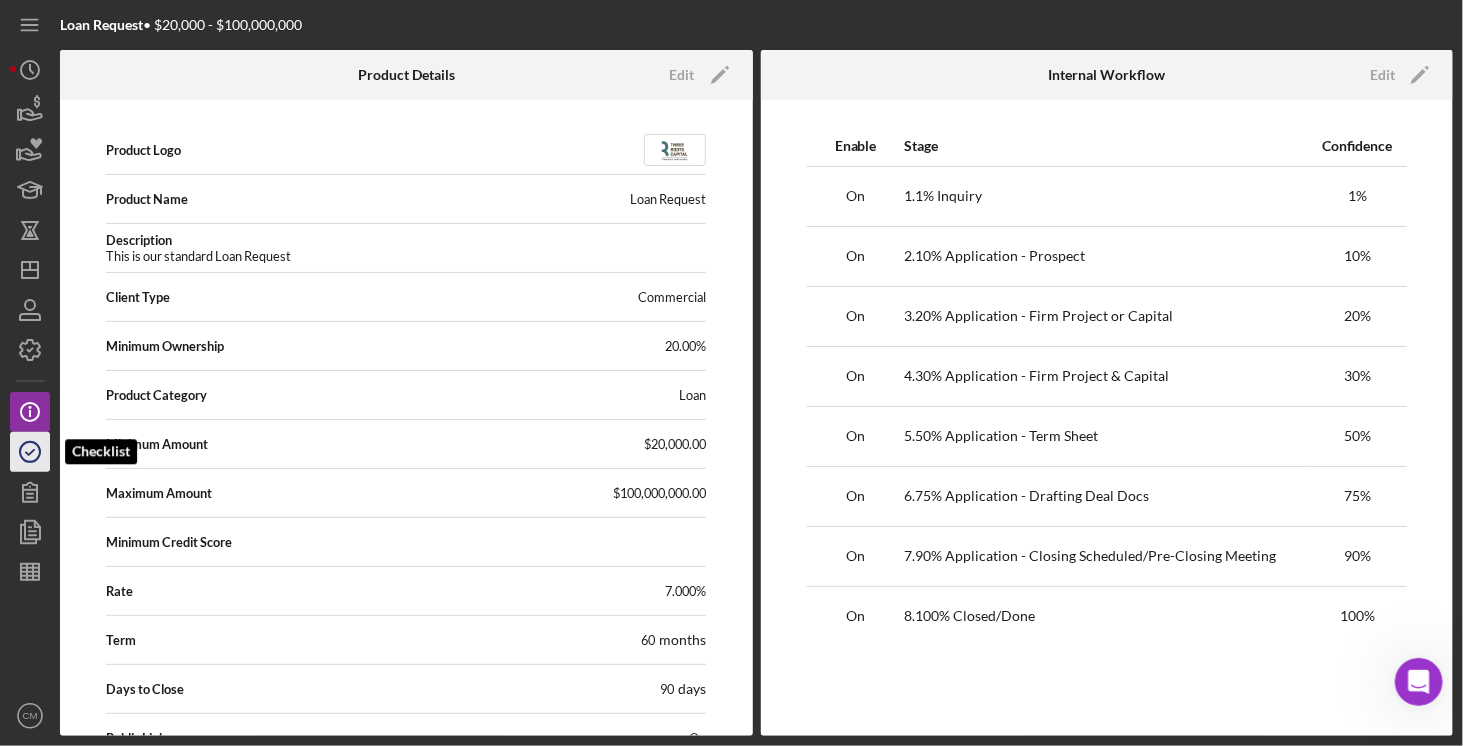 click 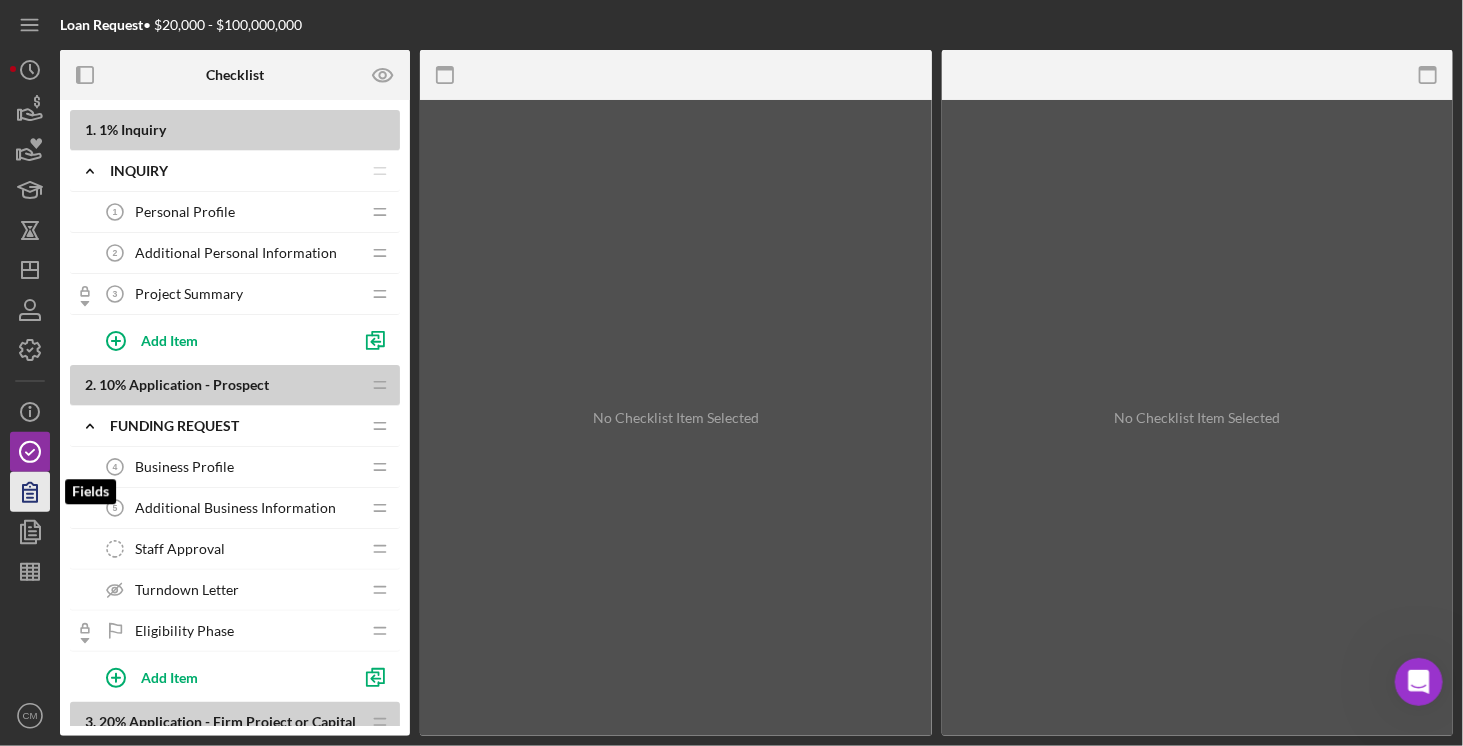click 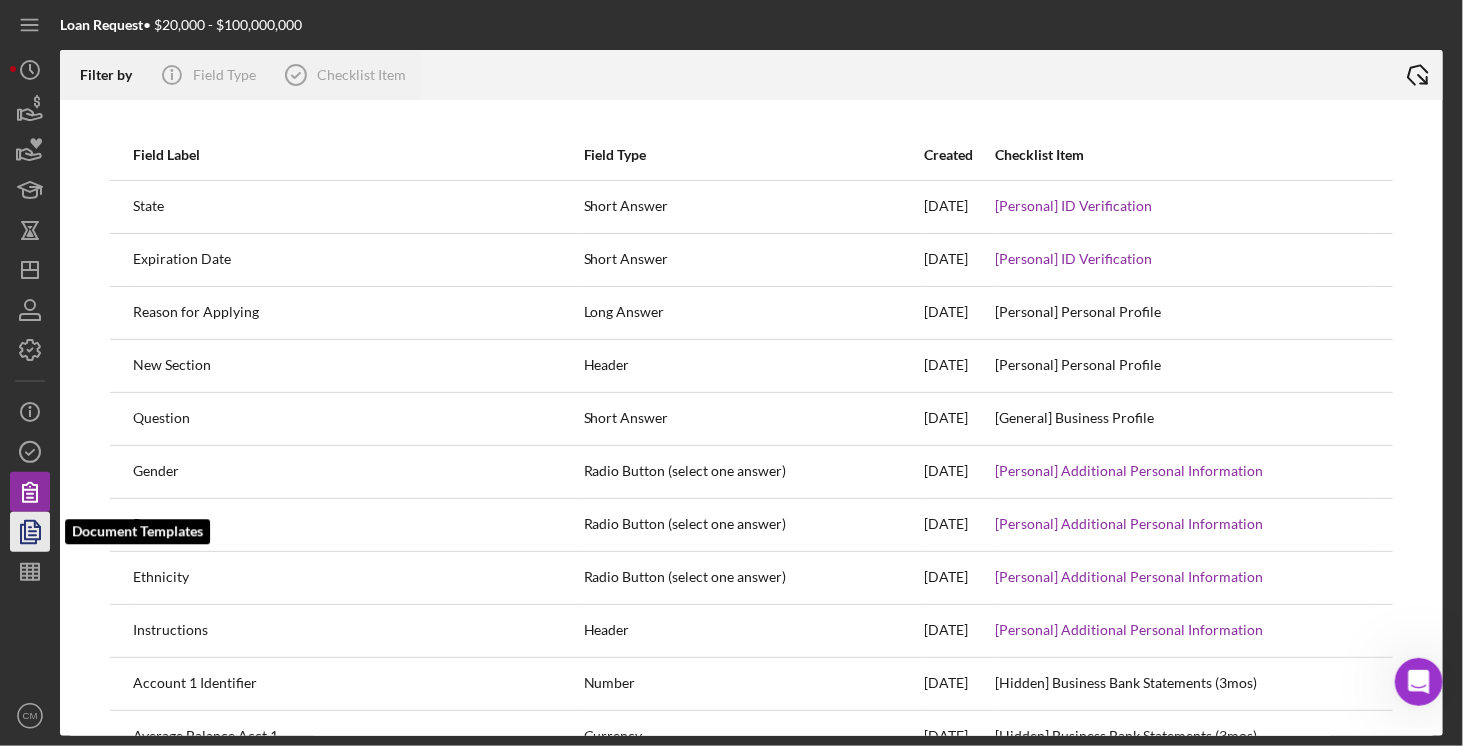 click 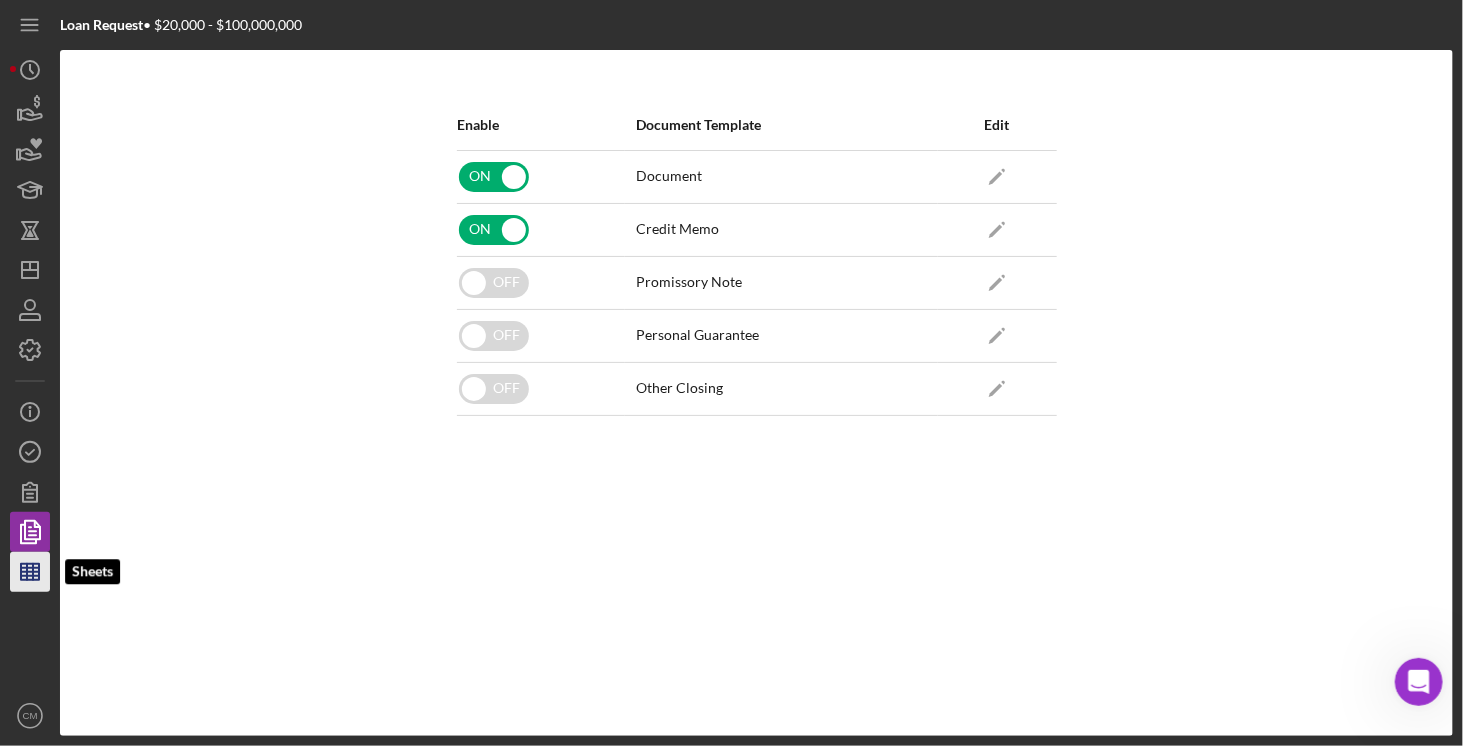 click 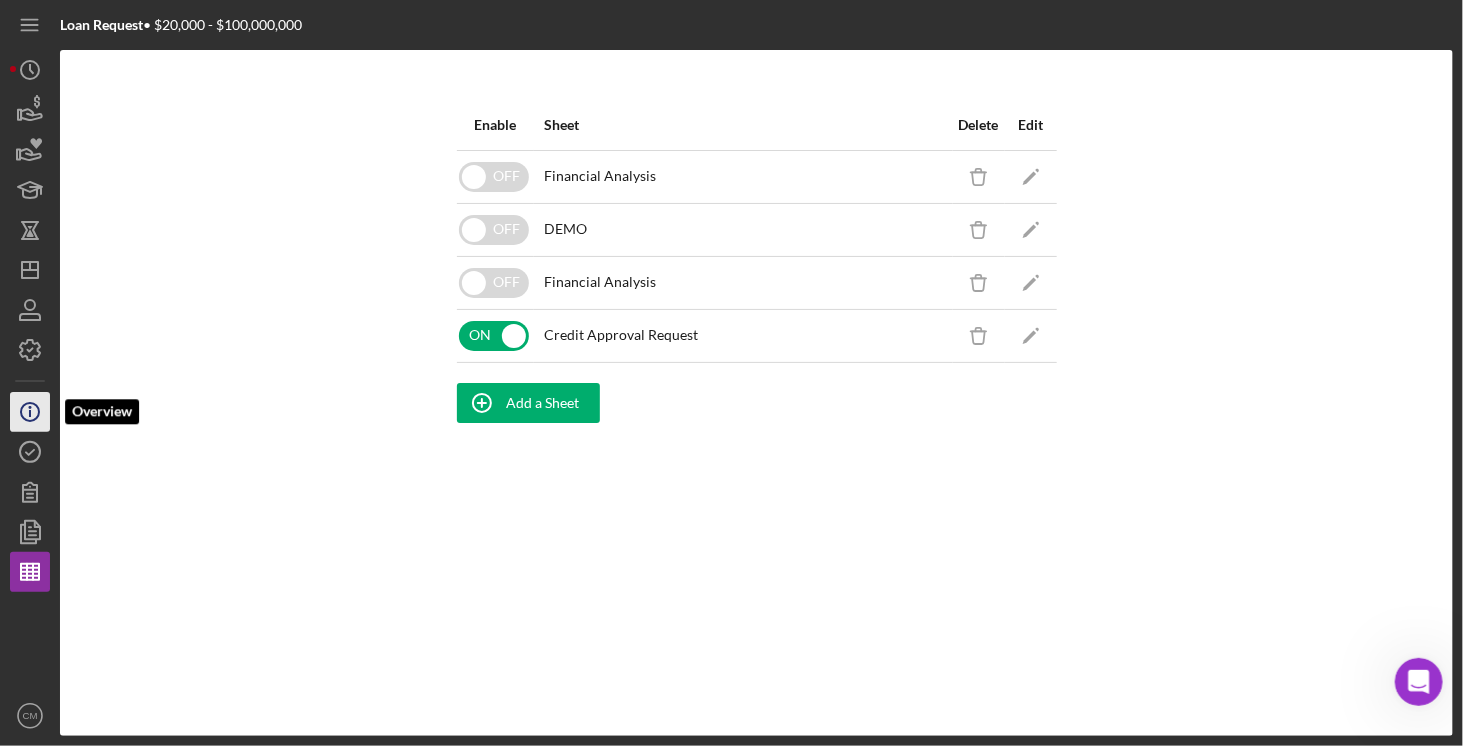 click 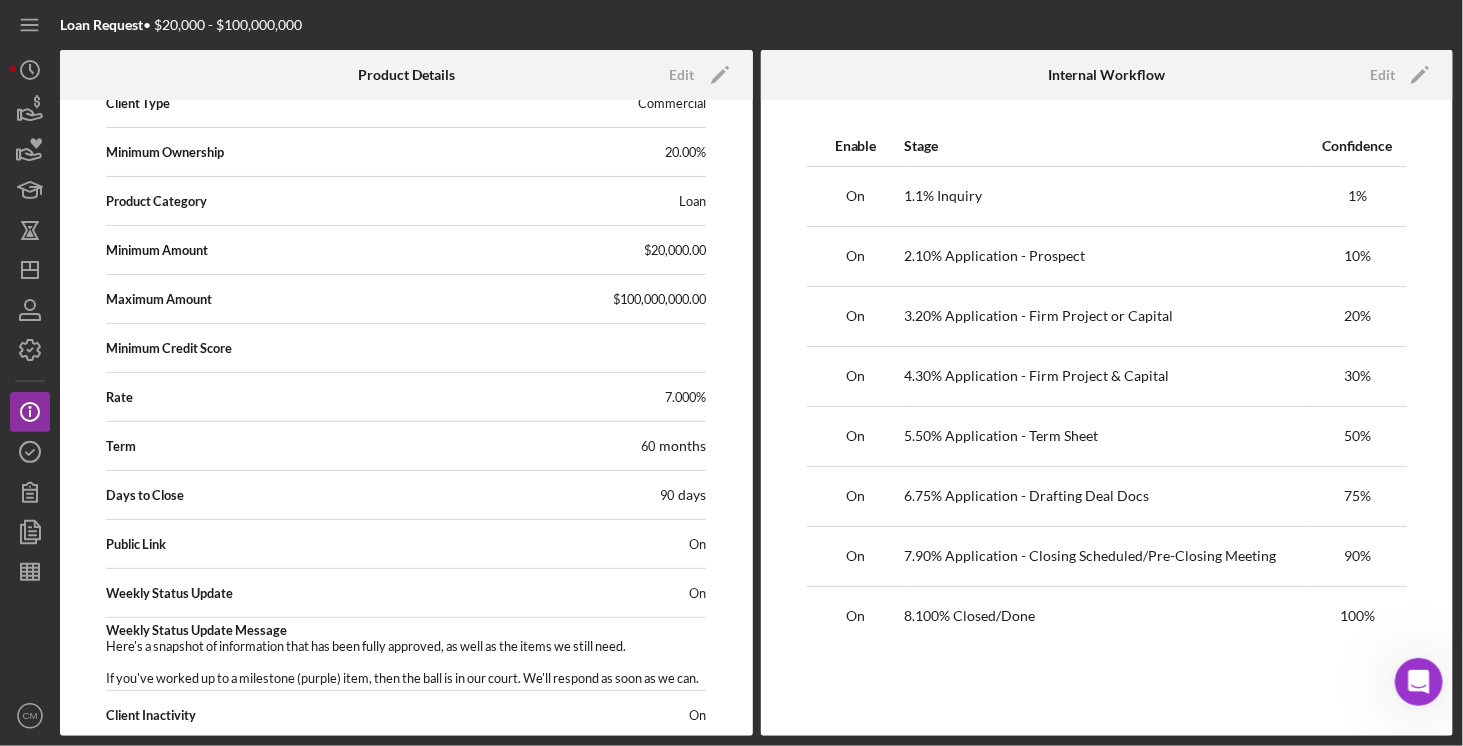scroll, scrollTop: 337, scrollLeft: 0, axis: vertical 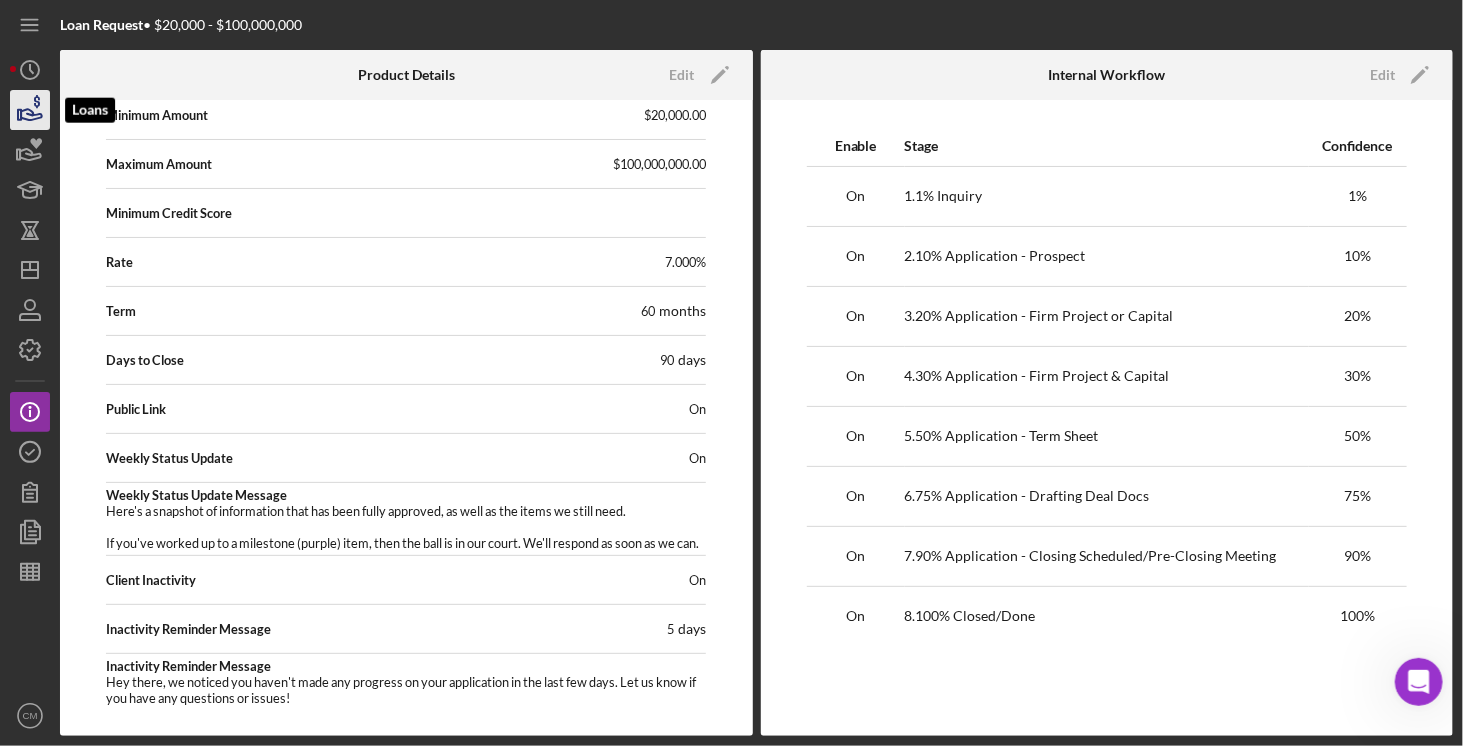 click 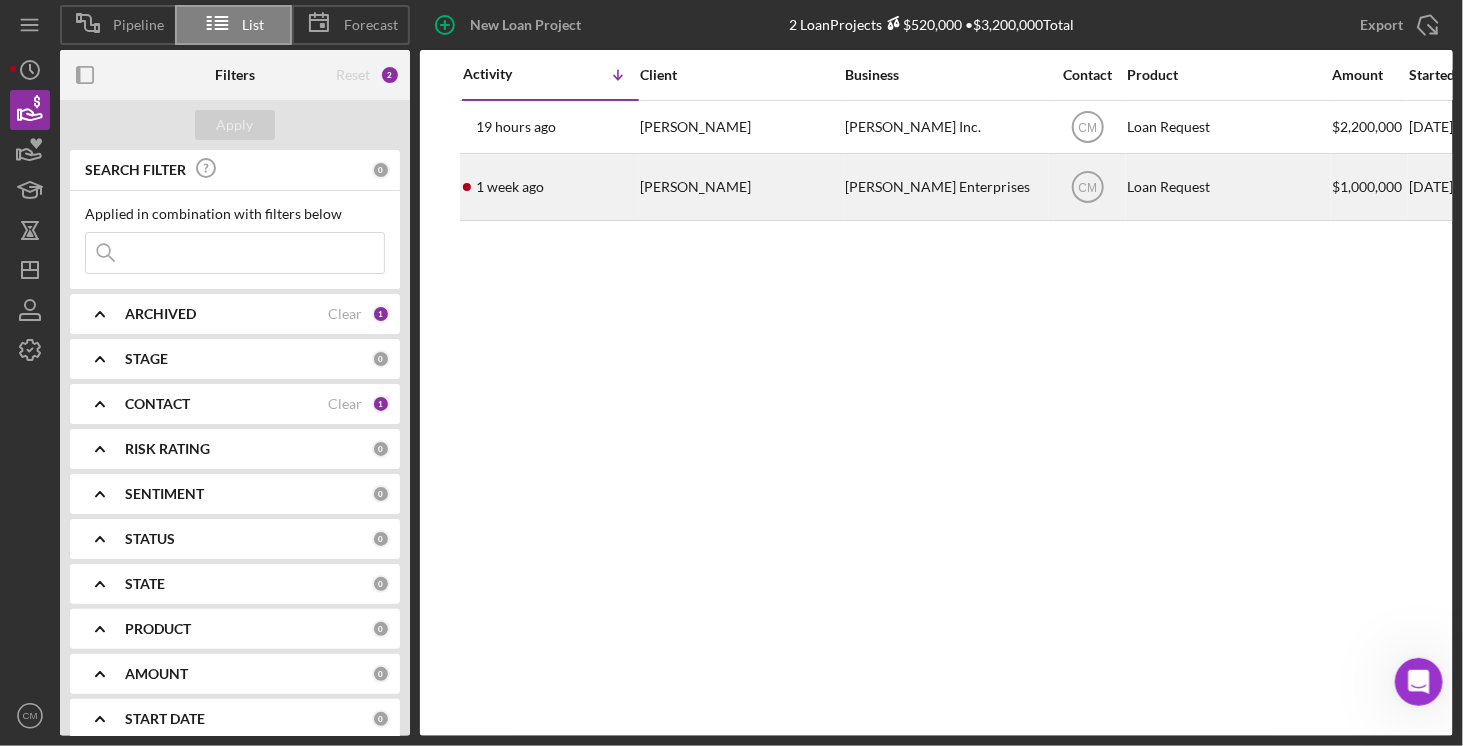 click on "[PERSON_NAME] Enterprises" at bounding box center [945, 187] 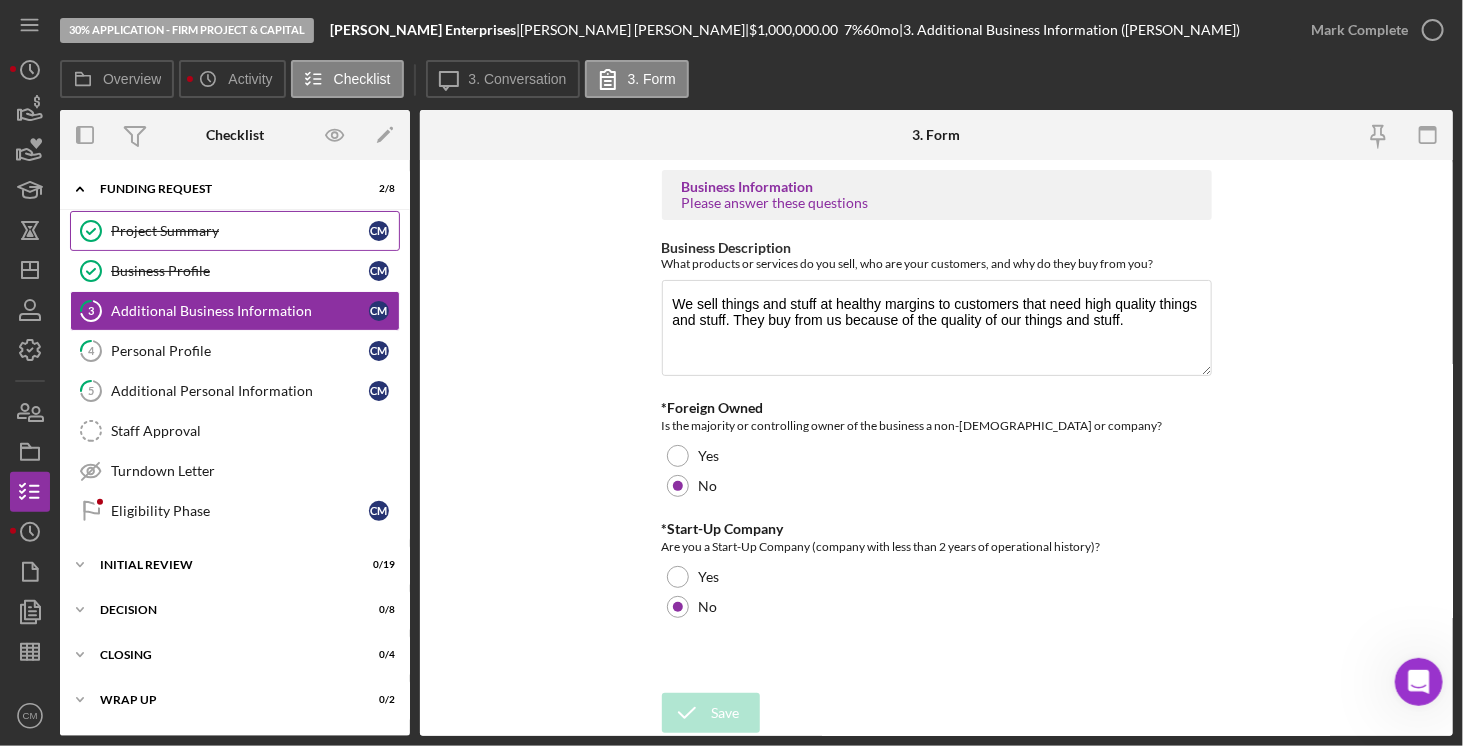 click on "Project Summary" at bounding box center (240, 231) 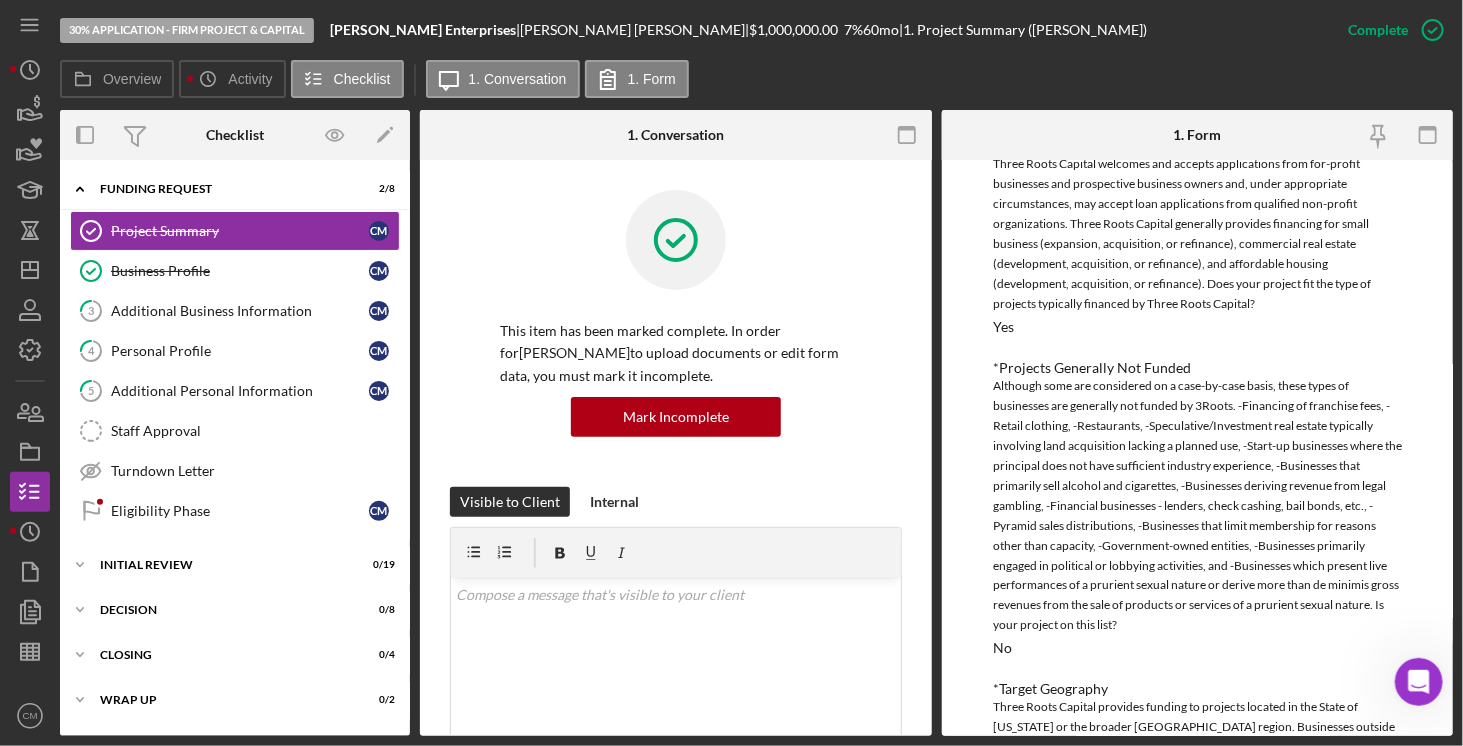 scroll, scrollTop: 1297, scrollLeft: 0, axis: vertical 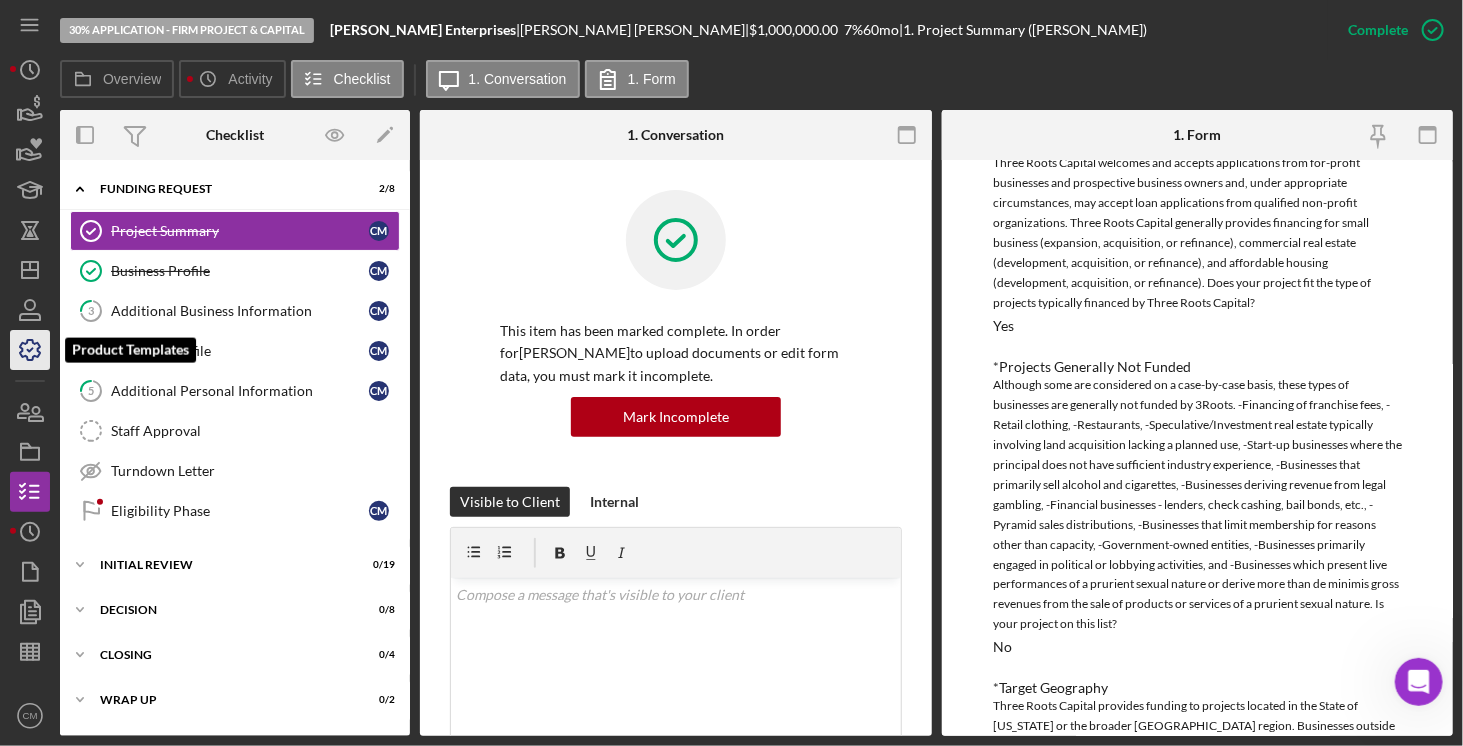 click 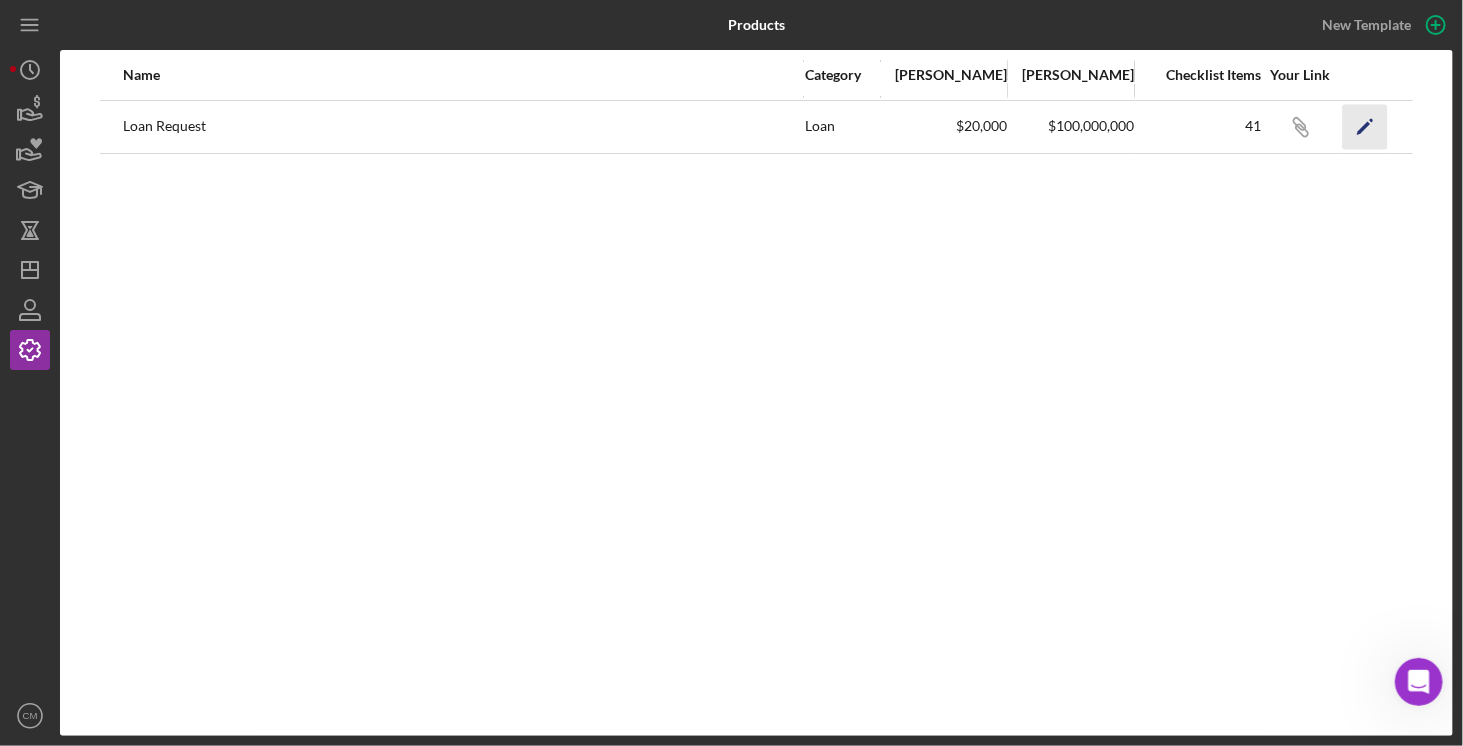 click on "Icon/Edit" 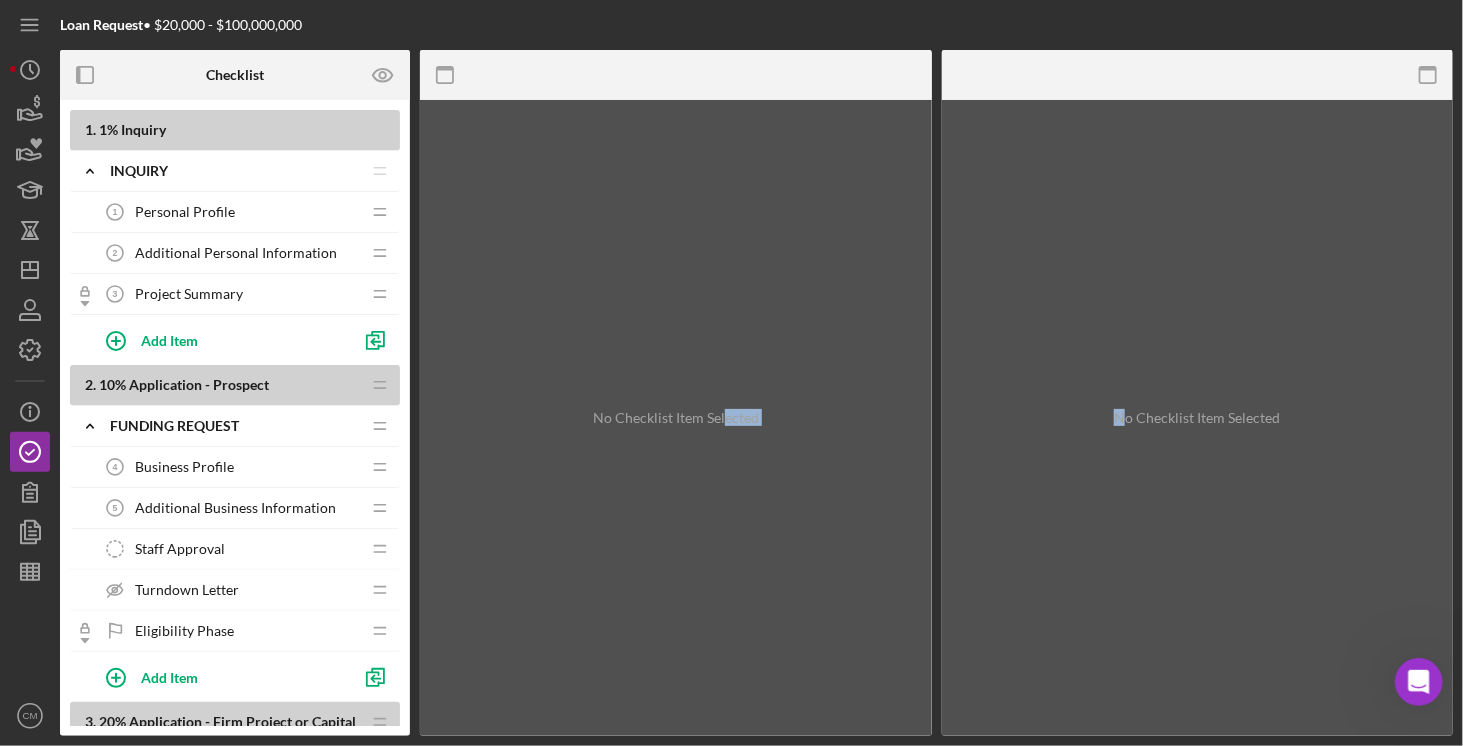 drag, startPoint x: 1080, startPoint y: 260, endPoint x: 712, endPoint y: 293, distance: 369.47665 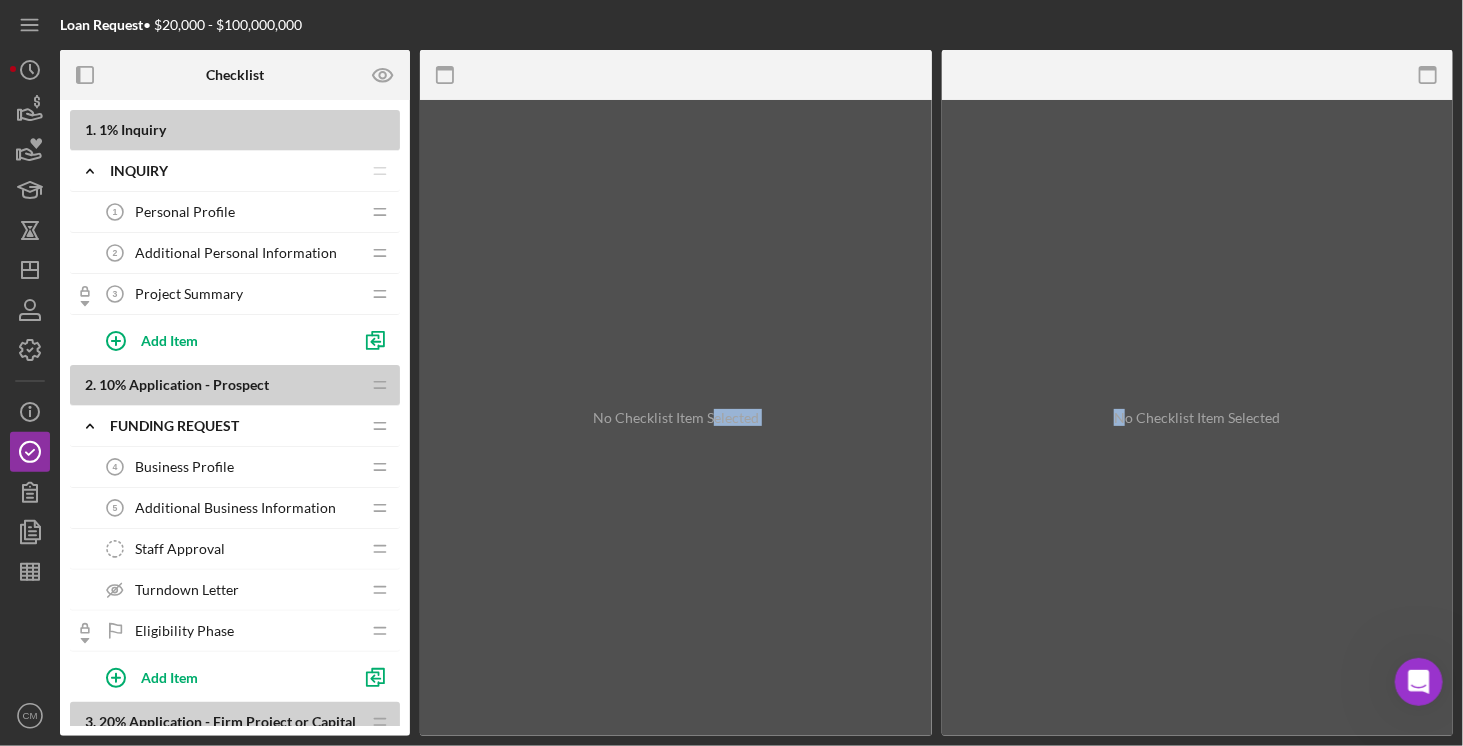 click on "No Checklist Item Selected" at bounding box center (676, 418) 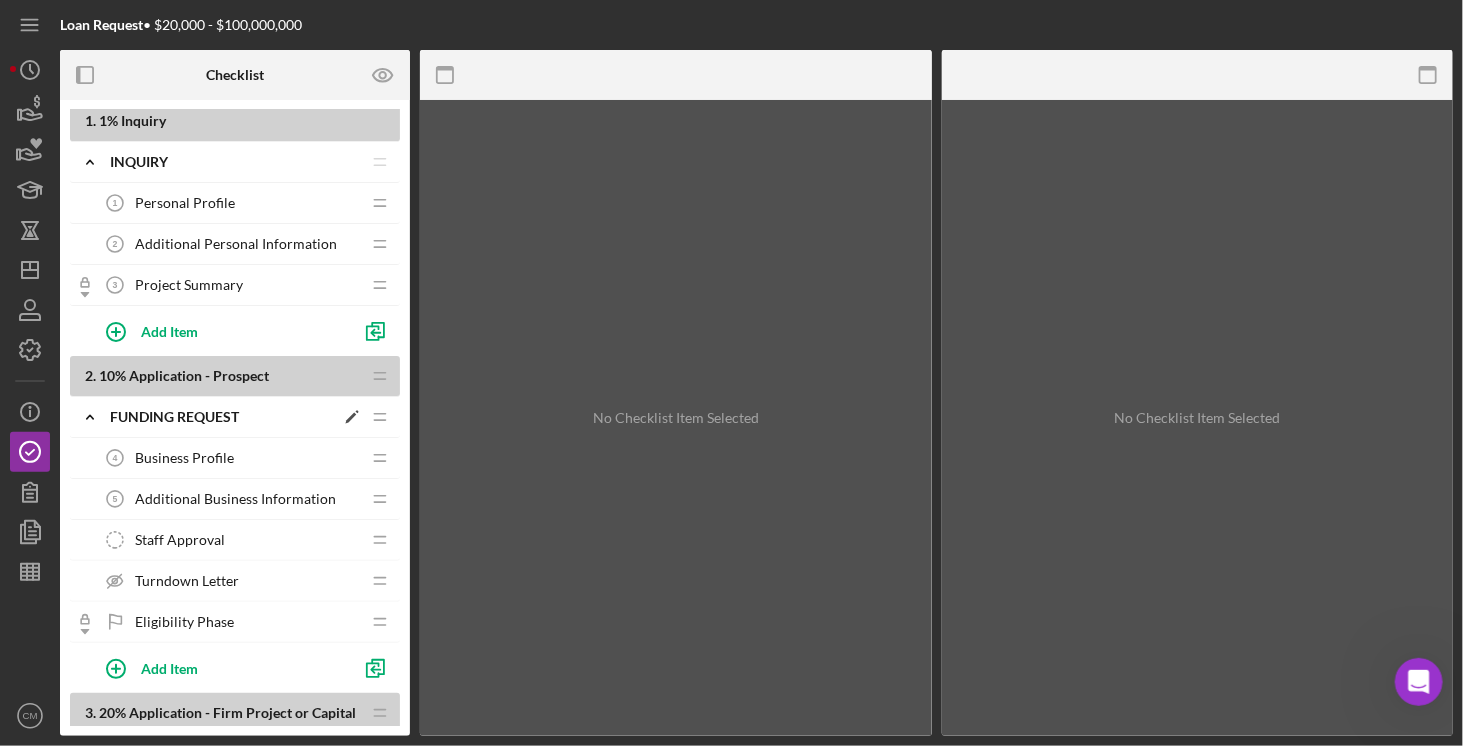 scroll, scrollTop: 0, scrollLeft: 0, axis: both 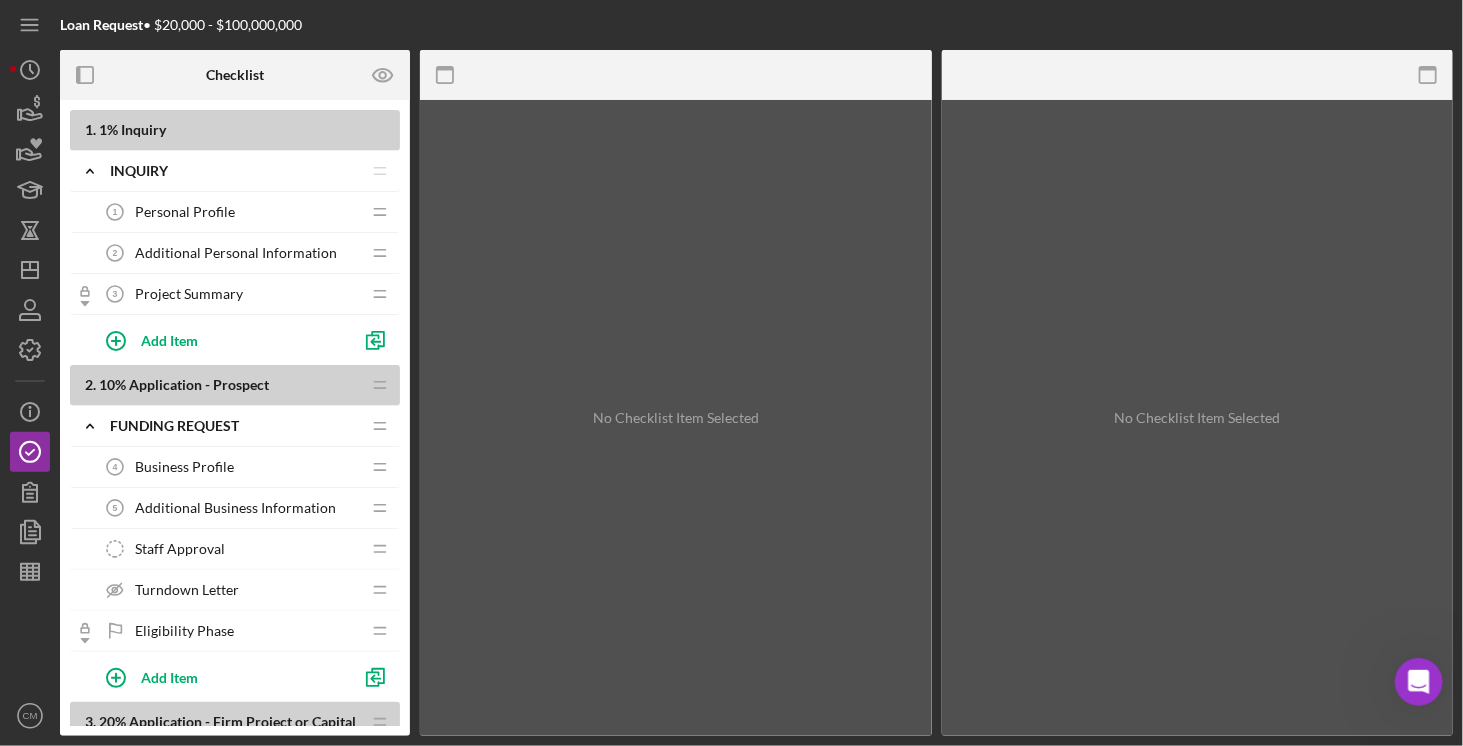 click on "Personal Profile" at bounding box center [185, 212] 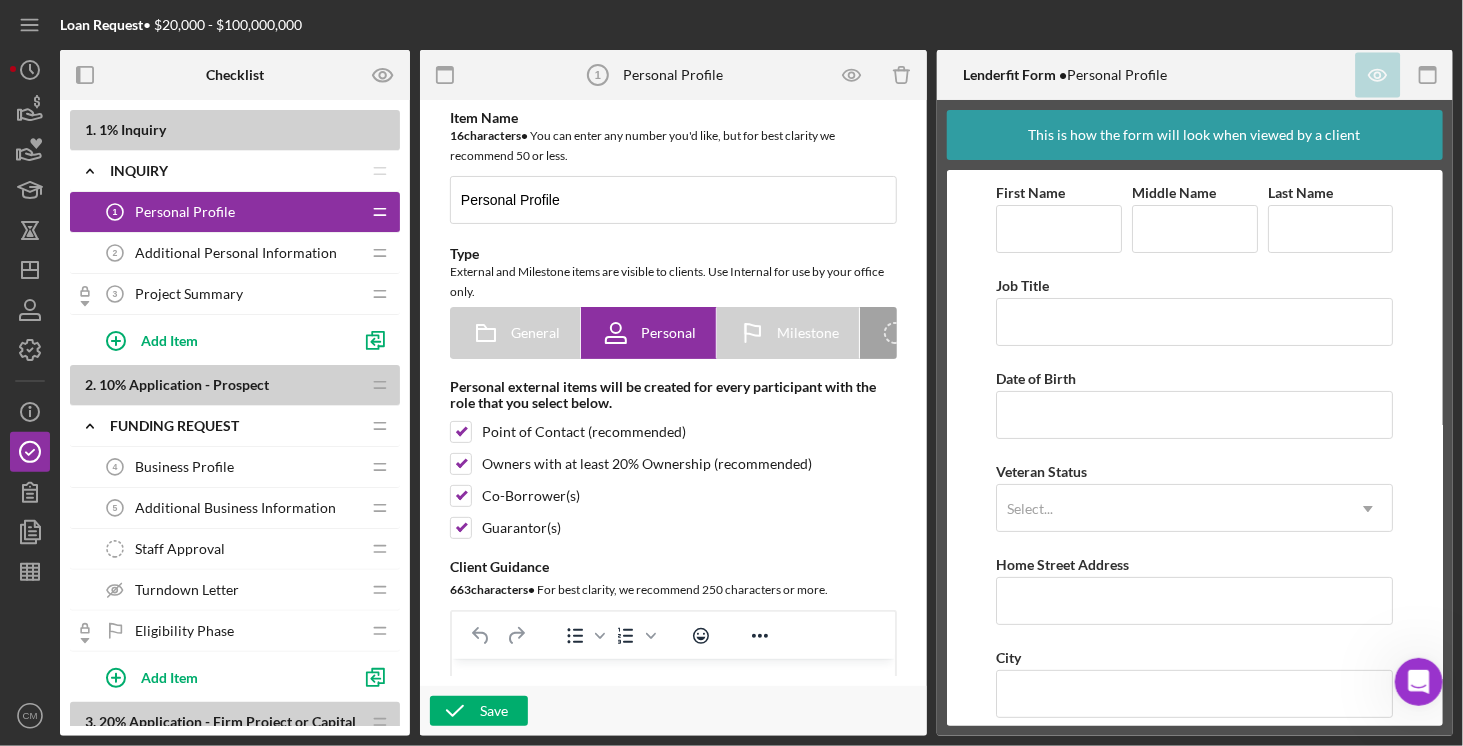 scroll, scrollTop: 0, scrollLeft: 0, axis: both 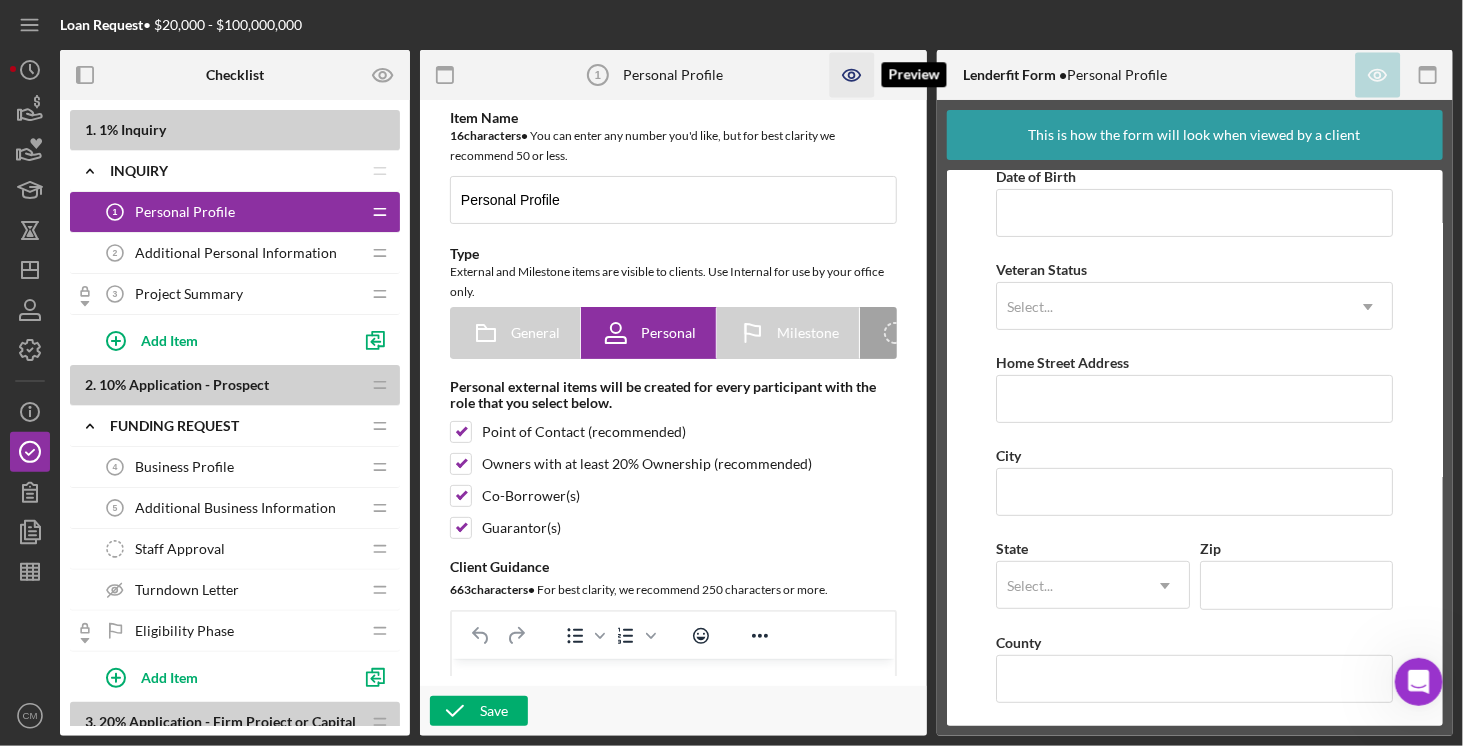 click 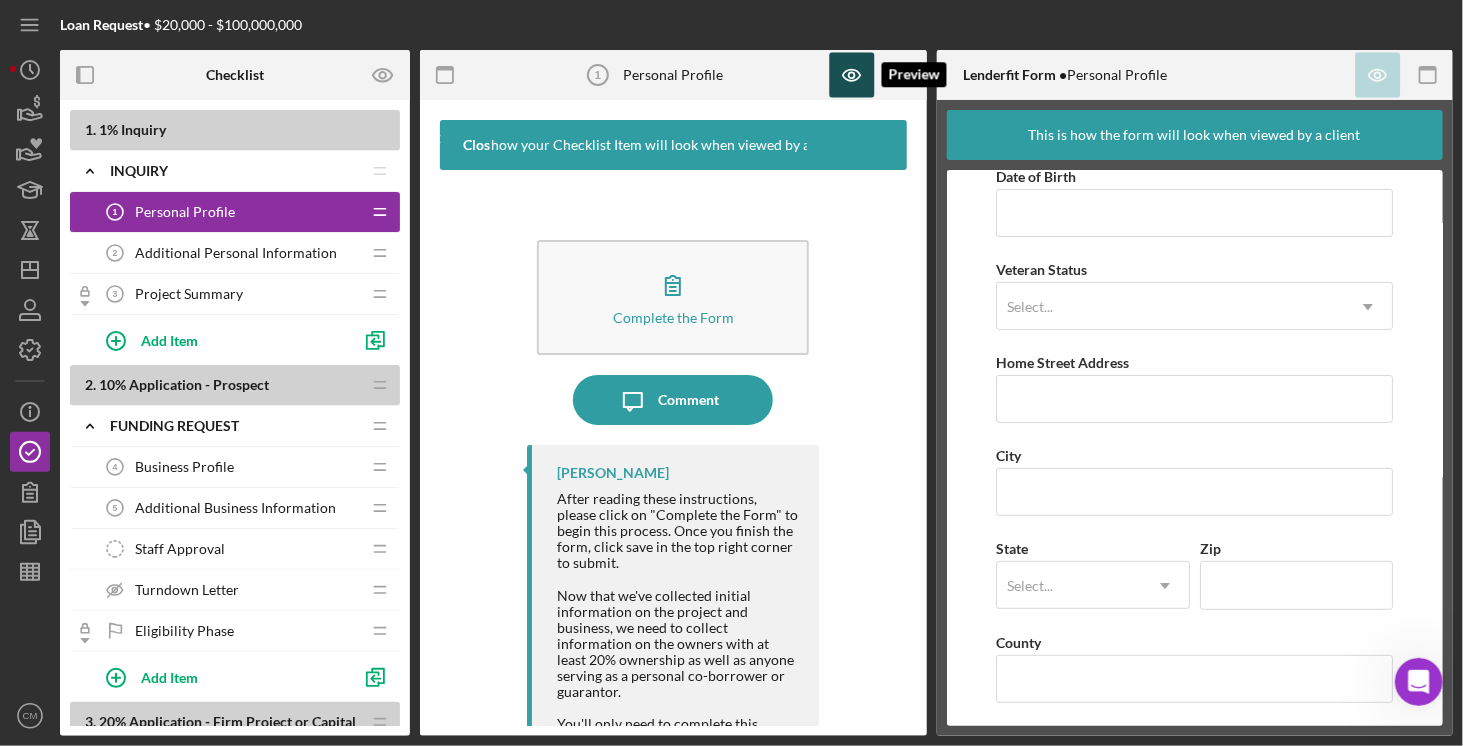 scroll, scrollTop: 30, scrollLeft: 0, axis: vertical 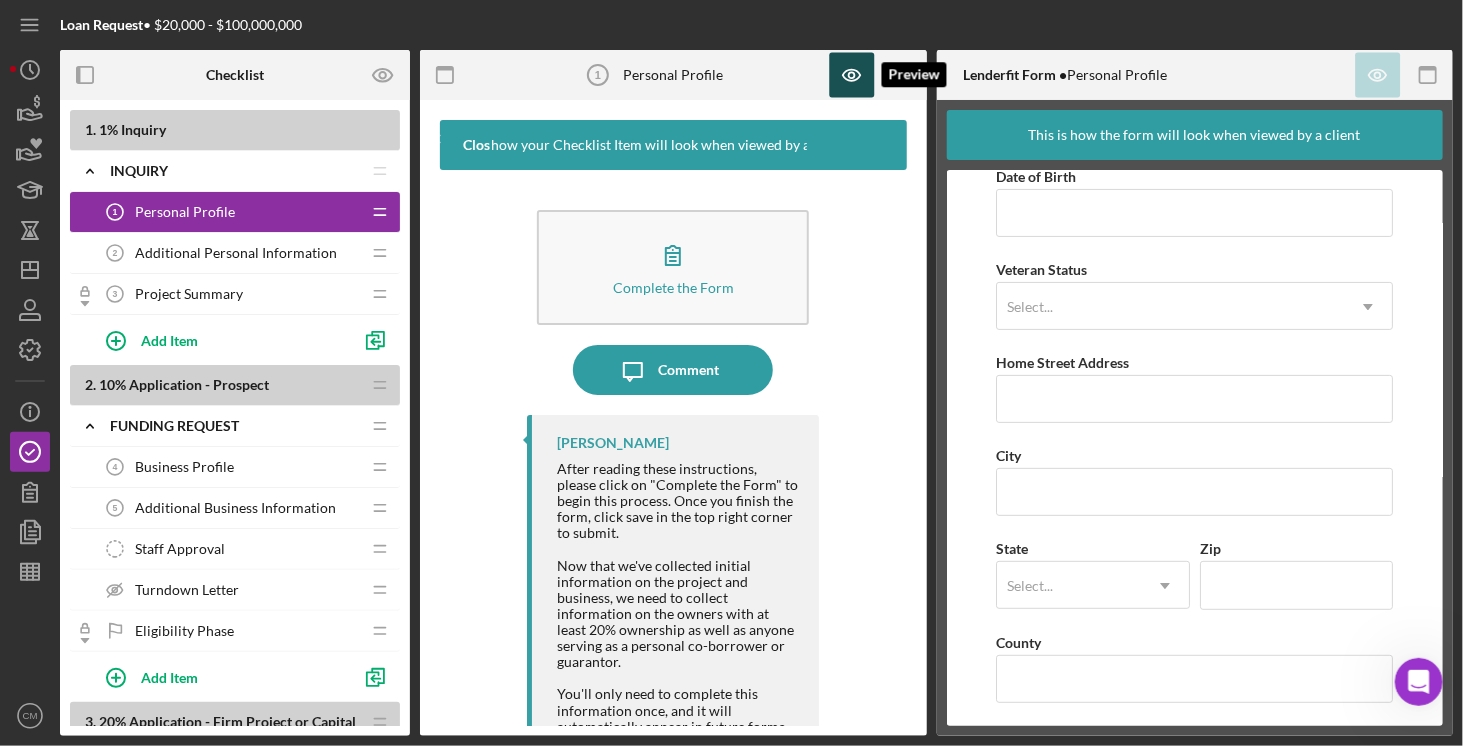 click 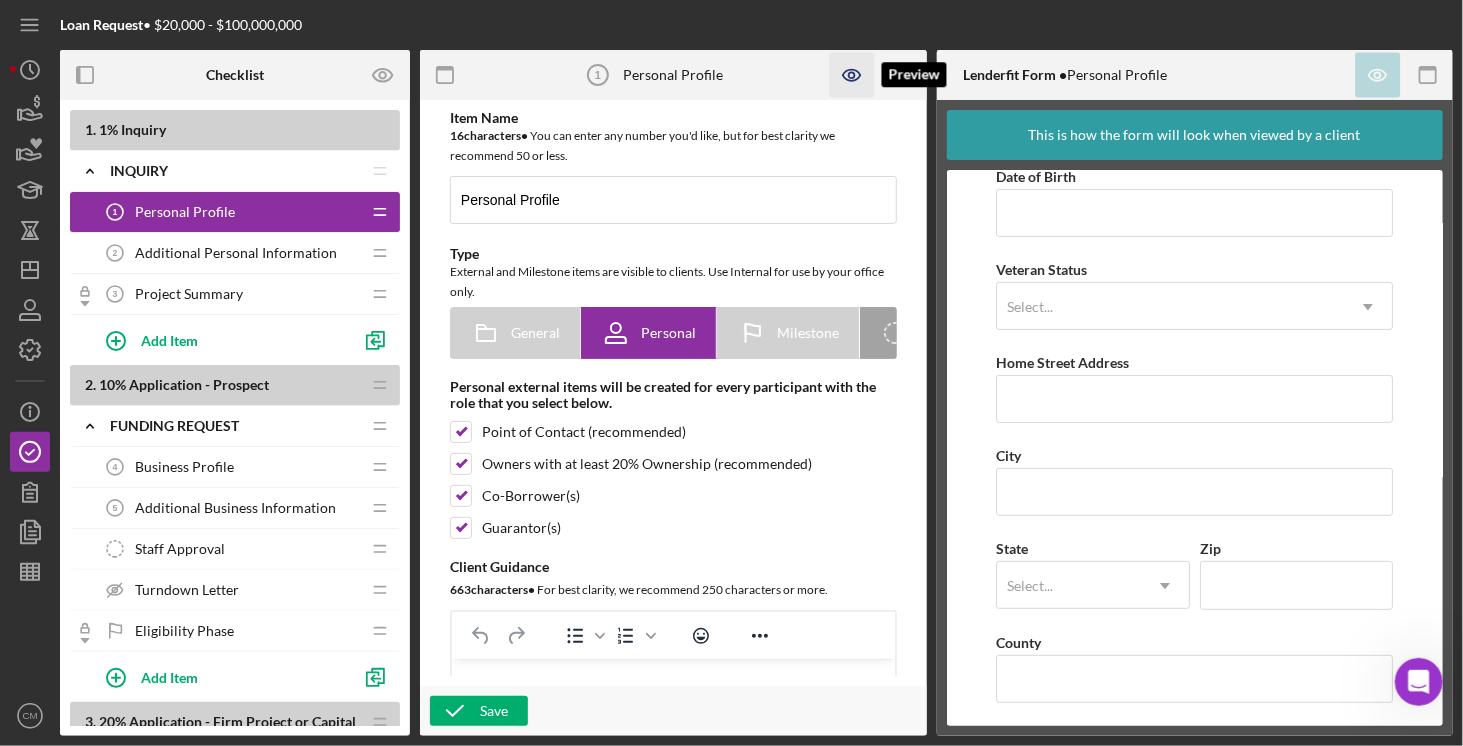 scroll, scrollTop: 0, scrollLeft: 0, axis: both 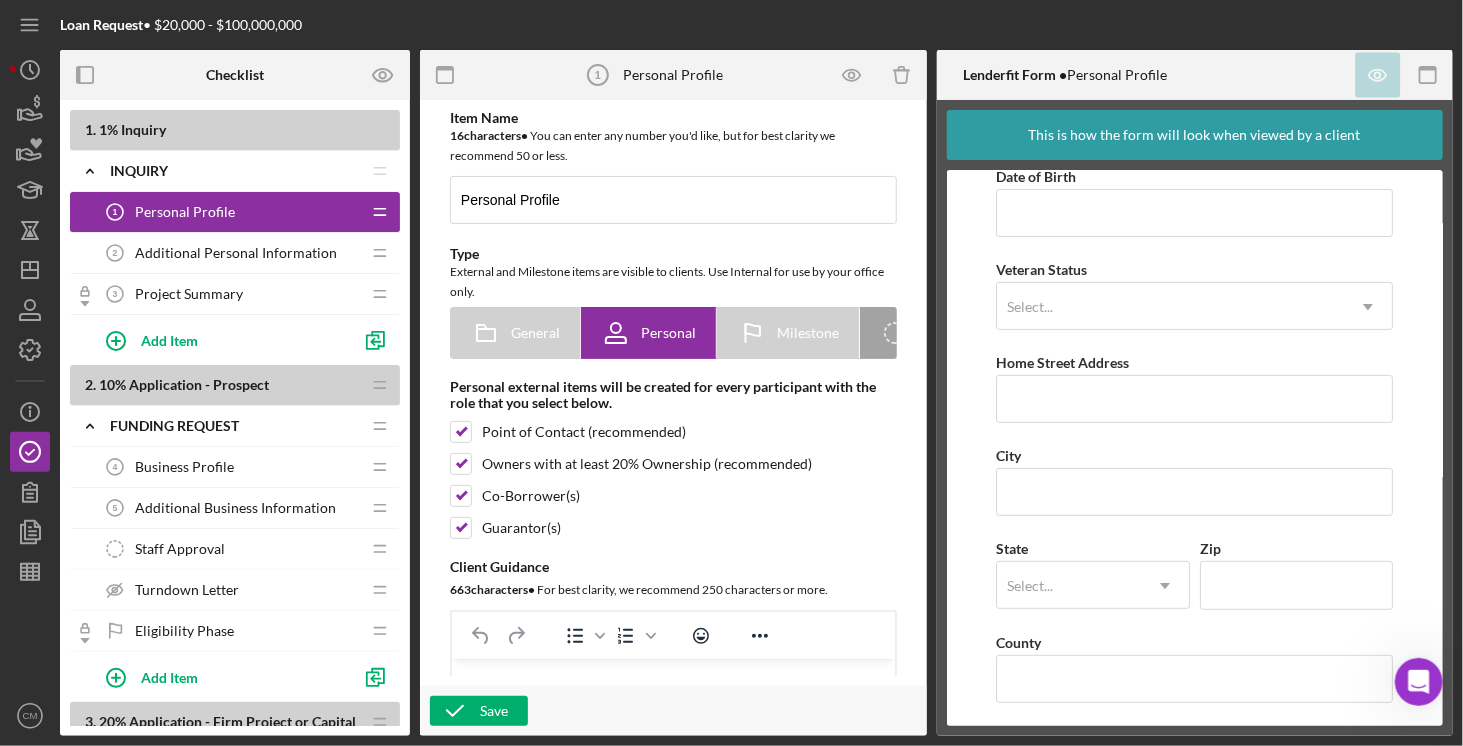 click on "Additional Personal Information" at bounding box center [236, 253] 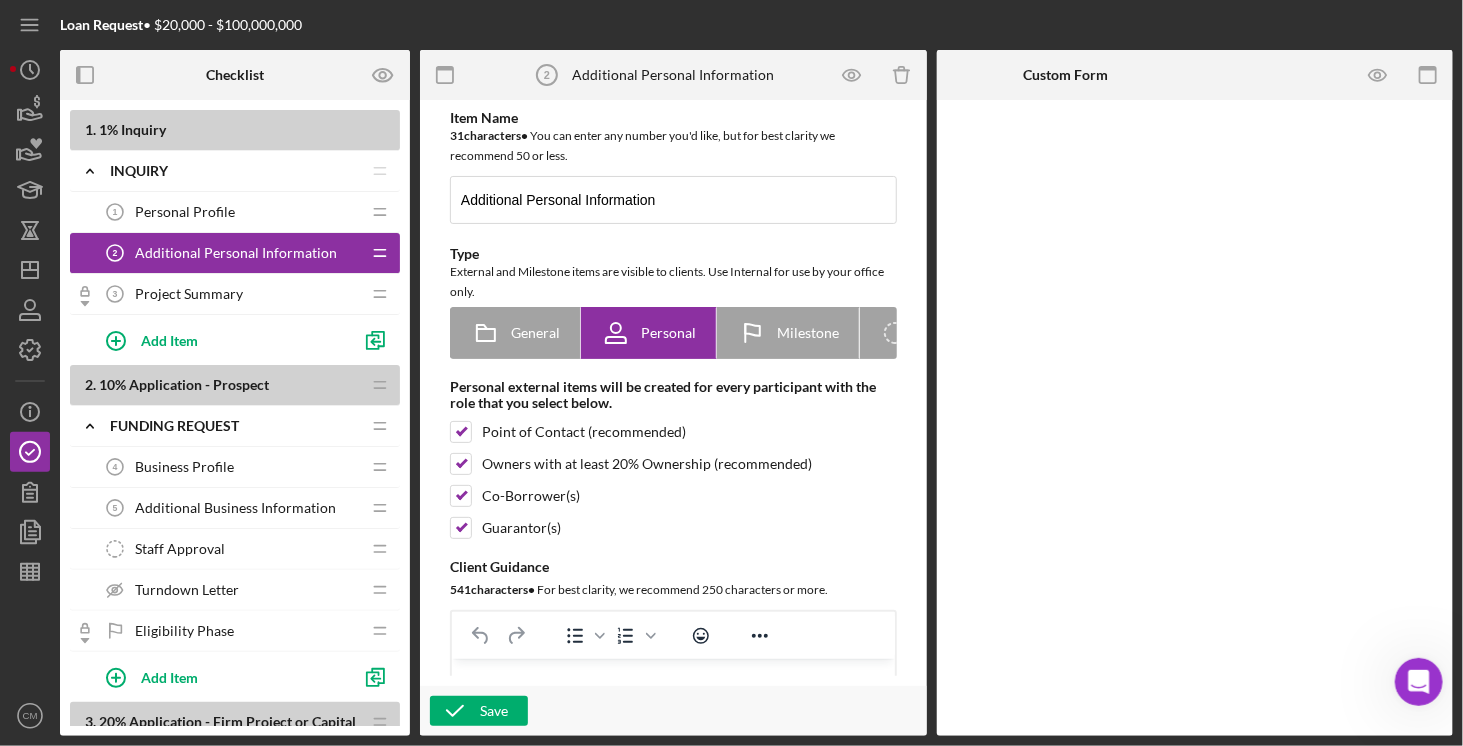 scroll, scrollTop: 0, scrollLeft: 0, axis: both 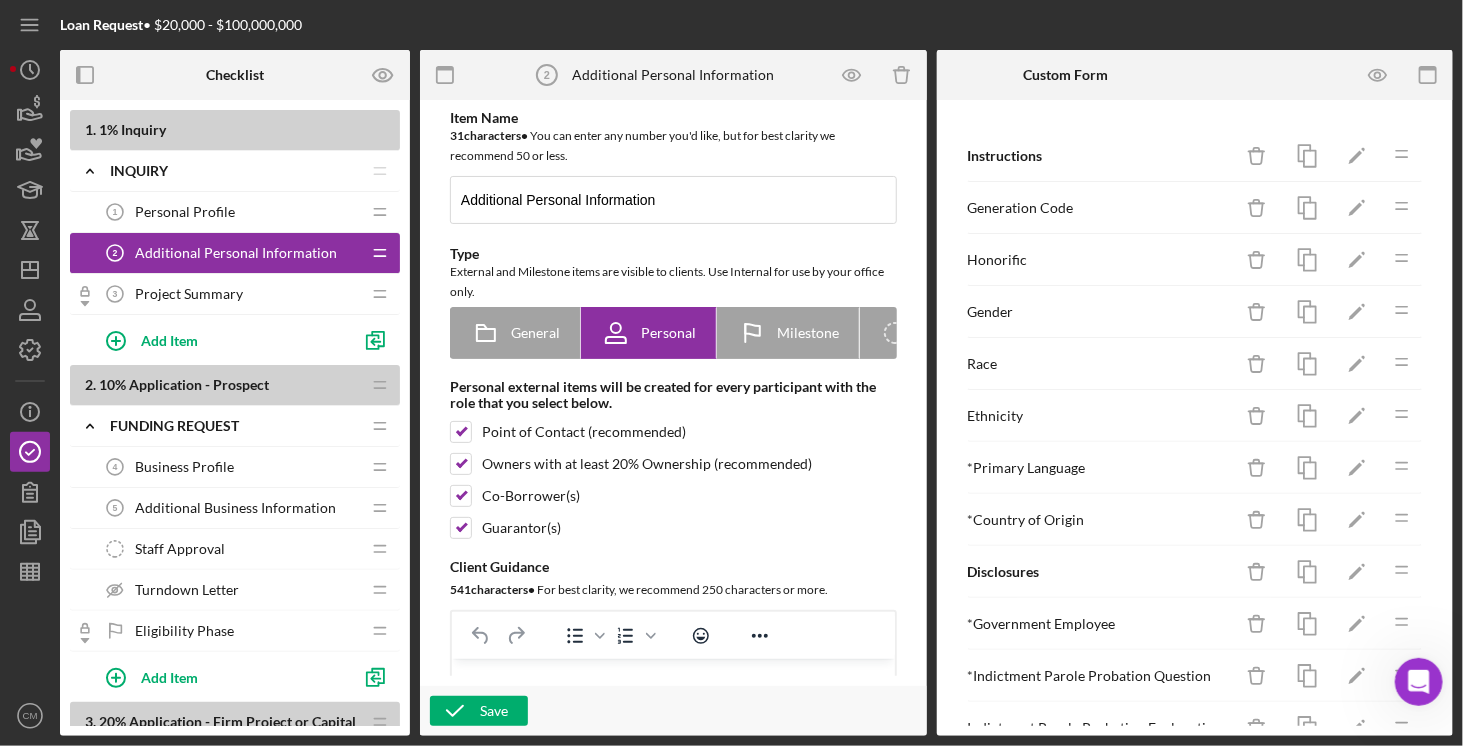 click on "Personal Profile" at bounding box center [185, 212] 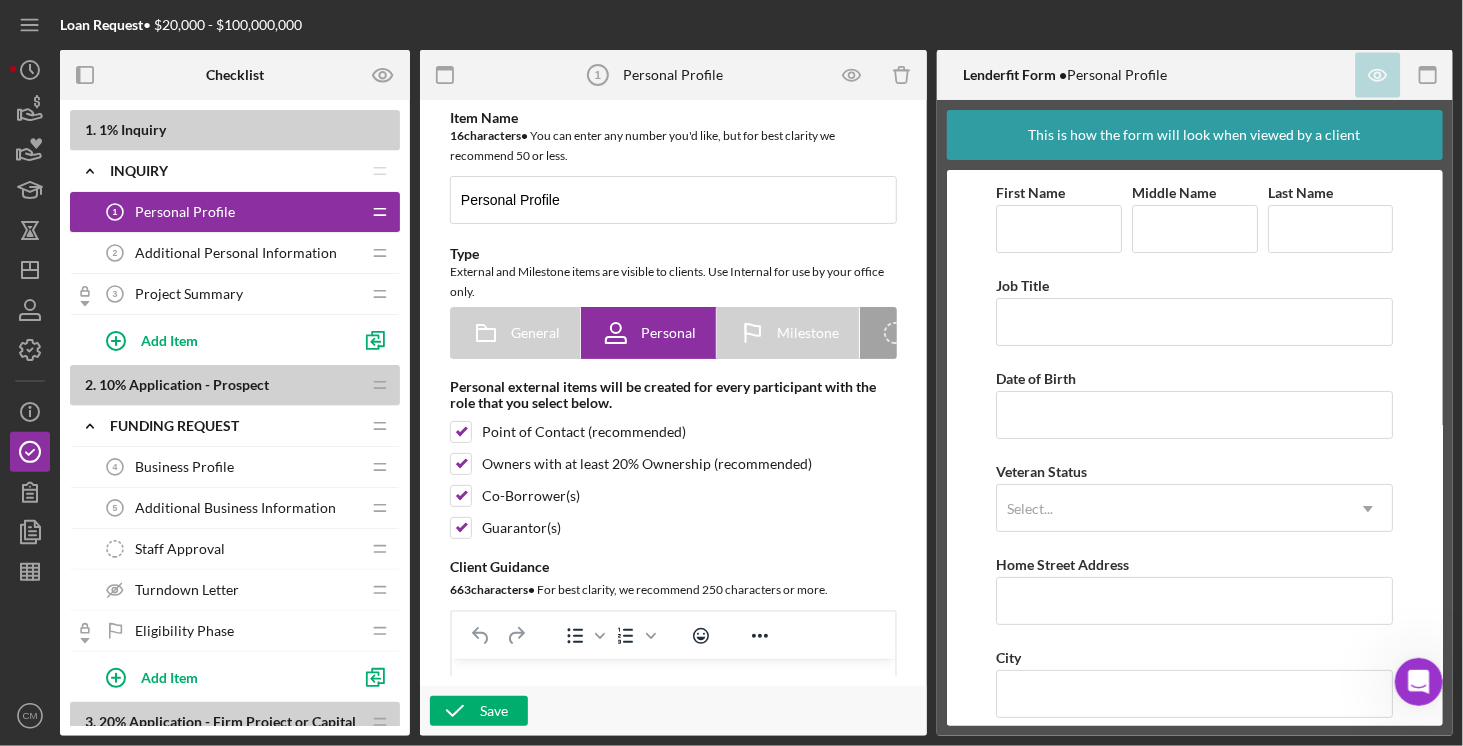 scroll, scrollTop: 0, scrollLeft: 0, axis: both 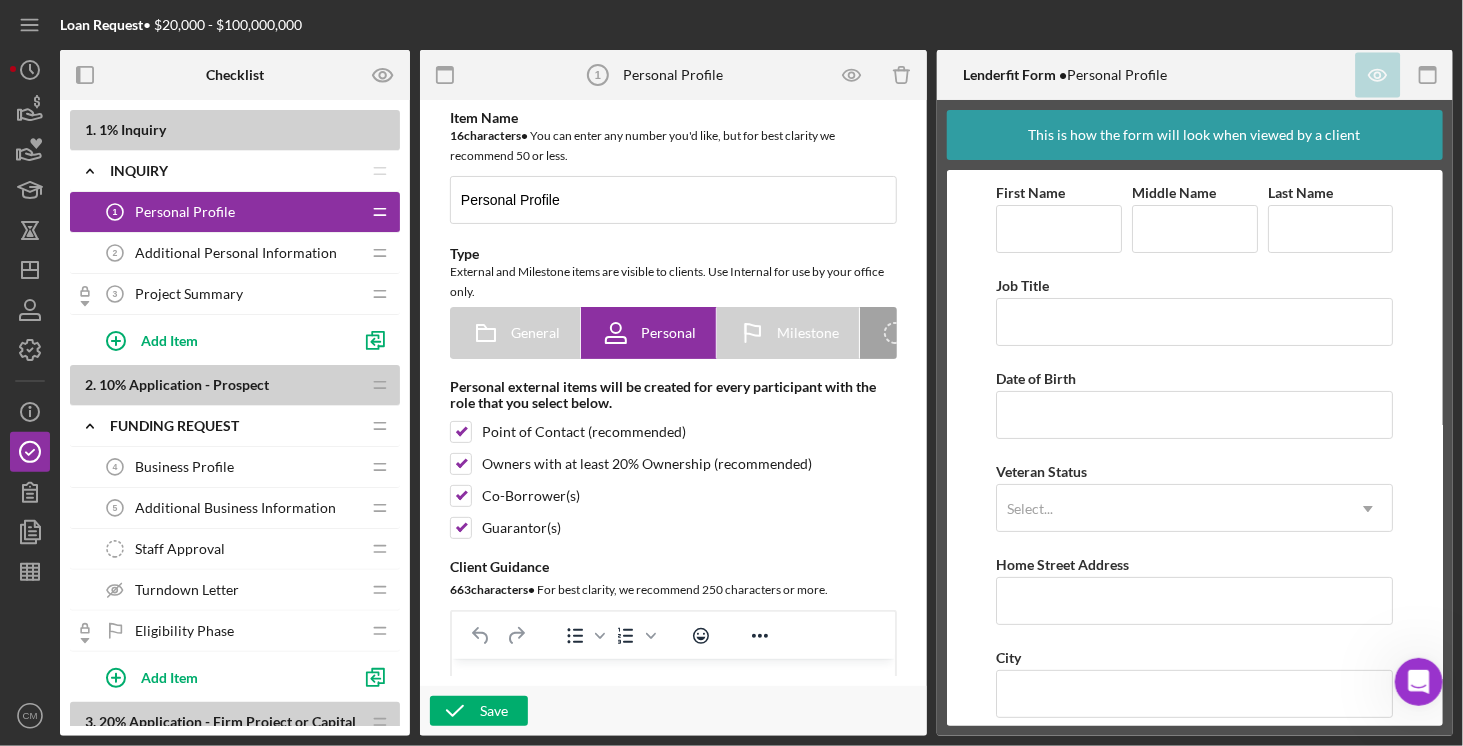 click on "Additional Personal Information" at bounding box center (236, 253) 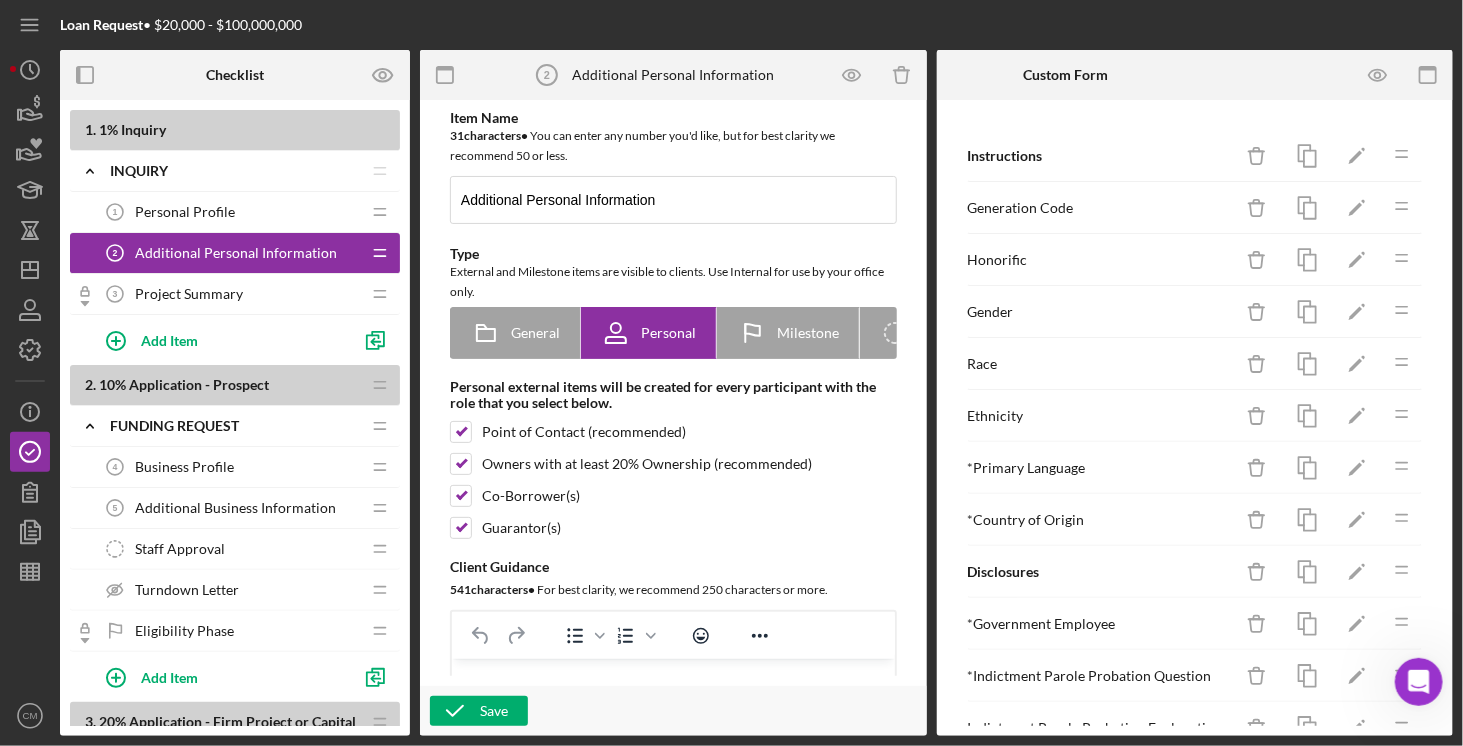 scroll, scrollTop: 0, scrollLeft: 0, axis: both 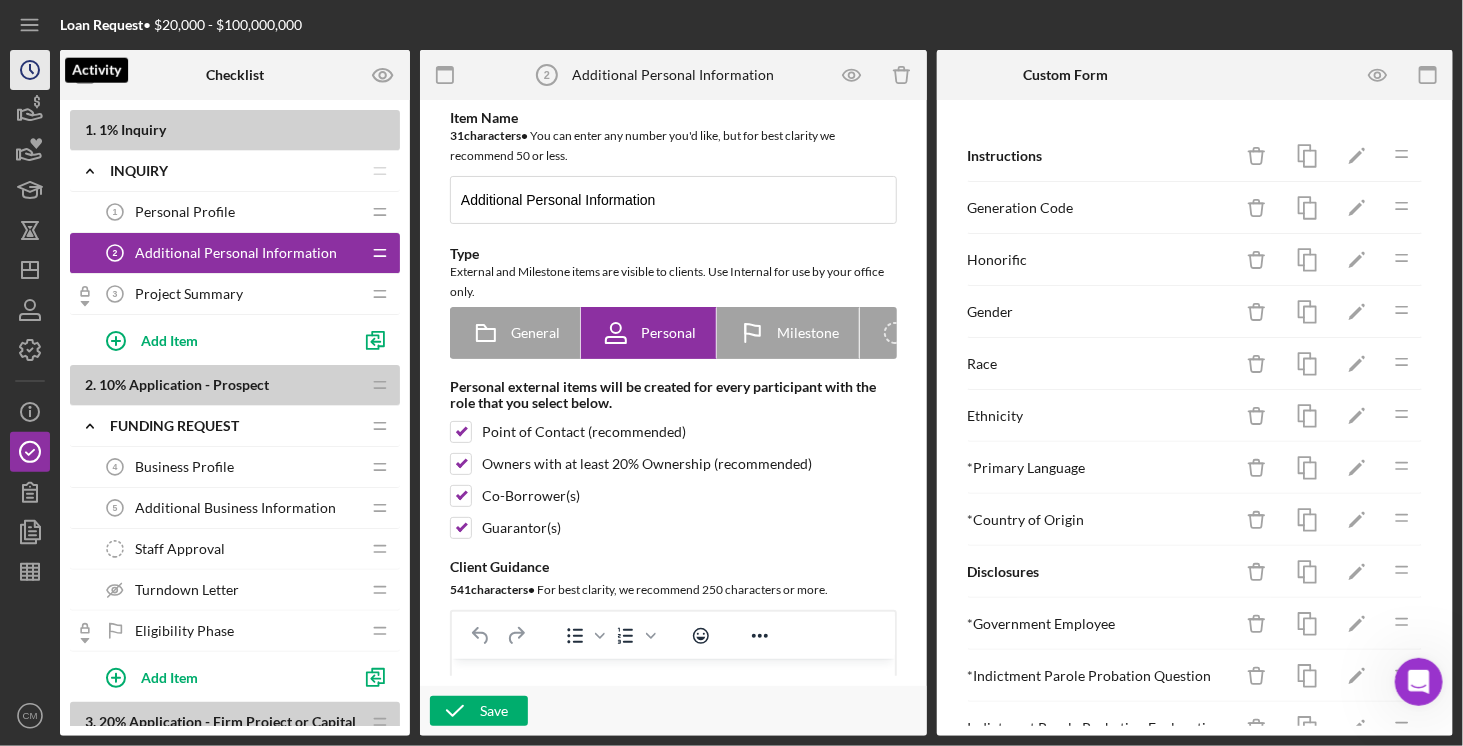 click on "Icon/History" 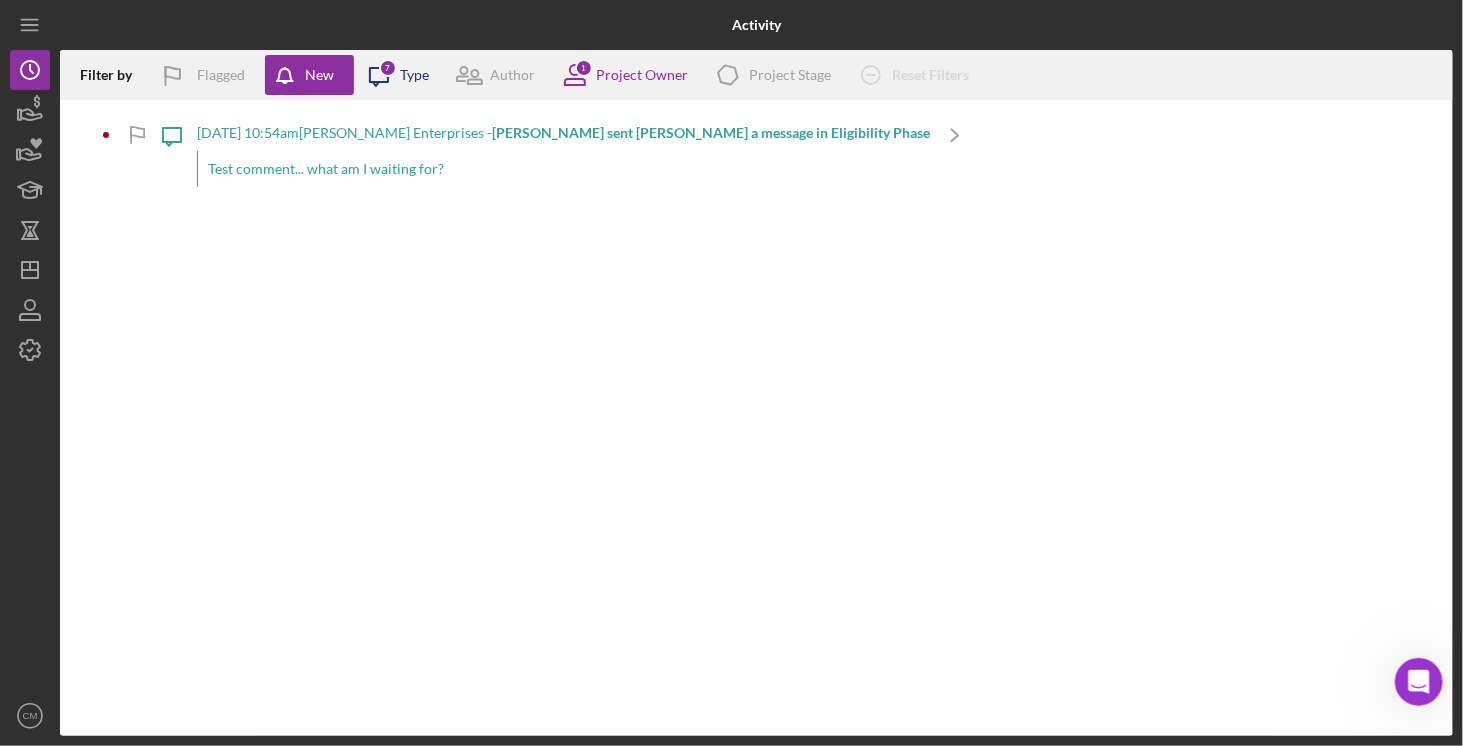 click on "Icon/Message" 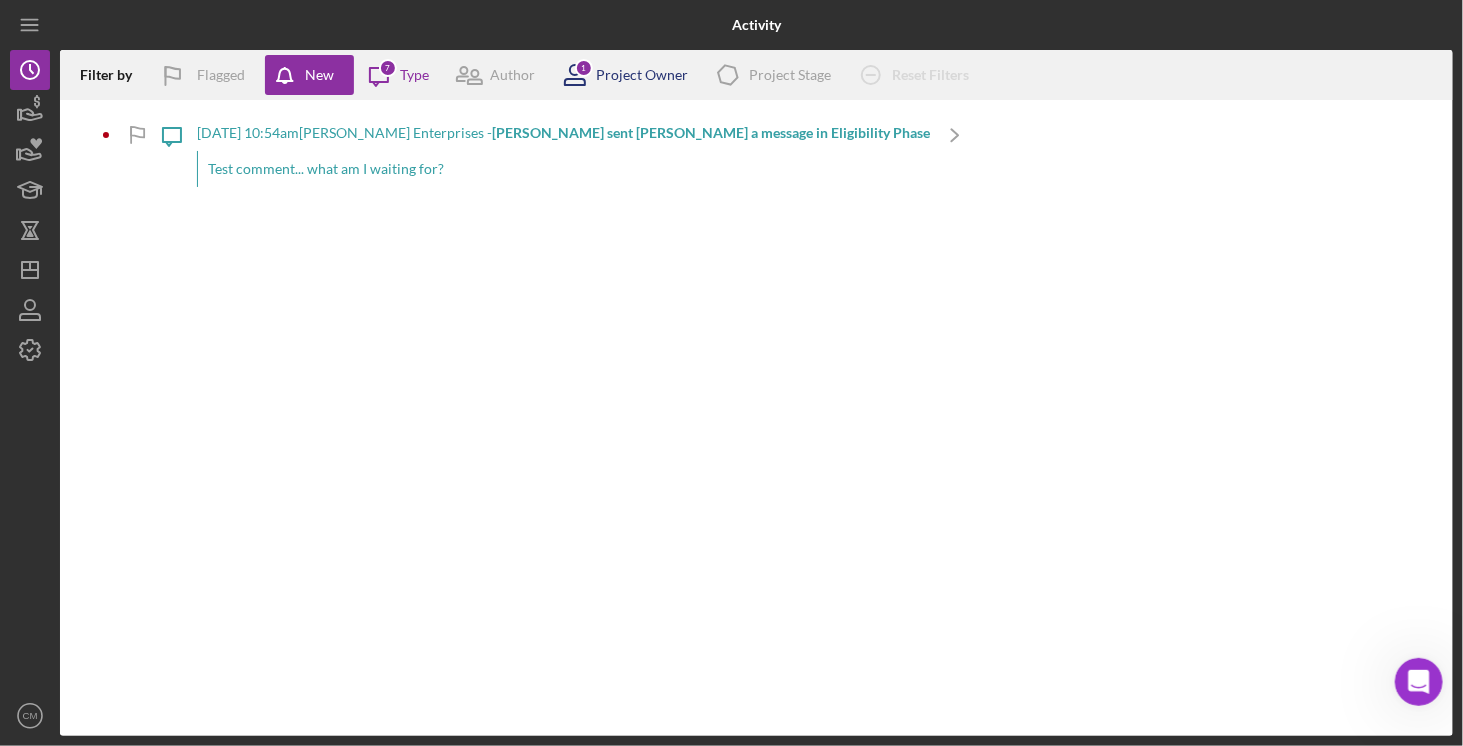 click on "Project Owner" at bounding box center [642, 75] 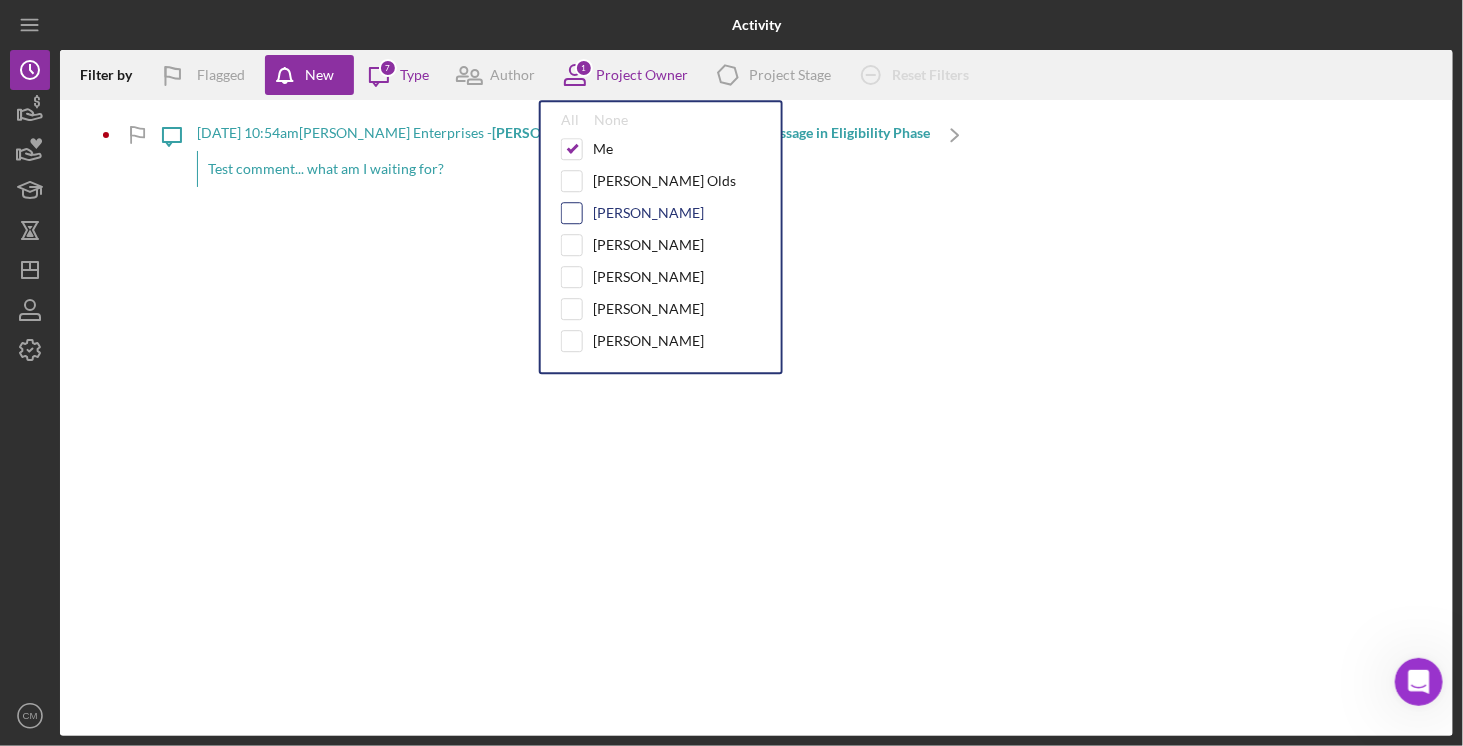 click at bounding box center [572, 213] 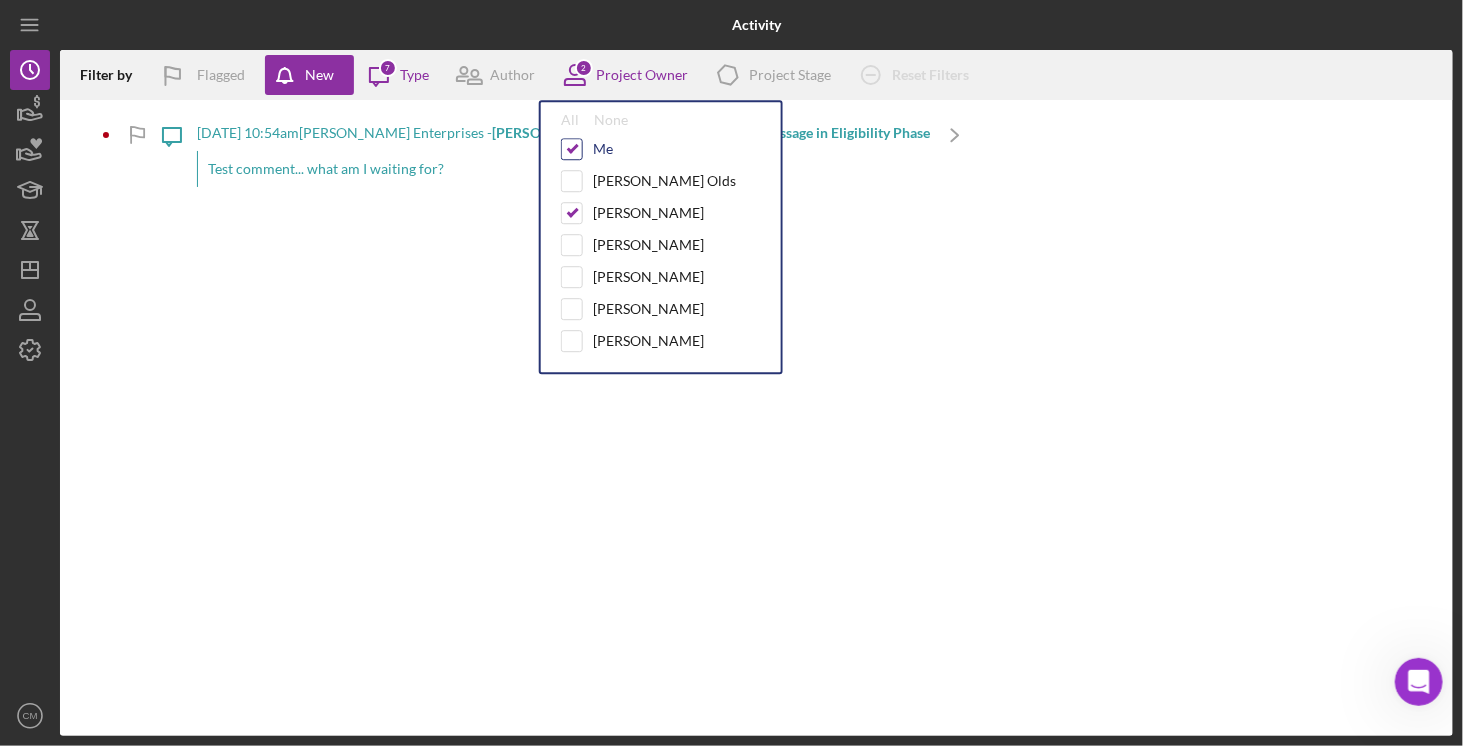click at bounding box center [572, 149] 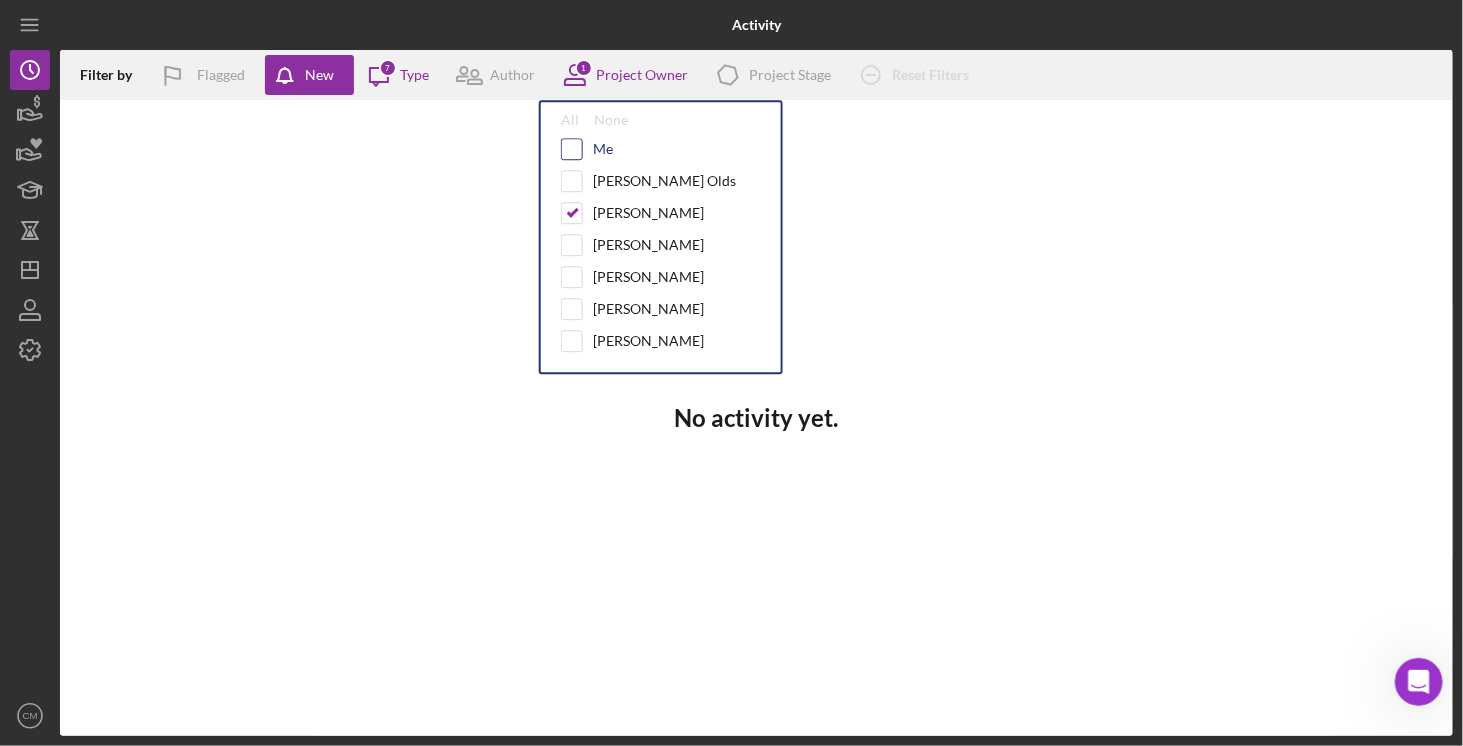 click at bounding box center (572, 149) 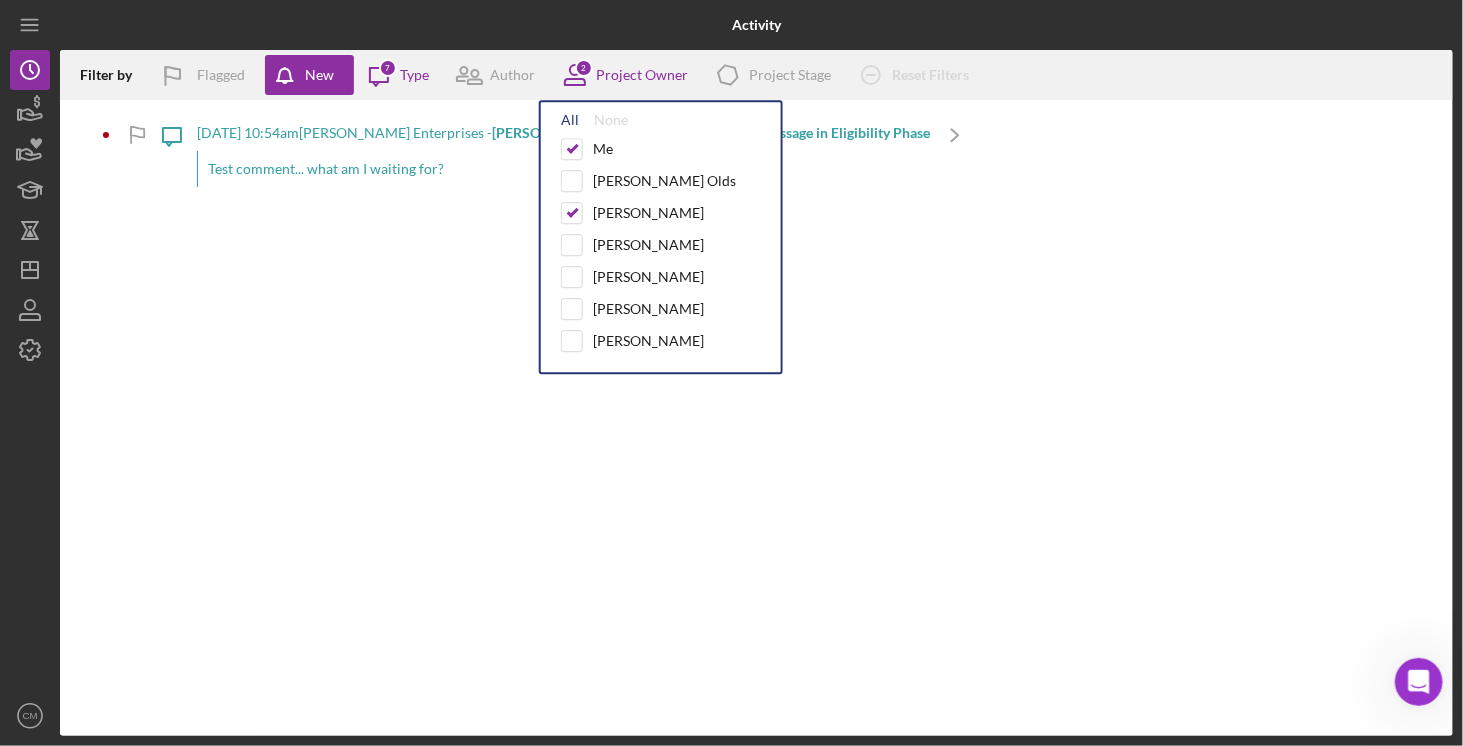 click on "All" at bounding box center (570, 120) 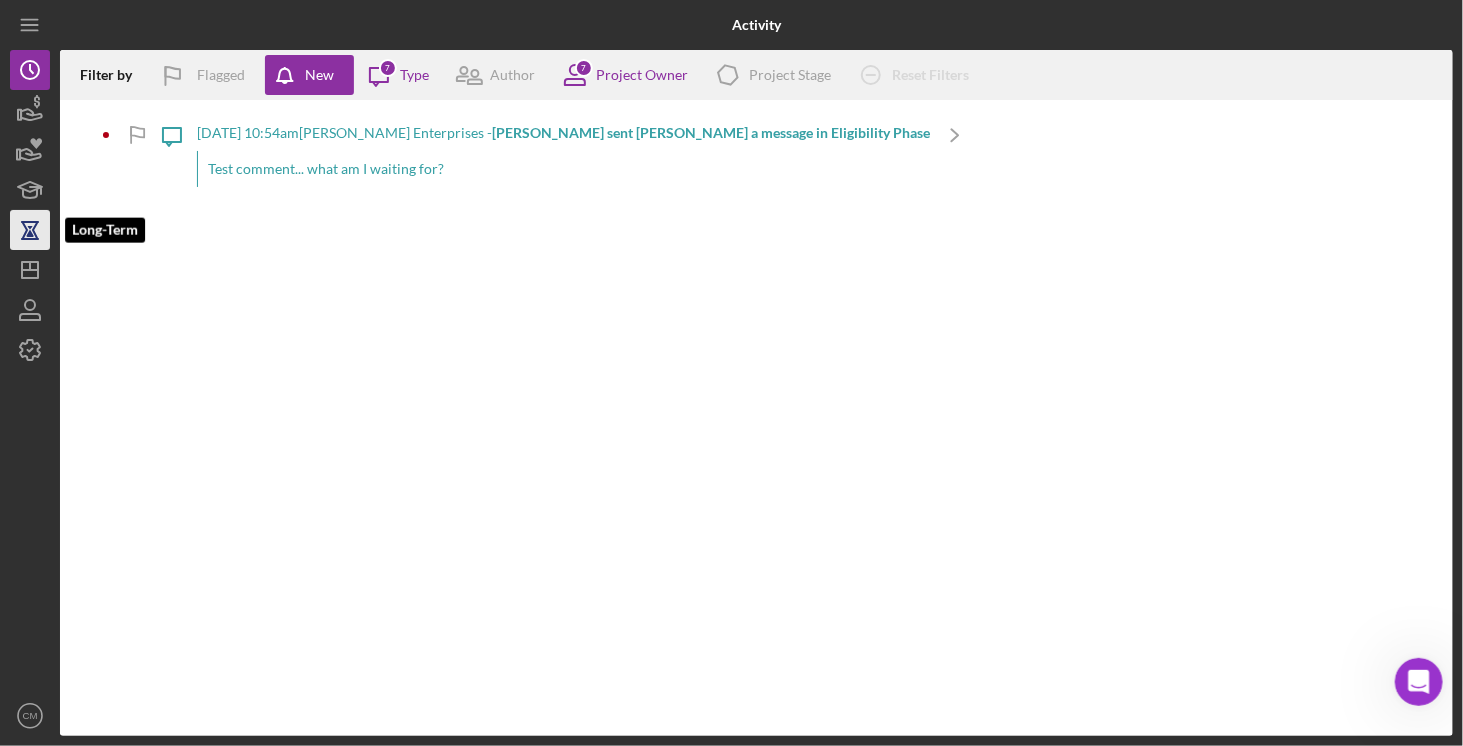 click 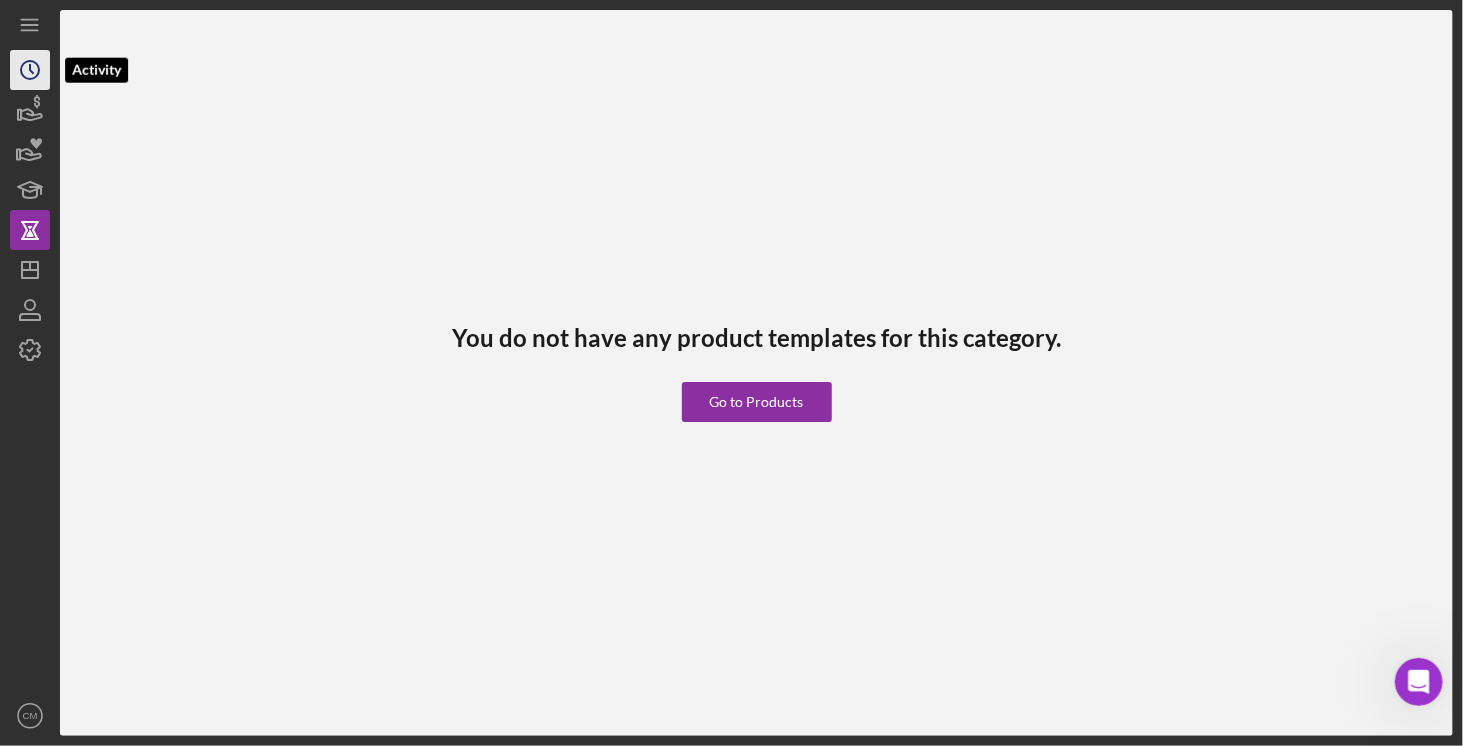 click on "Icon/History" 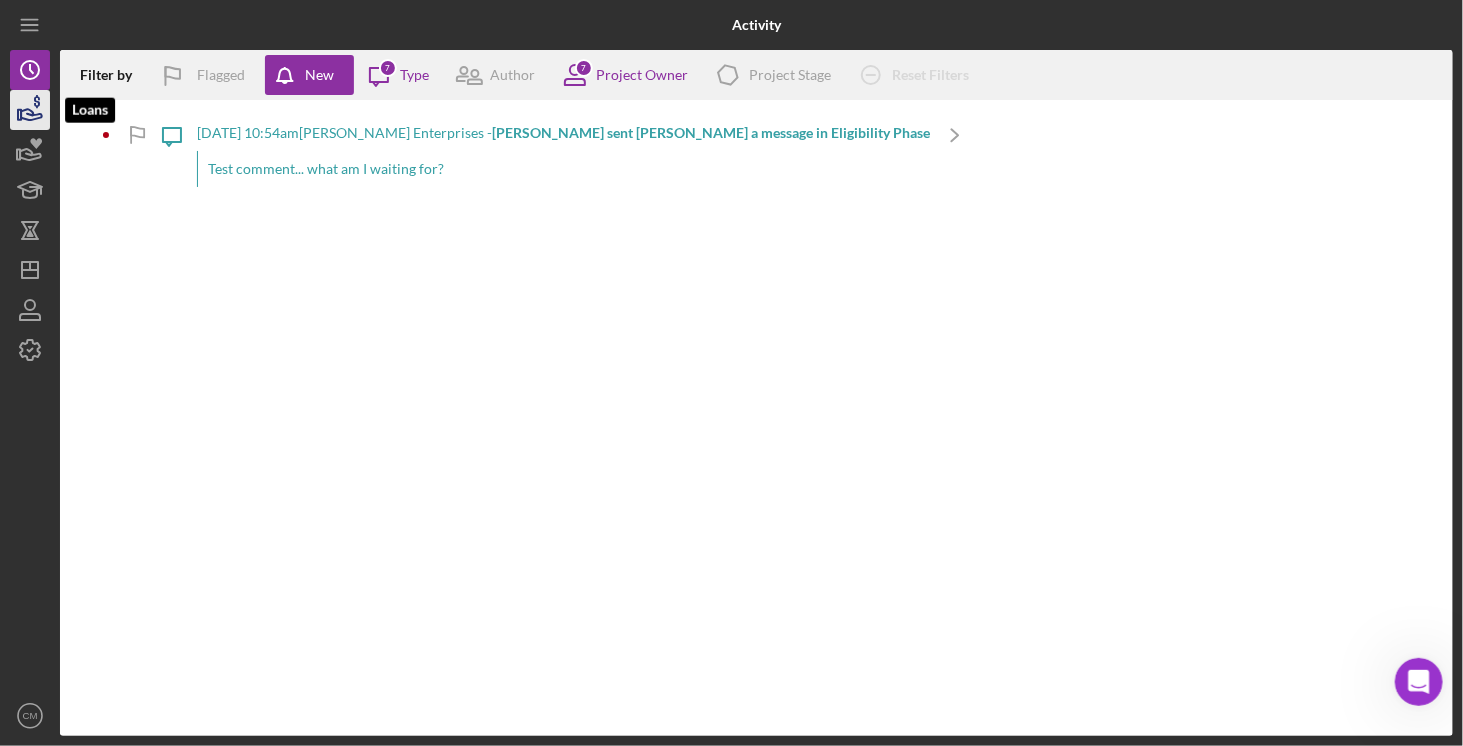 click 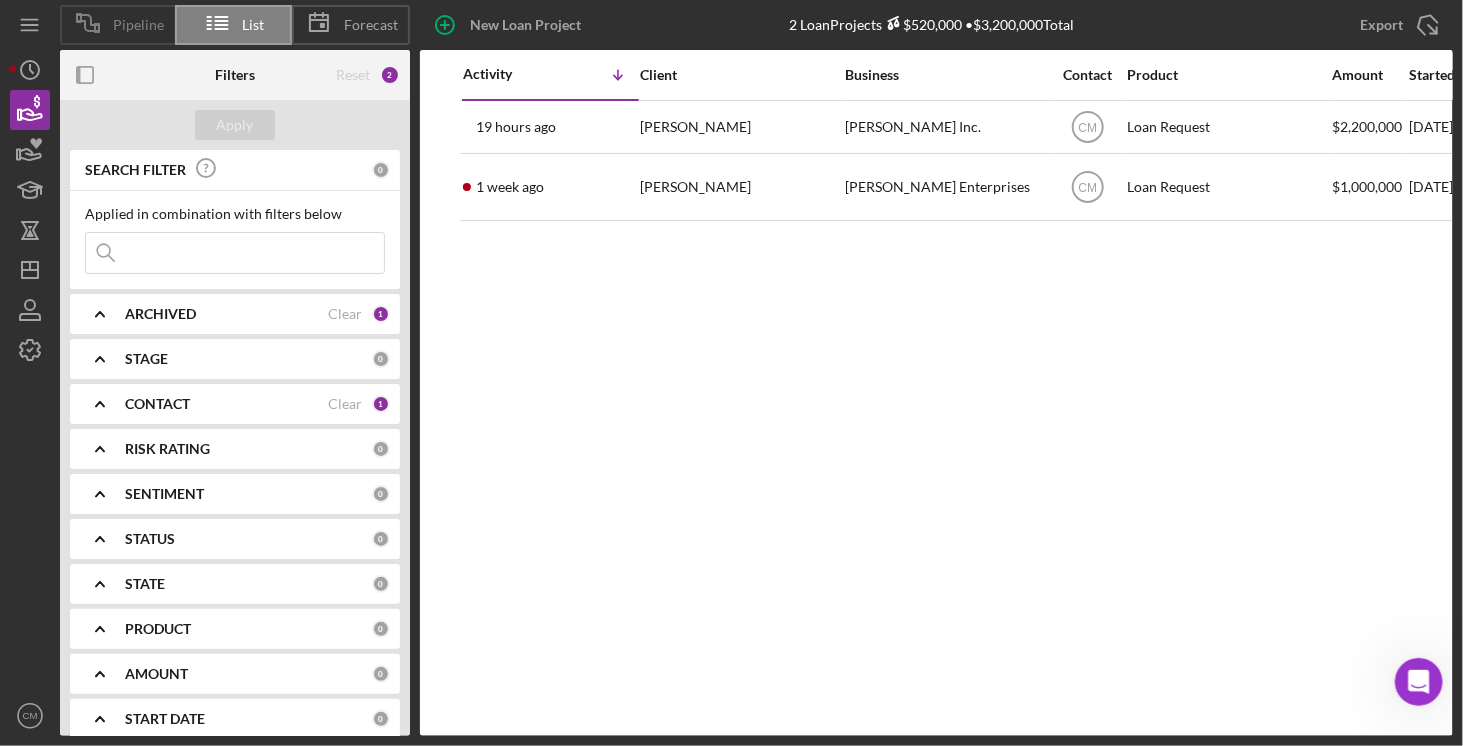 click 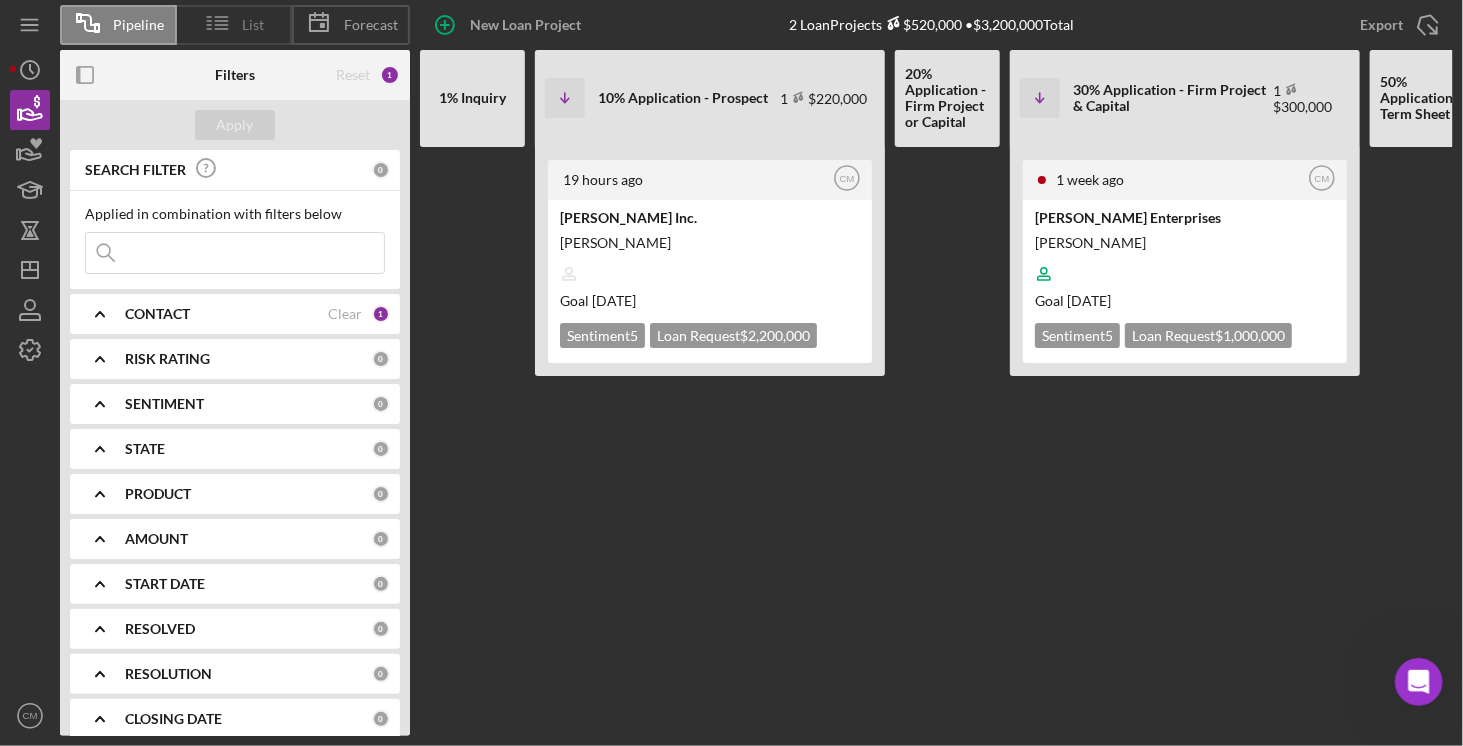 click 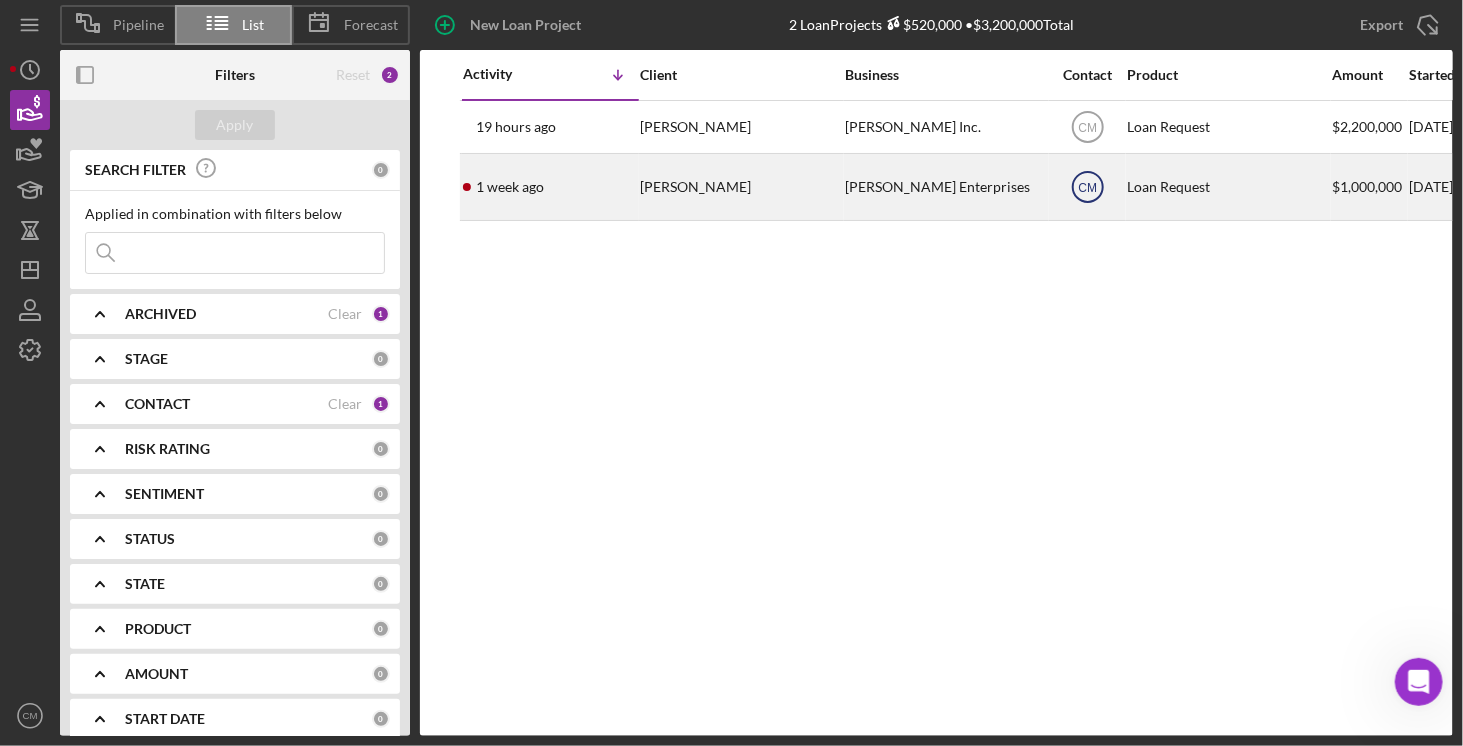 click on "Icon/User Photo CM" 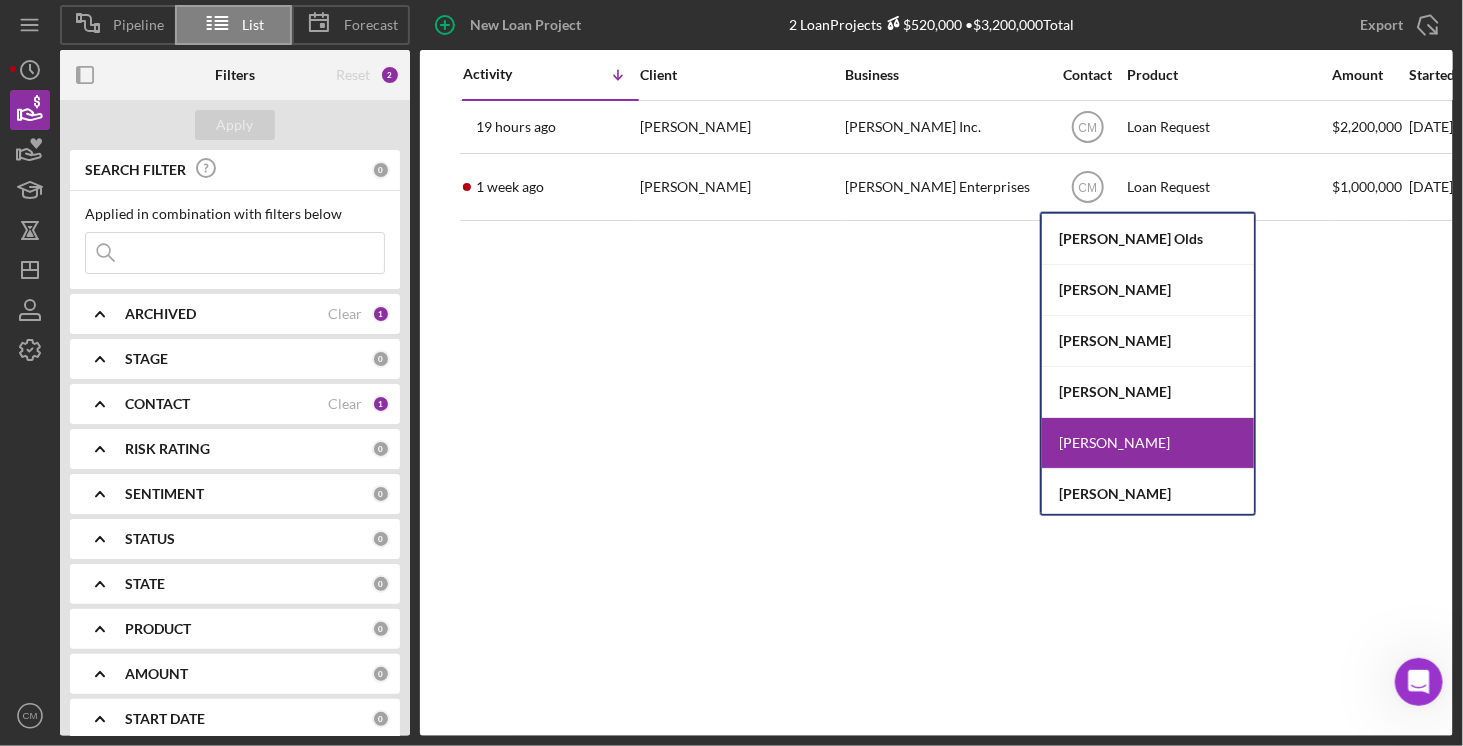 click on "Activity Icon/Table Sort Arrow Client Business Contact Product Amount Started Closing Checklist Stage Status Sentiment Risk Rating Resolution Resolved State View 19 hours ago [PERSON_NAME] [PERSON_NAME] Inc. Icon/User Photo CM Loan Request $2,200,000 [DATE] 3 months  10% Application - Prospect Ongoing 5 Icon/Navigate [DATE] [PERSON_NAME] [PERSON_NAME] [PERSON_NAME] Enterprises Icon/User Photo CM Loan Request $1,000,000 [DATE] 3 months  30% Application - Firm Project & Capital Ongoing 5 TN Icon/Navigate" at bounding box center [936, 393] 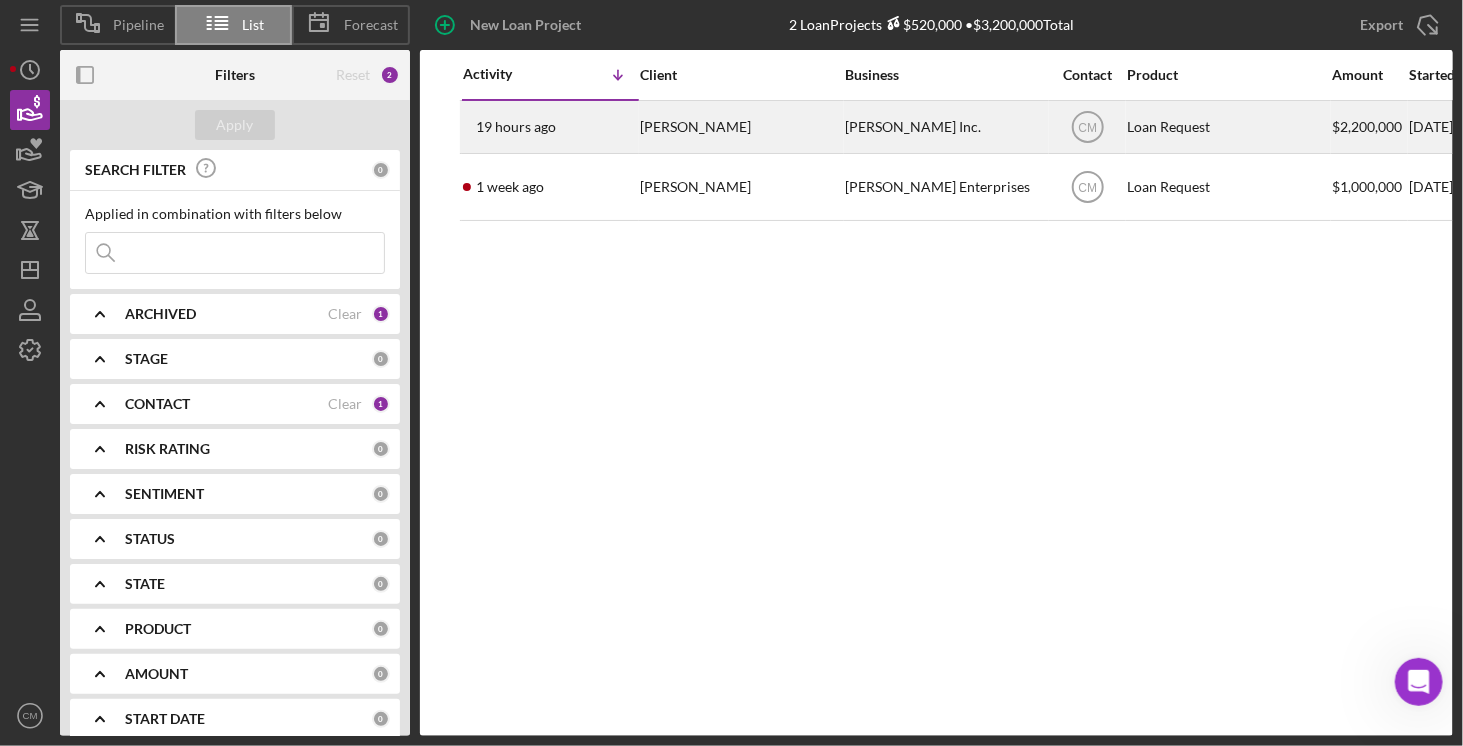 click on "[PERSON_NAME] Inc." at bounding box center [945, 127] 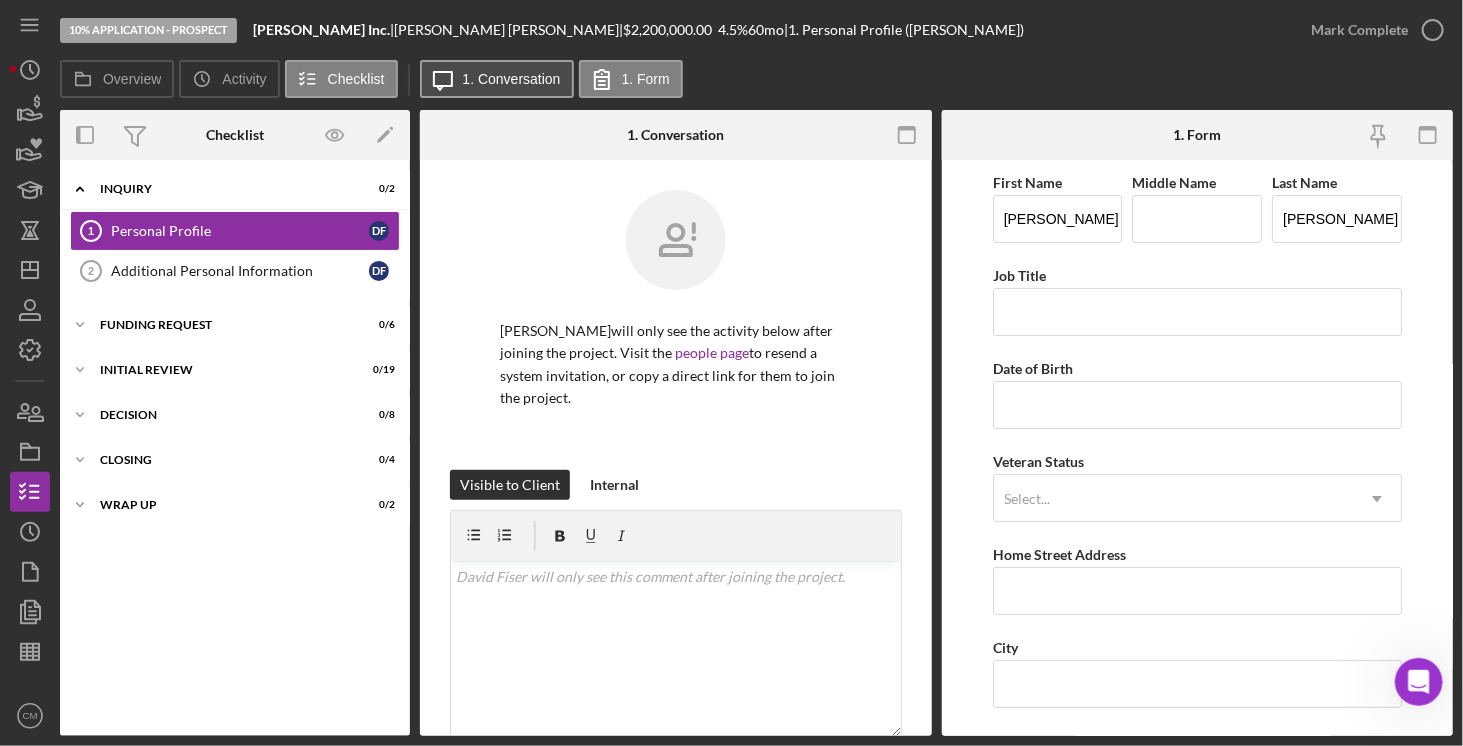 click on "Icon/Message 1. Conversation" at bounding box center [497, 79] 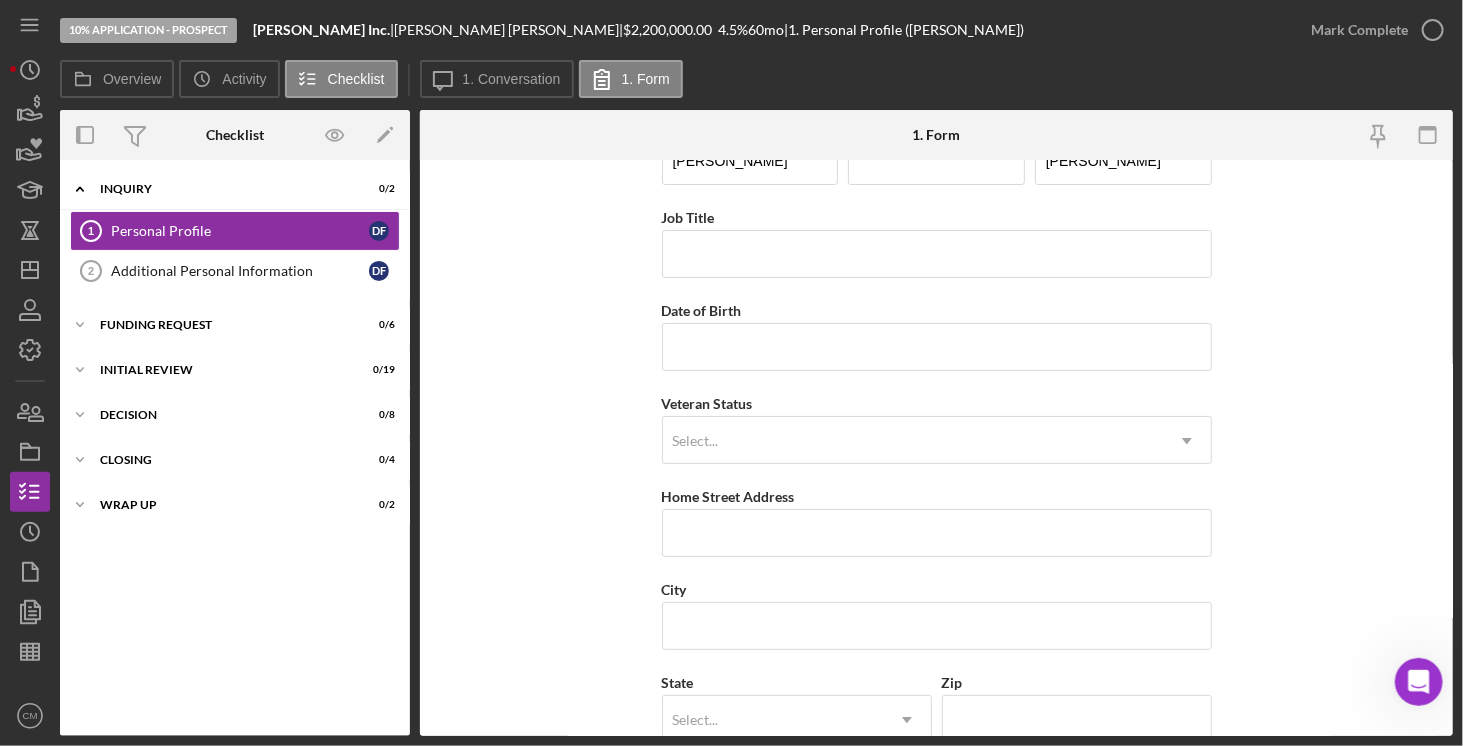 scroll, scrollTop: 24, scrollLeft: 0, axis: vertical 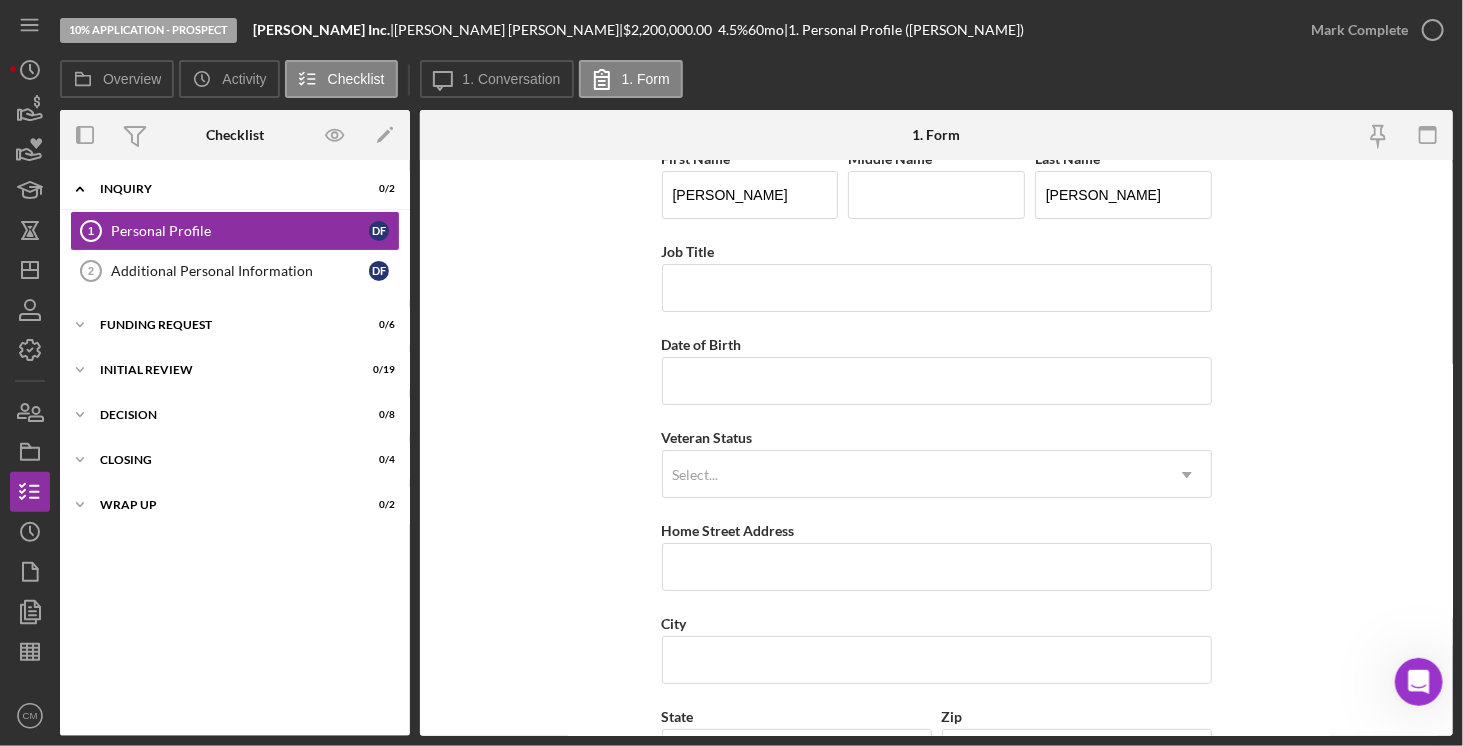 click on "Overview Icon/History Activity Checklist Icon/Message 1. Conversation 1. Form Overview Overview Edit Icon/Edit Status Ongoing Risk Rating Sentiment Rating 5 Product Loan Request Created Date [DATE] Started Date [DATE] Closing Goal [DATE] Amount $2,200,000.00 Rate 4.500% Term 60 months Contact Icon/User Photo CM [PERSON_NAME] Account Executive Stage 10% Application - Prospect Weekly Status Update No Inactivity Alerts No Key Ratios Edit Icon/Edit DSCR Collateral Coverage DTI LTV Global DSCR Global Collateral Coverage Global DTI NOI Recommendation Edit Icon/Edit Payment Type Rate Term Amount Down Payment Closing Fee Include closing fee in amount financed? No Origination Fee Include origination fee in amount financed? No Amount Financed Closing Date First Payment Date Maturity Date Resolution Edit Icon/Edit Resolved On Resolution New Activity No new activity. Checklist Icon/Edit Icon/Expander Inquiry 0 / 2 Personal Profile 1 Personal Profile D F Additional Personal Information 2 D F Icon/Expander 0 / 6 0" at bounding box center (756, 398) 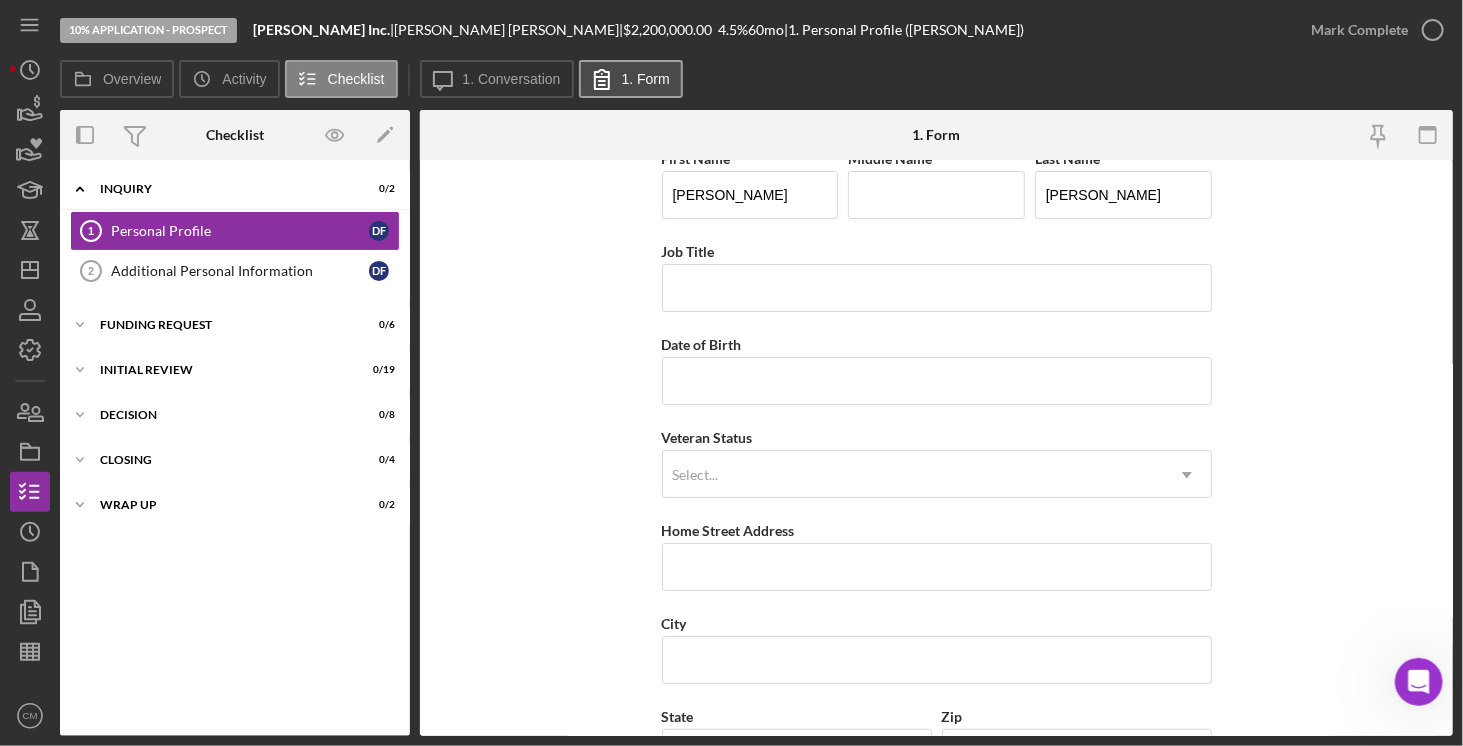 click on "1. Form" at bounding box center (646, 79) 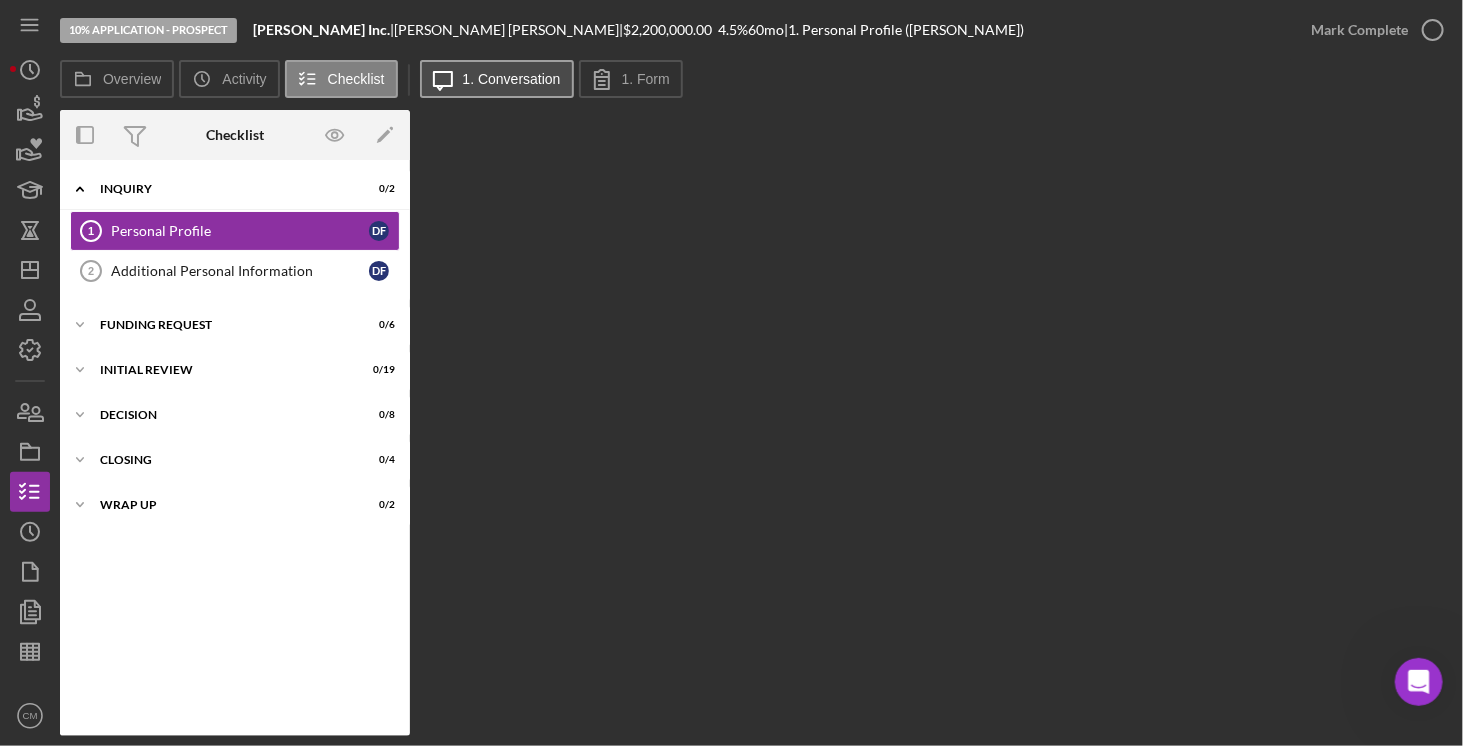 click on "1. Conversation" at bounding box center (512, 79) 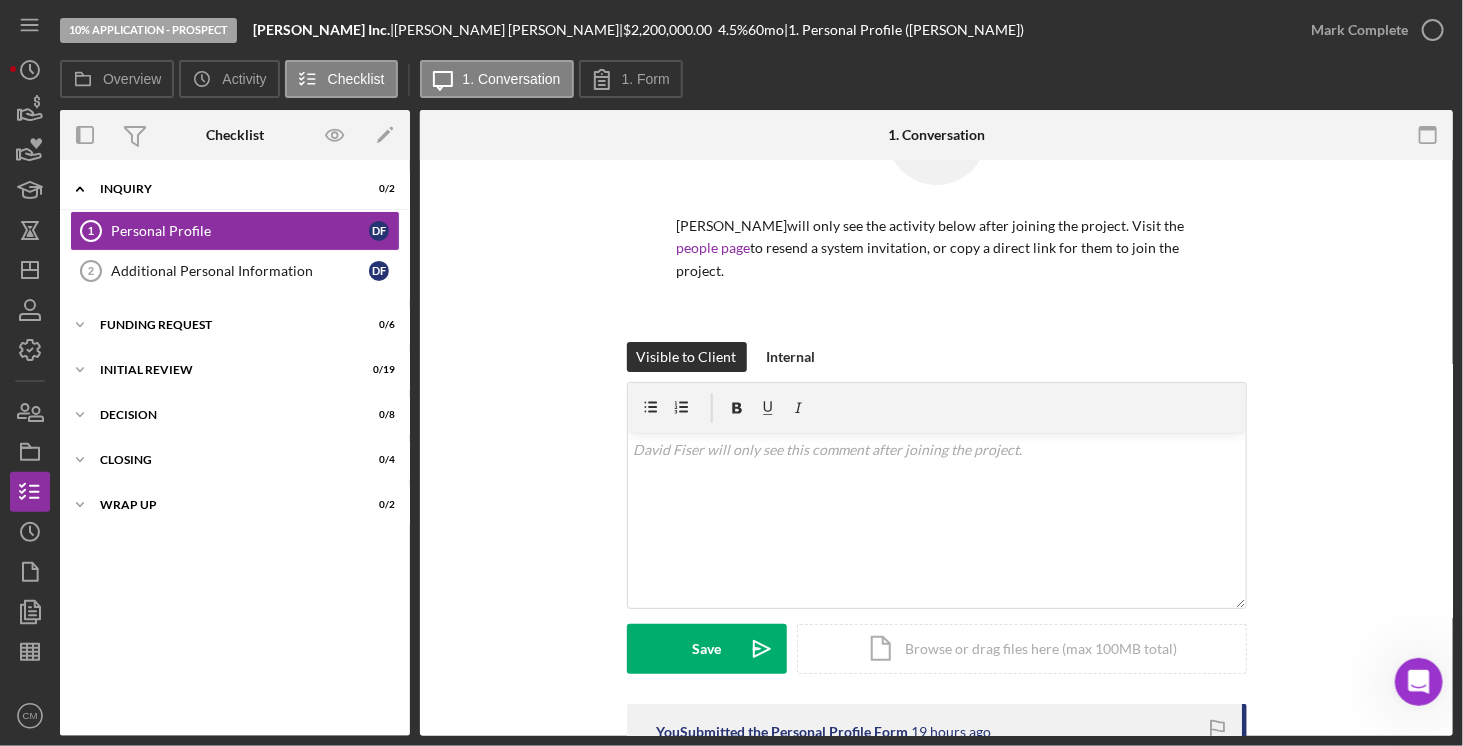 scroll, scrollTop: 110, scrollLeft: 0, axis: vertical 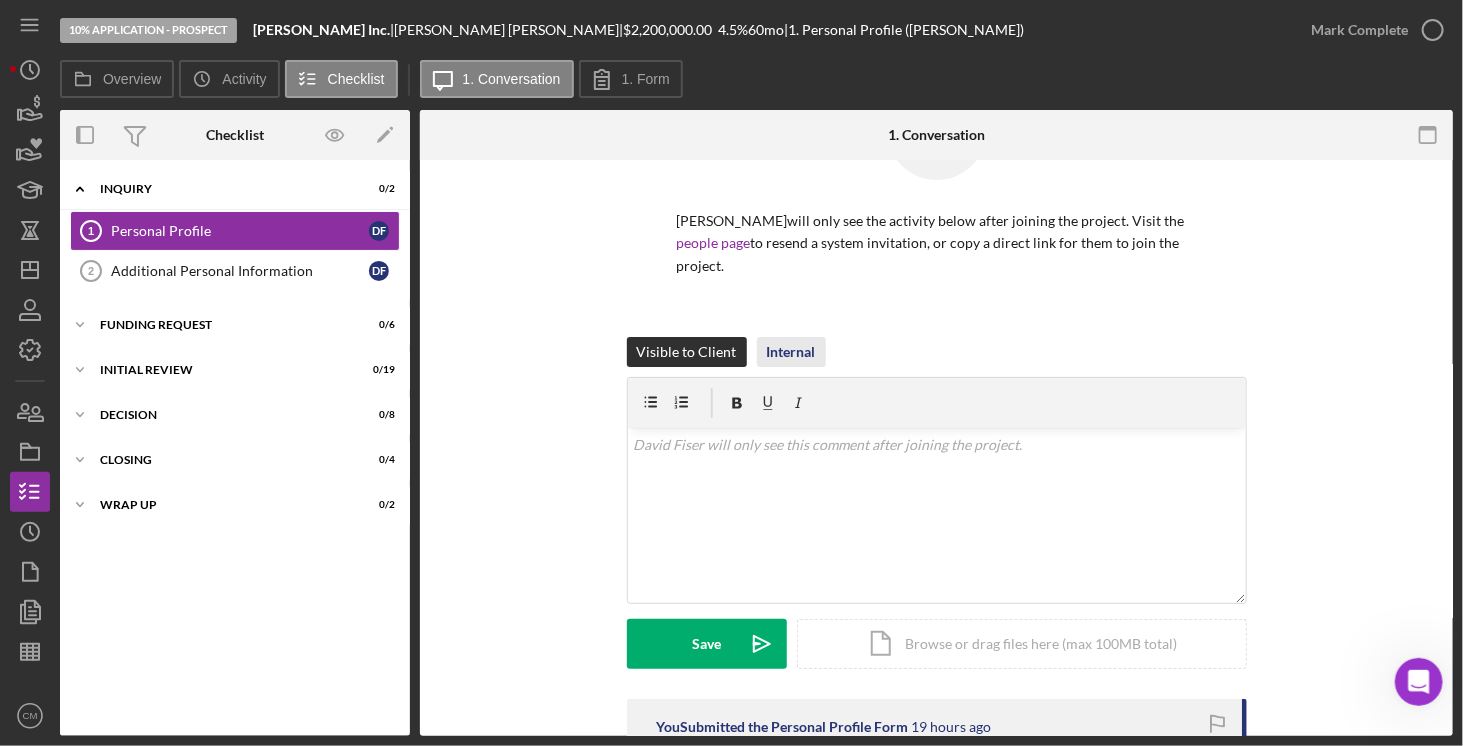 click on "Internal" at bounding box center (791, 352) 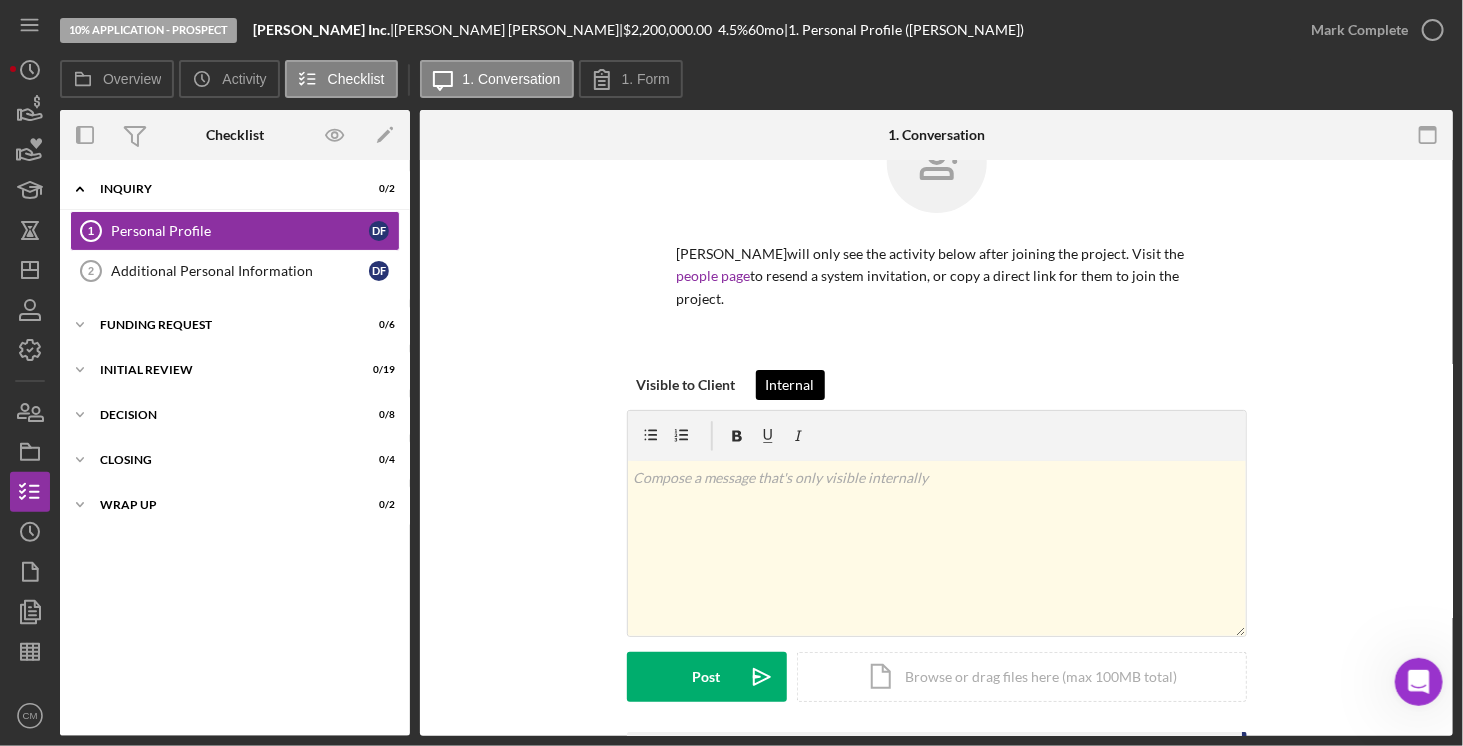 scroll, scrollTop: 66, scrollLeft: 0, axis: vertical 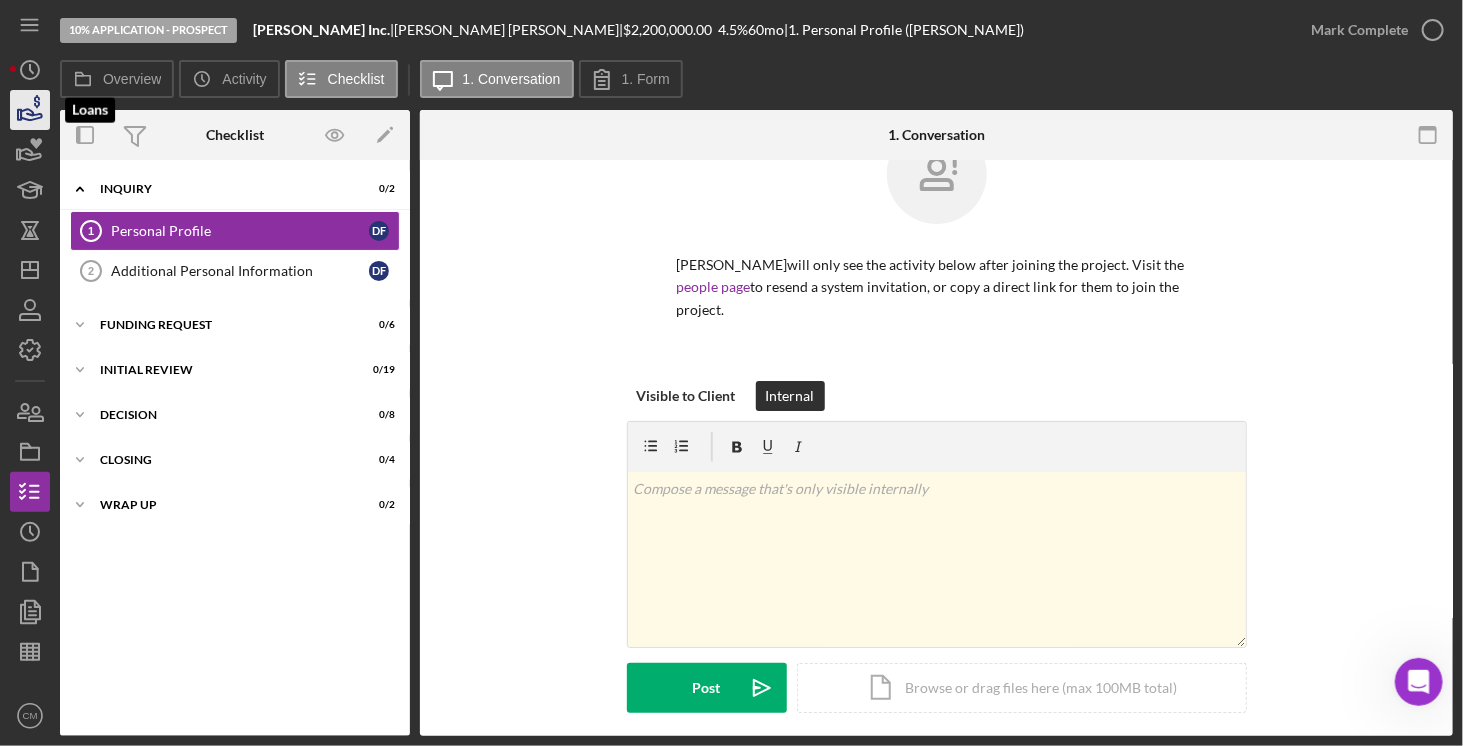click 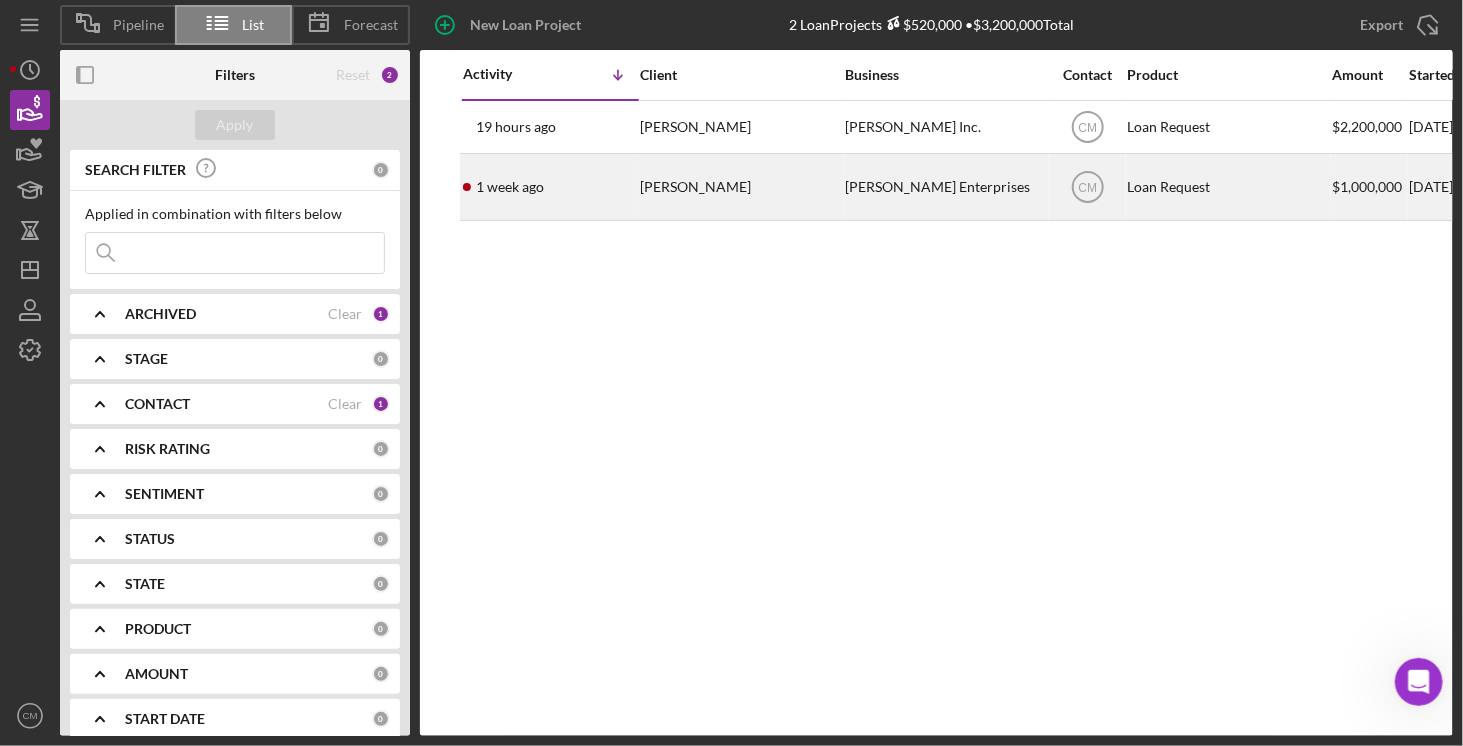 click on "[PERSON_NAME] Enterprises" at bounding box center (945, 187) 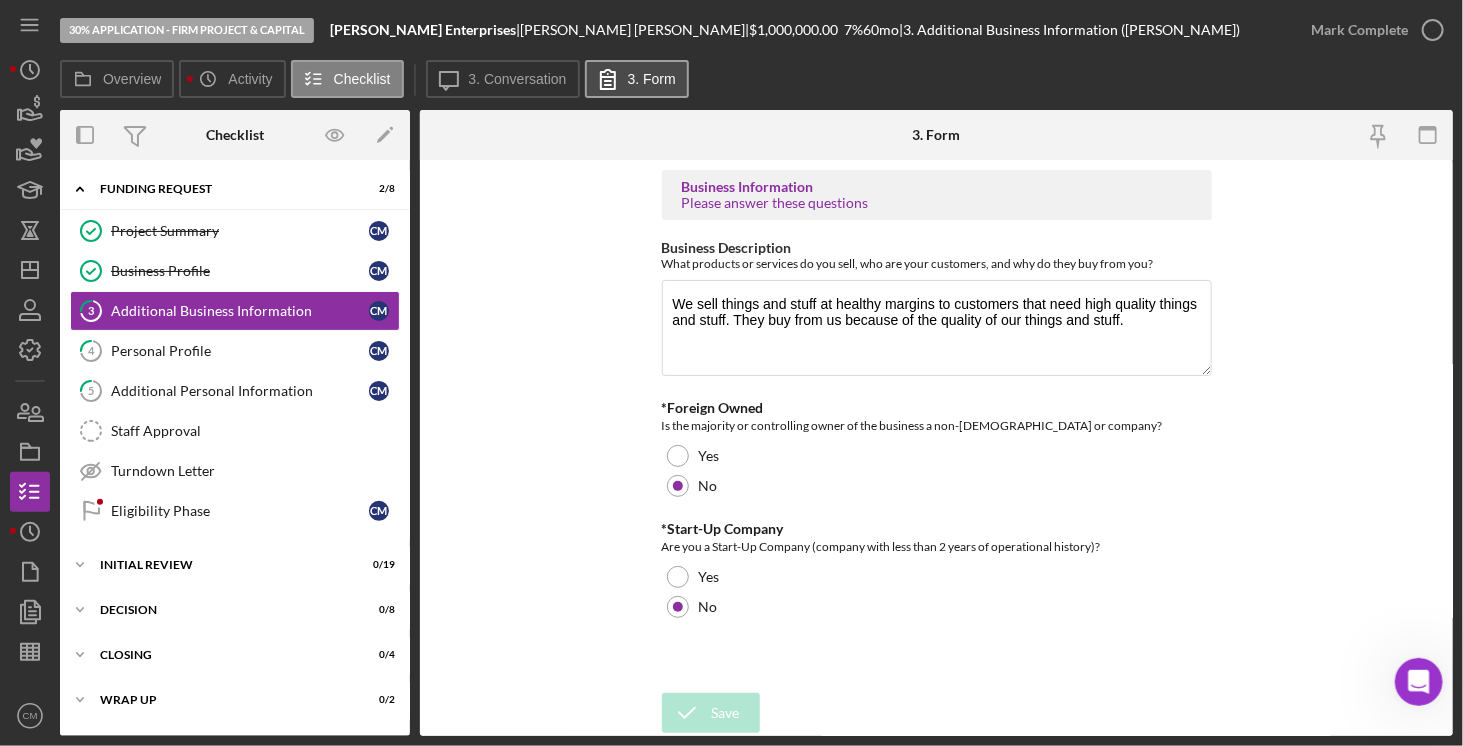 click on "3. Form" at bounding box center [652, 79] 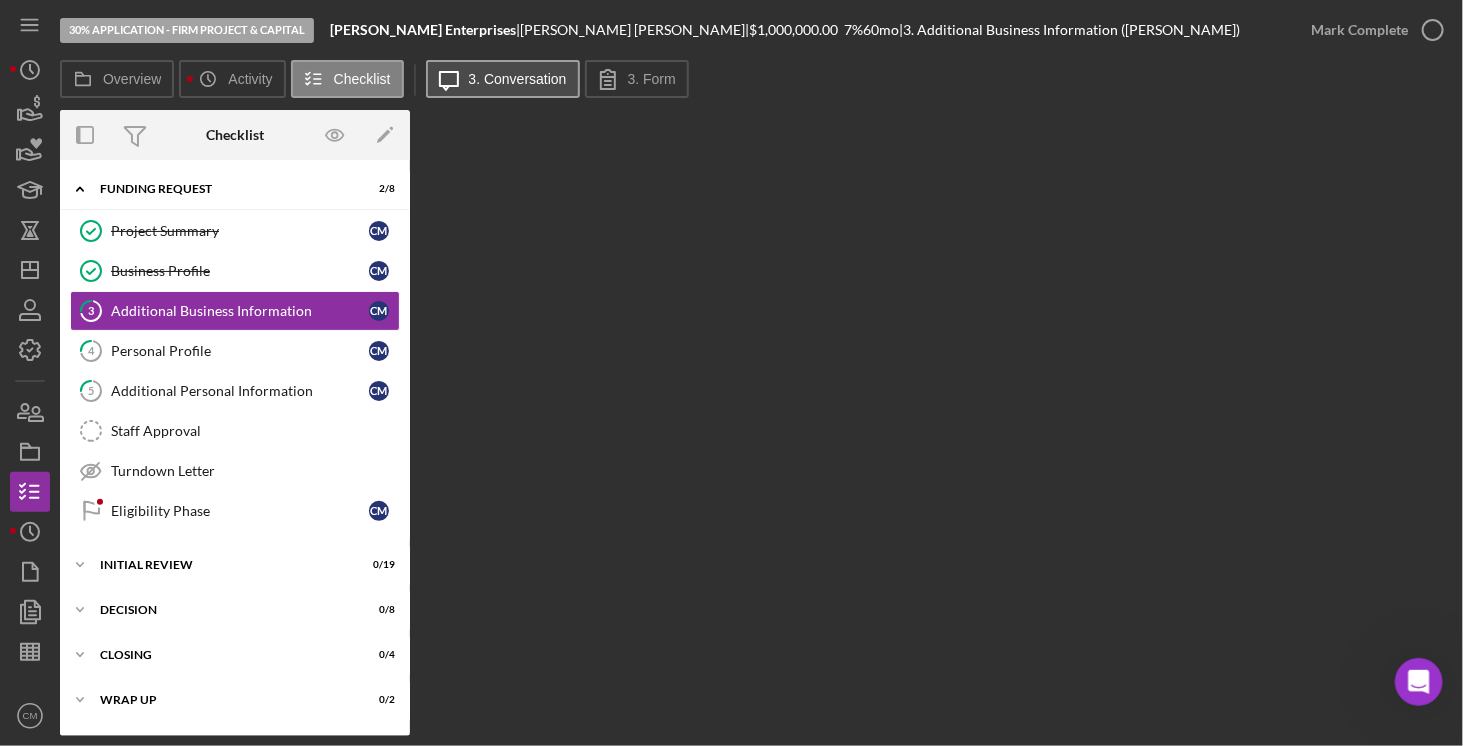click on "3. Conversation" at bounding box center [518, 79] 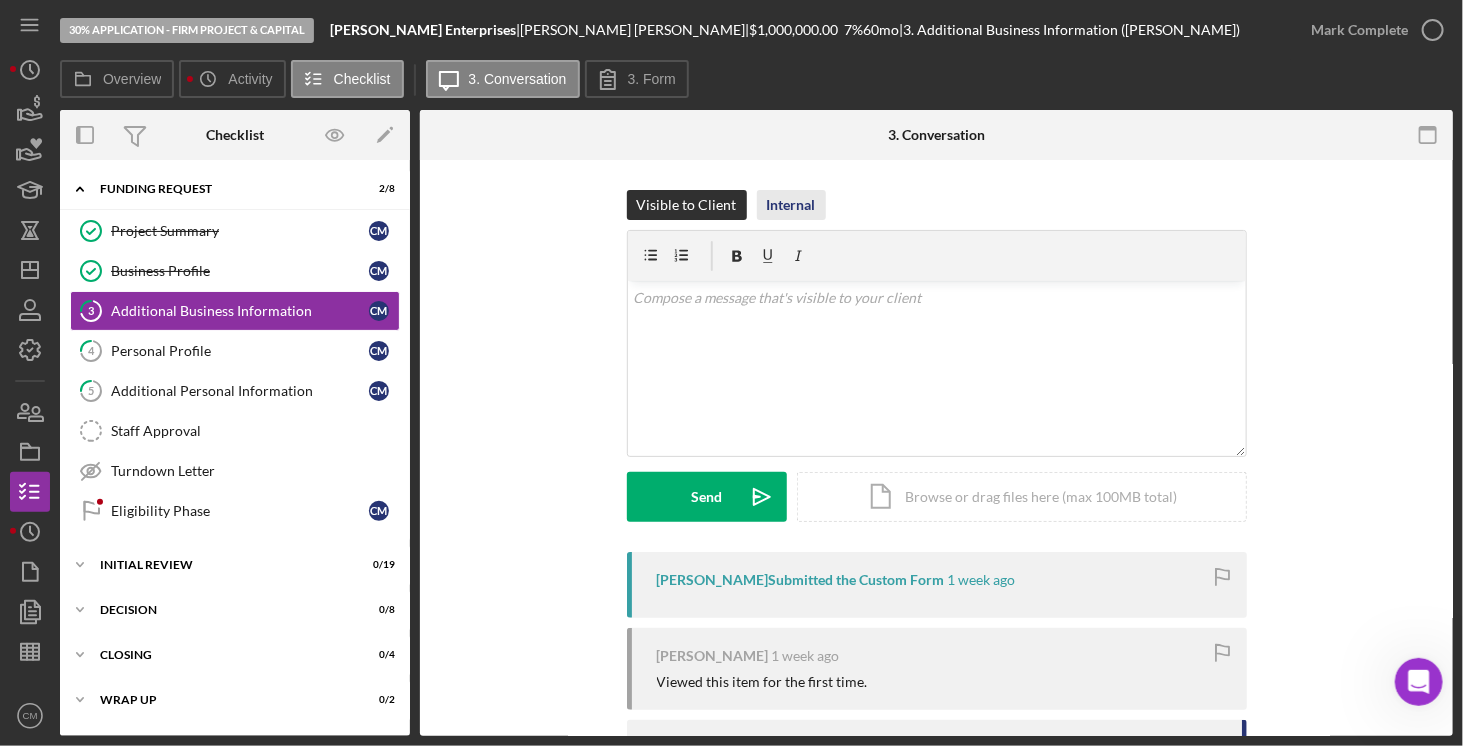 click on "Internal" at bounding box center [791, 205] 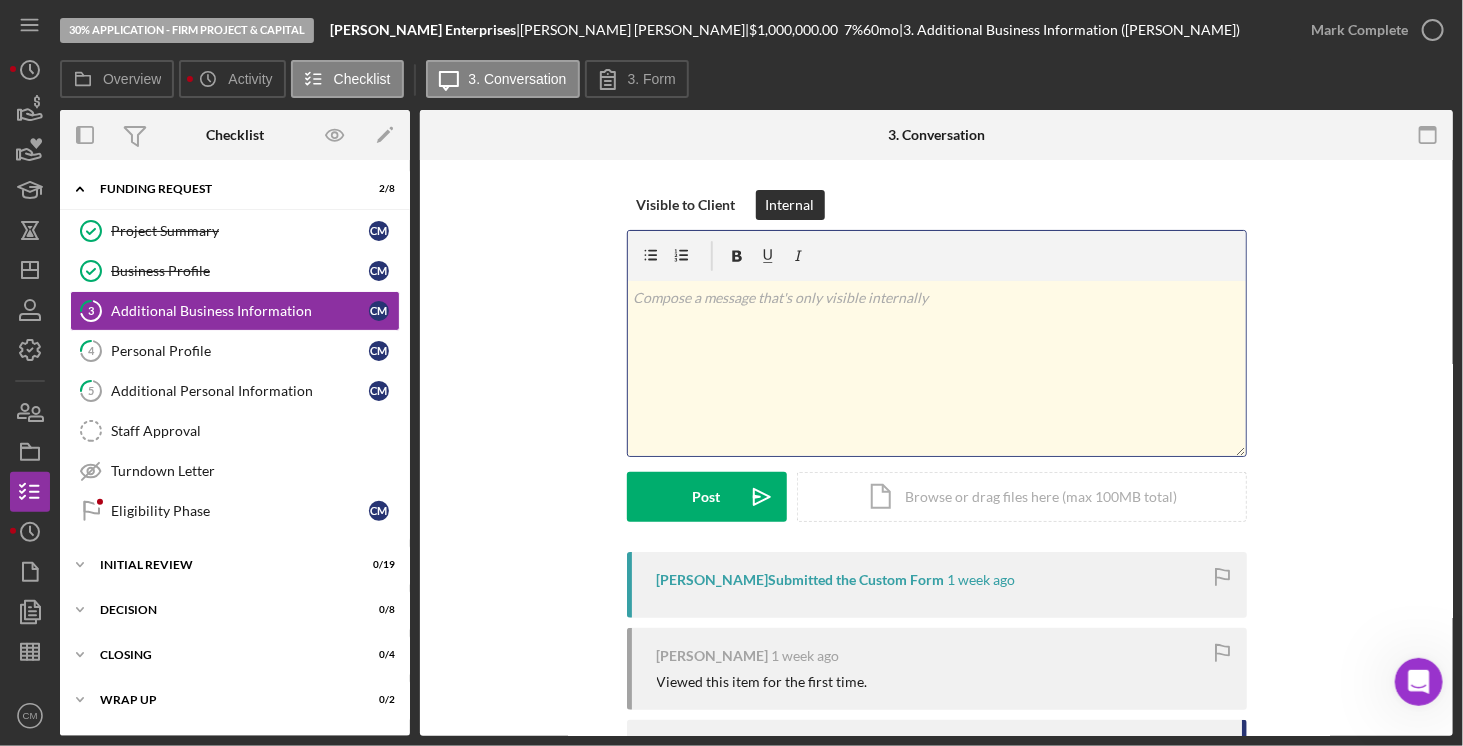 click on "v Color teal Color pink Remove color Add row above Add row below Add column before Add column after Merge cells Split cells Remove column Remove row Remove table" at bounding box center [937, 368] 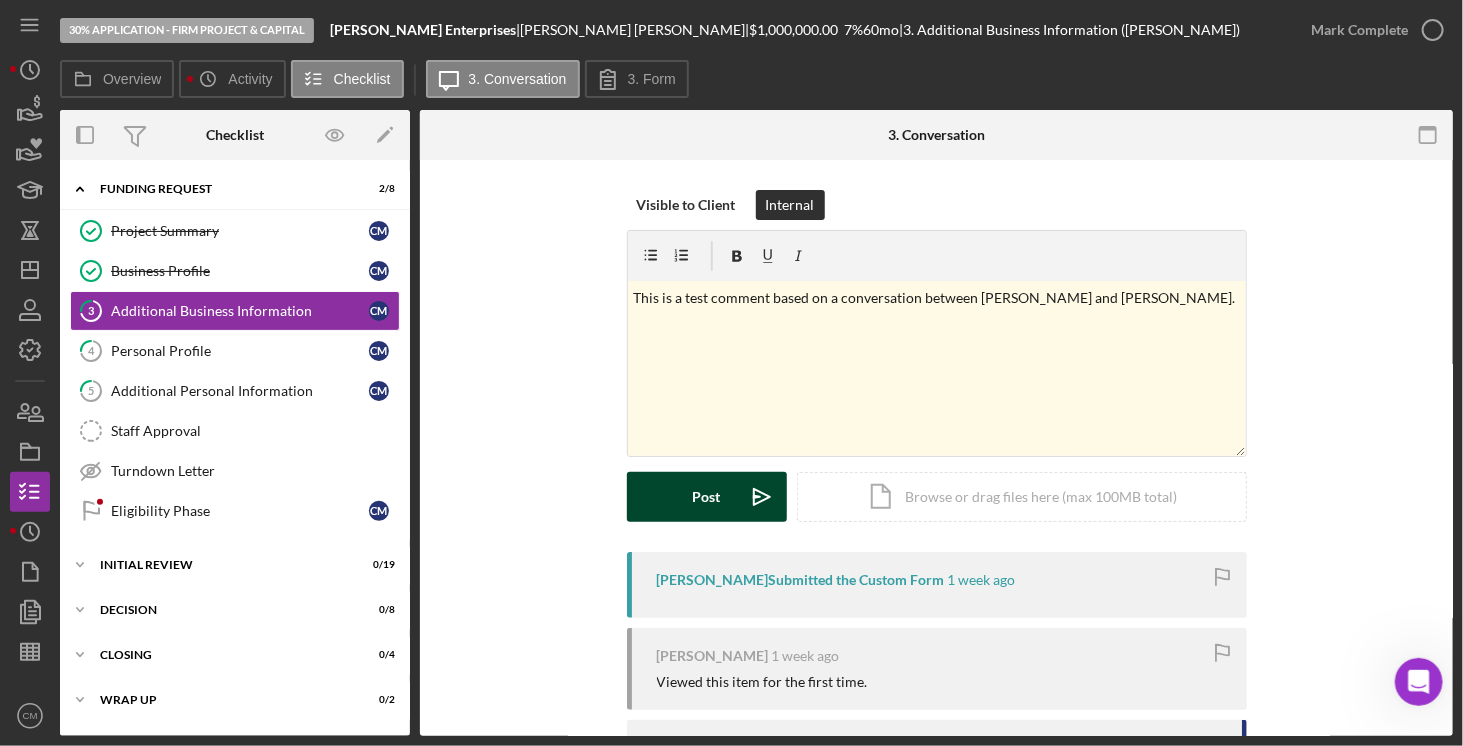 click on "Post Icon/icon-invite-send" at bounding box center [707, 497] 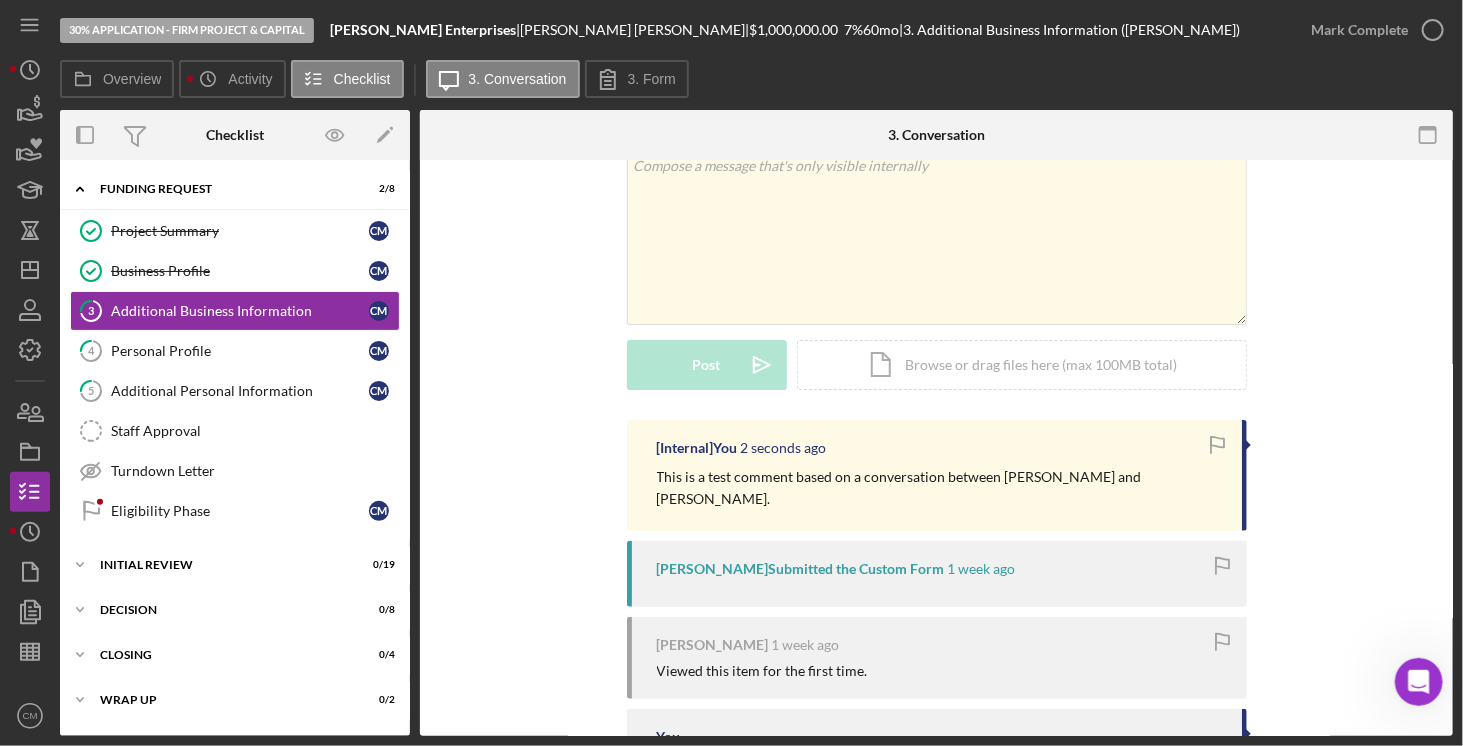 scroll, scrollTop: 165, scrollLeft: 0, axis: vertical 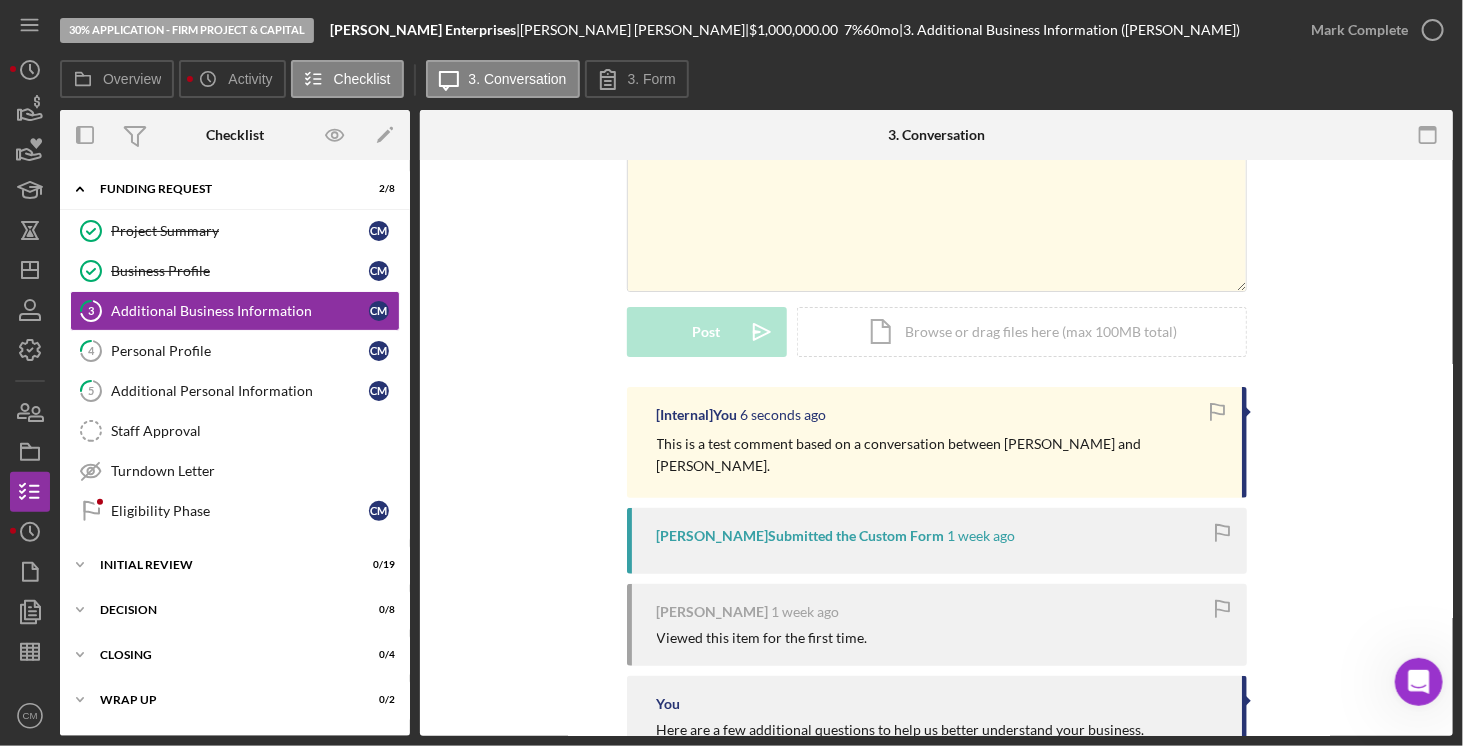 click 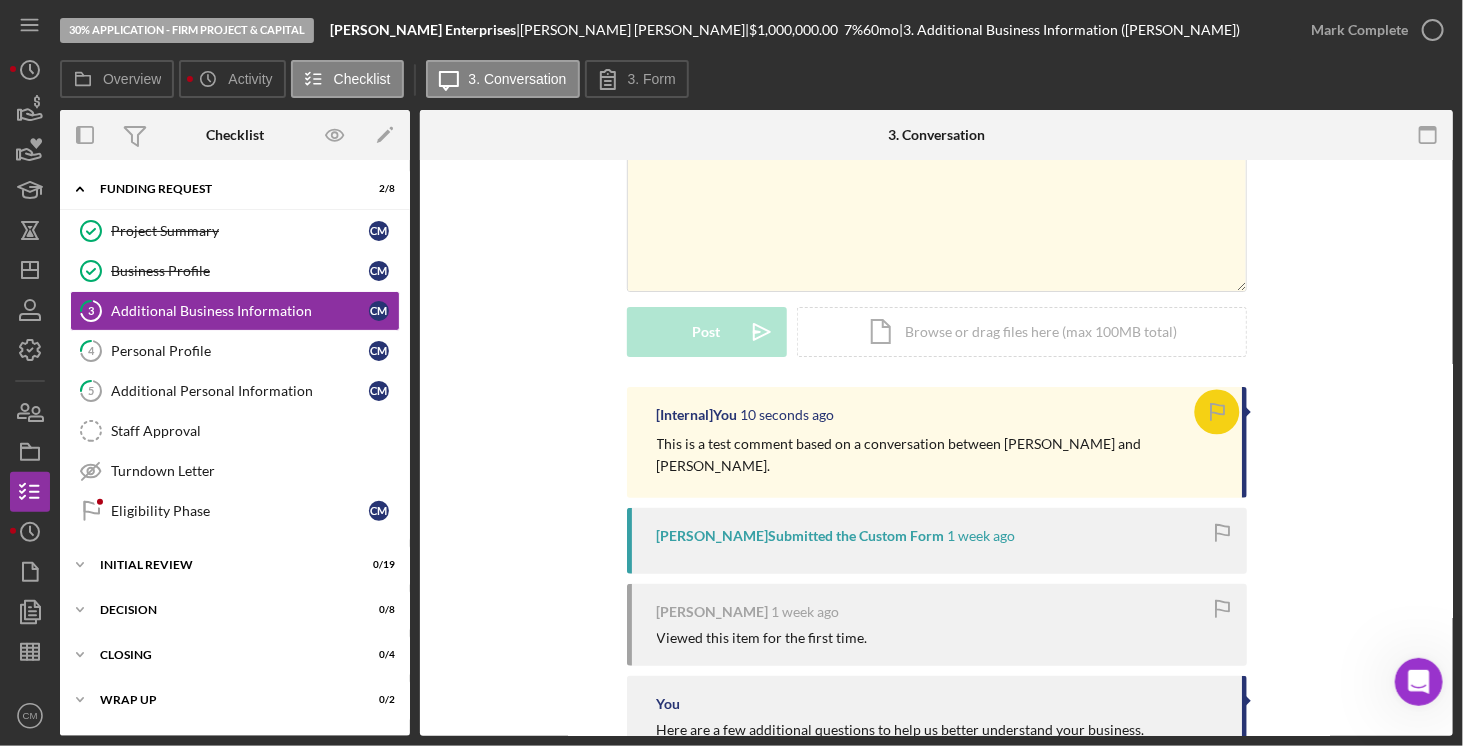 click 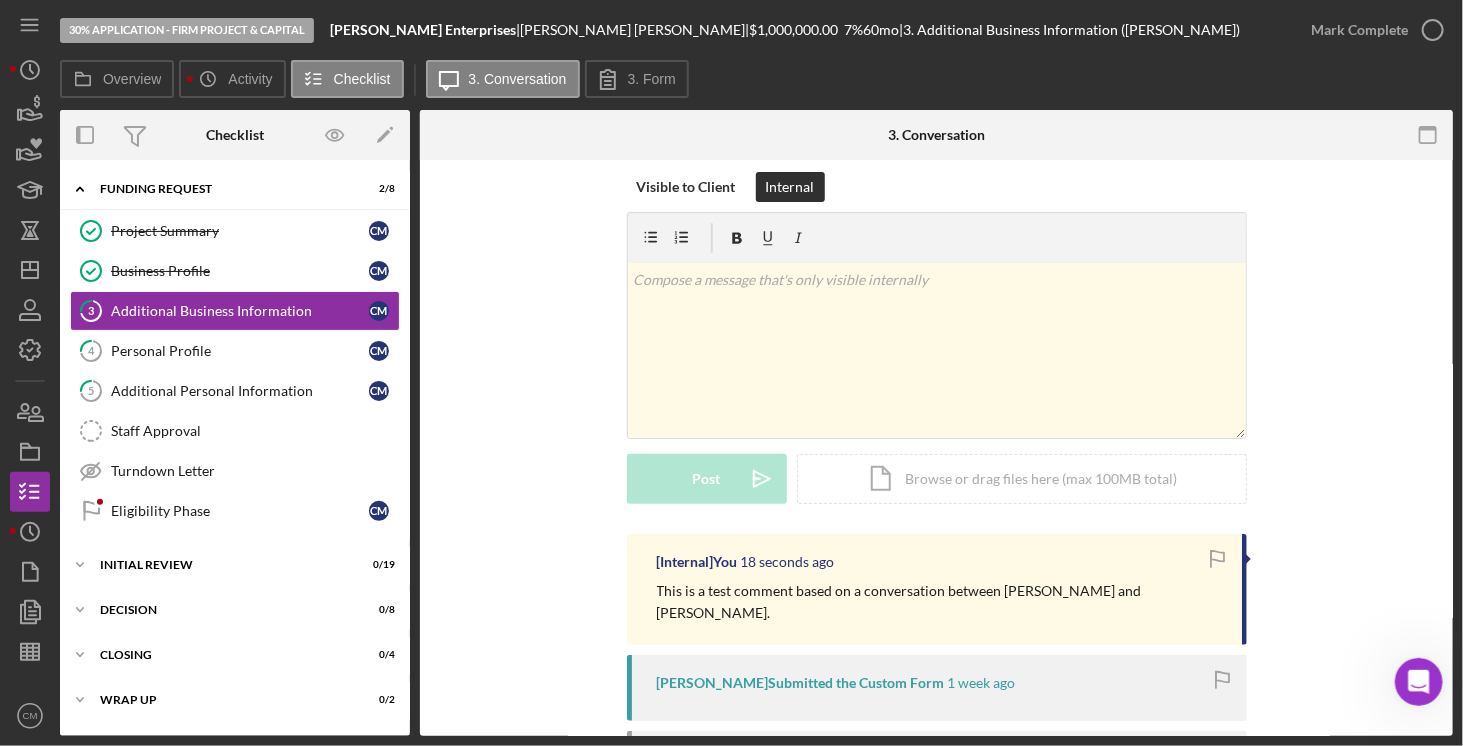 scroll, scrollTop: 0, scrollLeft: 0, axis: both 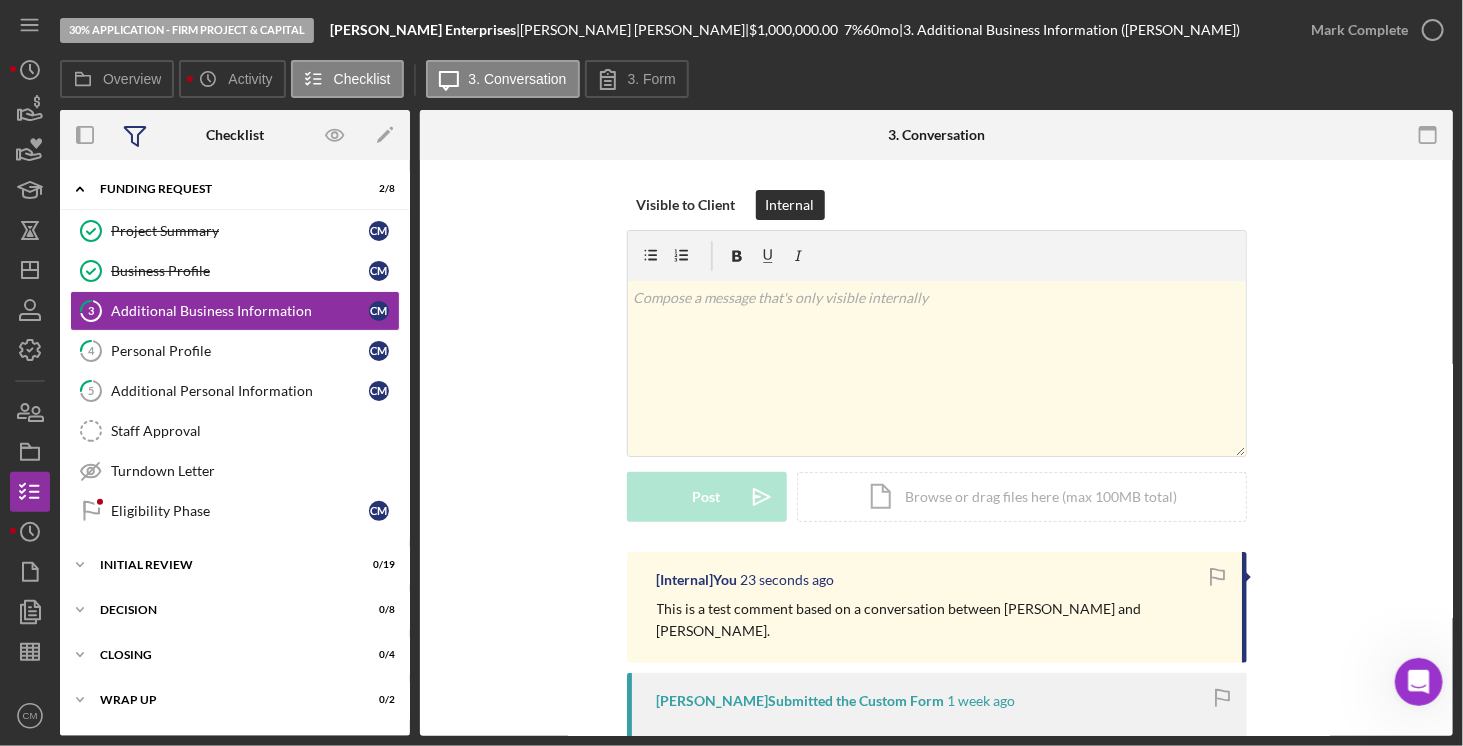 click 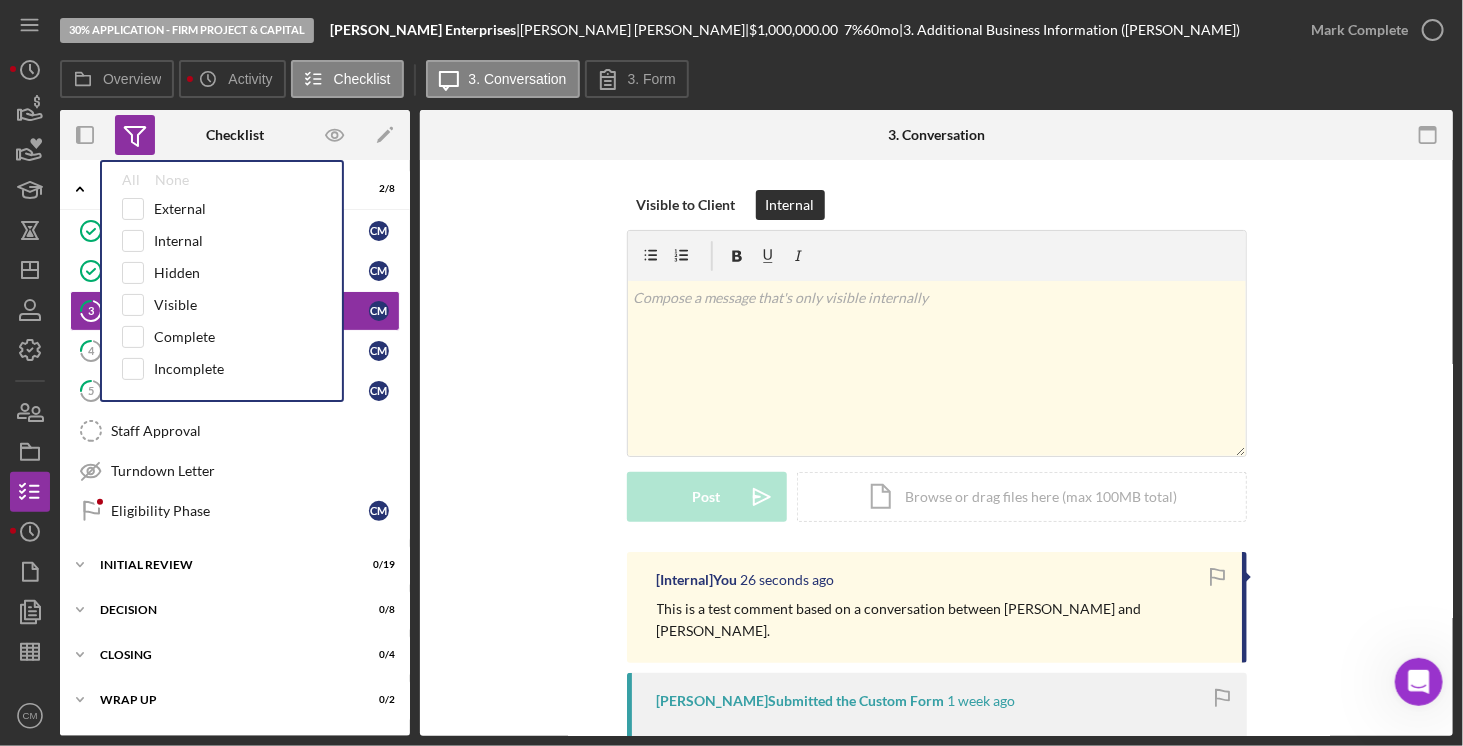 click 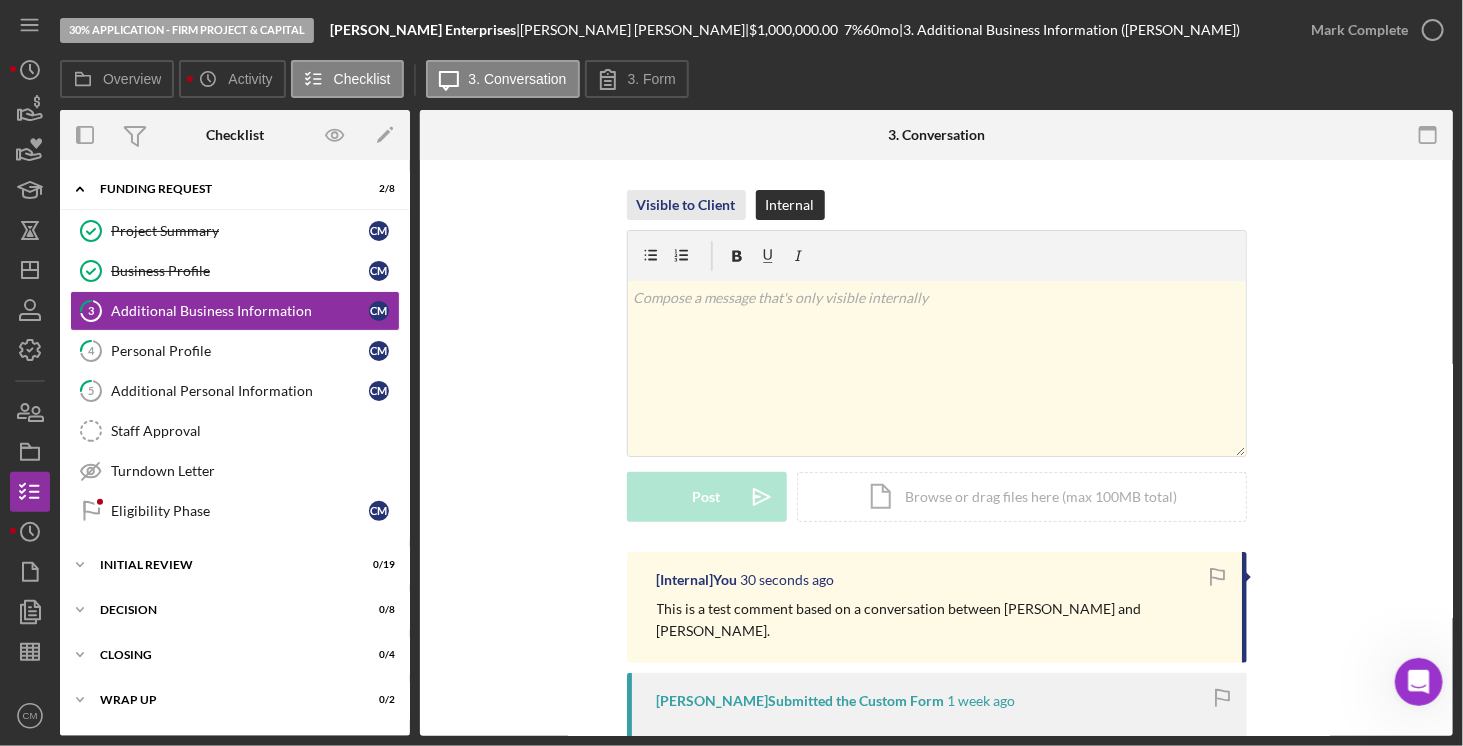 click on "Visible to Client" at bounding box center [686, 205] 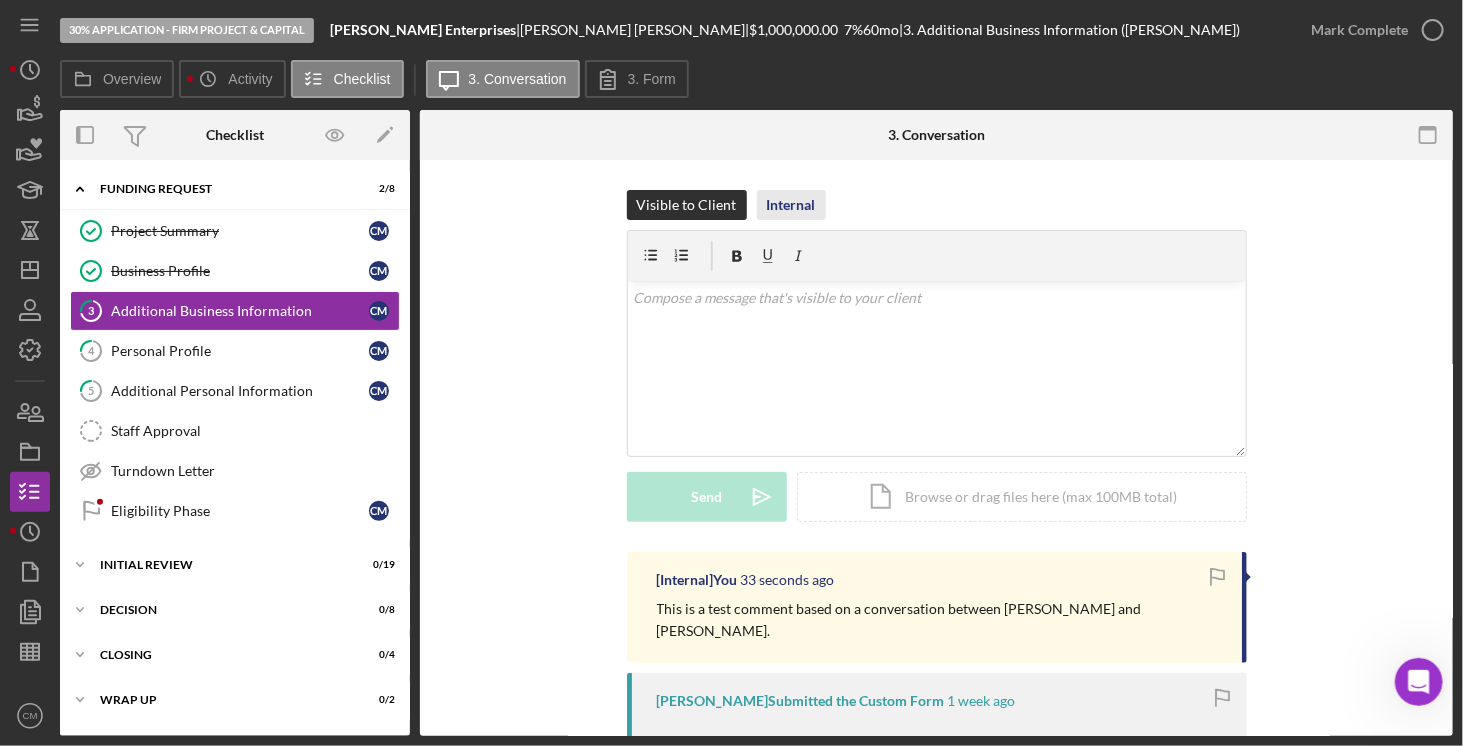click on "Internal" at bounding box center (791, 205) 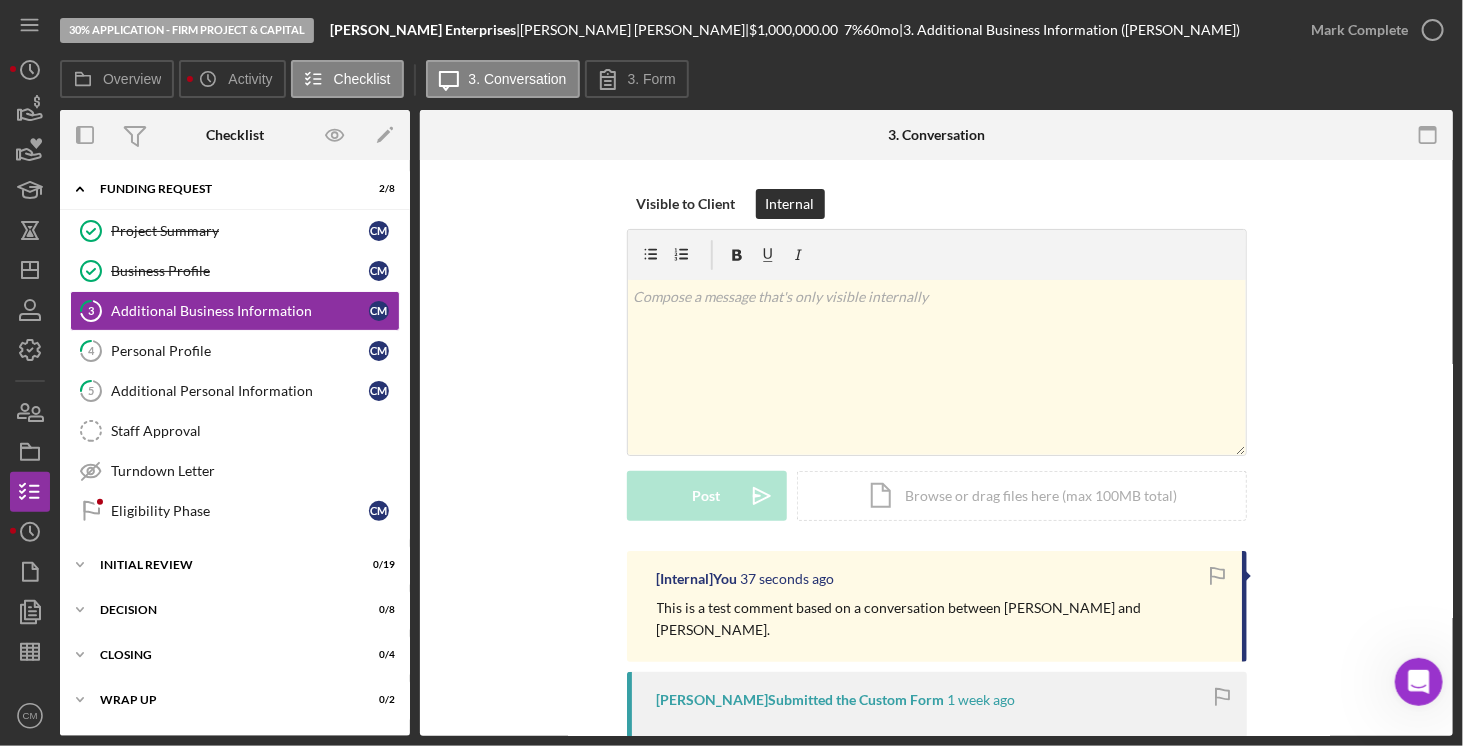 scroll, scrollTop: 2, scrollLeft: 0, axis: vertical 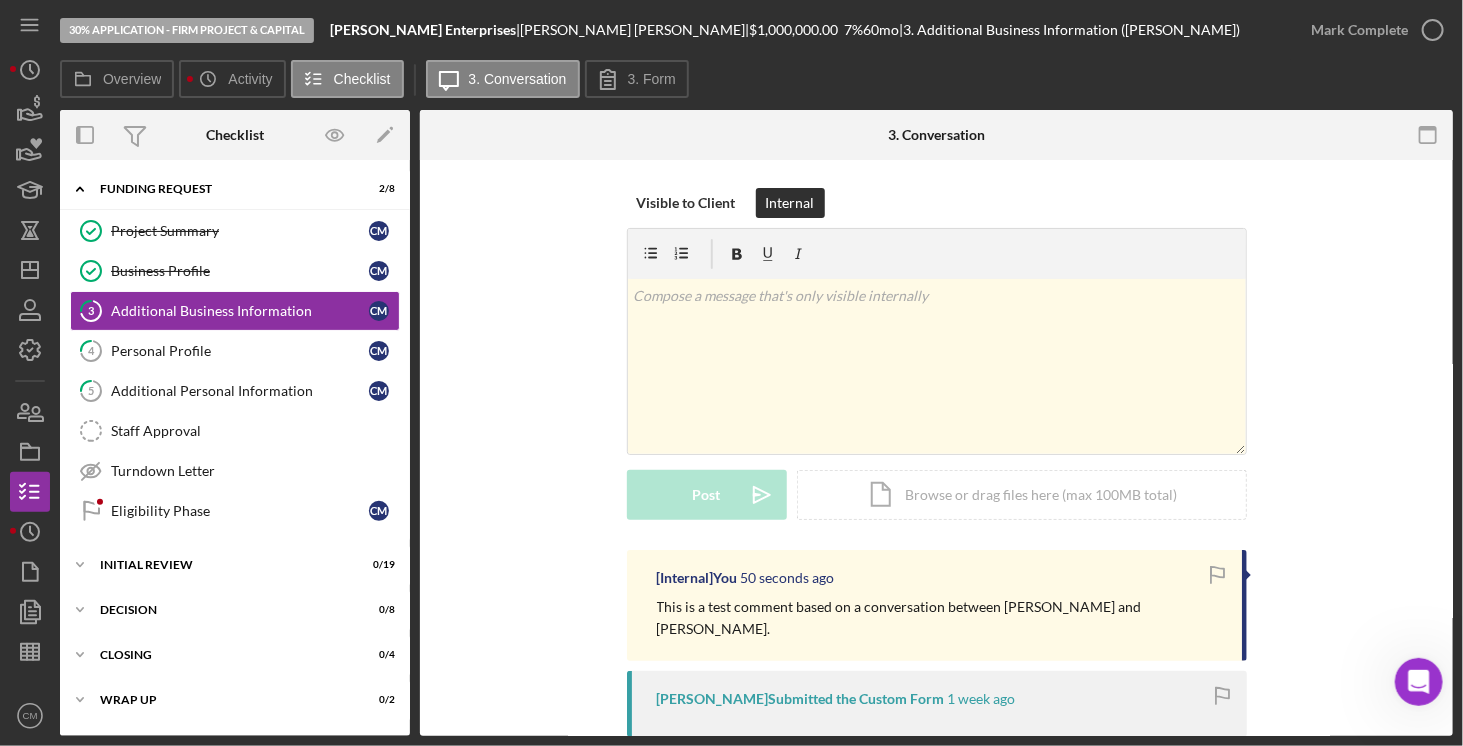 click 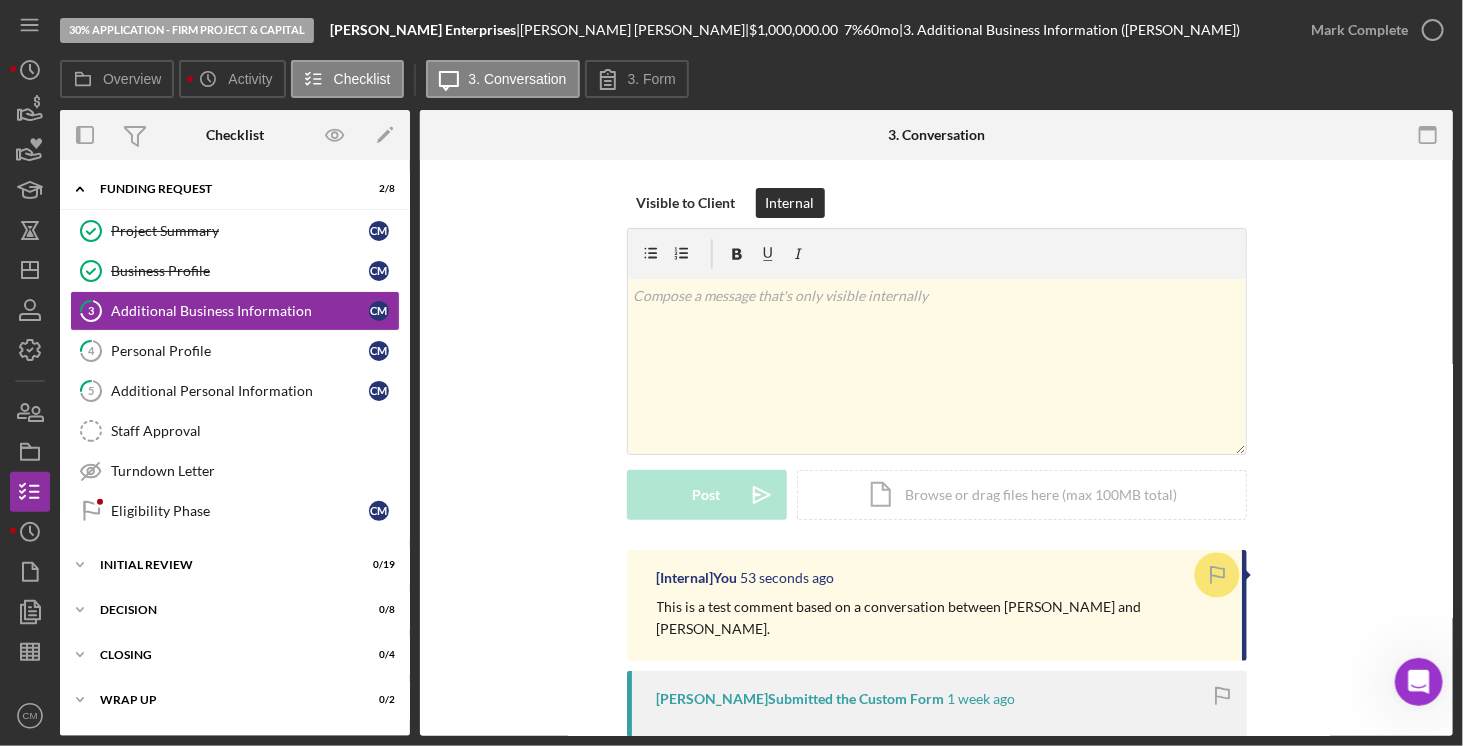 click at bounding box center [1248, 575] 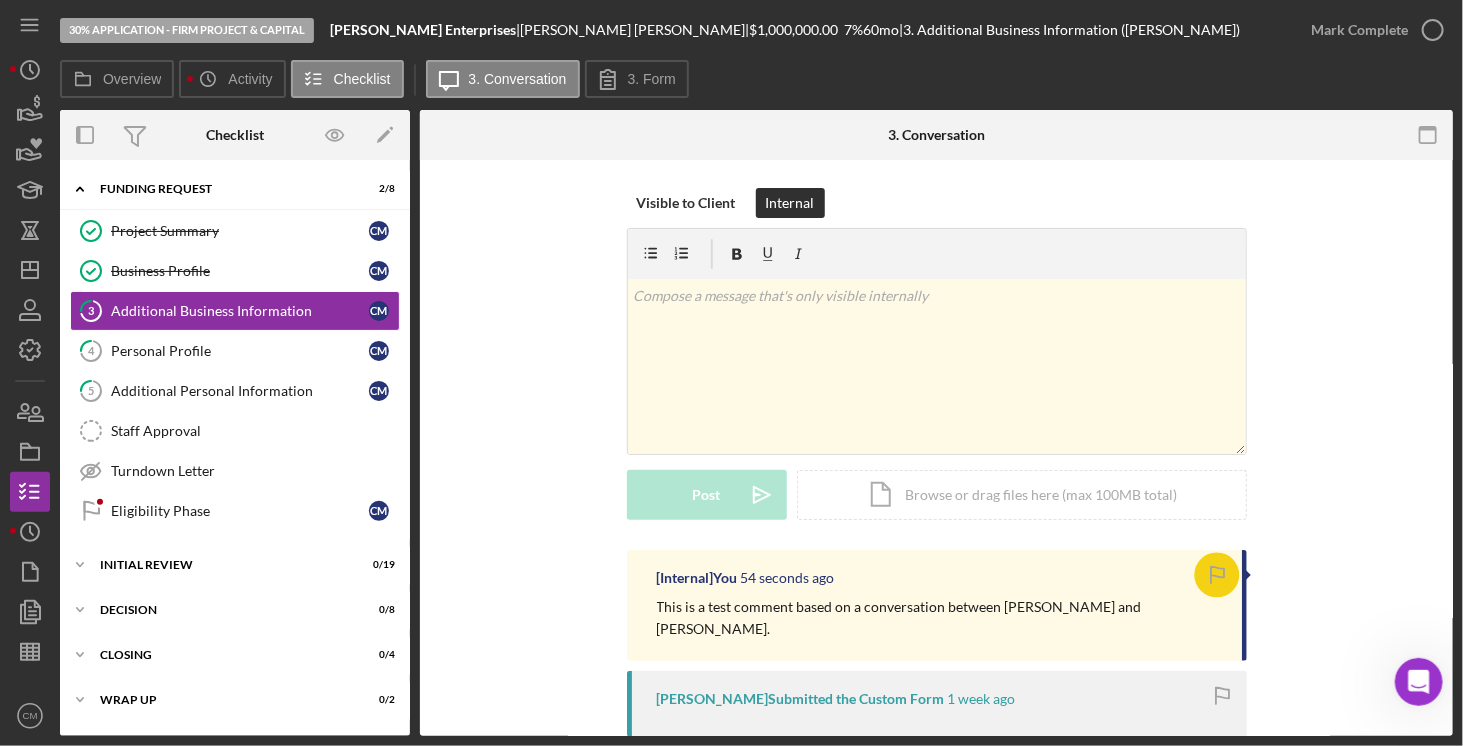 click 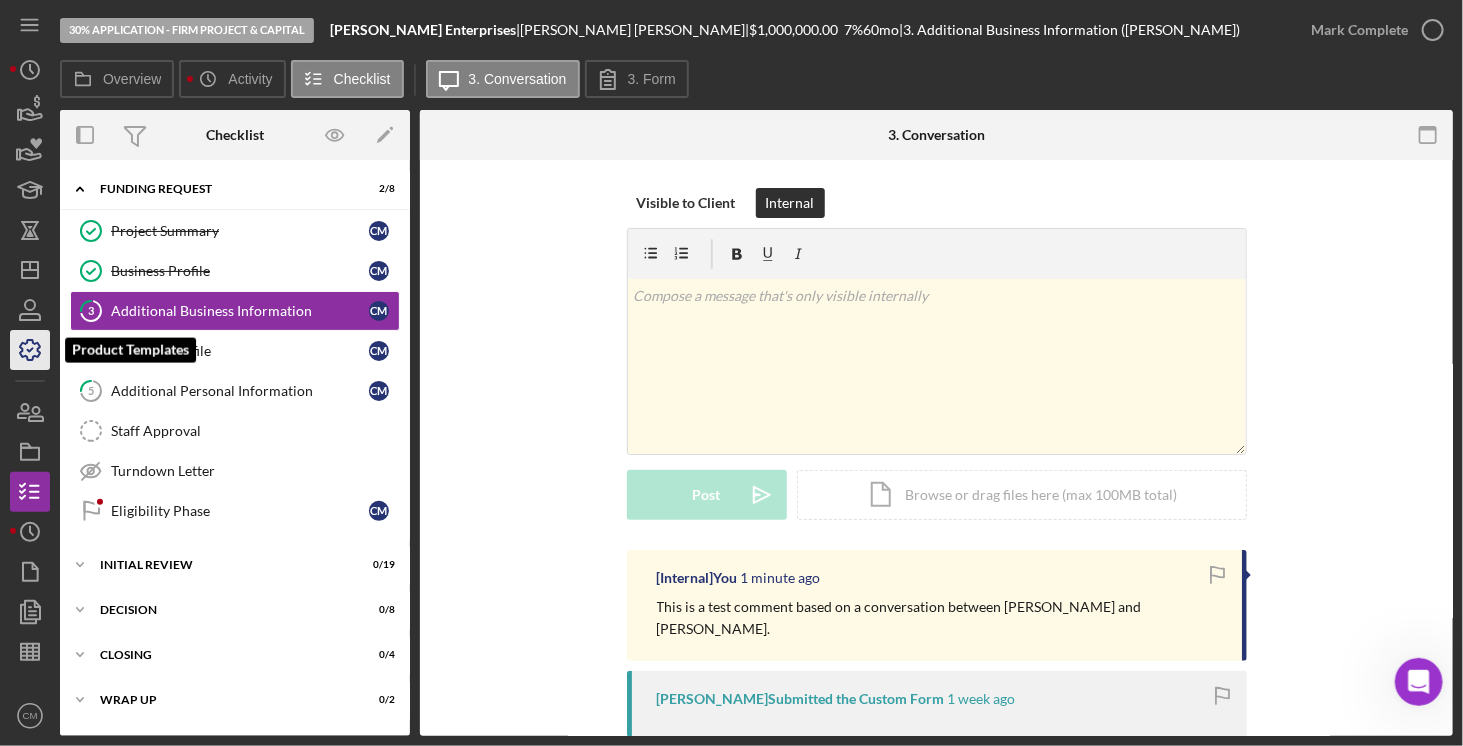 click 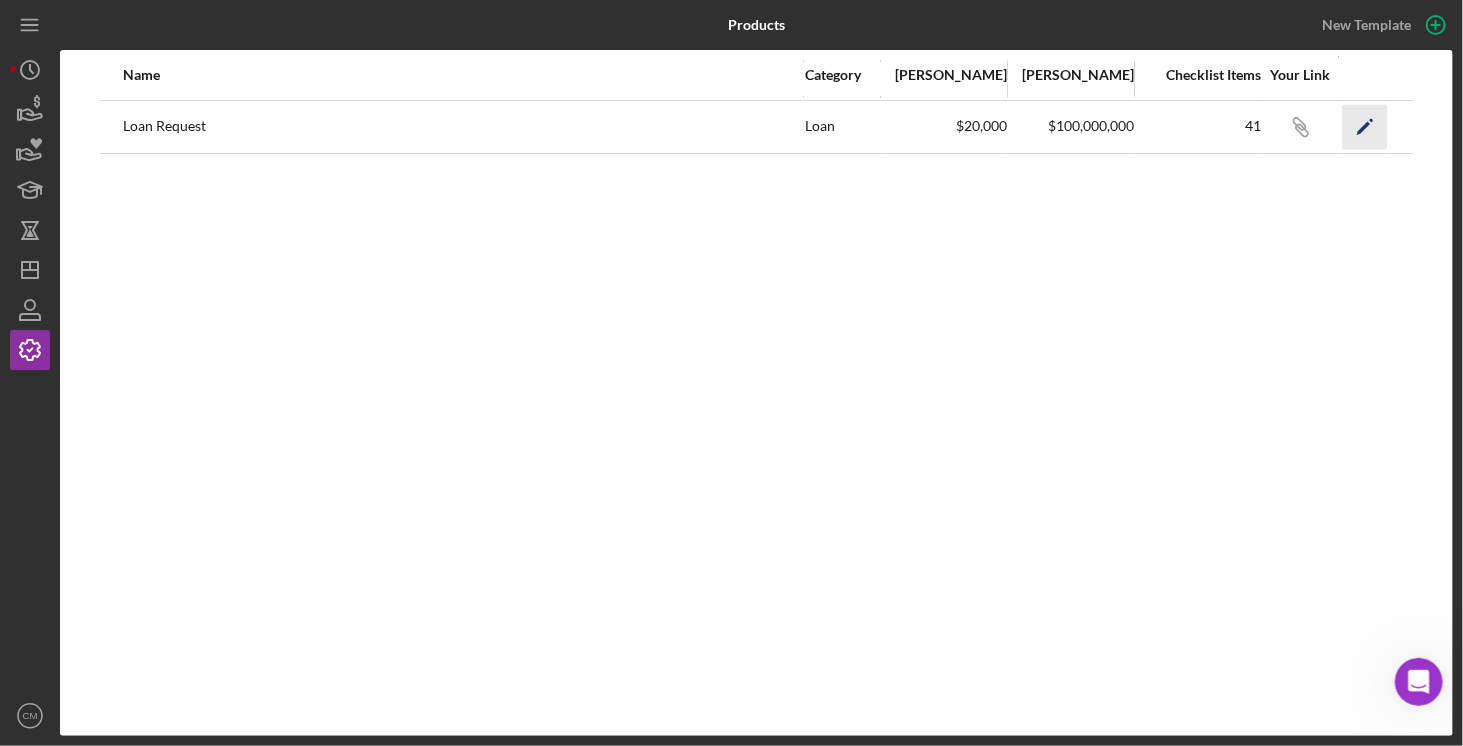 click on "Icon/Edit" 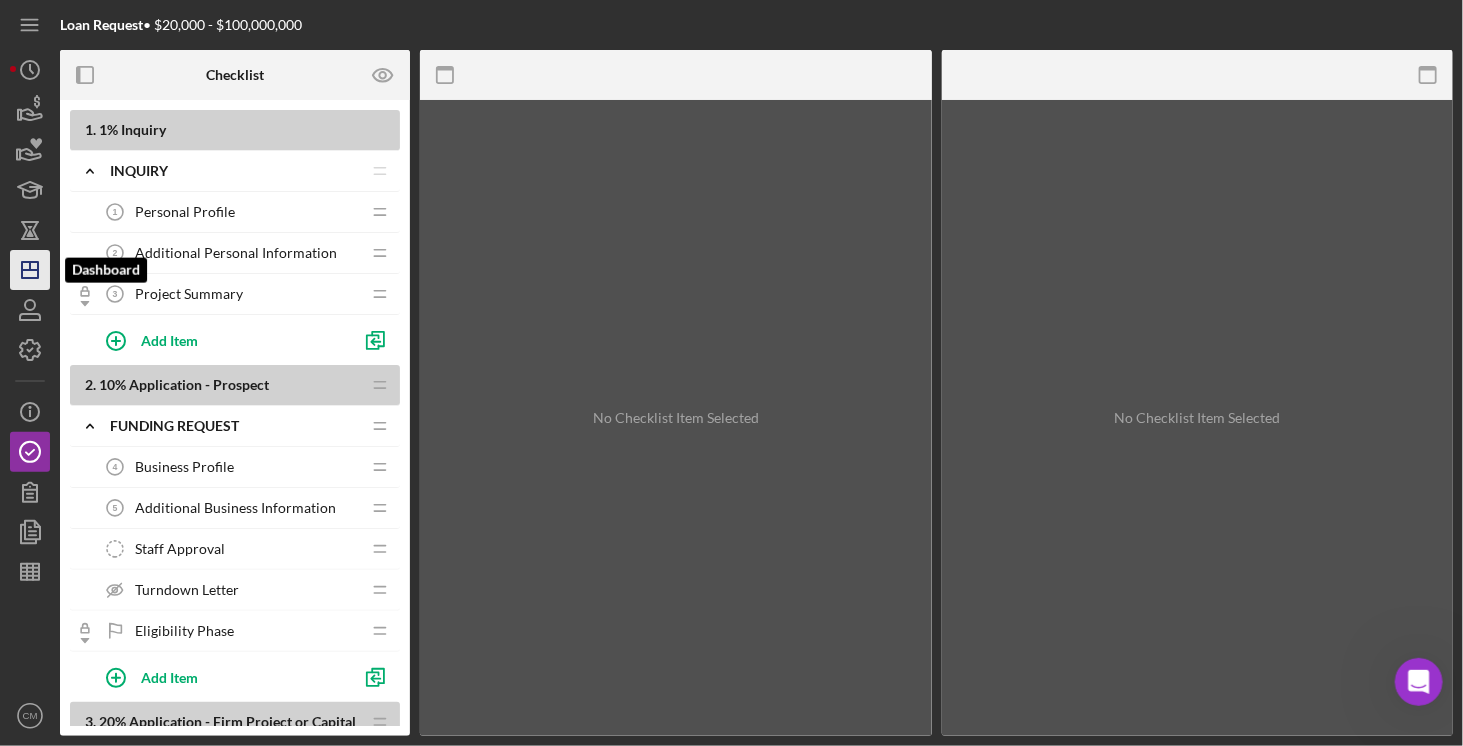 click on "Icon/Dashboard" 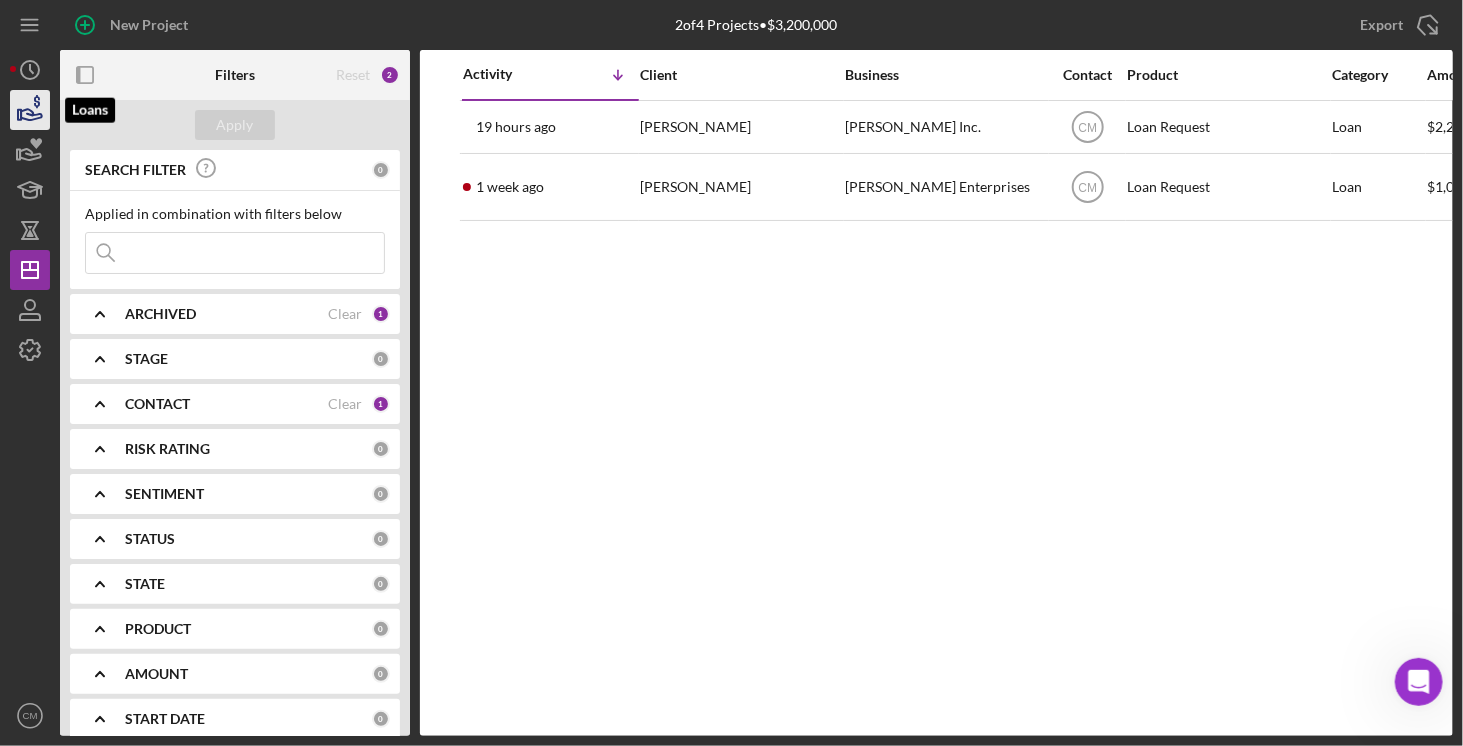 click 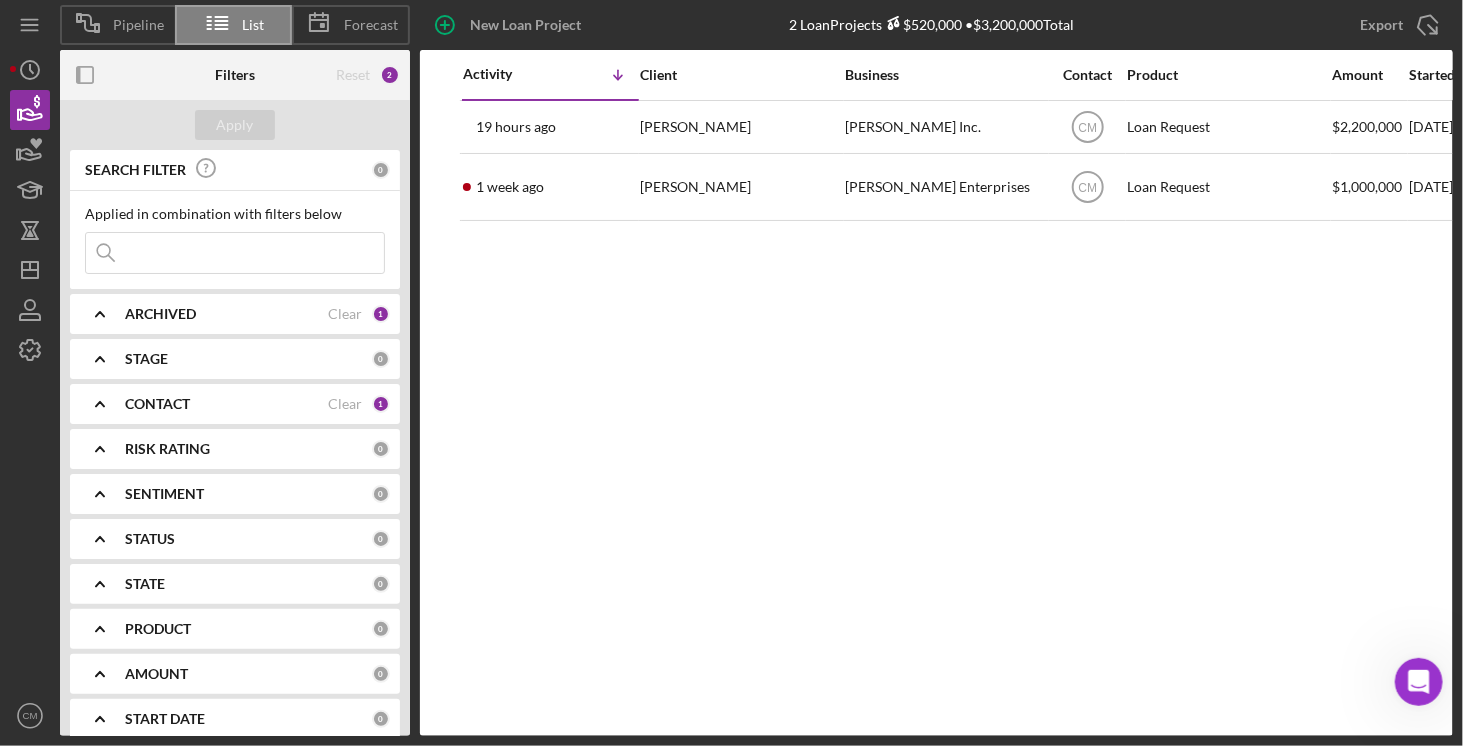 click on "Forecast" at bounding box center (371, 25) 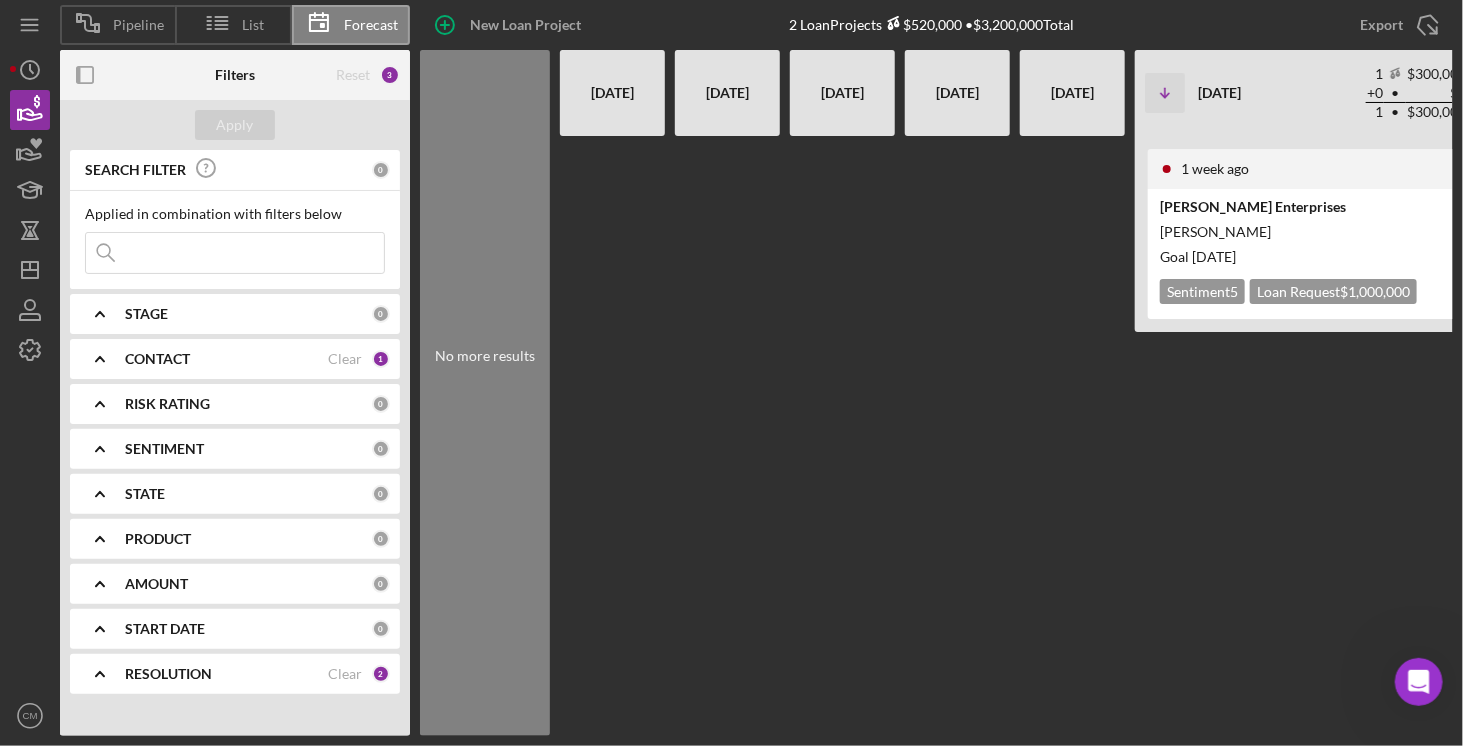 scroll, scrollTop: 0, scrollLeft: 411, axis: horizontal 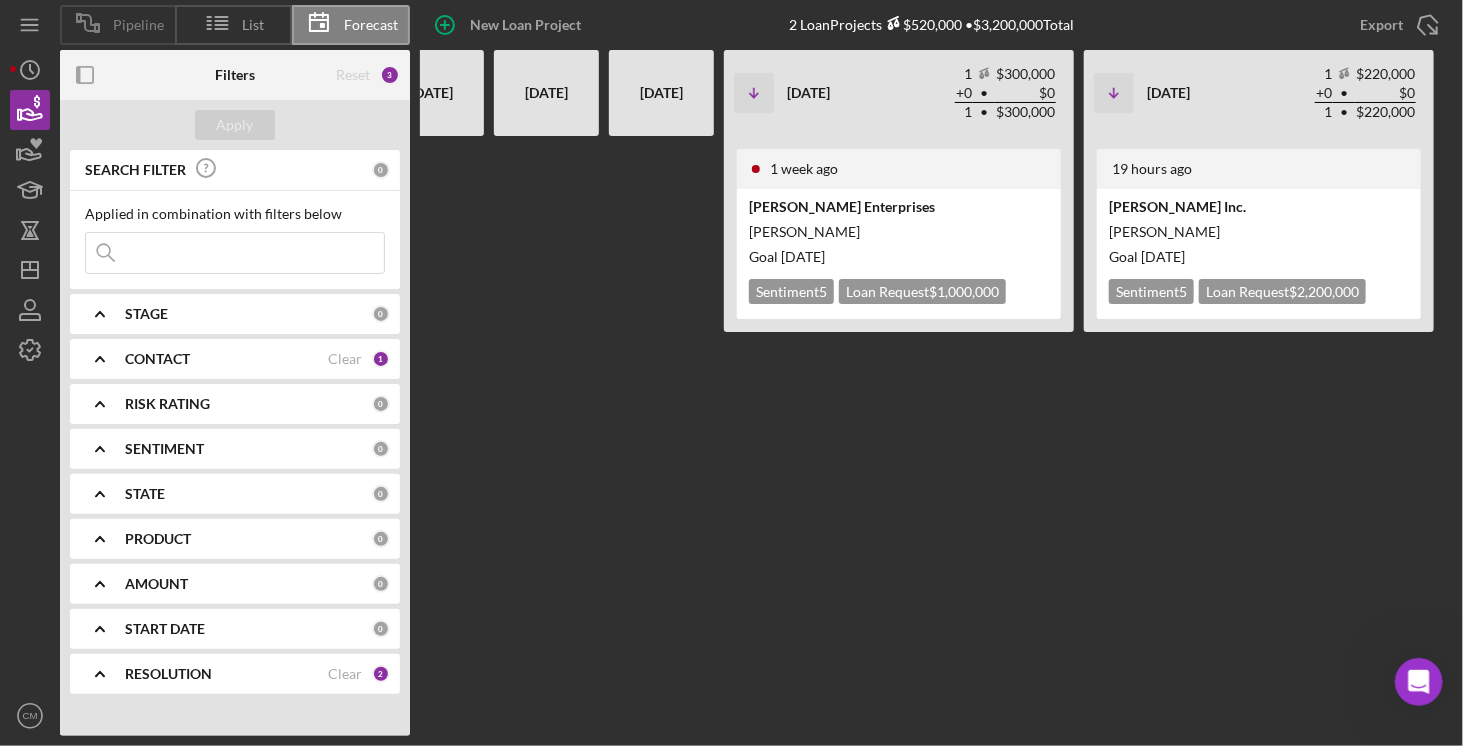 click 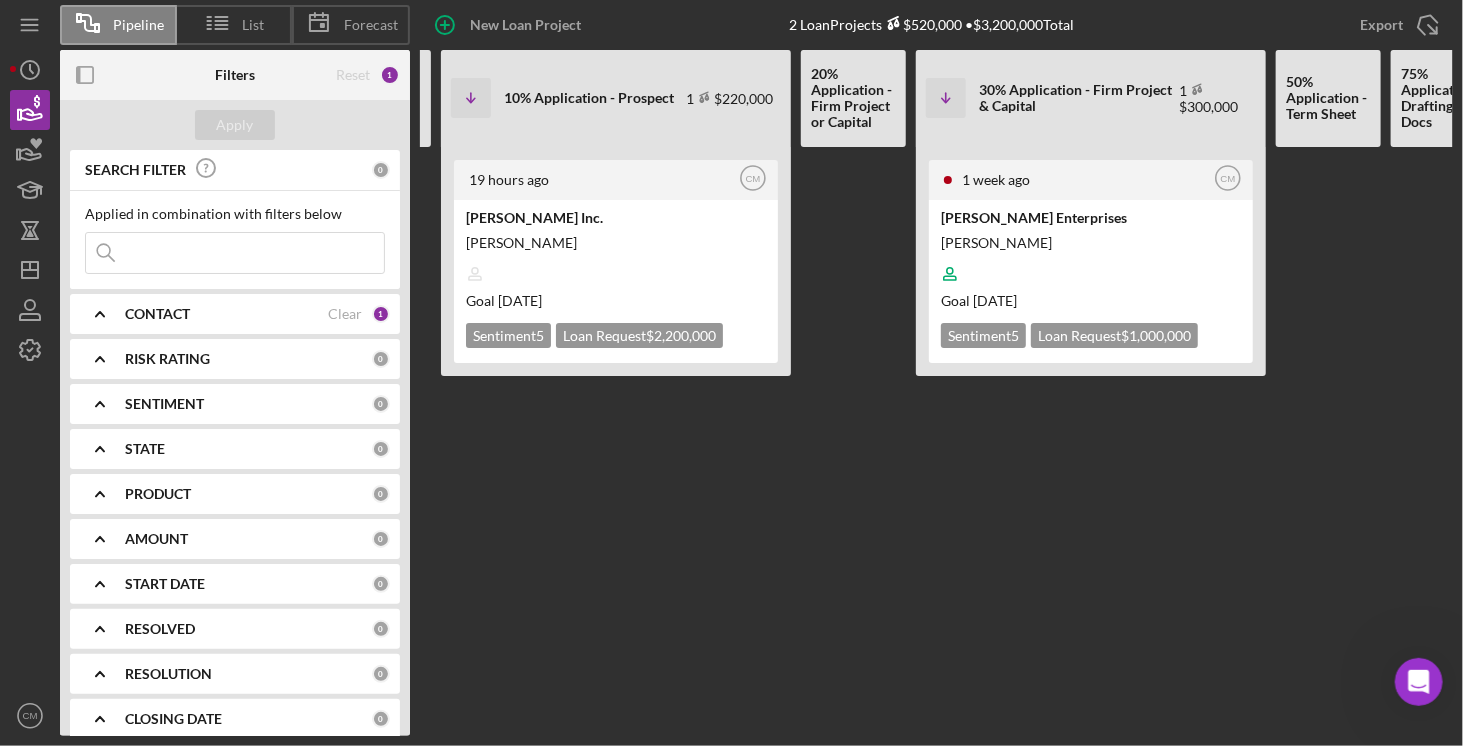 scroll, scrollTop: 0, scrollLeft: 0, axis: both 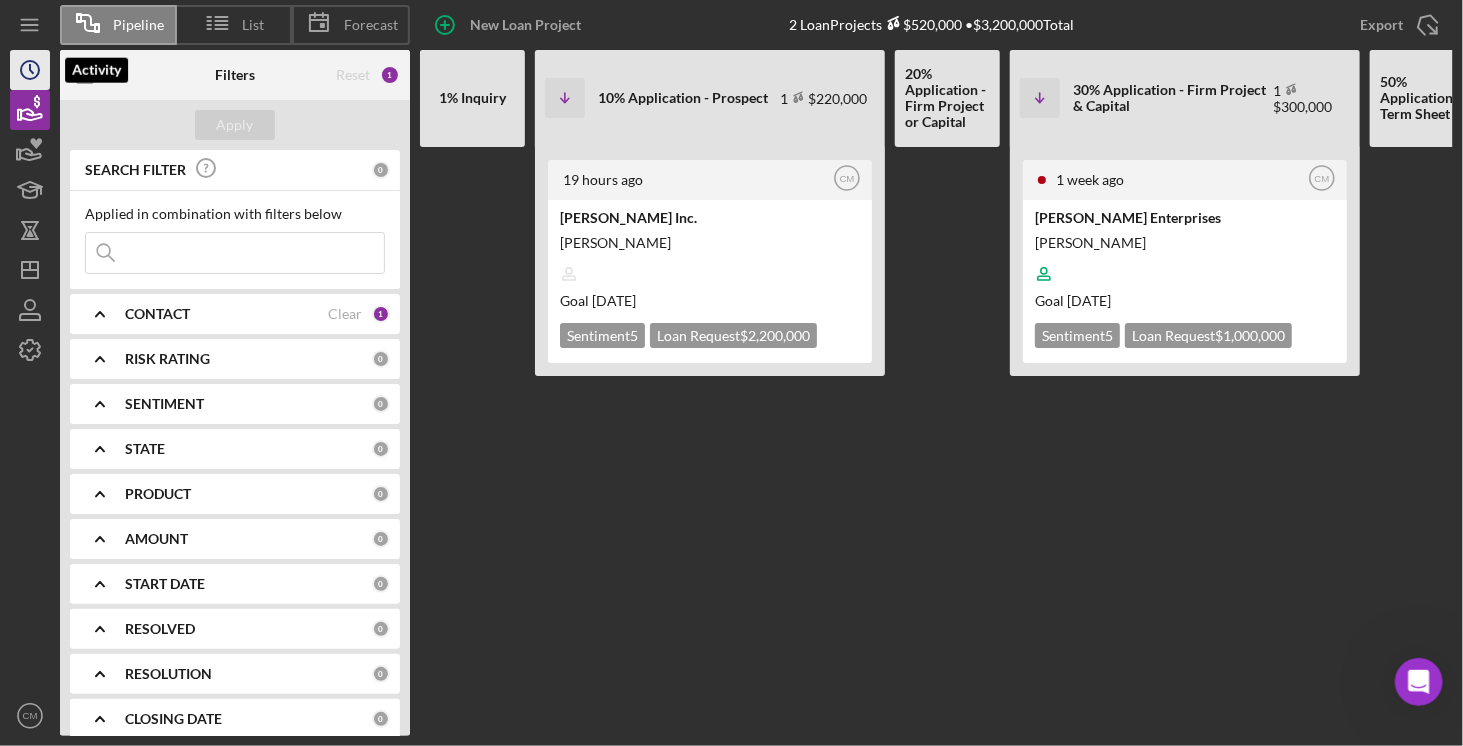 click on "Icon/History" 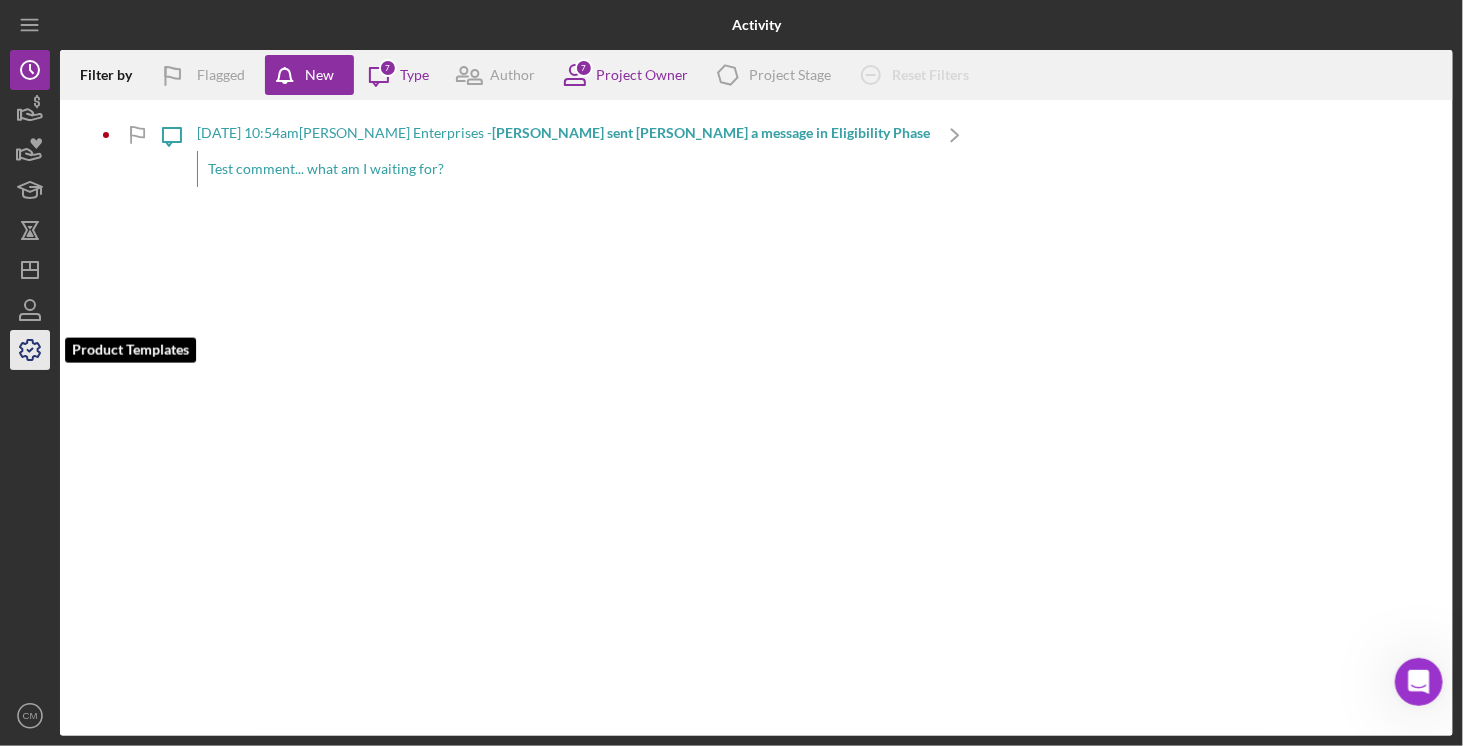 click 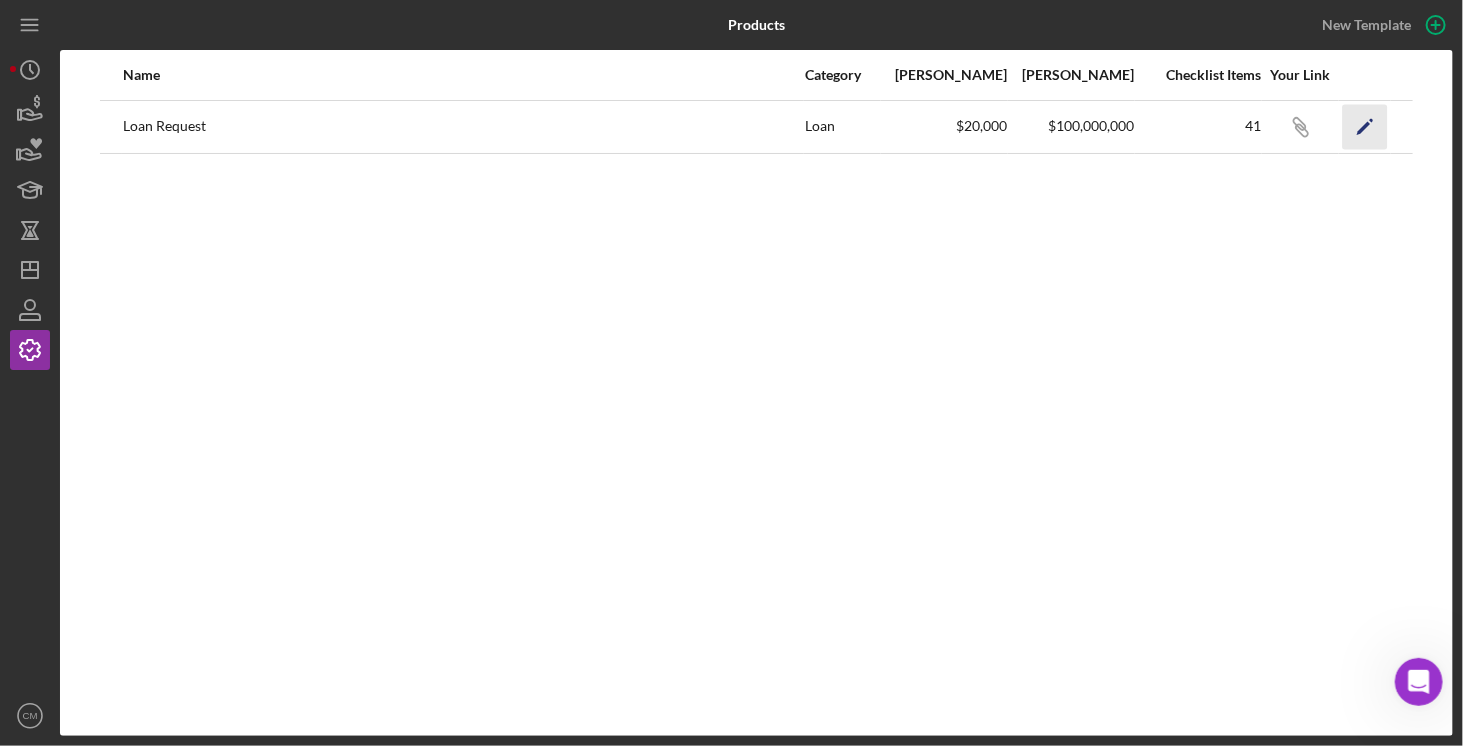 click on "Icon/Edit" 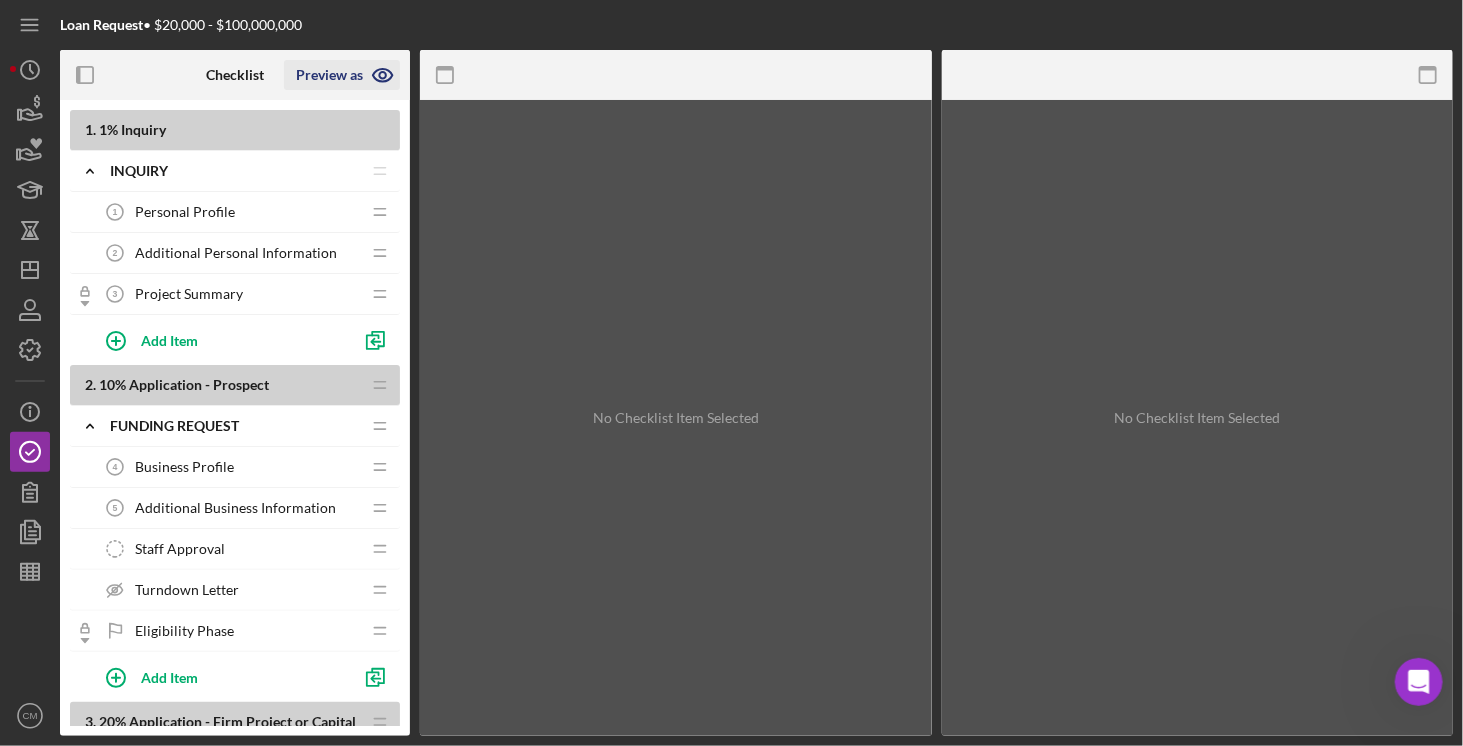 click 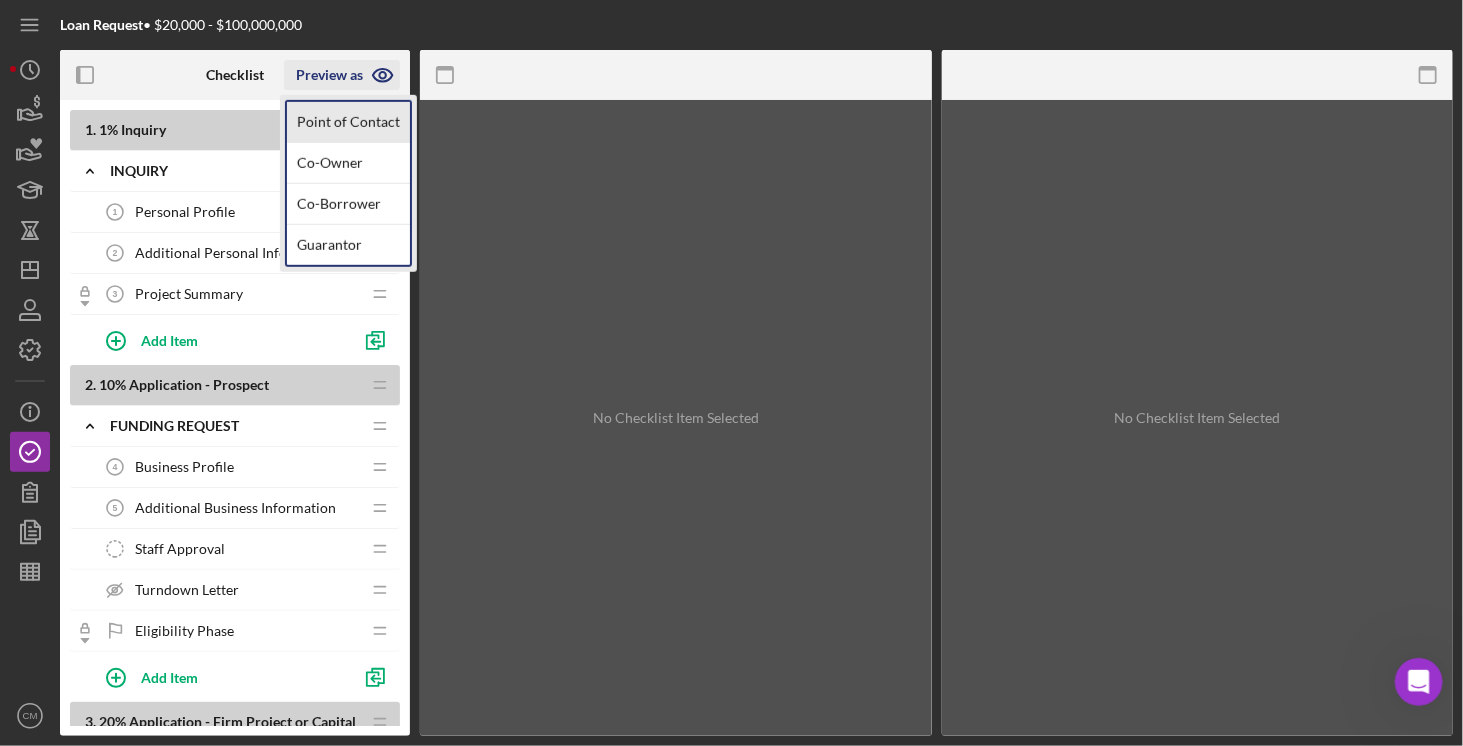 click on "Point of Contact" at bounding box center (348, 122) 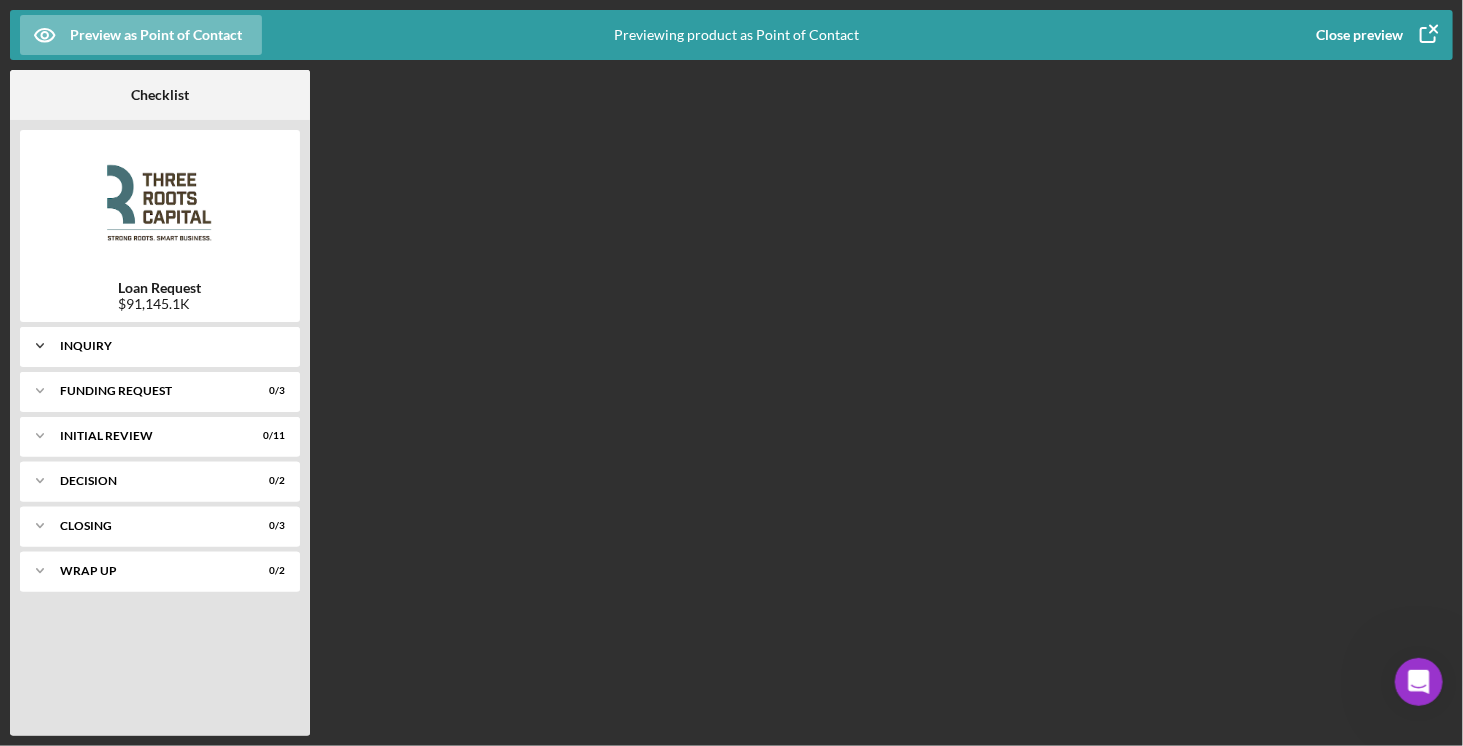 click on "Inquiry" at bounding box center (167, 346) 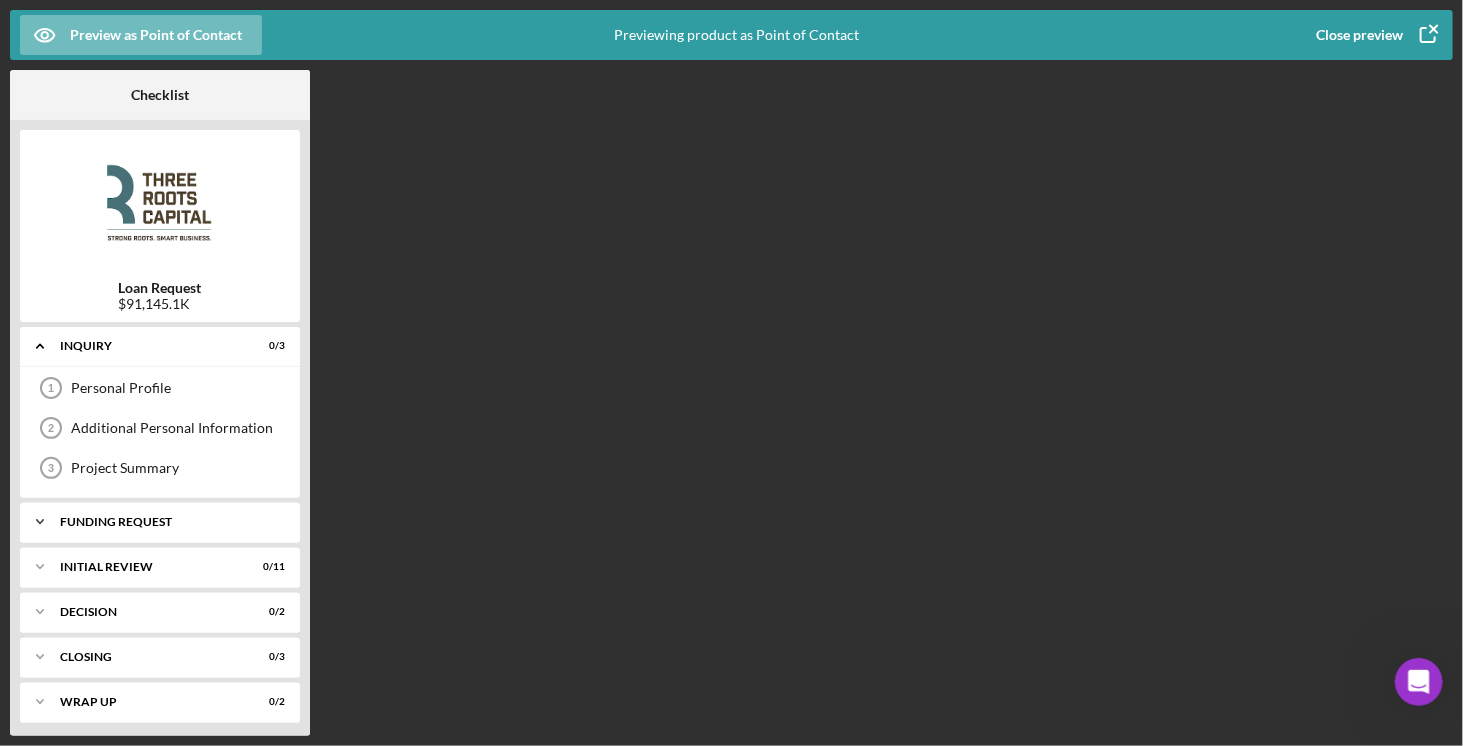click on "Icon/Expander" 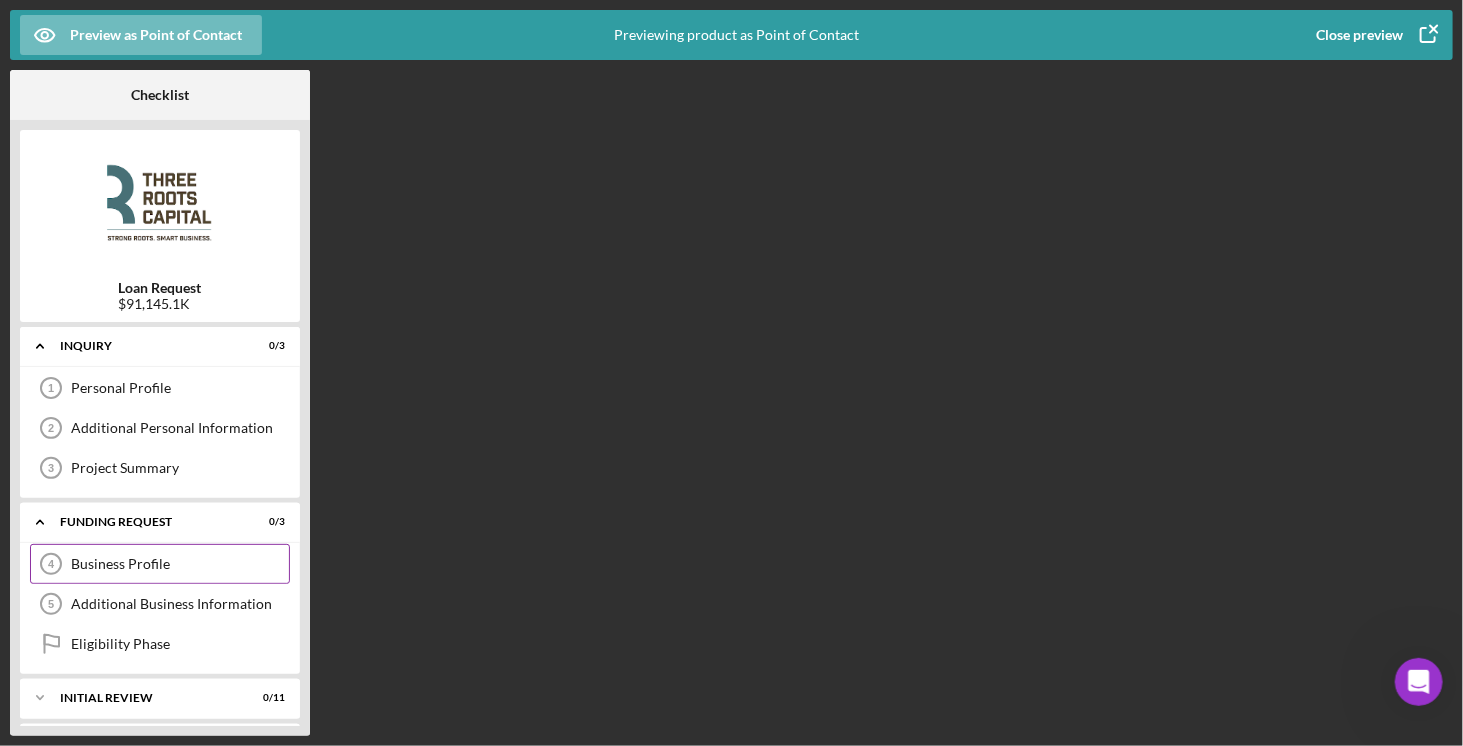 click on "Business Profile 4 Business Profile" at bounding box center [160, 564] 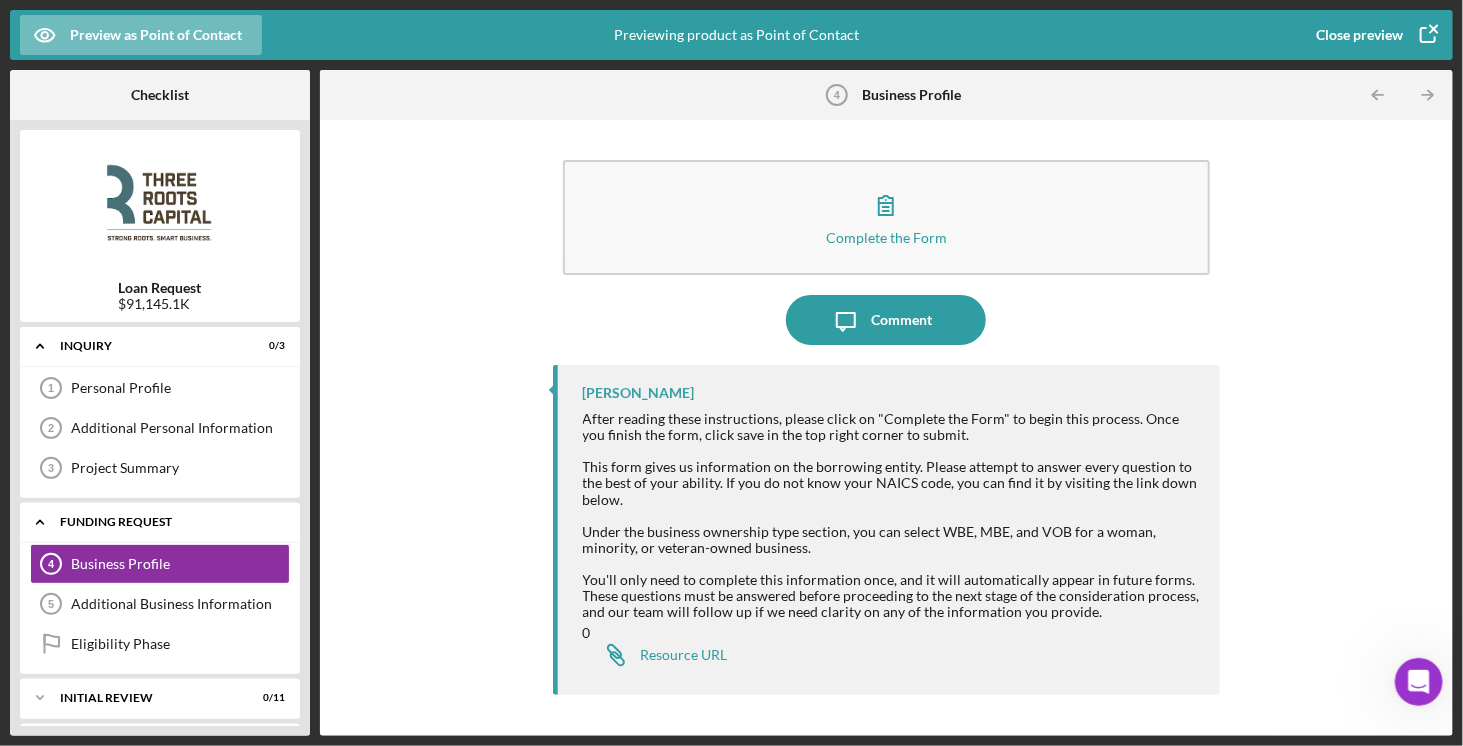 click 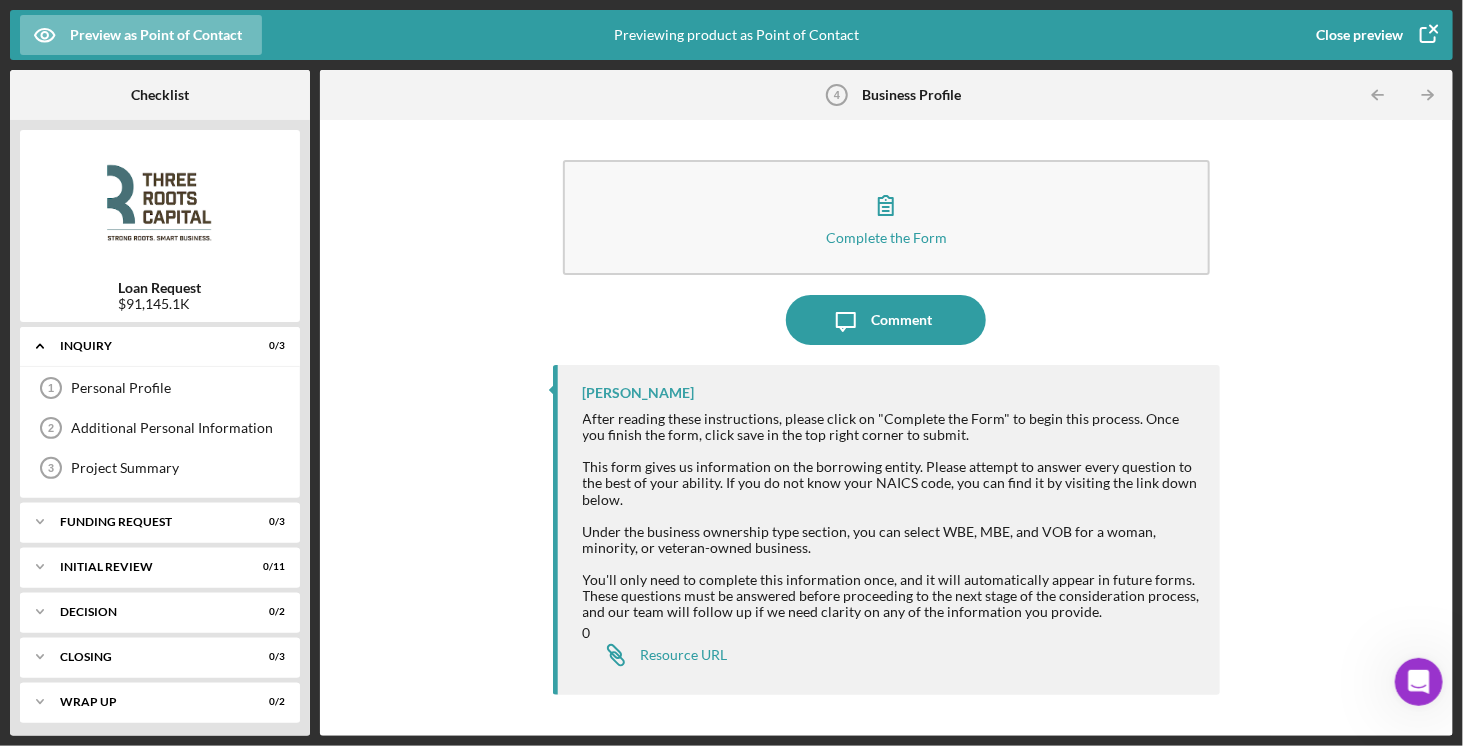 click on "Close preview" at bounding box center (1359, 35) 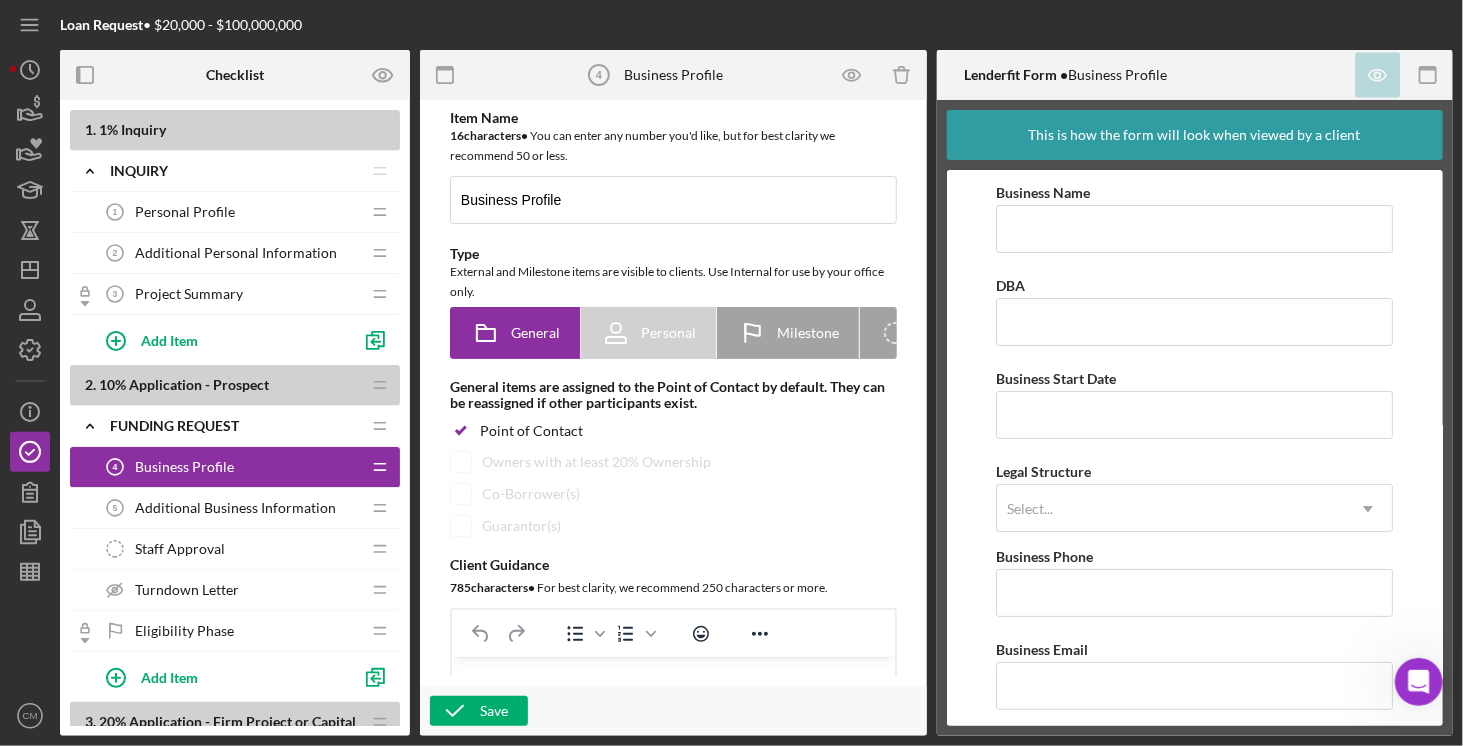 scroll, scrollTop: 0, scrollLeft: 0, axis: both 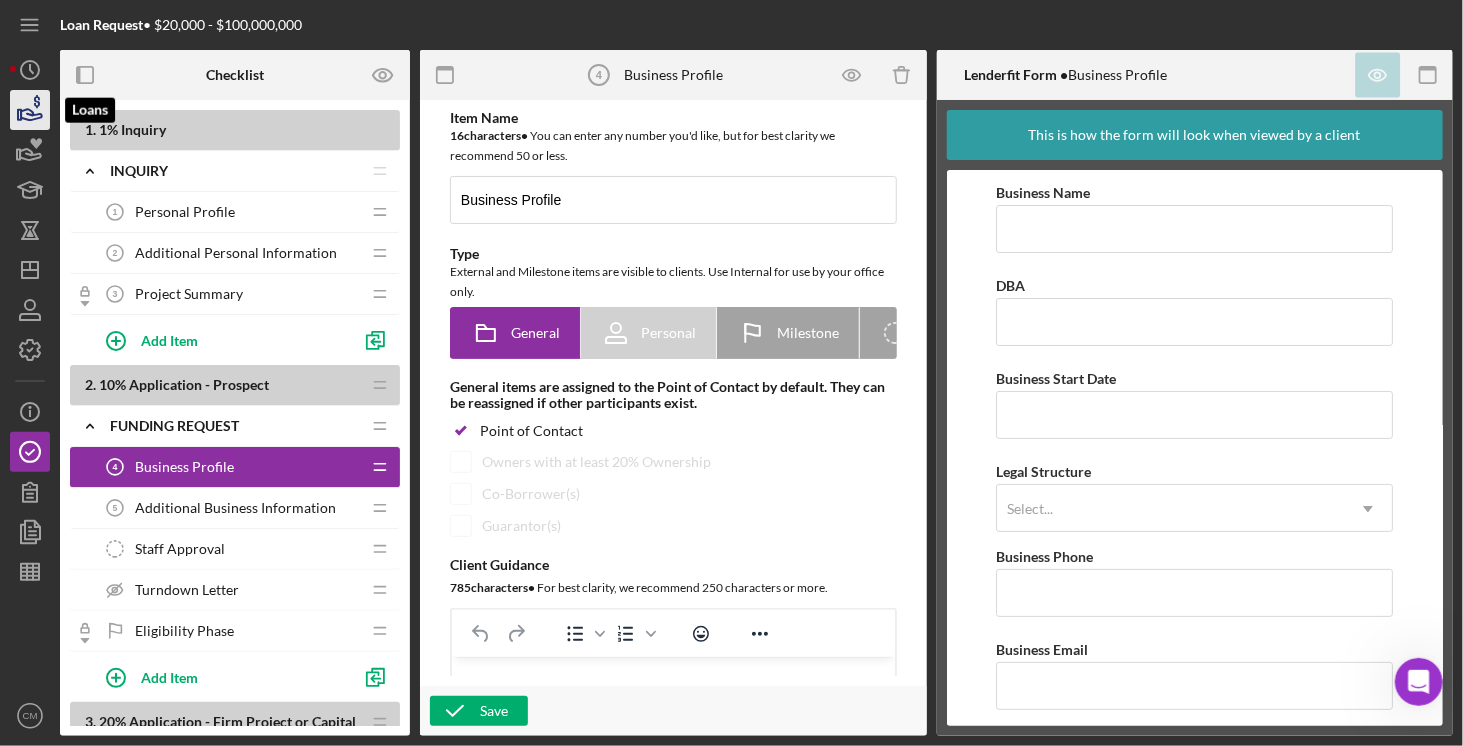 click 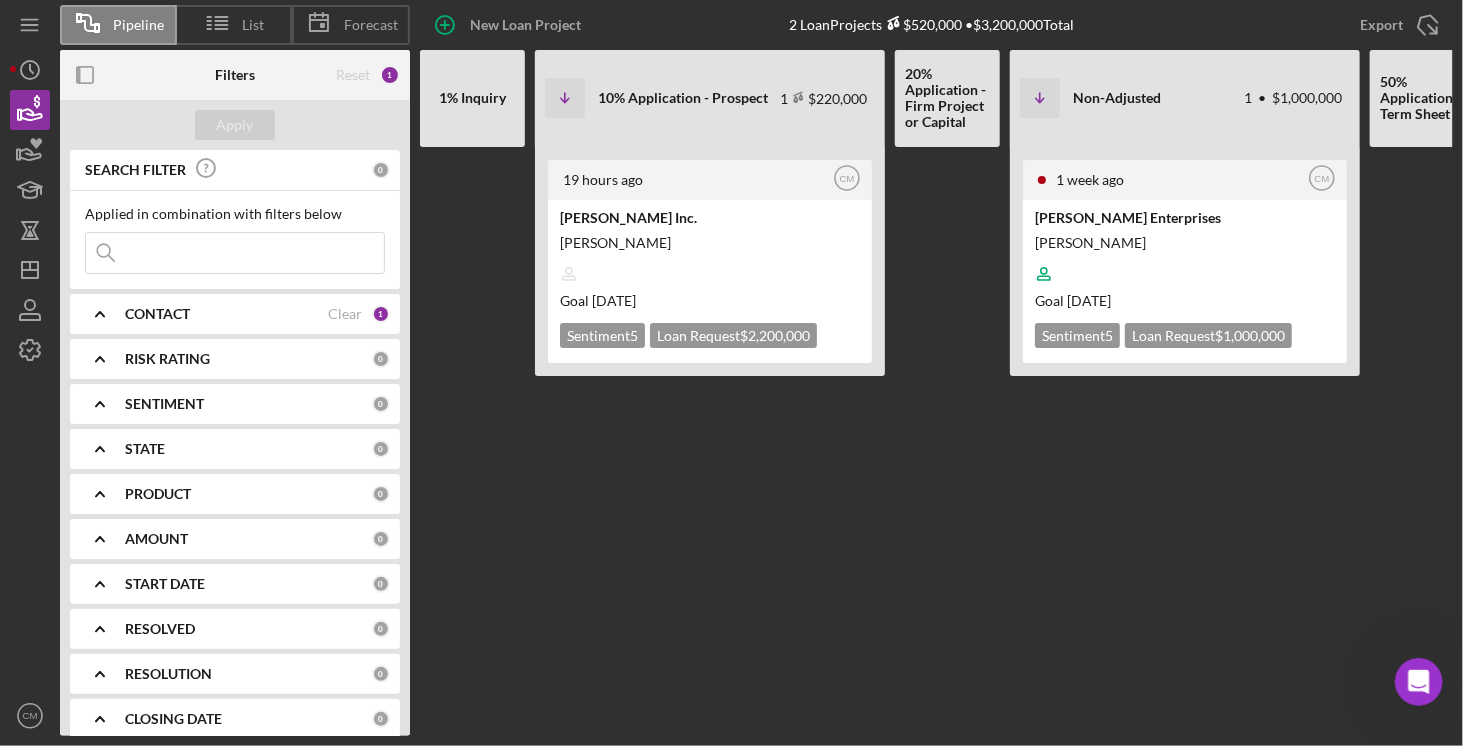 click on "Non-Adjusted 1 • $1,000,000" at bounding box center (1207, 98) 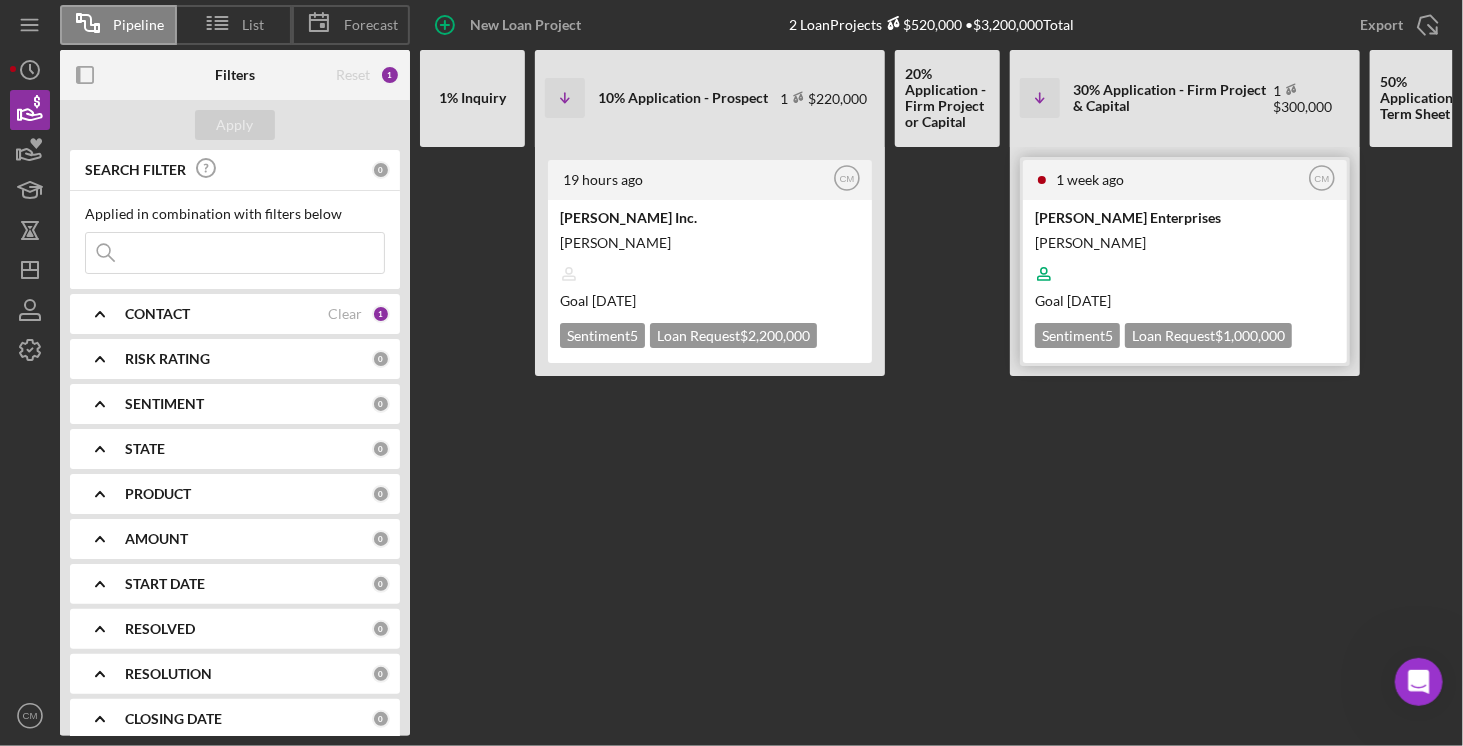 click on "[PERSON_NAME] Enterprises" at bounding box center [1183, 217] 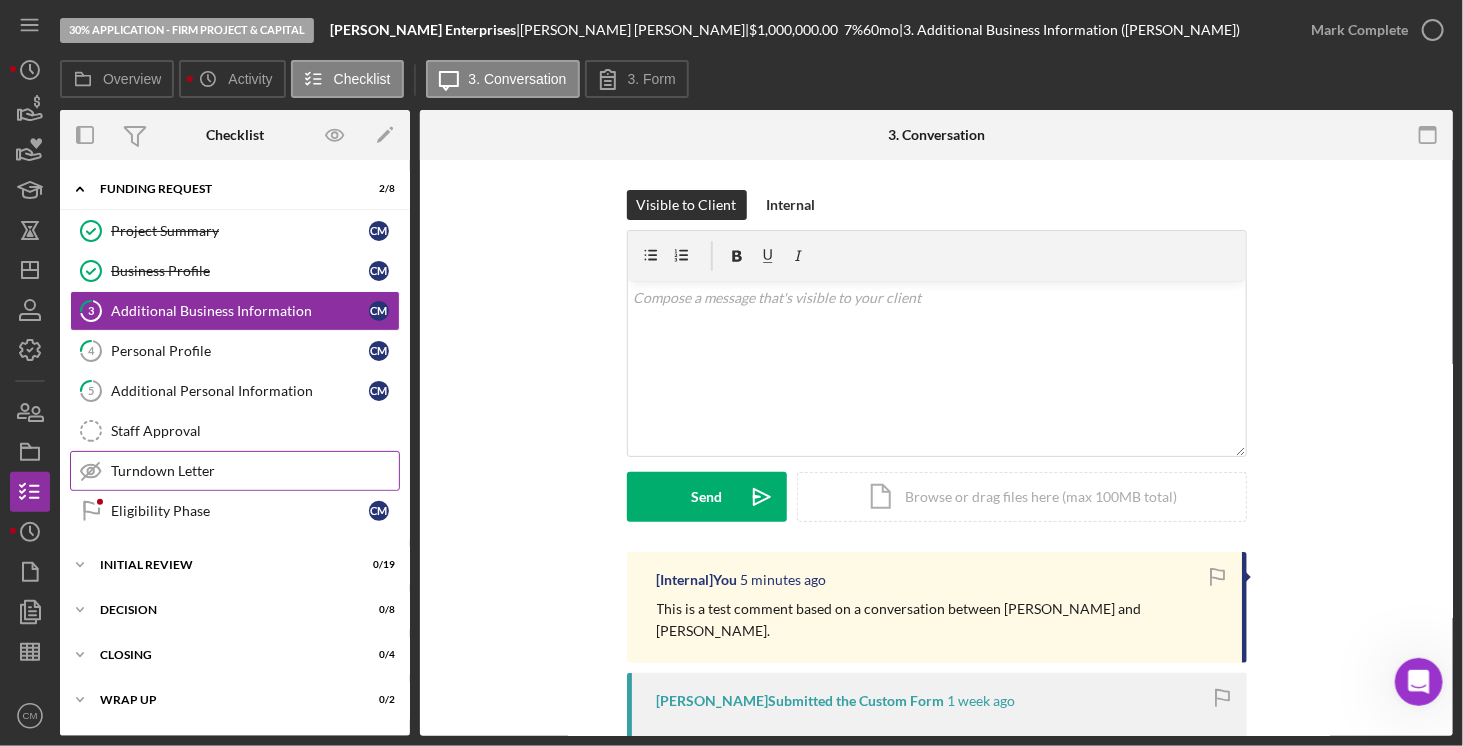 click on "Turndown Letter Turndown Letter" at bounding box center (235, 471) 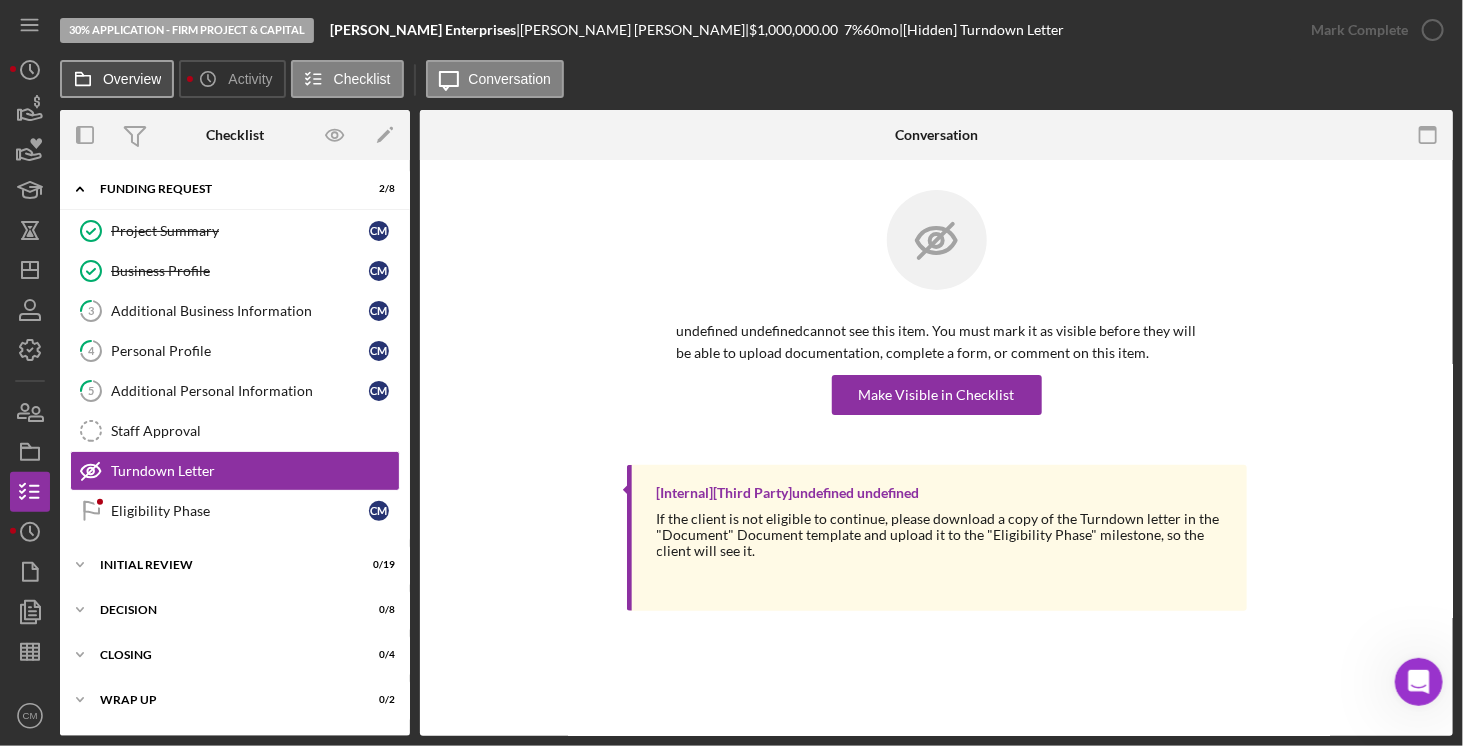 click on "Overview" at bounding box center [117, 79] 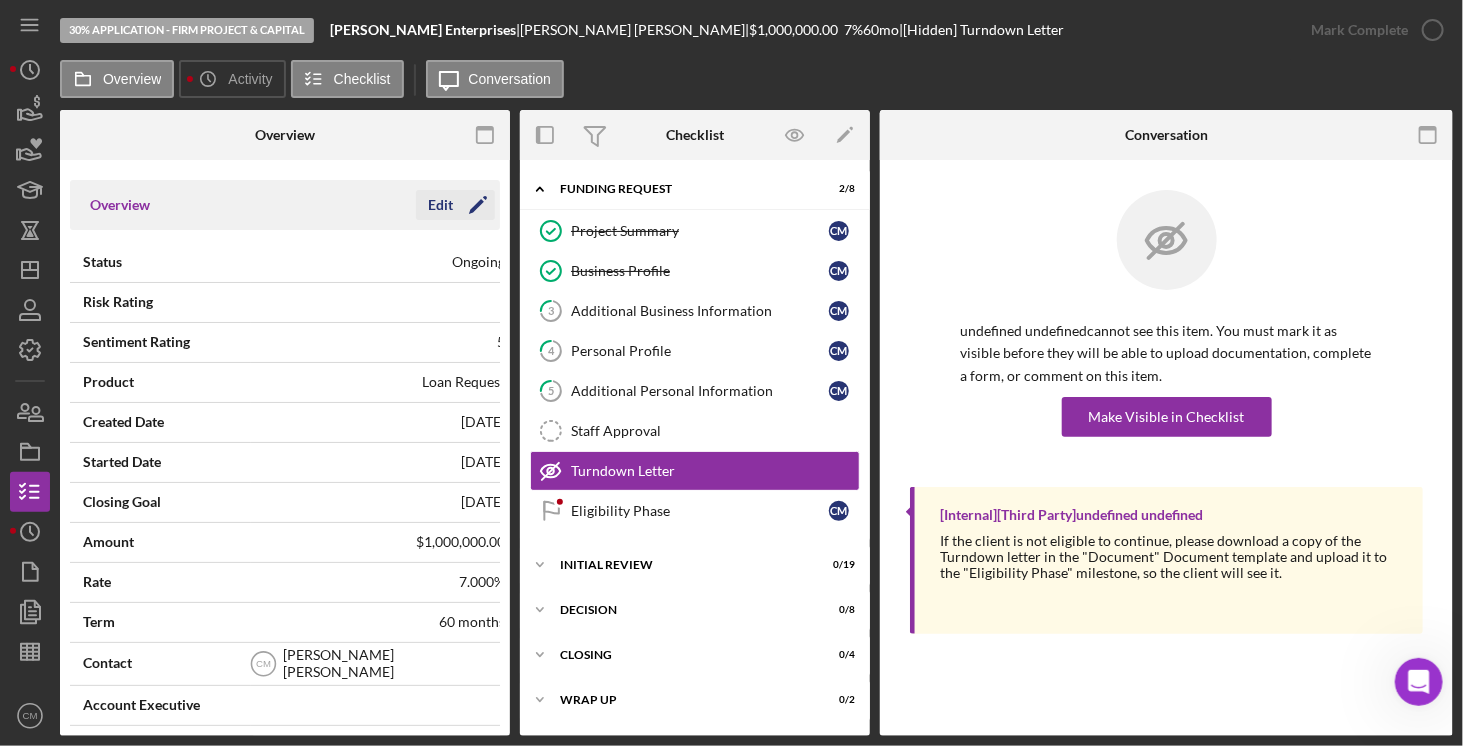 click on "Icon/Edit" 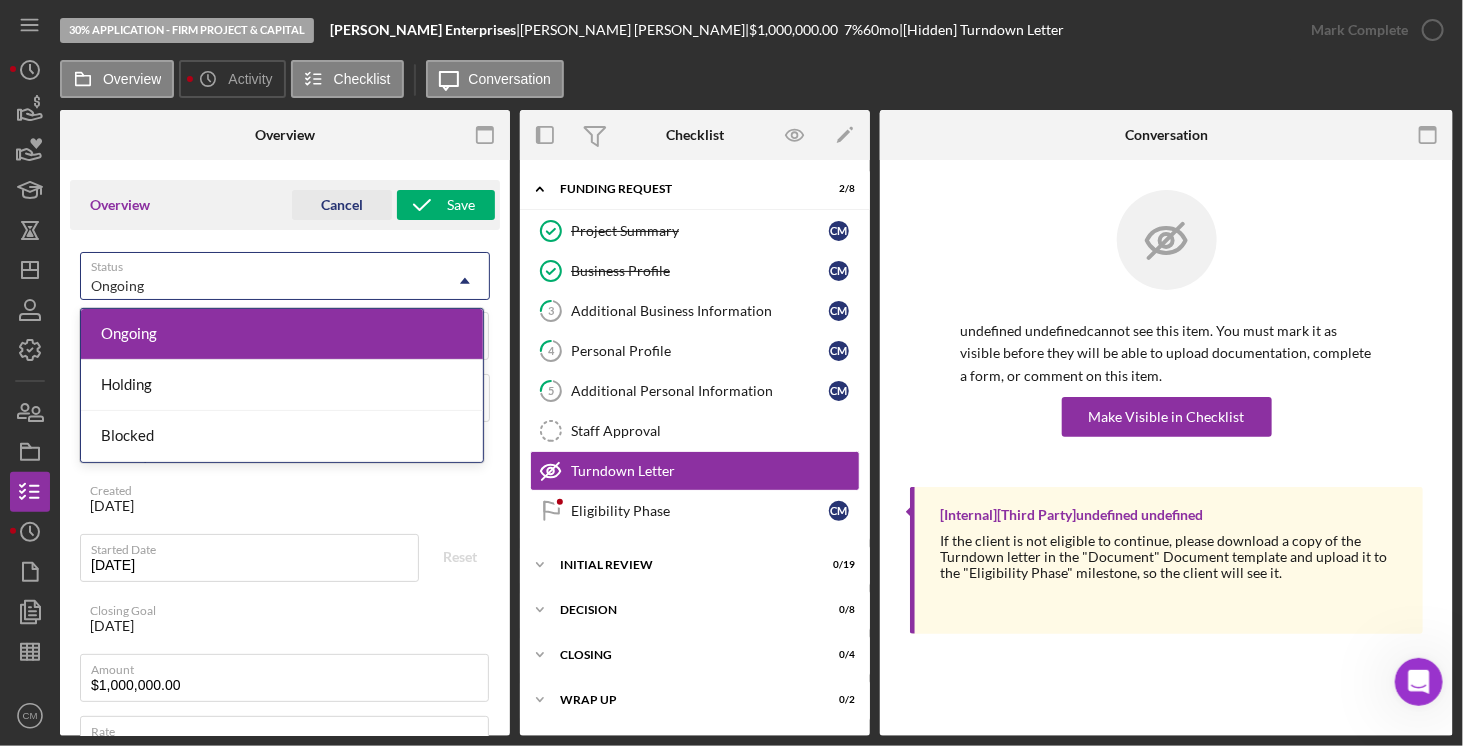 click on "Icon/Dropdown Arrow" 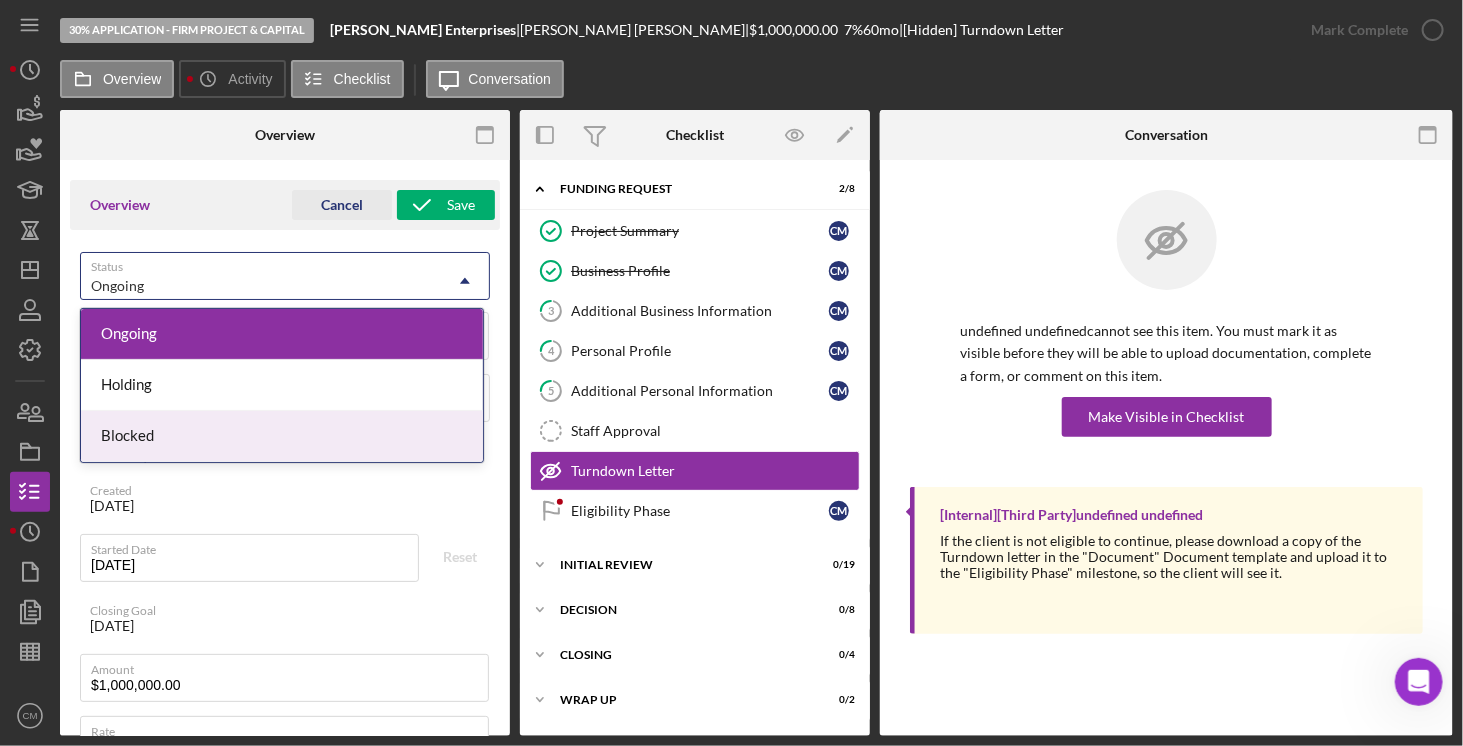 click on "Blocked" at bounding box center (282, 436) 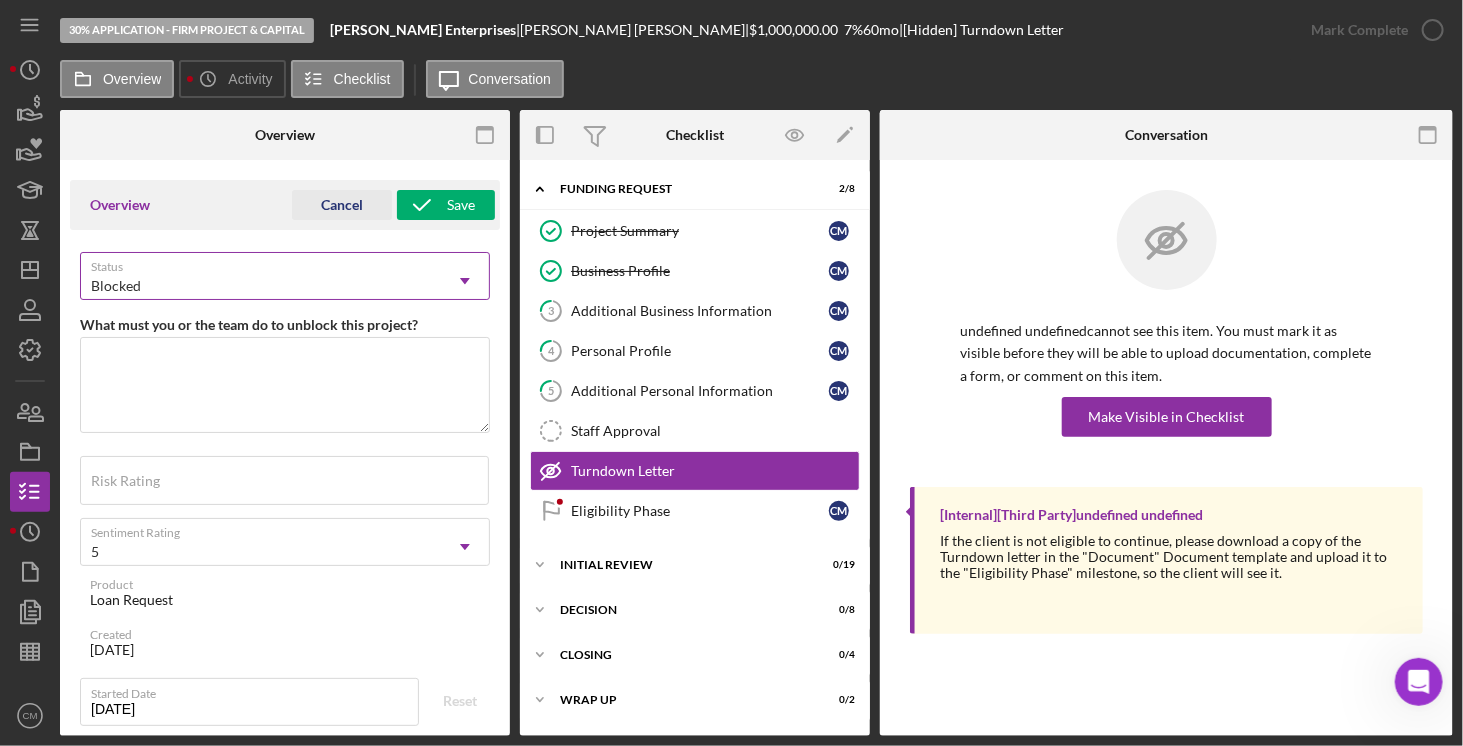 click on "Icon/Dropdown Arrow" 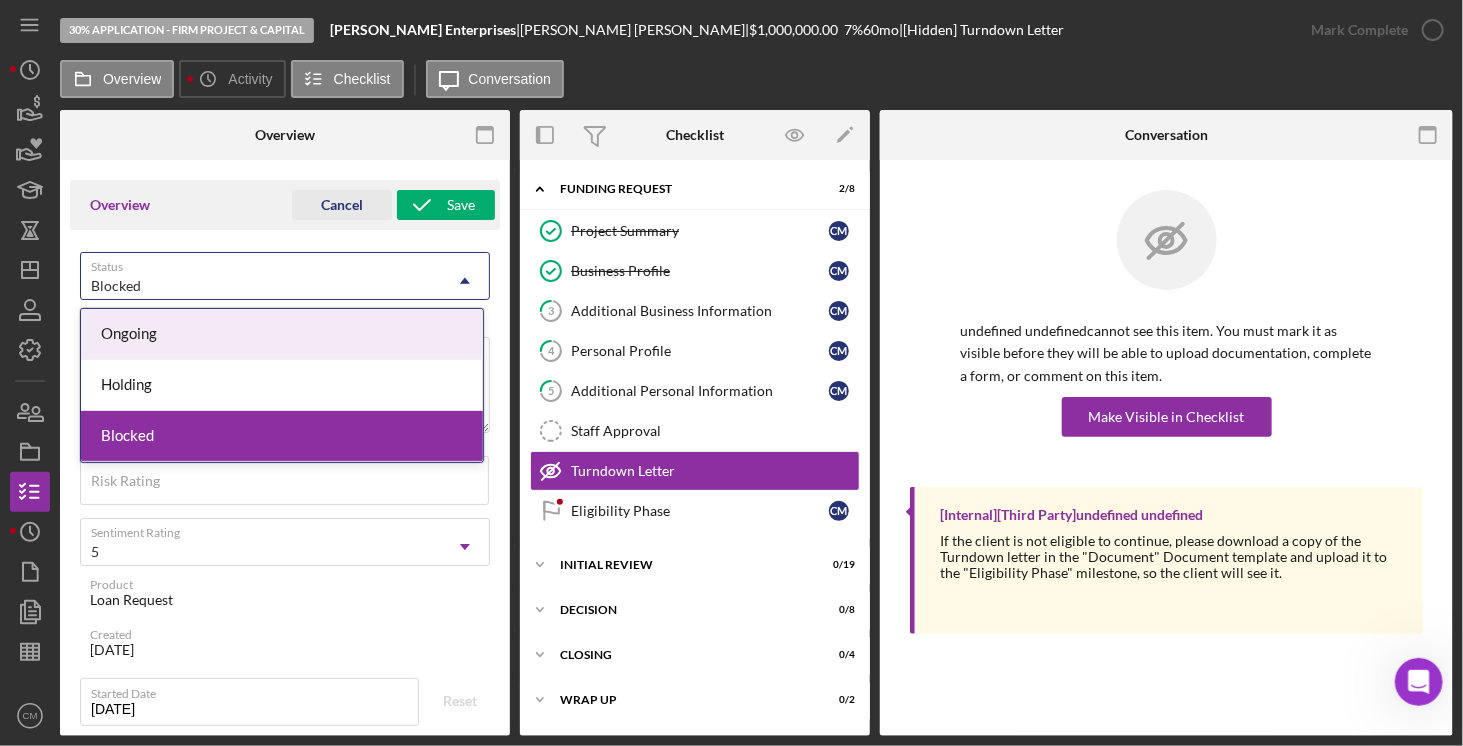 click on "Ongoing" at bounding box center (282, 334) 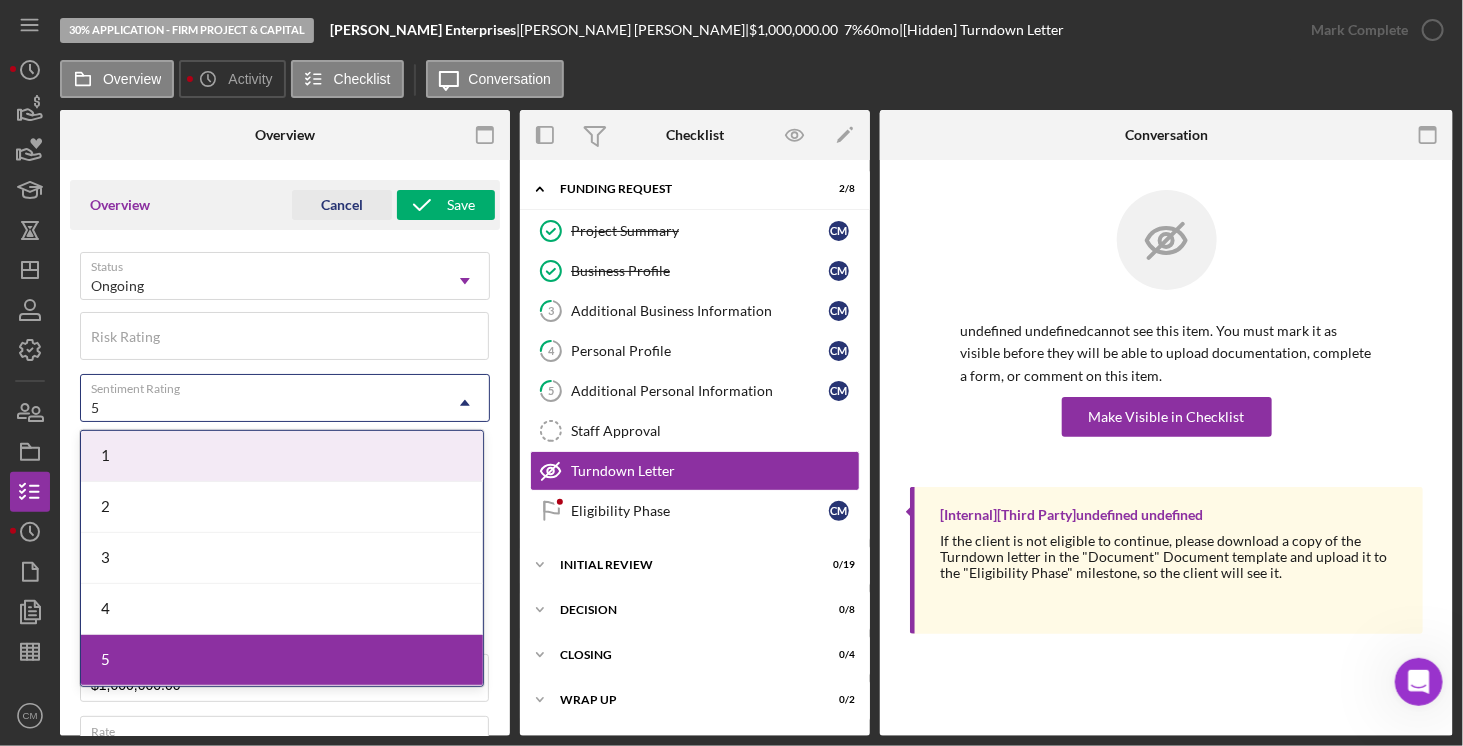 click on "5" at bounding box center (261, 408) 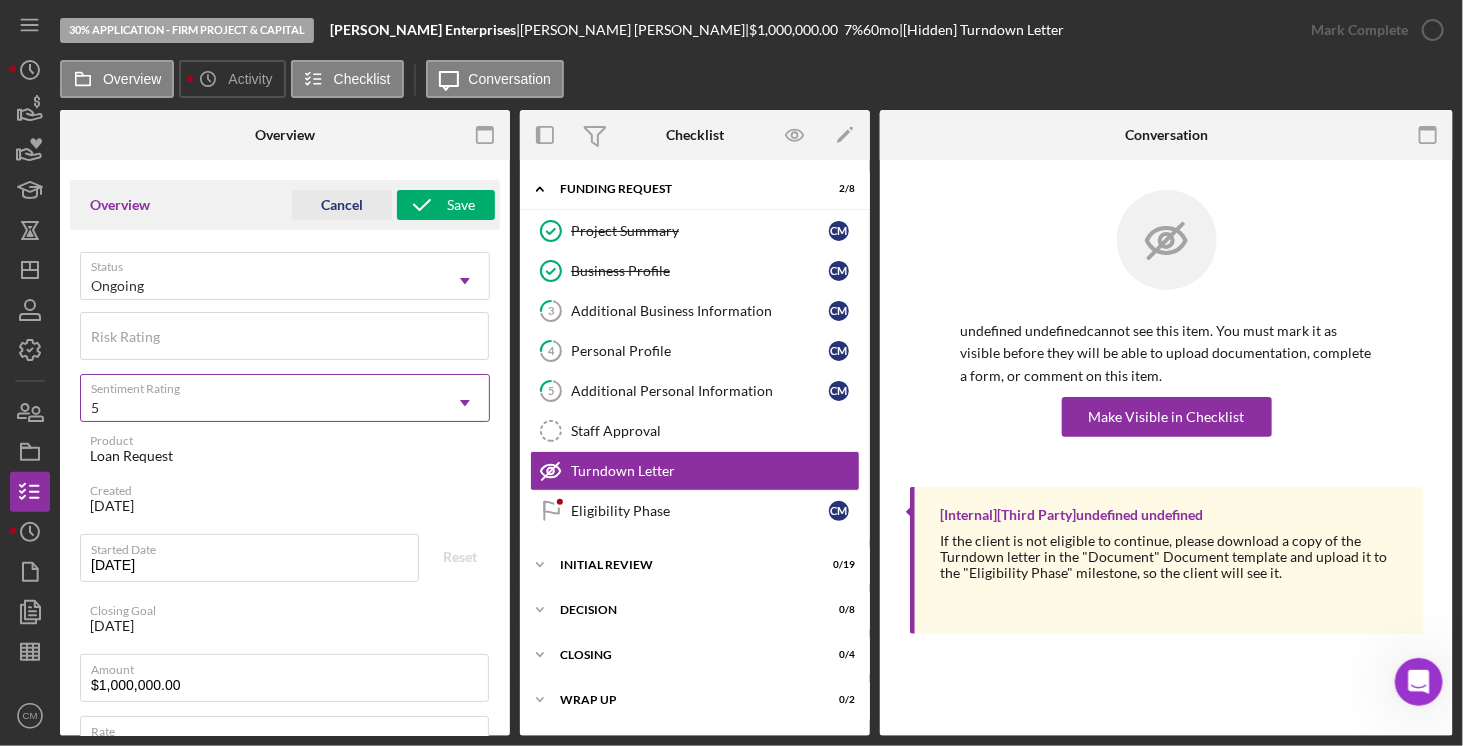 click on "5" at bounding box center (261, 408) 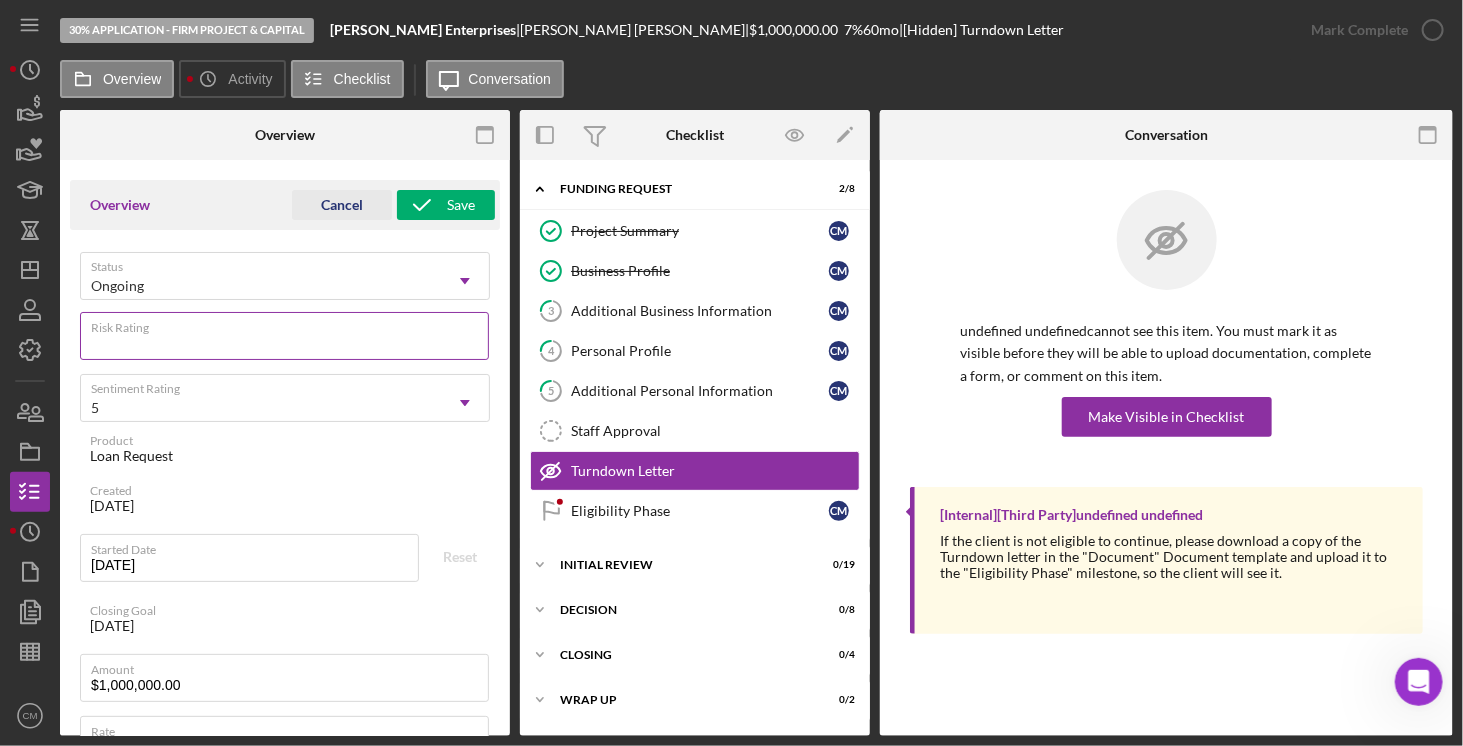 click on "Risk Rating" at bounding box center (284, 336) 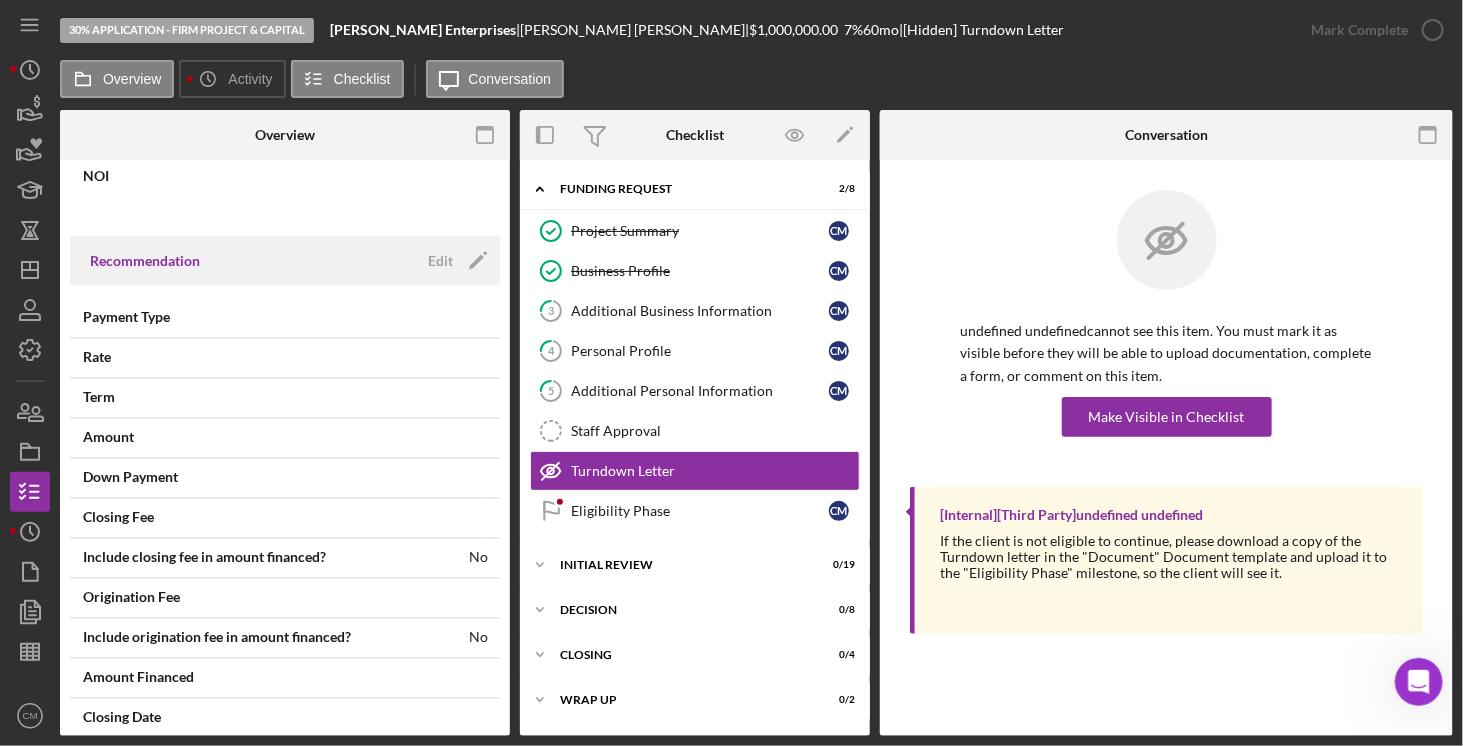 scroll, scrollTop: 1584, scrollLeft: 0, axis: vertical 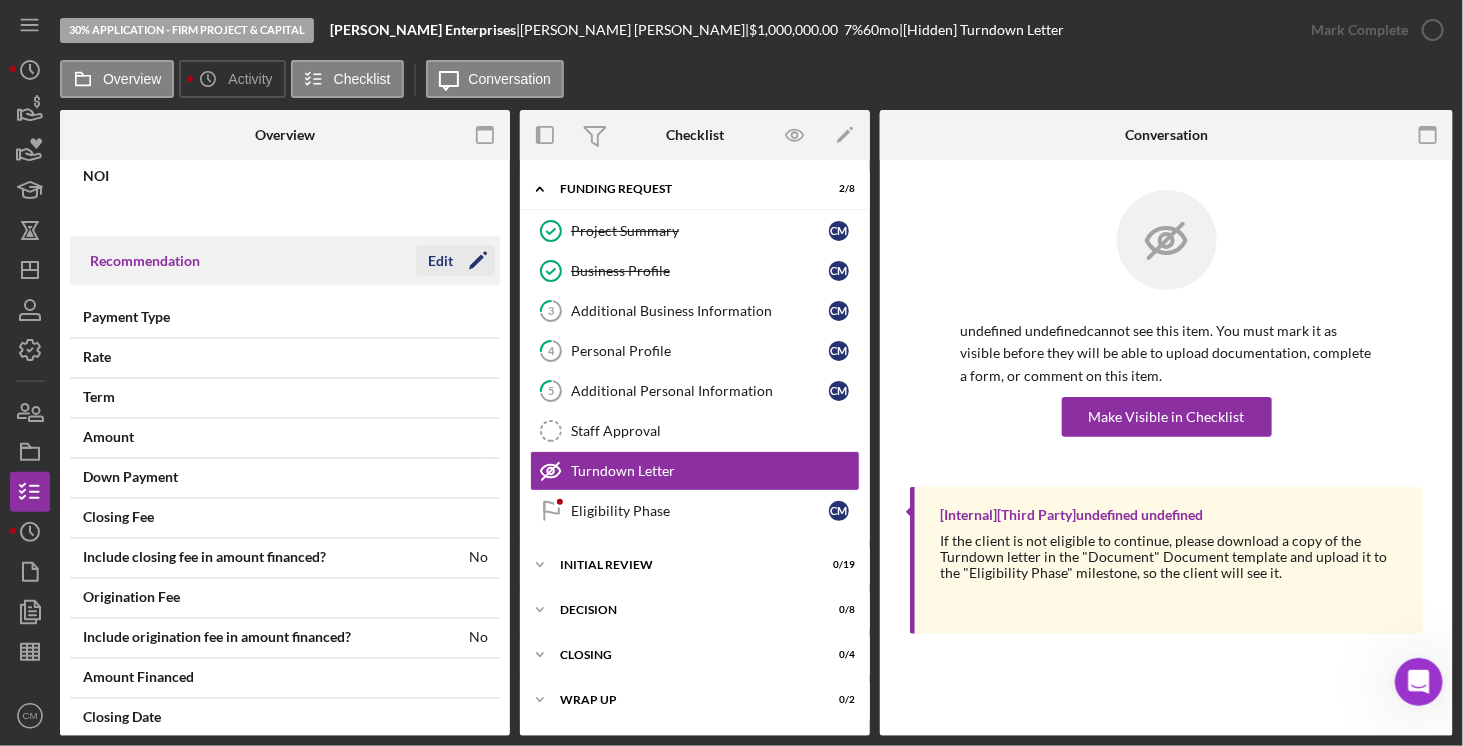 click on "Edit" at bounding box center (440, 261) 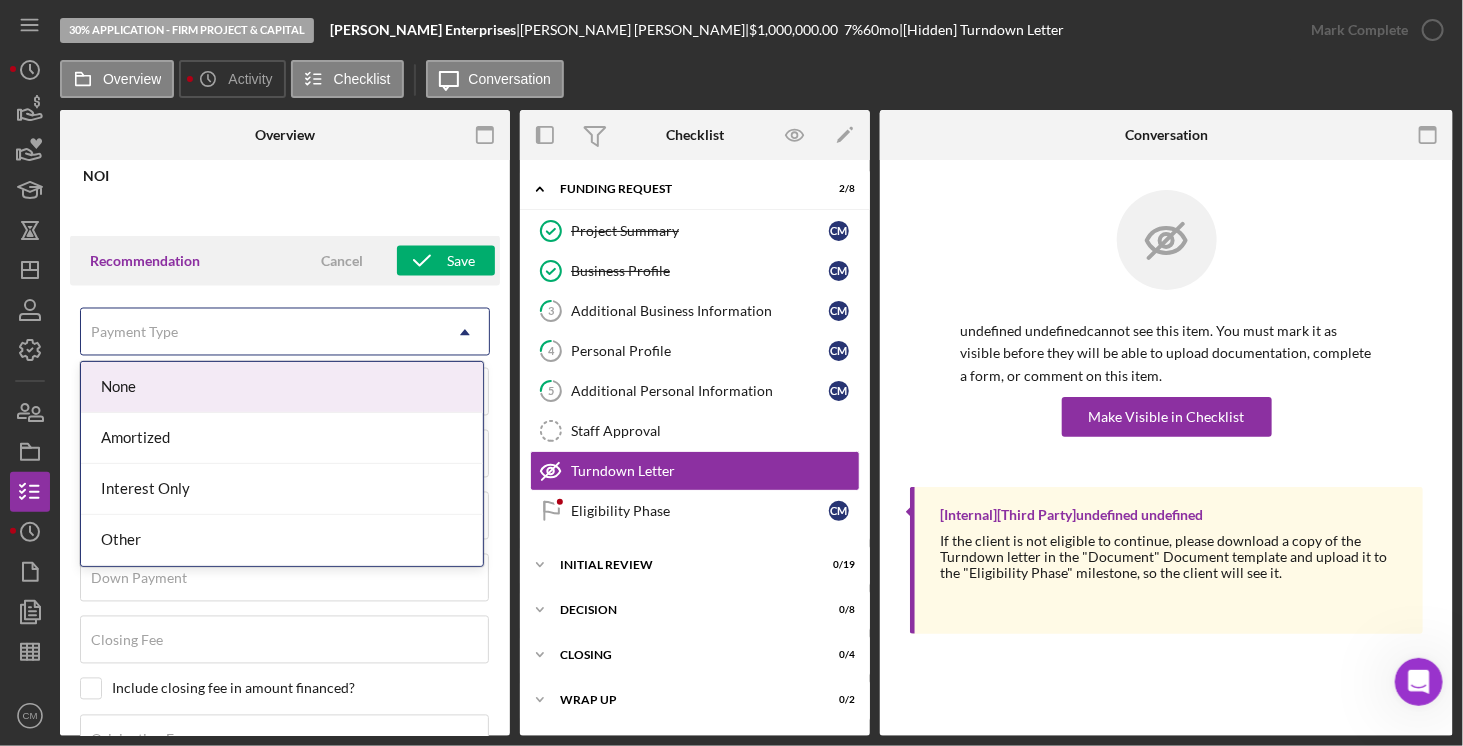 click on "Payment Type" at bounding box center (261, 333) 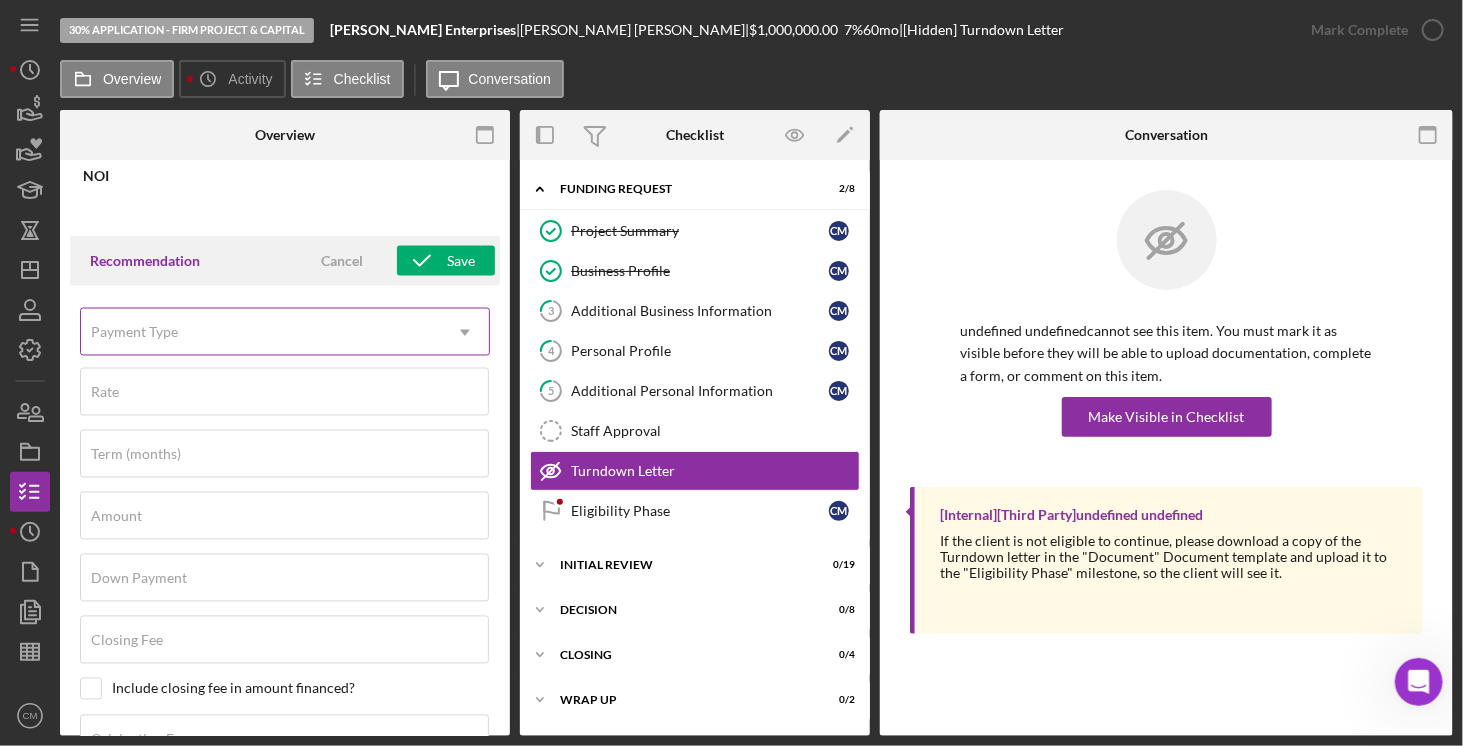 click on "Payment Type" at bounding box center (261, 333) 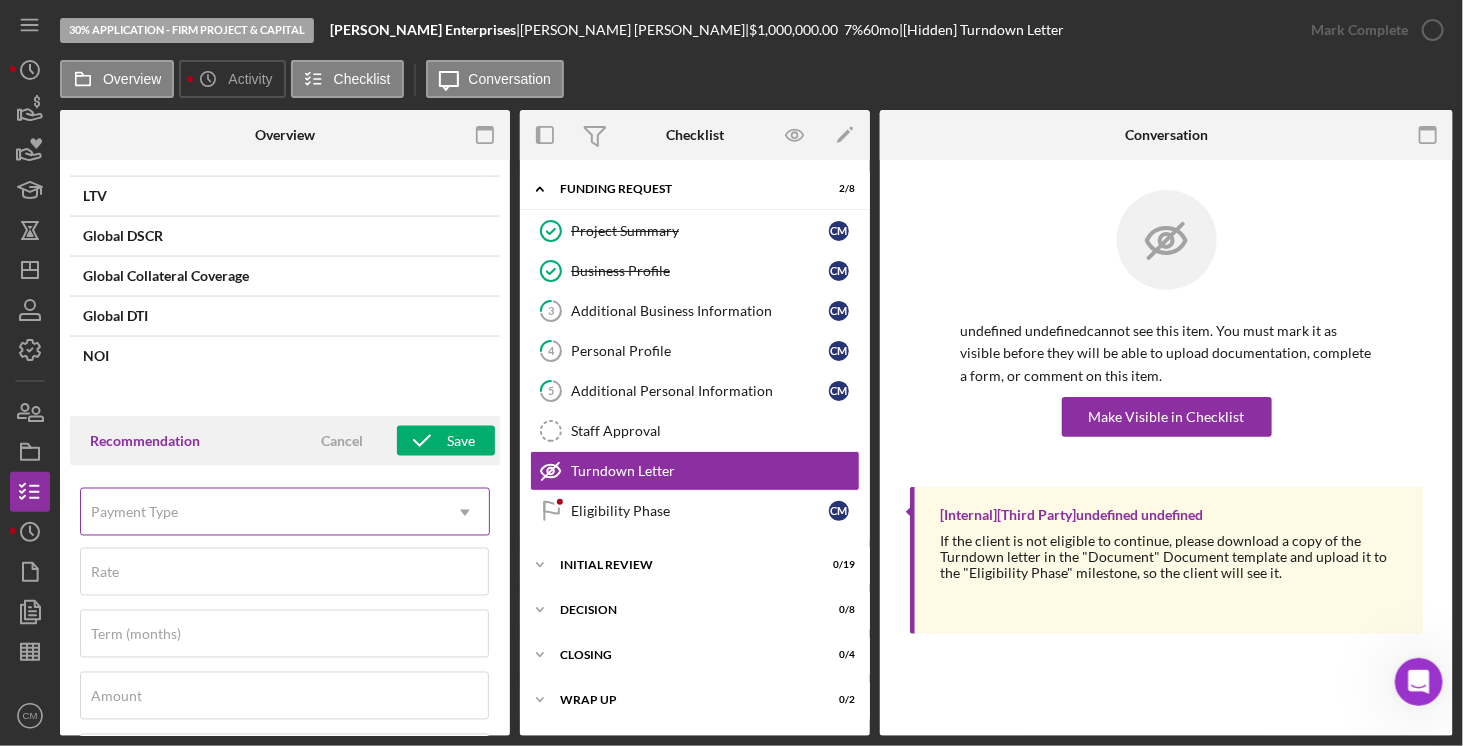 scroll, scrollTop: 1405, scrollLeft: 0, axis: vertical 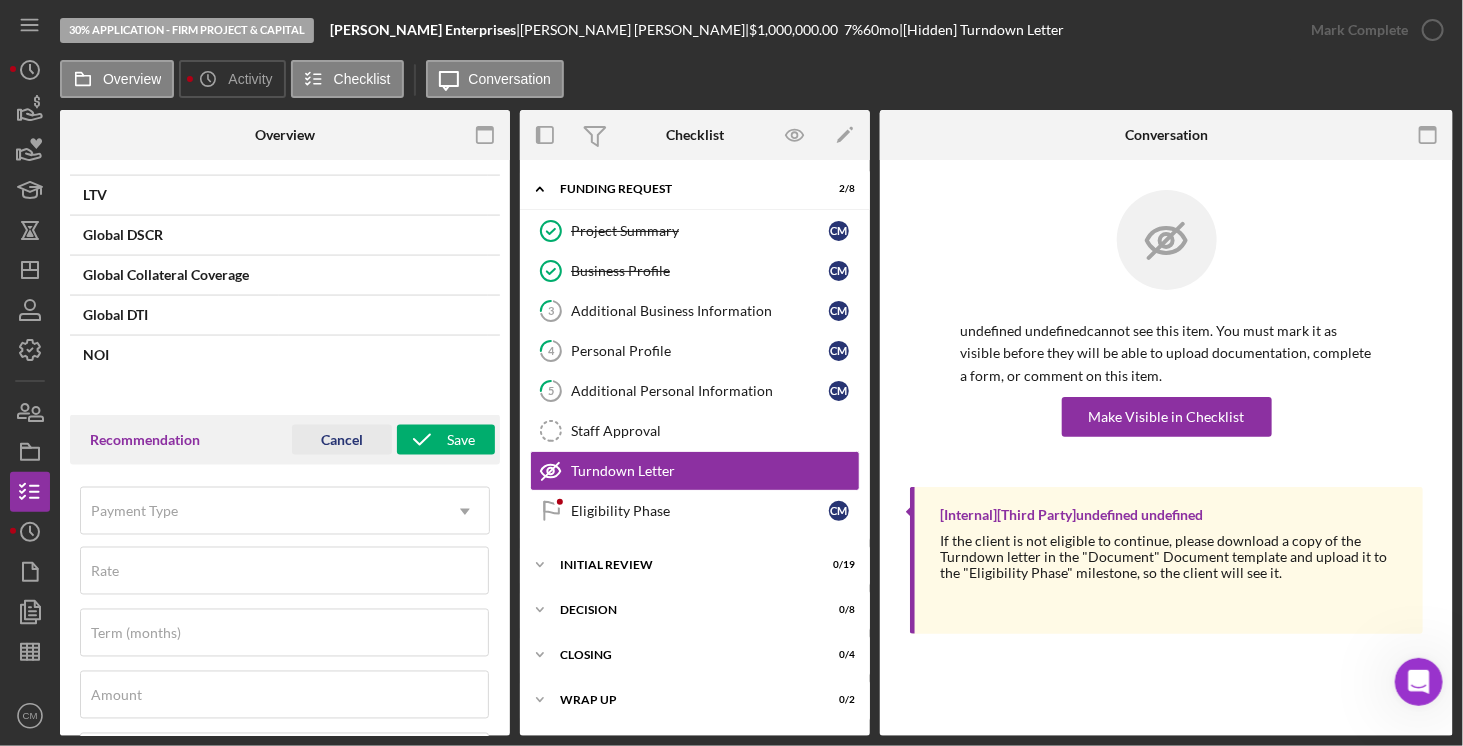 click on "Cancel" at bounding box center (342, 440) 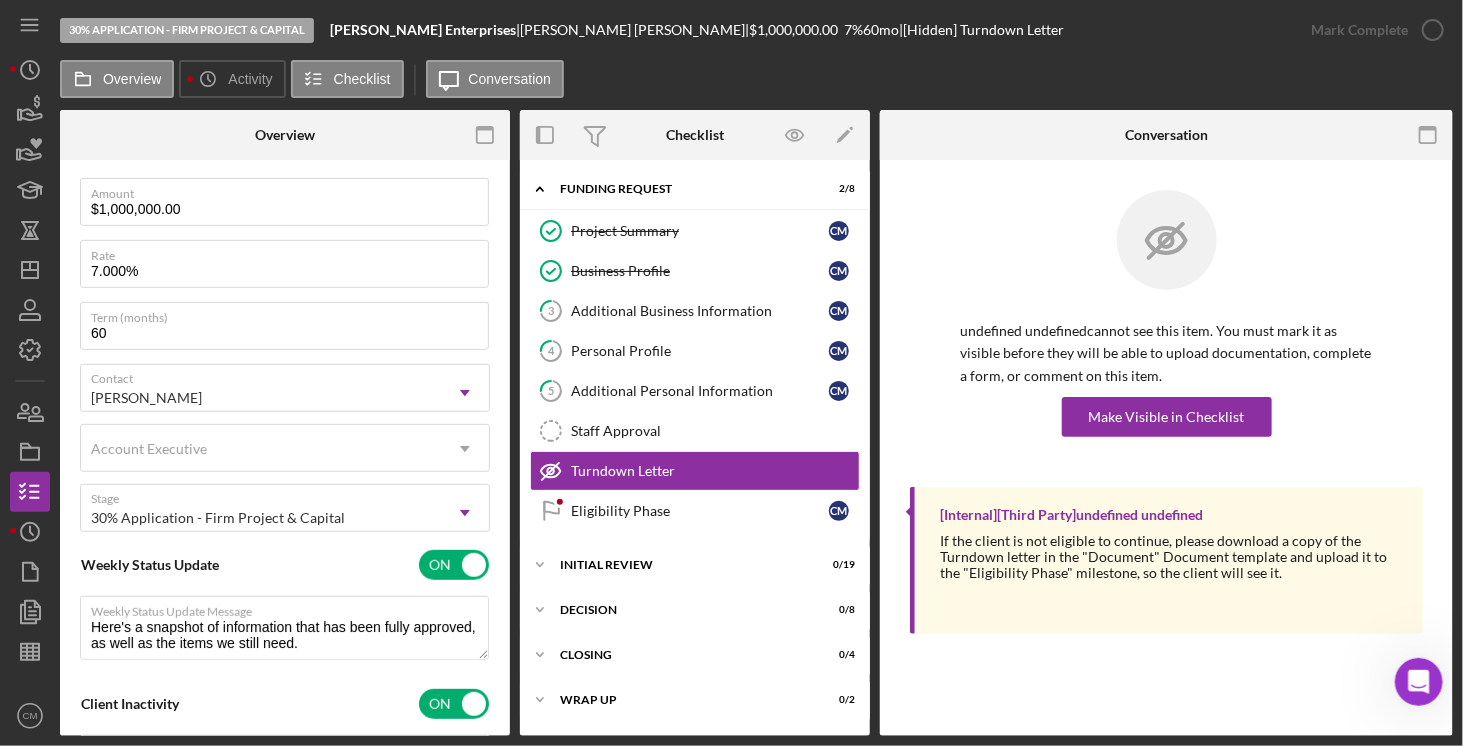 scroll, scrollTop: 475, scrollLeft: 0, axis: vertical 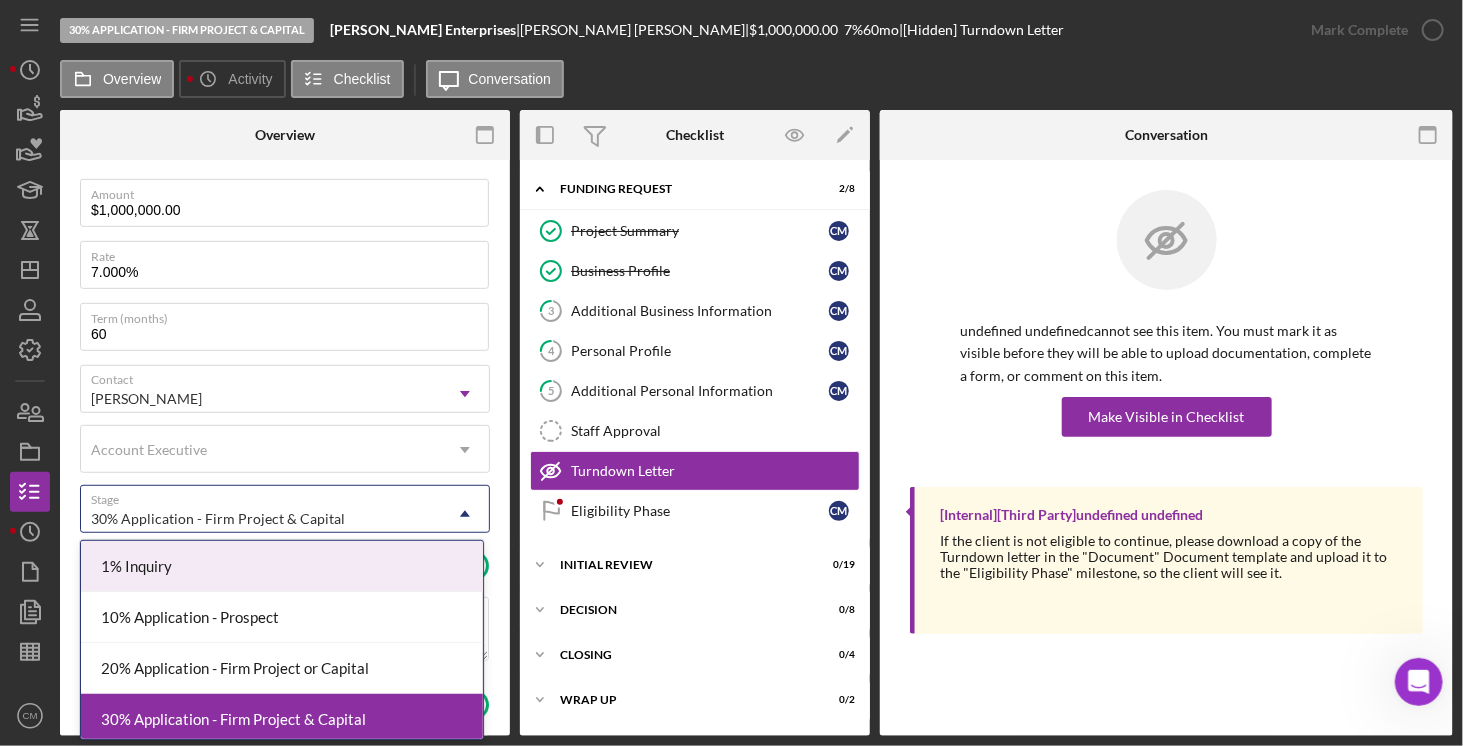 click on "30% Application - Firm Project & Capital" at bounding box center (218, 519) 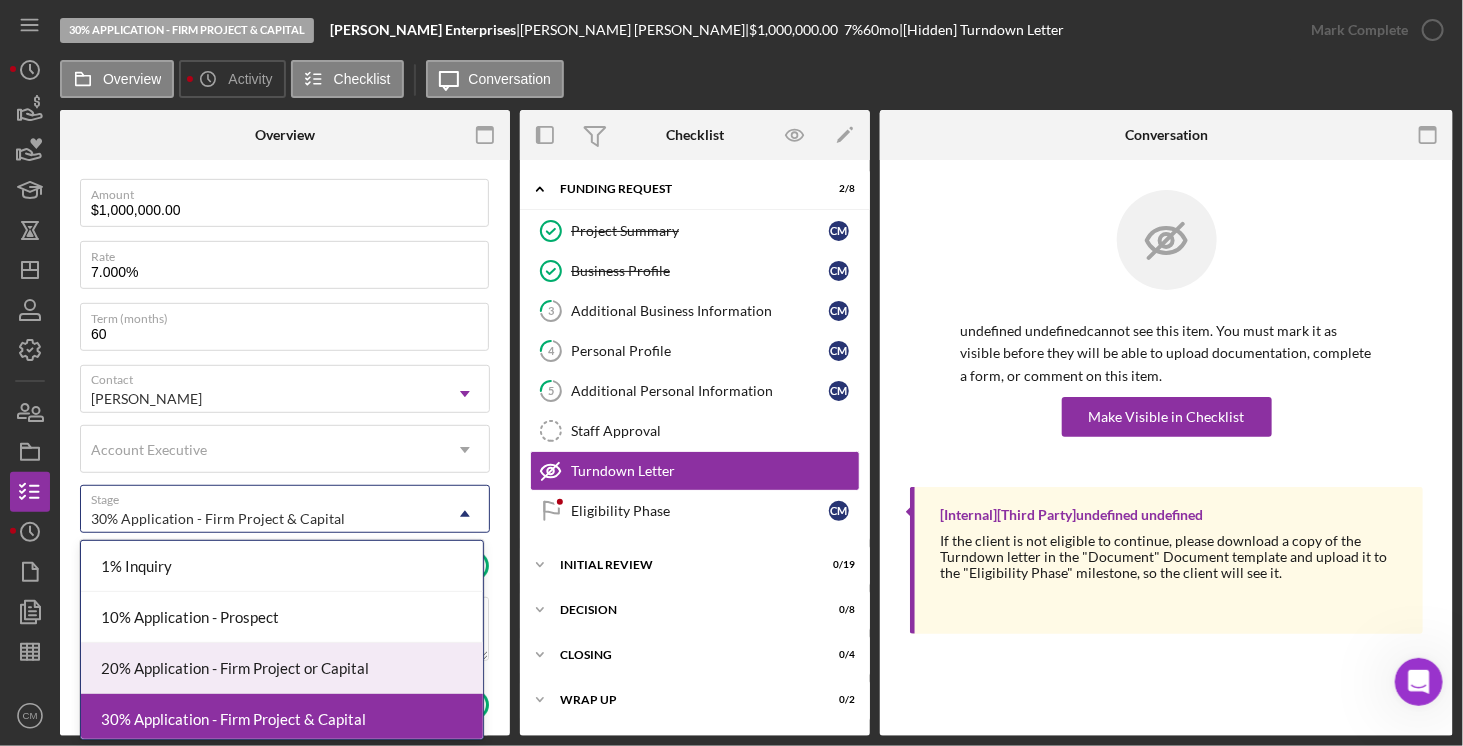 scroll, scrollTop: 0, scrollLeft: 0, axis: both 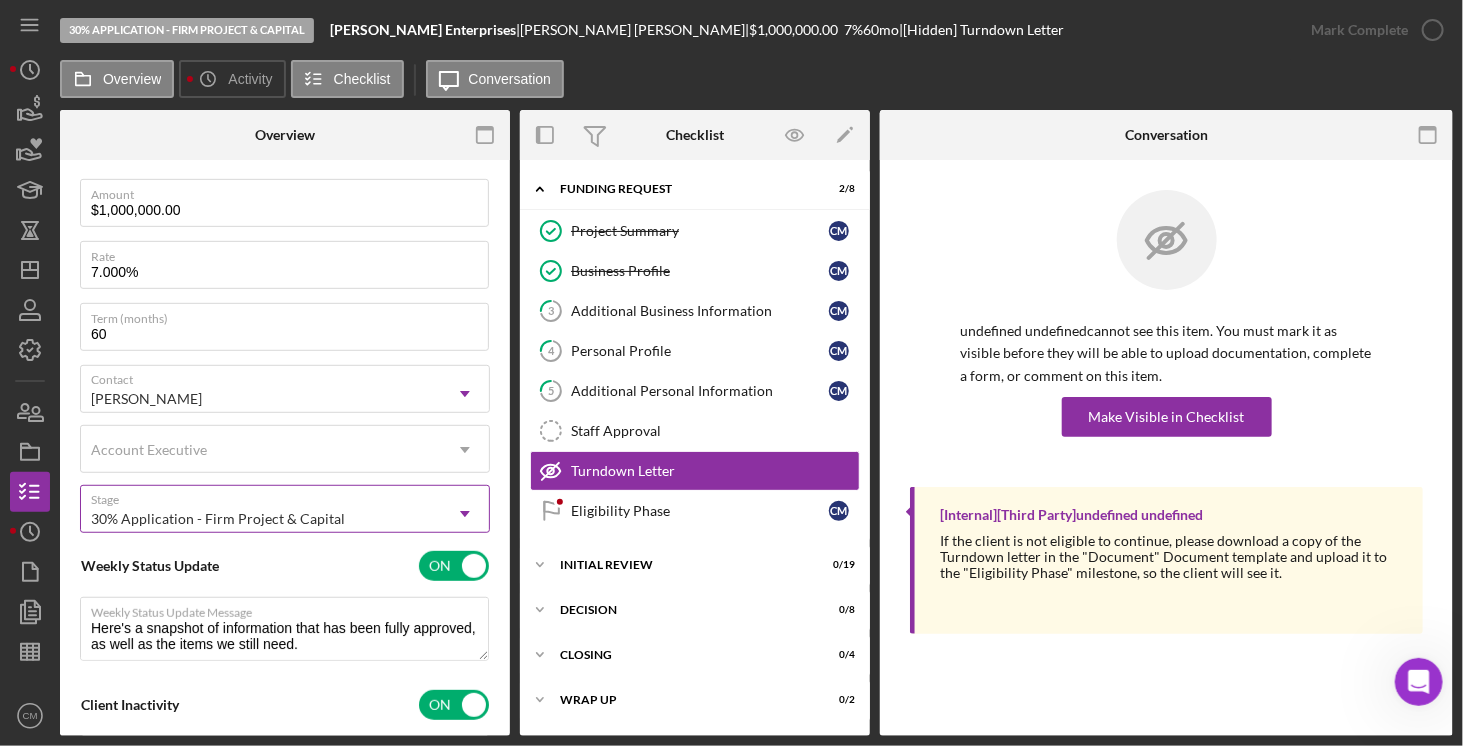 type on "Here's a snapshot of information that has been fully approved, as well as the items we still need.
If you've worked up to a milestone (purple) item, then the ball is our court. We'll respond as soon as we can." 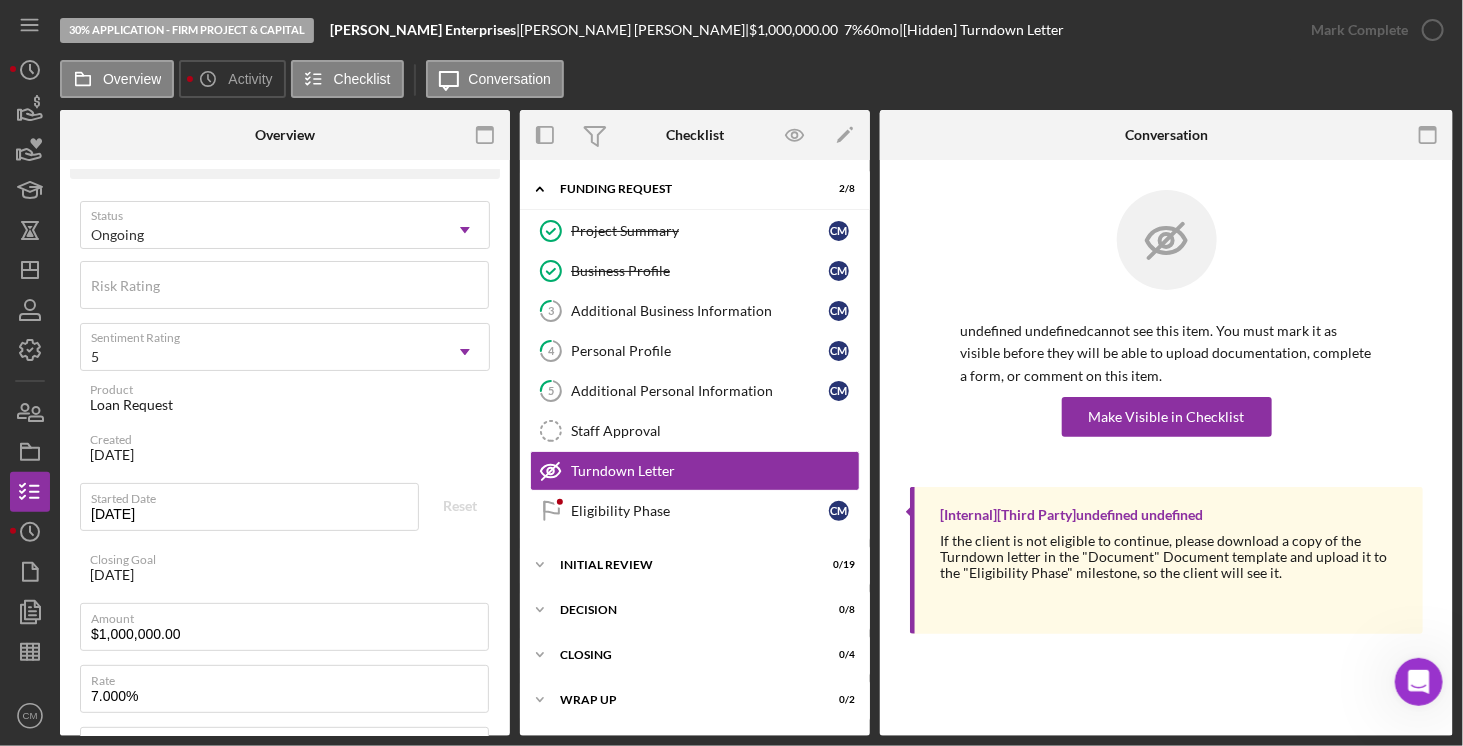 scroll, scrollTop: 0, scrollLeft: 0, axis: both 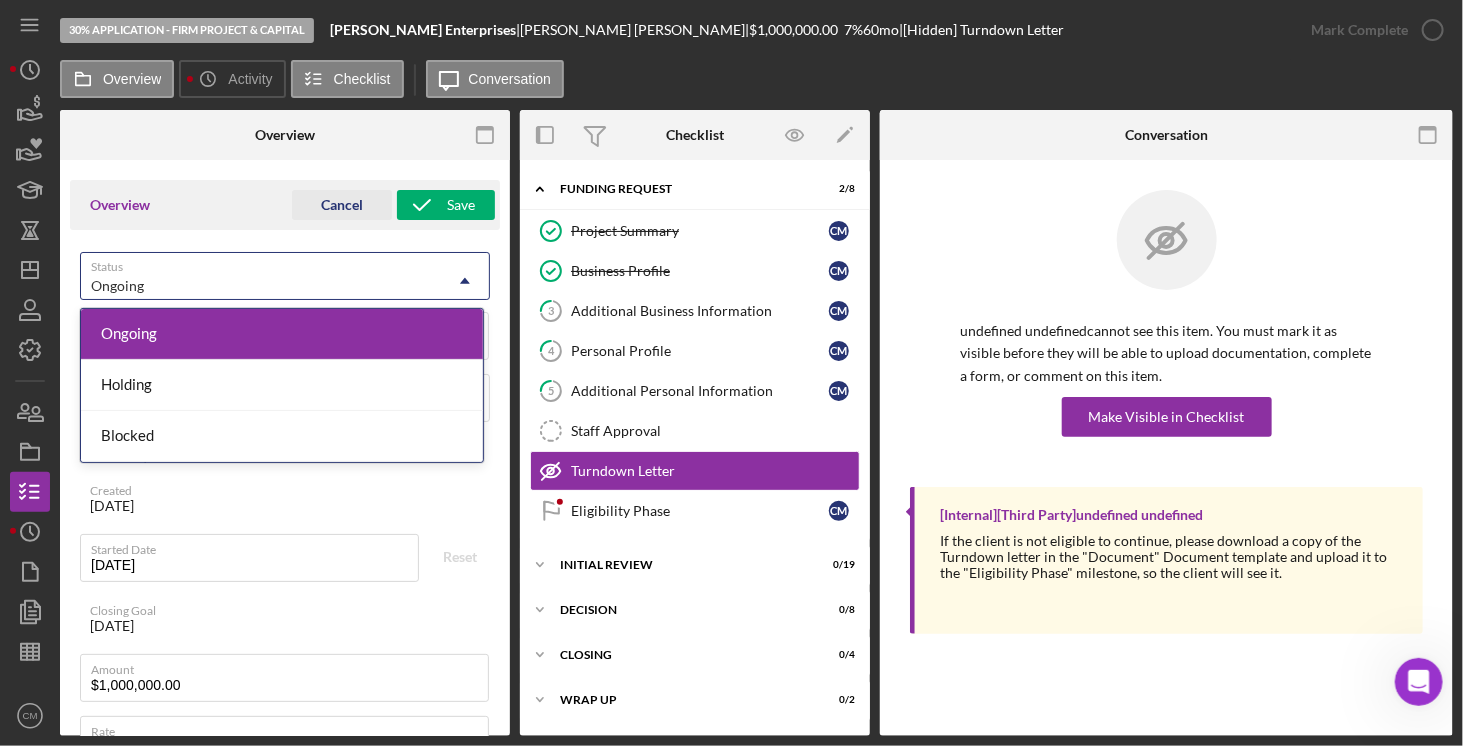 click on "Ongoing" at bounding box center [261, 286] 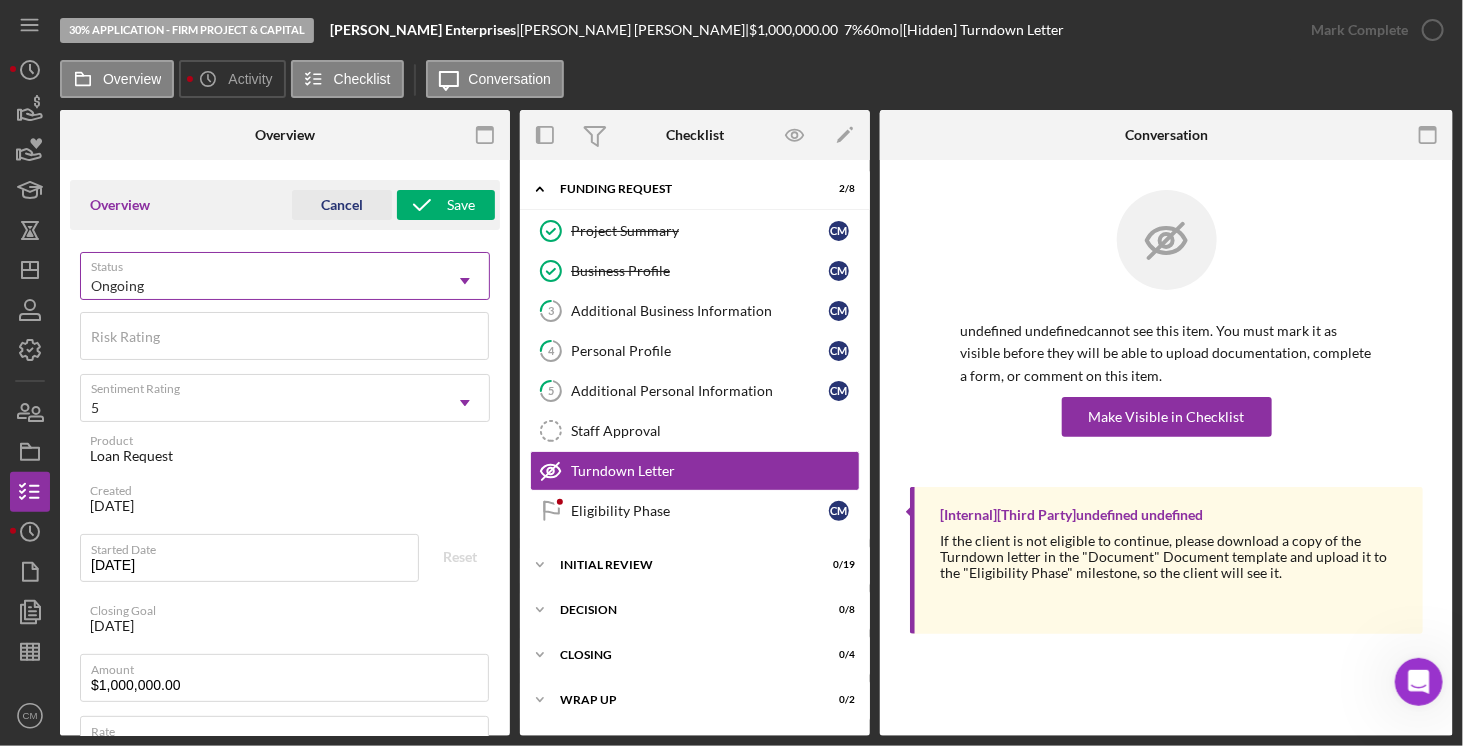 click on "Ongoing" at bounding box center [261, 286] 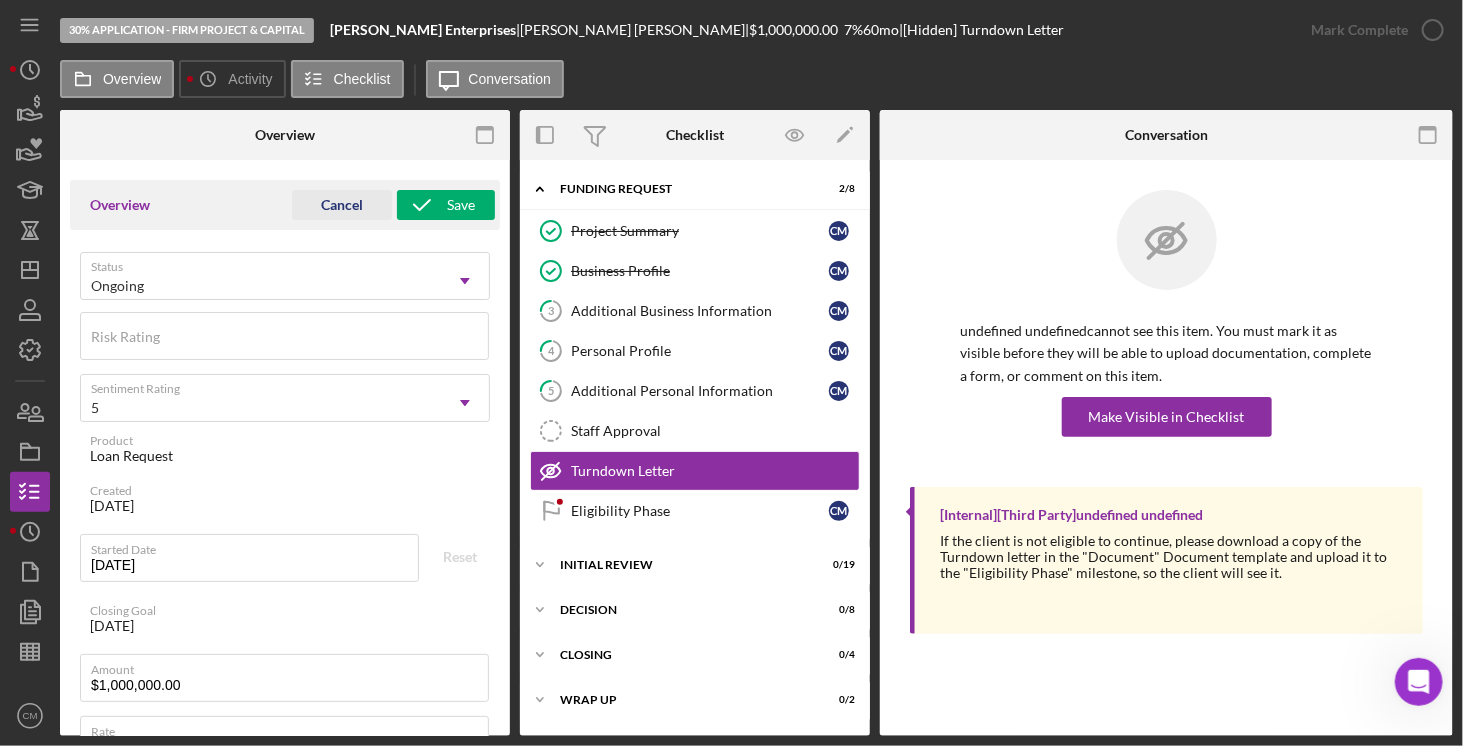 click on "Cancel" at bounding box center [342, 205] 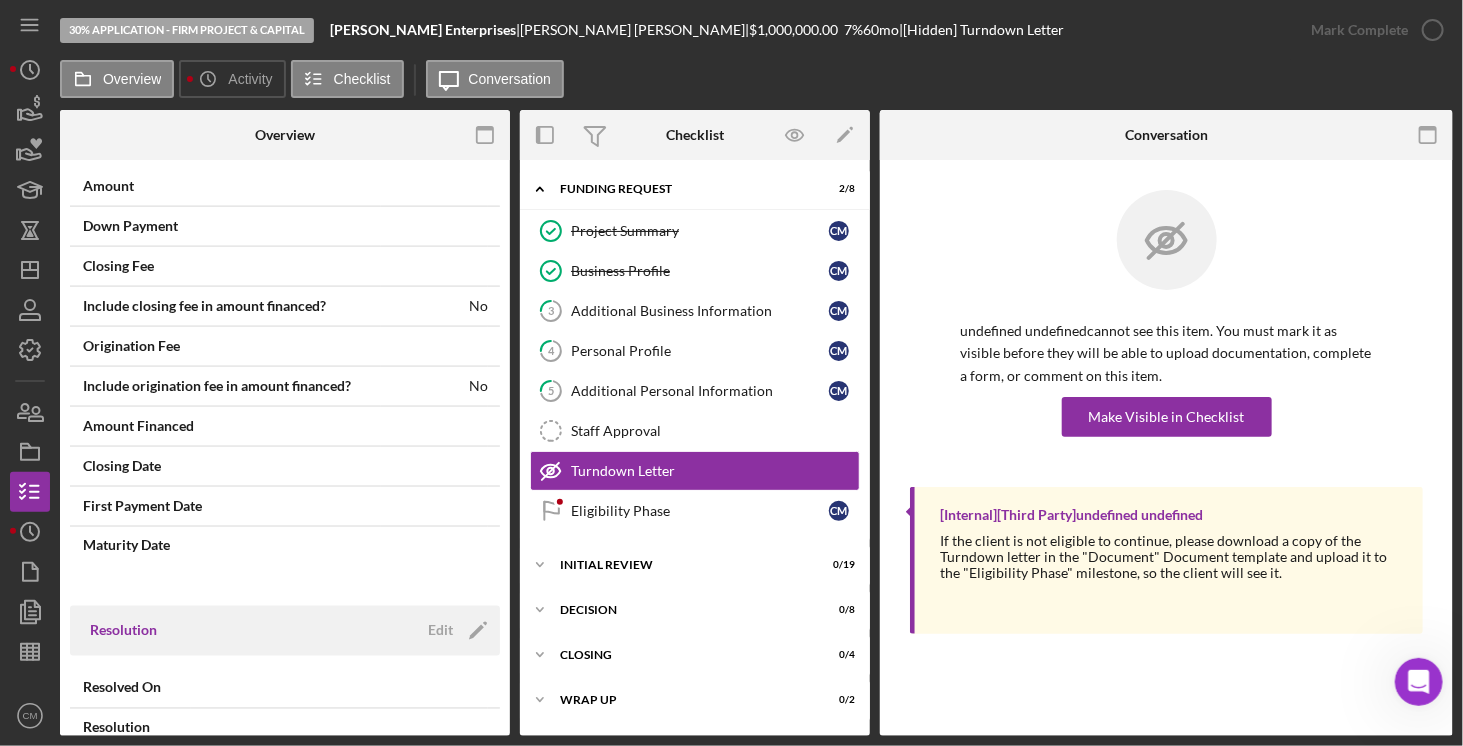 scroll, scrollTop: 1349, scrollLeft: 0, axis: vertical 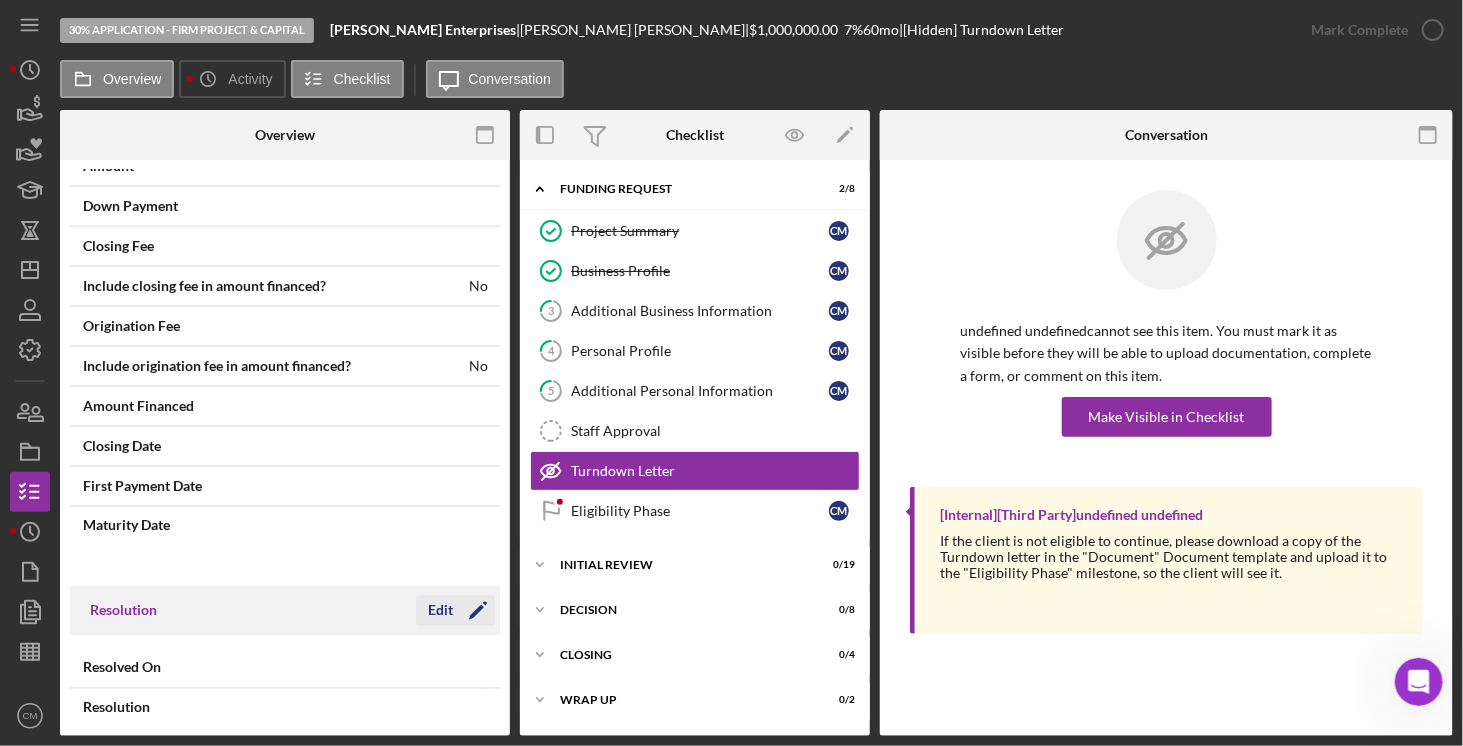 click on "Edit" at bounding box center [440, 611] 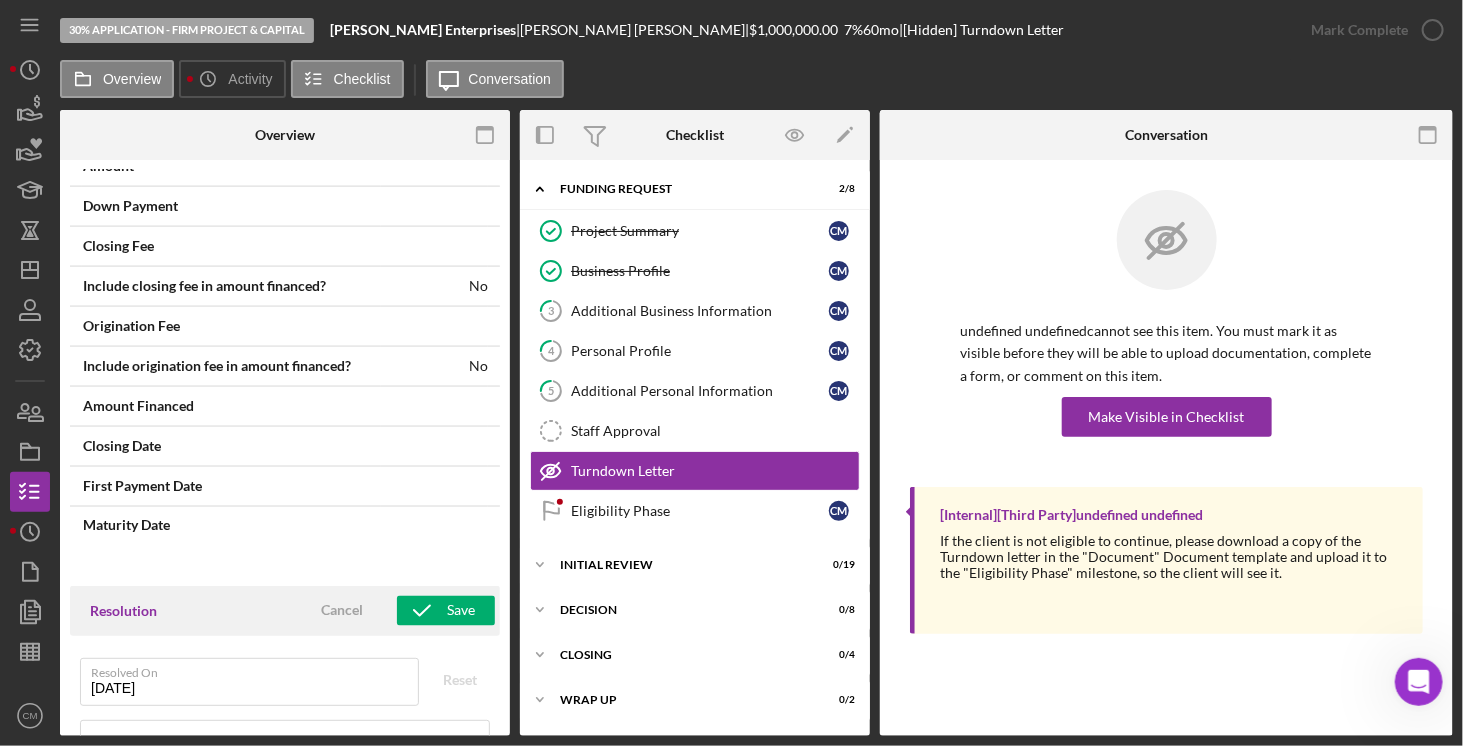 scroll, scrollTop: 1401, scrollLeft: 0, axis: vertical 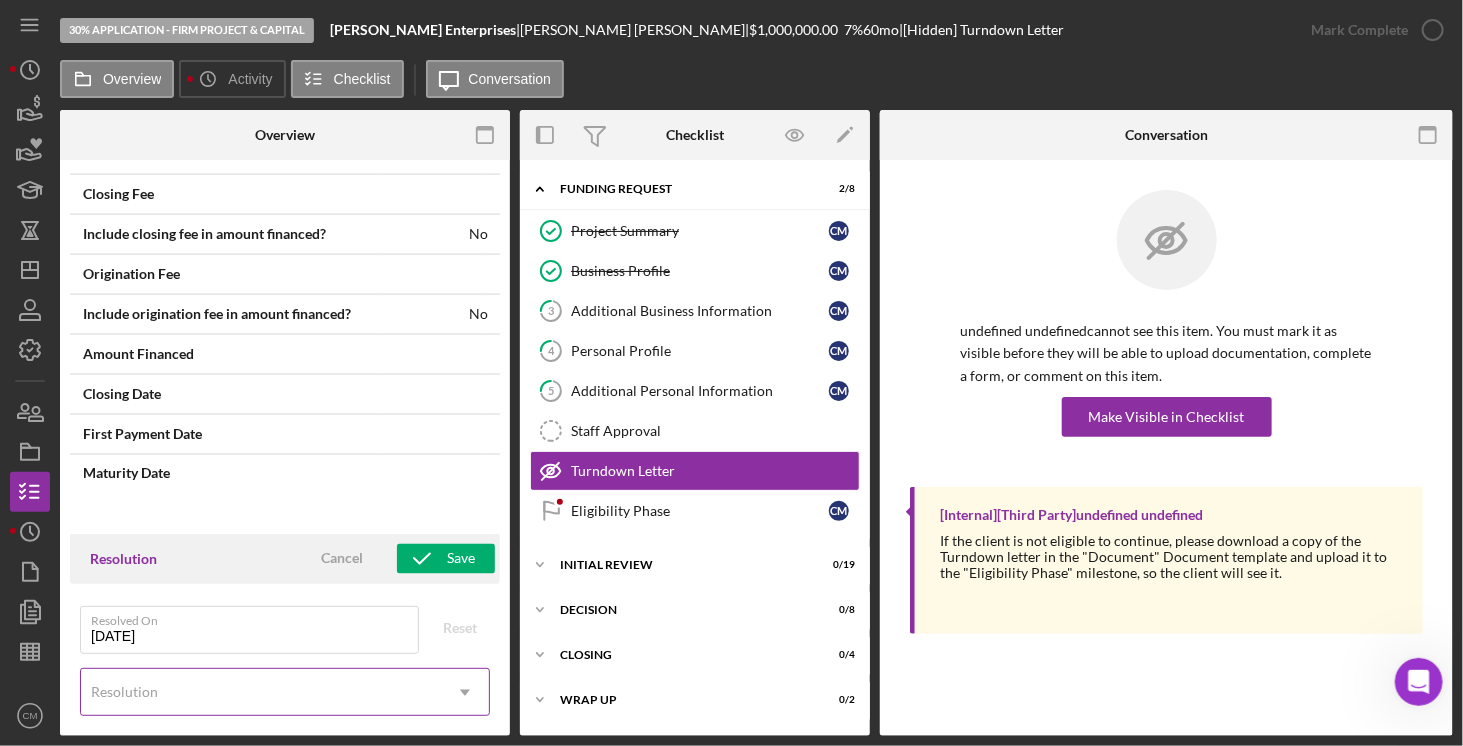click on "Resolution" at bounding box center (261, 693) 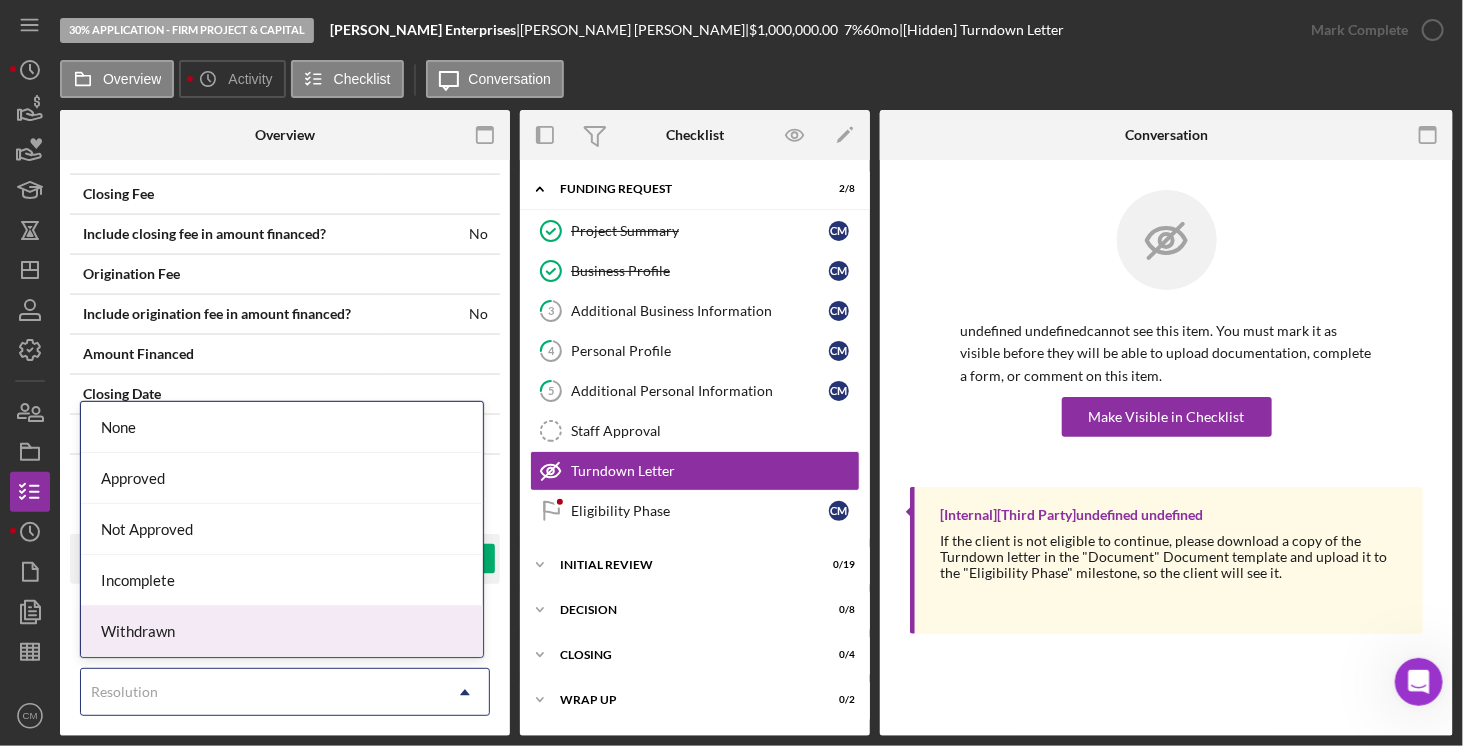 click on "Withdrawn" at bounding box center (282, 631) 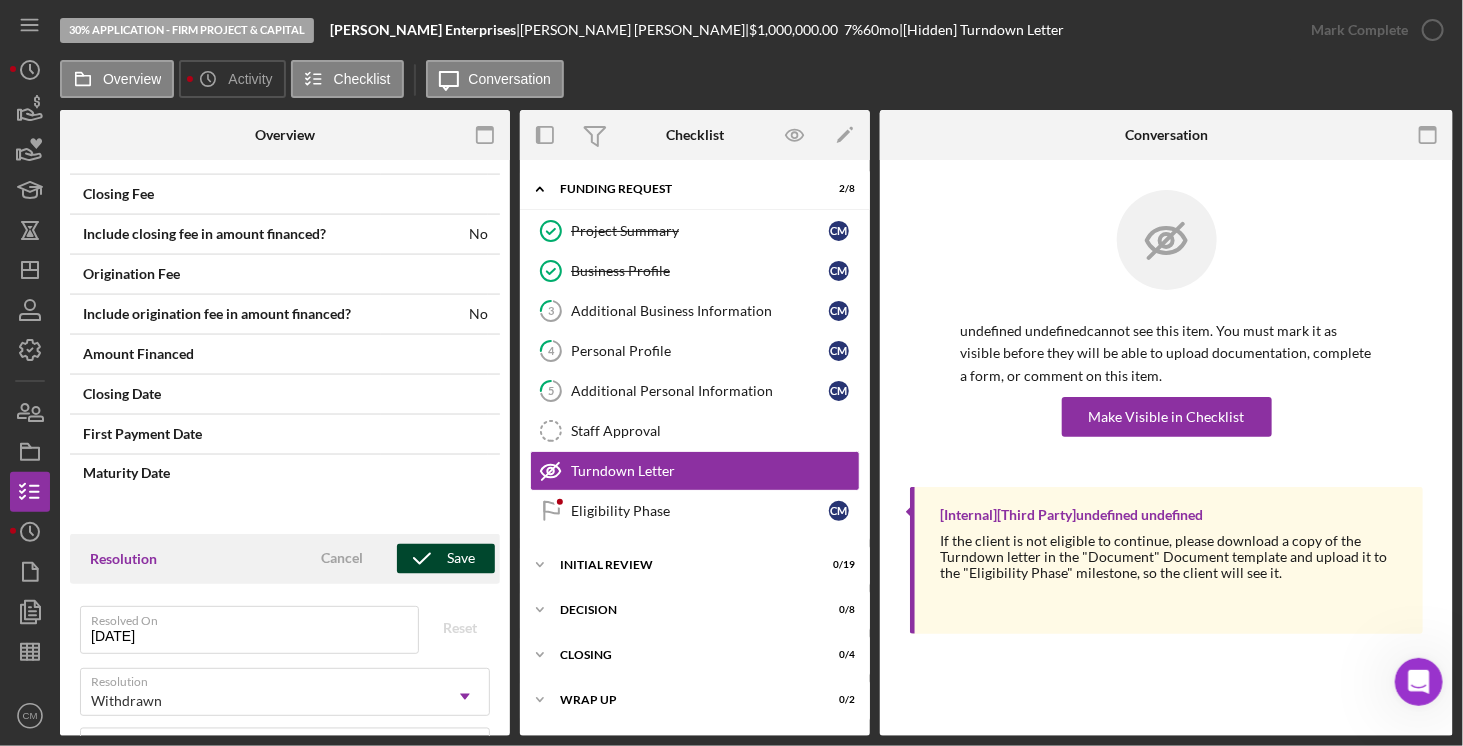 click on "Save" at bounding box center [461, 559] 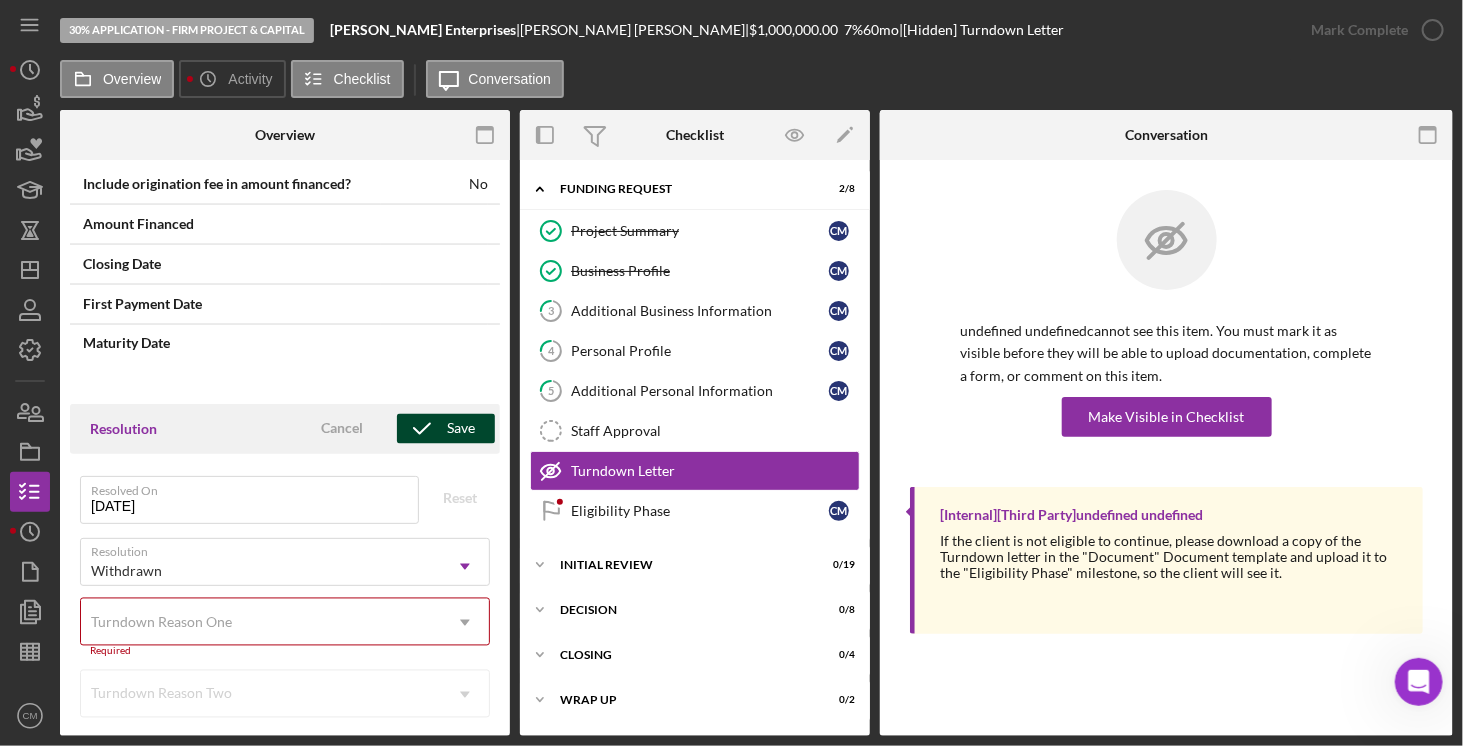 scroll, scrollTop: 1533, scrollLeft: 0, axis: vertical 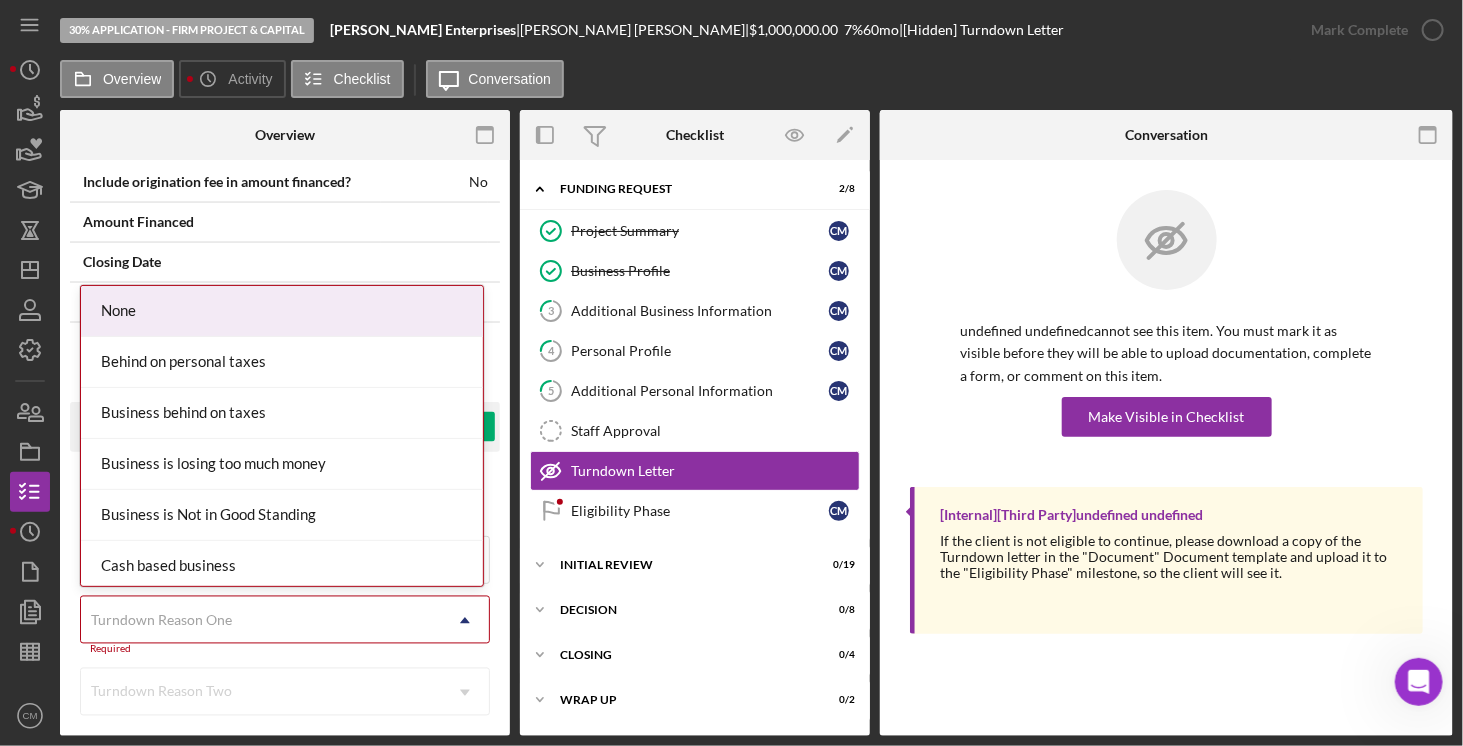 click on "Turndown Reason One" at bounding box center (261, 621) 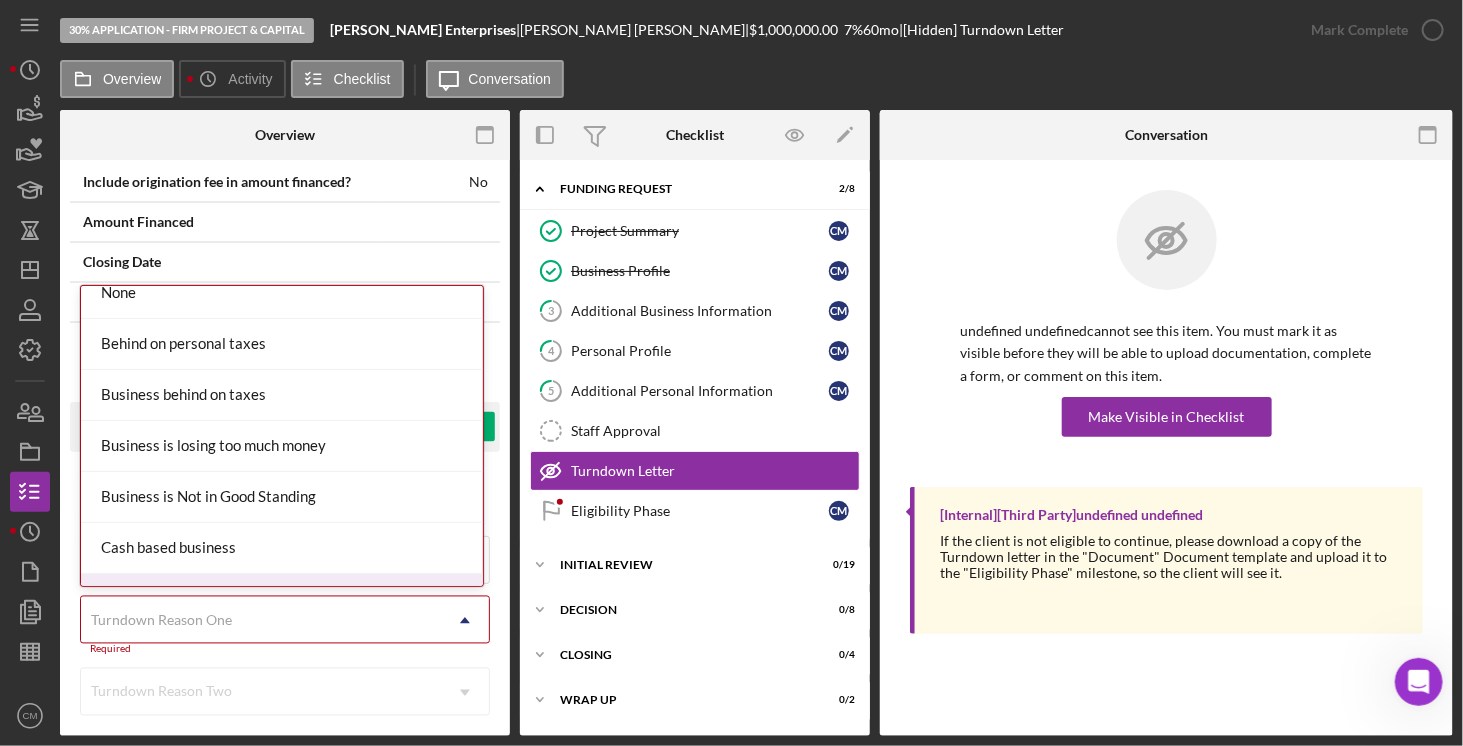 scroll, scrollTop: 14, scrollLeft: 0, axis: vertical 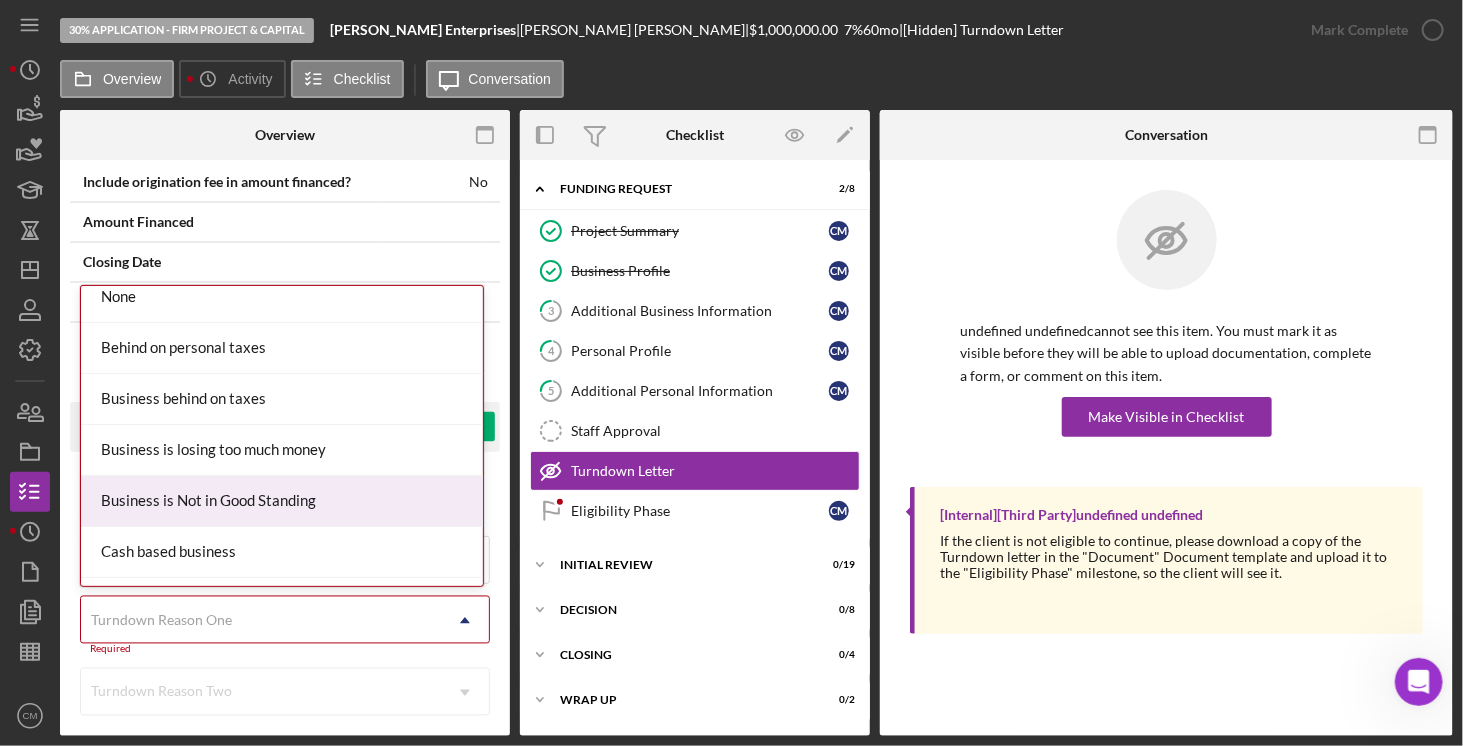 click on "Business is Not in Good Standing" at bounding box center [282, 501] 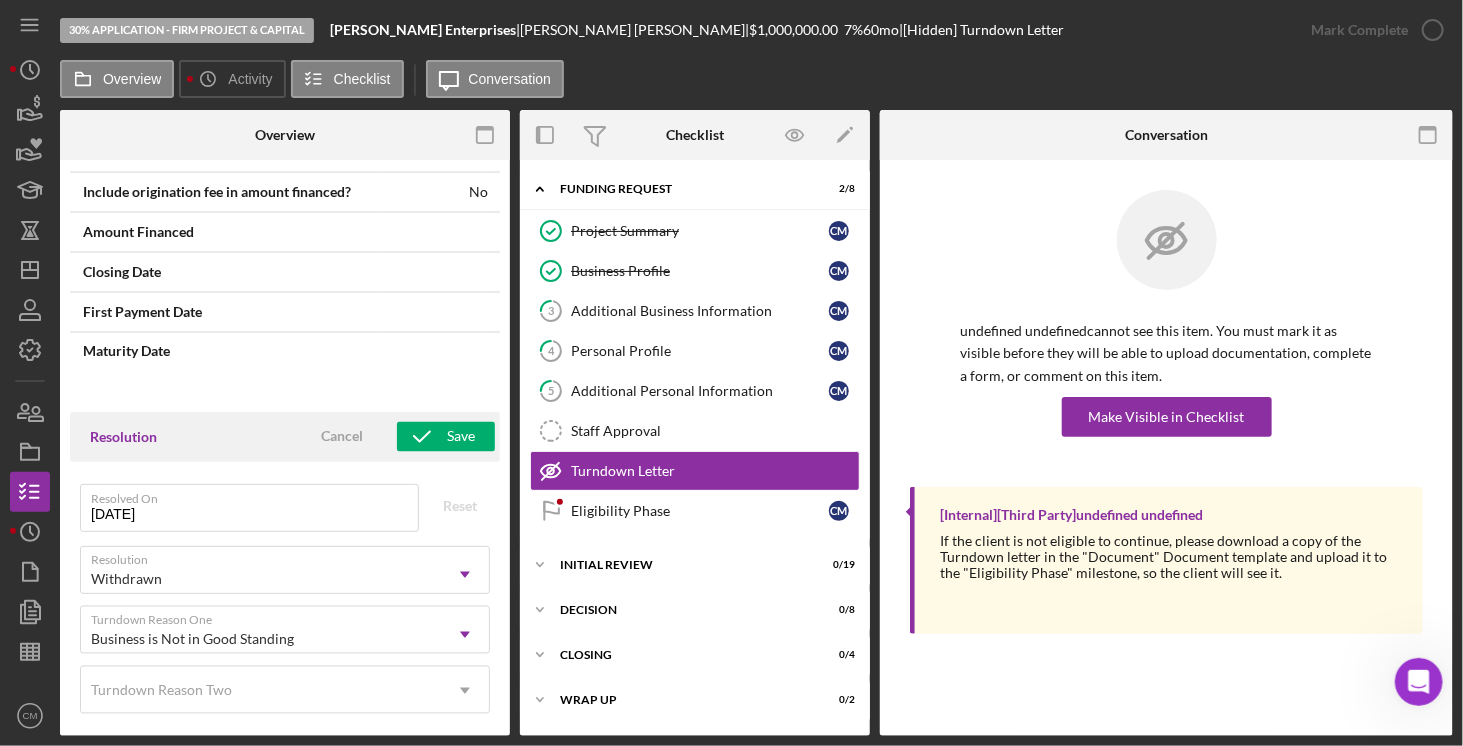 scroll, scrollTop: 1521, scrollLeft: 0, axis: vertical 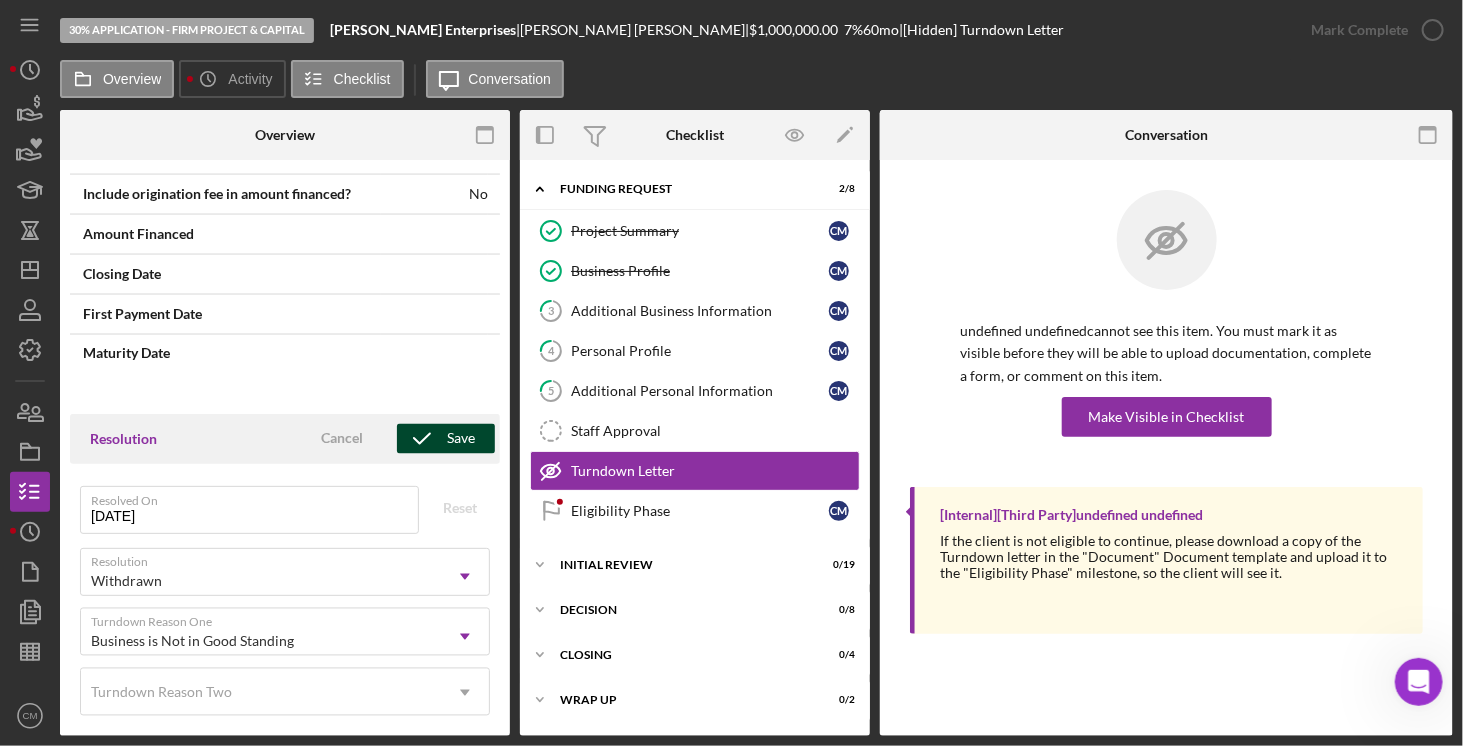 click on "Save" at bounding box center [461, 439] 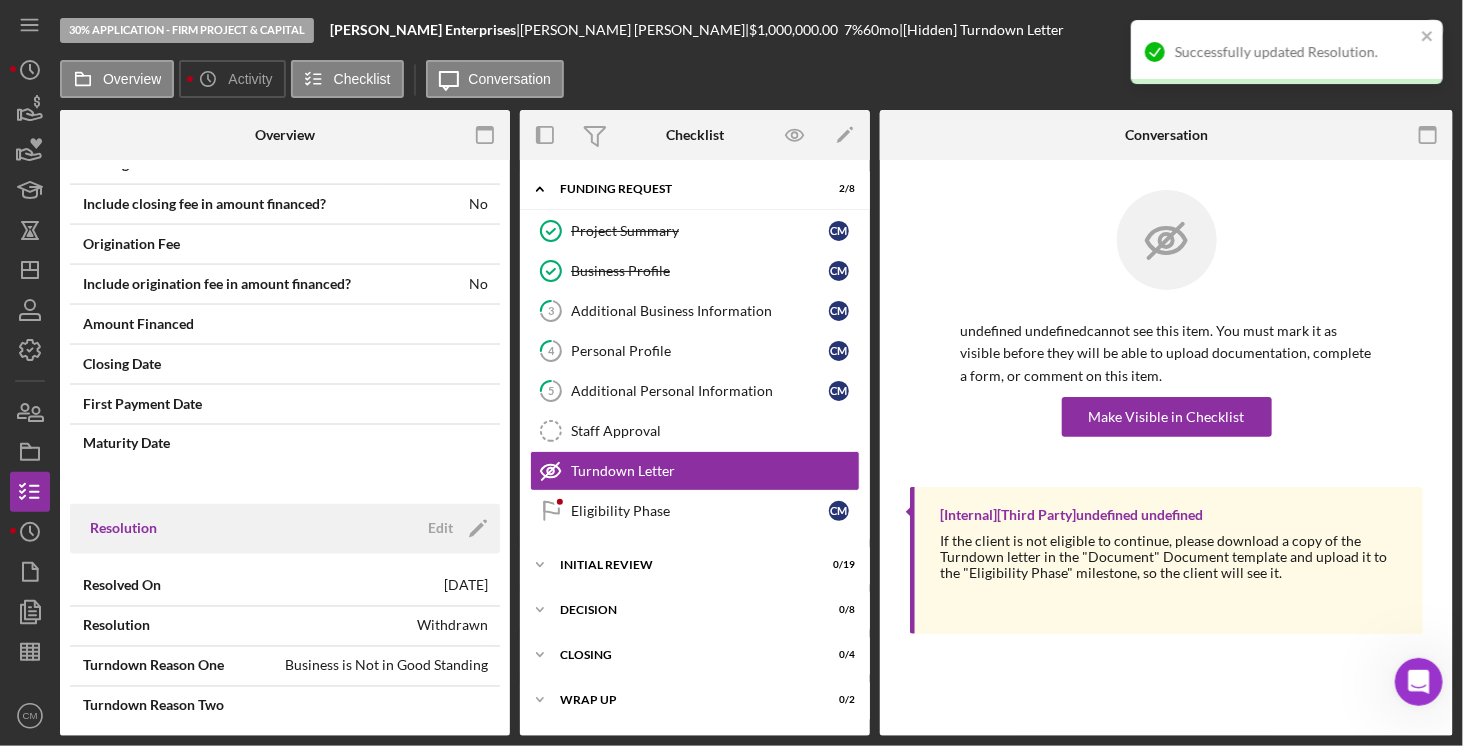 scroll, scrollTop: 1429, scrollLeft: 0, axis: vertical 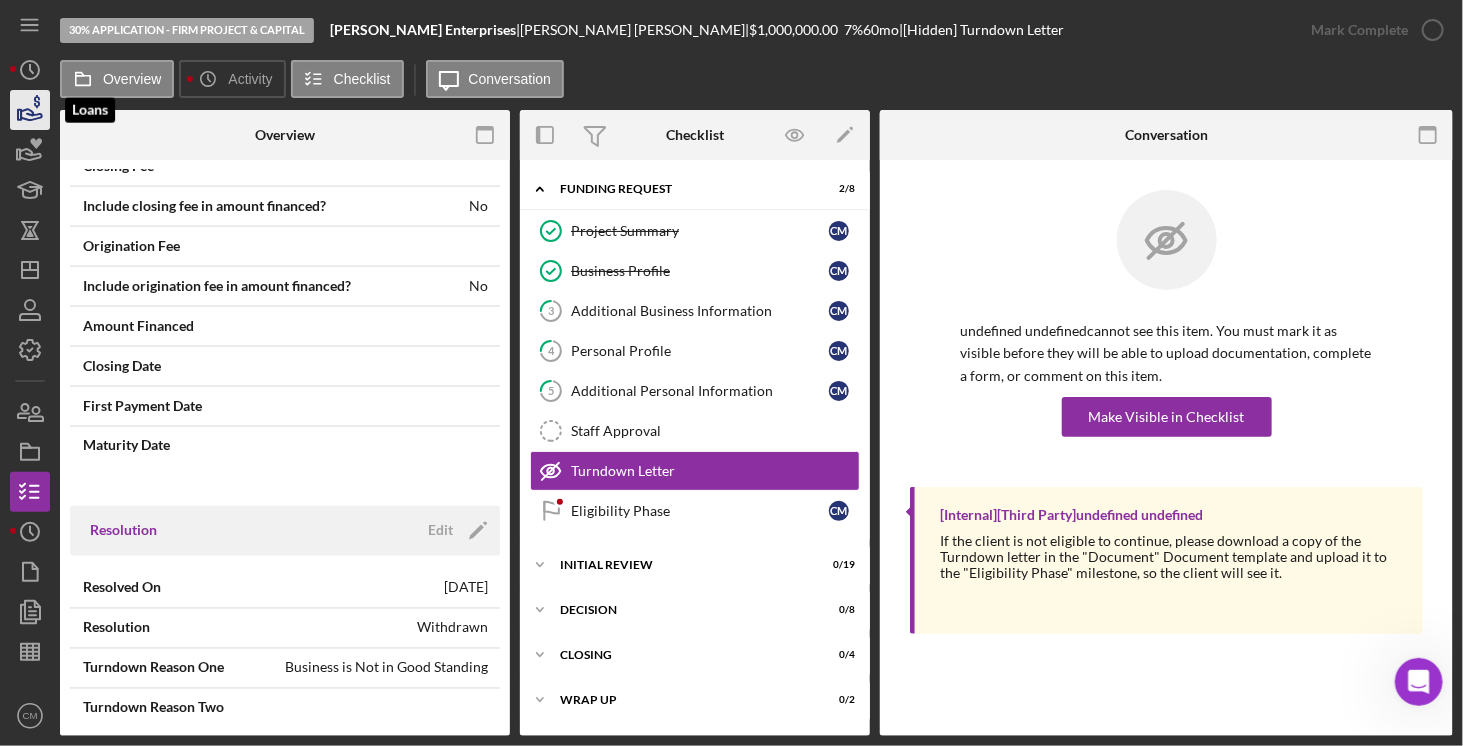 click 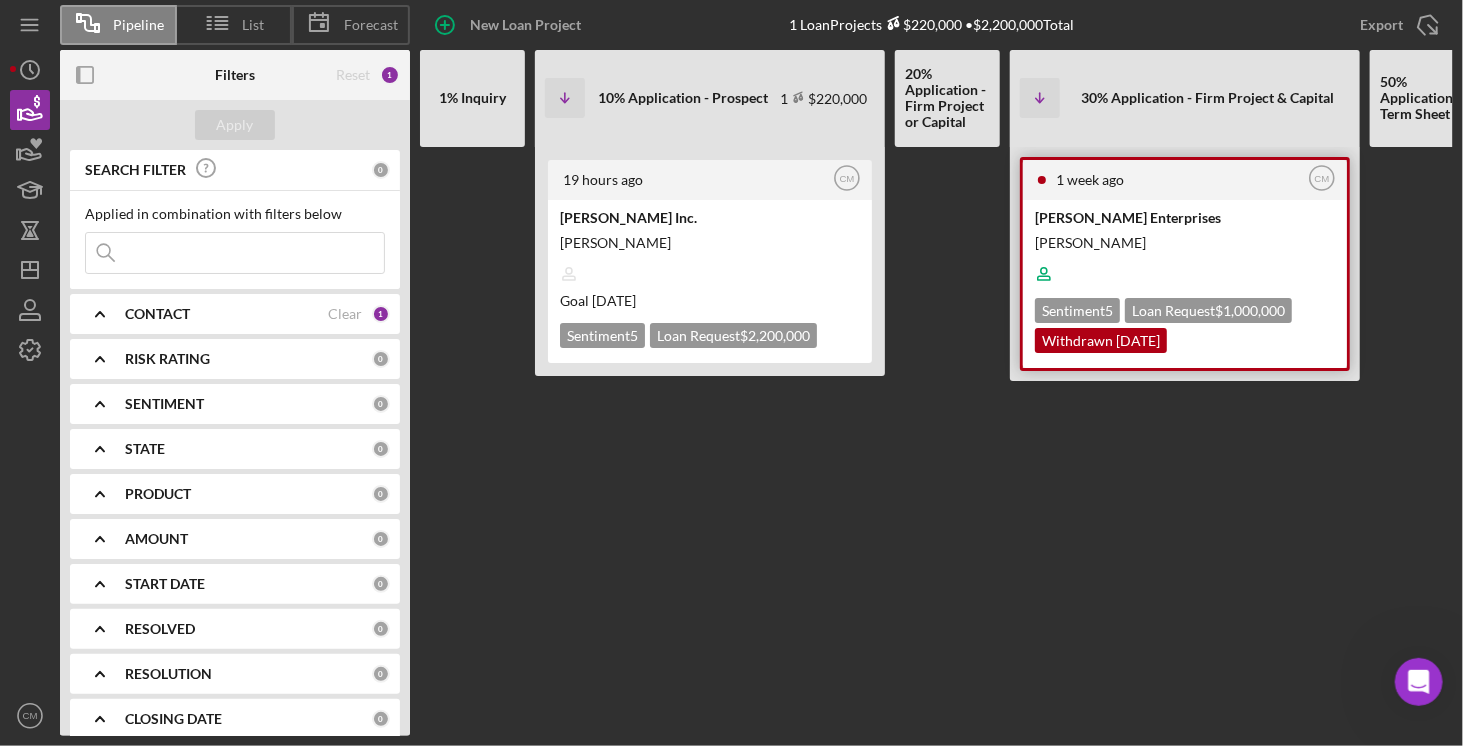 click on "1 week ago" at bounding box center [1176, 180] 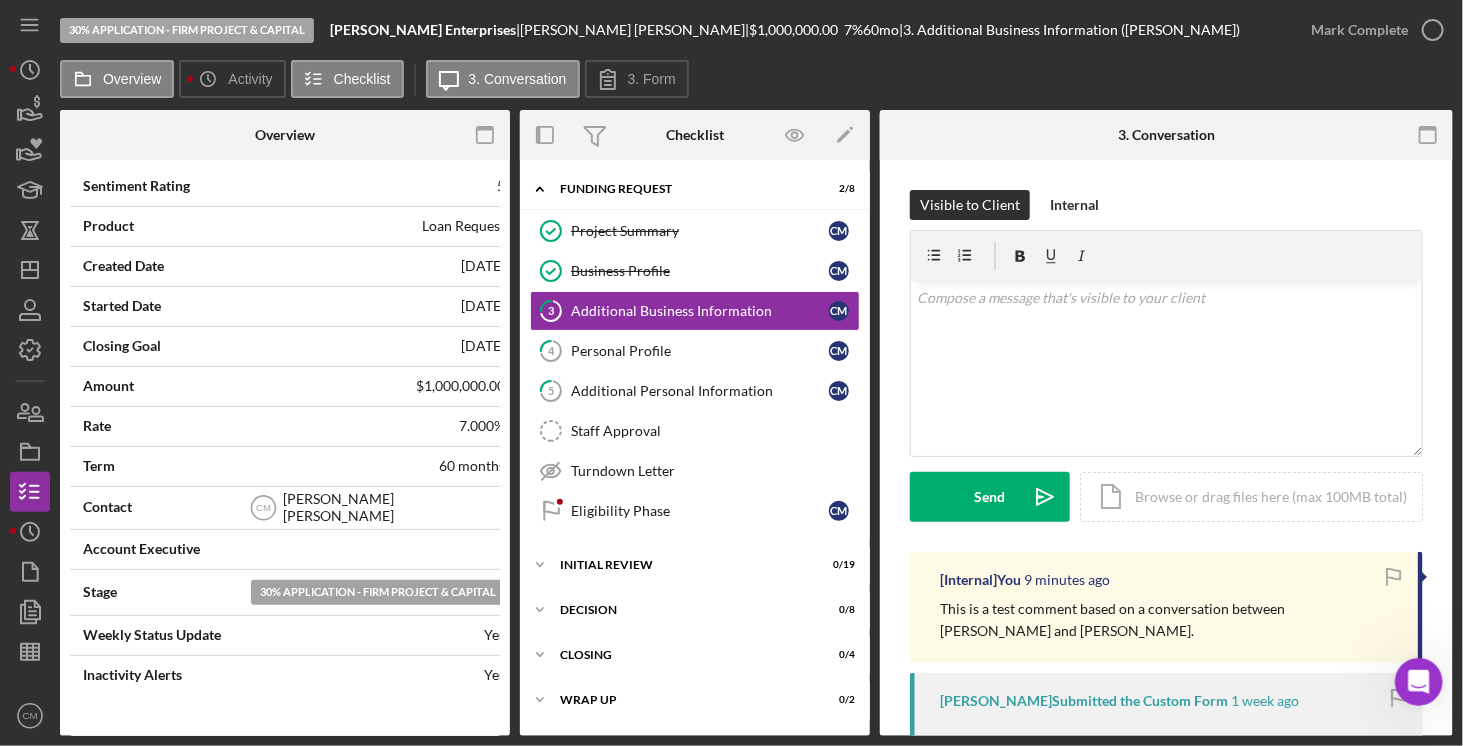 scroll, scrollTop: 0, scrollLeft: 0, axis: both 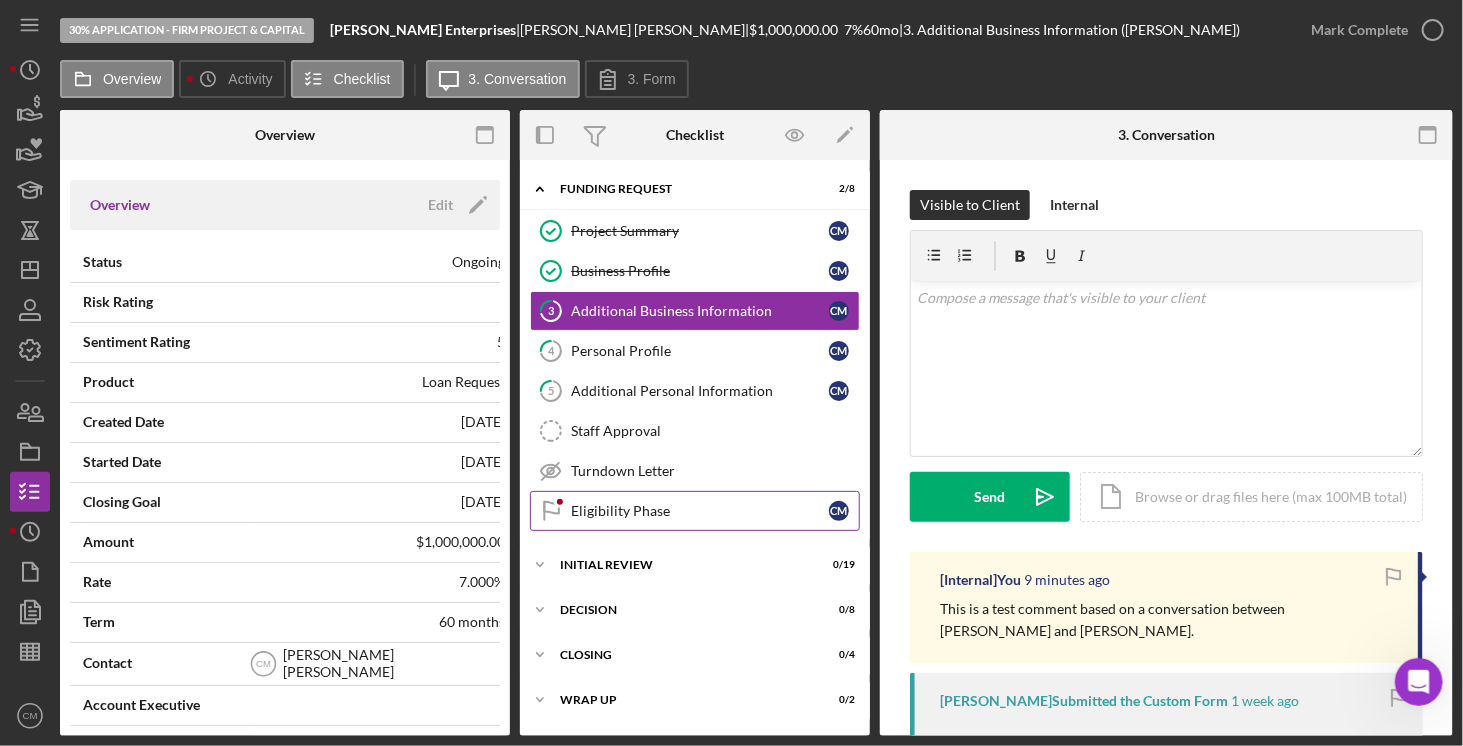 drag, startPoint x: 648, startPoint y: 449, endPoint x: 644, endPoint y: 511, distance: 62.1289 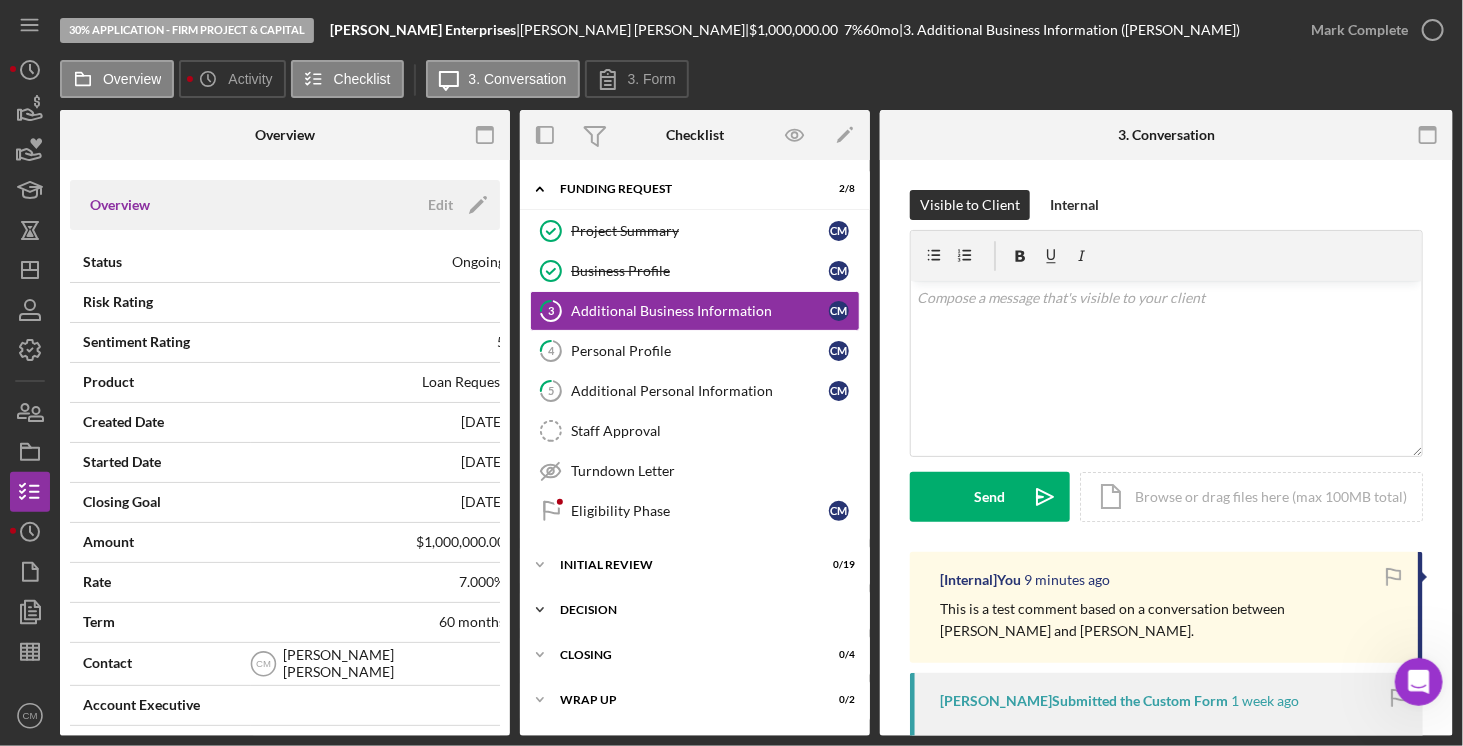 click on "Decision" at bounding box center (702, 610) 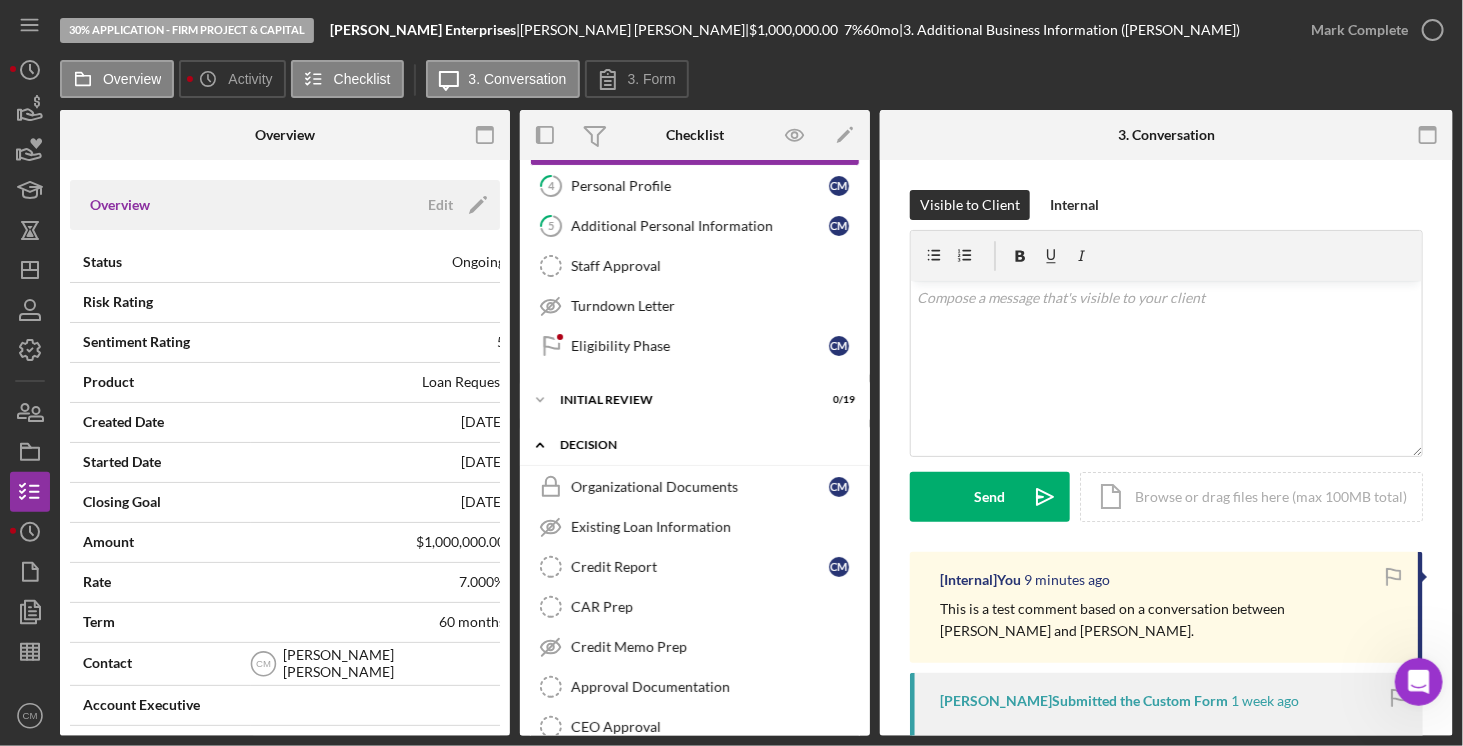 scroll, scrollTop: 310, scrollLeft: 0, axis: vertical 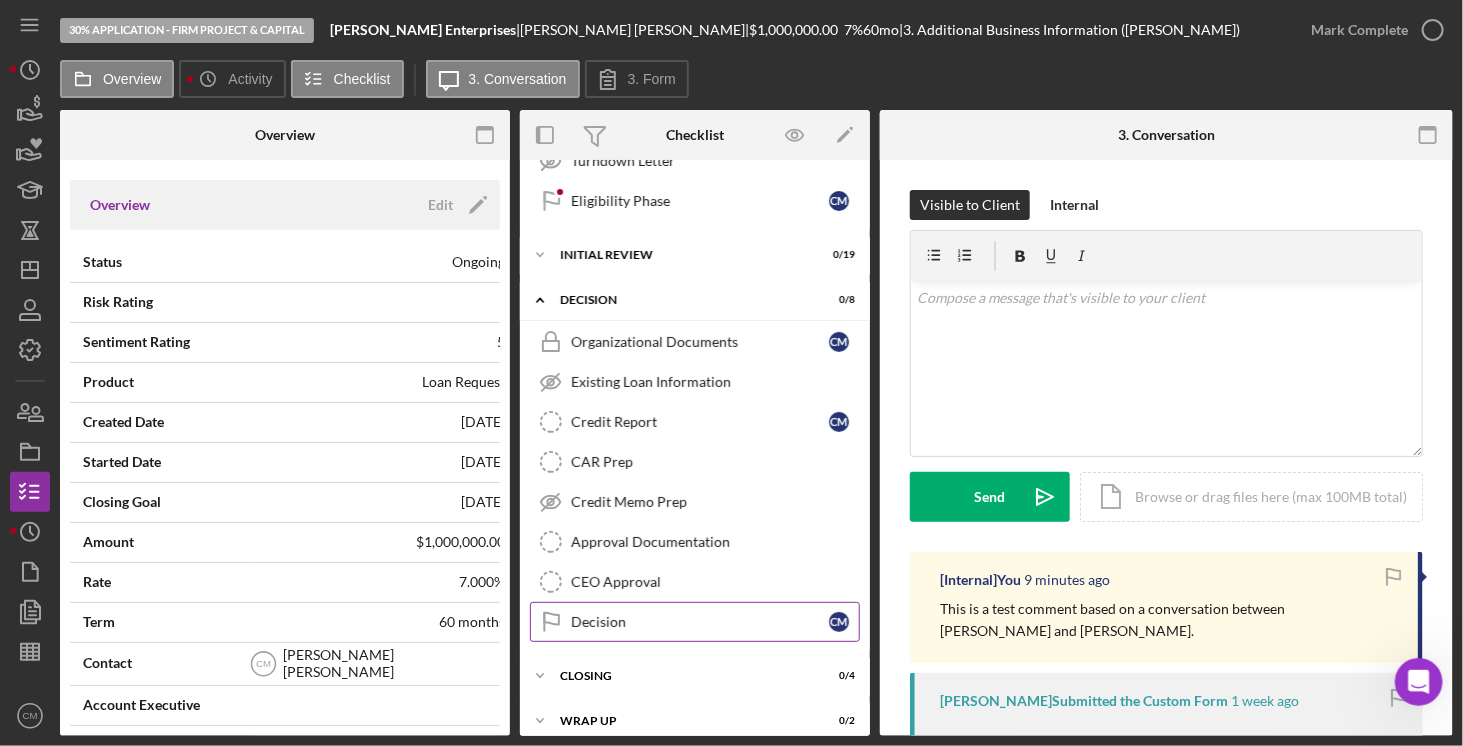 click on "Decision" at bounding box center (700, 622) 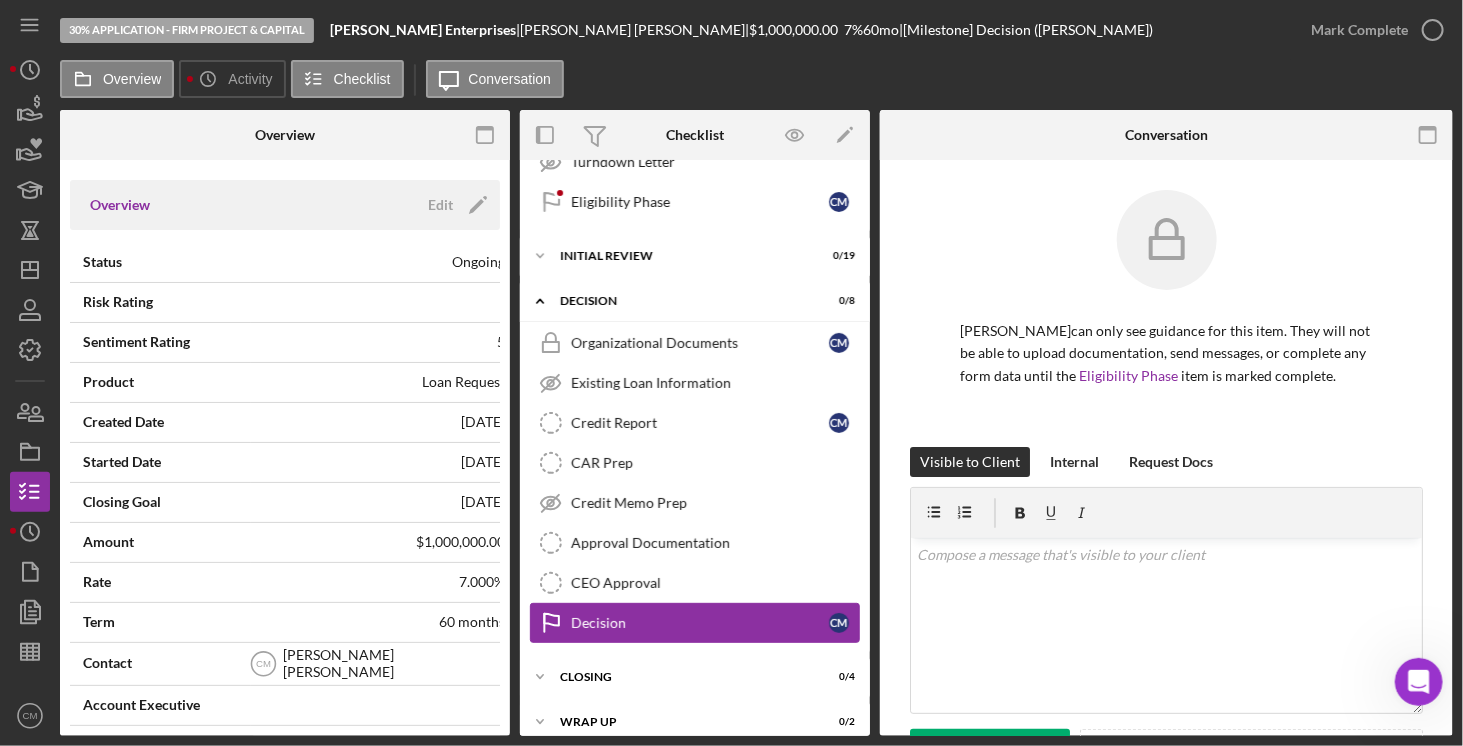 scroll, scrollTop: 310, scrollLeft: 0, axis: vertical 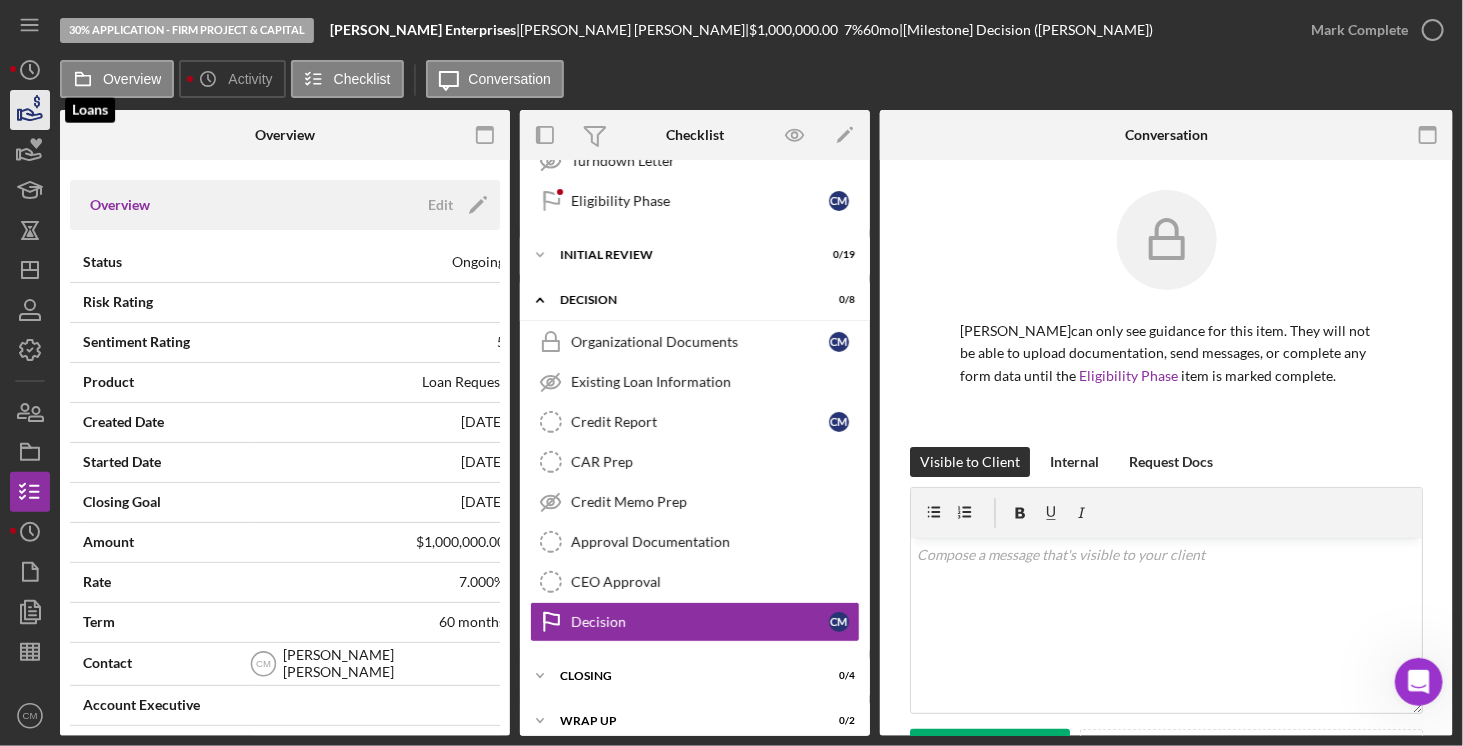 click 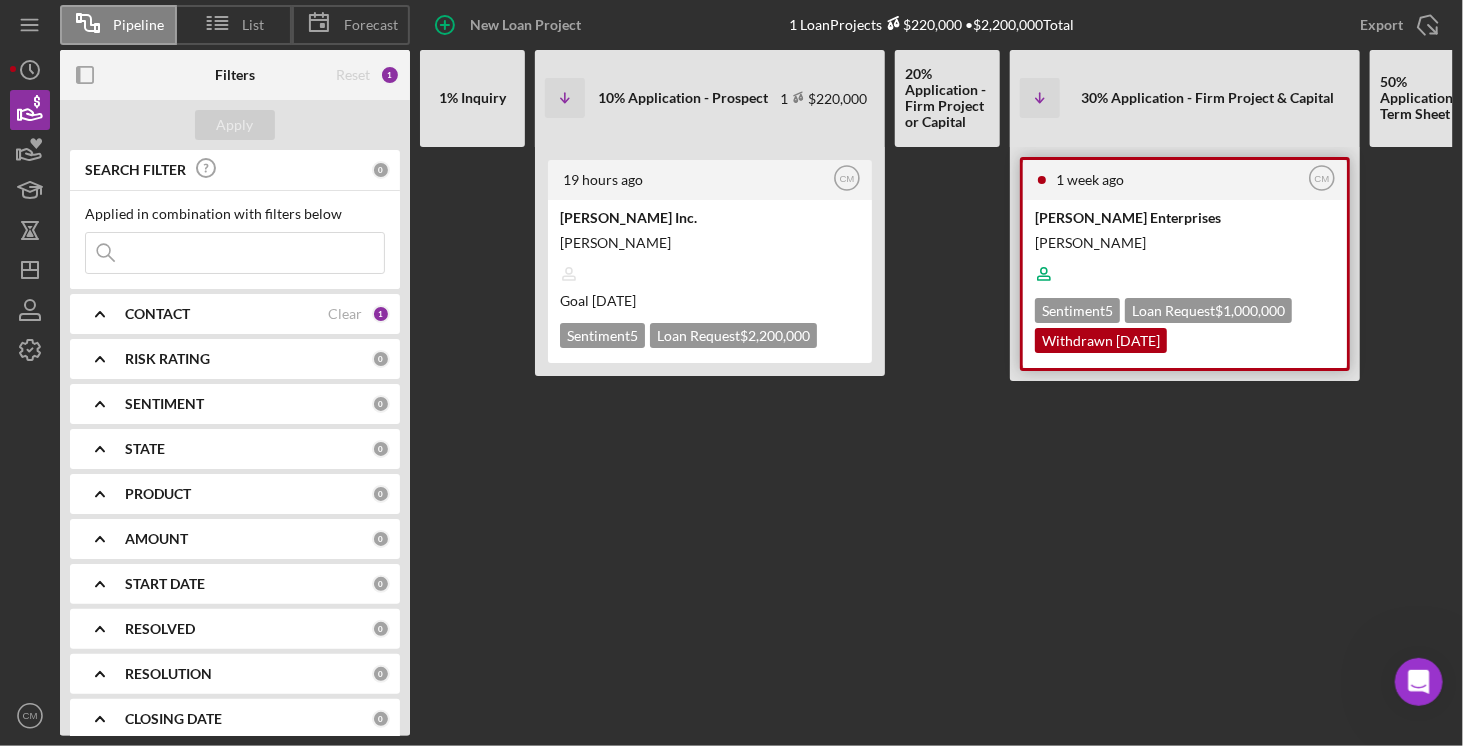 click on "[PERSON_NAME]" at bounding box center (1183, 242) 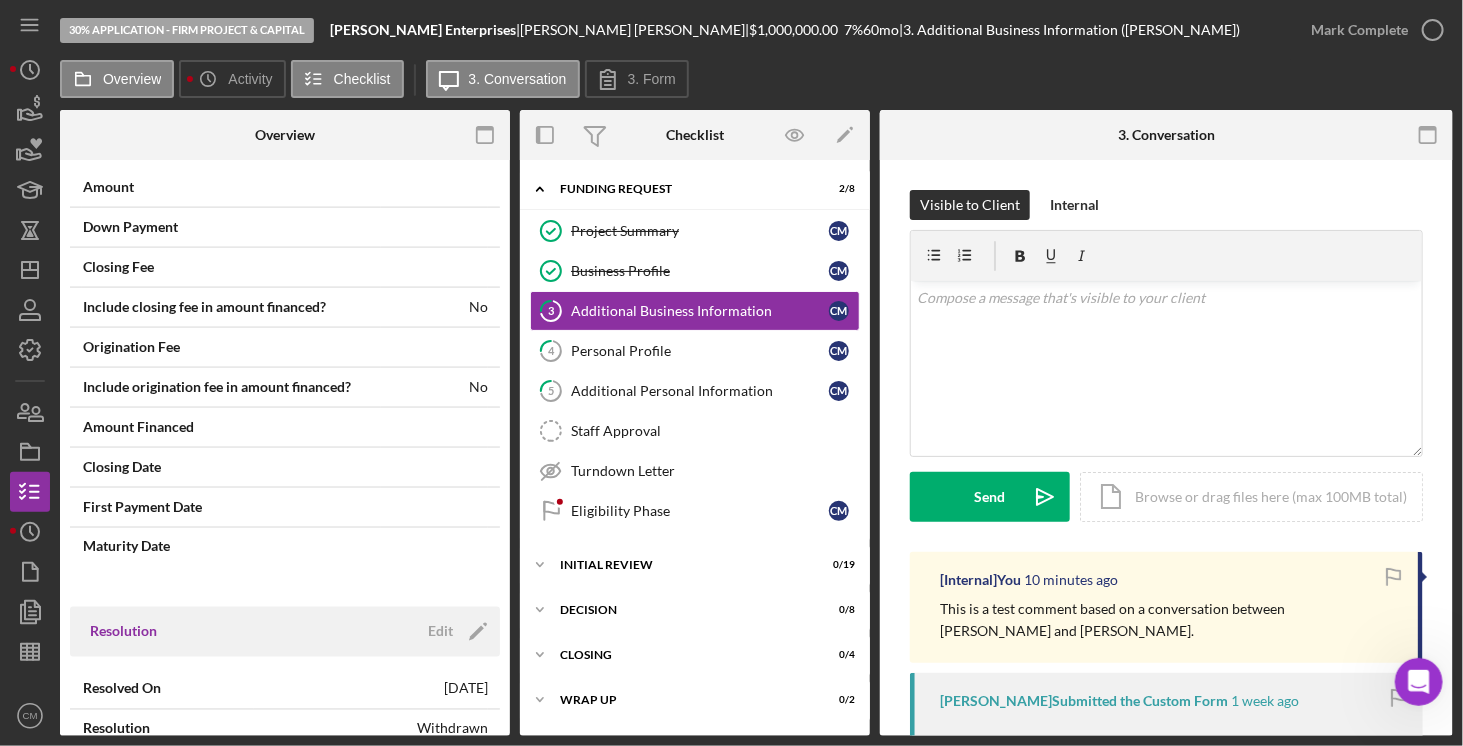 scroll, scrollTop: 1429, scrollLeft: 0, axis: vertical 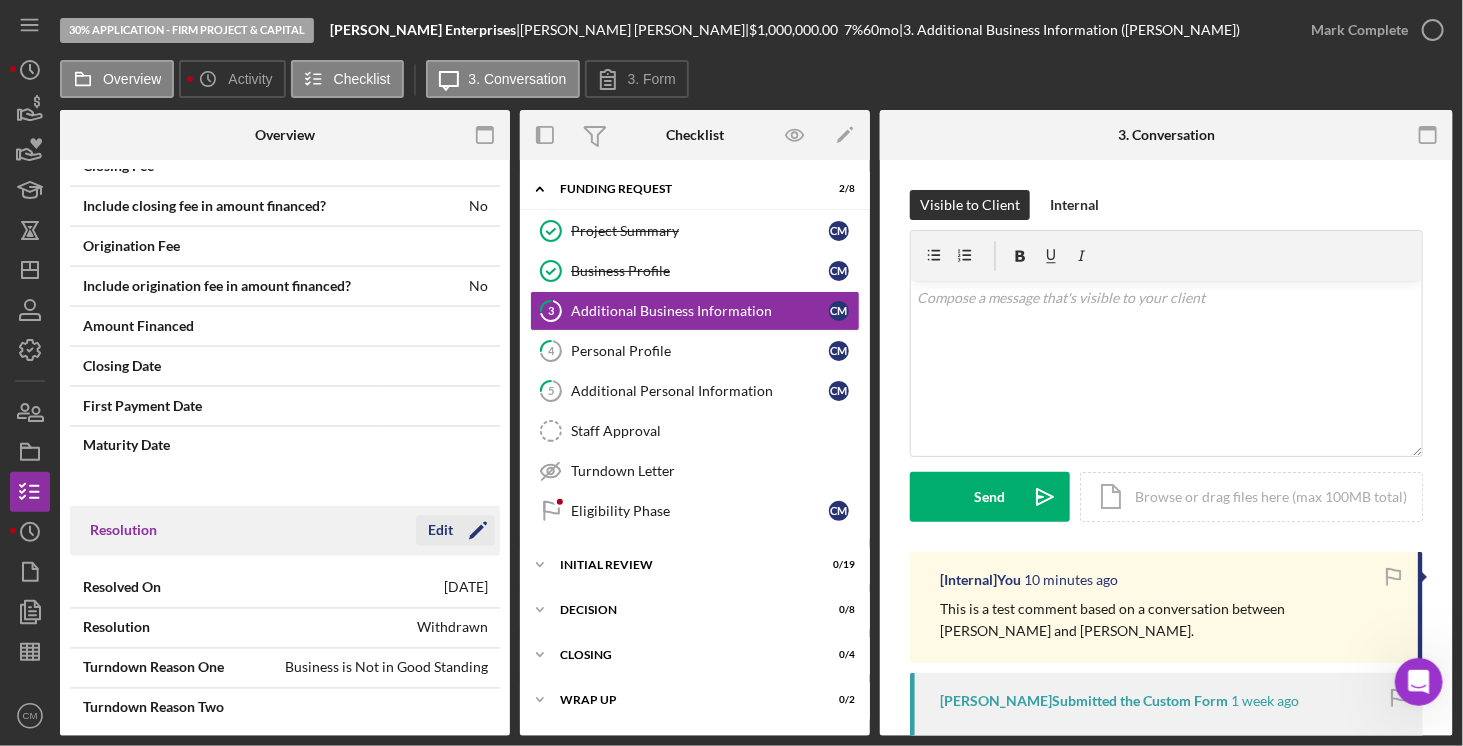 click on "Edit" at bounding box center [440, 531] 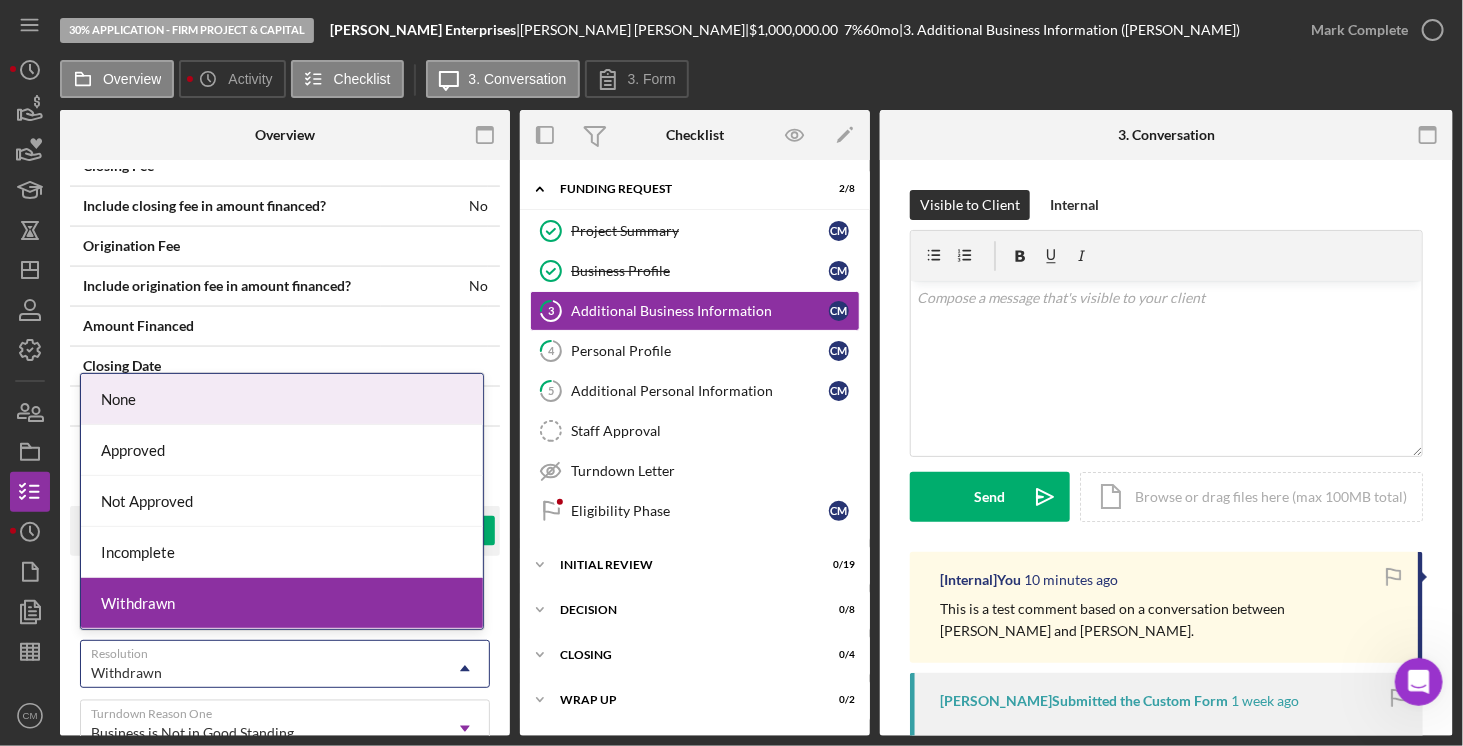 click on "Icon/Dropdown Arrow" 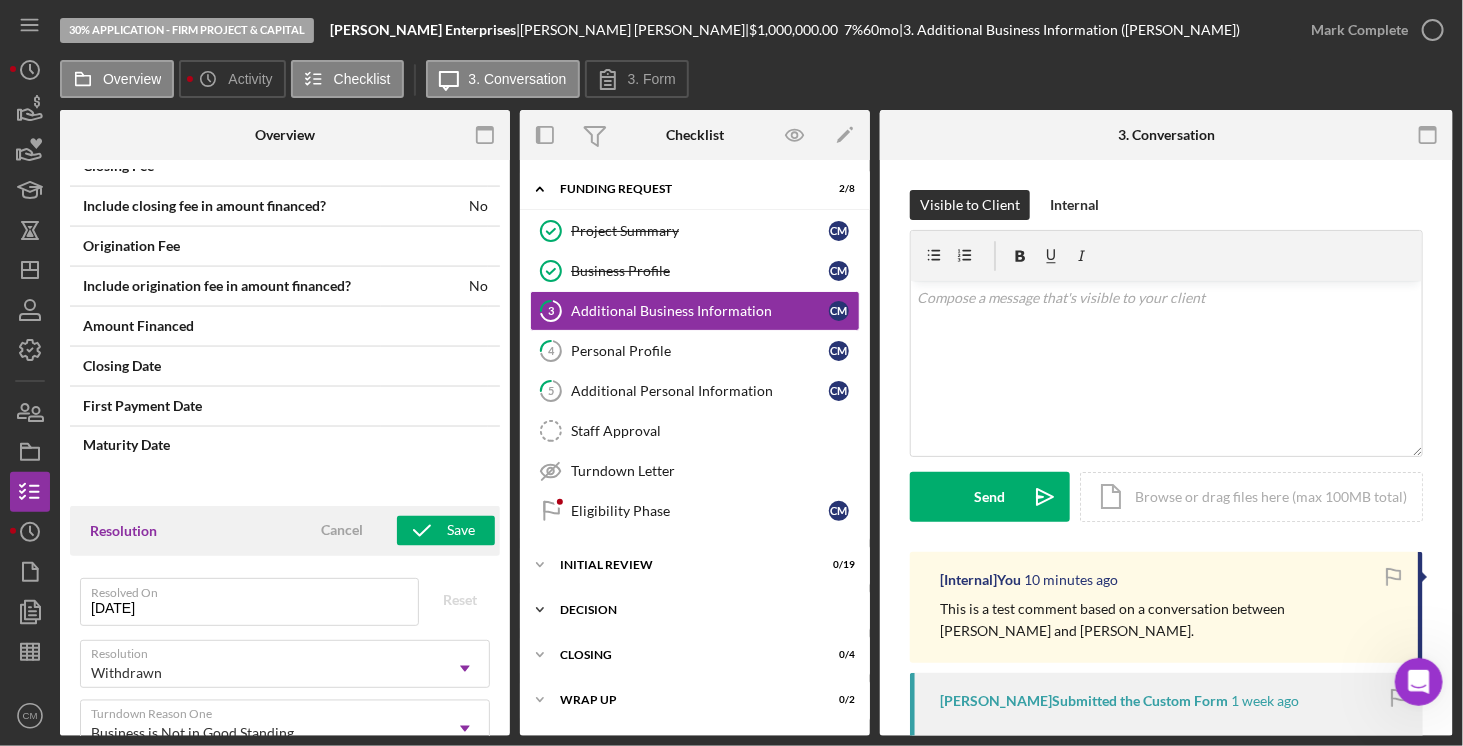 click on "Decision" at bounding box center (702, 610) 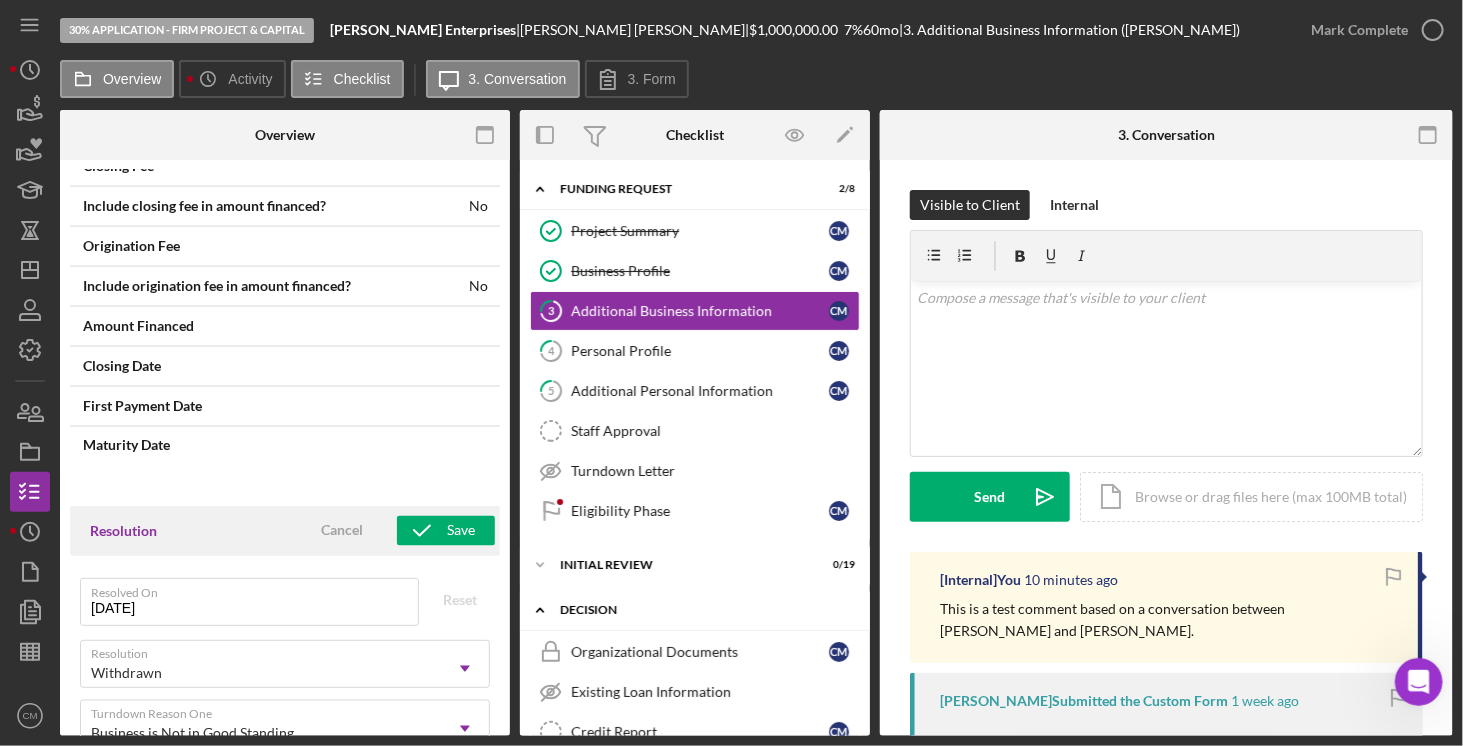 click on "Decision" at bounding box center [702, 610] 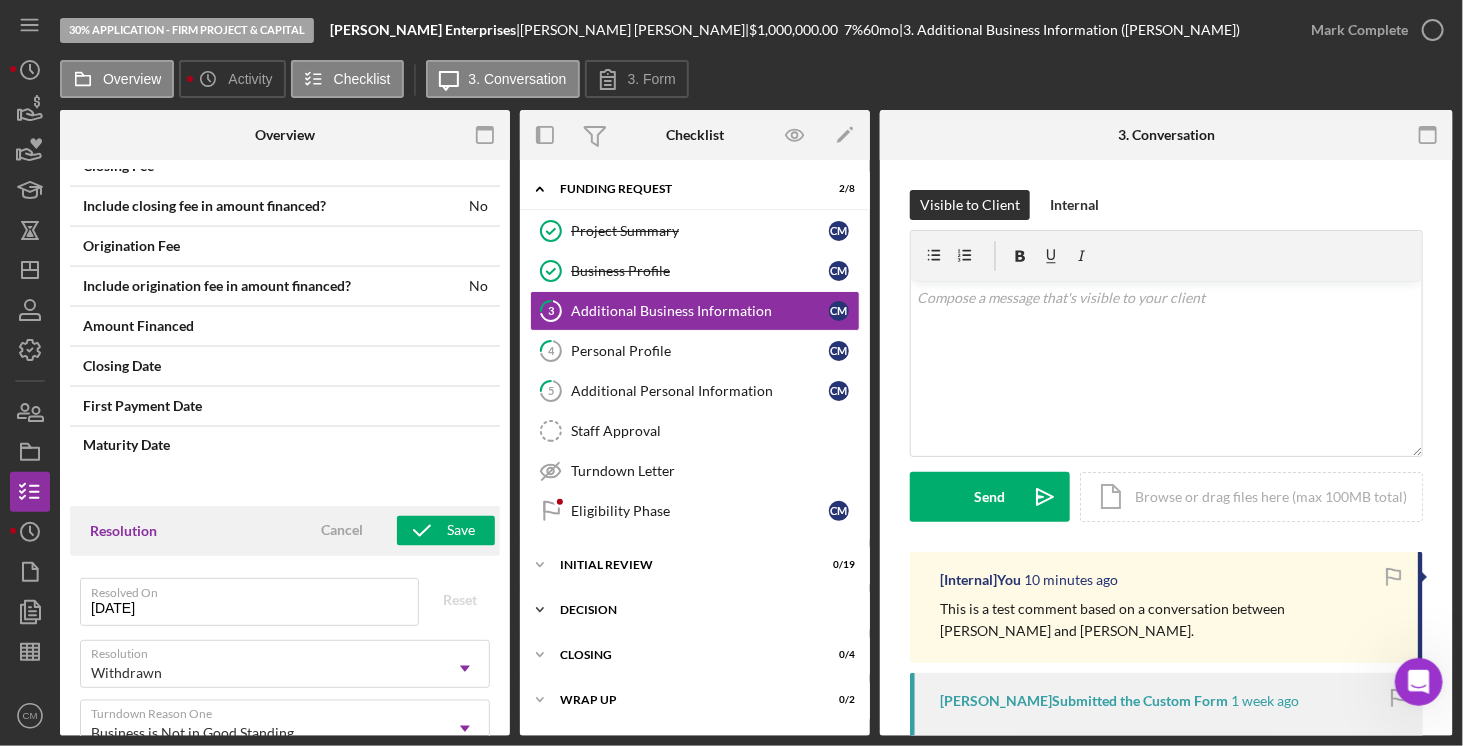 click on "Decision" at bounding box center [702, 610] 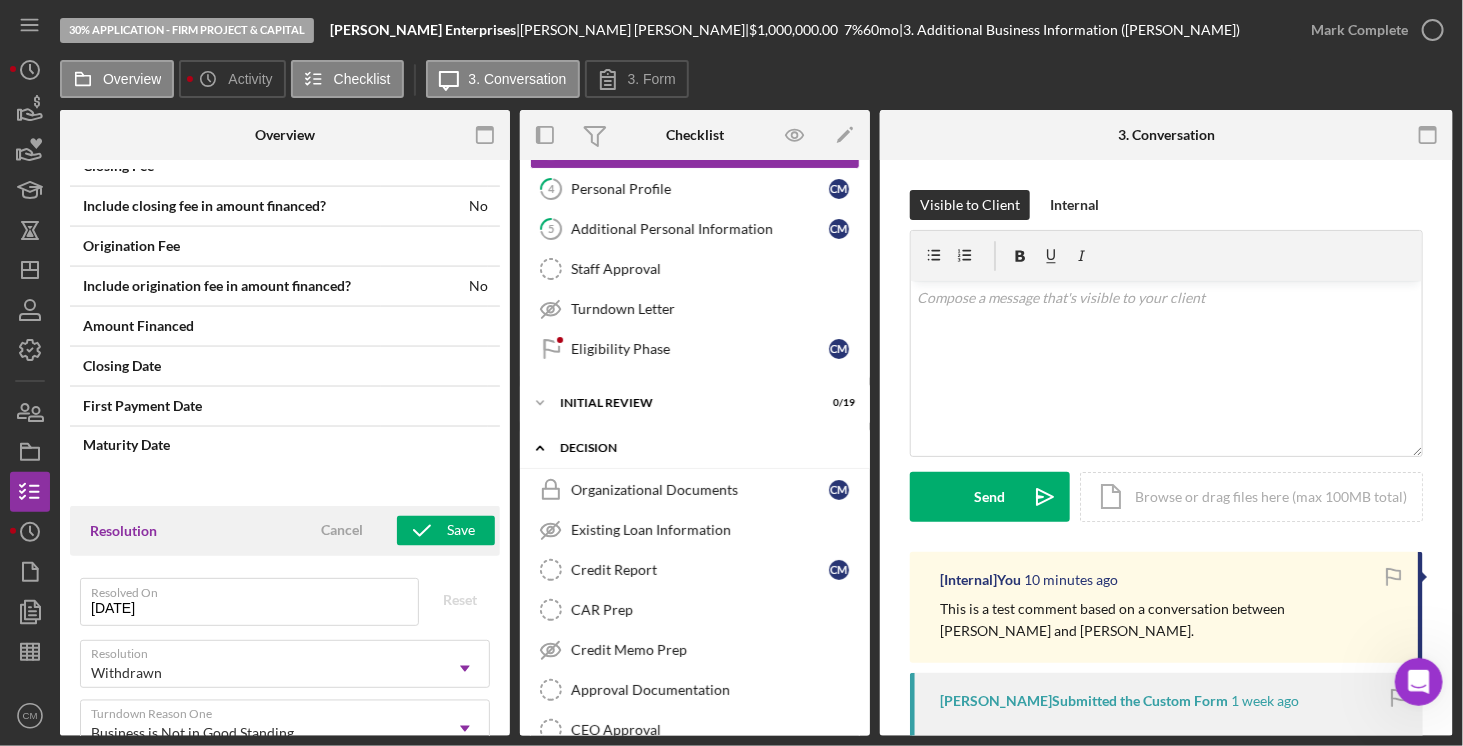 scroll, scrollTop: 310, scrollLeft: 0, axis: vertical 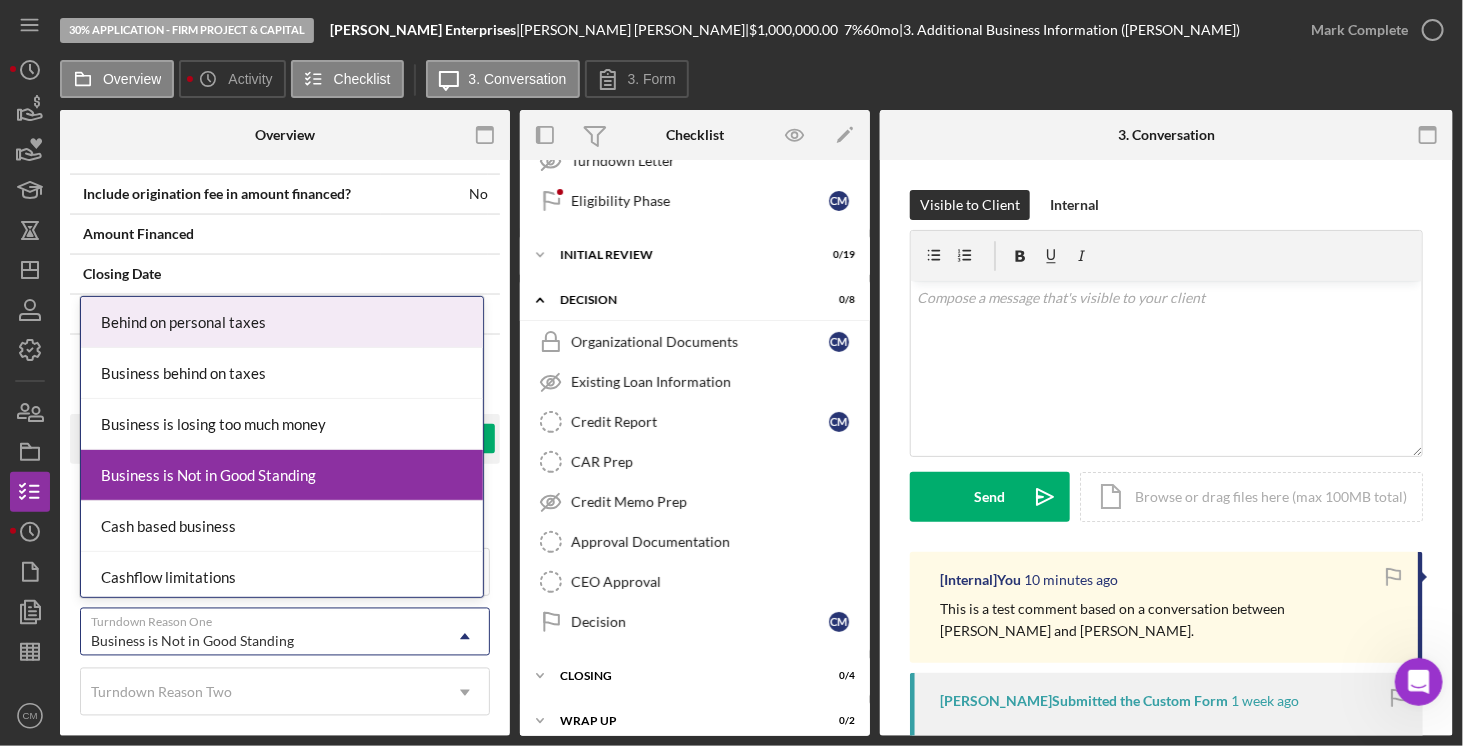 click on "Business is Not in Good Standing" at bounding box center (192, 642) 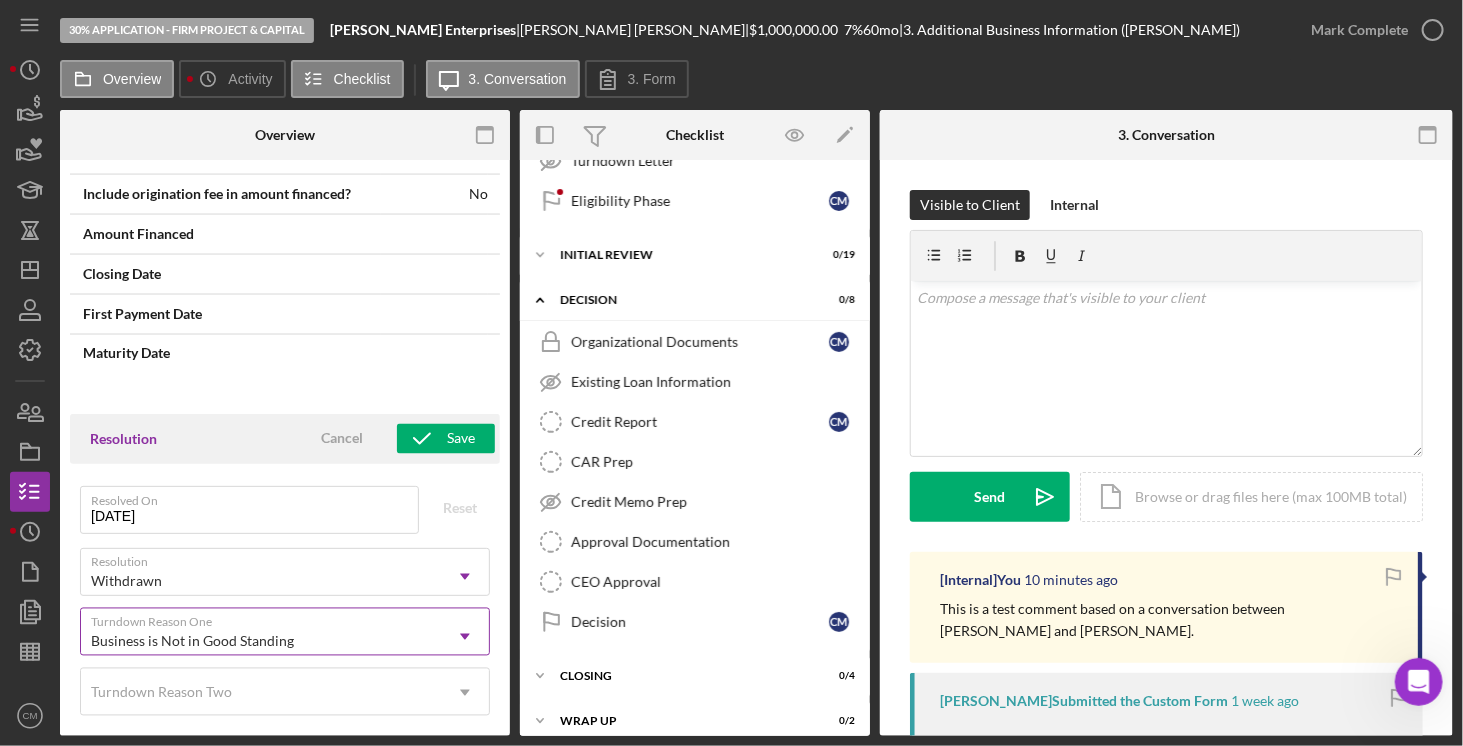 click on "Business is Not in Good Standing" at bounding box center [192, 642] 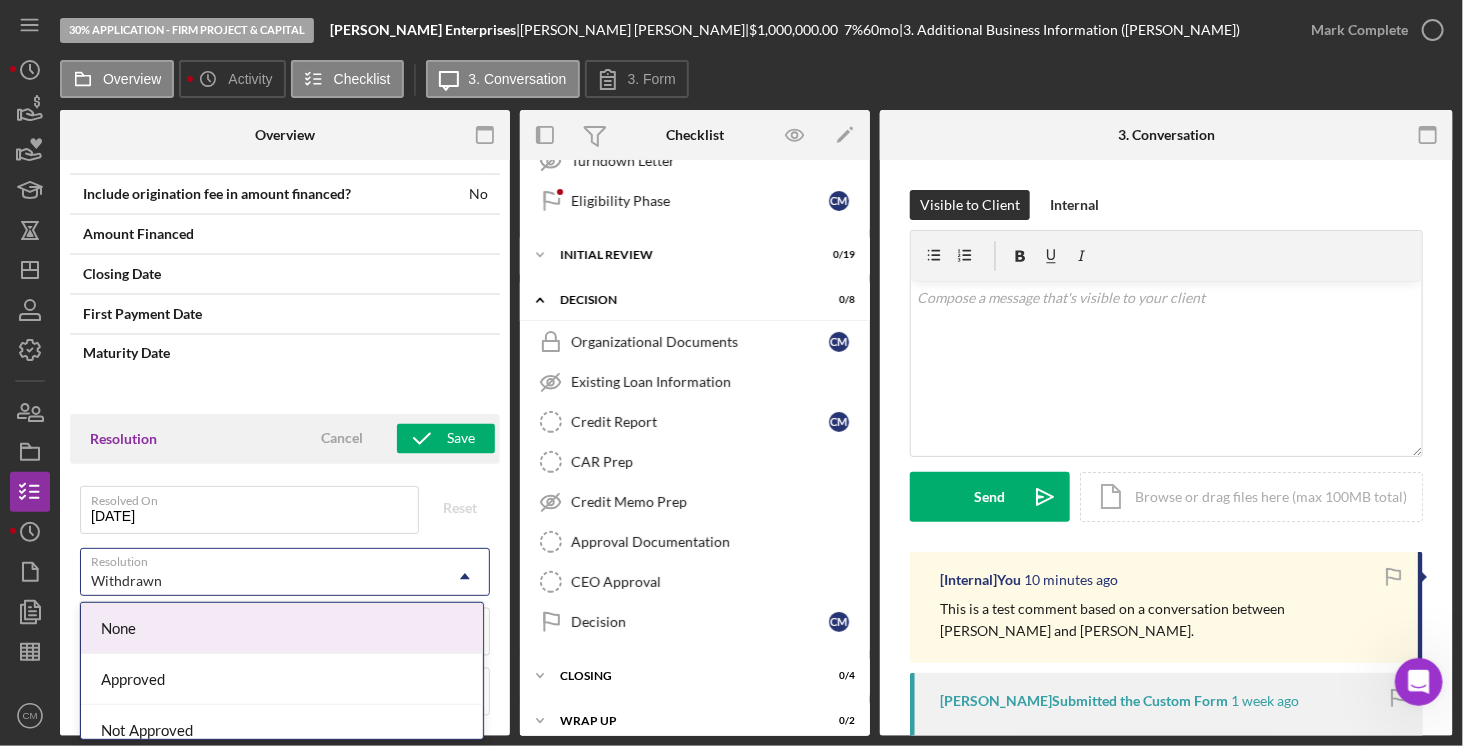 click on "Withdrawn" at bounding box center [261, 582] 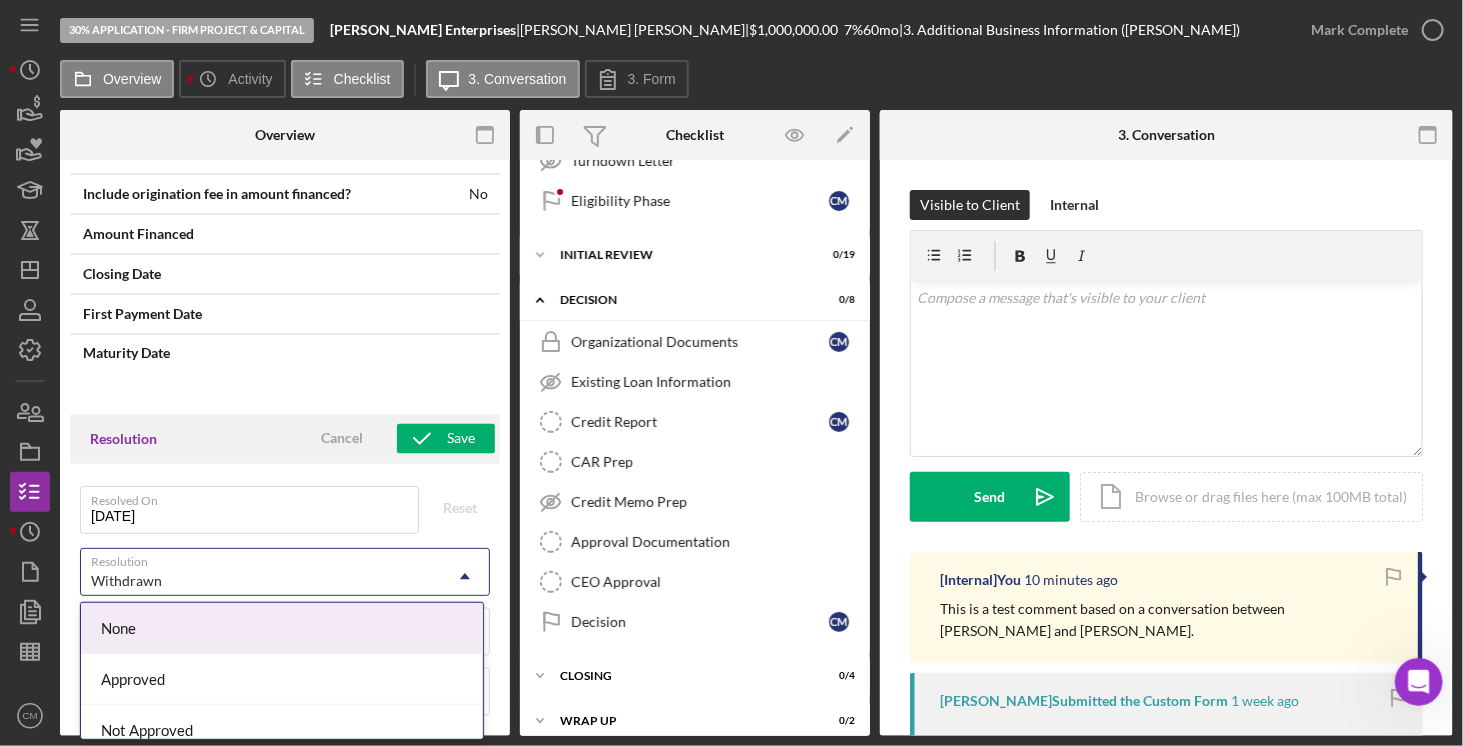 scroll, scrollTop: 117, scrollLeft: 0, axis: vertical 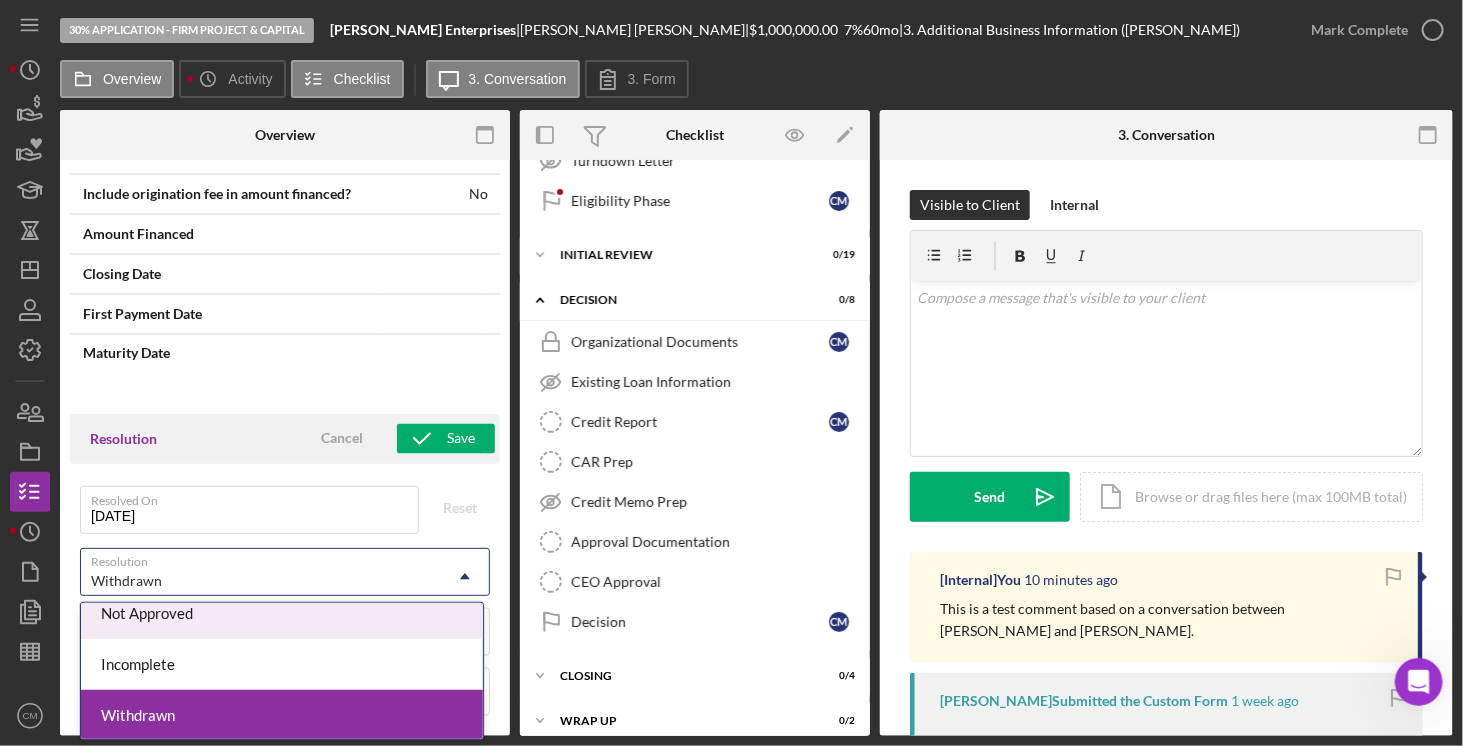 click on "Not Approved" at bounding box center (282, 613) 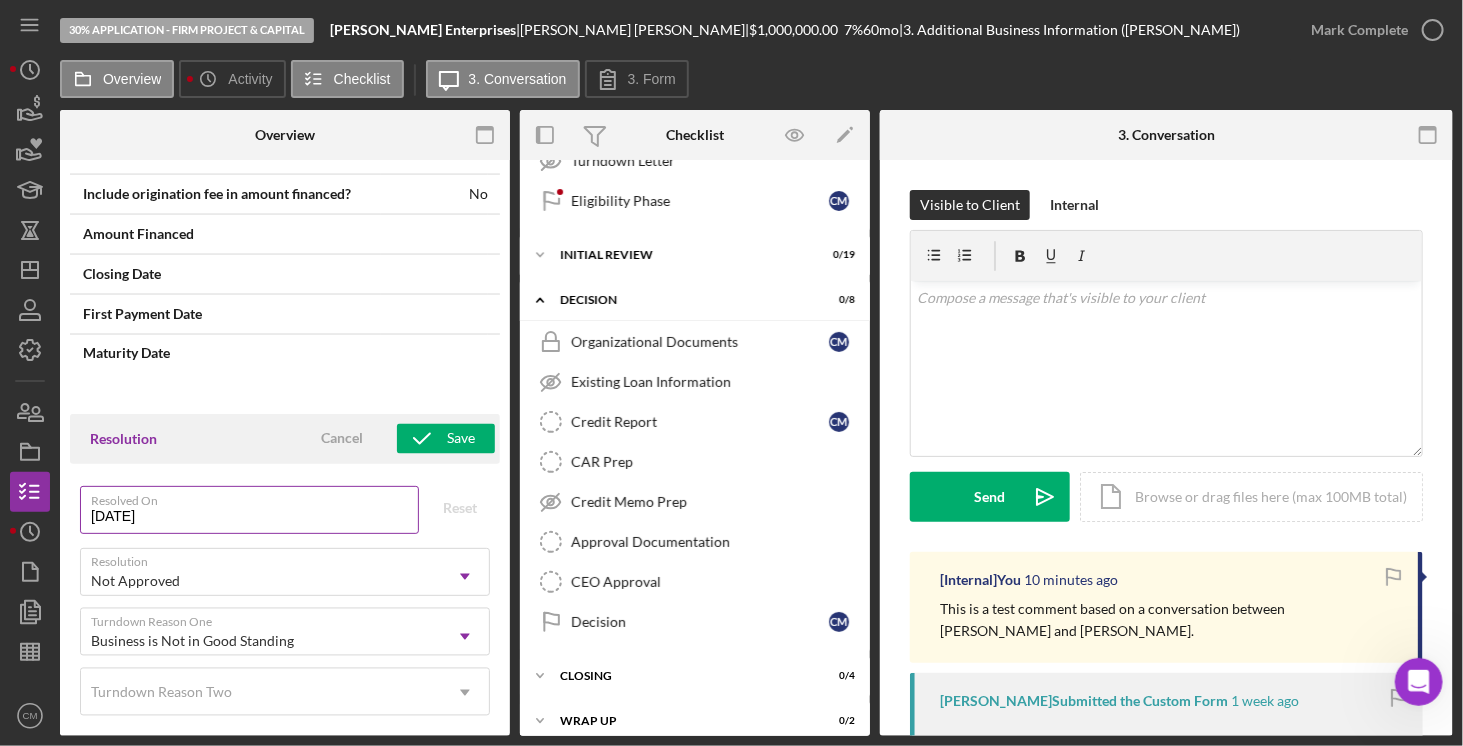 click on "Resolved On" at bounding box center [255, 498] 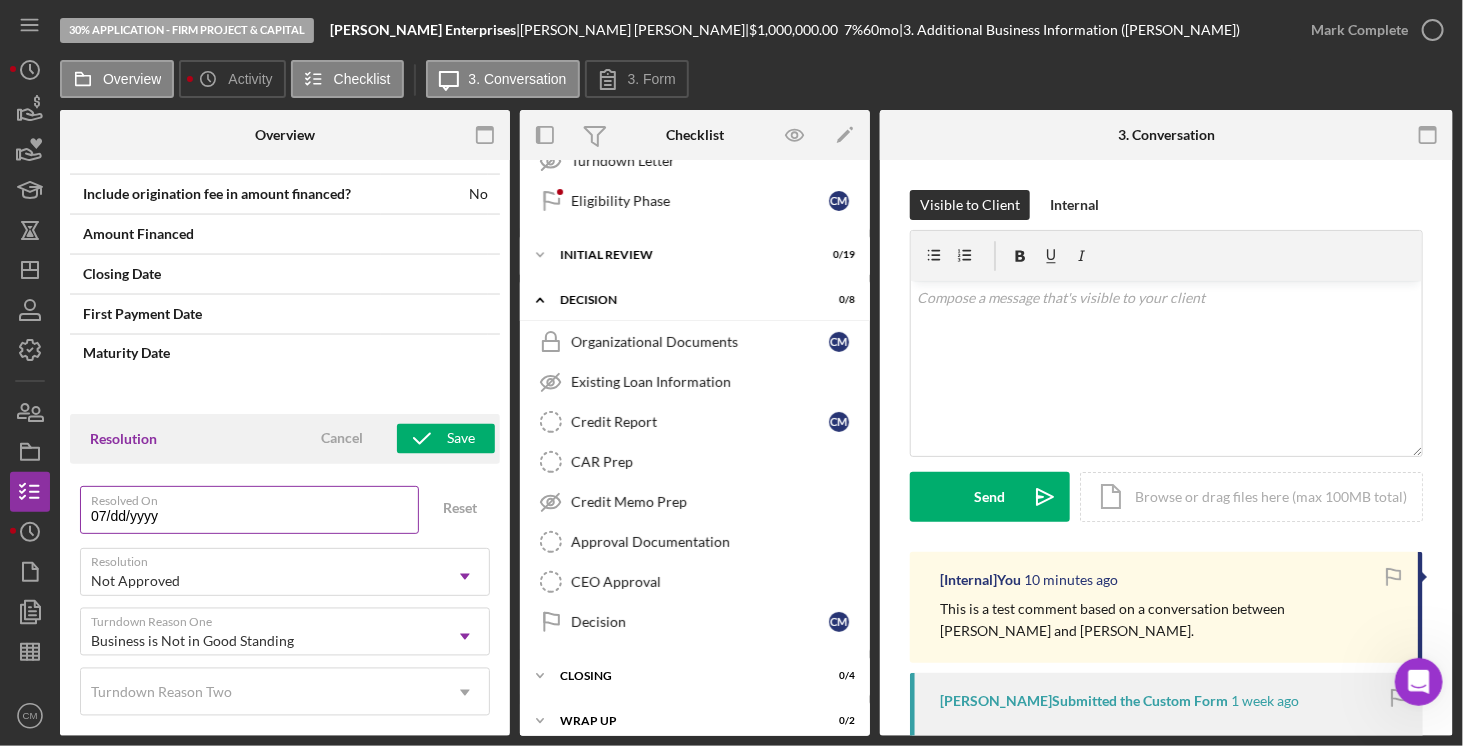 type on "0m/dd/yyyy" 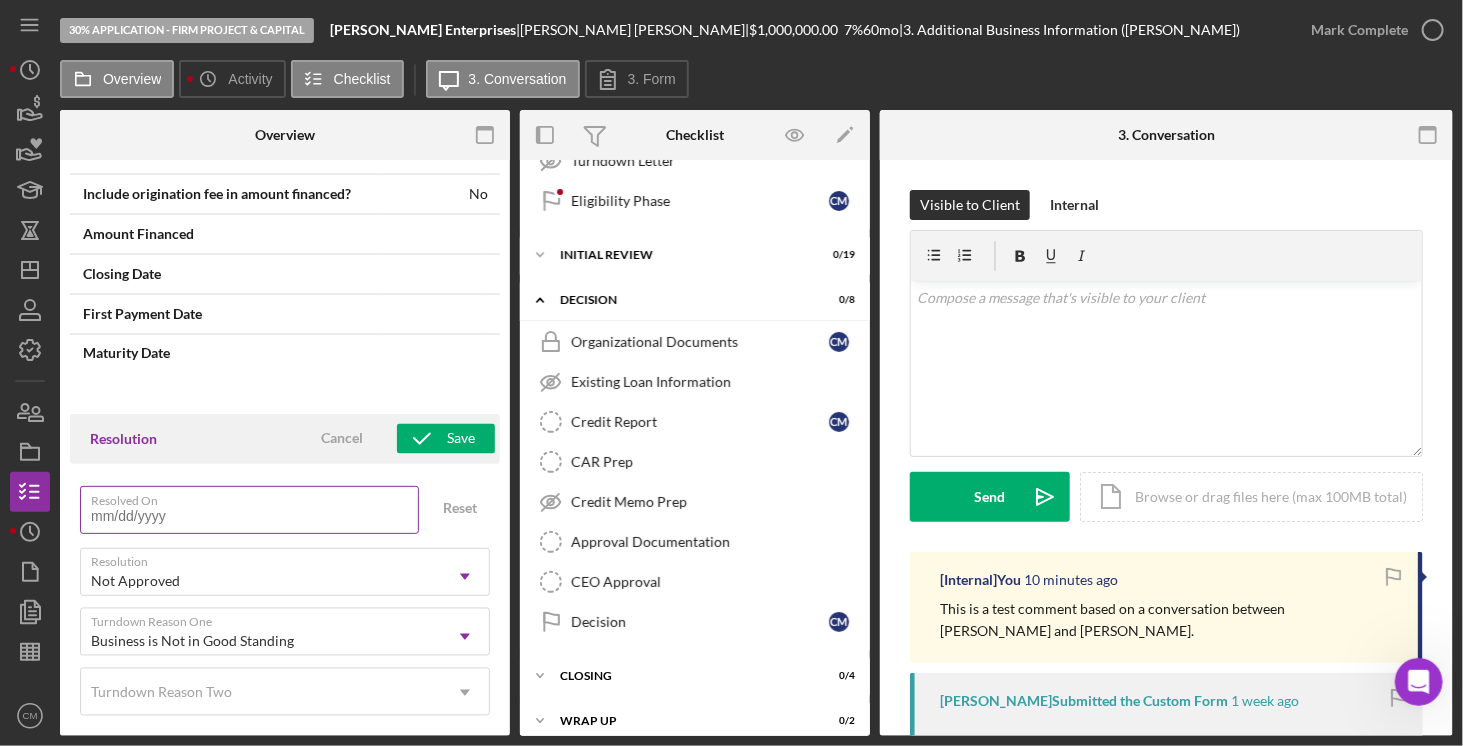 click on "Resolved On" at bounding box center (249, 510) 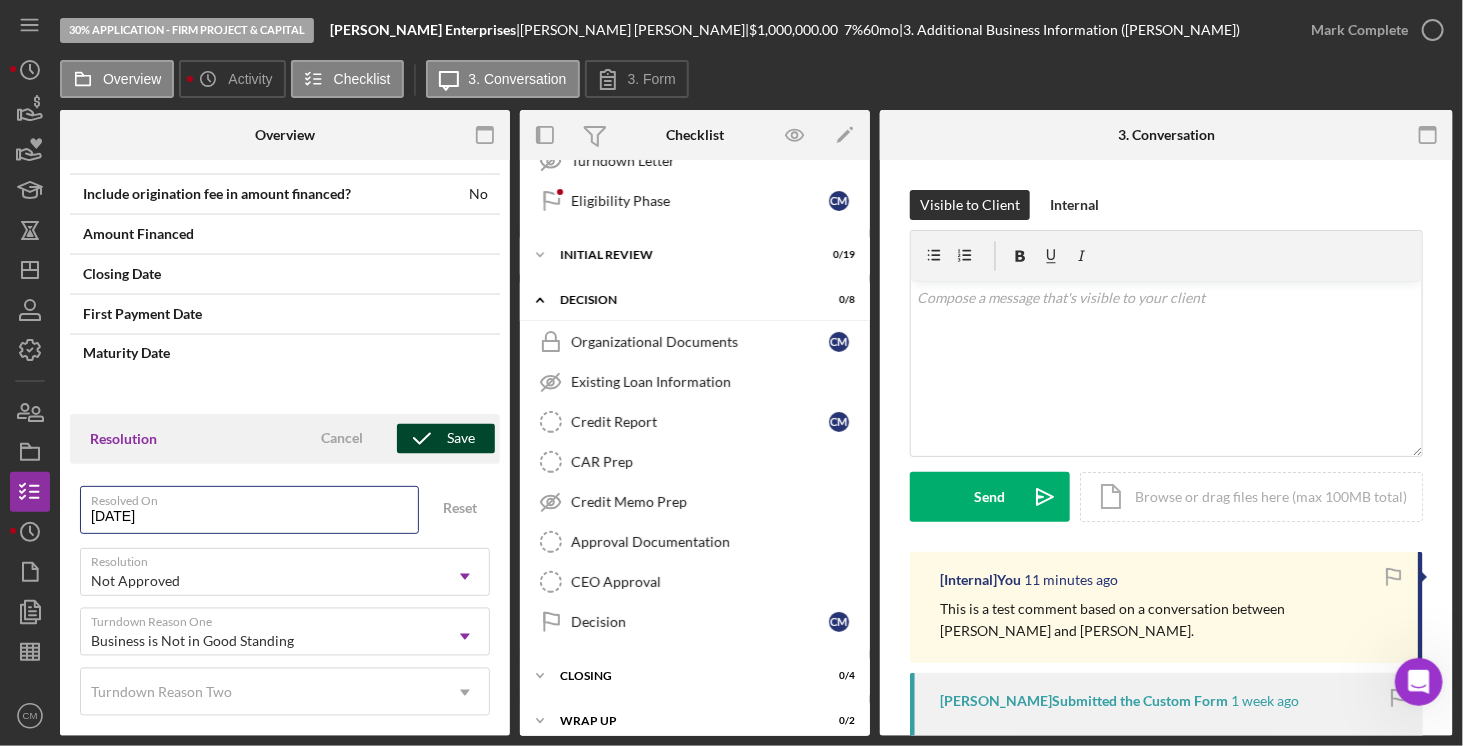 type on "[DATE]" 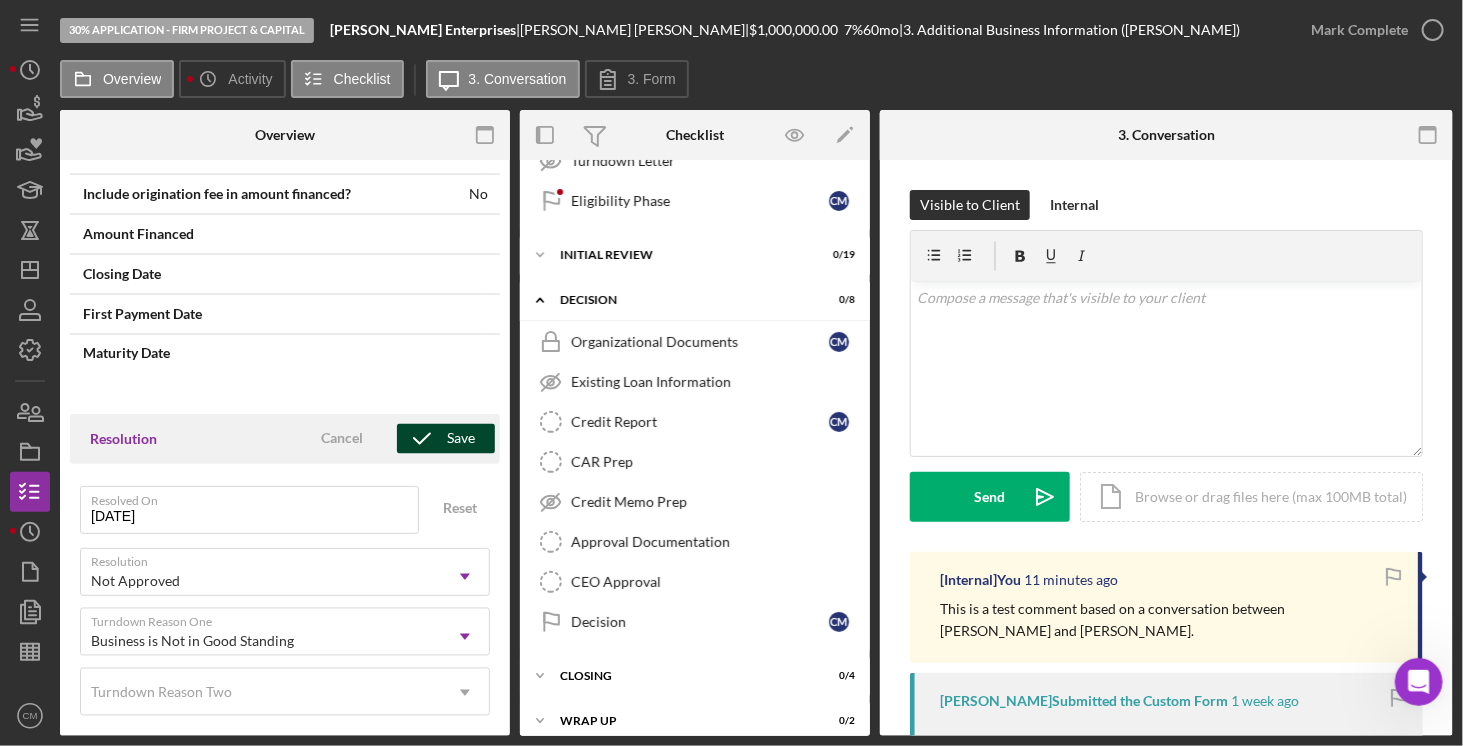 click on "Save" at bounding box center [461, 439] 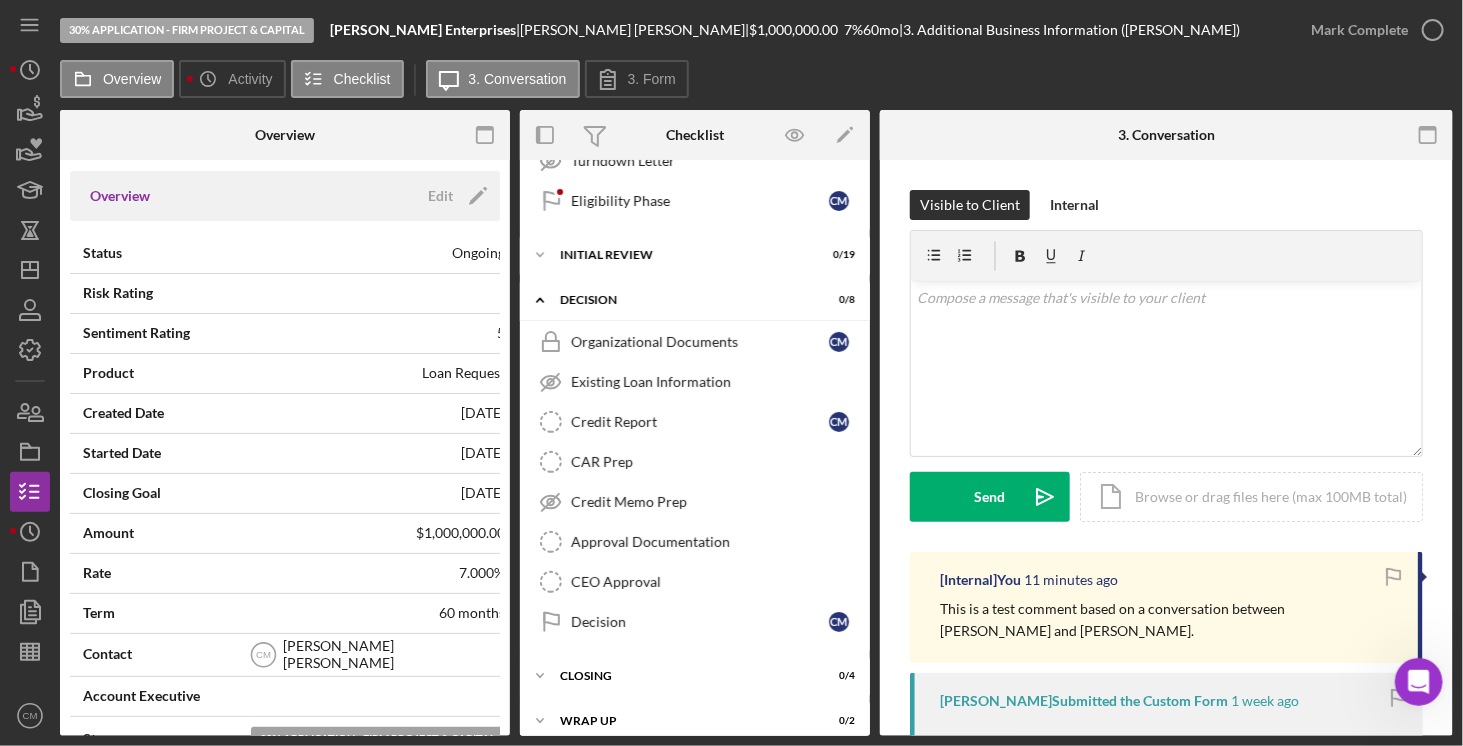 scroll, scrollTop: 0, scrollLeft: 0, axis: both 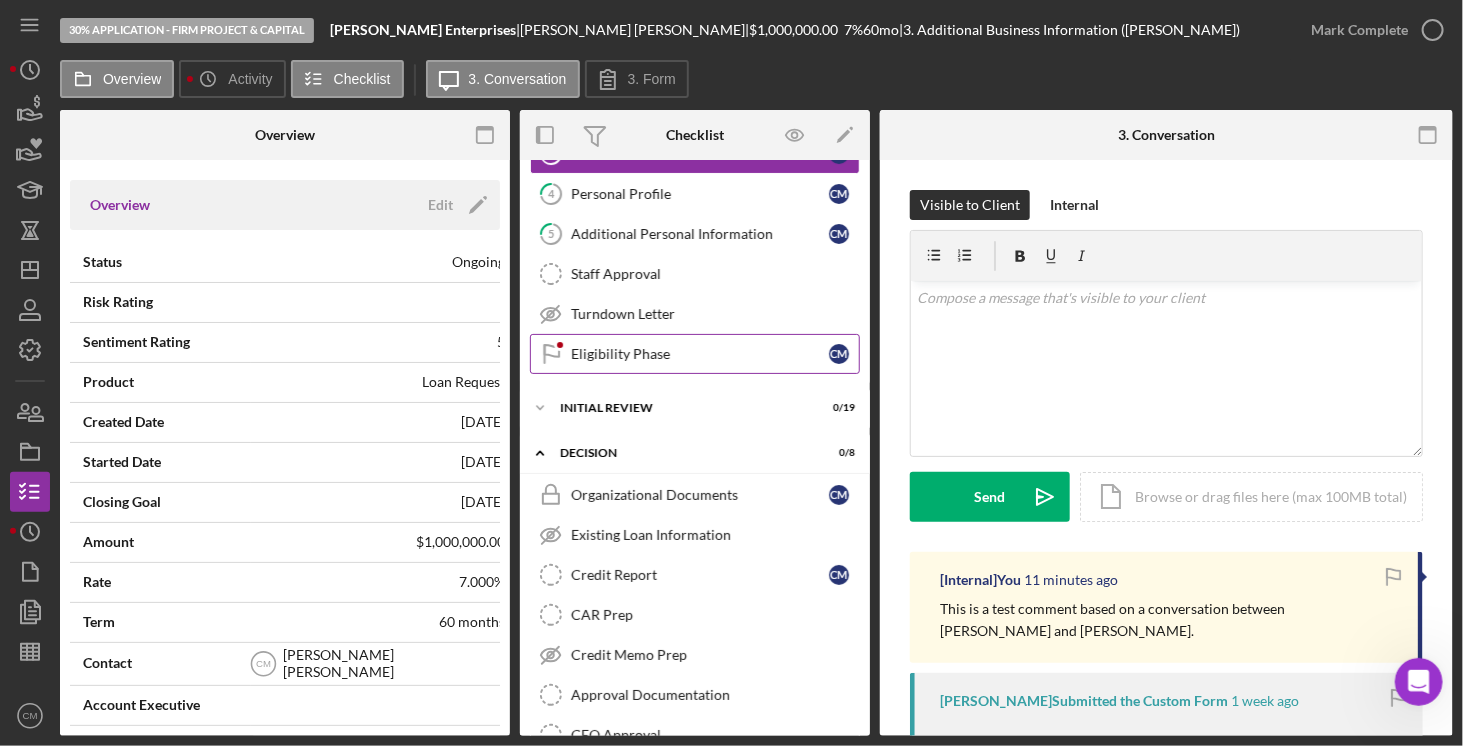 click on "Eligibility Phase" at bounding box center [700, 354] 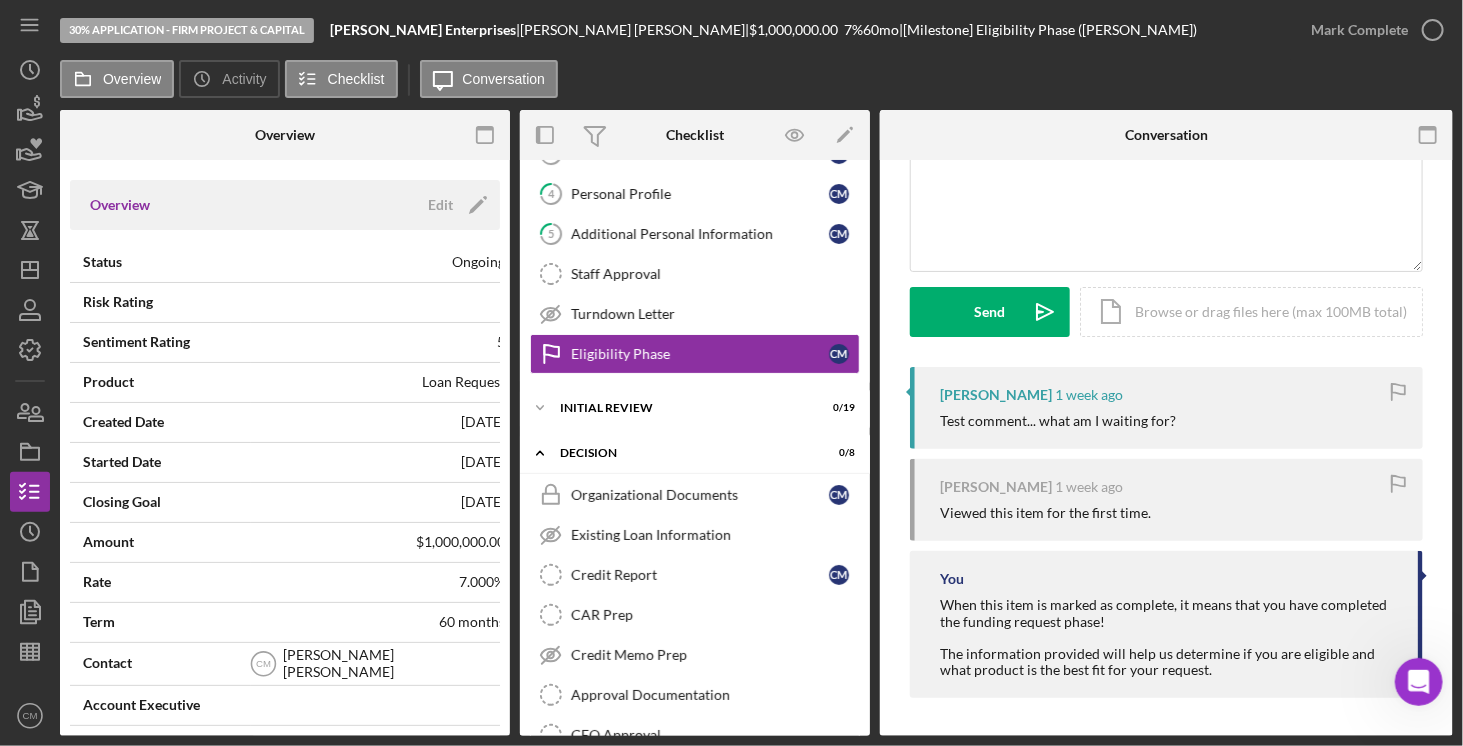 scroll, scrollTop: 0, scrollLeft: 0, axis: both 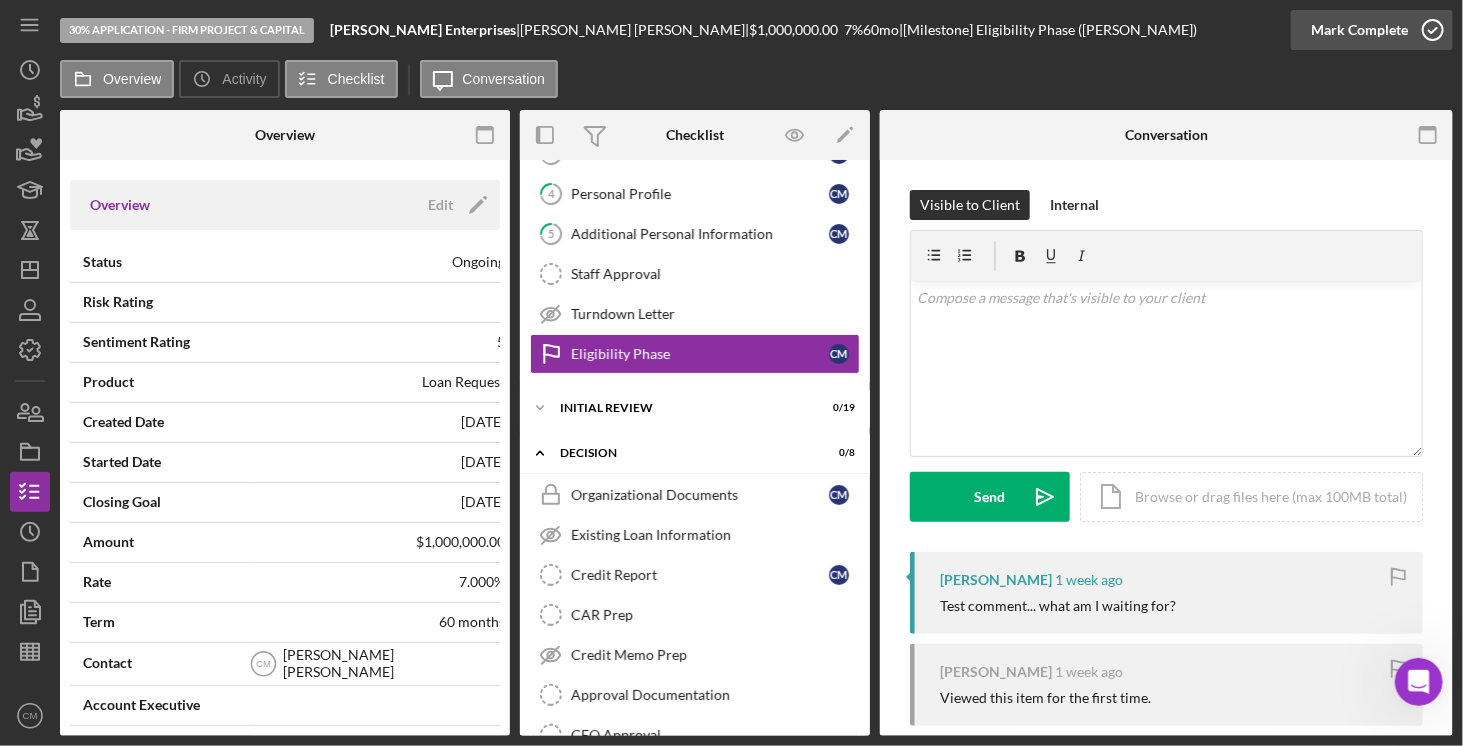 click 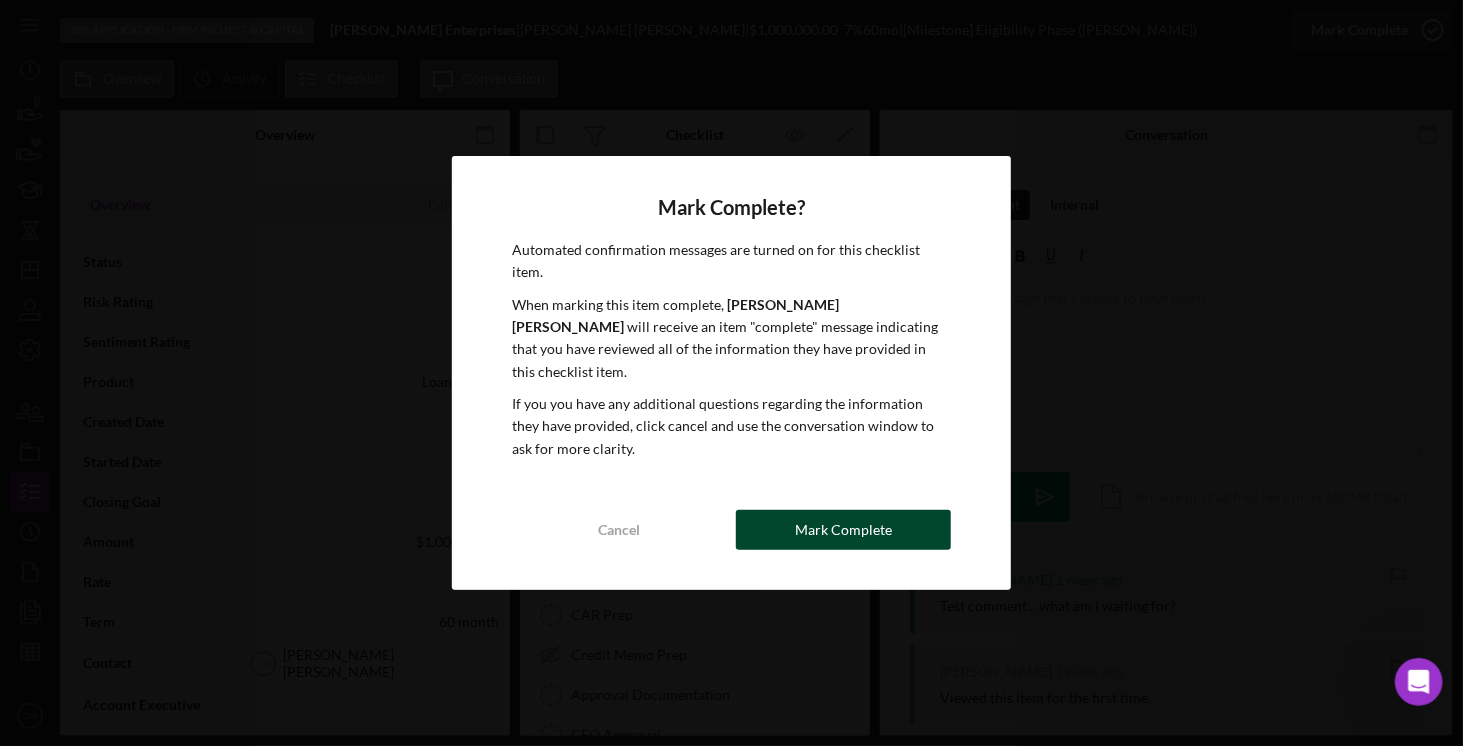 click on "Mark Complete" at bounding box center (843, 530) 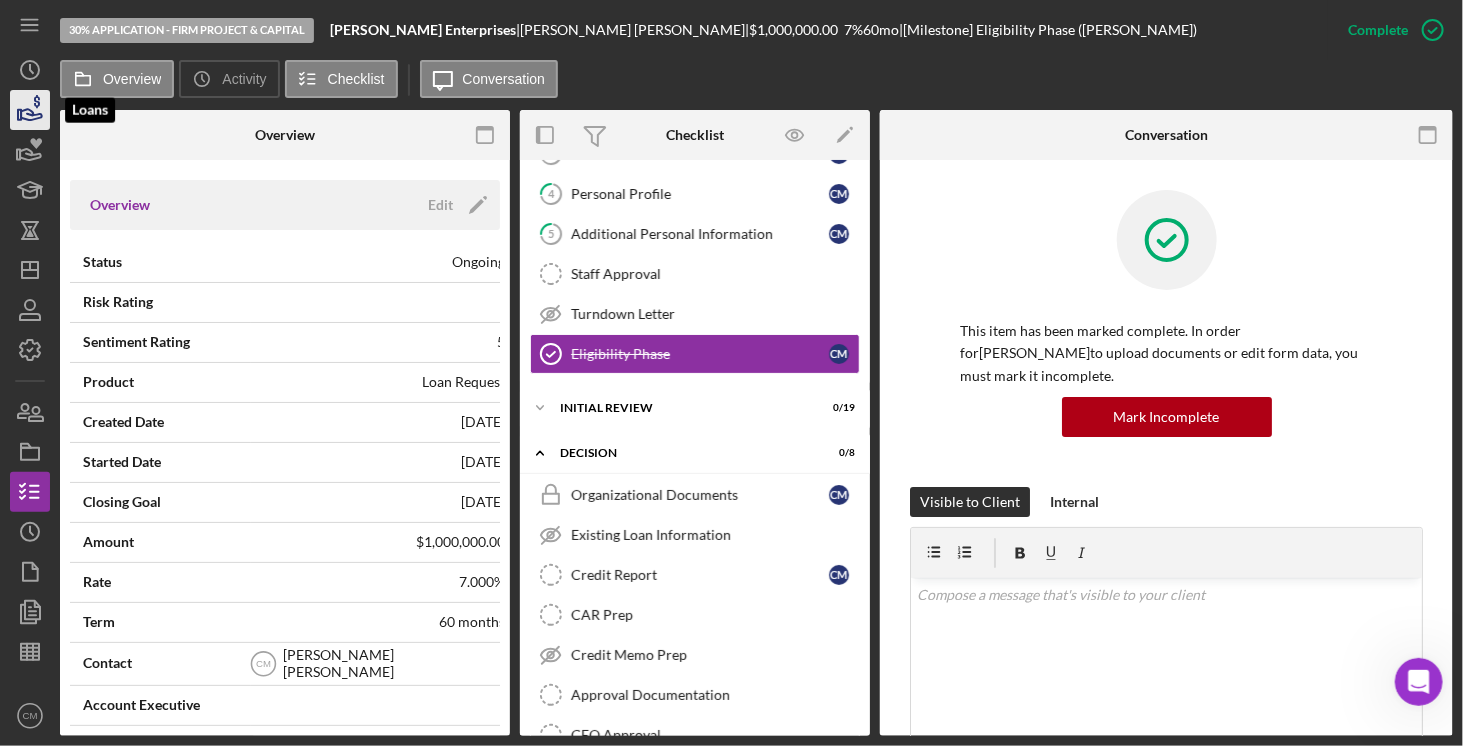 click 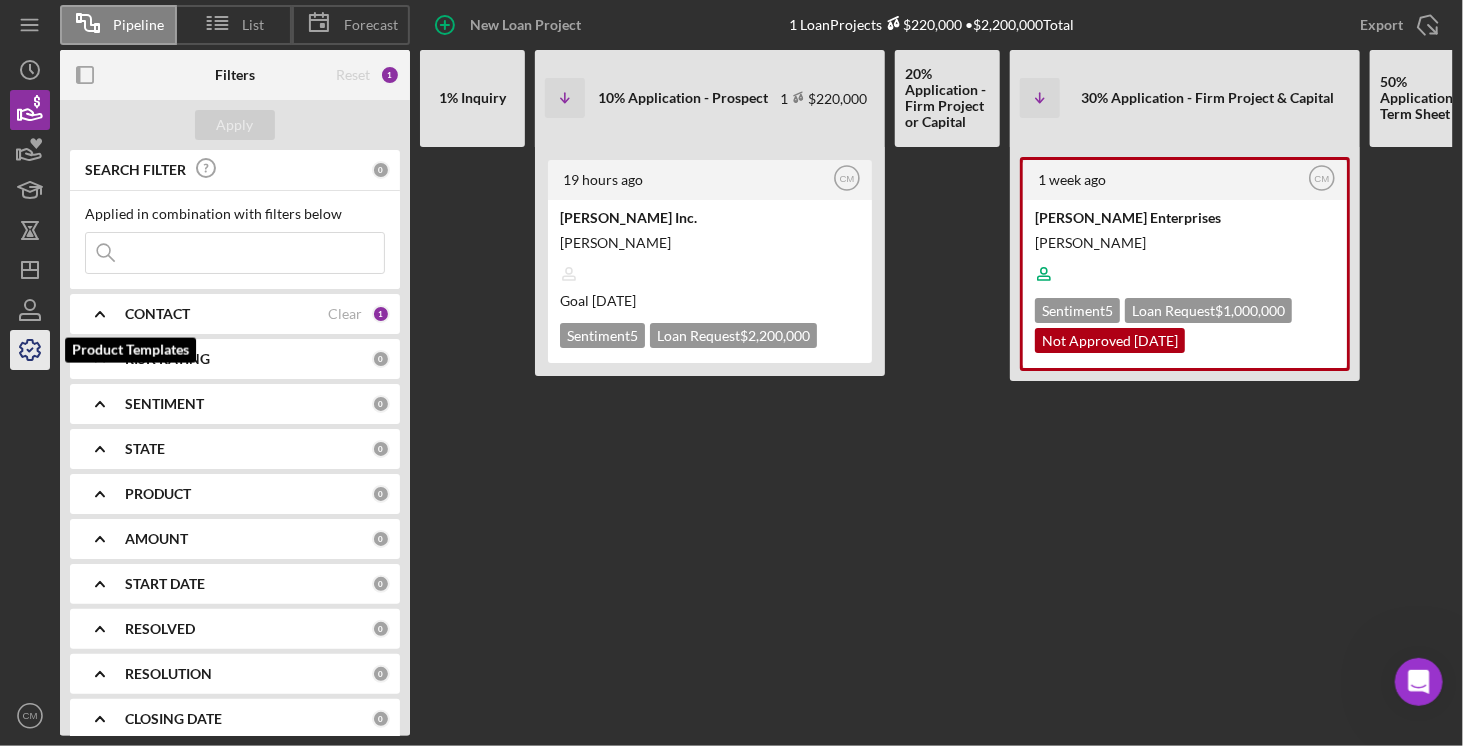 click 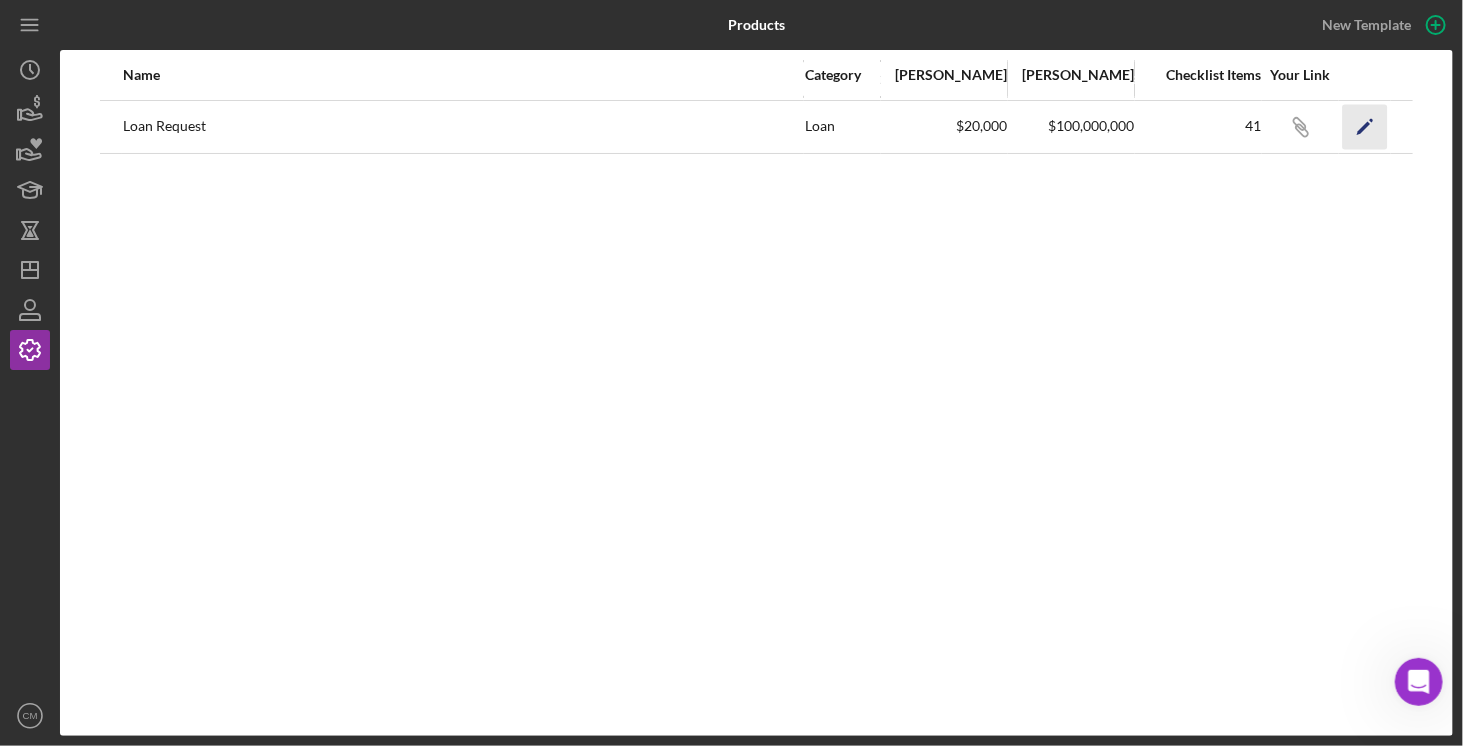 click on "Icon/Edit" 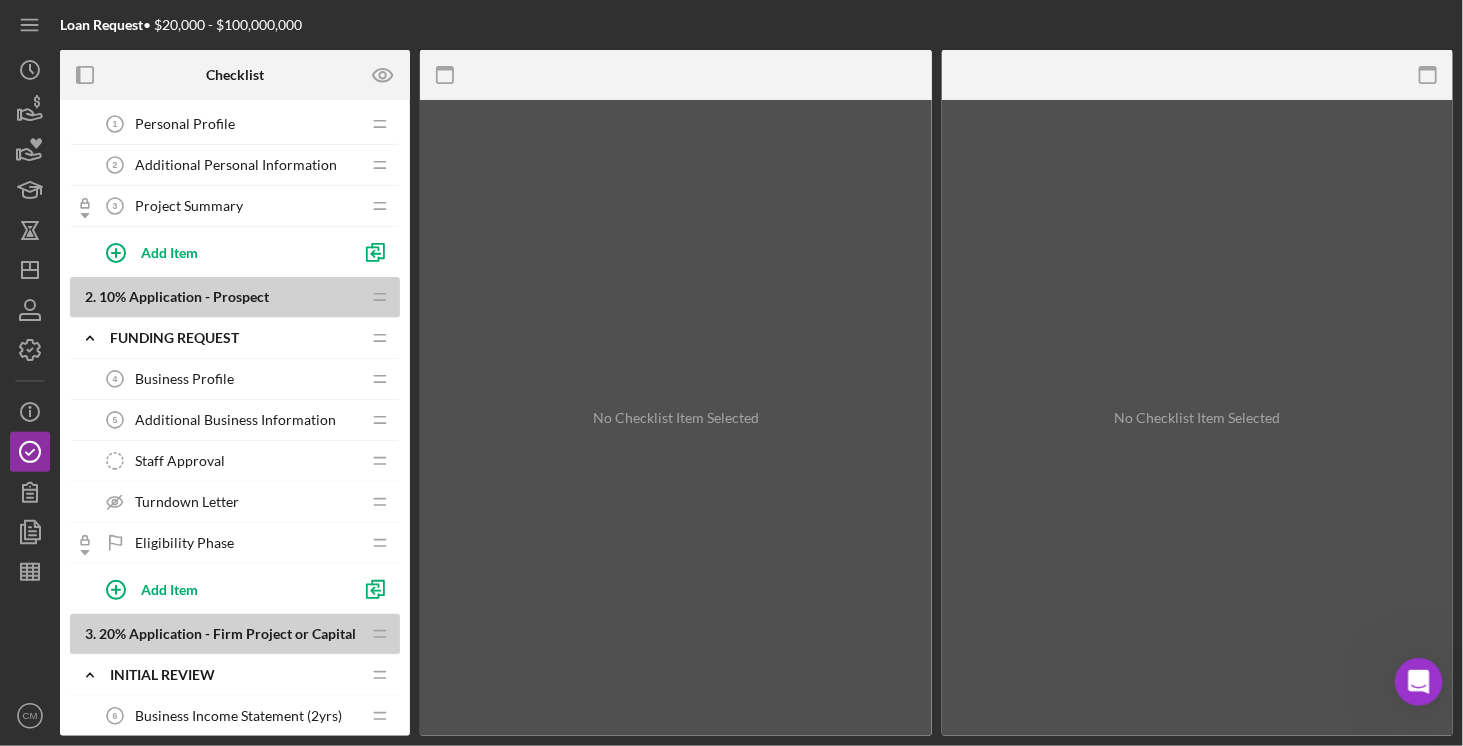 scroll, scrollTop: 0, scrollLeft: 0, axis: both 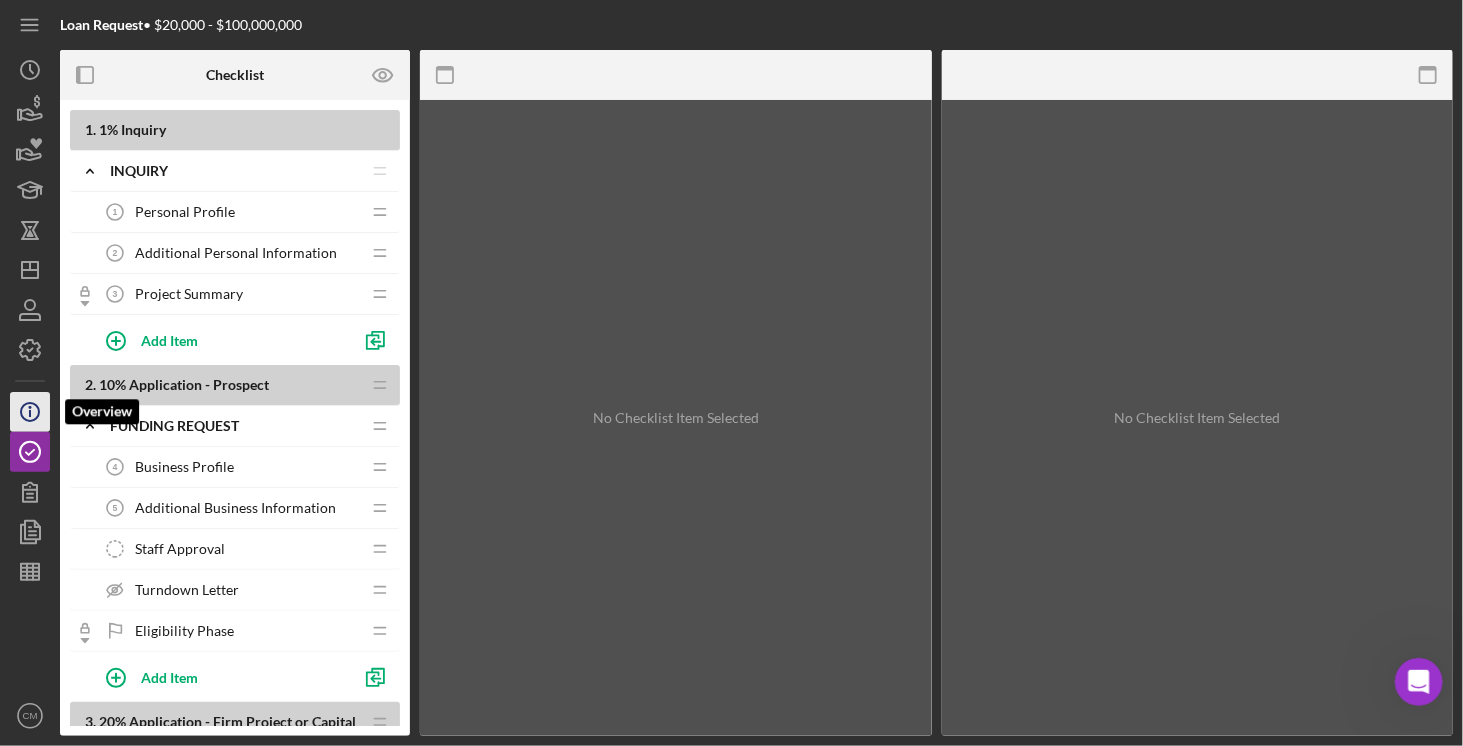 click on "Icon/Info" 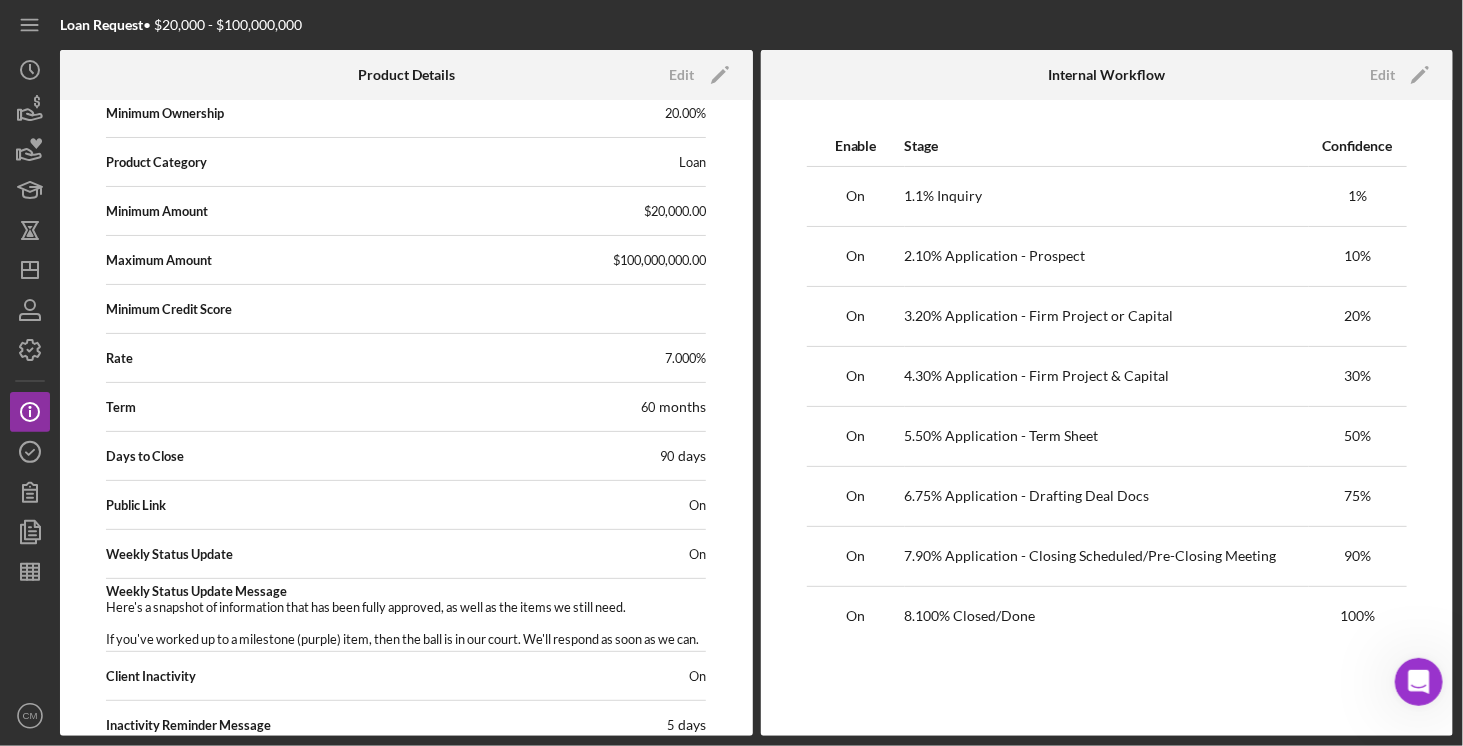 scroll, scrollTop: 0, scrollLeft: 0, axis: both 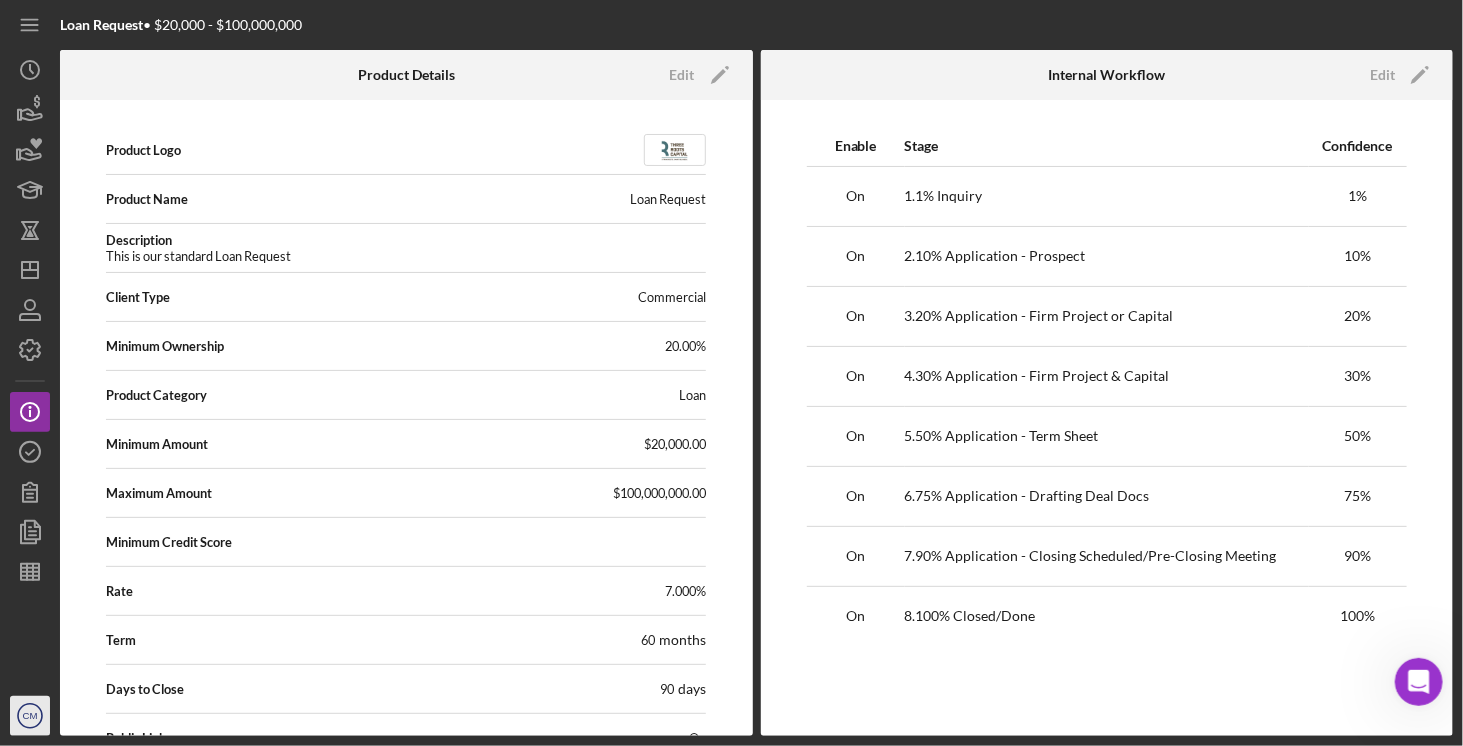 click on "Icon/User Photo CM" 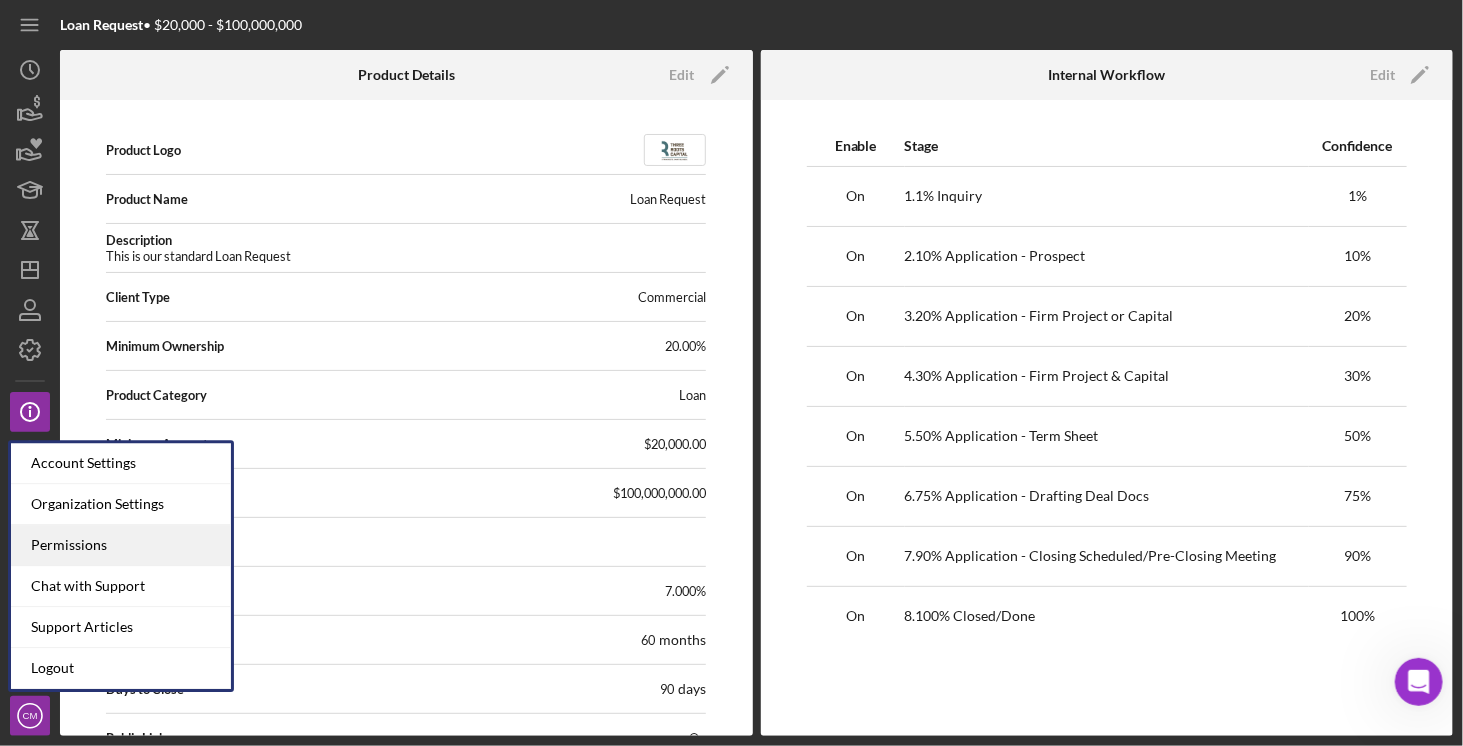 click on "Permissions" at bounding box center (121, 545) 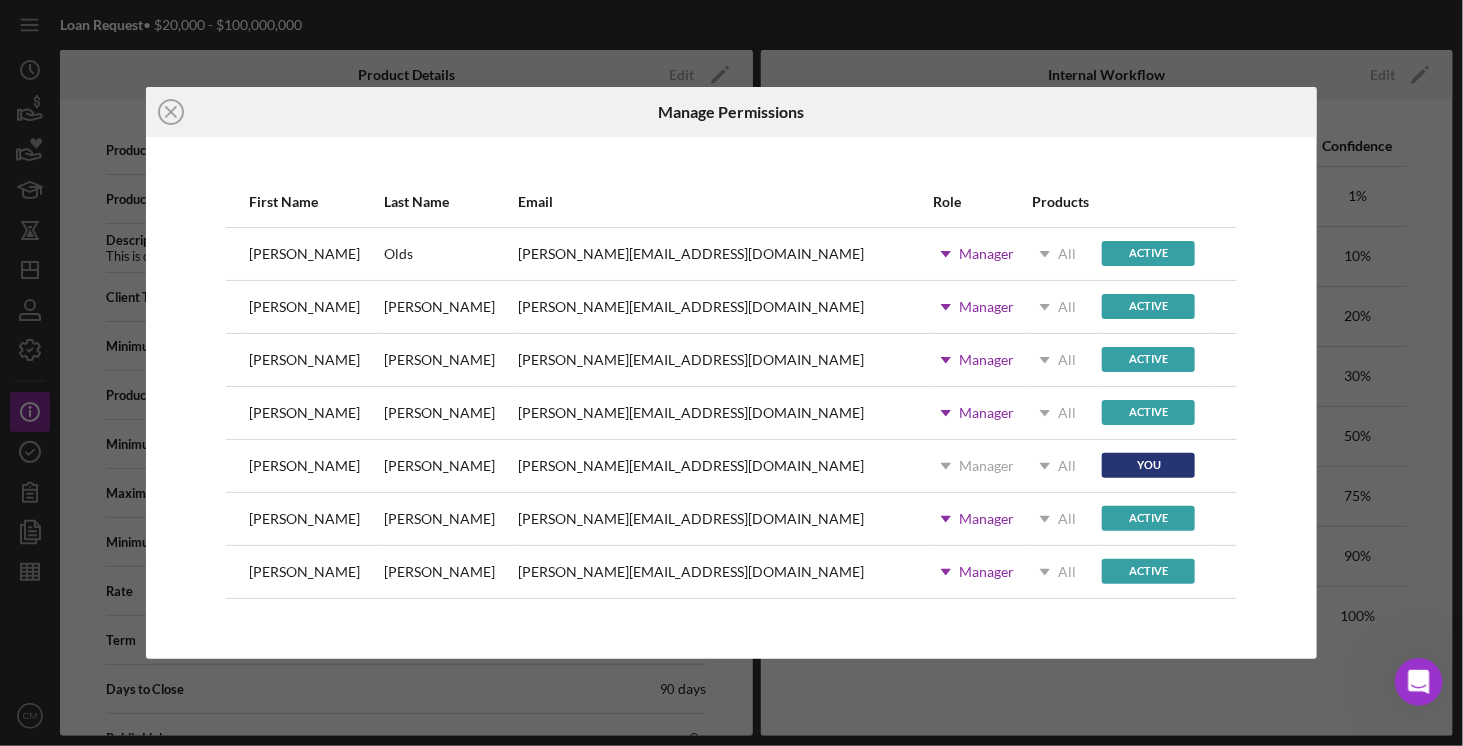 click on "Icon/Dropdown Arrow" 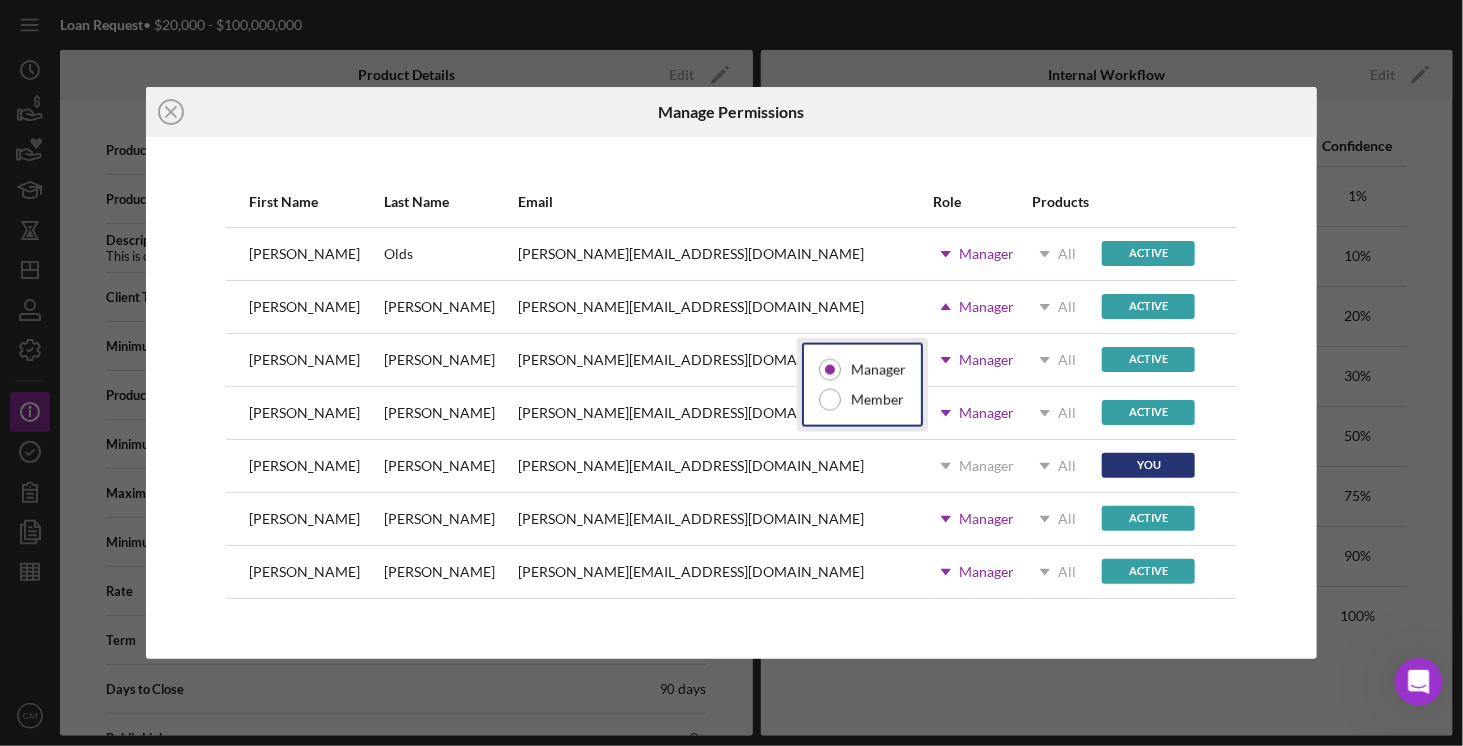 click on "Manager" at bounding box center (986, 307) 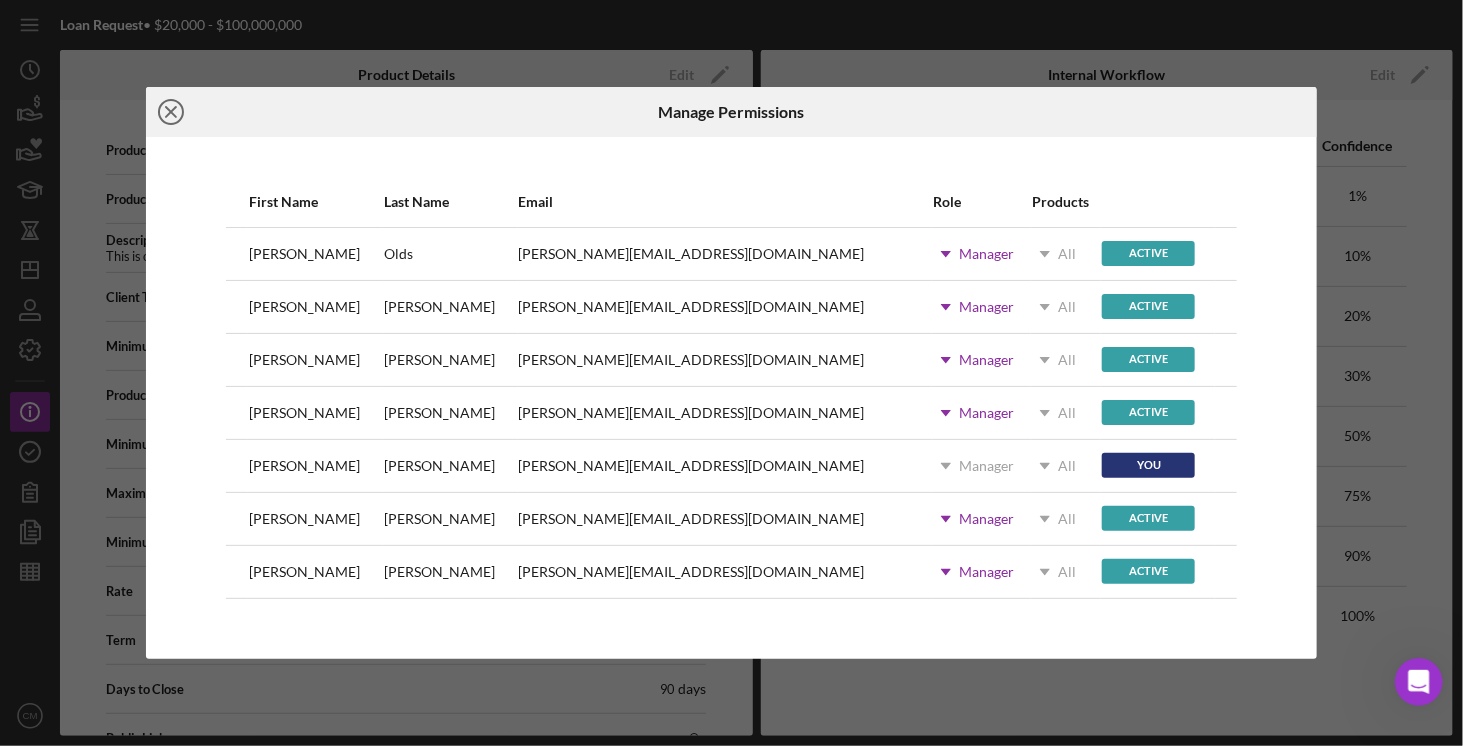 click on "Icon/Close" 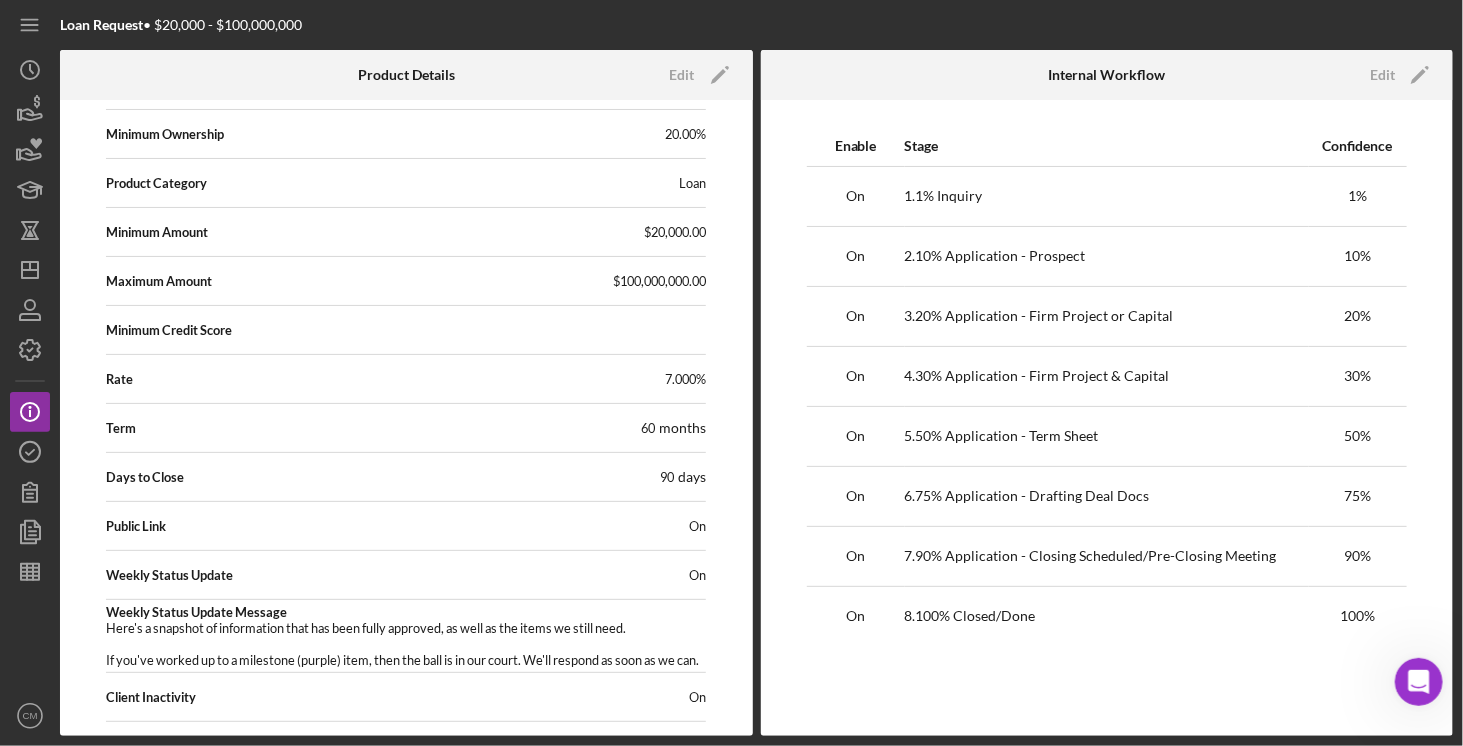 scroll, scrollTop: 0, scrollLeft: 0, axis: both 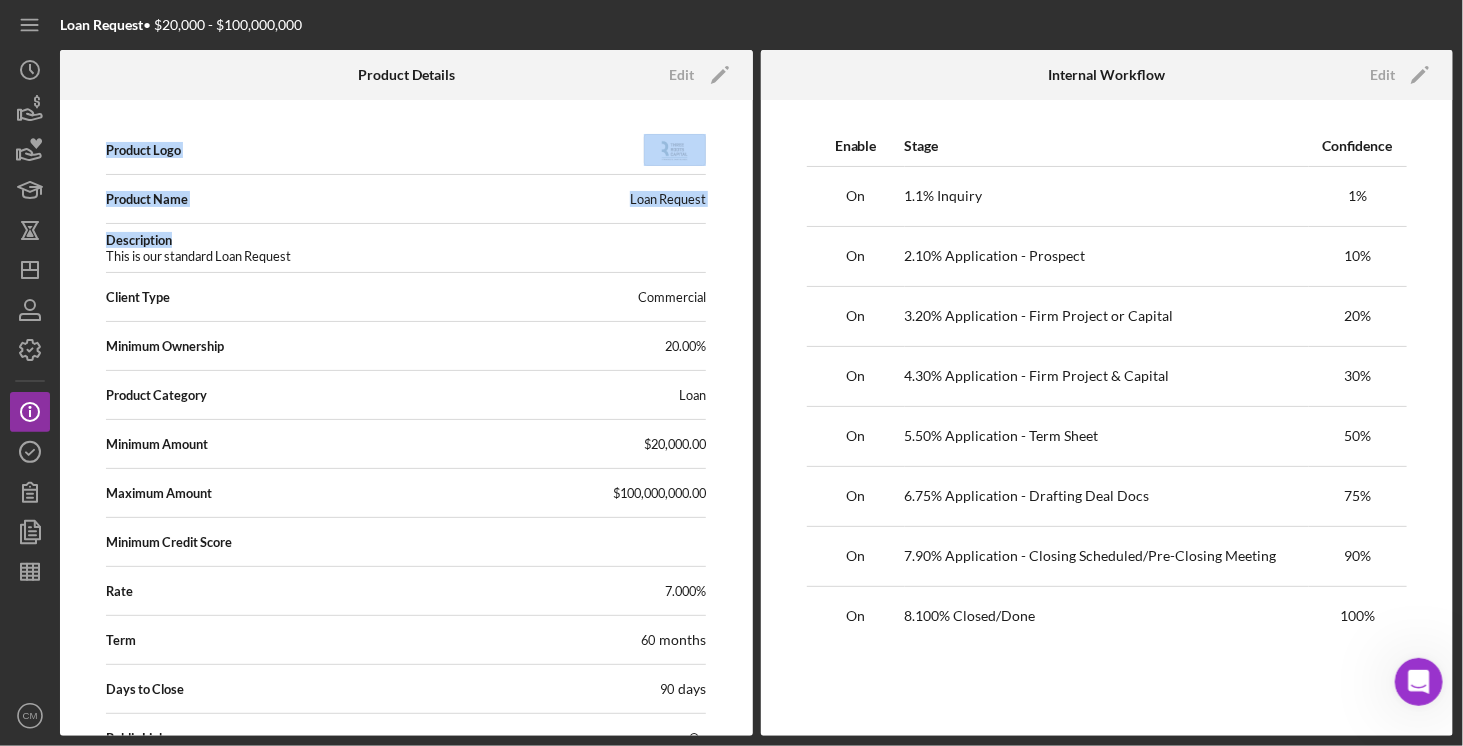 drag, startPoint x: 439, startPoint y: 265, endPoint x: 448, endPoint y: 151, distance: 114.35471 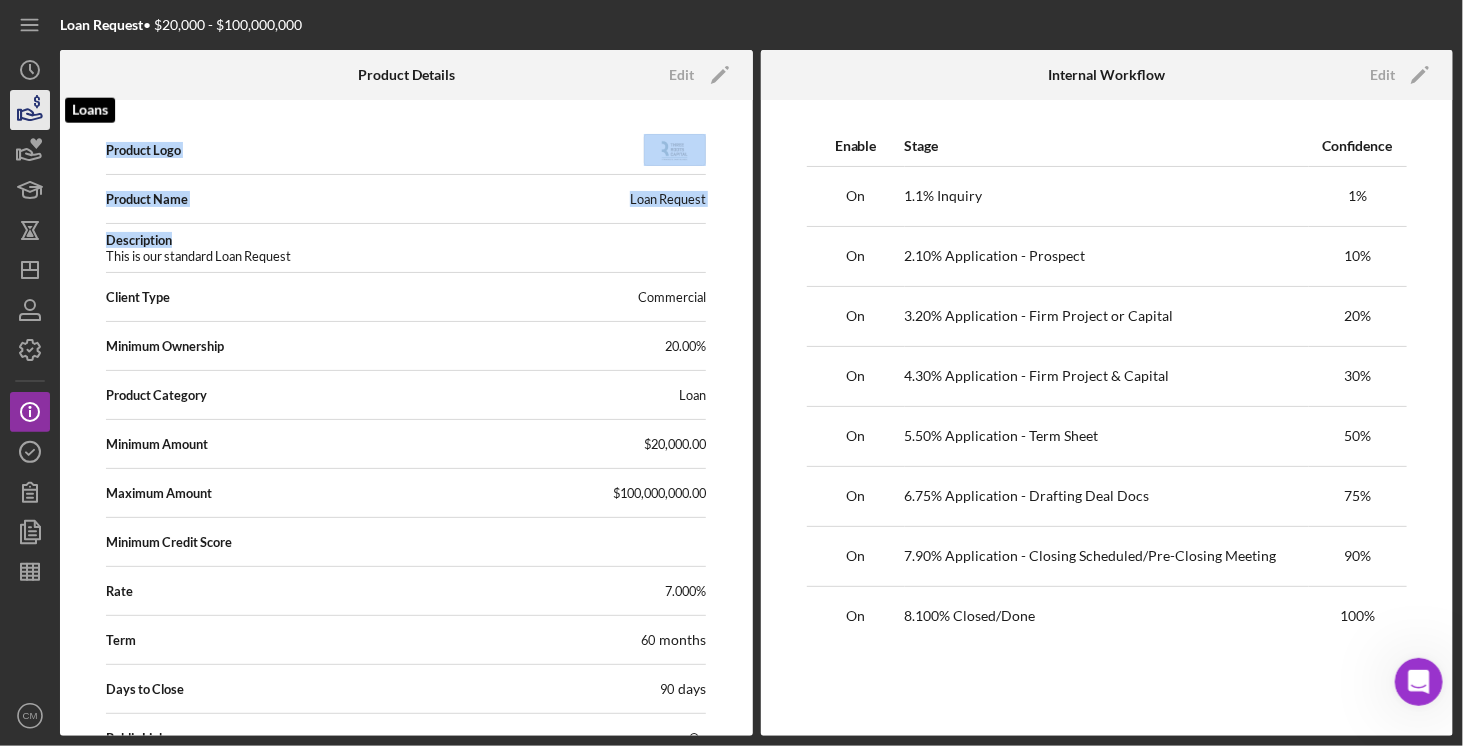 click 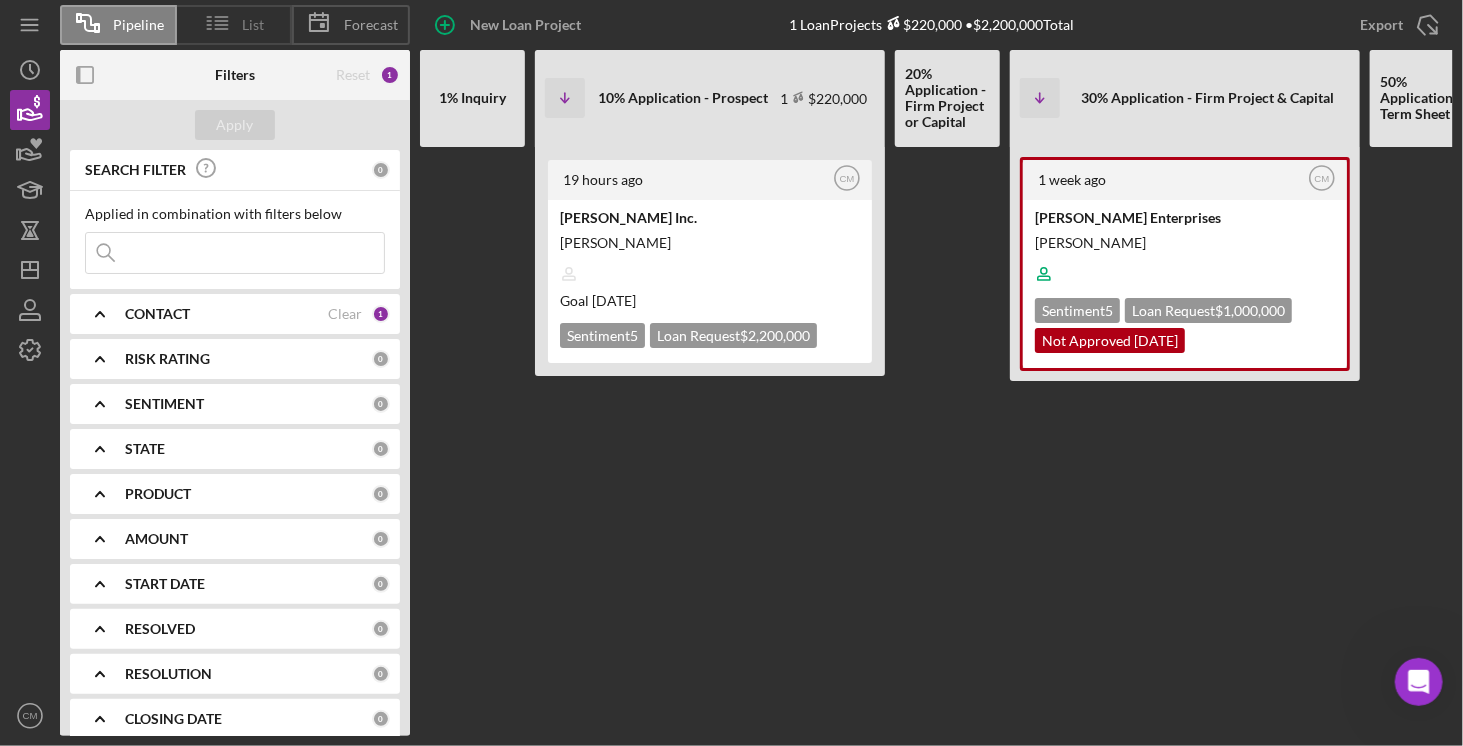 click 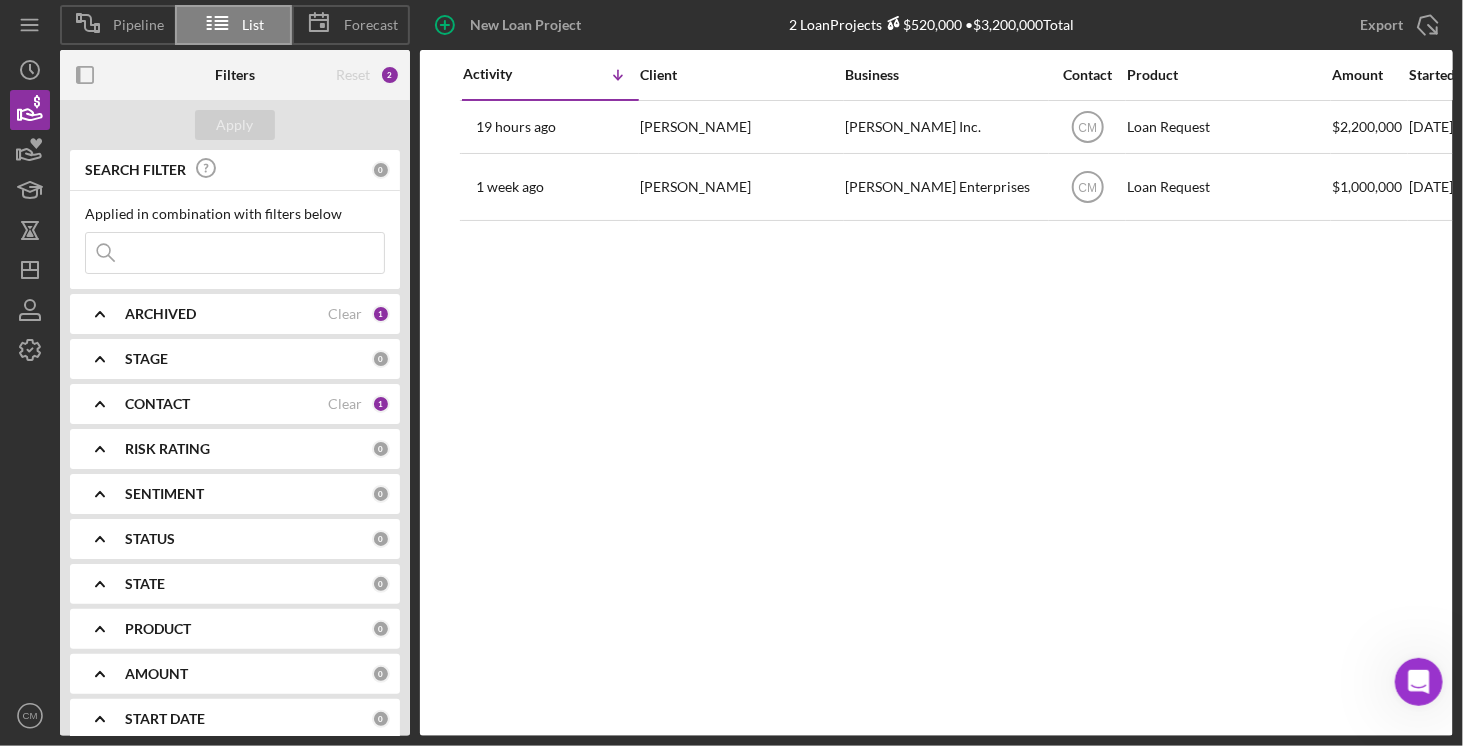click 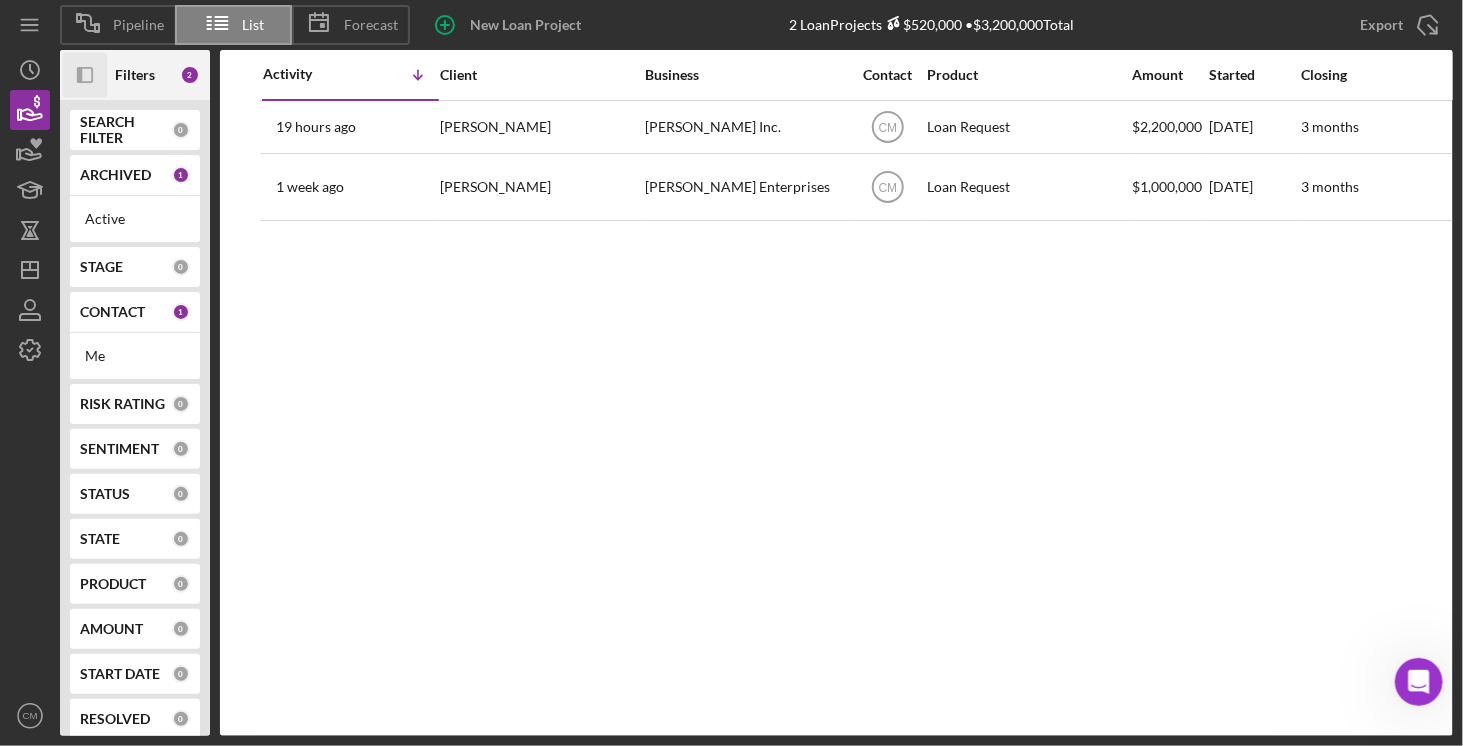 click on "Icon/Panel Side Expand" 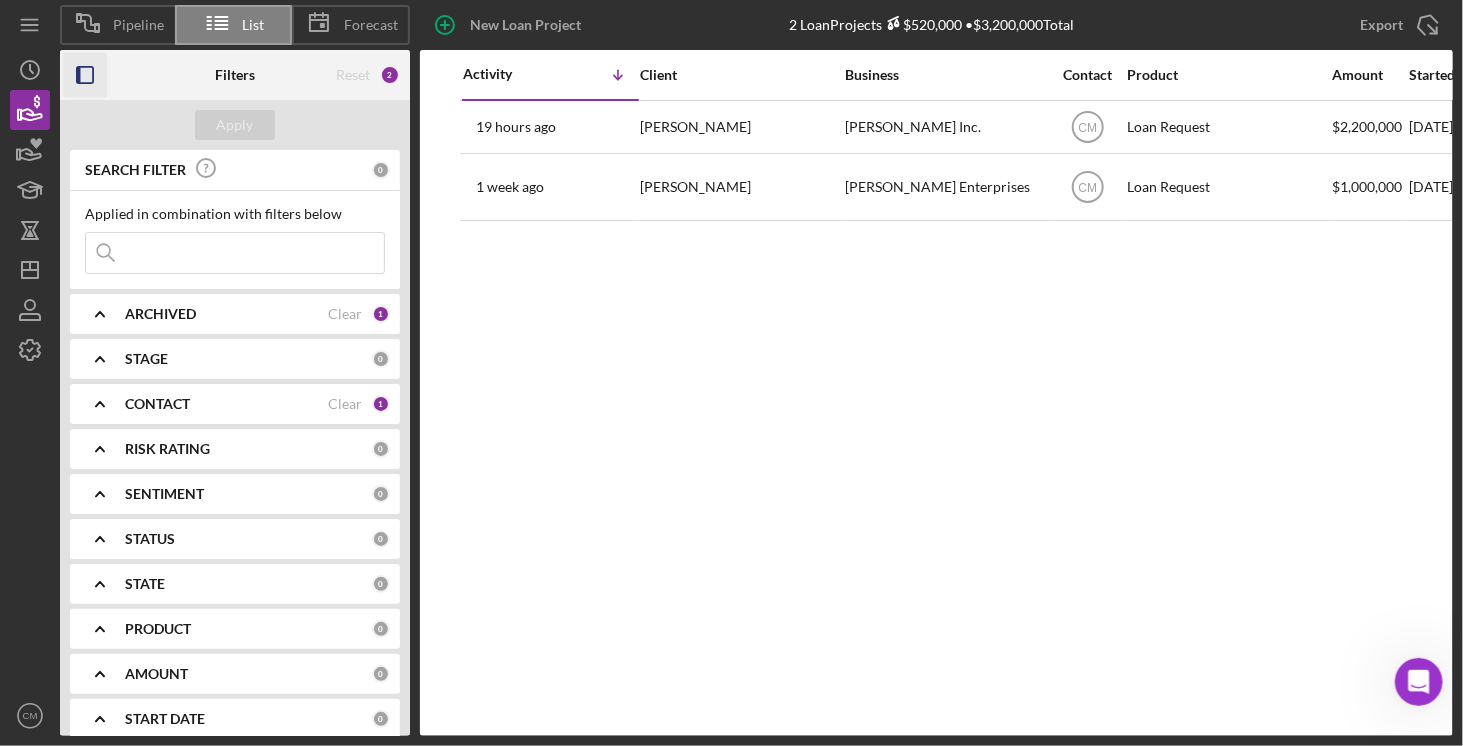 click on "ARCHIVED" at bounding box center [226, 314] 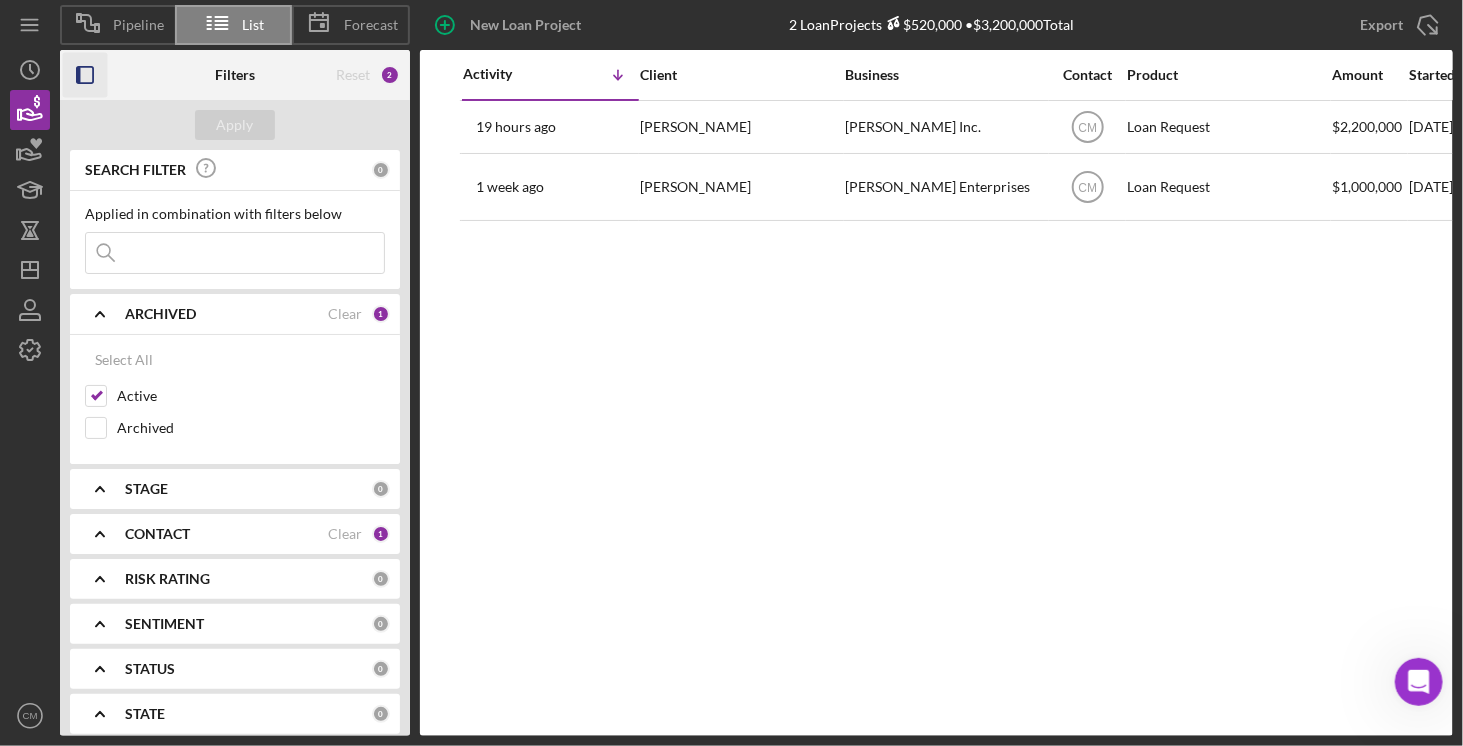 click on "ARCHIVED" at bounding box center [226, 314] 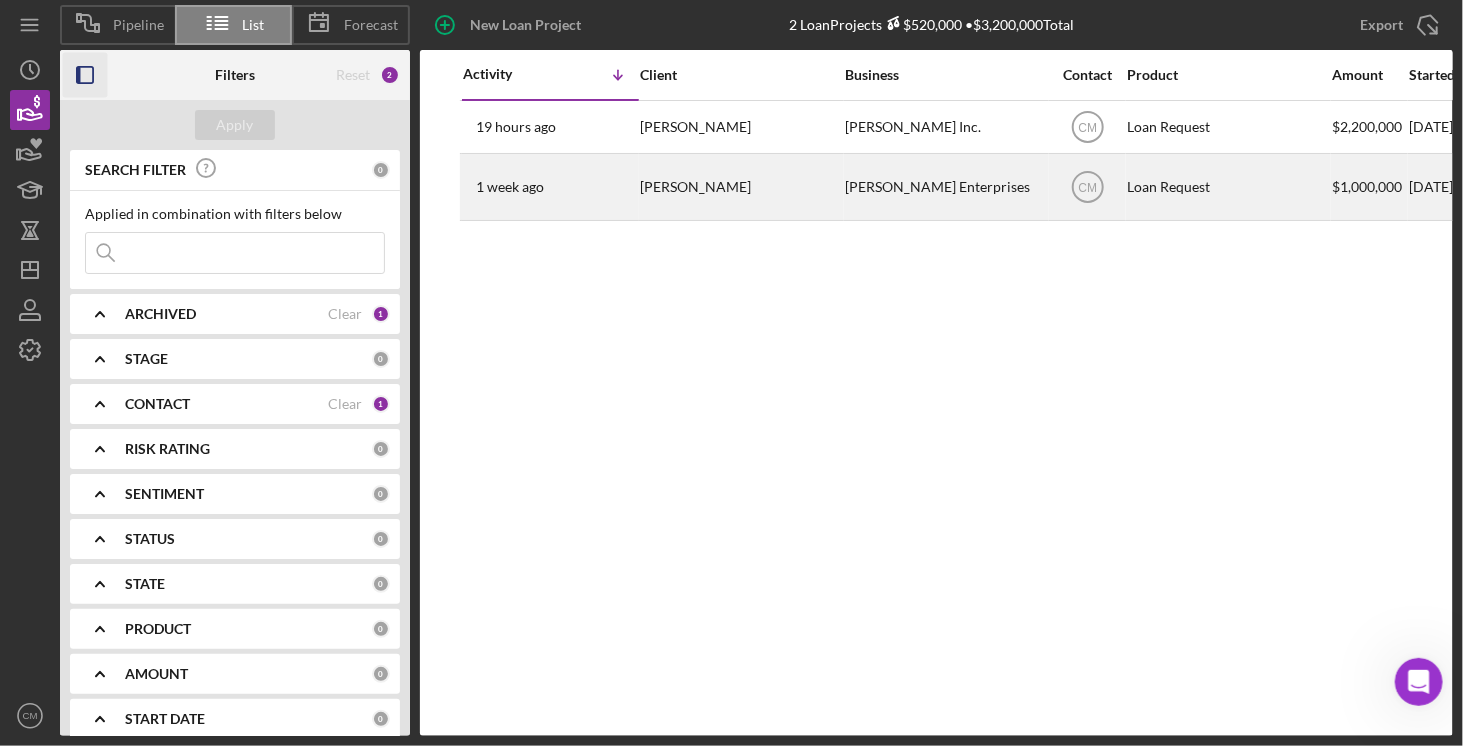click on "Loan Request" at bounding box center (1227, 187) 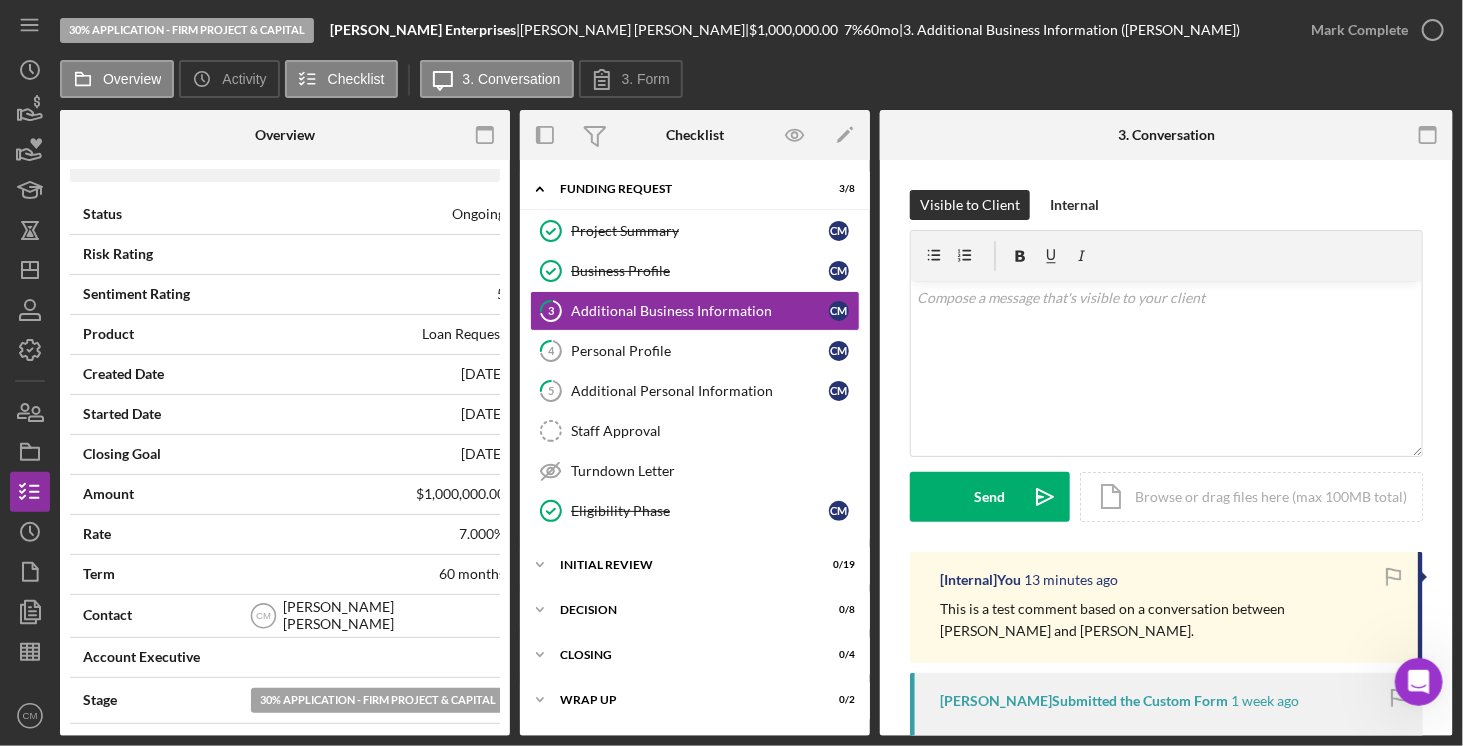 scroll, scrollTop: 0, scrollLeft: 0, axis: both 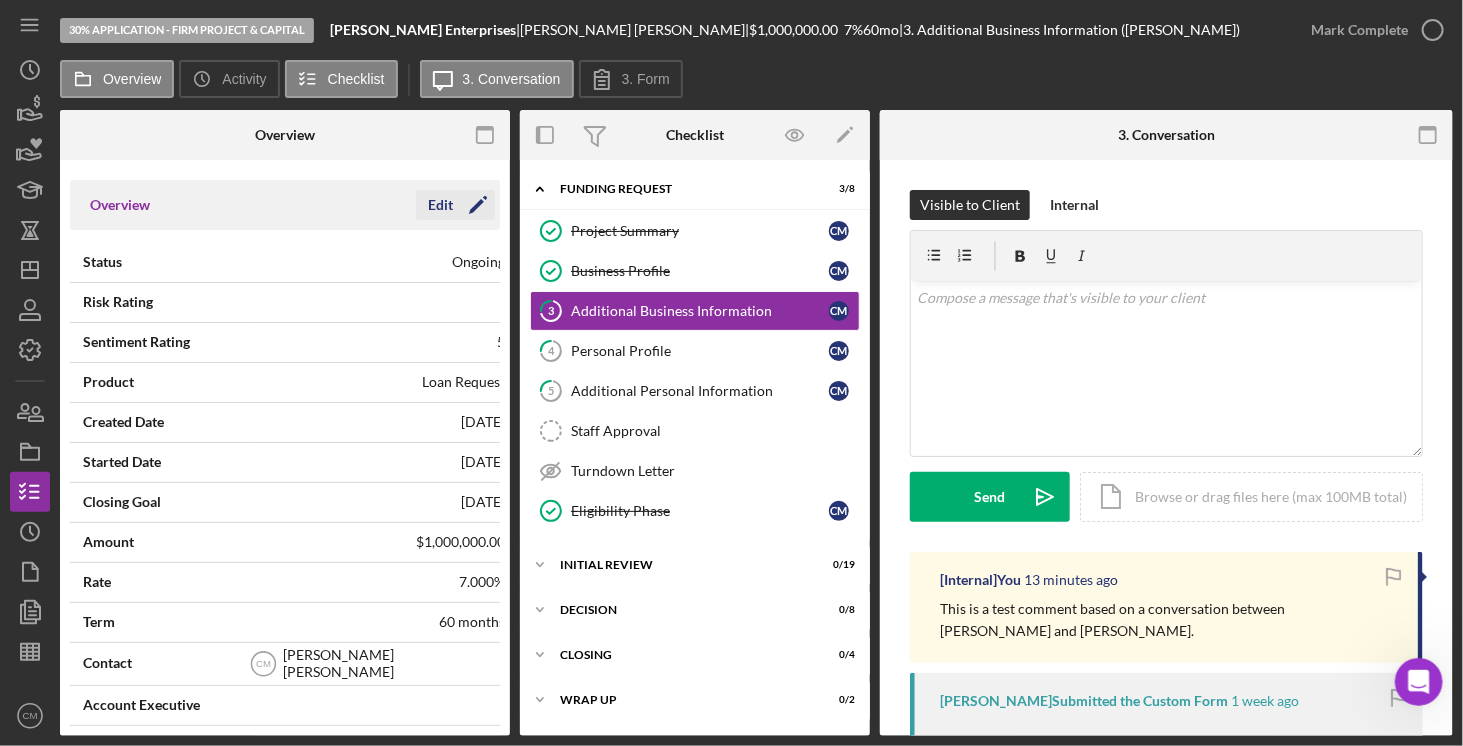 click 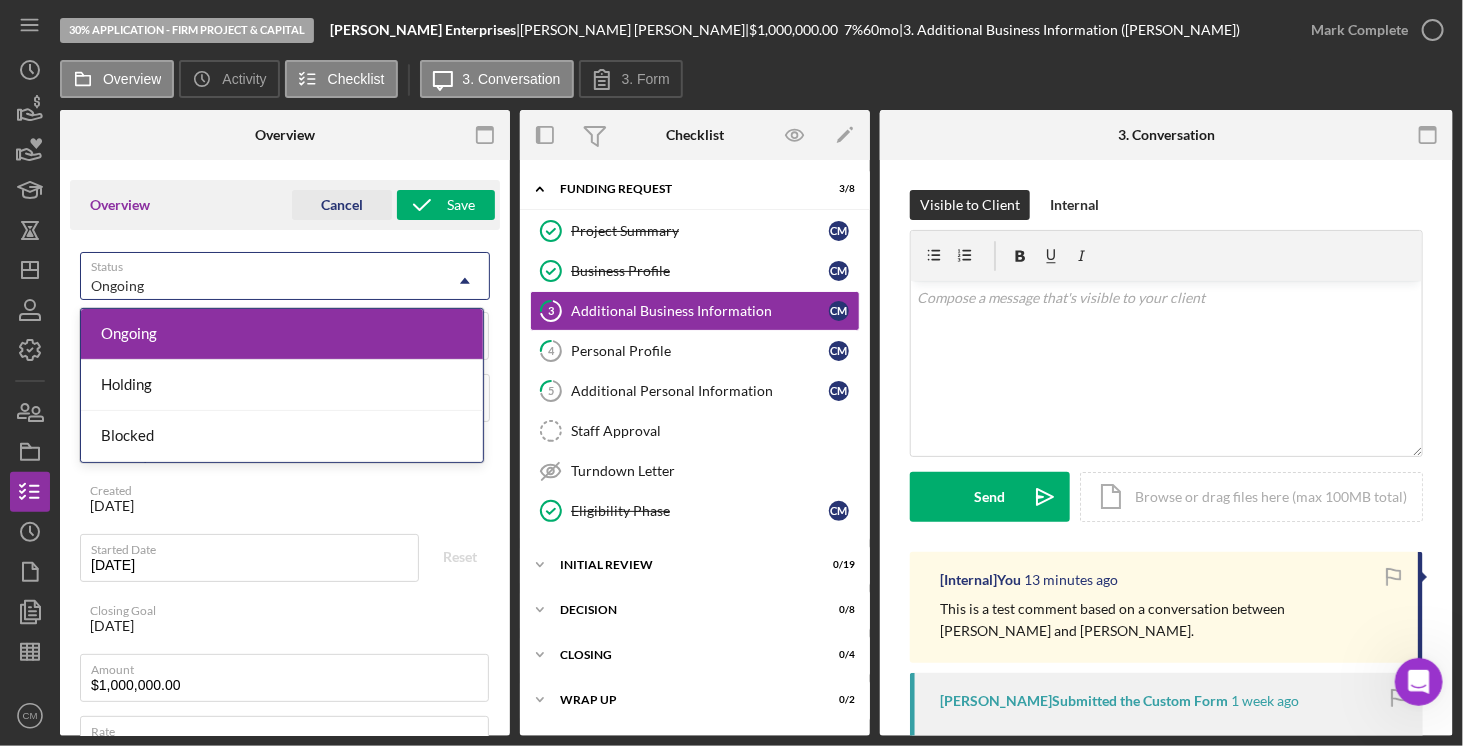click 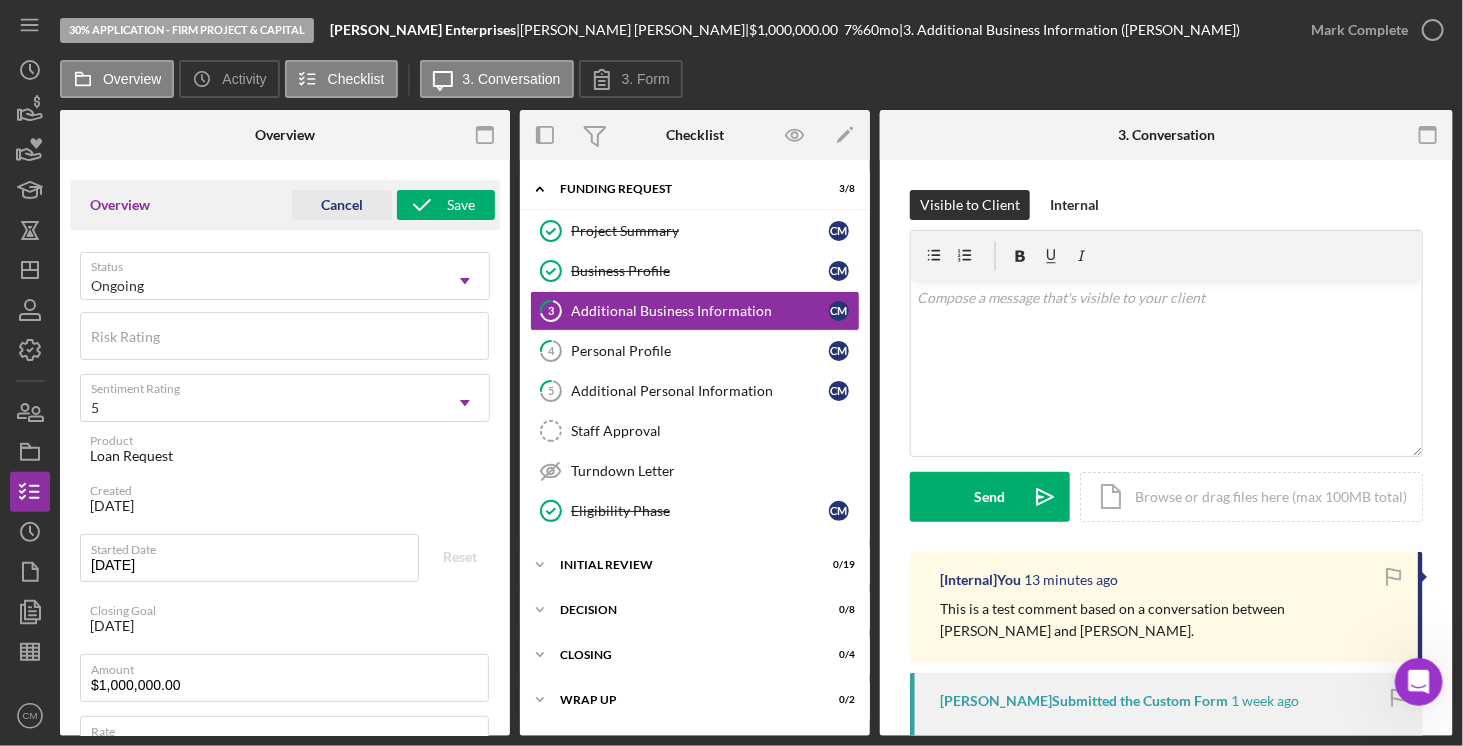 click on "Overview Cancel Save" at bounding box center [285, 205] 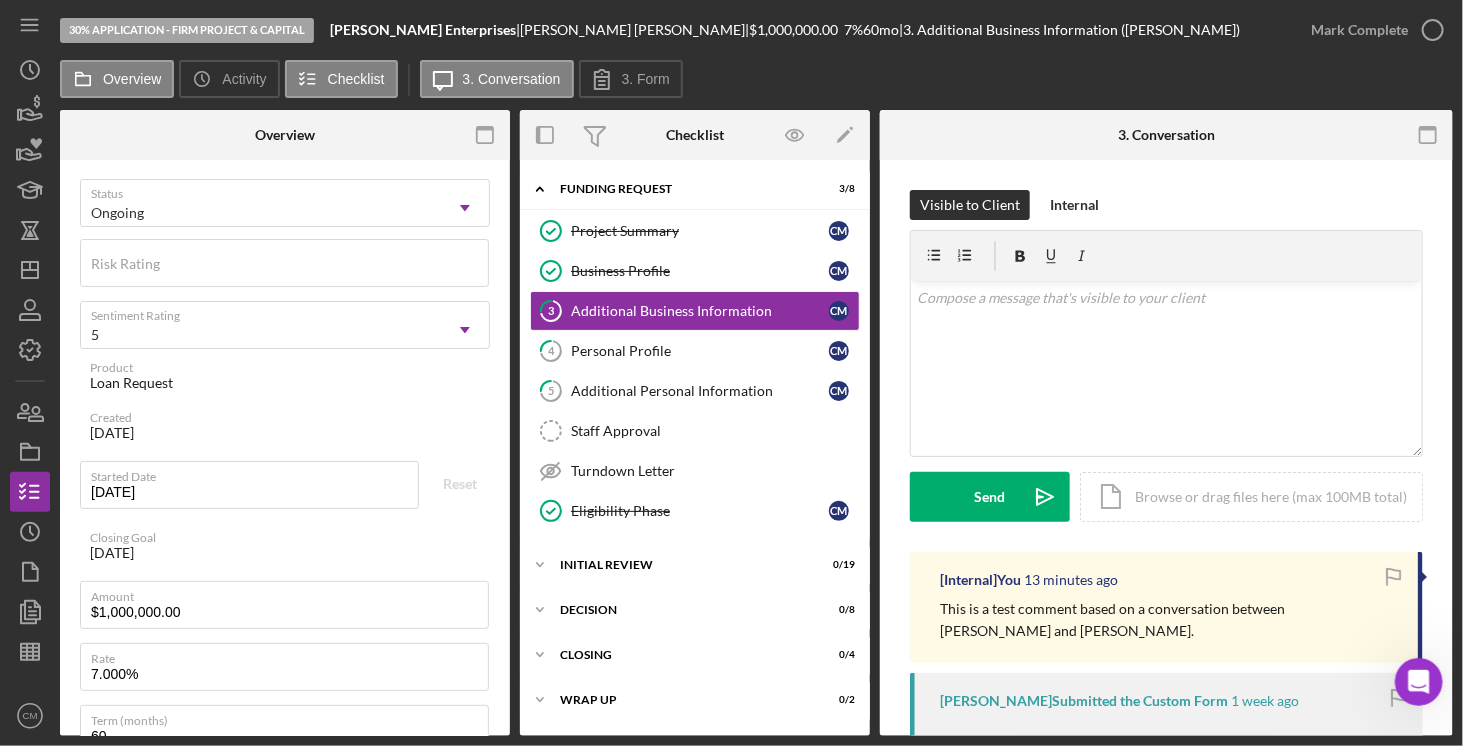 scroll, scrollTop: 73, scrollLeft: 0, axis: vertical 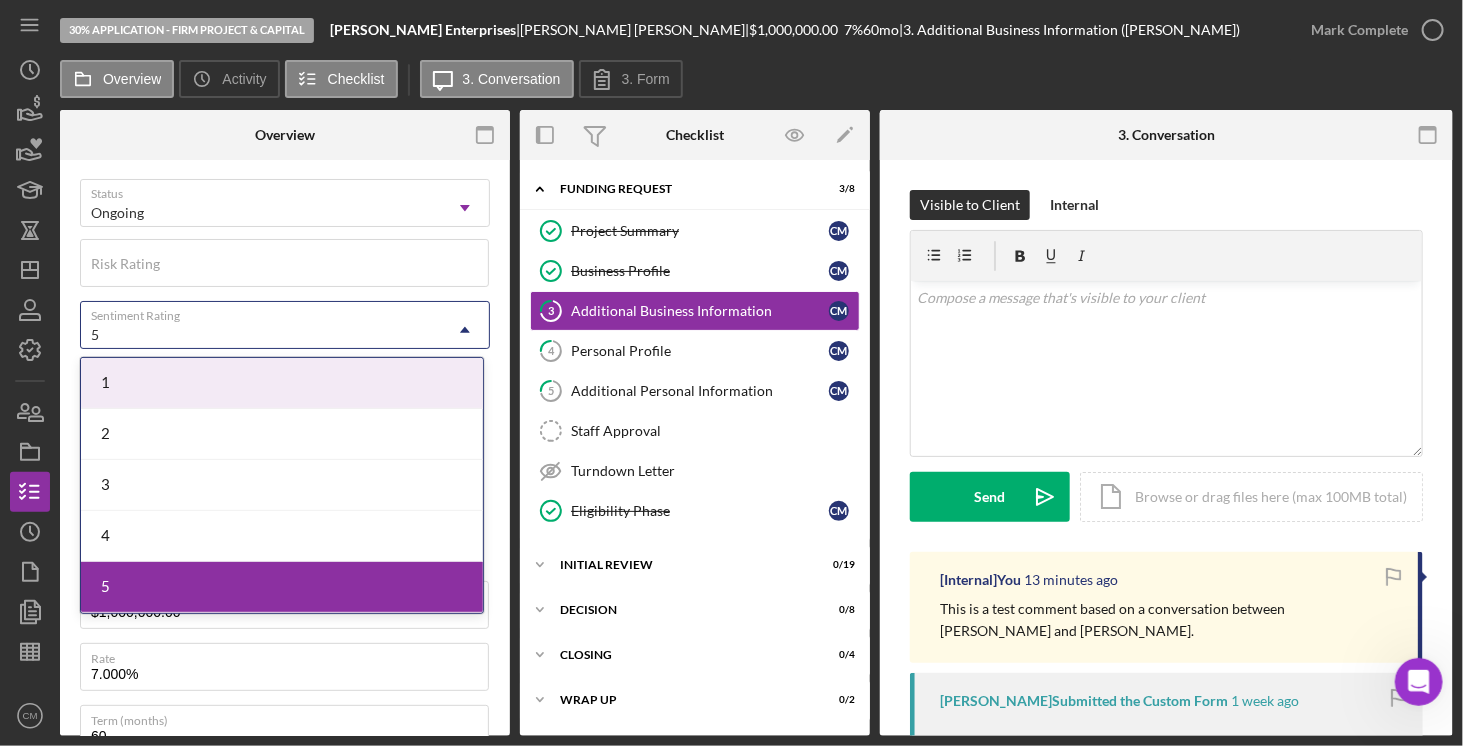 click on "5" at bounding box center (261, 335) 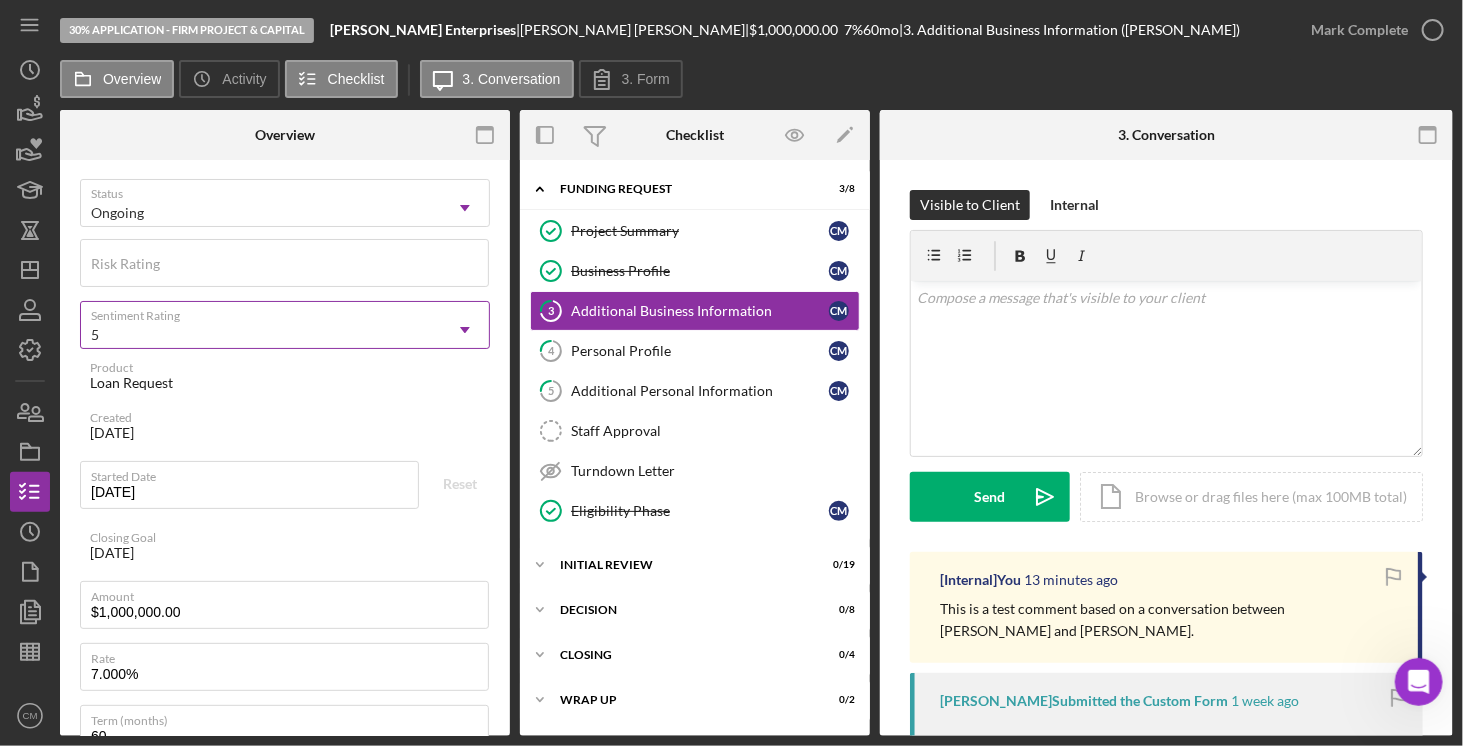 click on "5" at bounding box center [261, 335] 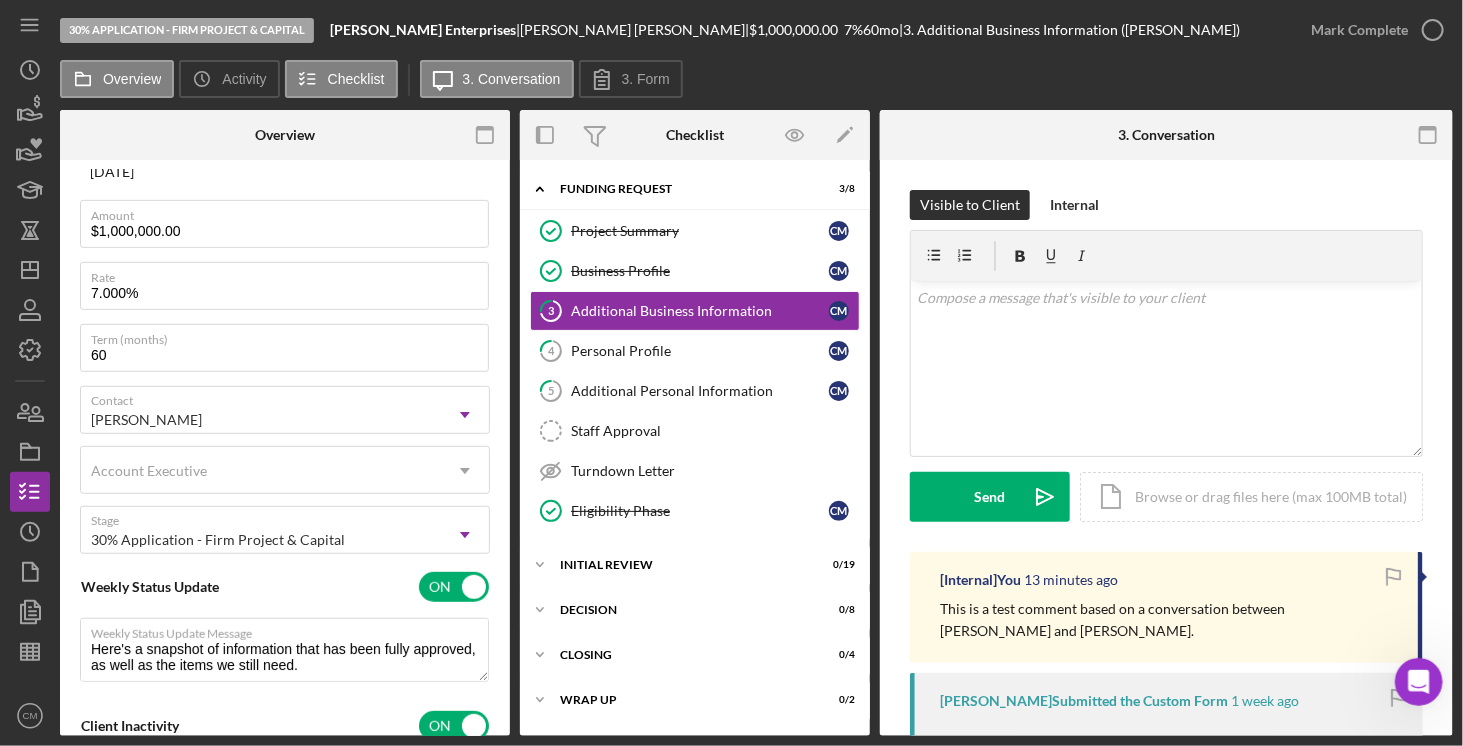 scroll, scrollTop: 456, scrollLeft: 0, axis: vertical 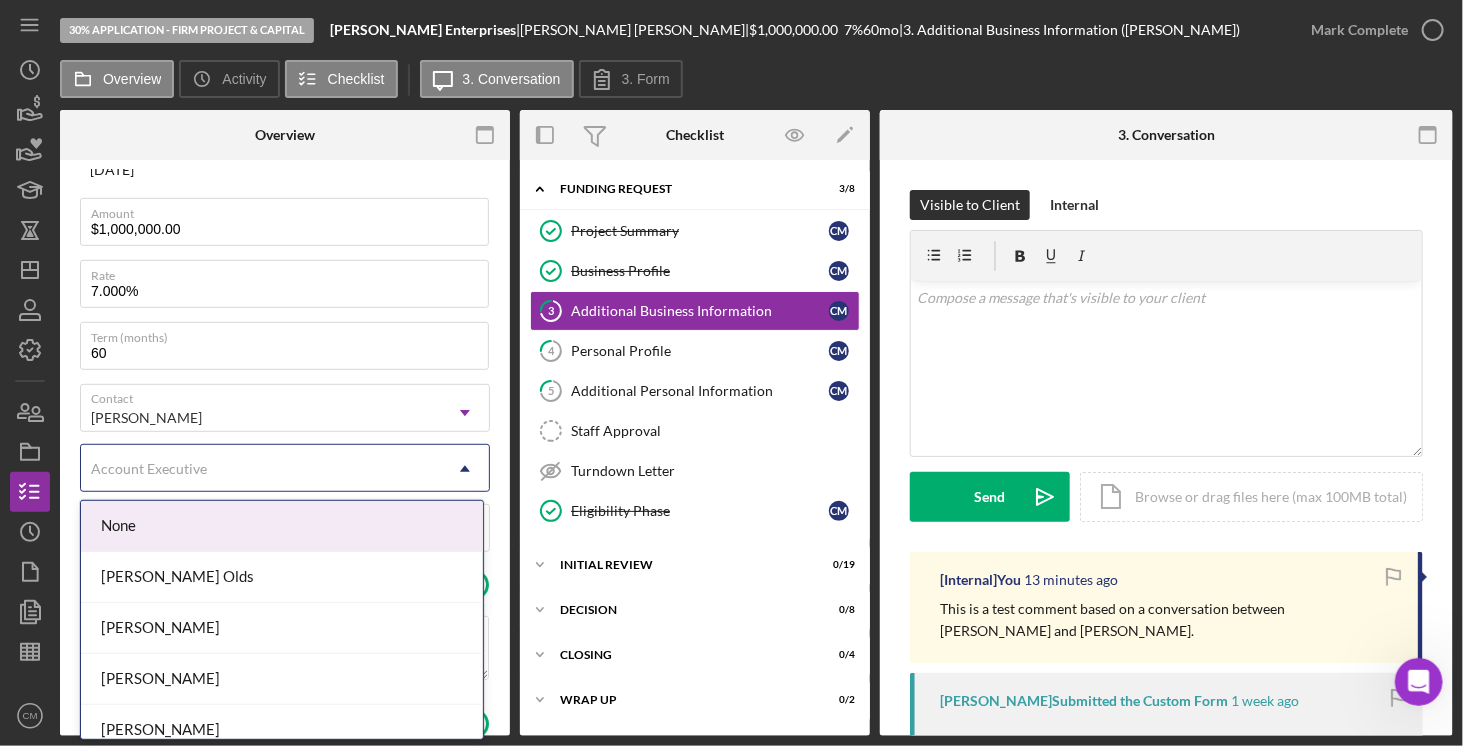 click on "Account Executive" at bounding box center (261, 469) 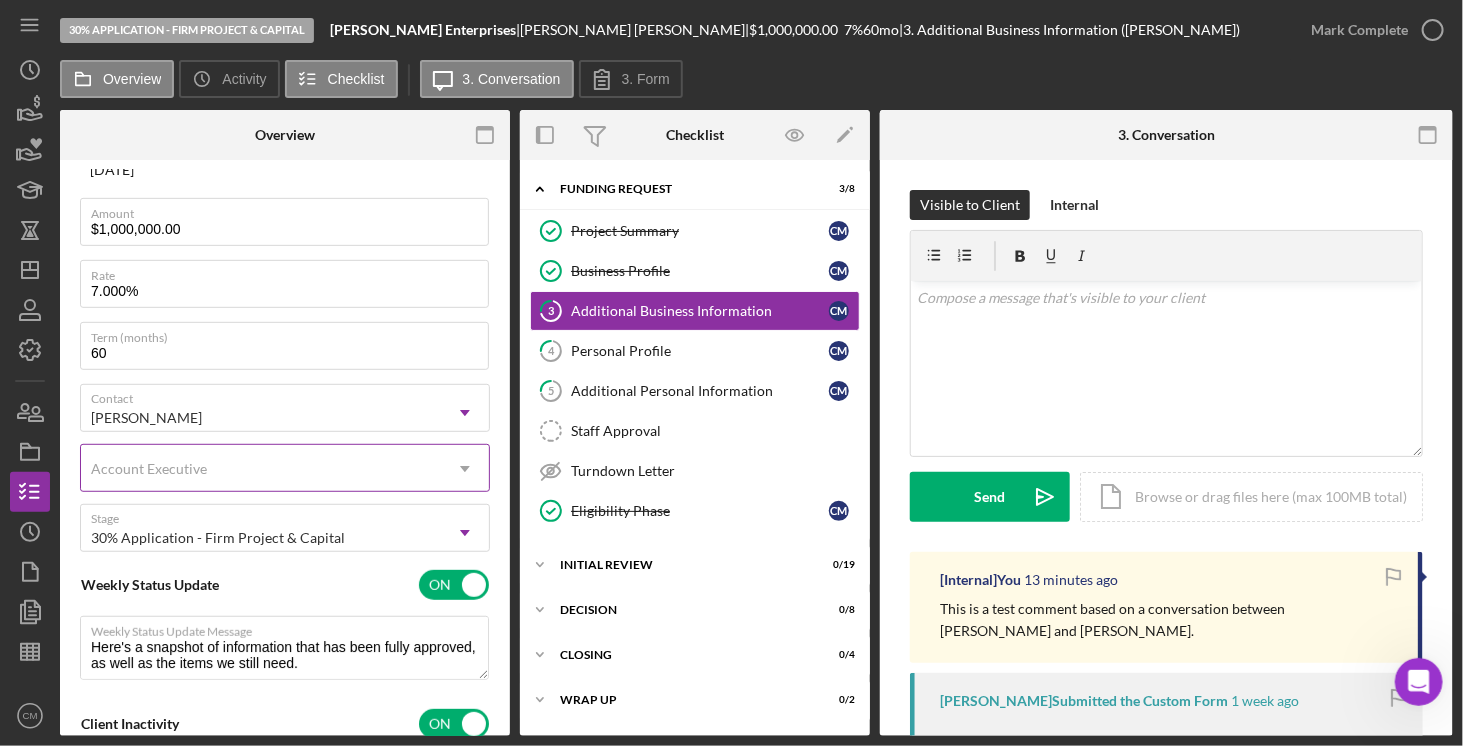 click on "Account Executive" at bounding box center [261, 469] 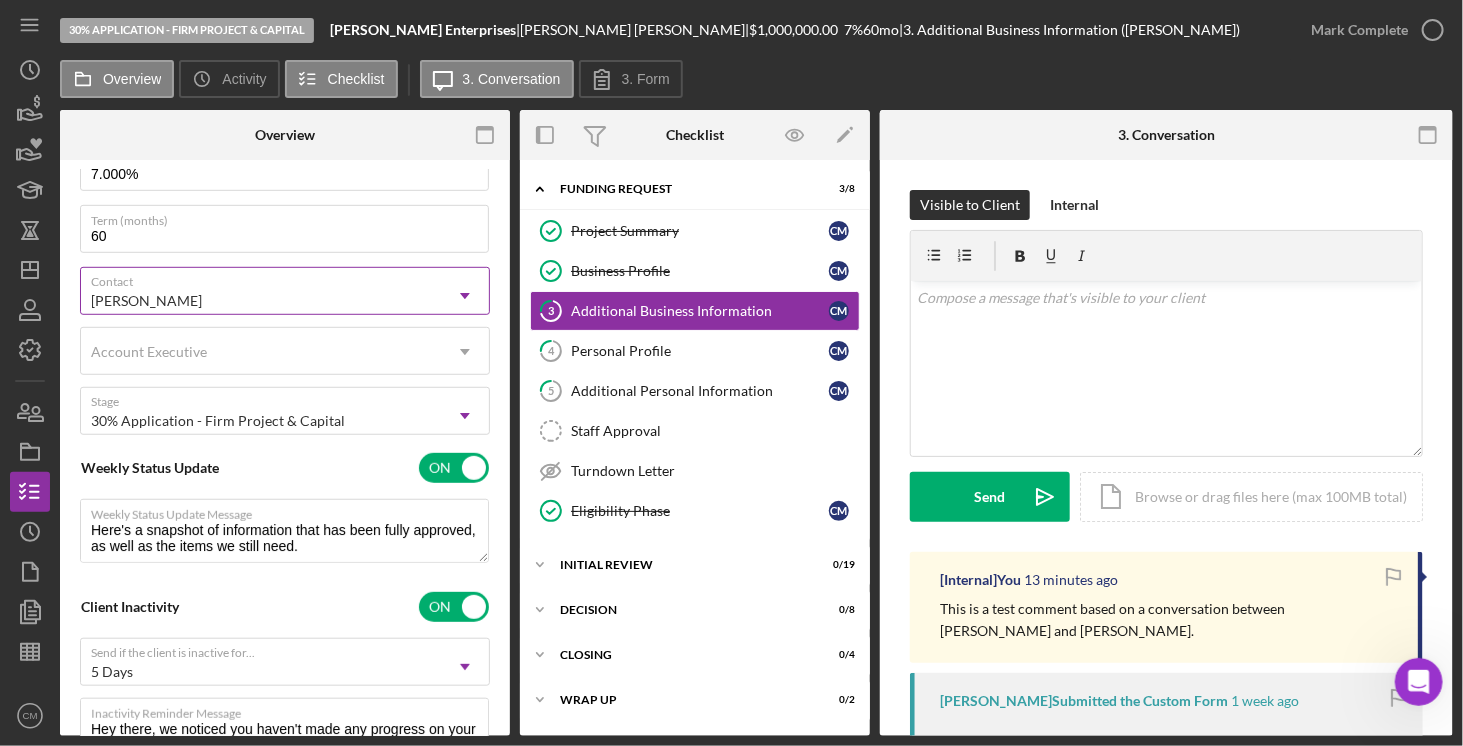 scroll, scrollTop: 522, scrollLeft: 0, axis: vertical 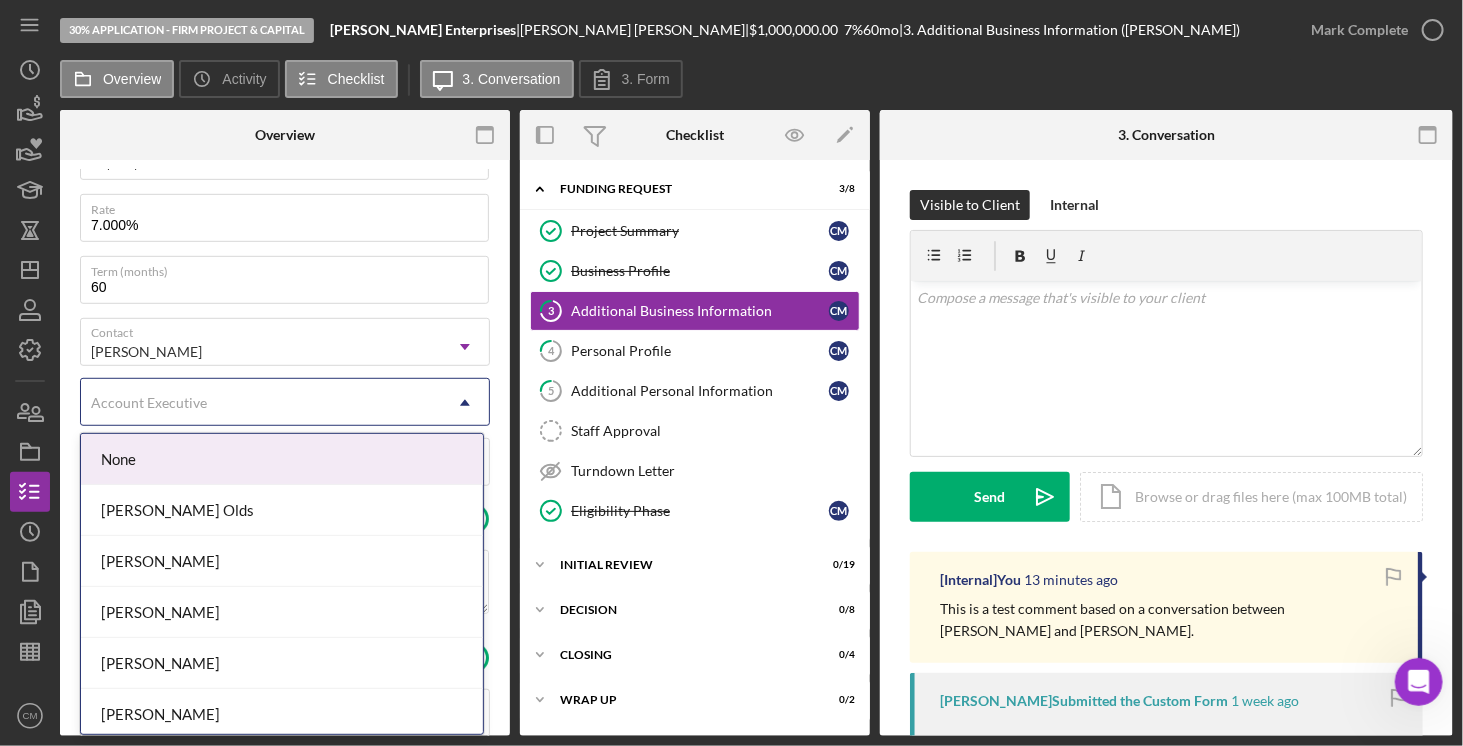 click on "Account Executive" at bounding box center [261, 403] 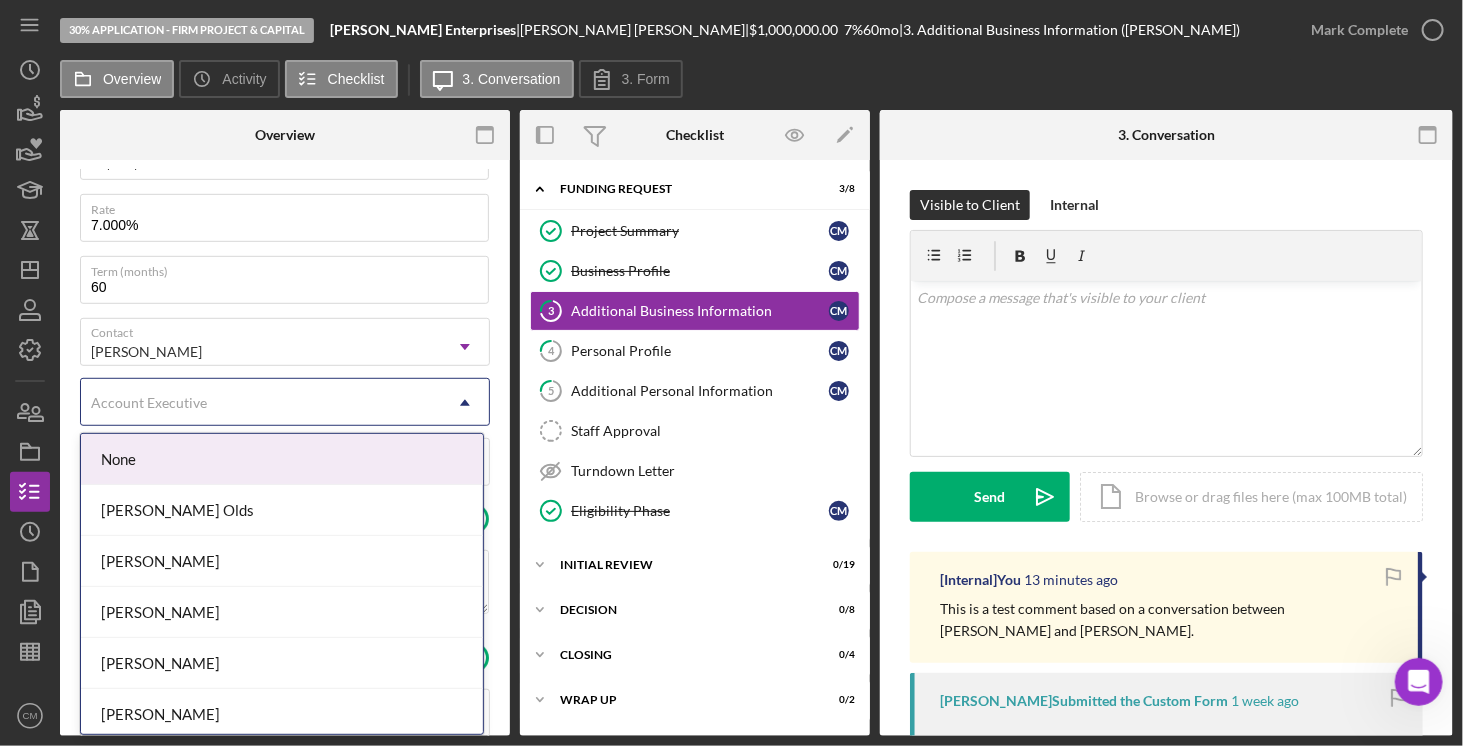 click on "None" at bounding box center [282, 459] 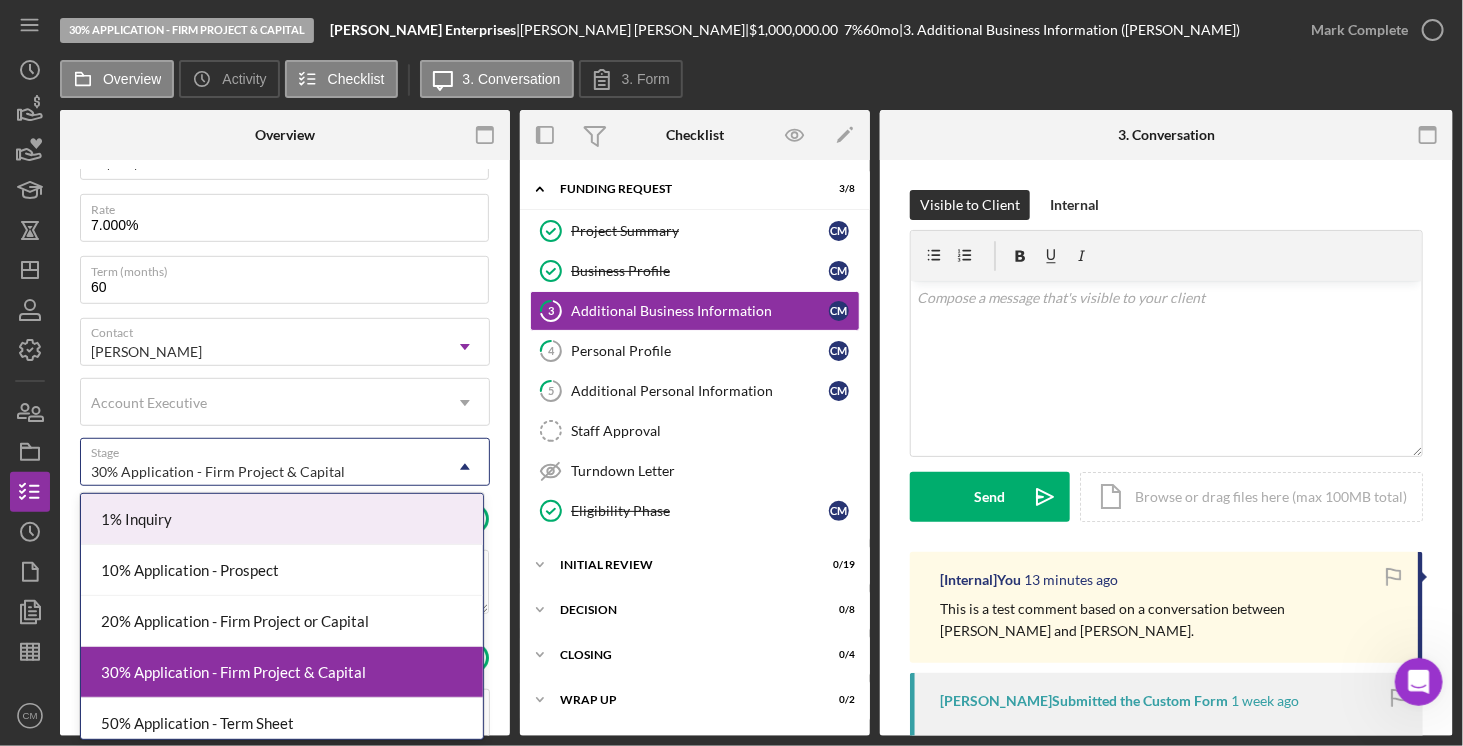 click on "30% Application - Firm Project & Capital" at bounding box center (261, 472) 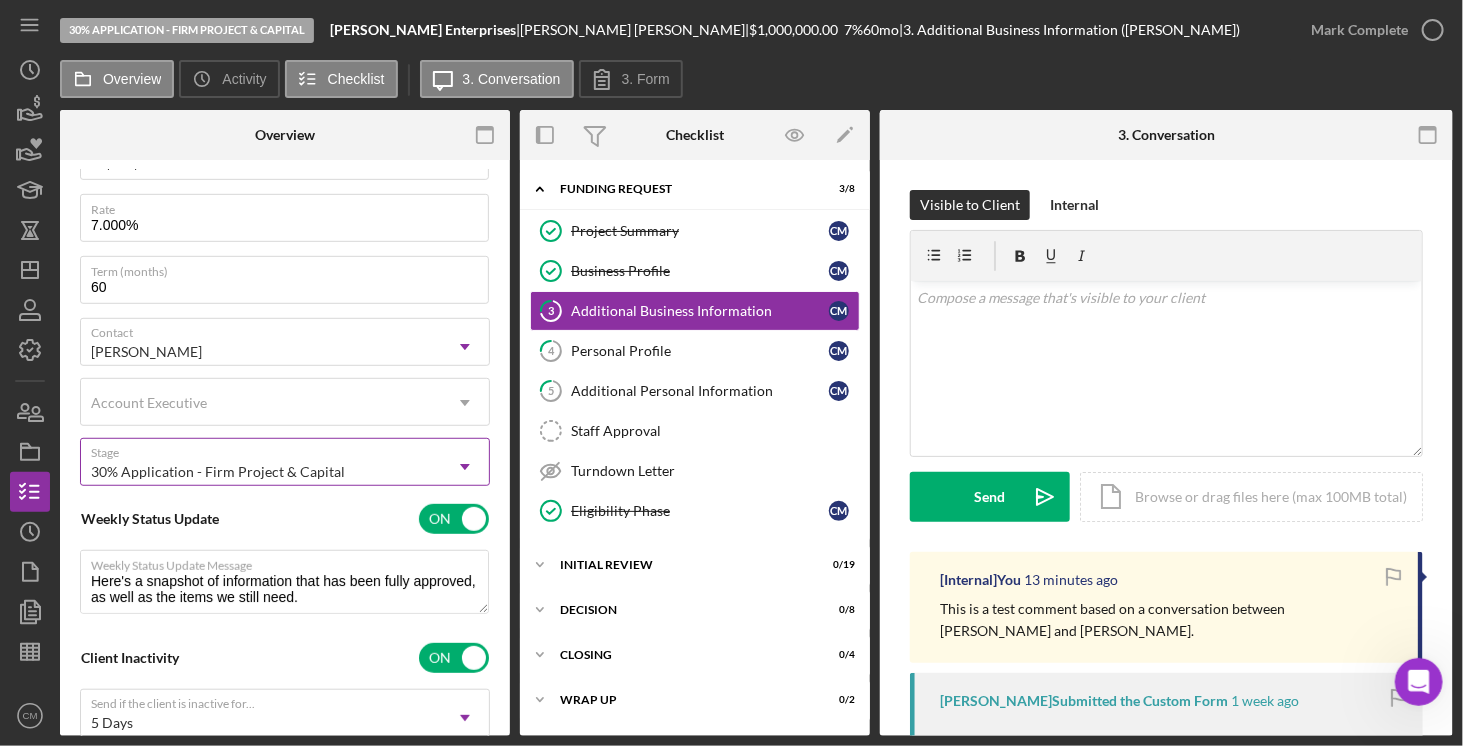 click on "30% Application - Firm Project & Capital" at bounding box center (261, 472) 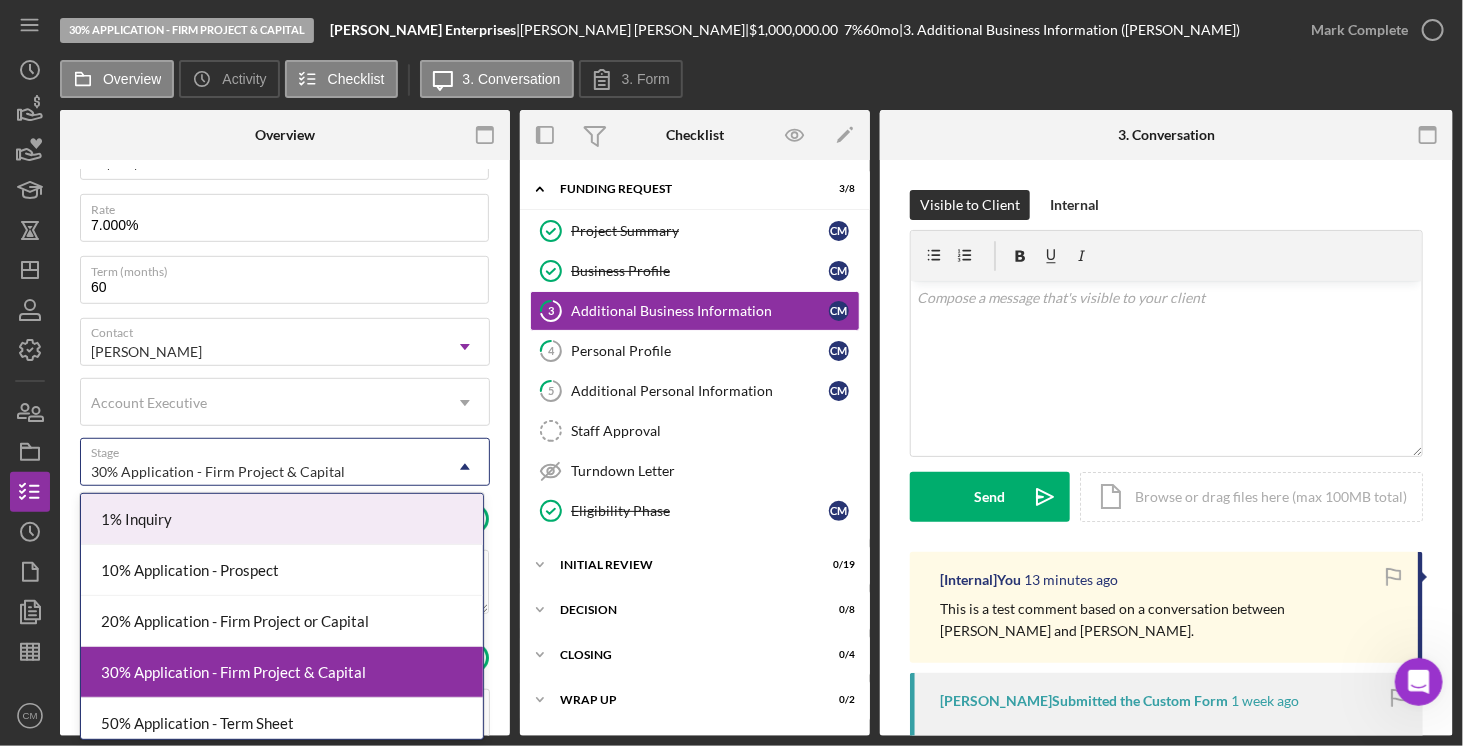 click on "30% Application - Firm Project & Capital" at bounding box center (261, 472) 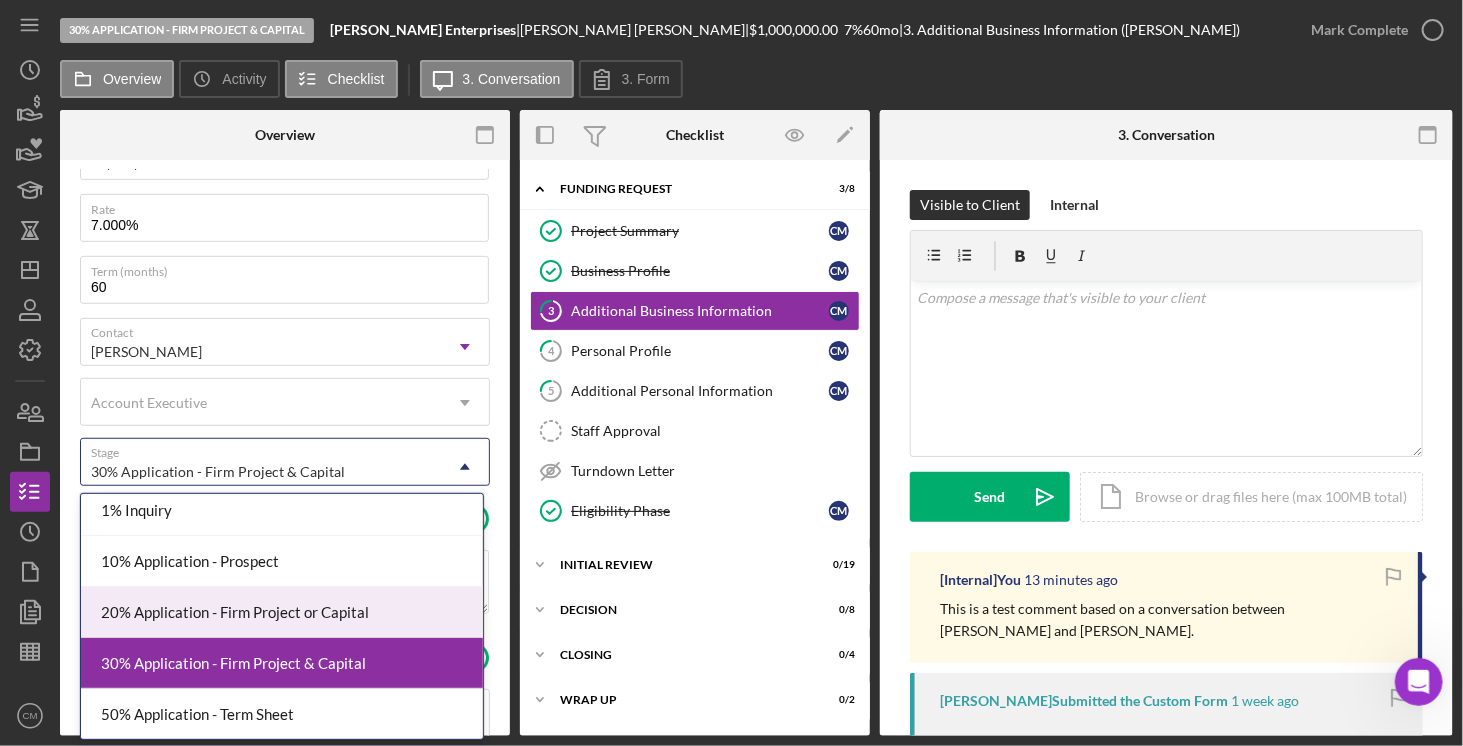 scroll, scrollTop: 0, scrollLeft: 0, axis: both 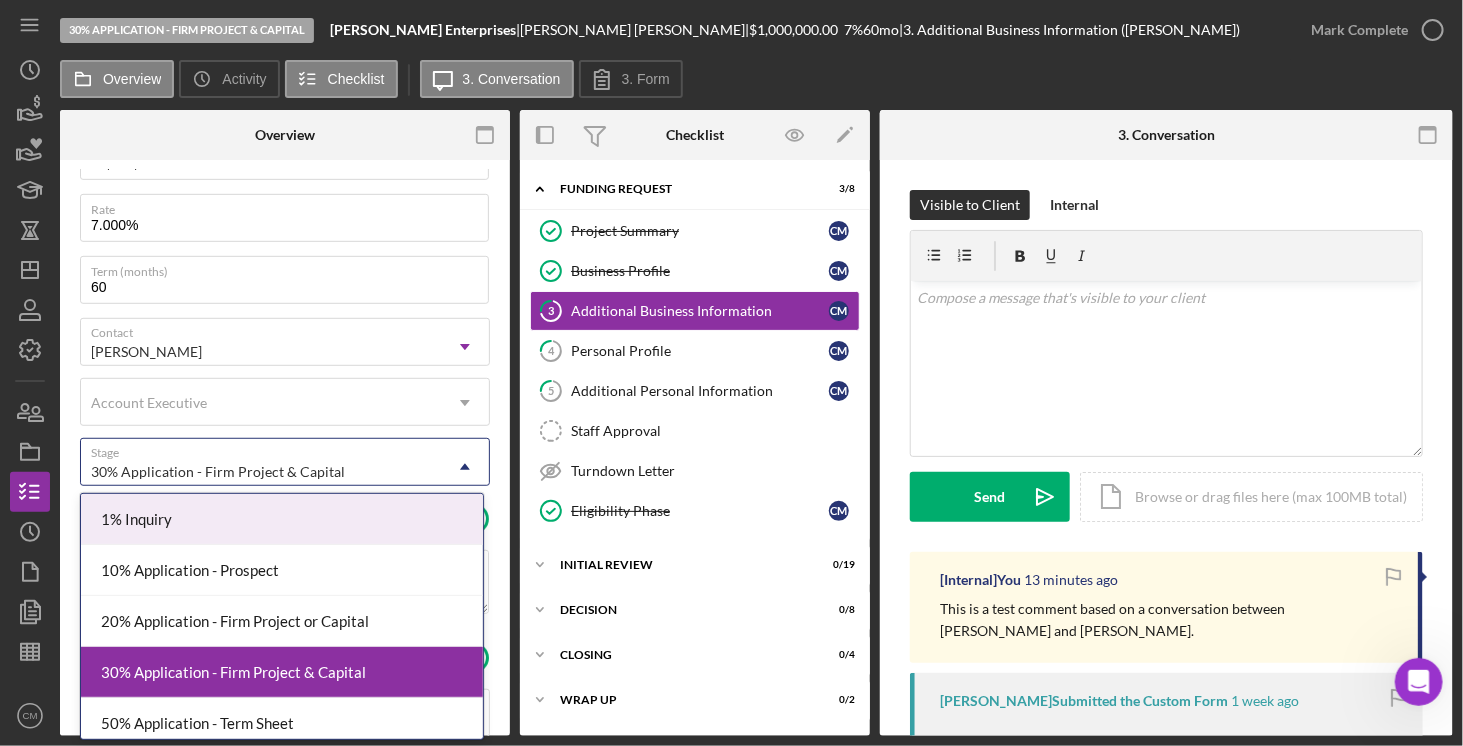 click on "30% Application - Firm Project & Capital" at bounding box center [261, 472] 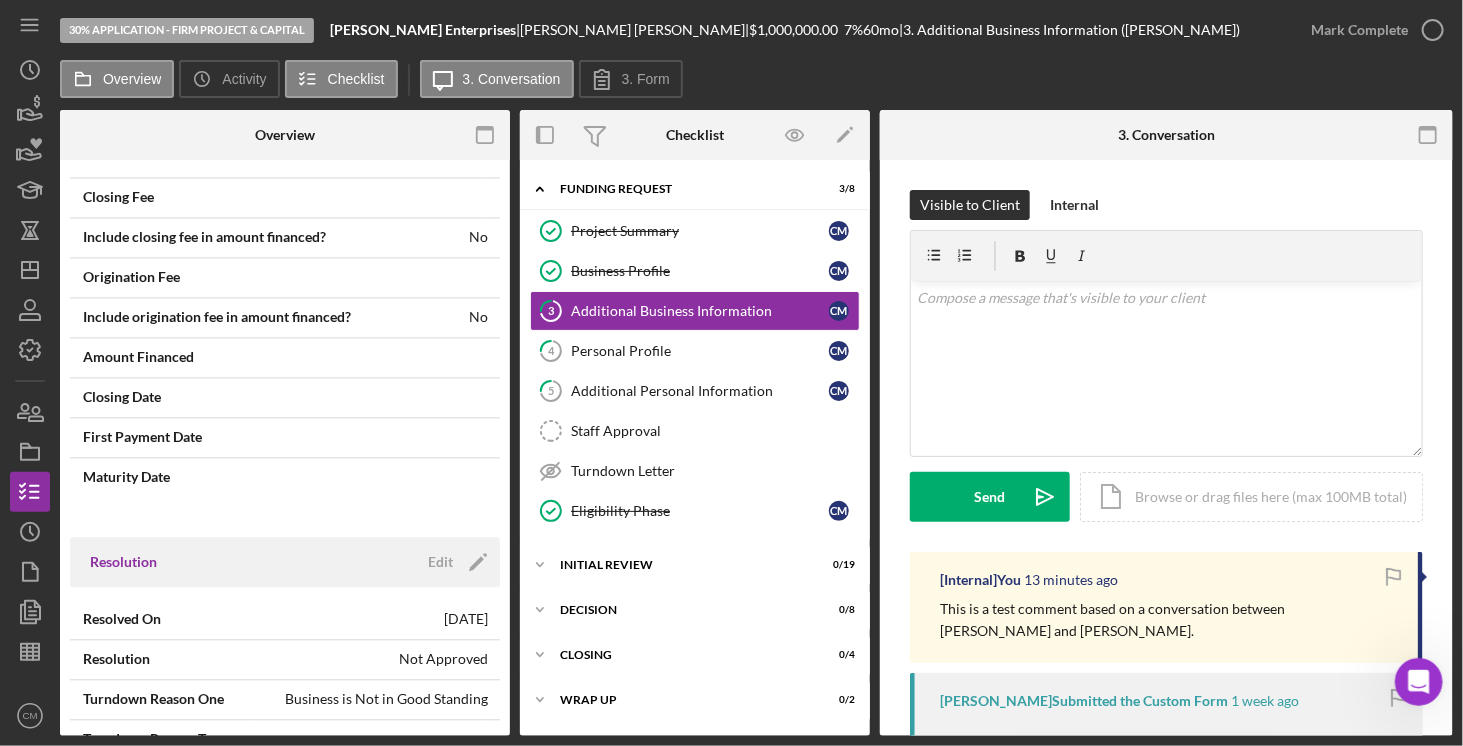 scroll, scrollTop: 1933, scrollLeft: 0, axis: vertical 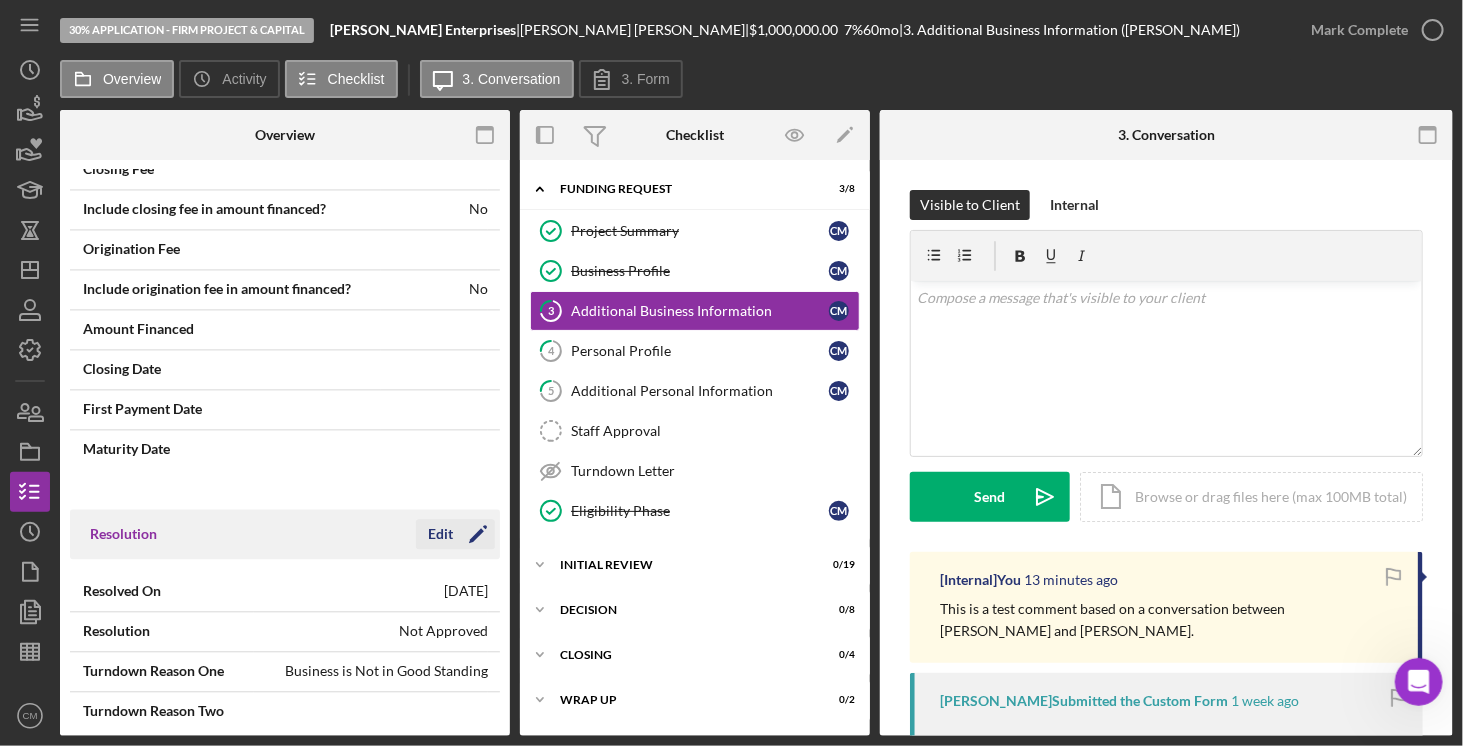 click on "Edit" at bounding box center (440, 534) 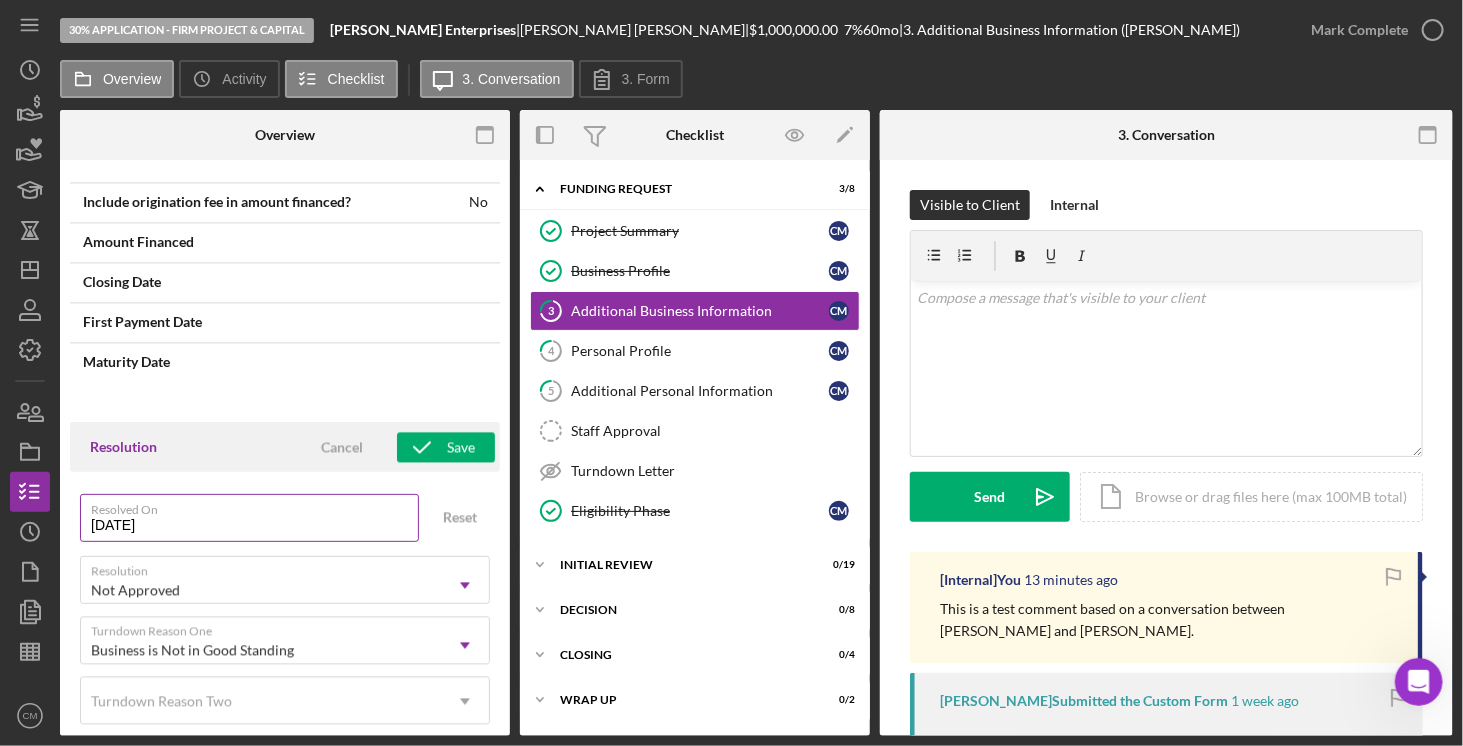 scroll, scrollTop: 2025, scrollLeft: 0, axis: vertical 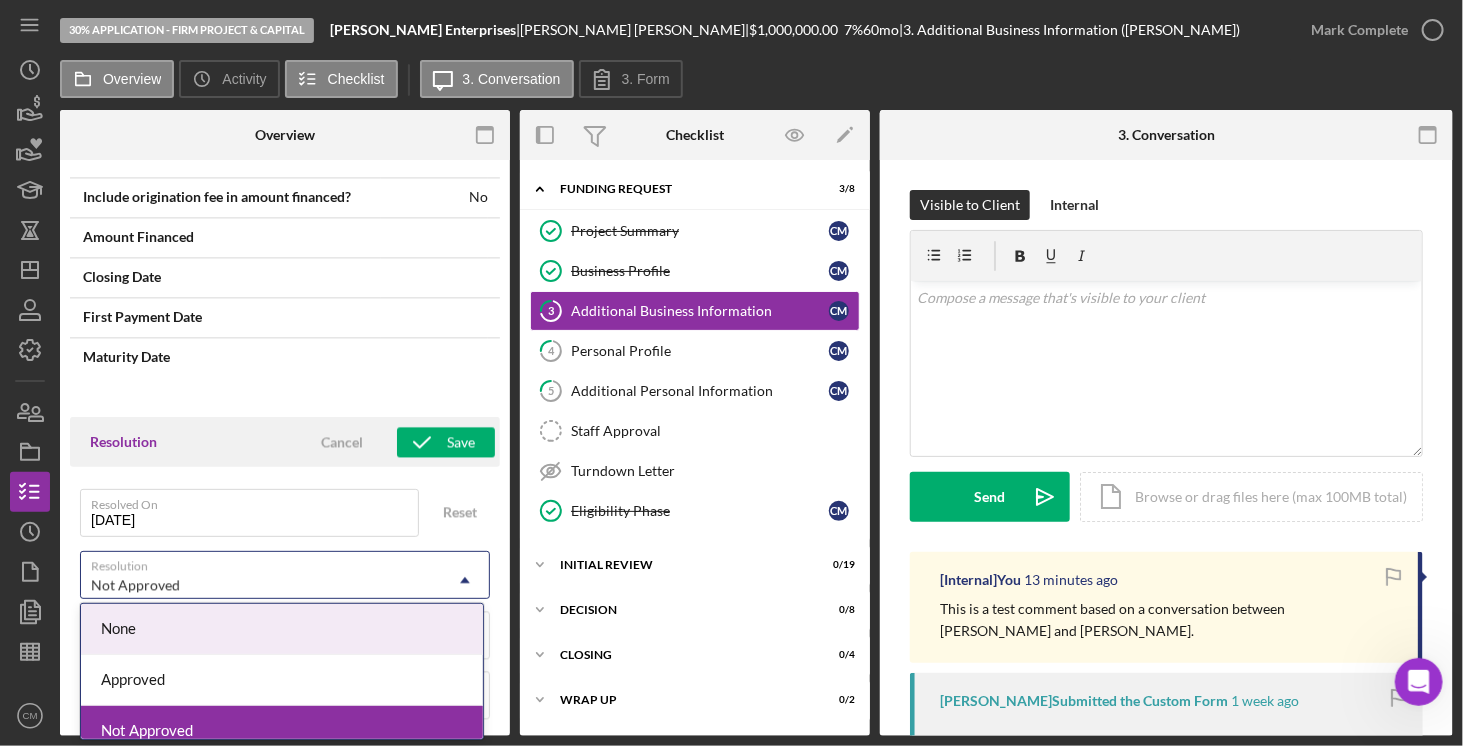 click on "Not Approved" at bounding box center [261, 585] 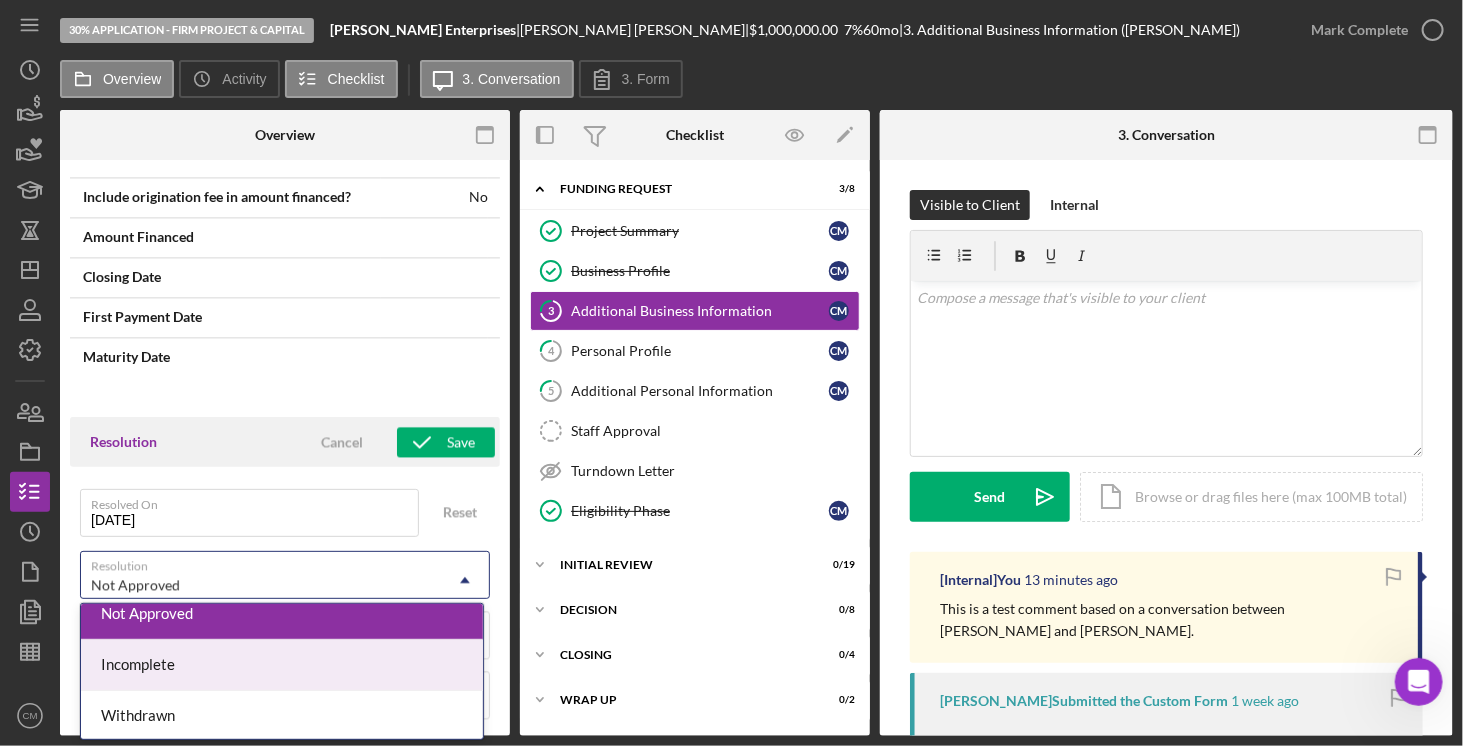 scroll, scrollTop: 117, scrollLeft: 0, axis: vertical 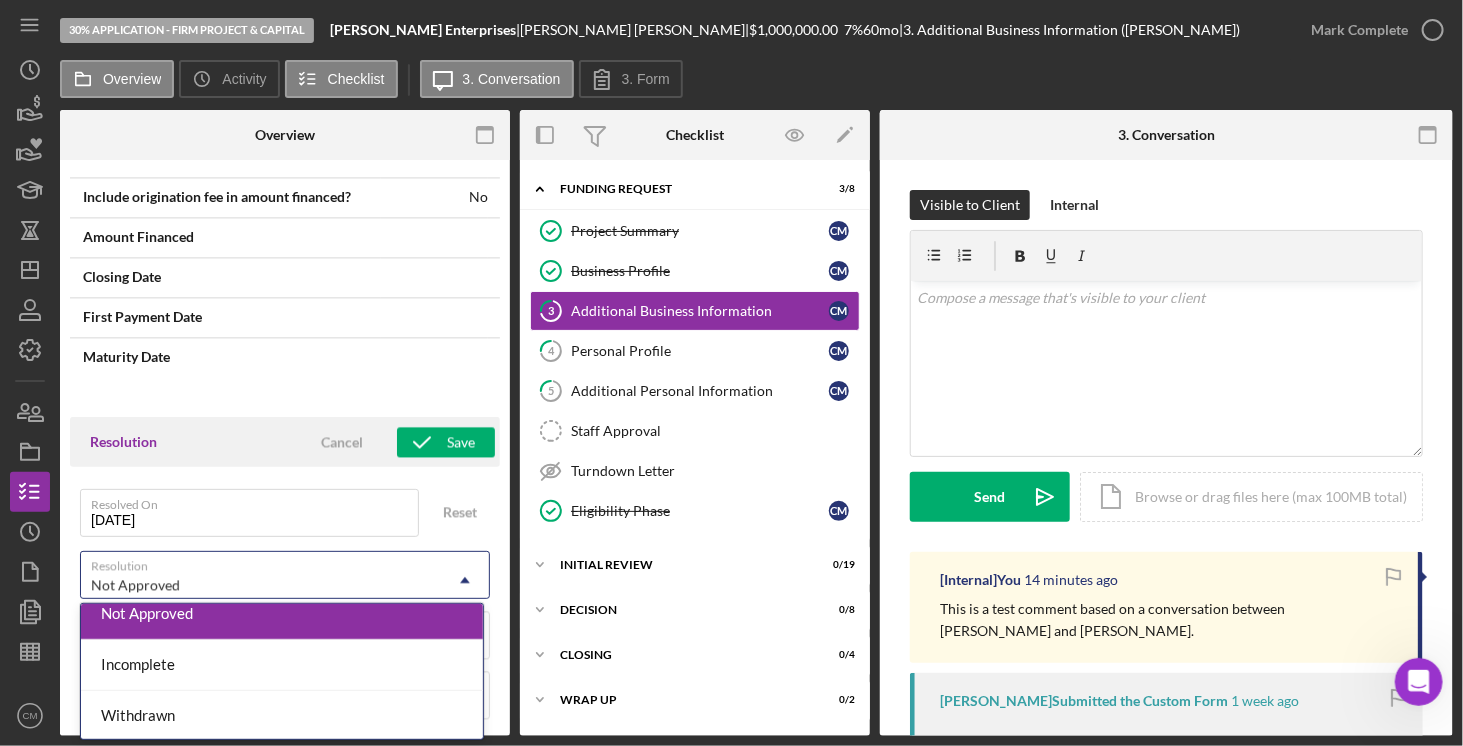 click on "Resolution Cancel Save" at bounding box center [285, 453] 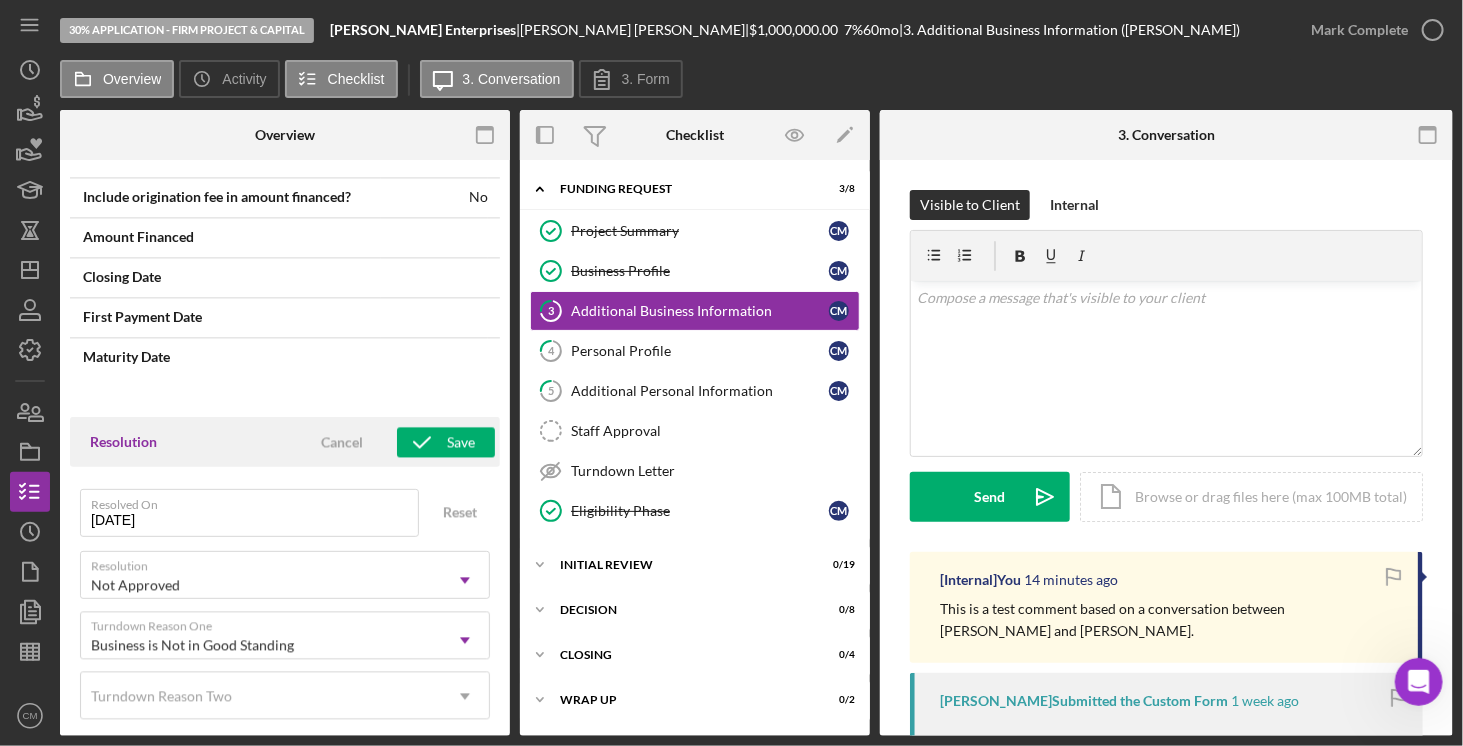 click 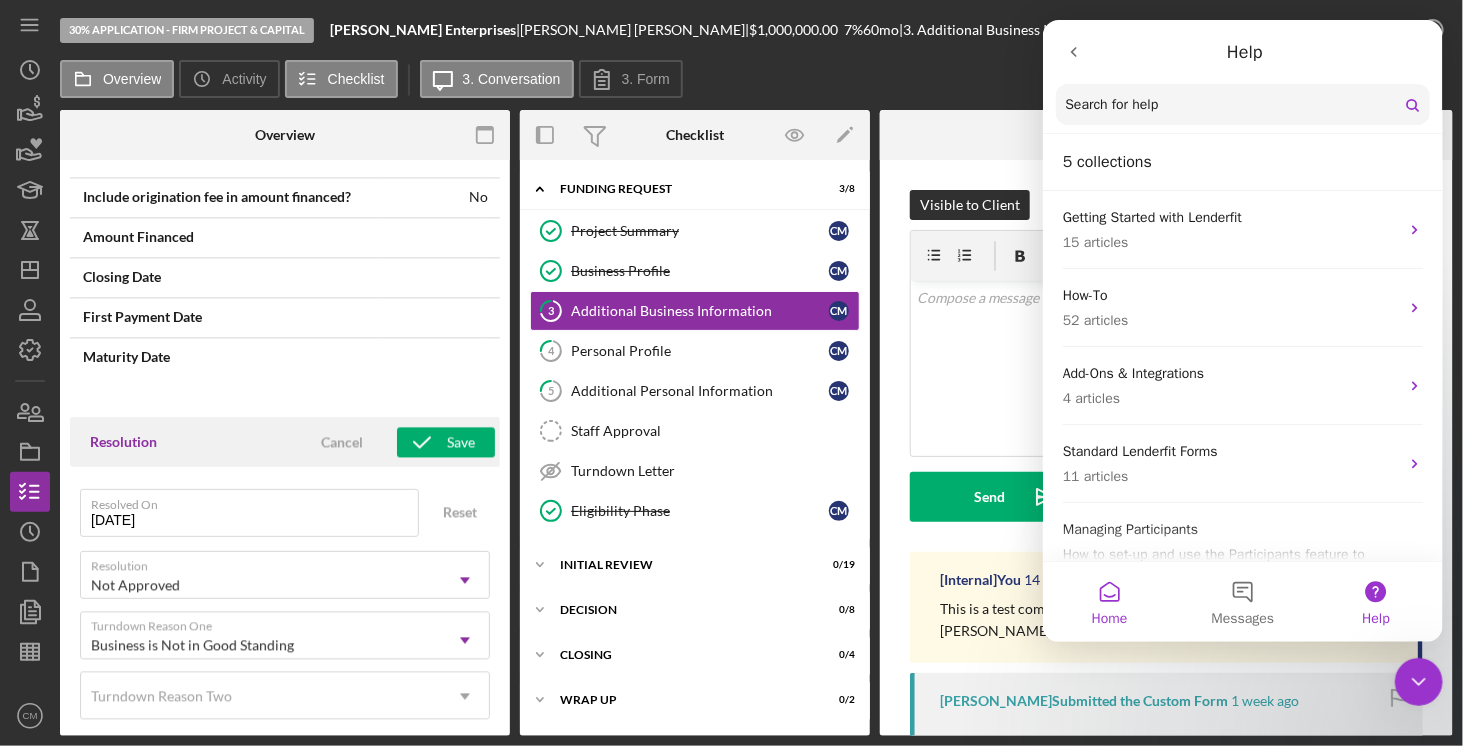 click on "Home" at bounding box center (1108, 602) 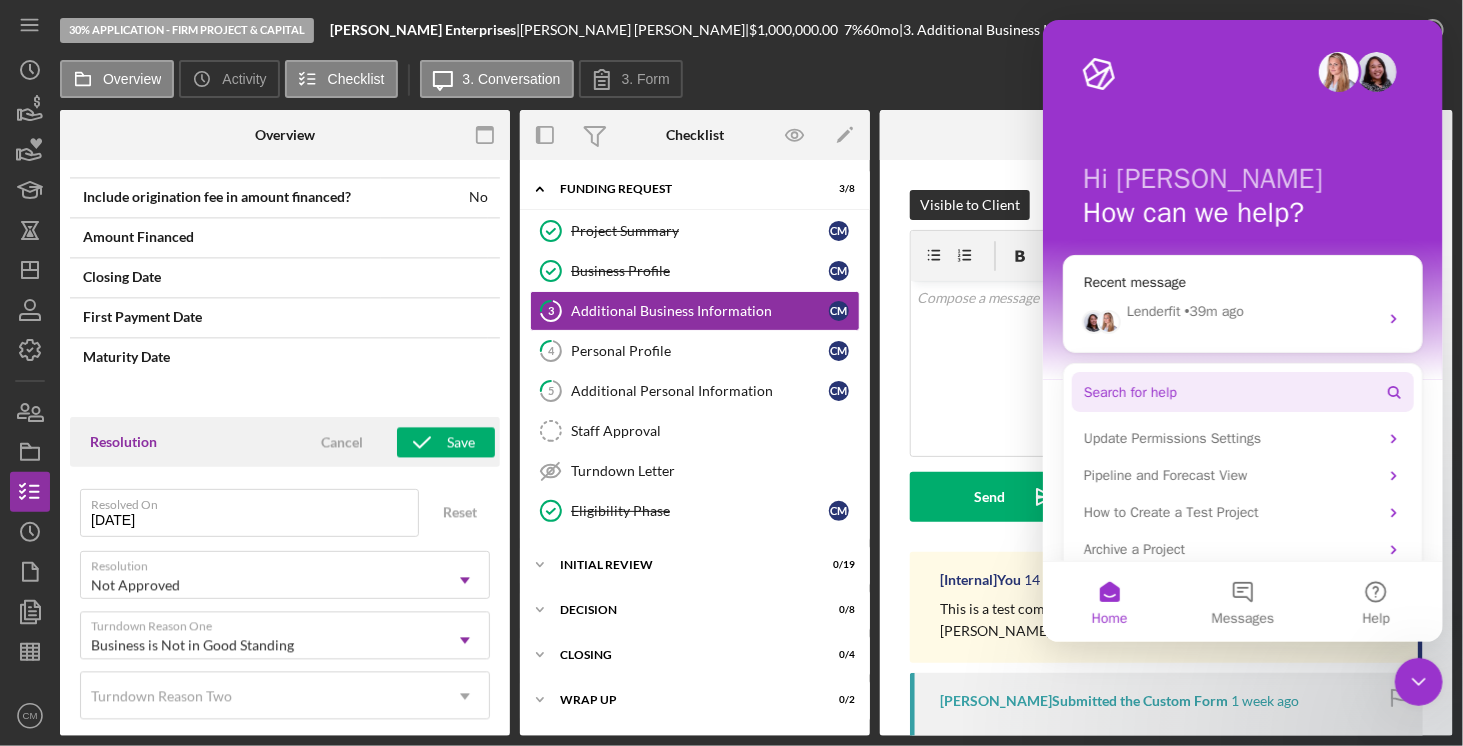 click on "Search for help" at bounding box center [1129, 392] 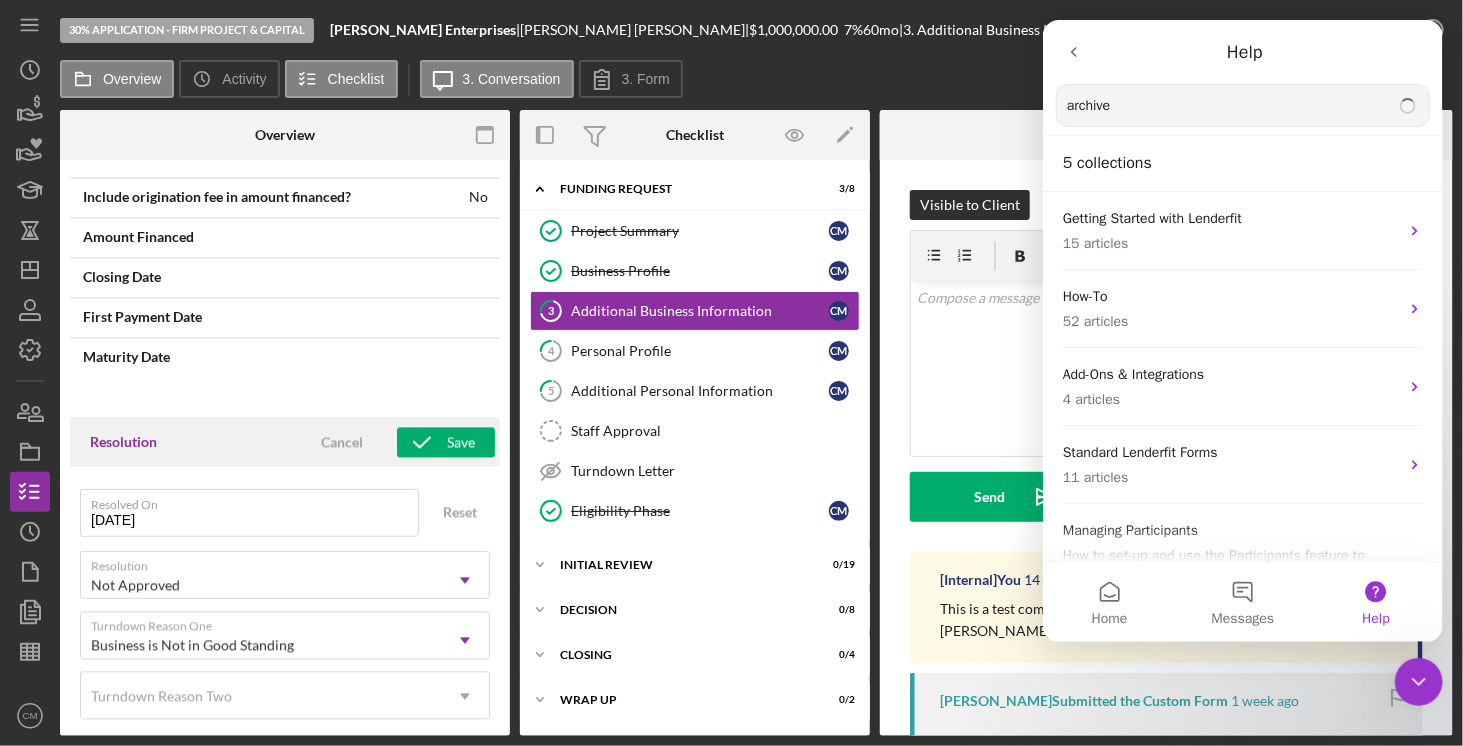 type on "archive" 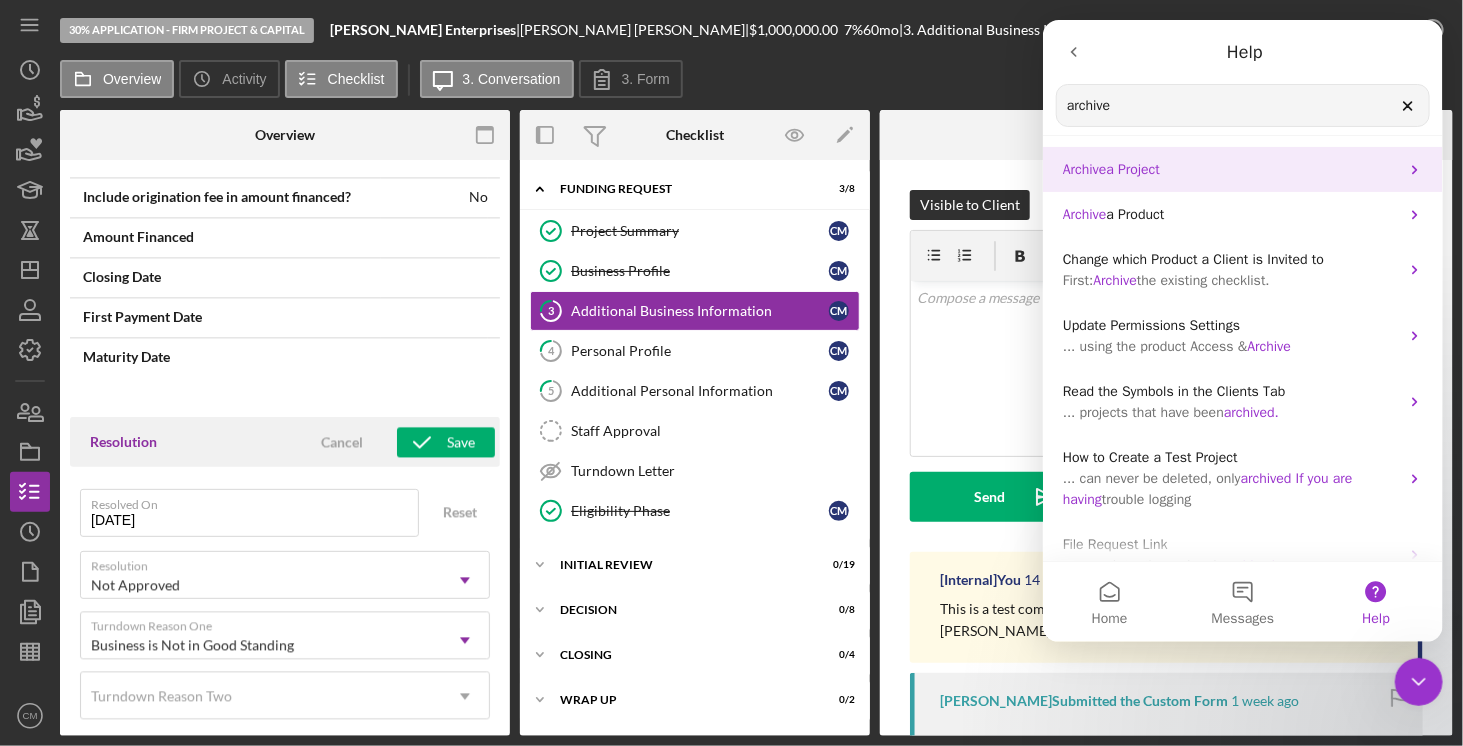 click on "a Project" at bounding box center [1132, 169] 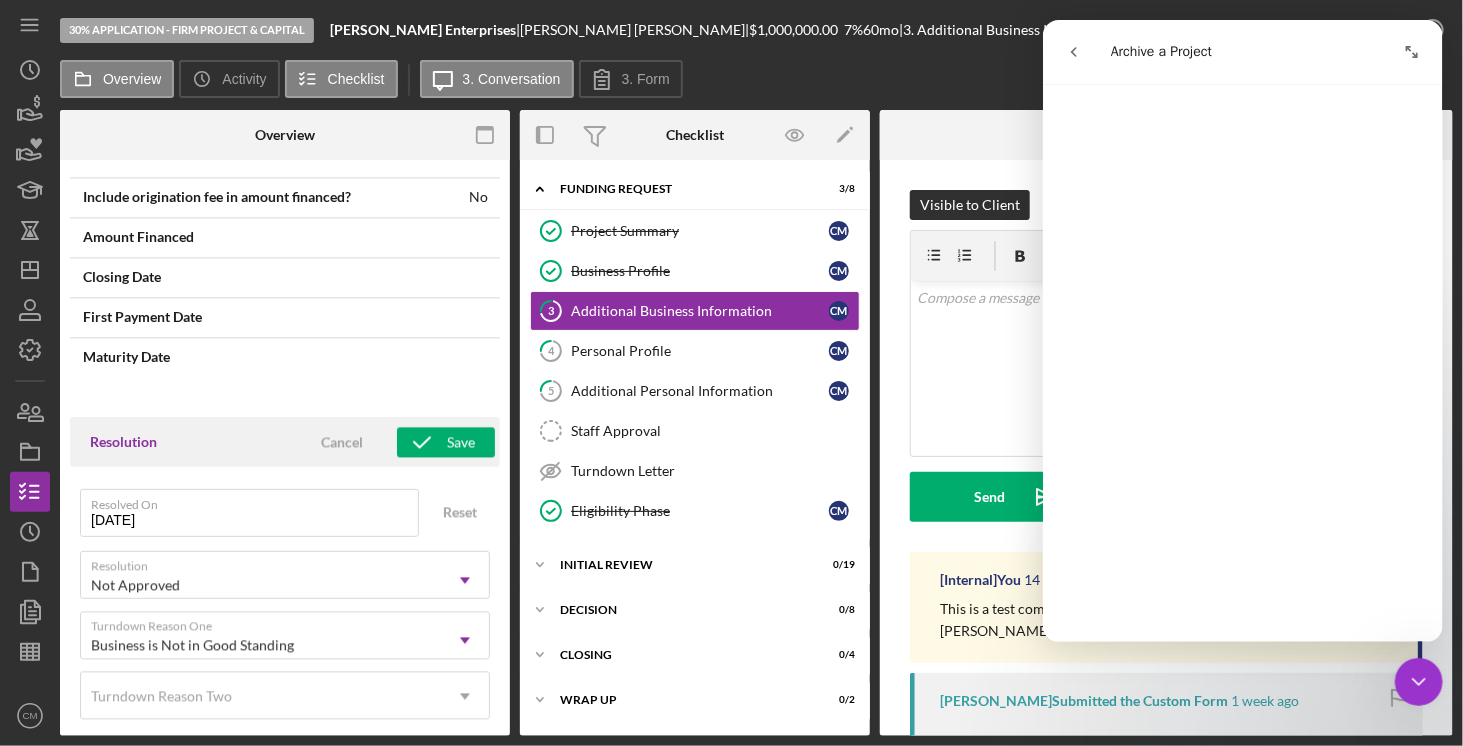 scroll, scrollTop: 132, scrollLeft: 0, axis: vertical 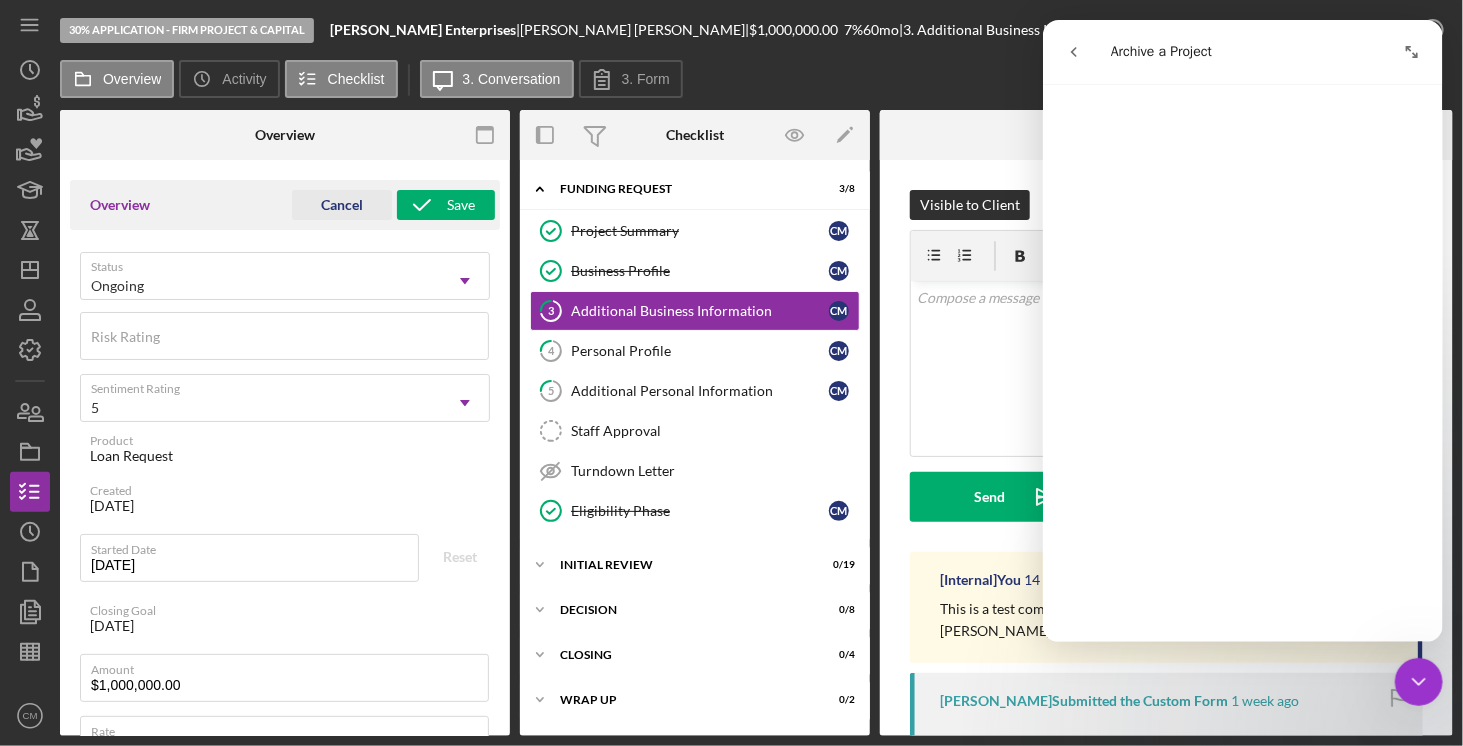 click on "Cancel" at bounding box center [342, 205] 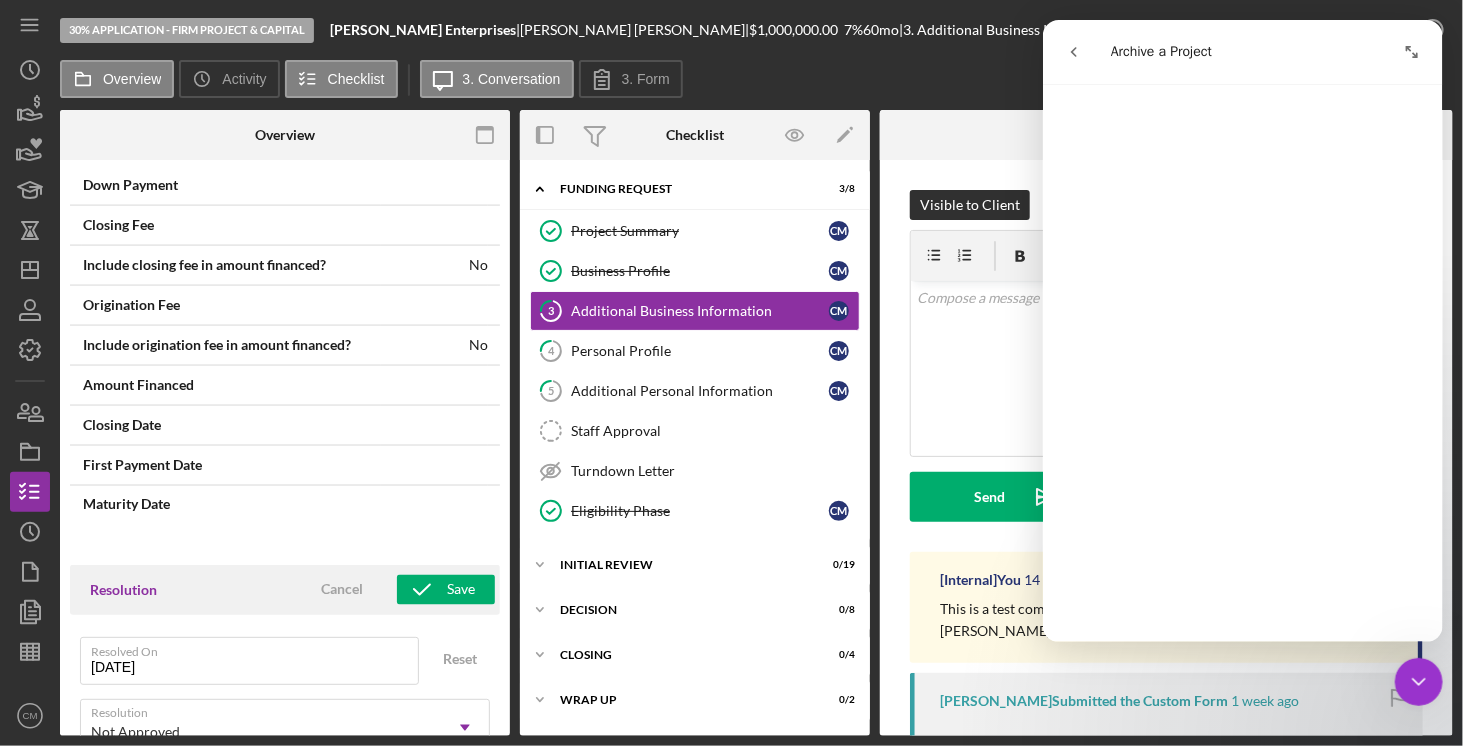 scroll, scrollTop: 1521, scrollLeft: 0, axis: vertical 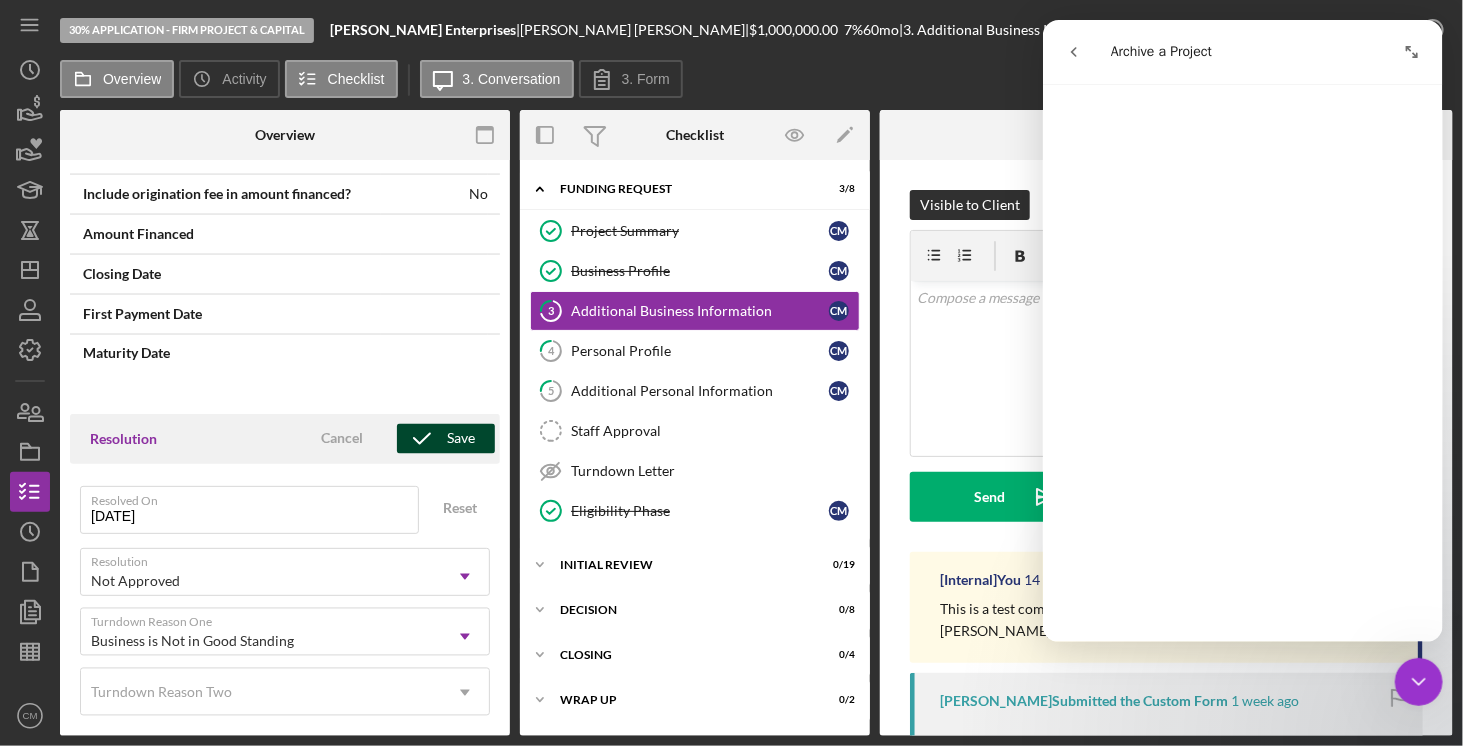 click 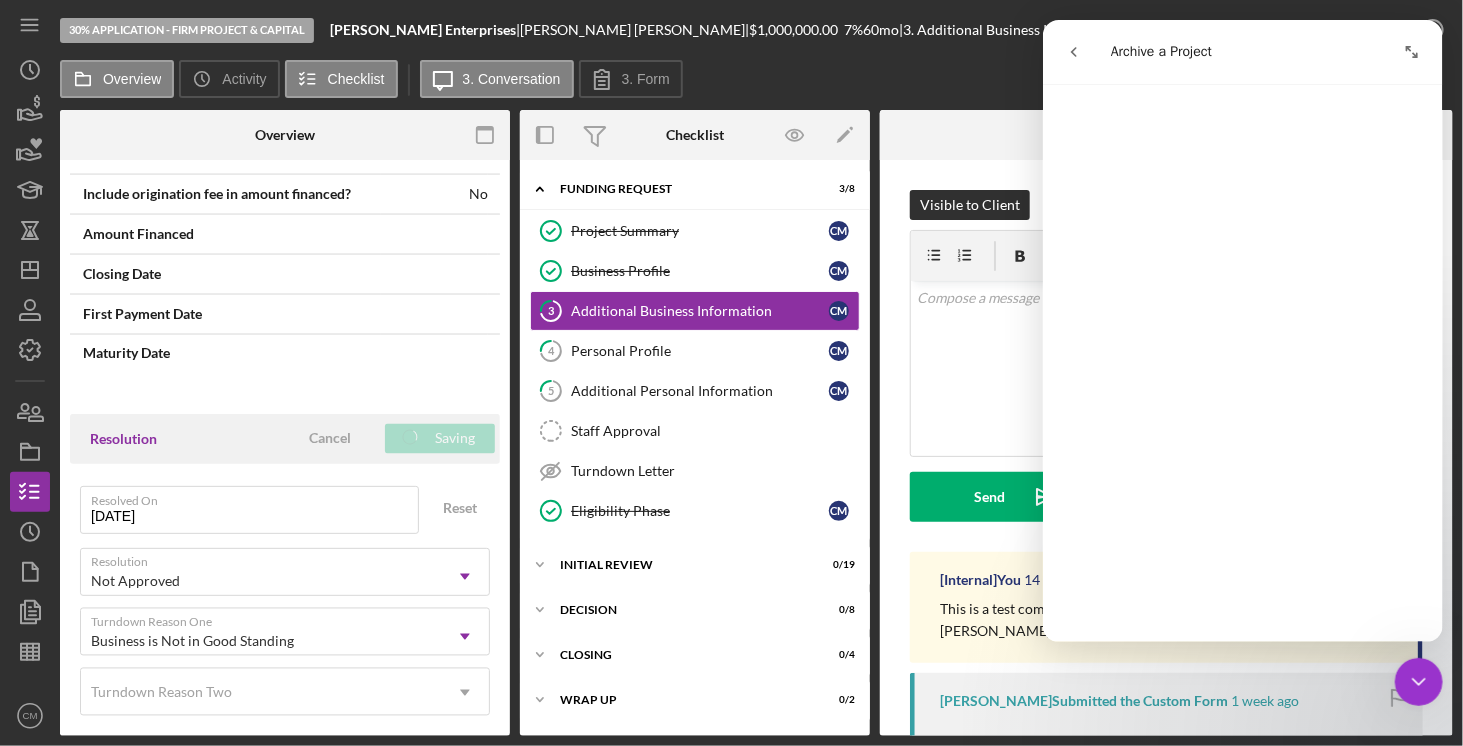 scroll, scrollTop: 1429, scrollLeft: 0, axis: vertical 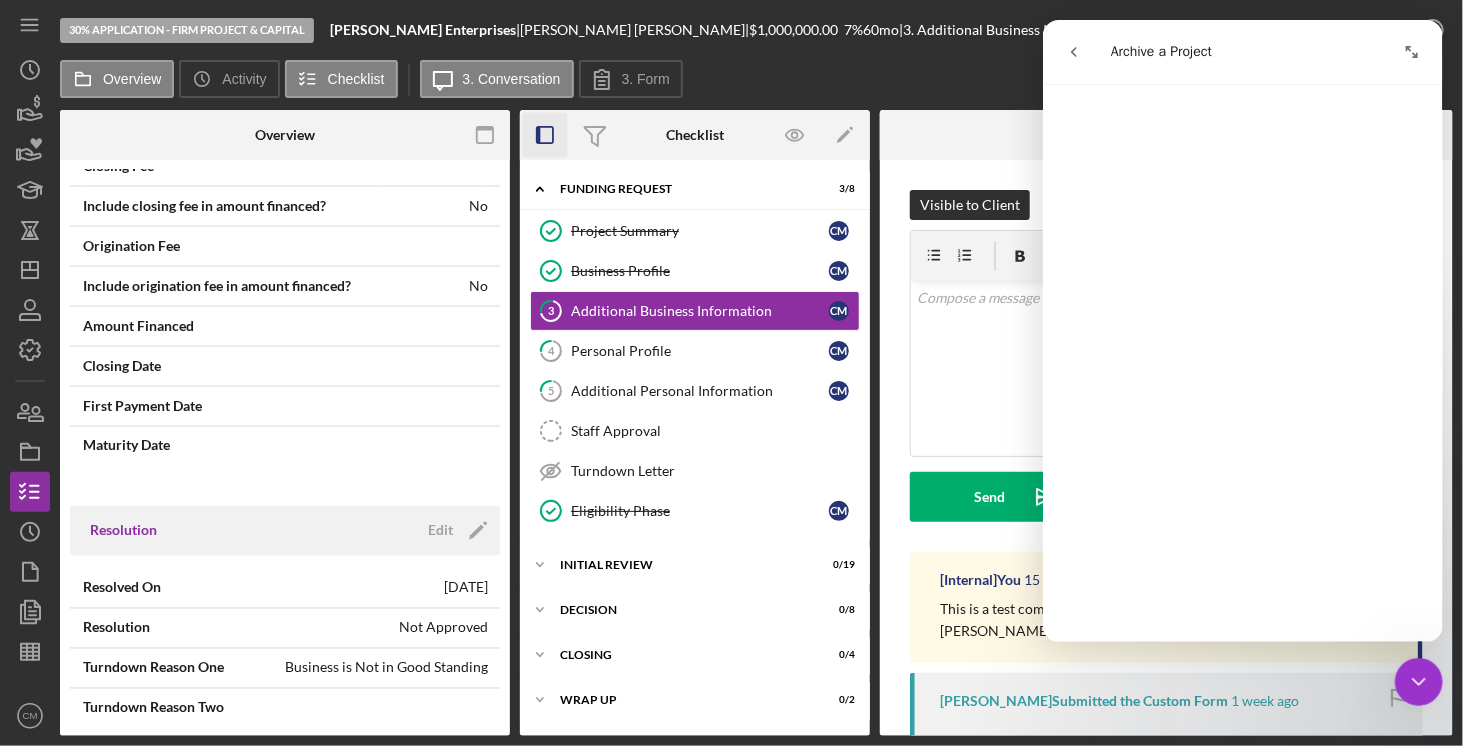 click 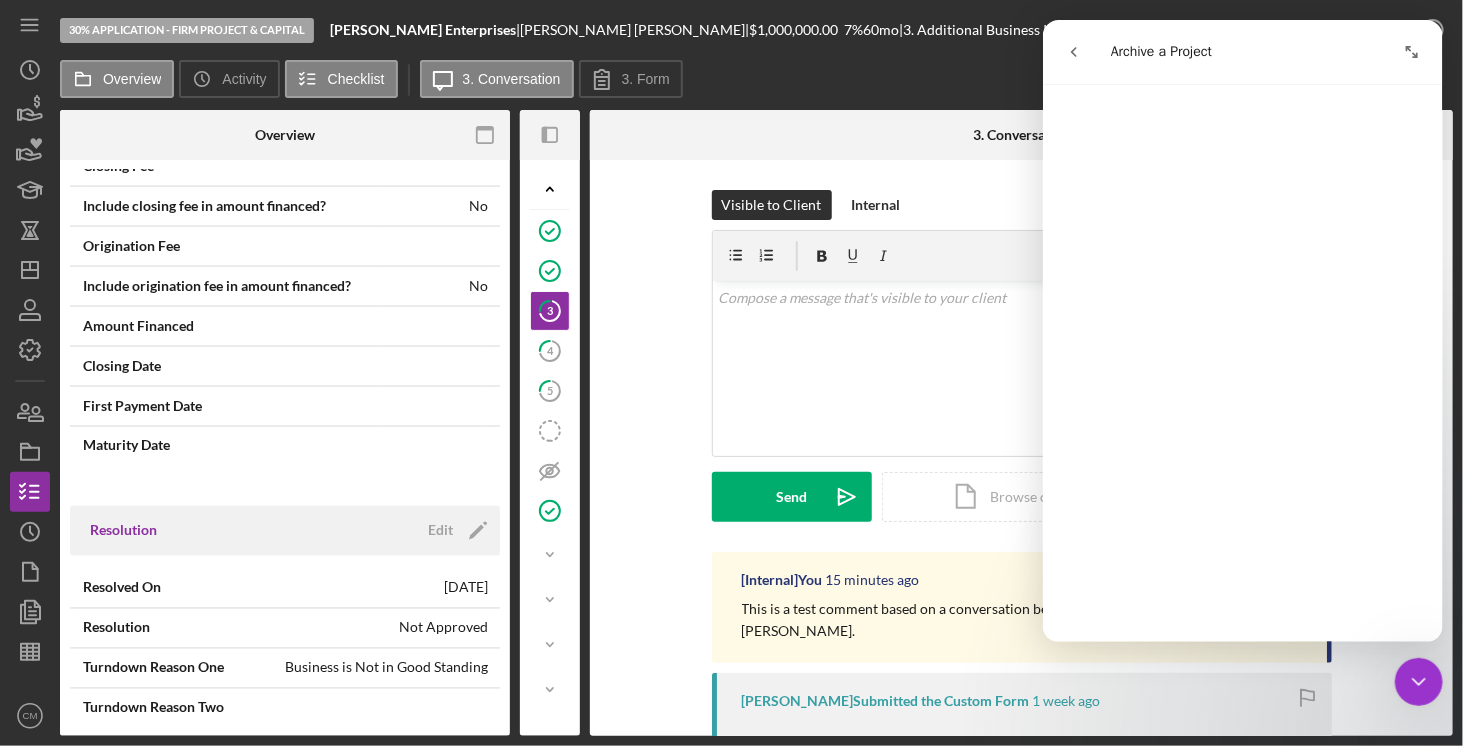 click 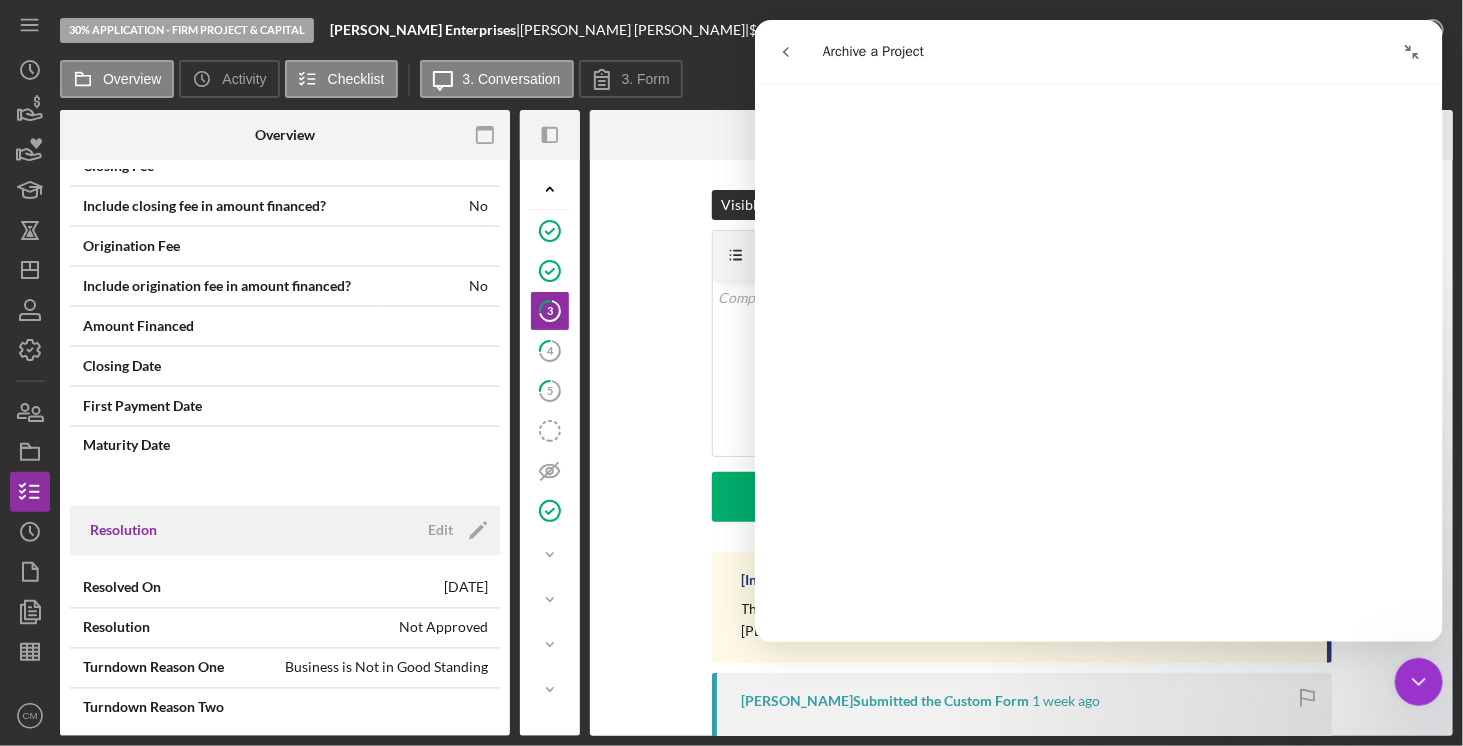 scroll, scrollTop: 137, scrollLeft: 0, axis: vertical 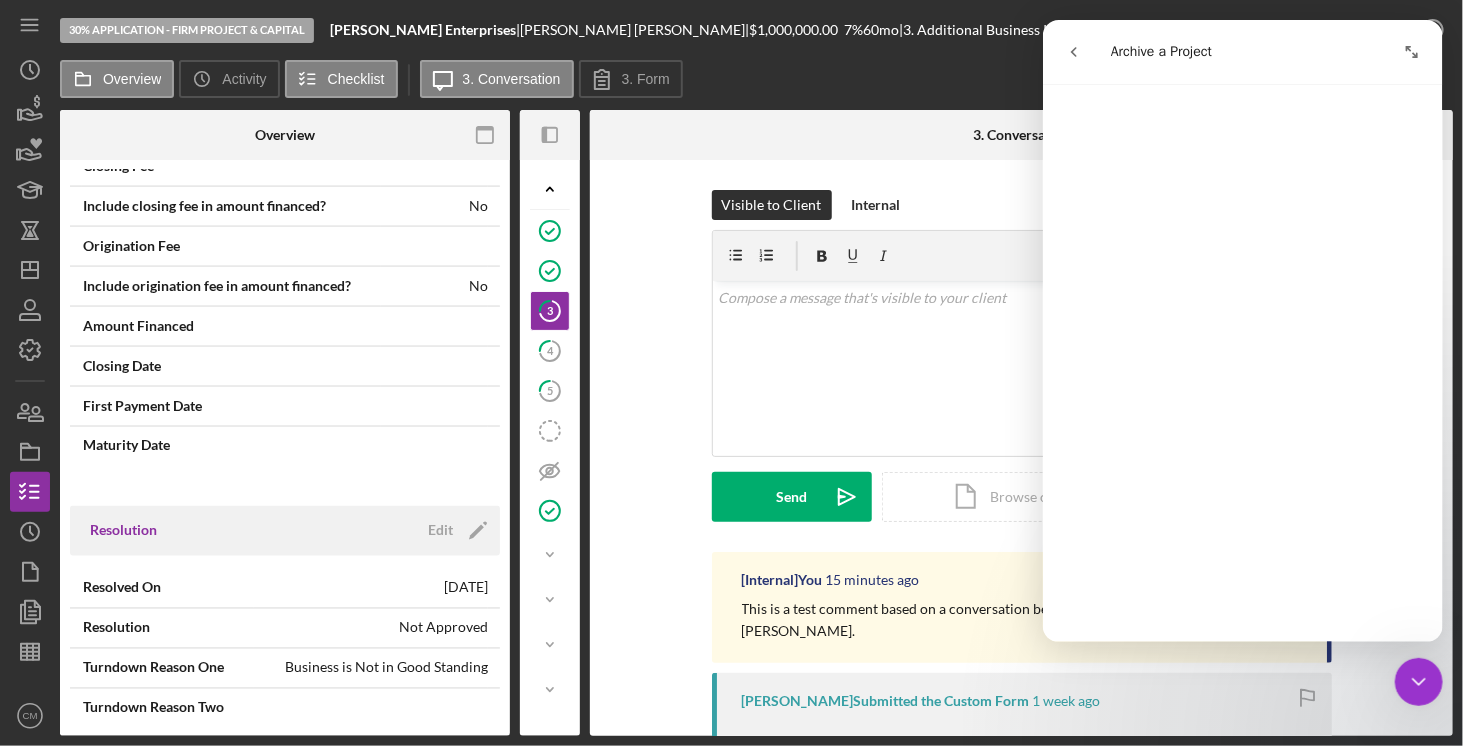 click 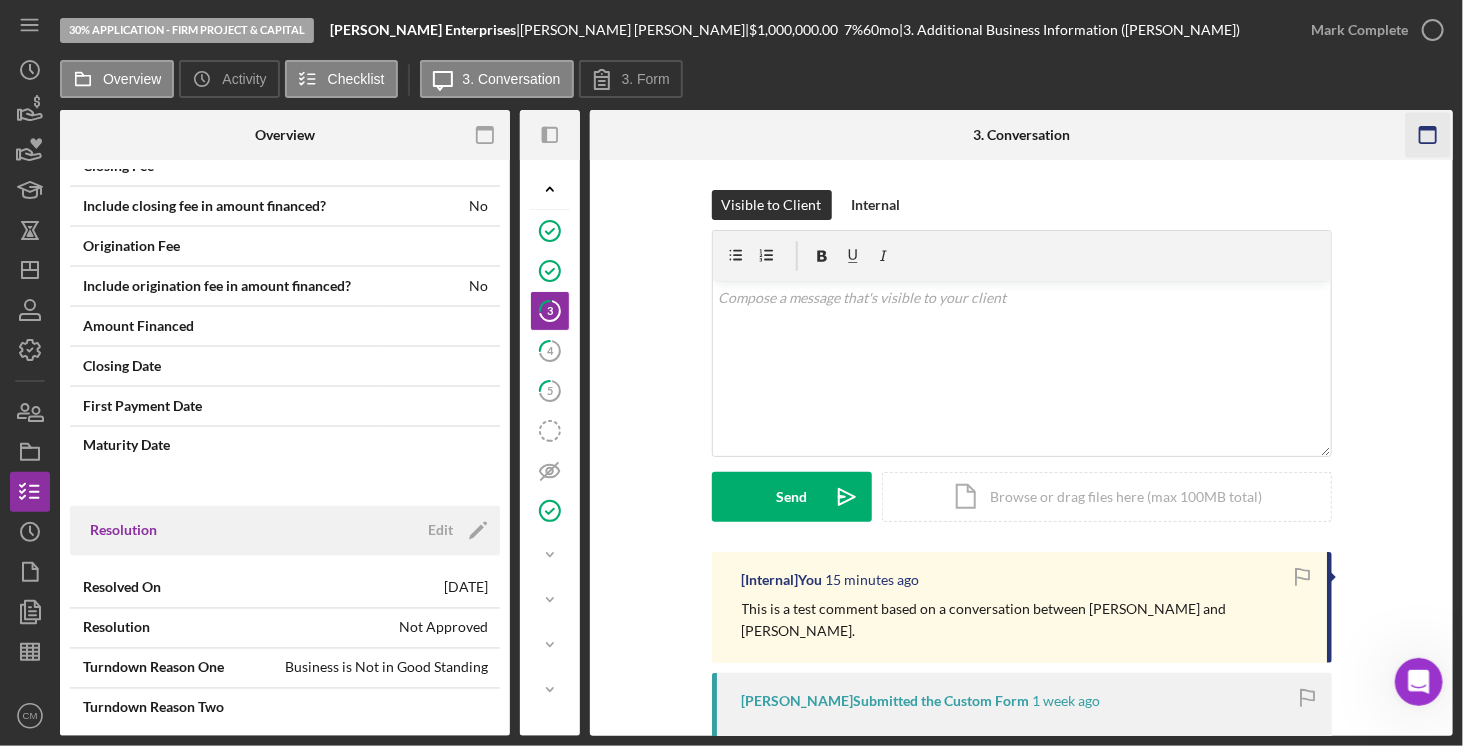 click 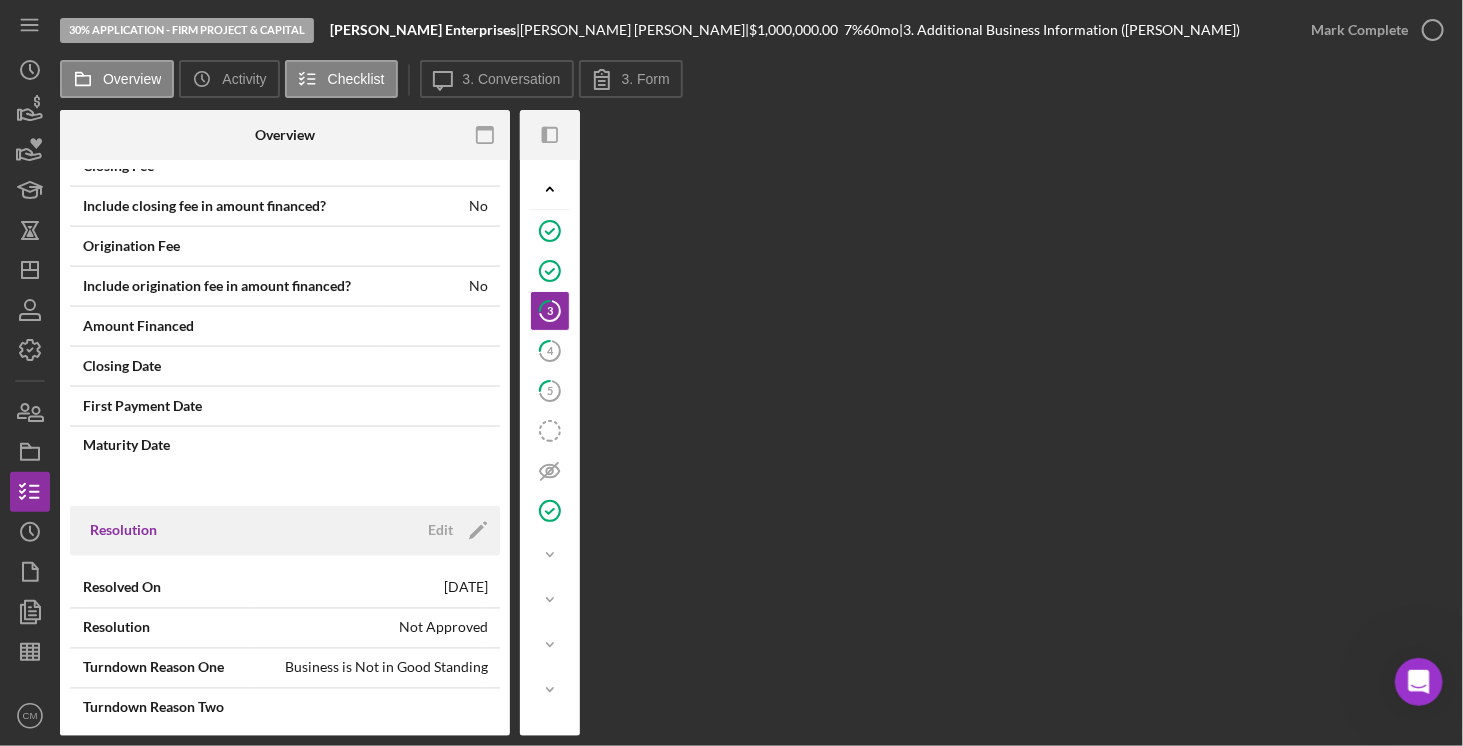 click on "Overview" at bounding box center (285, 135) 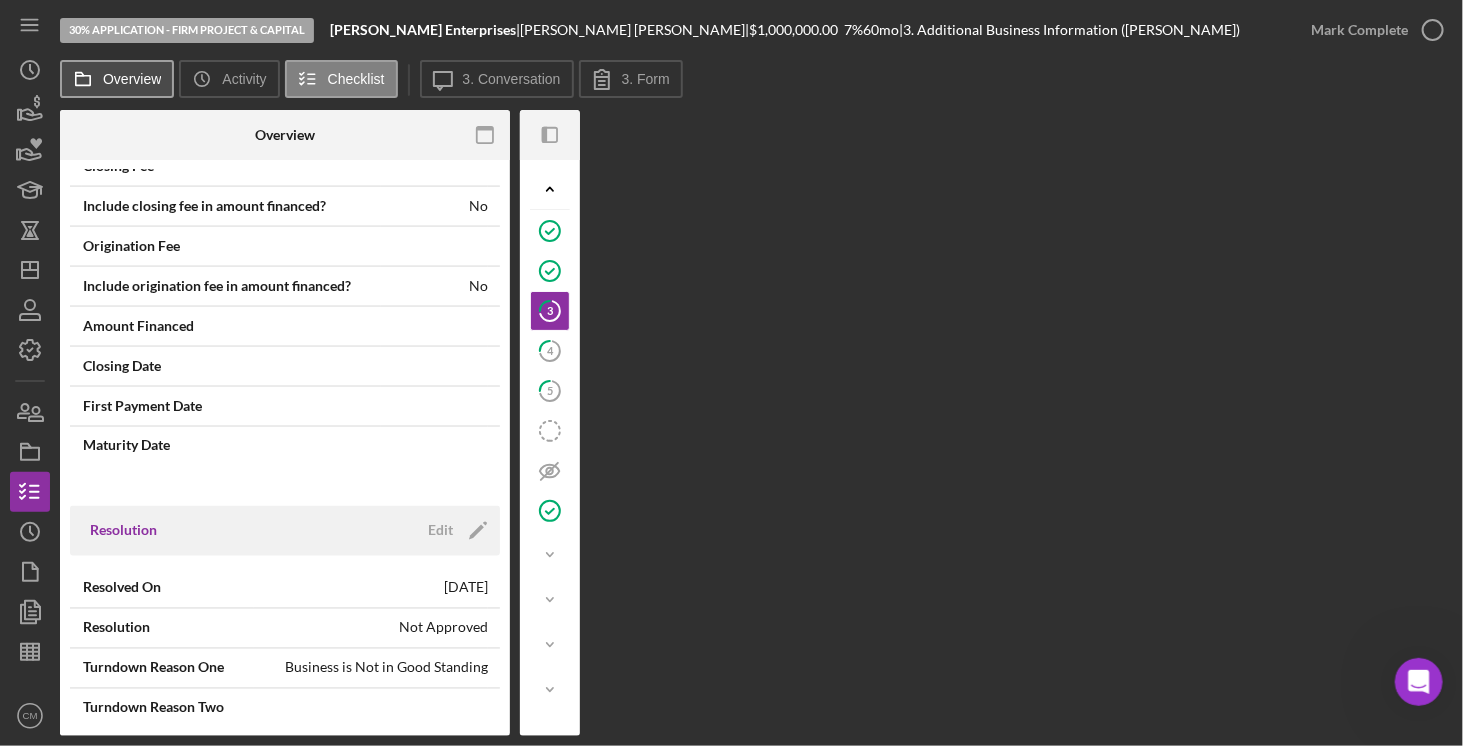 click on "Overview" at bounding box center (132, 79) 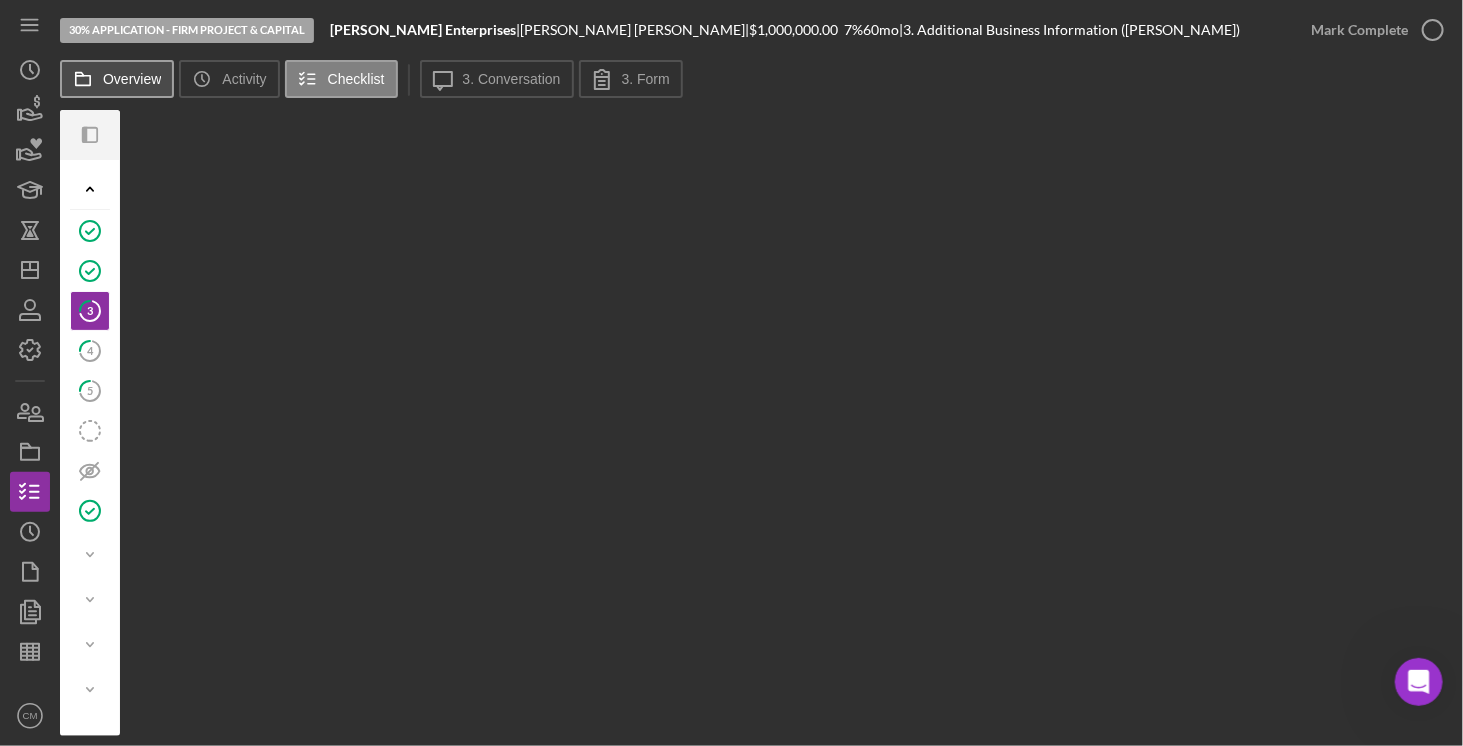 click on "Overview" at bounding box center [132, 79] 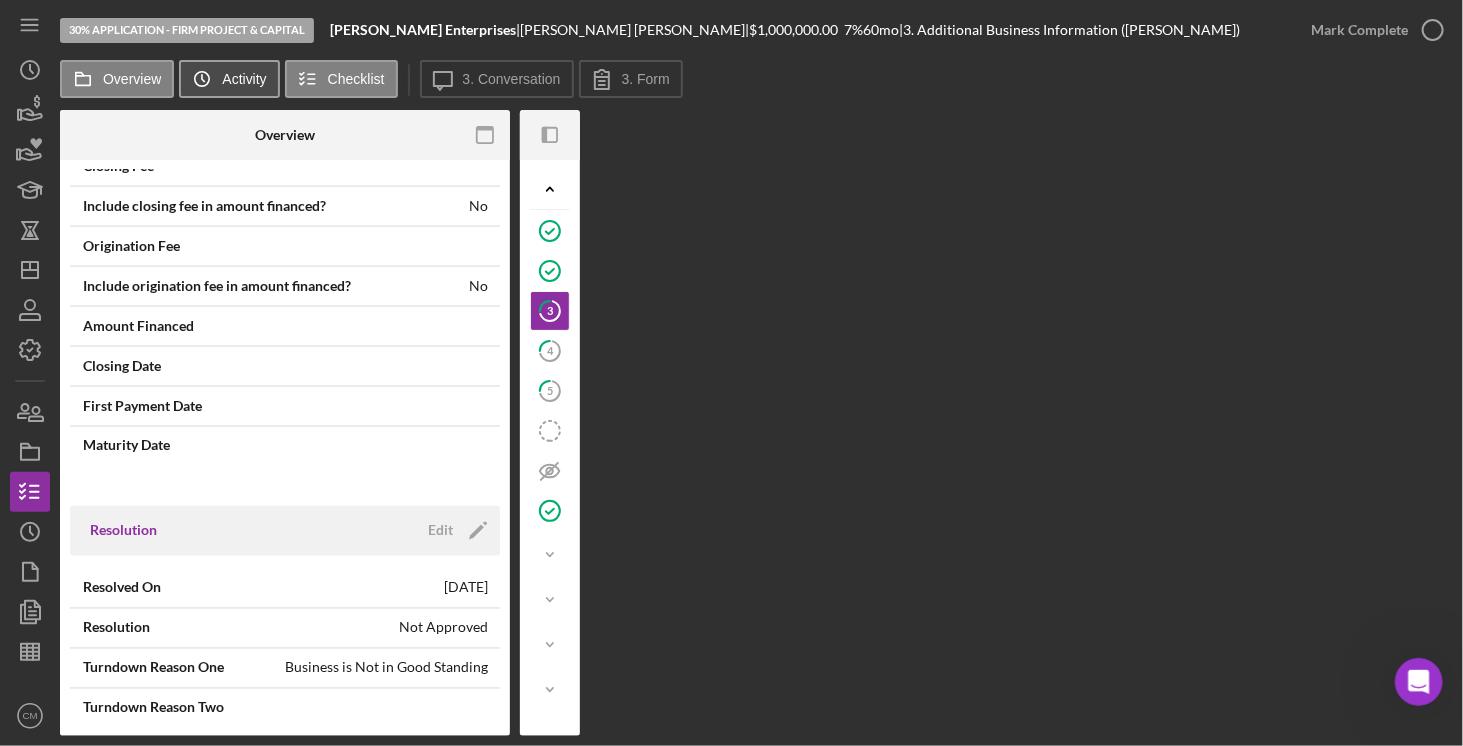 click on "Icon/History" 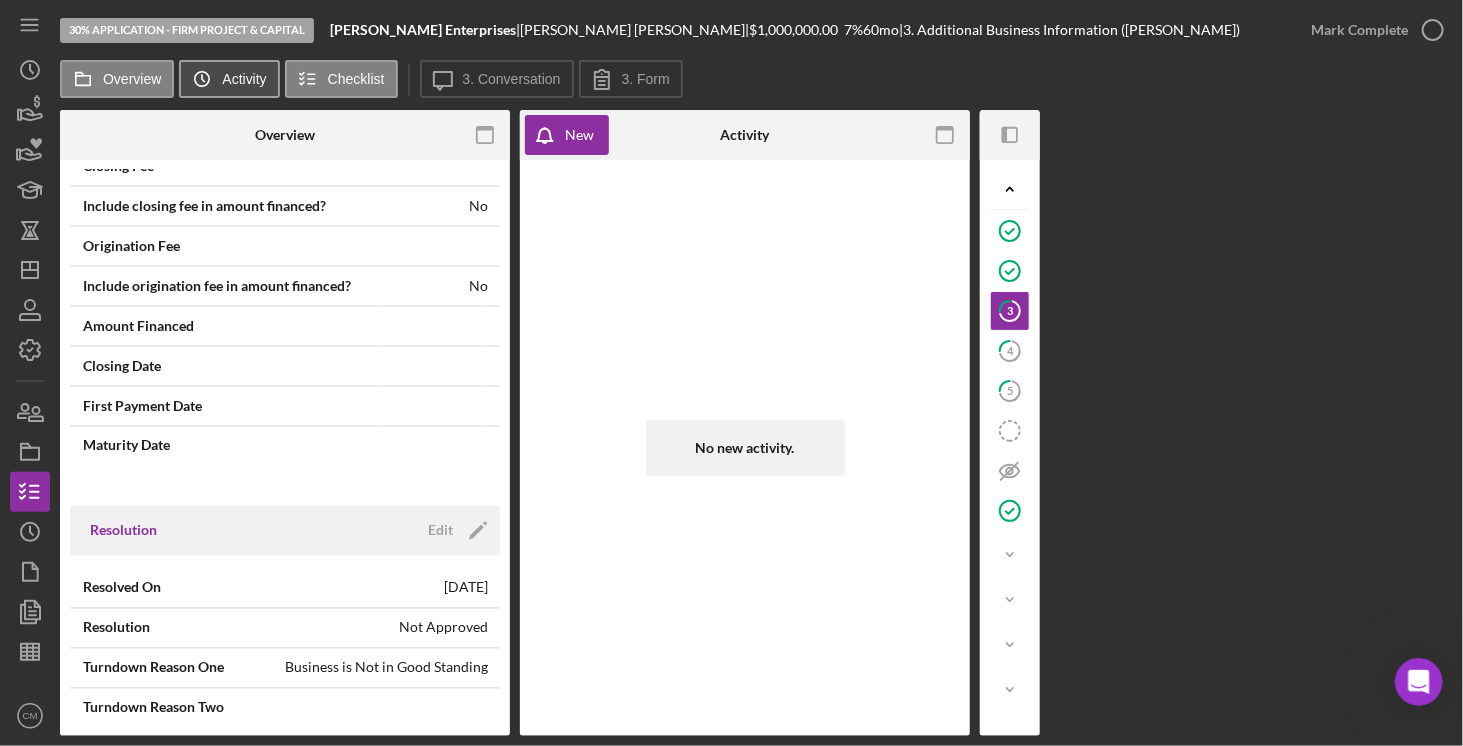 click on "Activity" at bounding box center (244, 79) 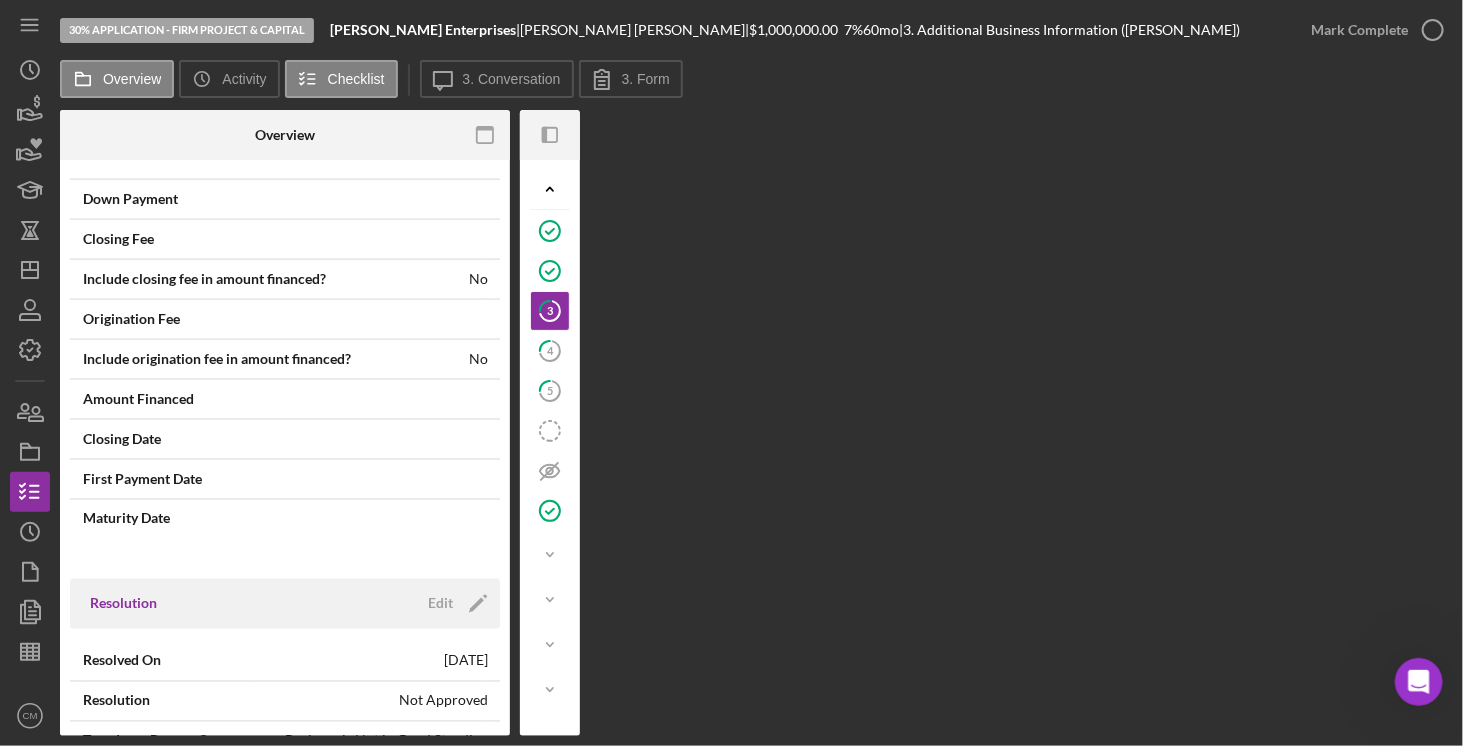 scroll, scrollTop: 1356, scrollLeft: 0, axis: vertical 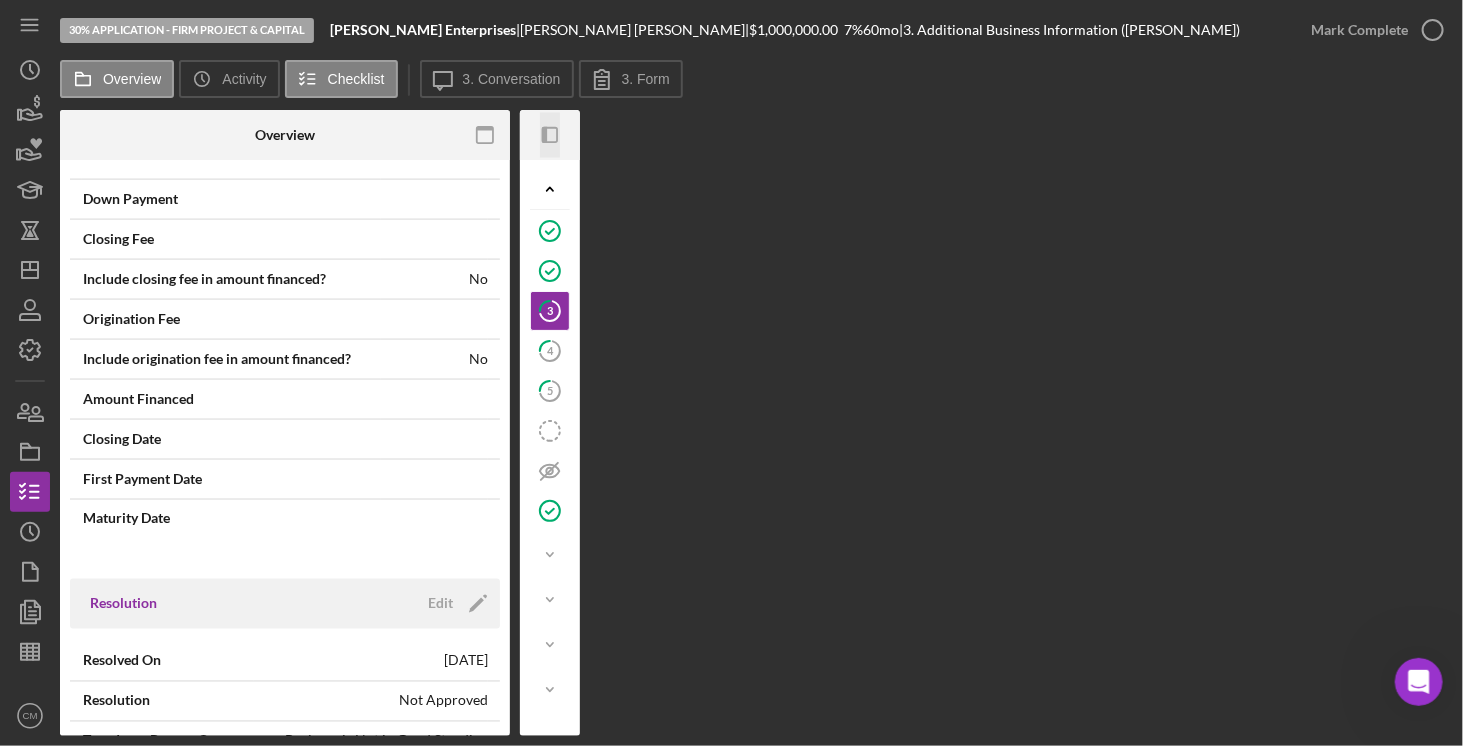 click on "Icon/Panel Side Expand" 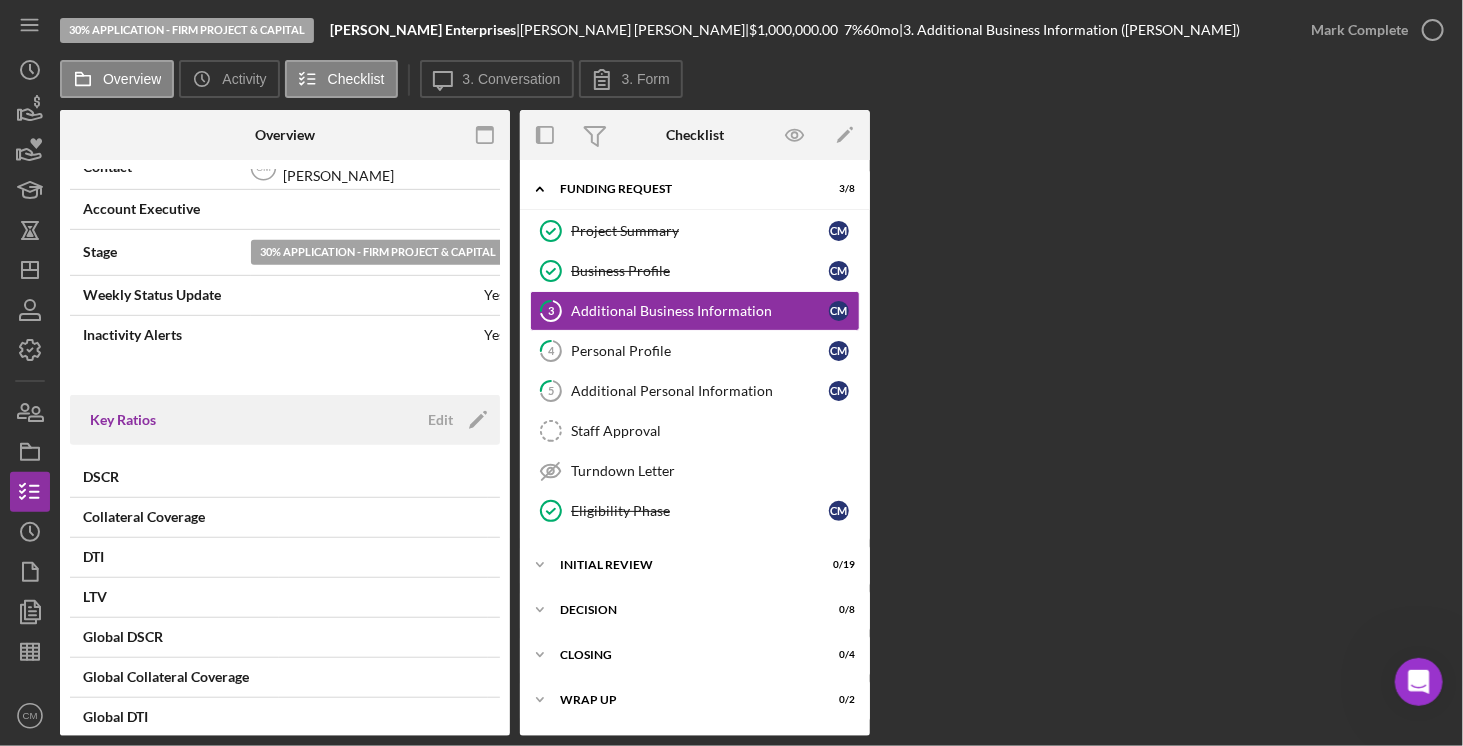 scroll, scrollTop: 0, scrollLeft: 0, axis: both 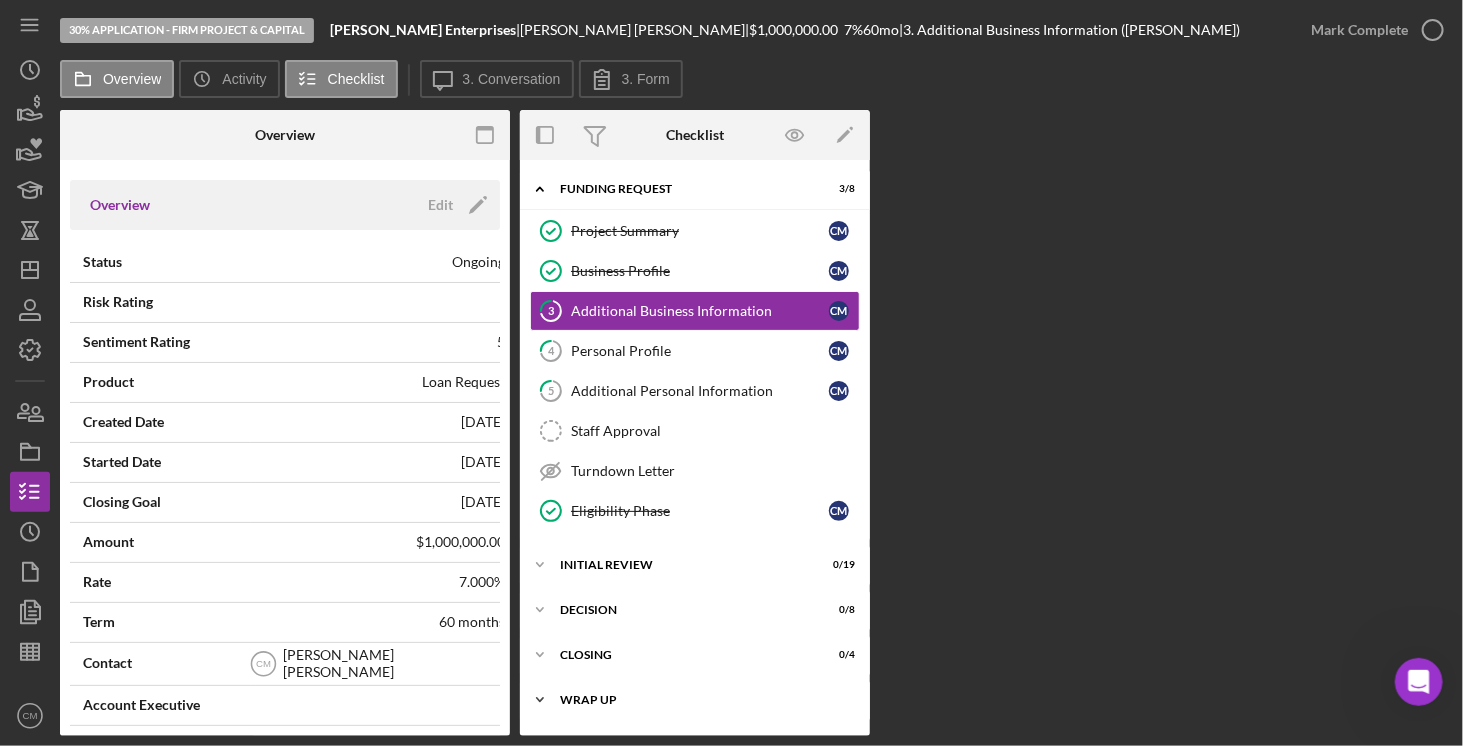click on "Icon/Expander Wrap up 0 / 2" at bounding box center (695, 700) 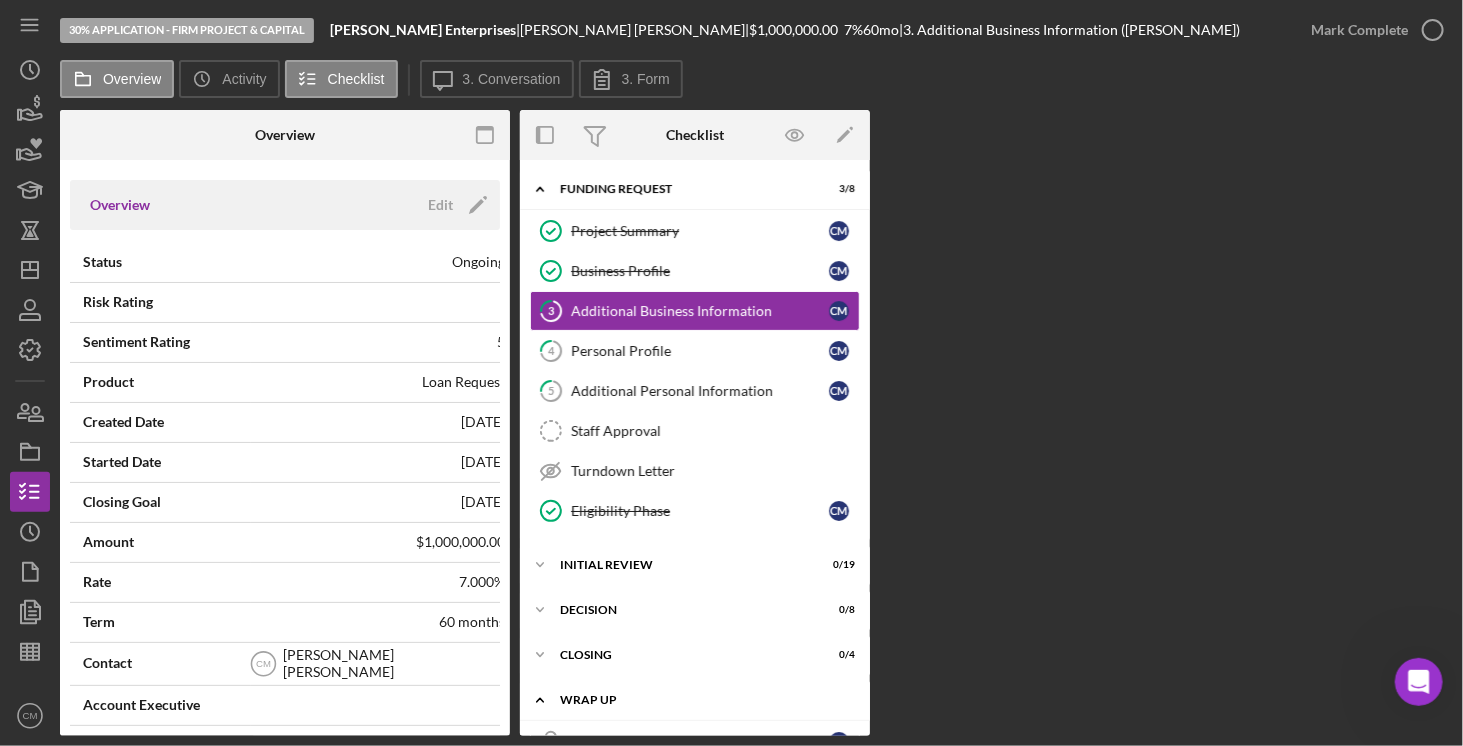 scroll, scrollTop: 76, scrollLeft: 0, axis: vertical 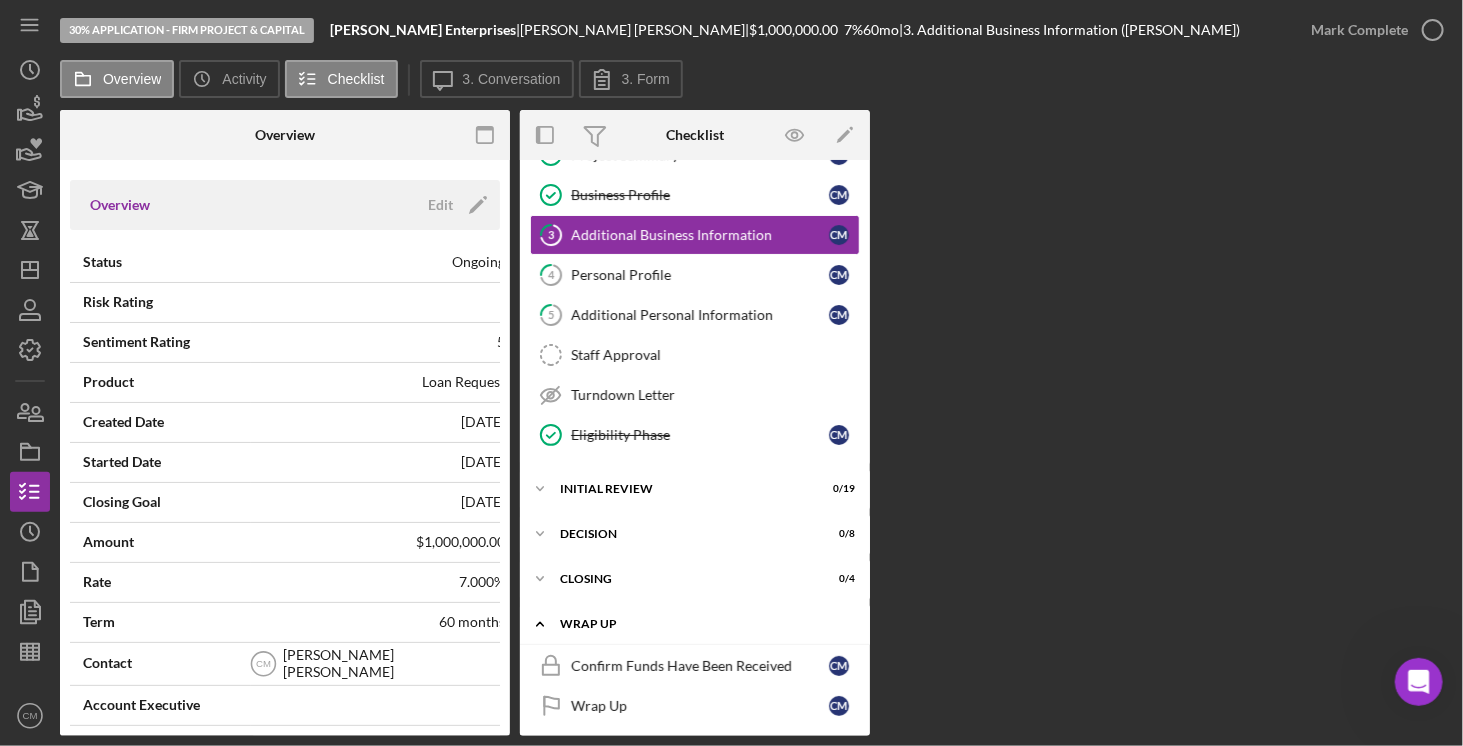 click on "Icon/Expander" 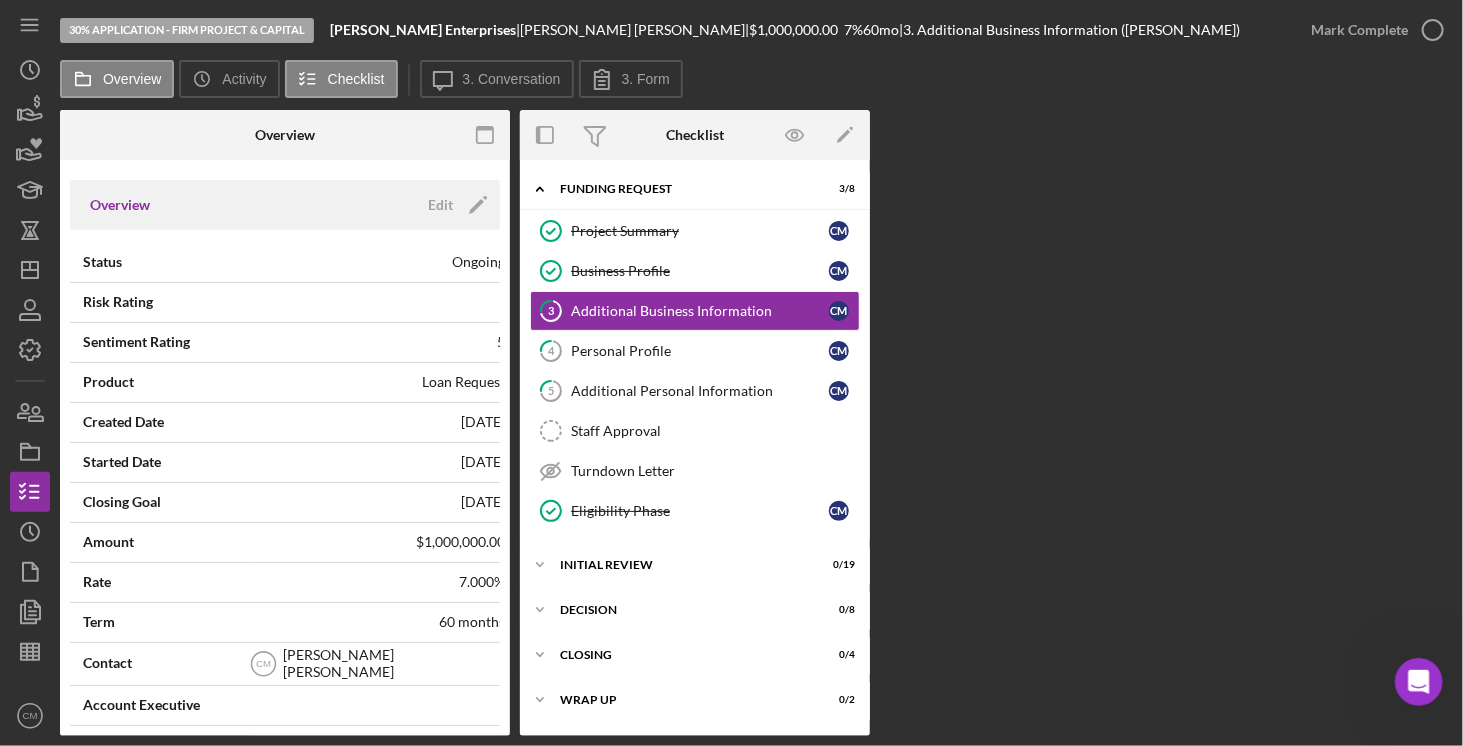 click 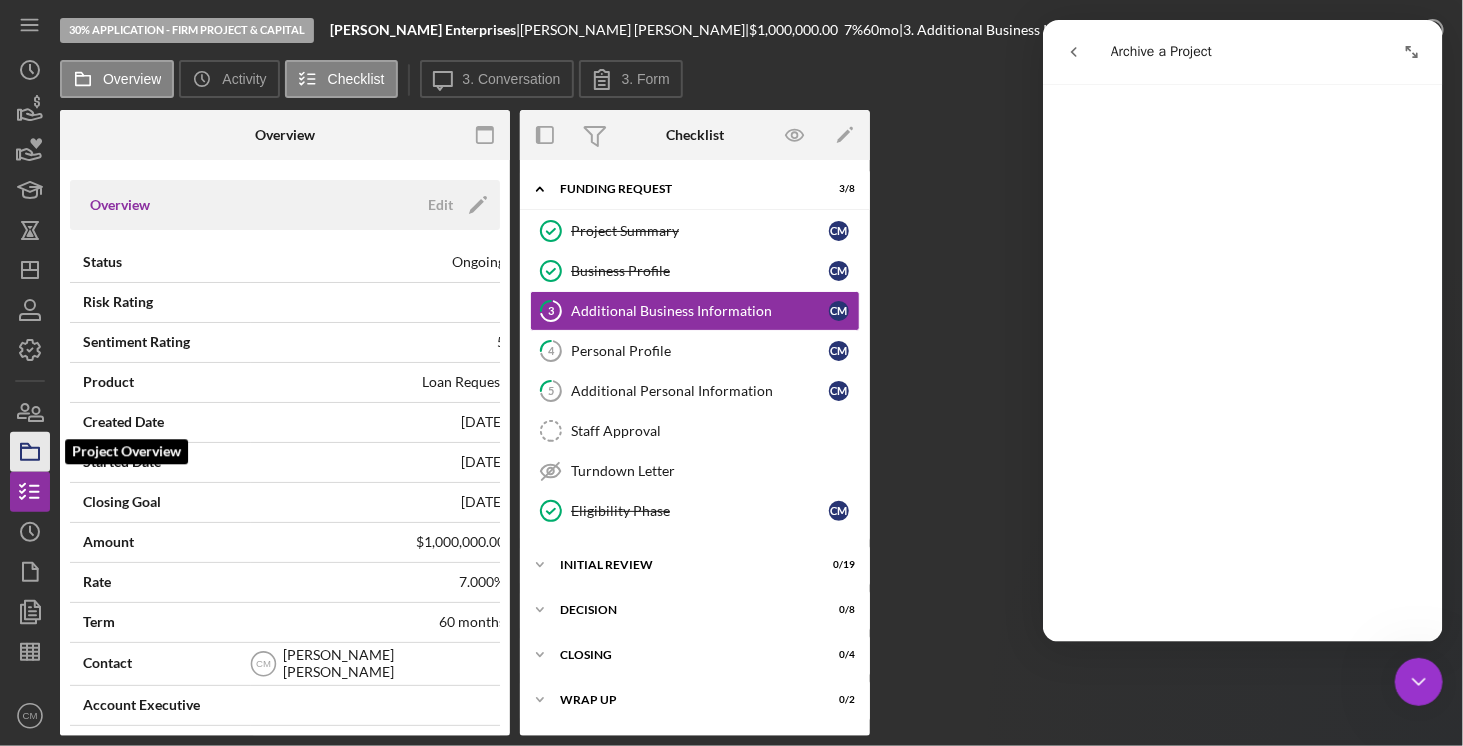 click 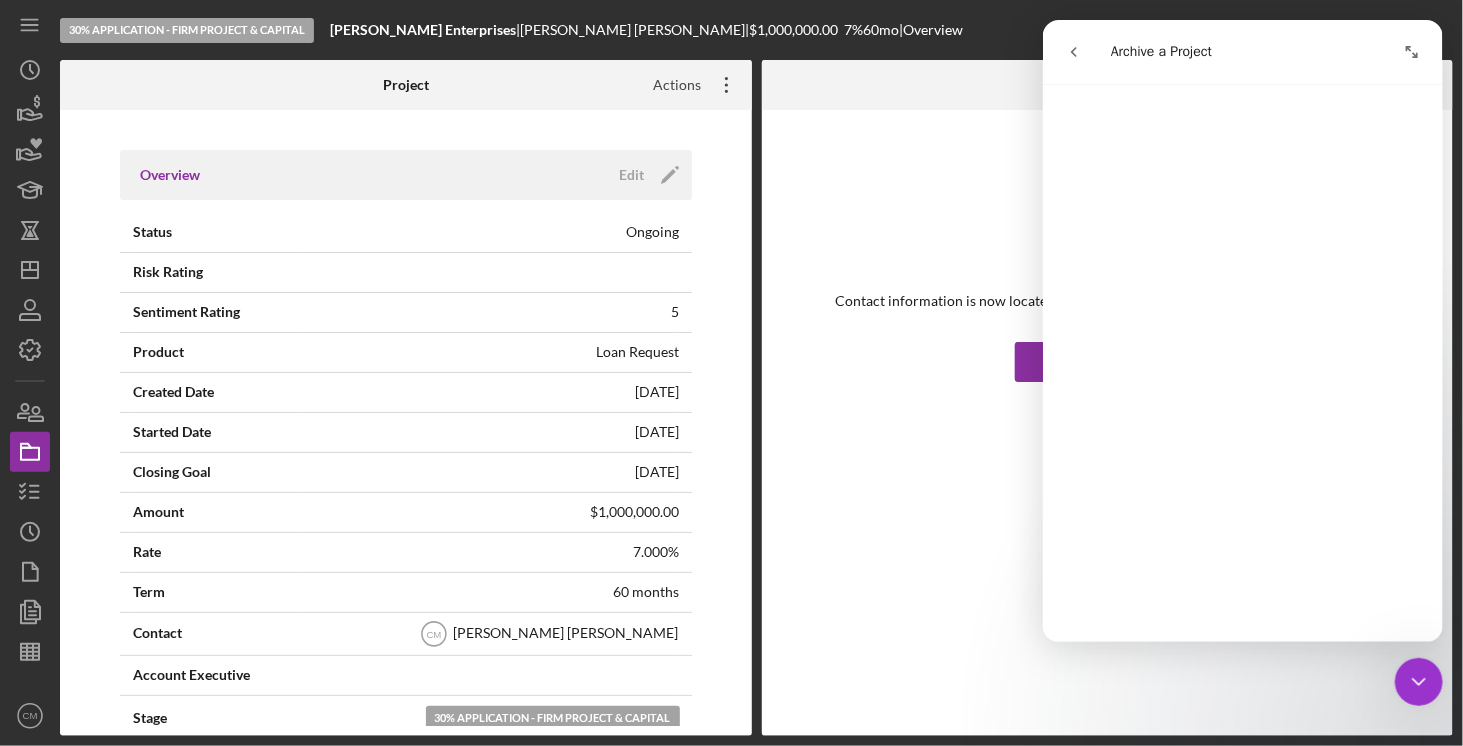 click on "Icon/Overflow" 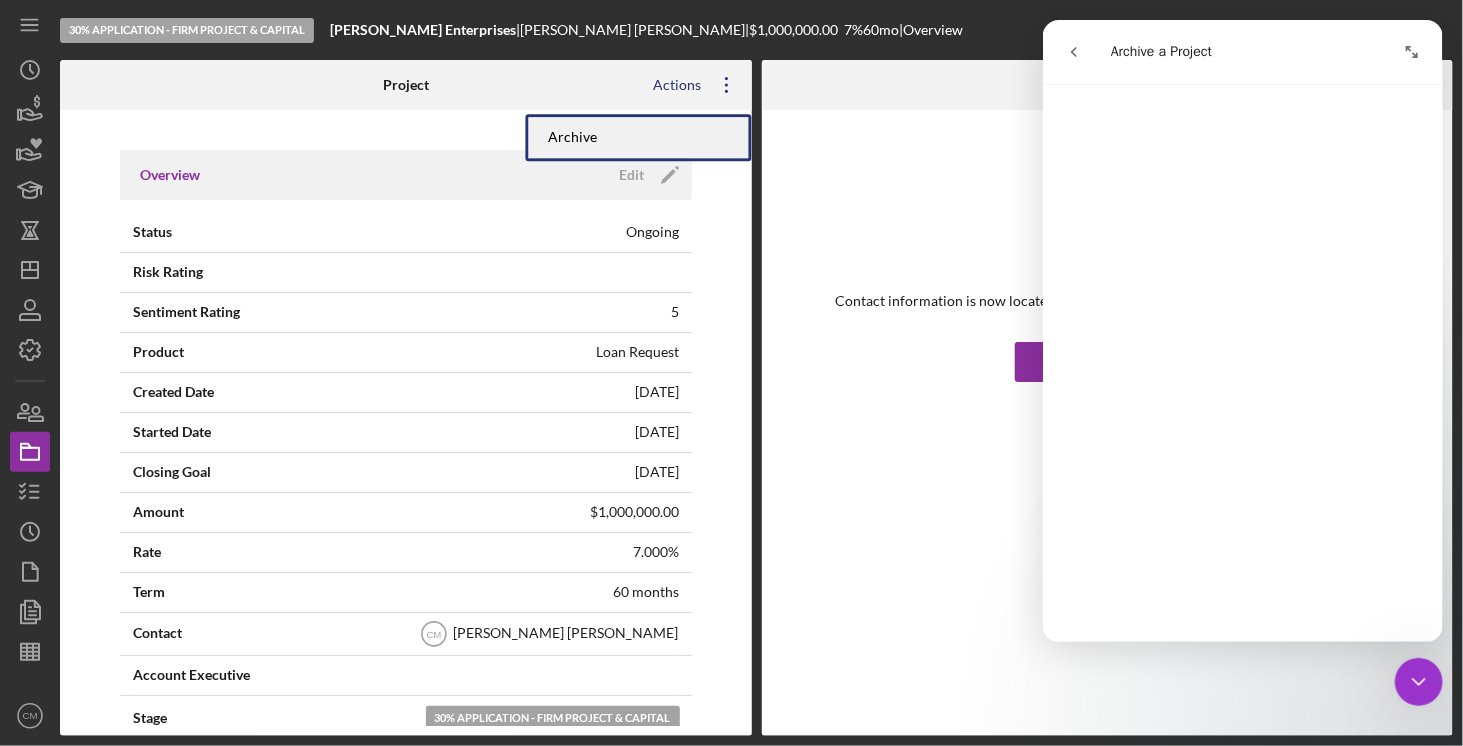 click on "Archive" at bounding box center (639, 137) 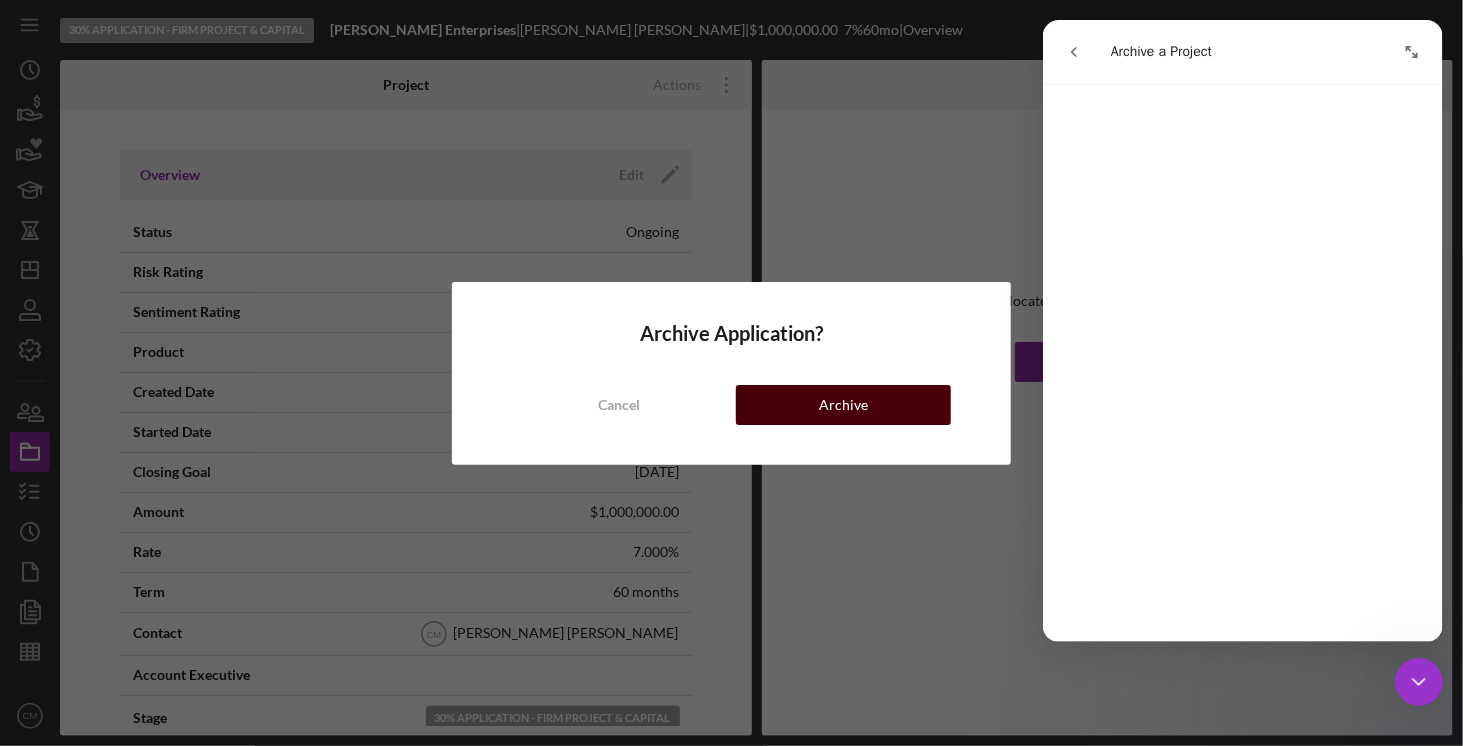 click on "Archive" at bounding box center (843, 405) 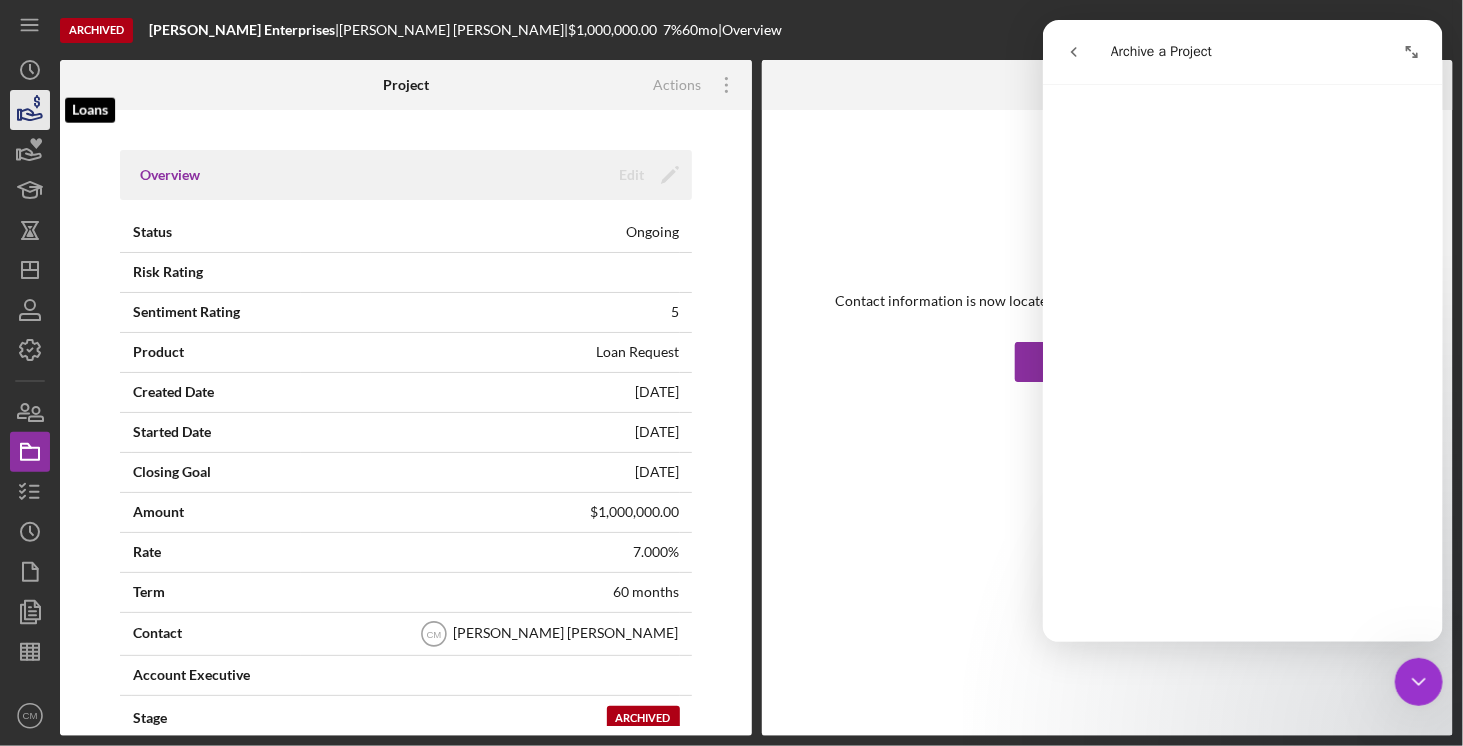 click 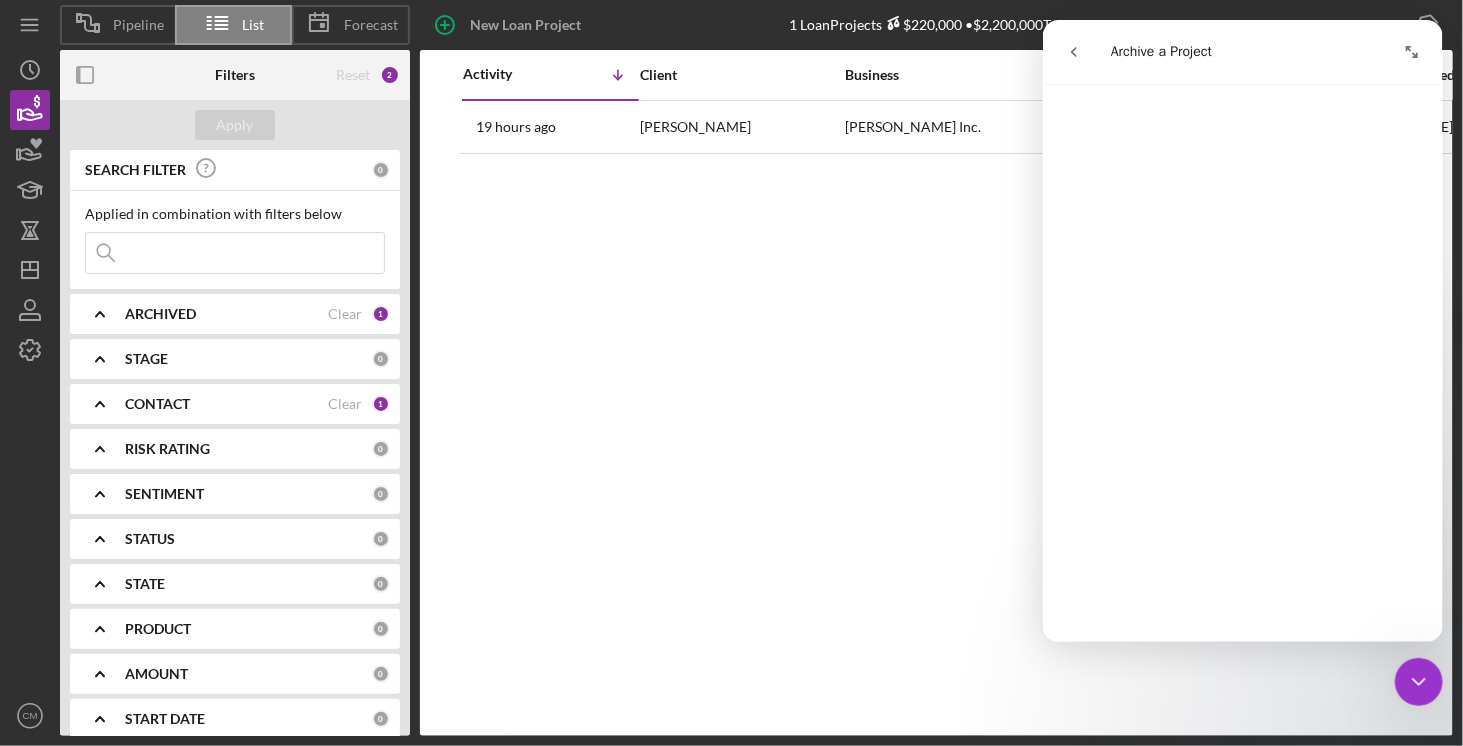 click 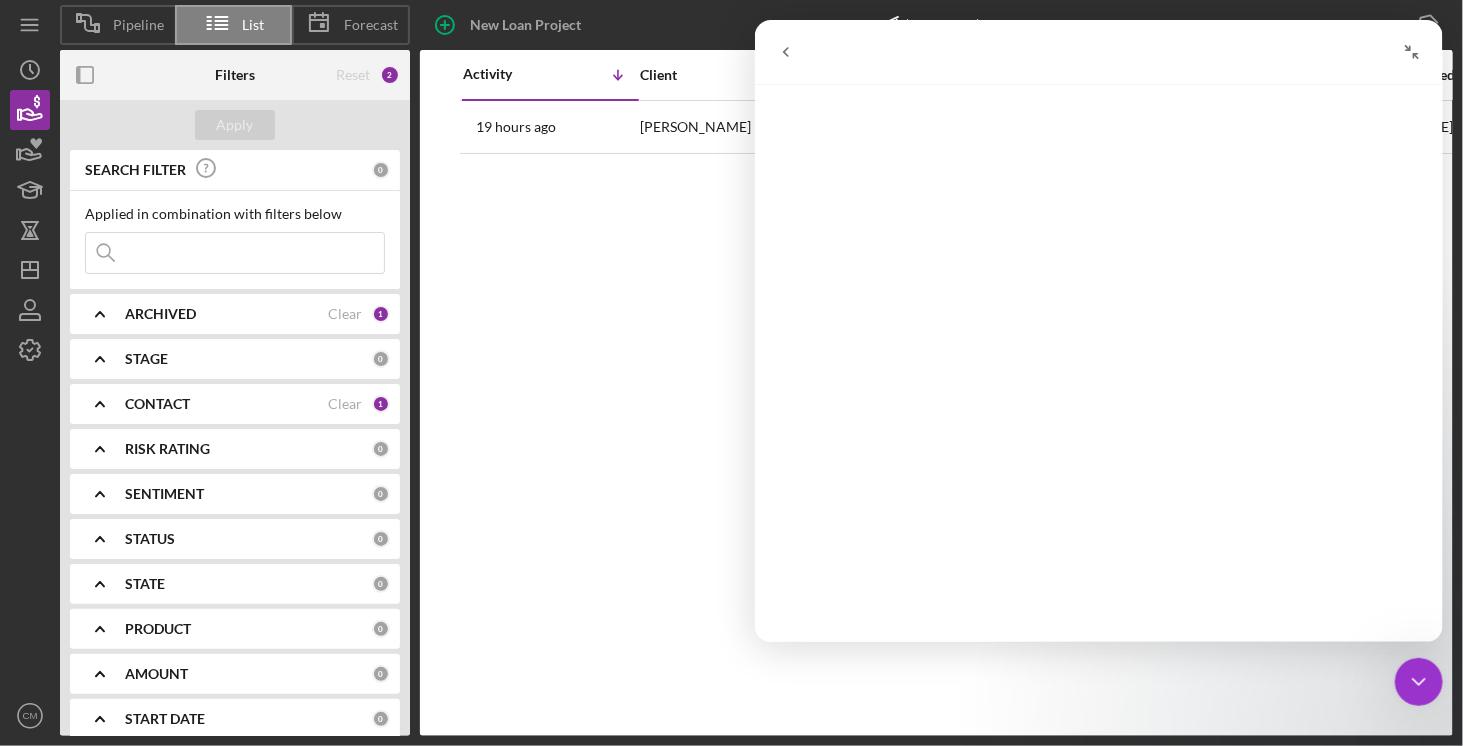scroll, scrollTop: 0, scrollLeft: 0, axis: both 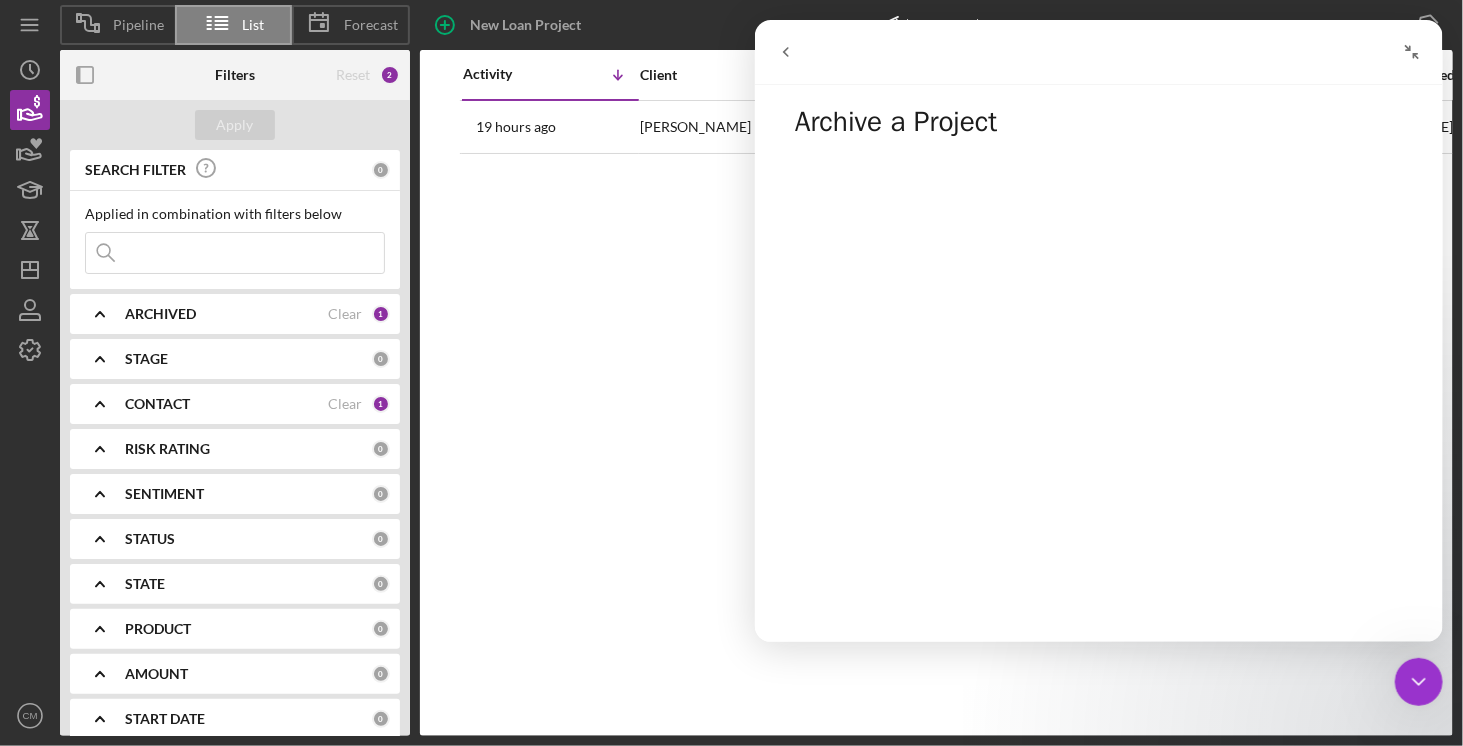 click 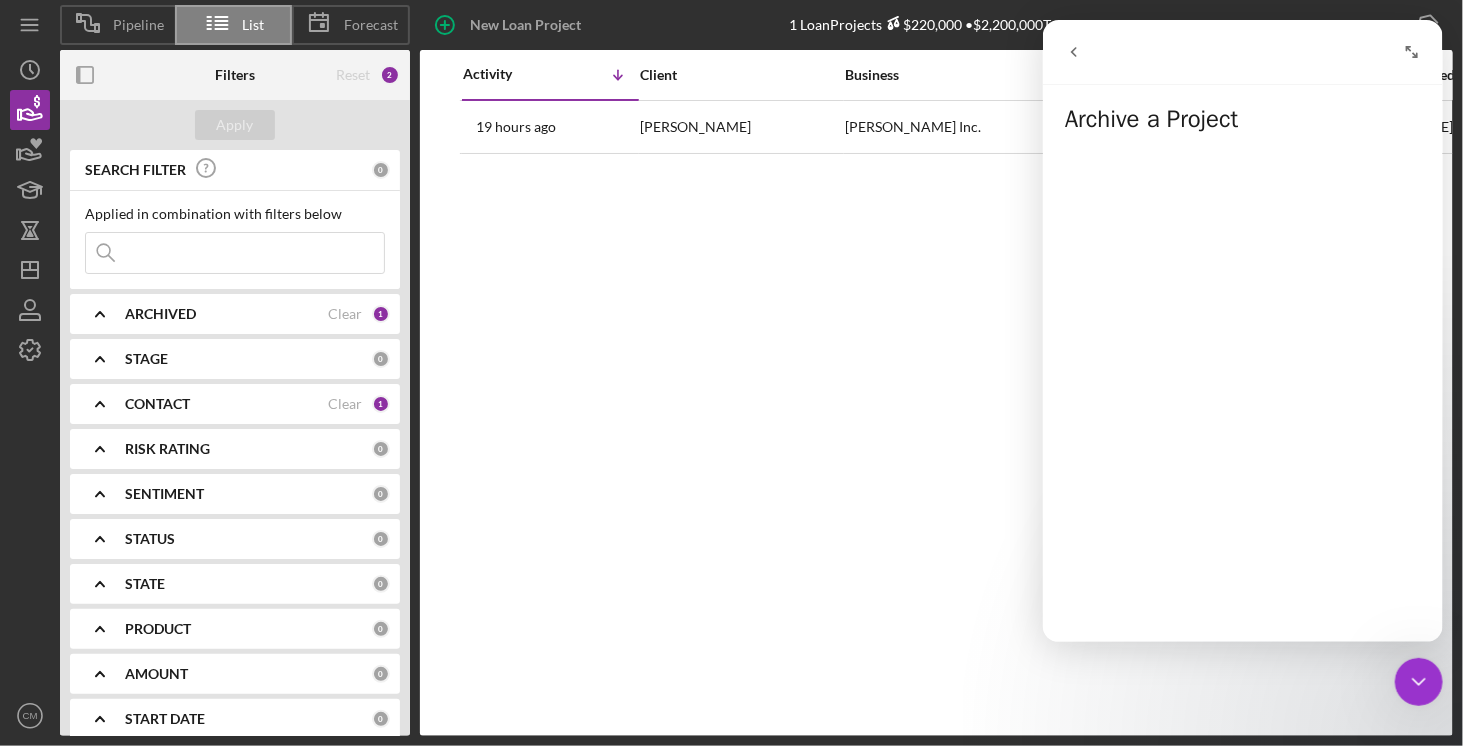 click 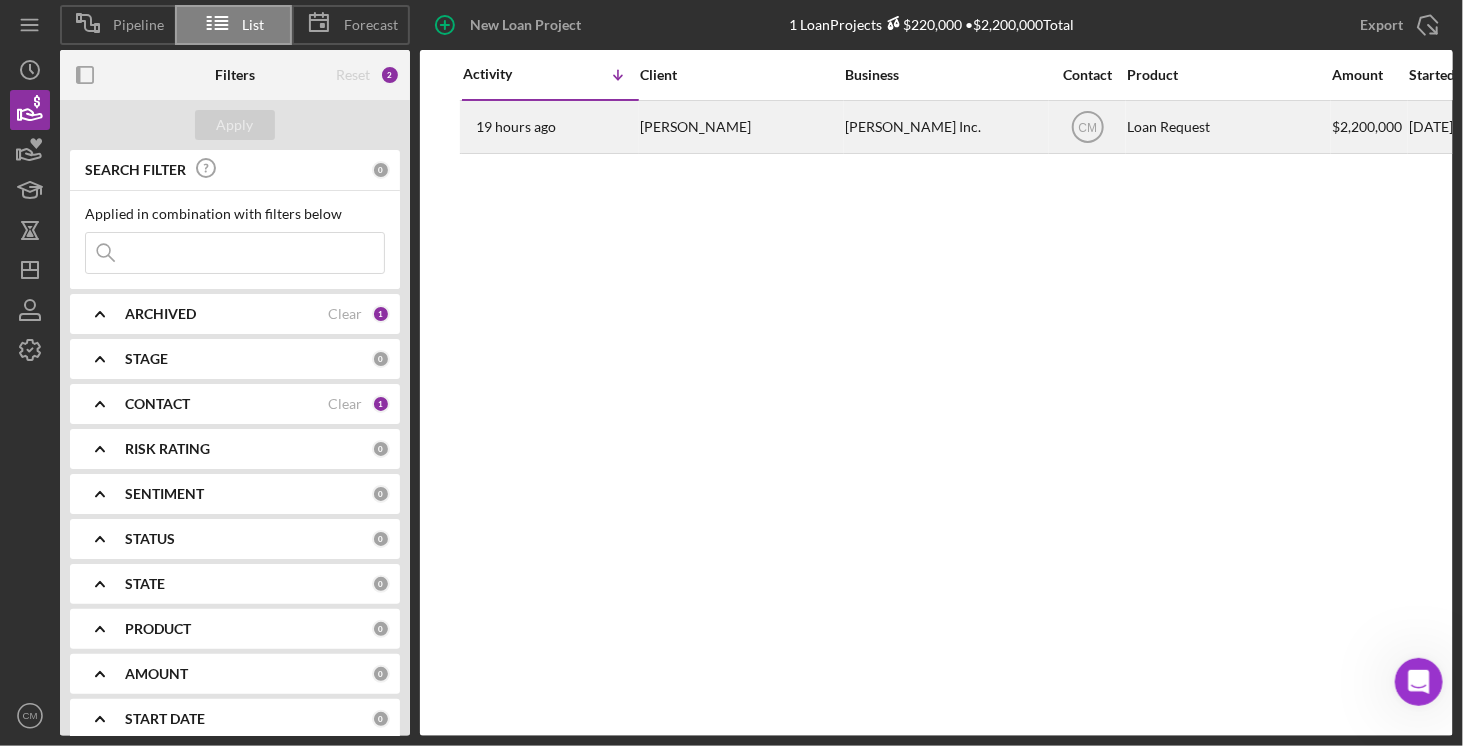 click on "Loan Request" at bounding box center (1227, 127) 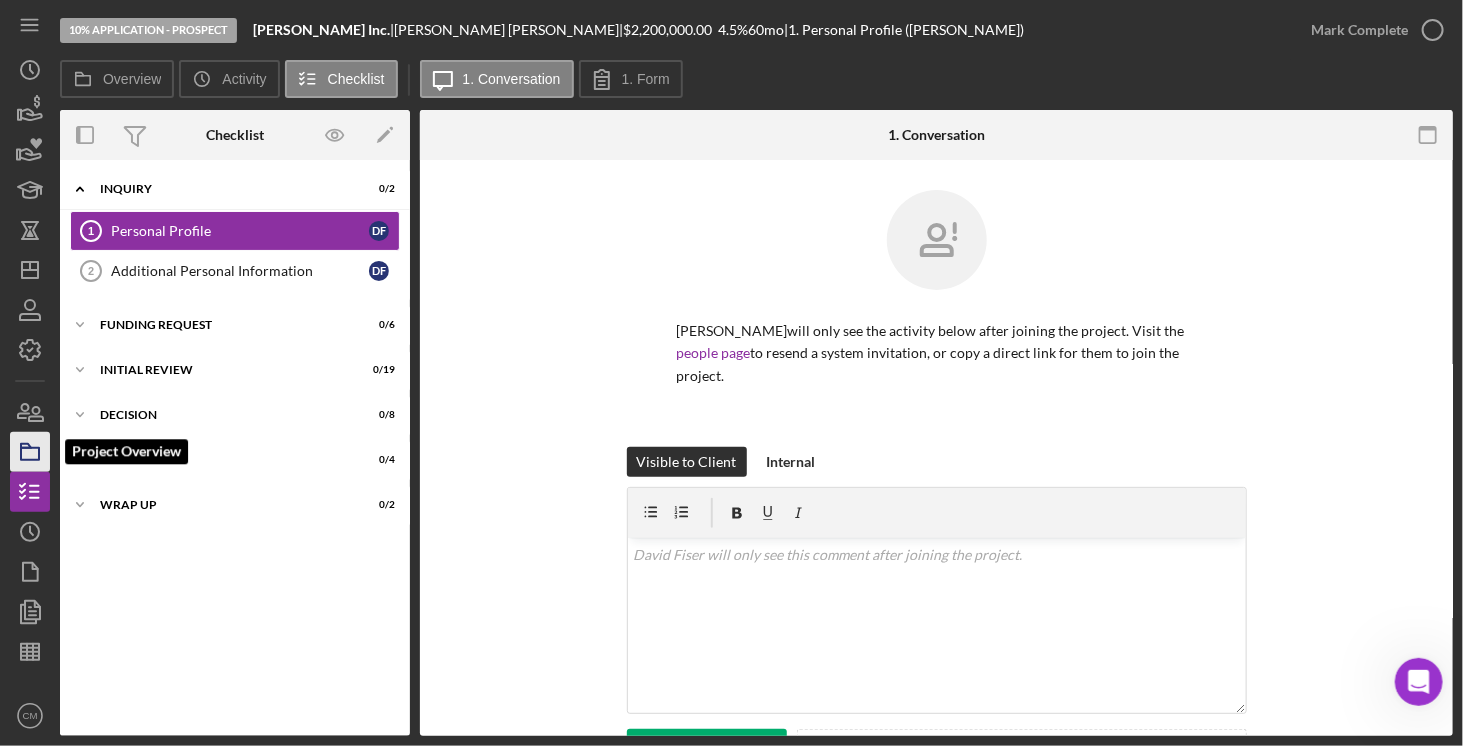 click 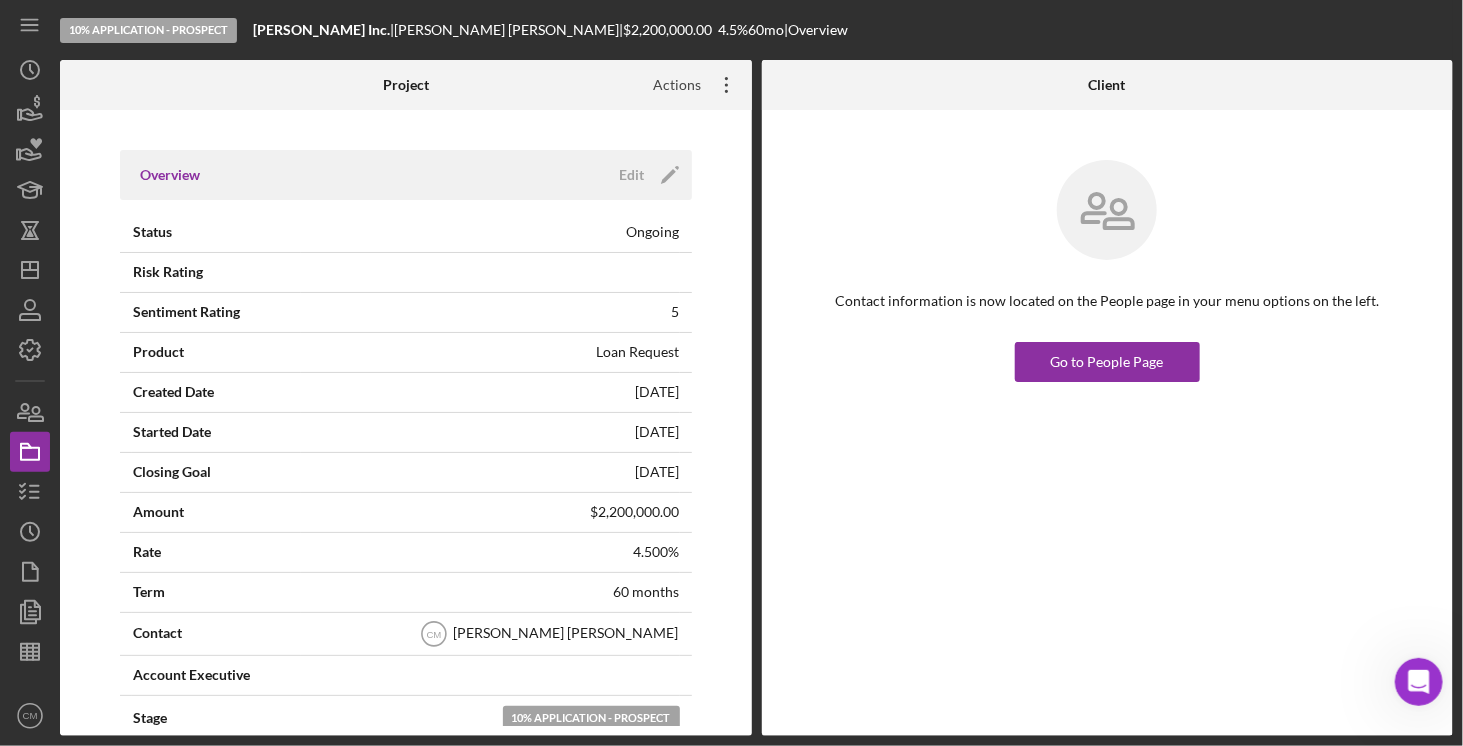 click on "Actions" at bounding box center [670, 85] 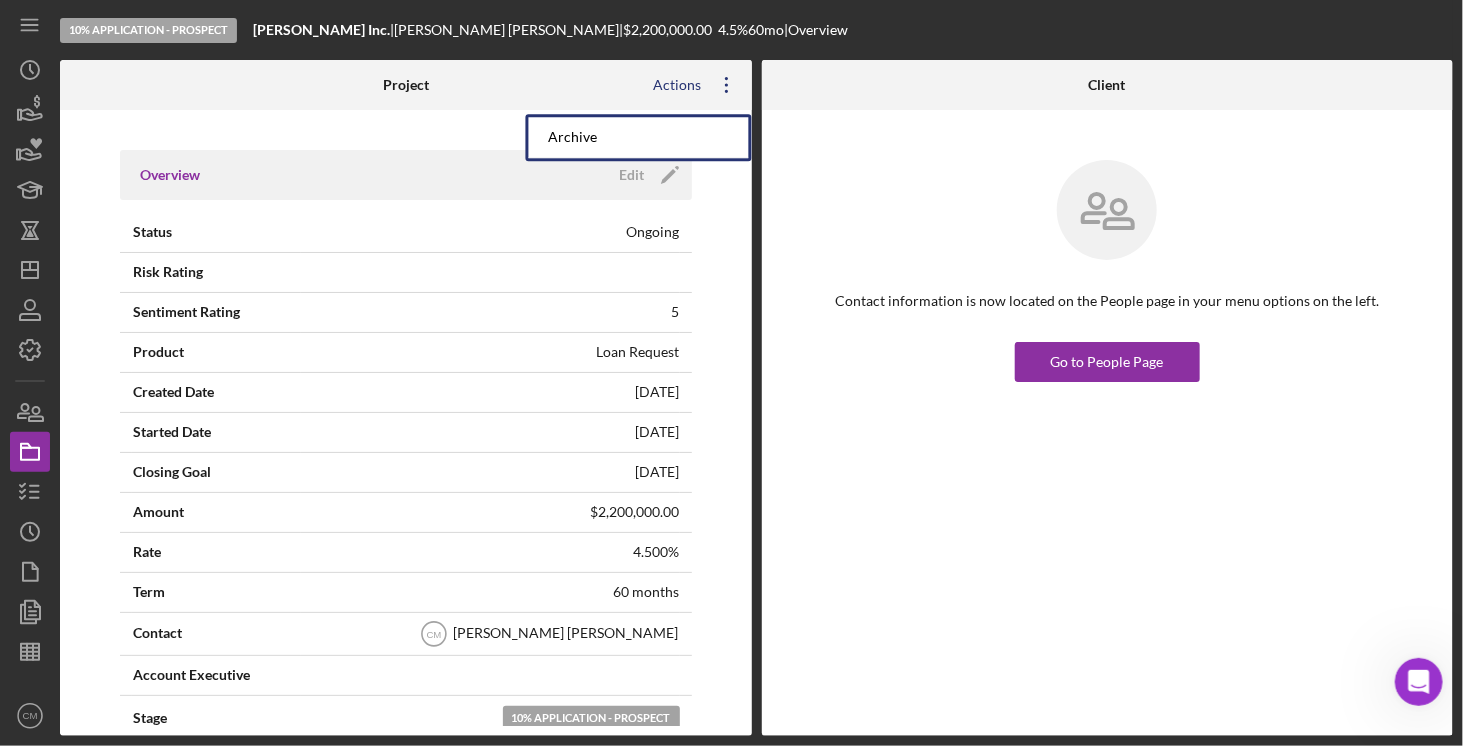 click on "Actions" at bounding box center (670, 85) 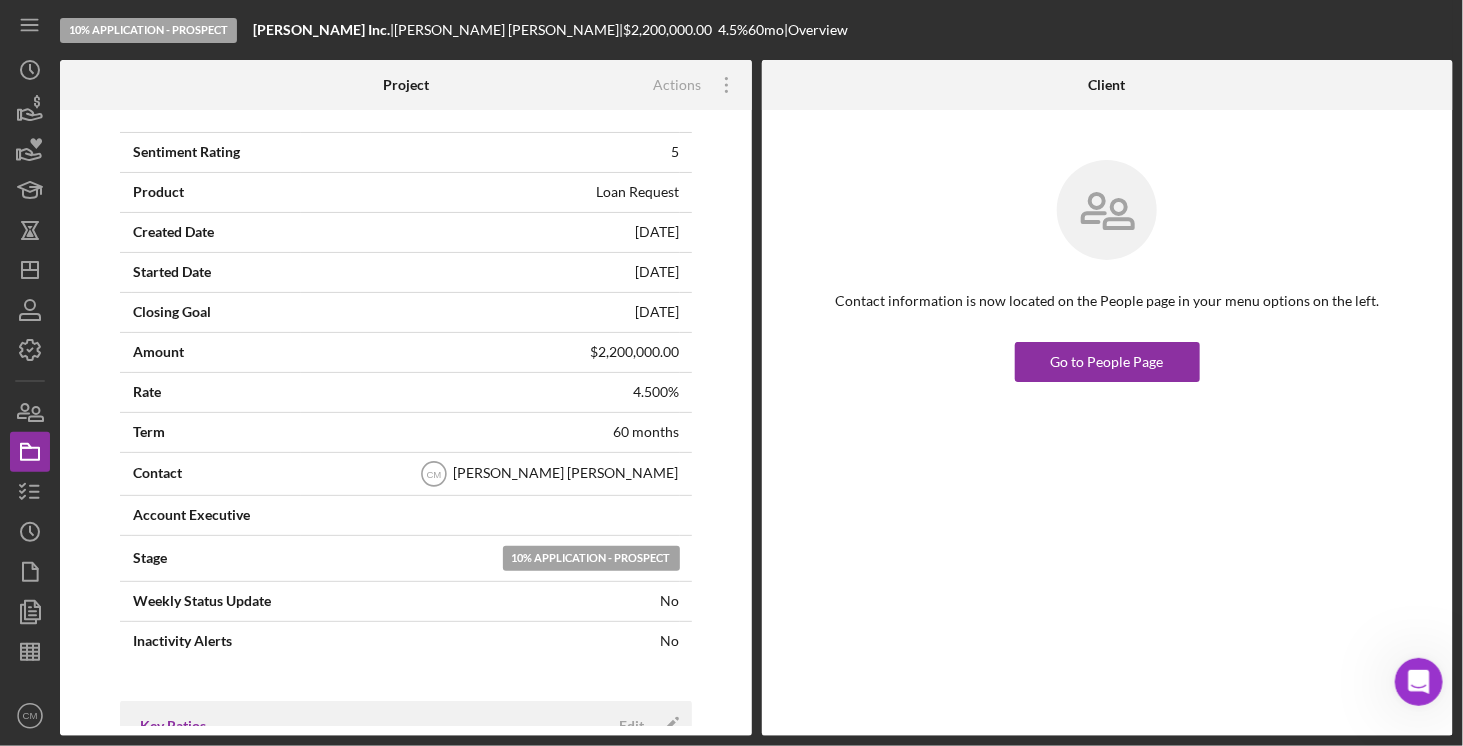 scroll, scrollTop: 0, scrollLeft: 0, axis: both 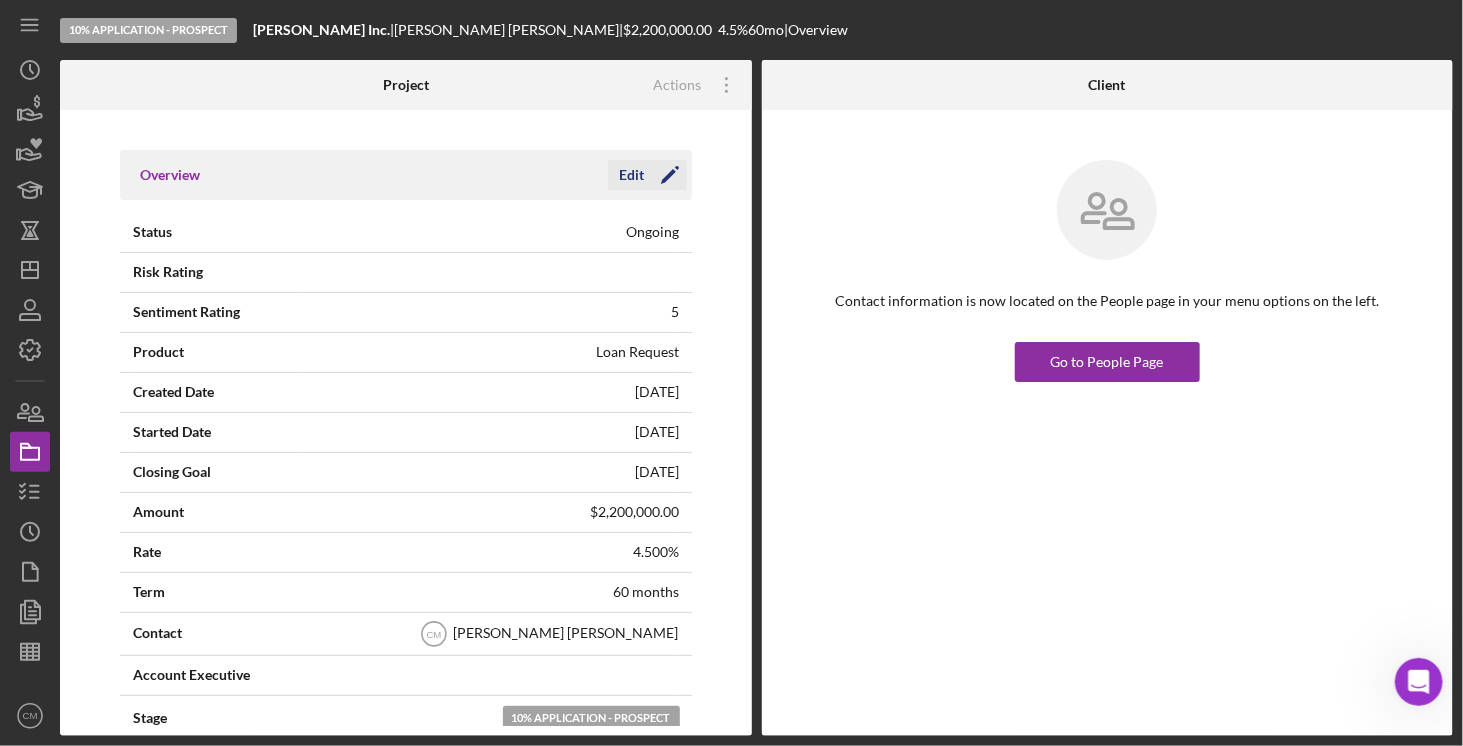 click on "Edit" at bounding box center [632, 175] 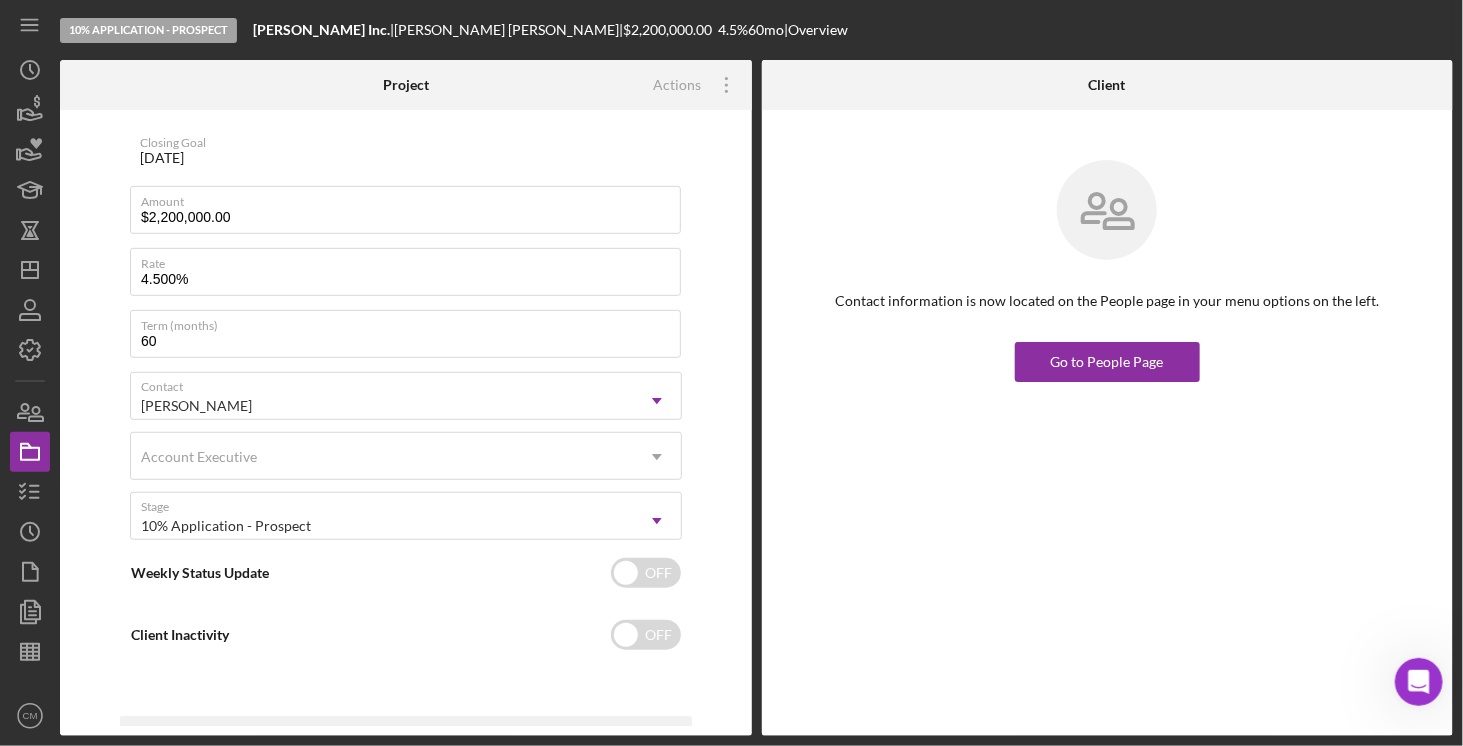 scroll, scrollTop: 438, scrollLeft: 0, axis: vertical 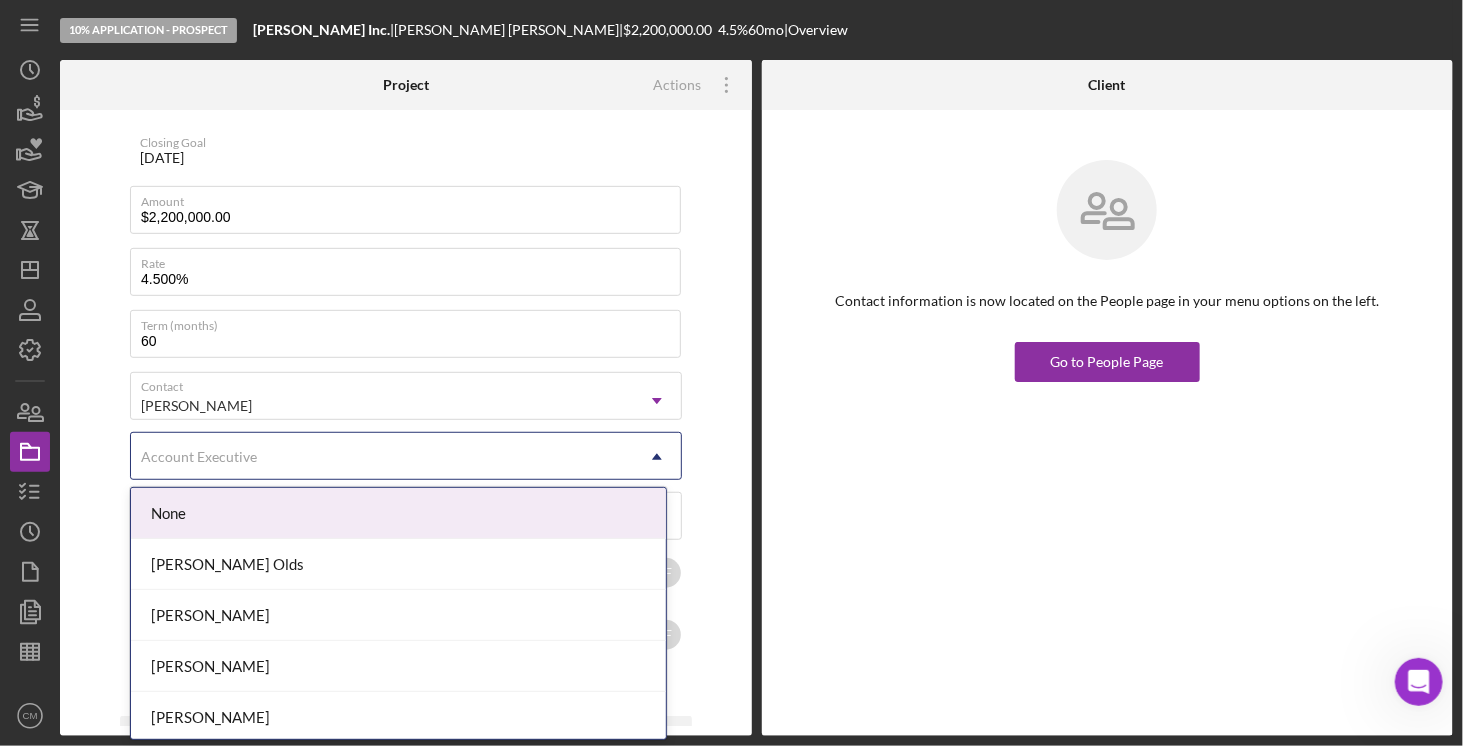click on "Account Executive" at bounding box center [382, 457] 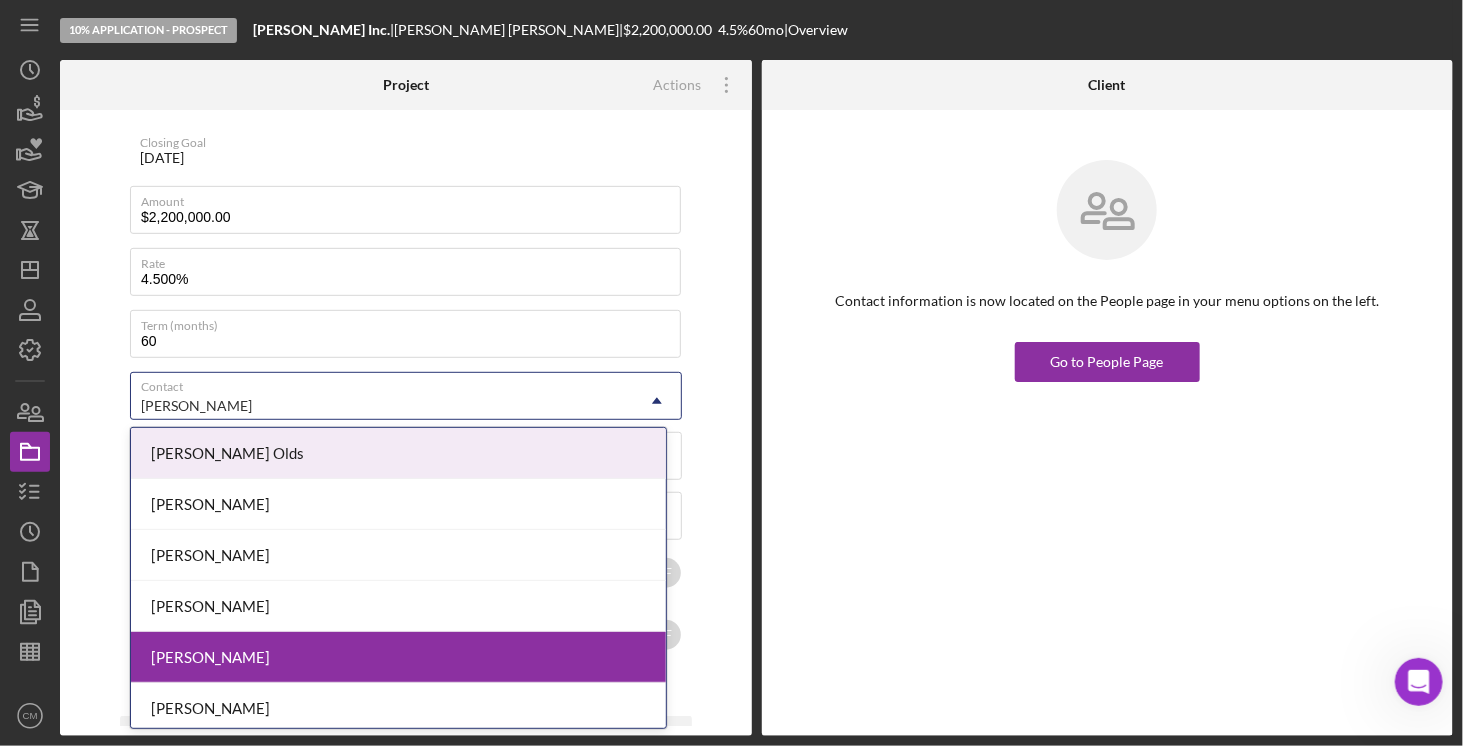 click on "[PERSON_NAME]" at bounding box center [382, 406] 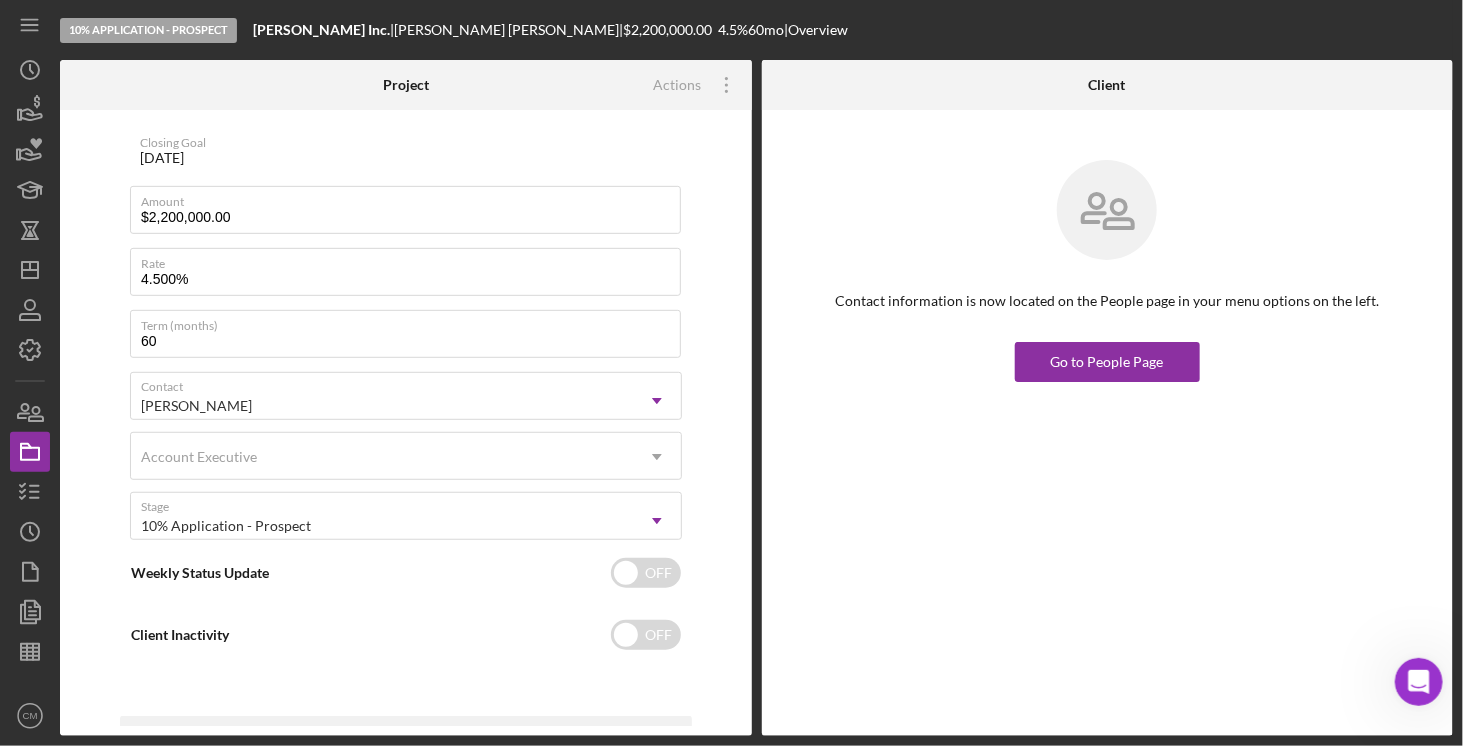 click on "Overview Cancel Save Status Ongoing Icon/Dropdown Arrow Risk Rating Sentiment Rating 5 Icon/Dropdown Arrow Product Loan Request Created [DATE] Started Date [DATE] Reset Closing Goal [DATE] Amount $2,200,000.00 Rate 4.500% Term (months) 60 Contact [PERSON_NAME] Icon/Dropdown Arrow Account Executive Icon/Dropdown Arrow Stage 10% Application - Prospect Icon/Dropdown Arrow Weekly Status Update OFF Client Inactivity OFF Key Ratios Edit Icon/Edit DSCR Collateral Coverage DTI LTV Global DSCR Global Collateral Coverage Global DTI NOI Recommendation Edit Icon/Edit Payment Type Rate Term Amount Down Payment Closing Fee Include closing fee in amount financed? No Origination Fee Include origination fee in amount financed? No Amount Financed Closing Date First Payment Date Maturity Date Resolution Edit Icon/Edit Resolved On Resolution" at bounding box center [406, 423] 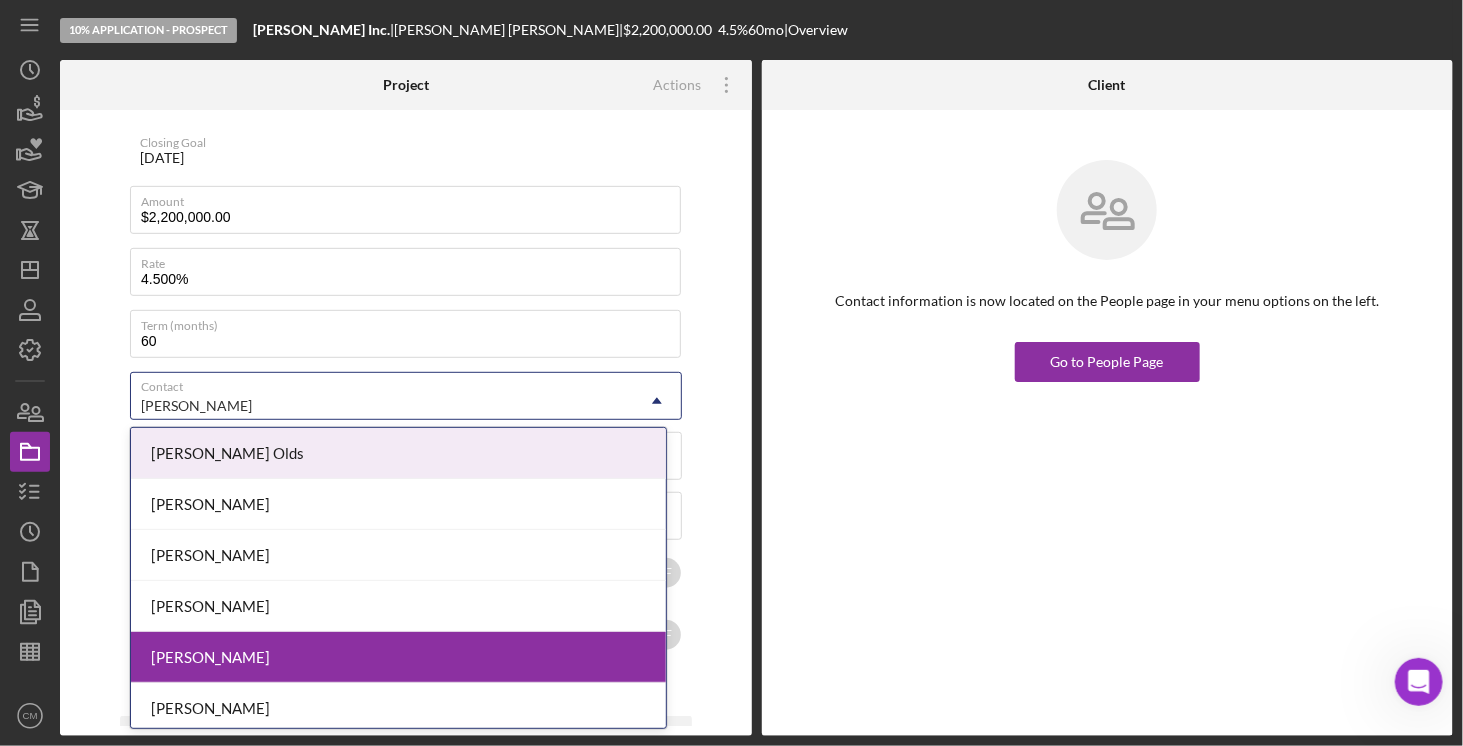 click on "[PERSON_NAME]" at bounding box center [382, 406] 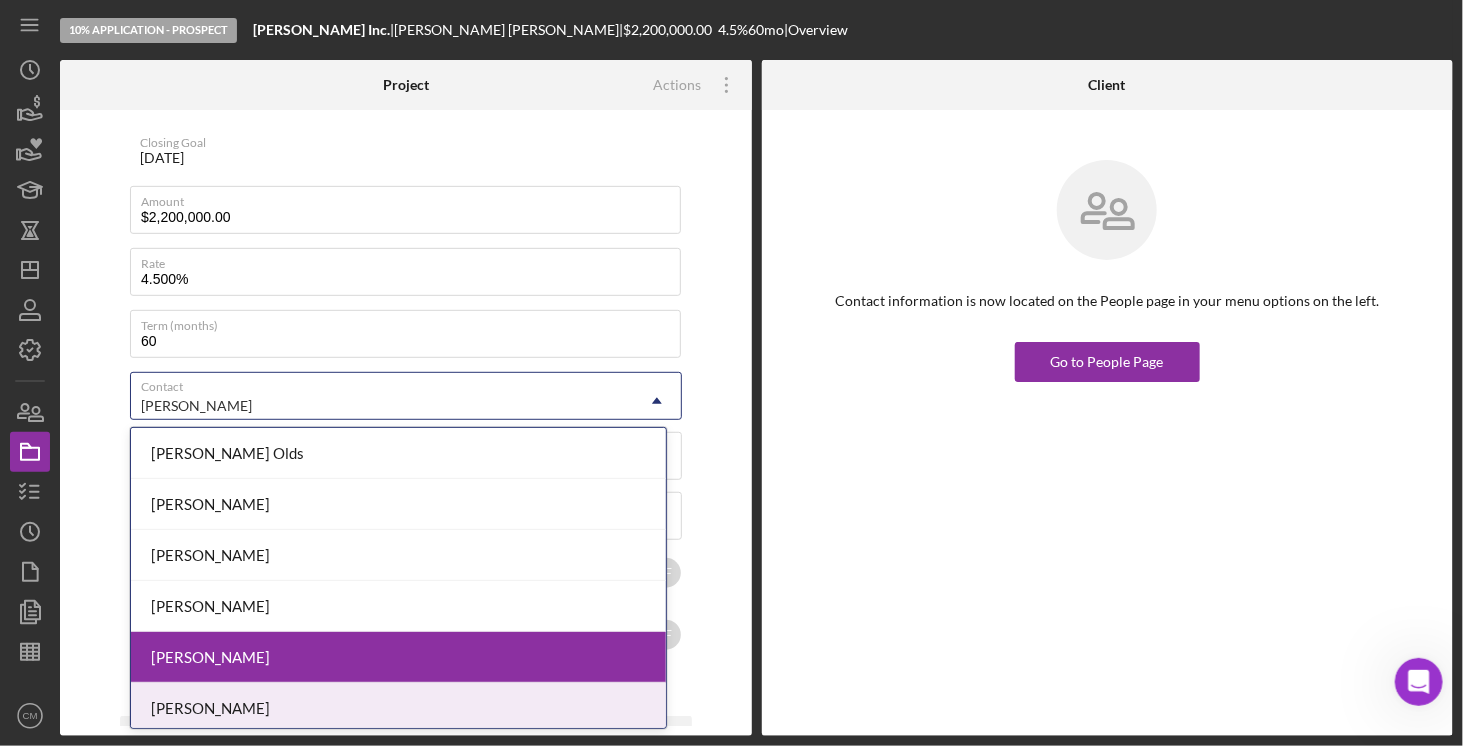 click on "[PERSON_NAME]" at bounding box center (398, 708) 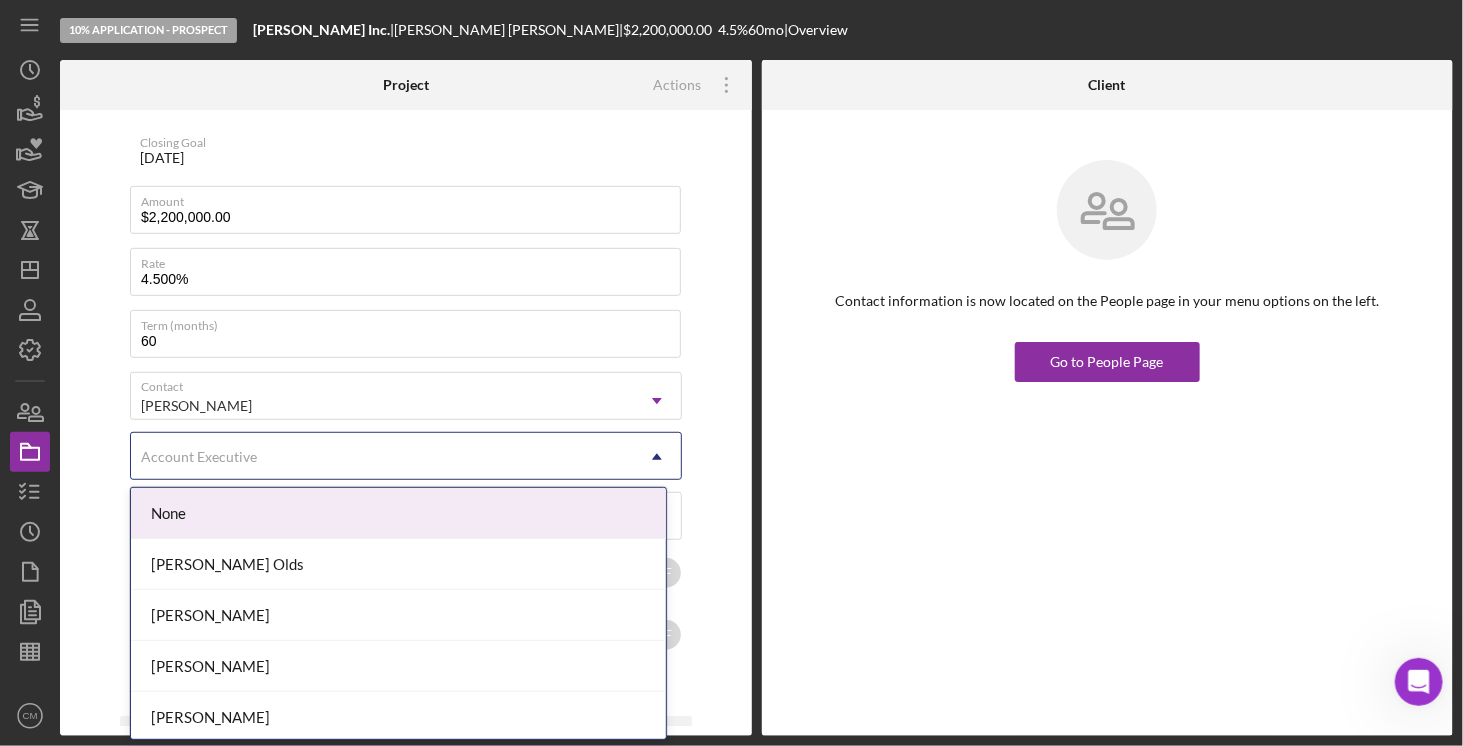 click on "Account Executive" at bounding box center (382, 457) 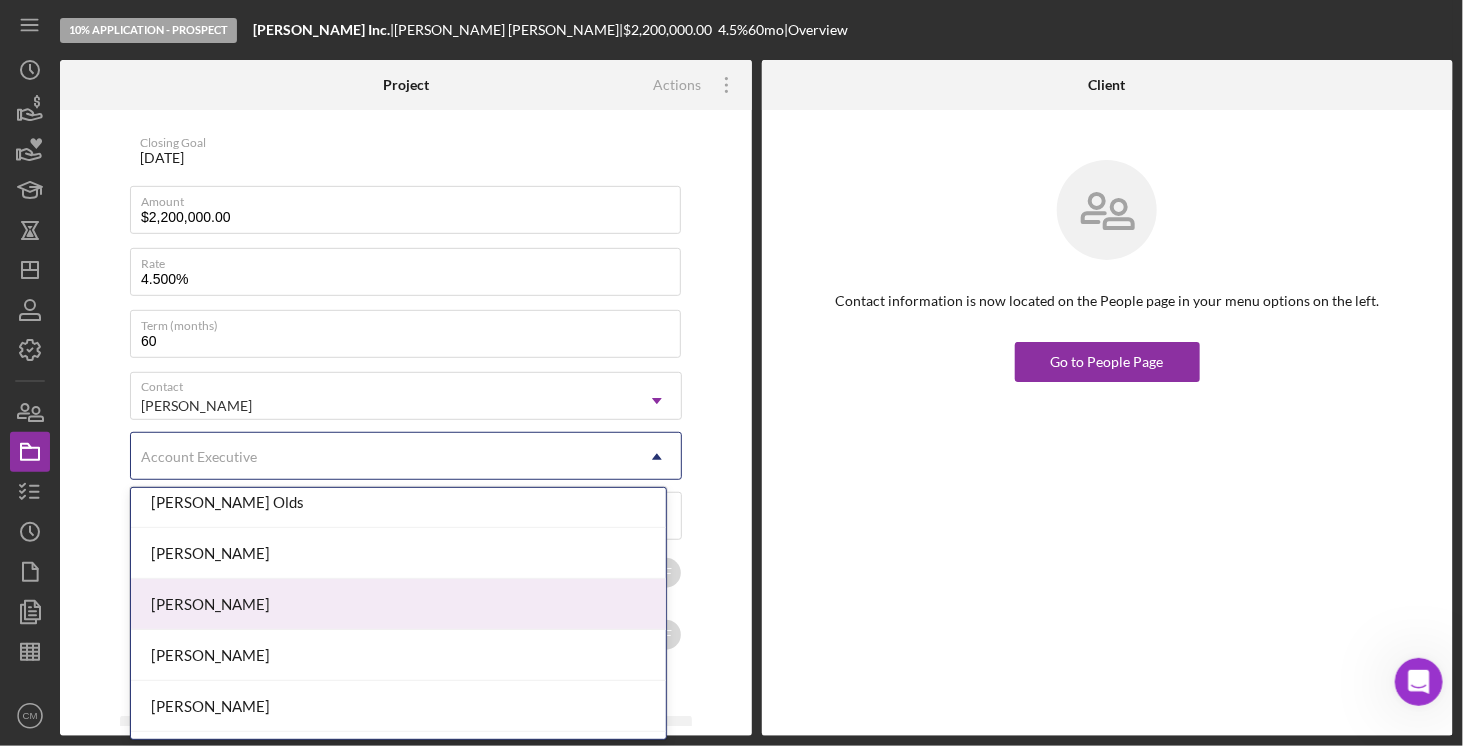 scroll, scrollTop: 0, scrollLeft: 0, axis: both 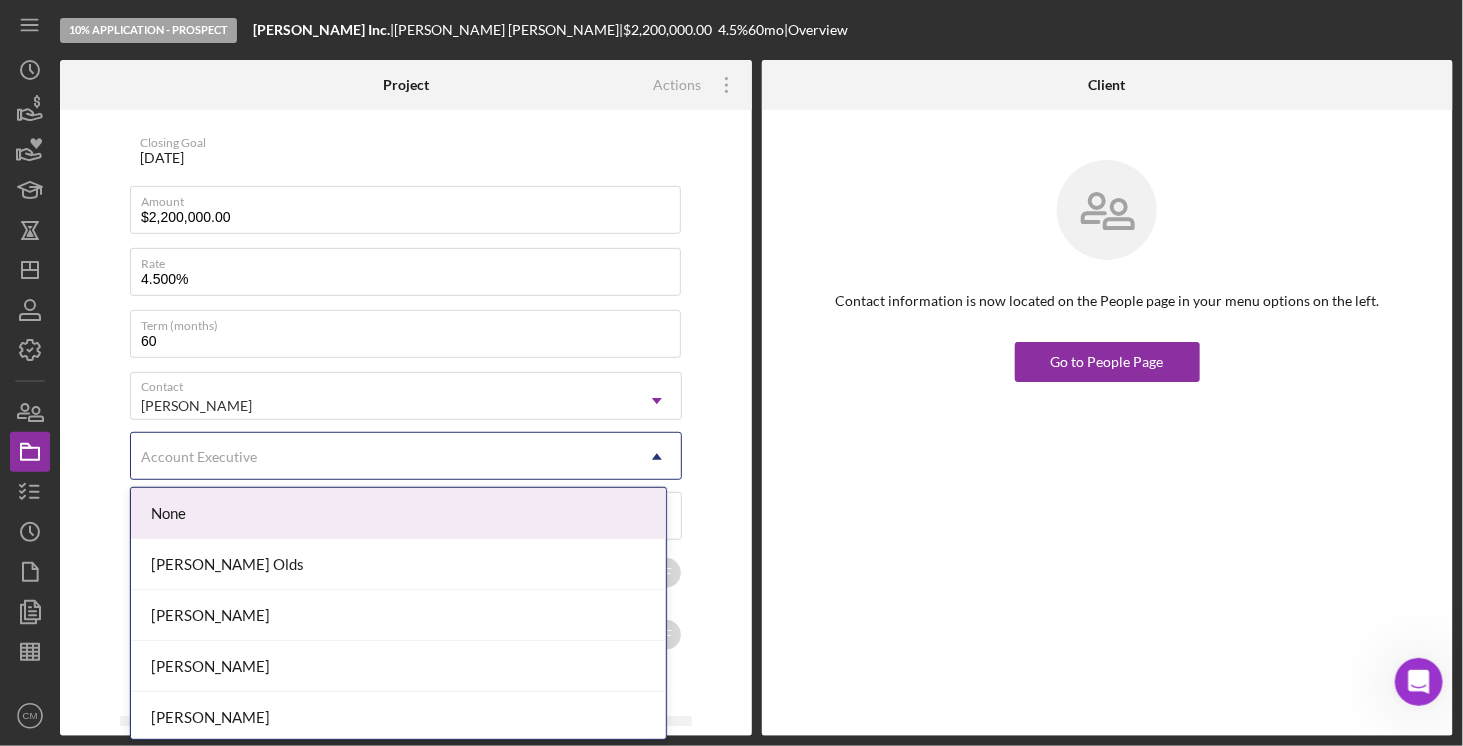 click on "None" at bounding box center [398, 513] 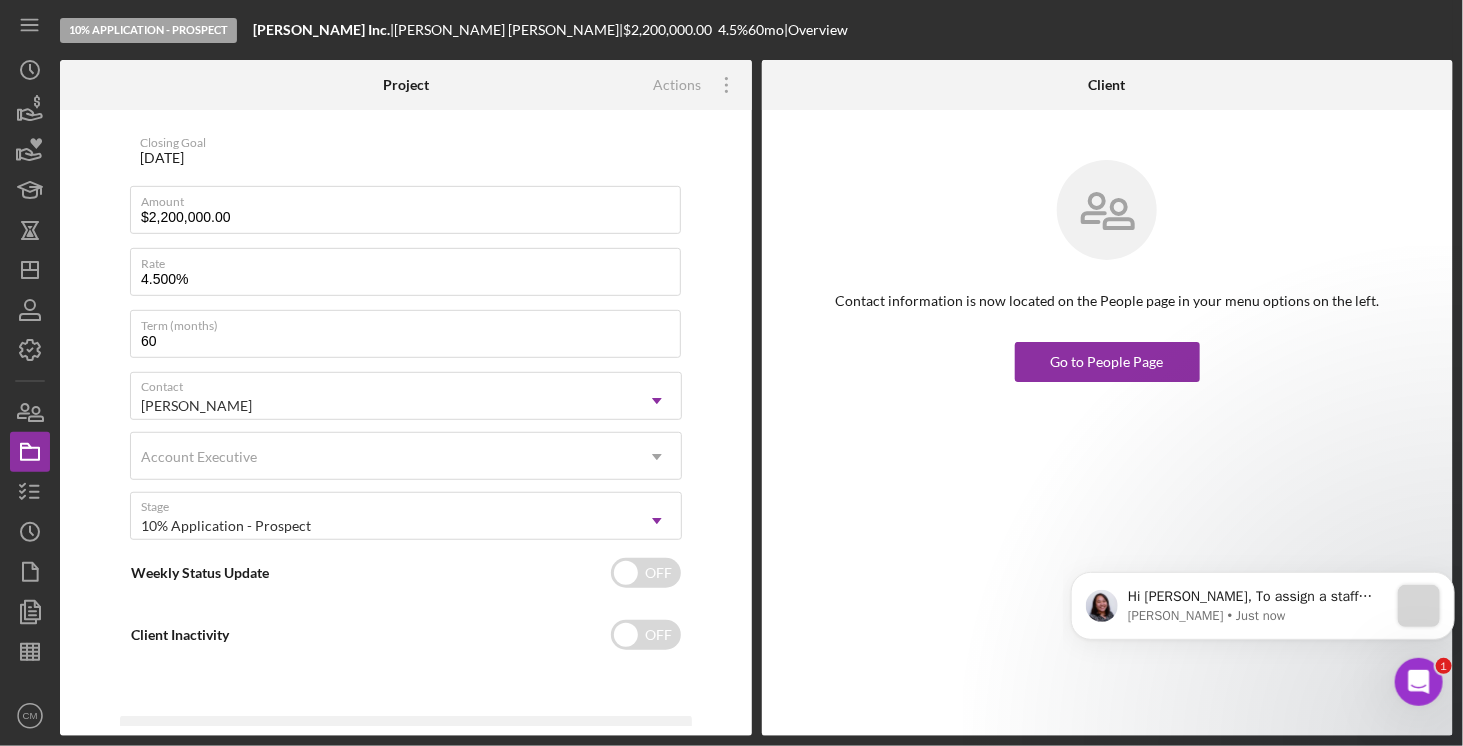 scroll, scrollTop: 0, scrollLeft: 0, axis: both 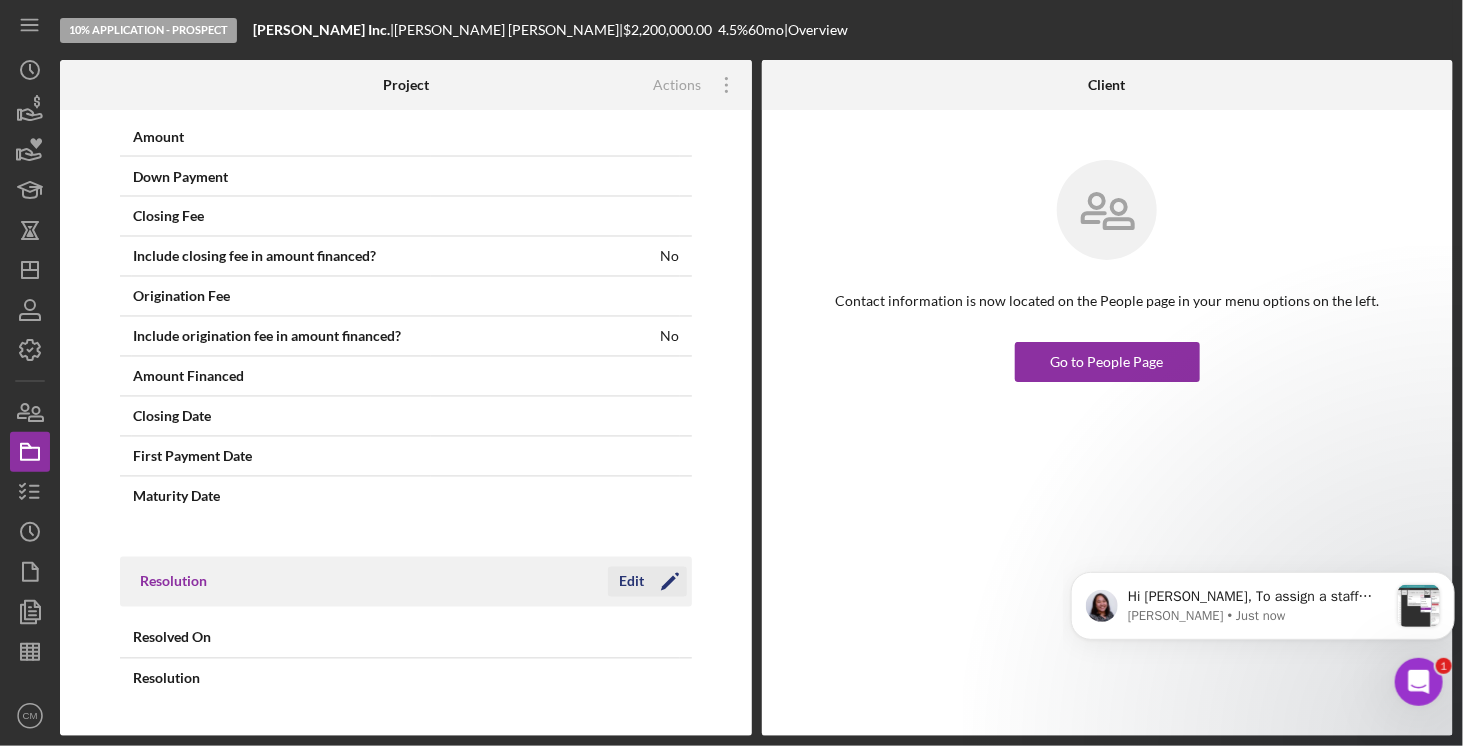 click on "Icon/Edit" 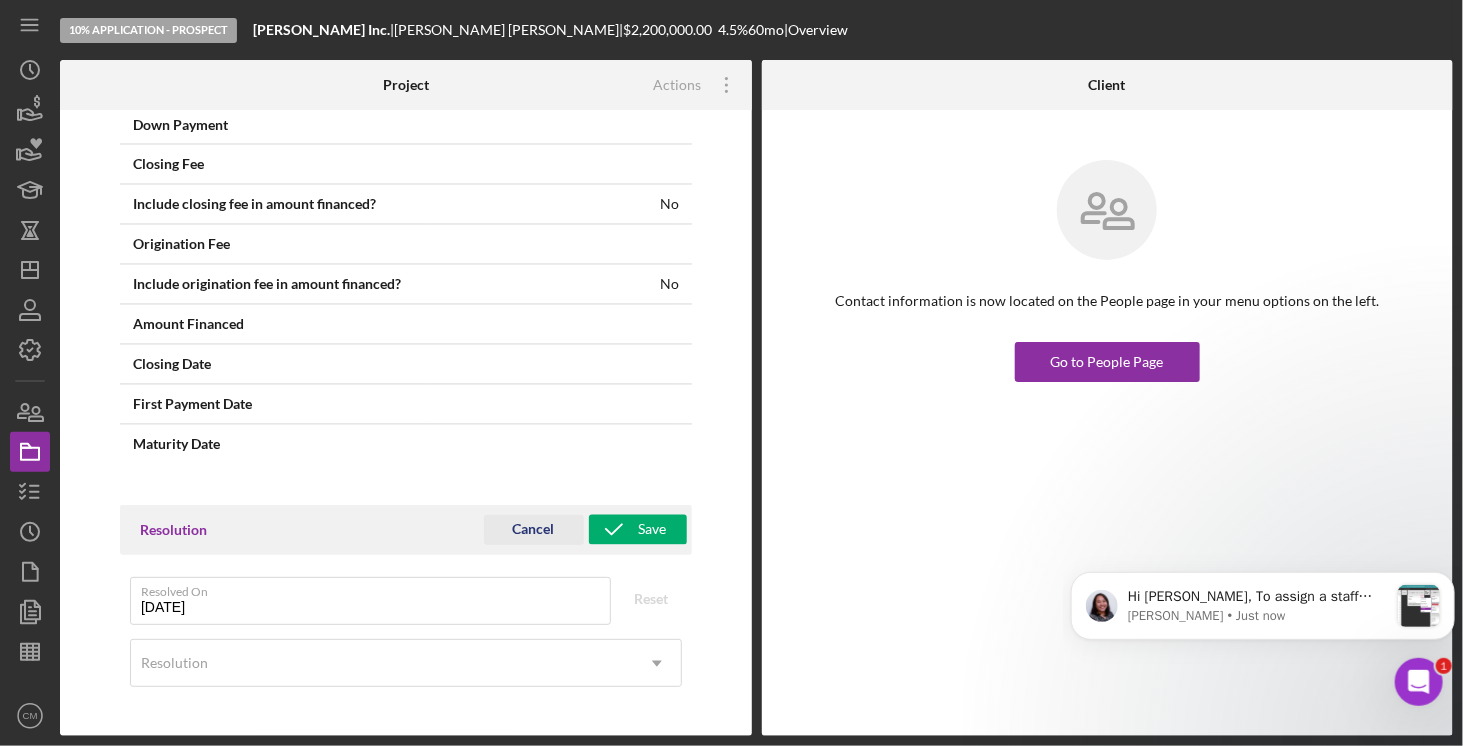 scroll, scrollTop: 1692, scrollLeft: 0, axis: vertical 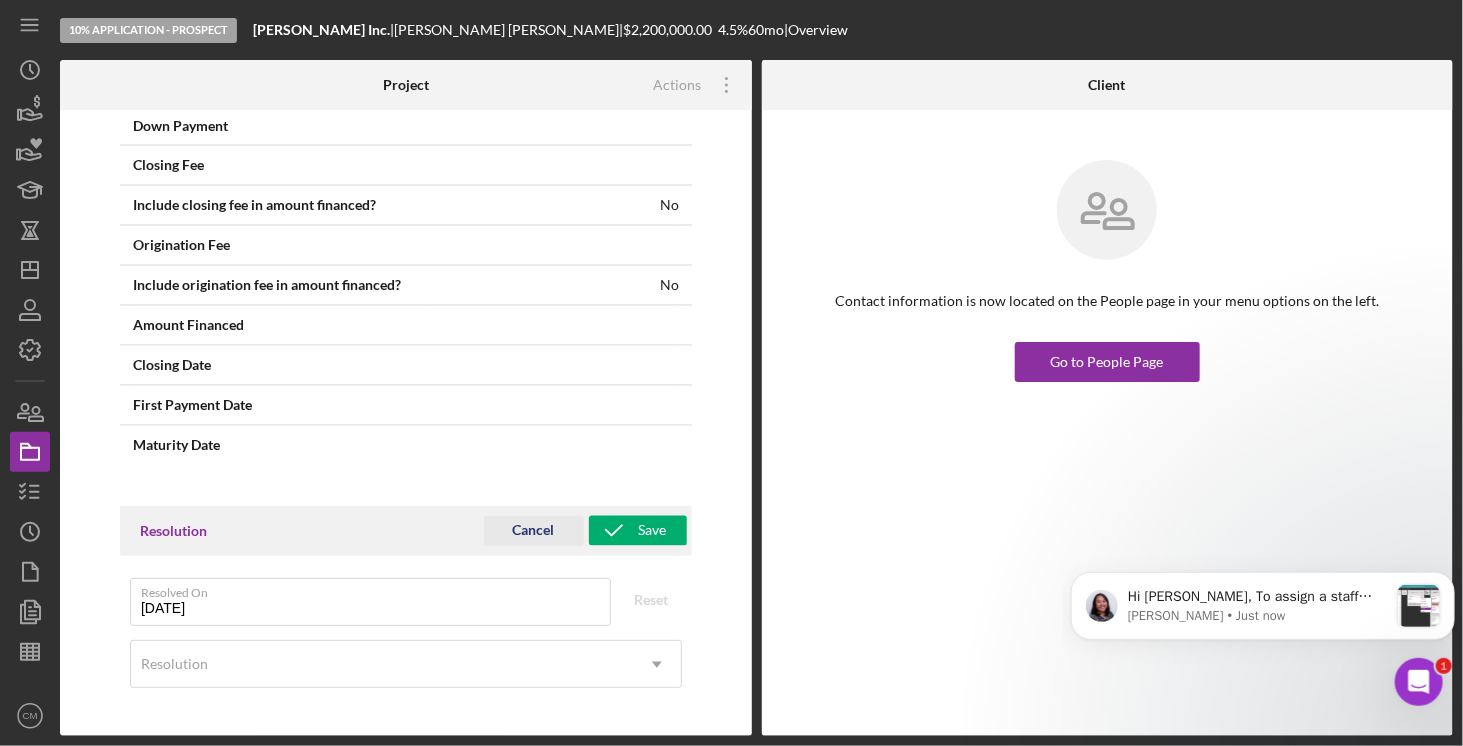 click on "Cancel" at bounding box center (534, 531) 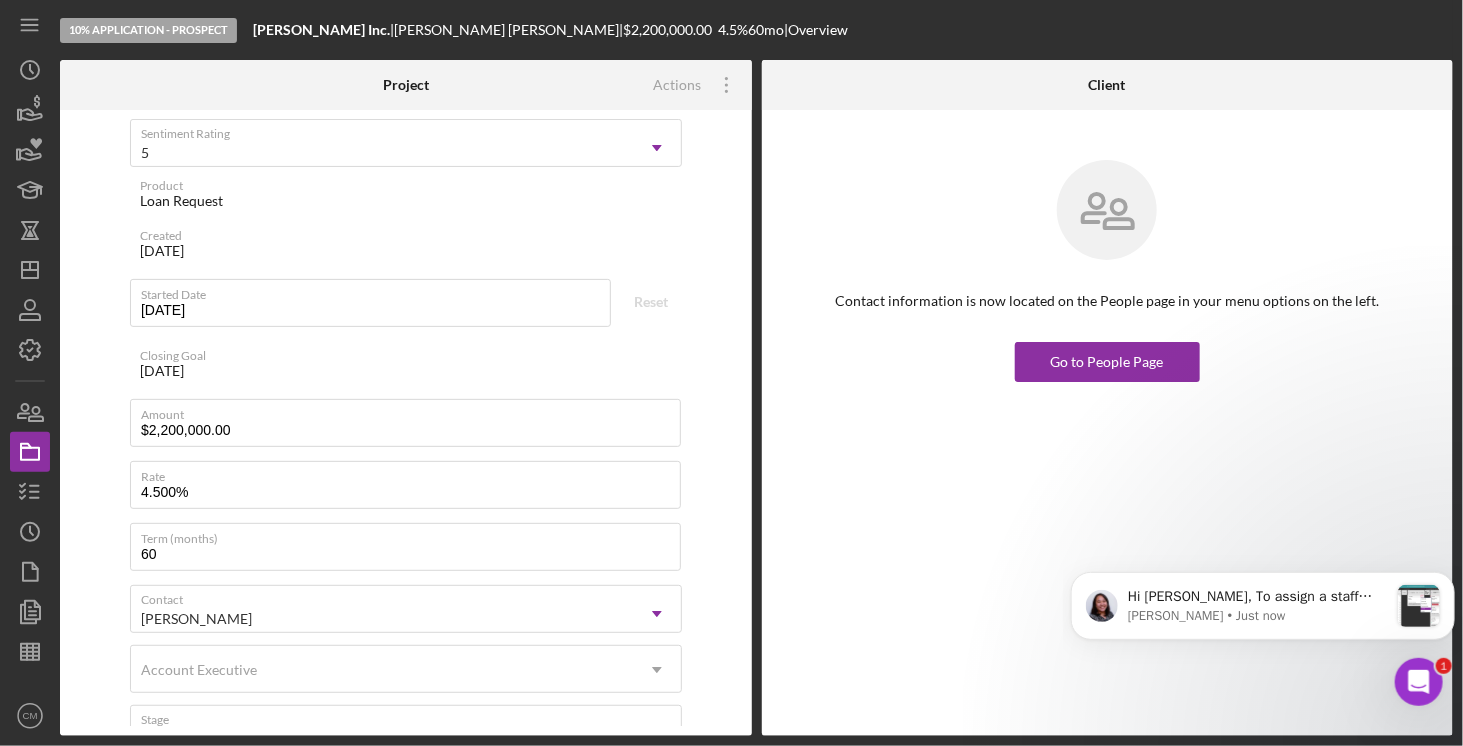 scroll, scrollTop: 0, scrollLeft: 0, axis: both 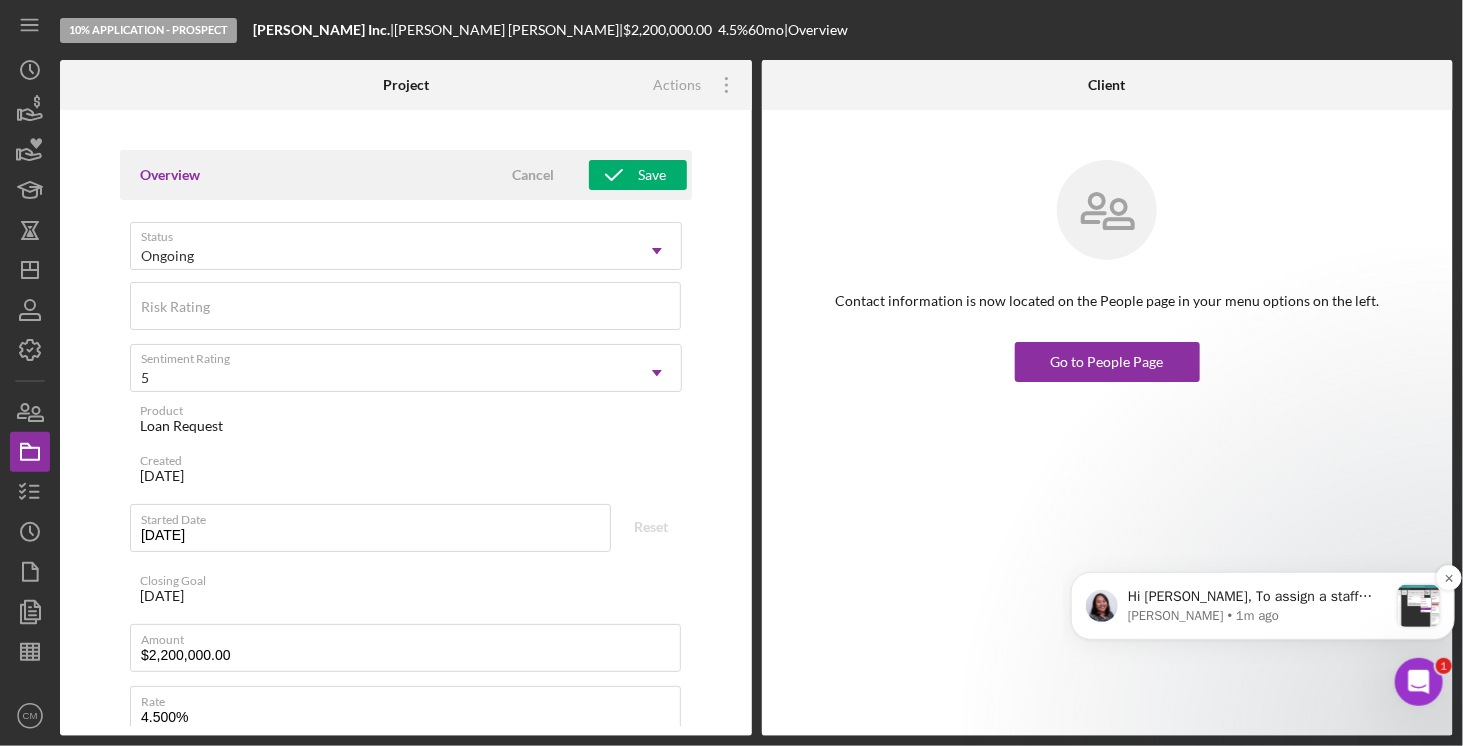 click on "[PERSON_NAME] • 1m ago" at bounding box center [1257, 615] 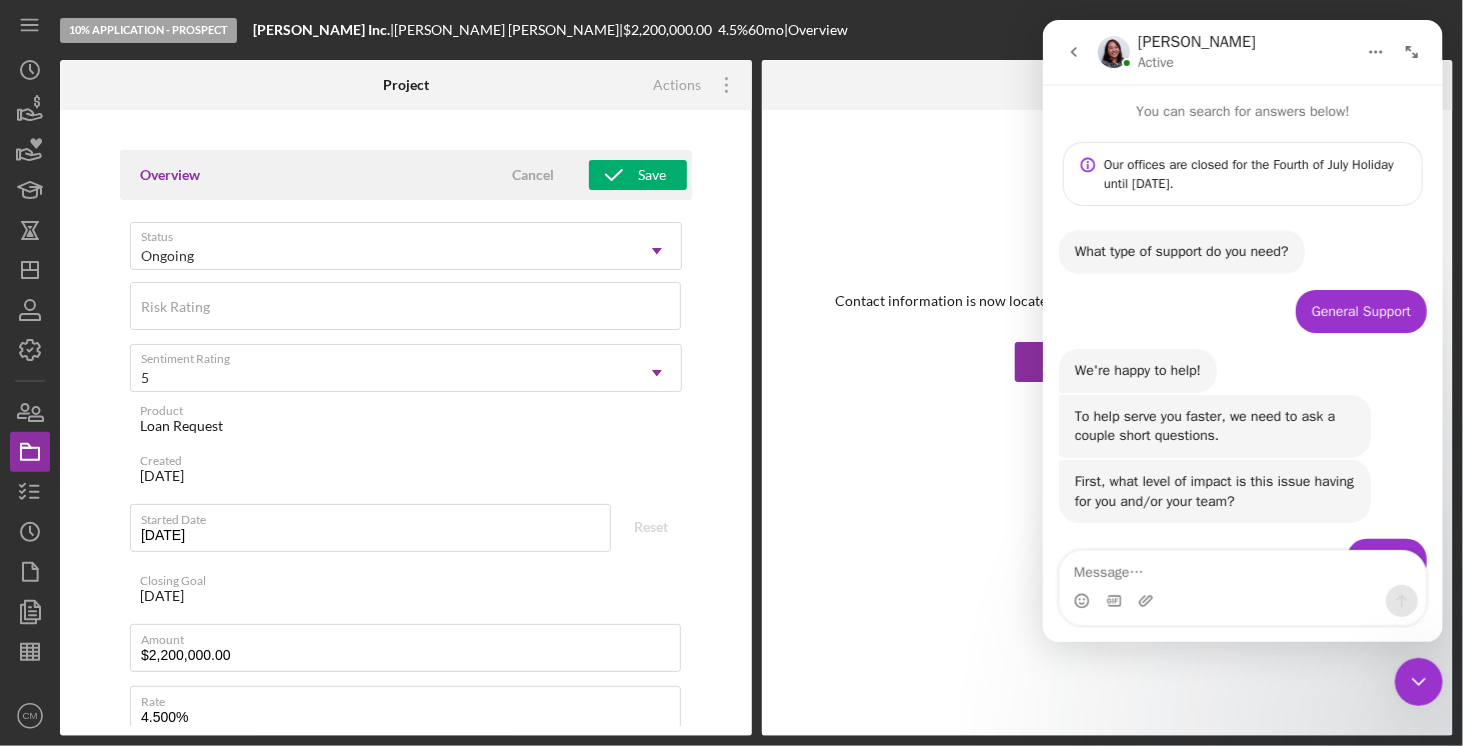 scroll, scrollTop: 2, scrollLeft: 0, axis: vertical 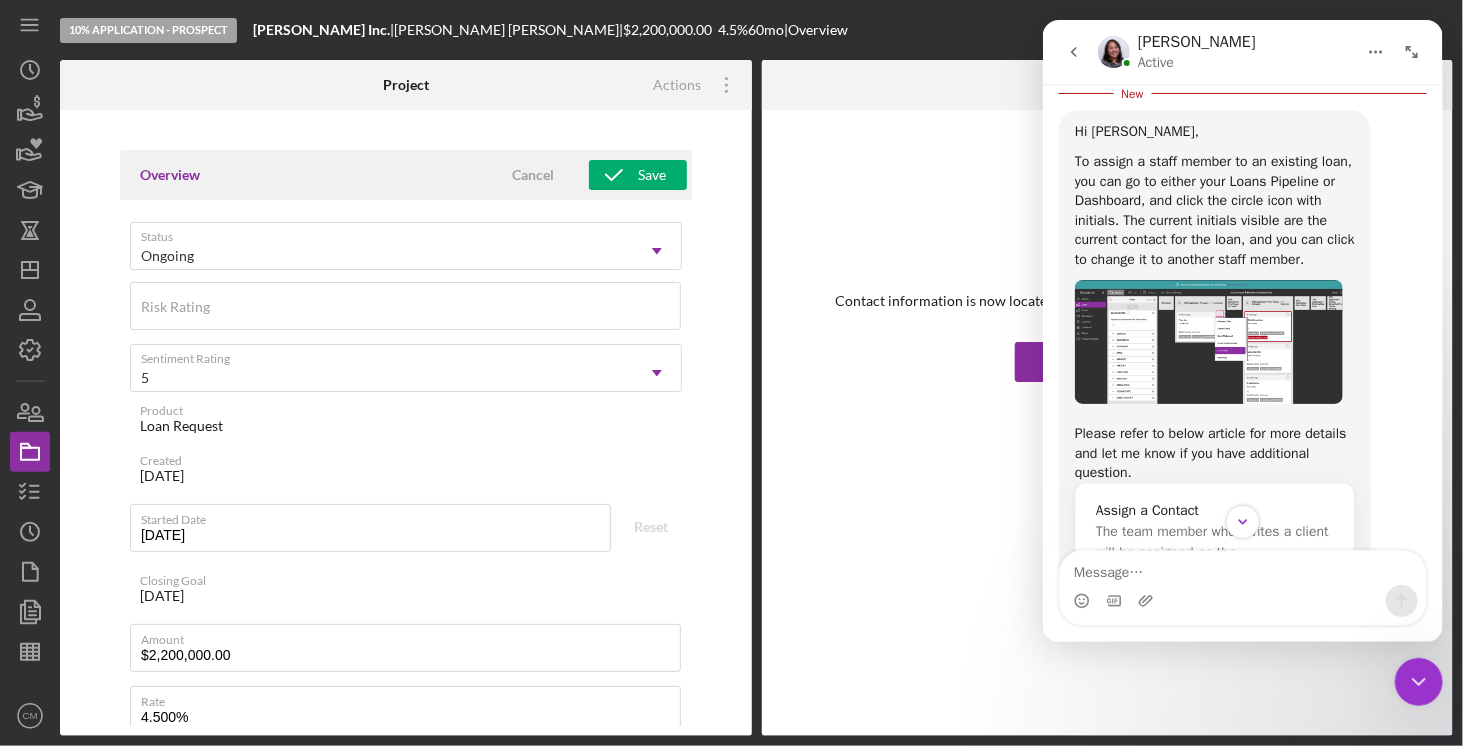 click at bounding box center [1208, 342] 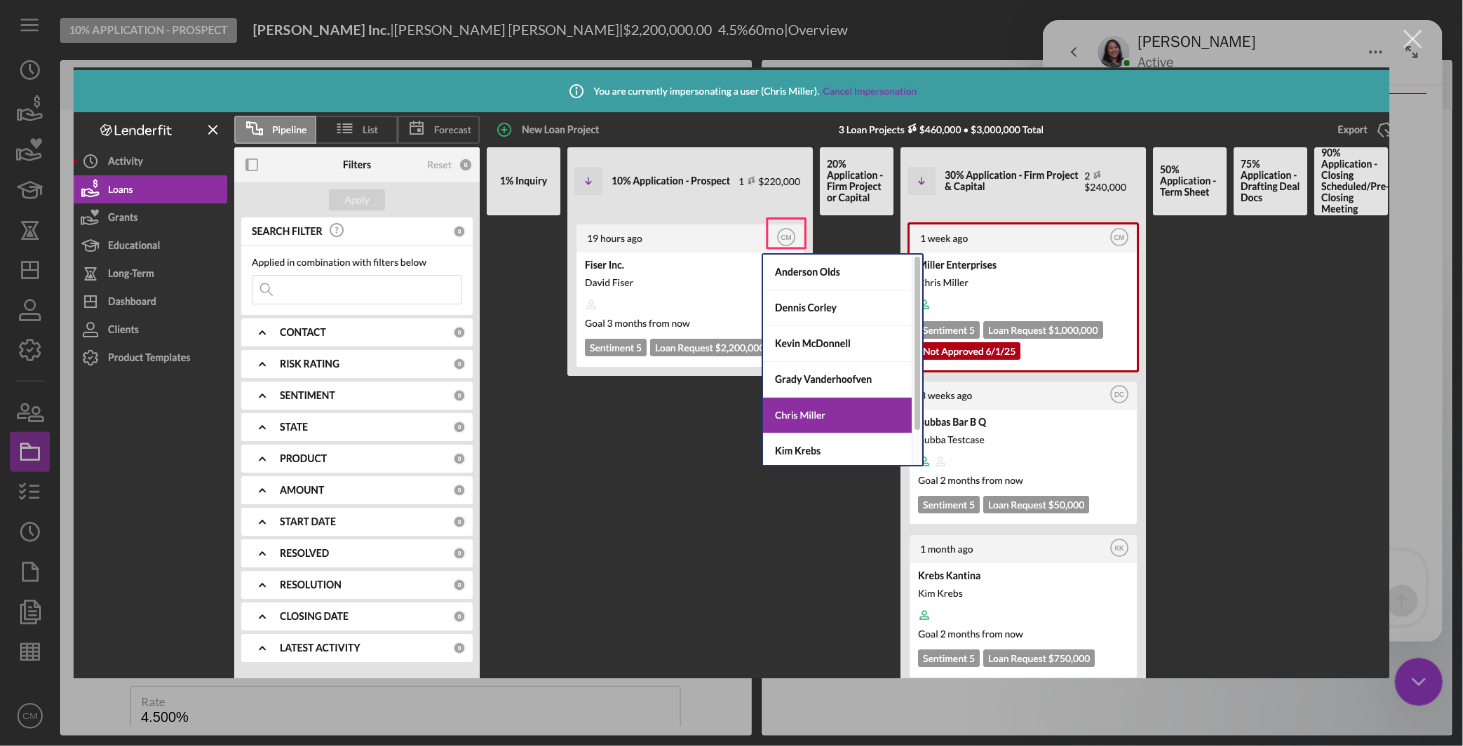 scroll, scrollTop: 0, scrollLeft: 0, axis: both 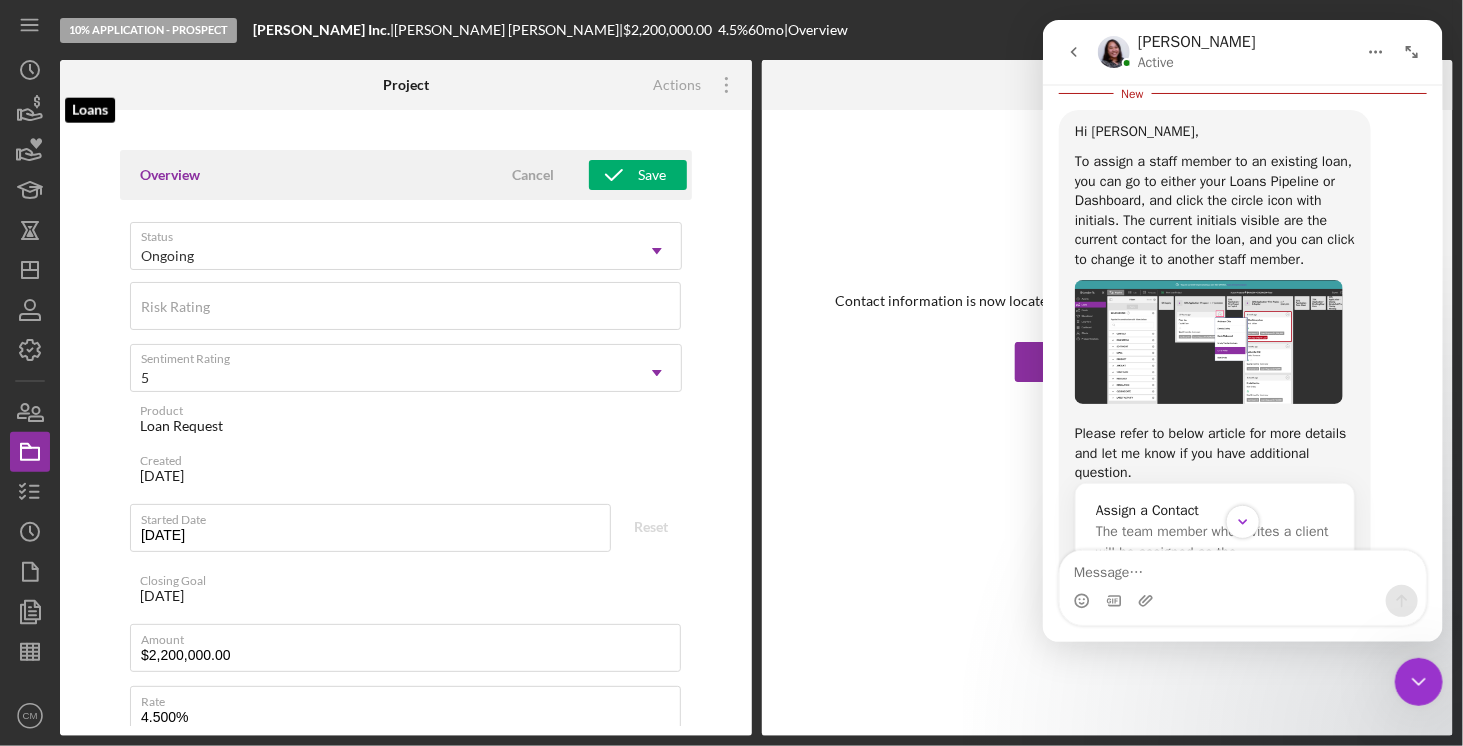 click 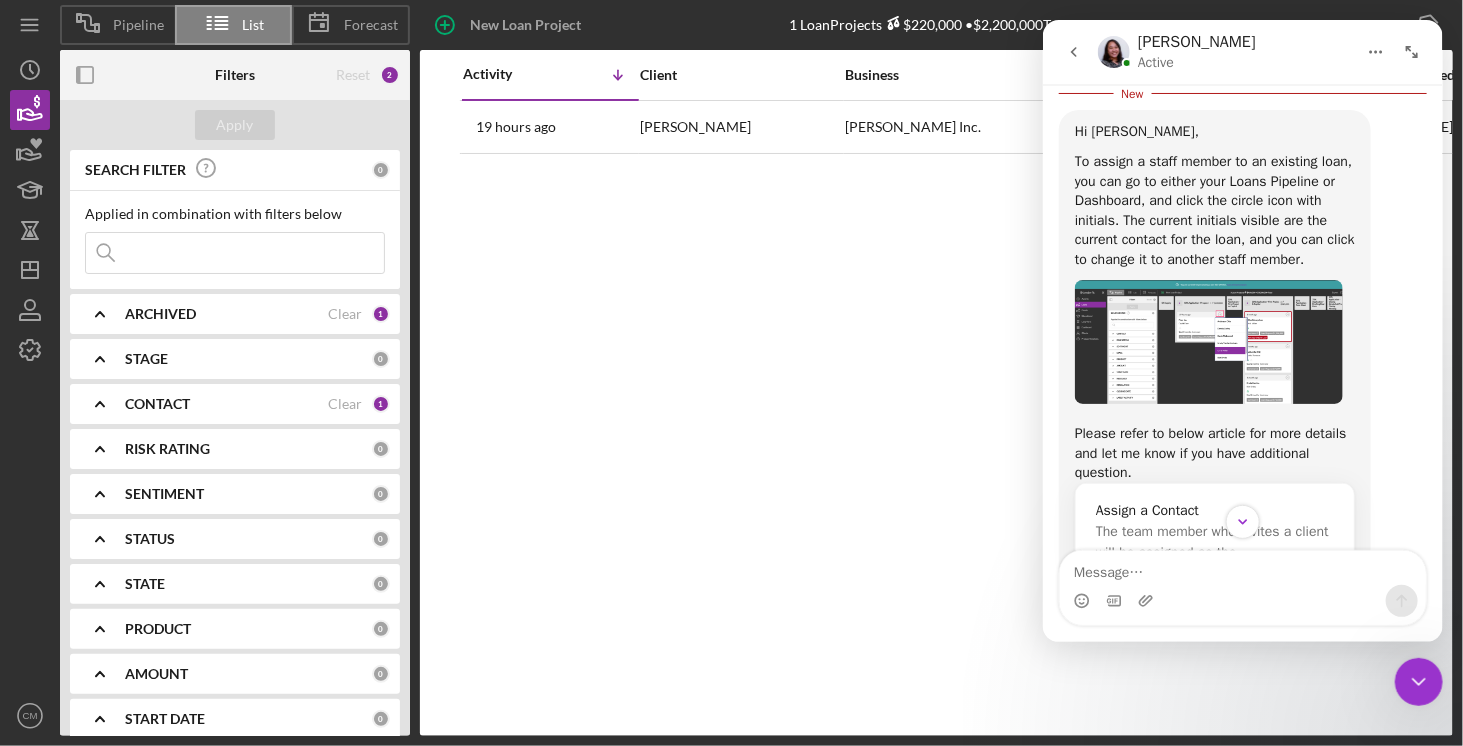 click 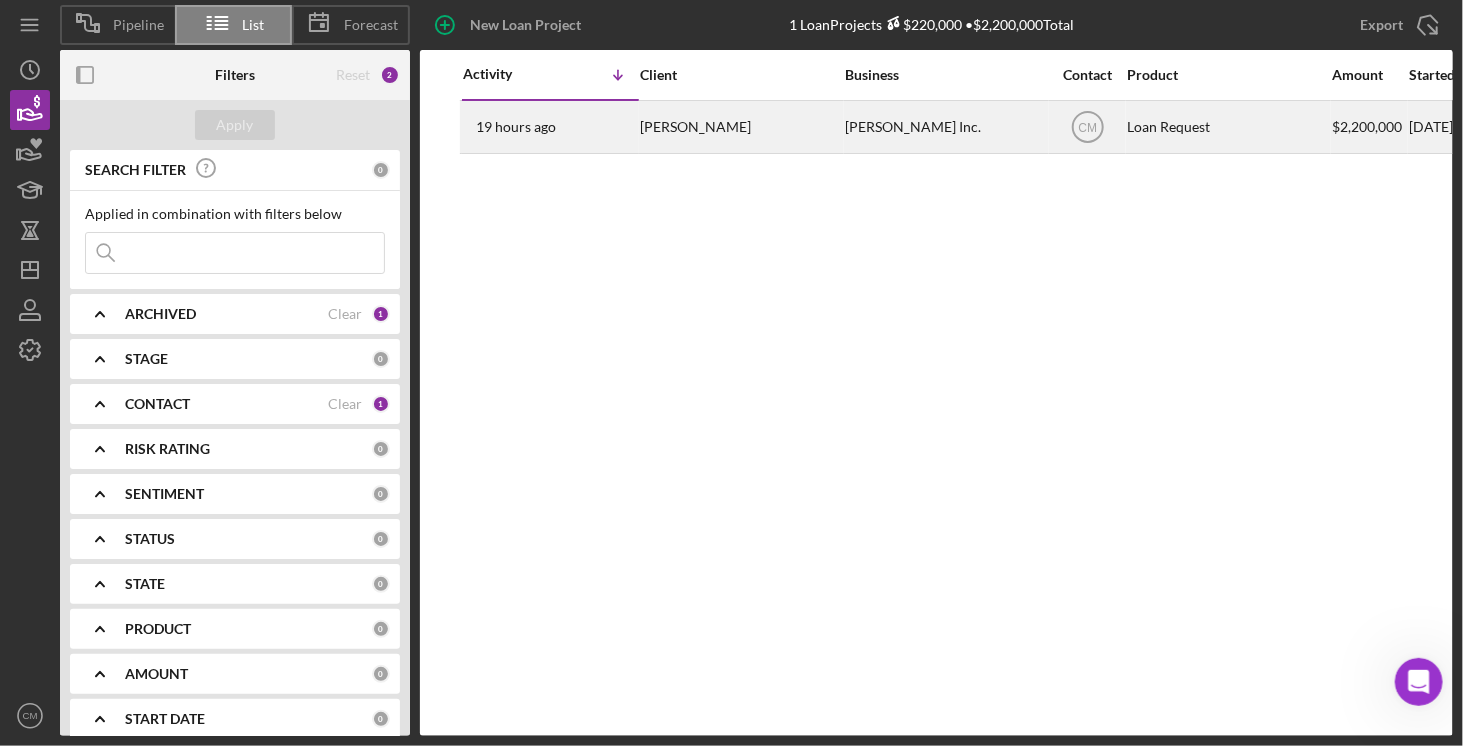 click on "Loan Request" at bounding box center (1227, 127) 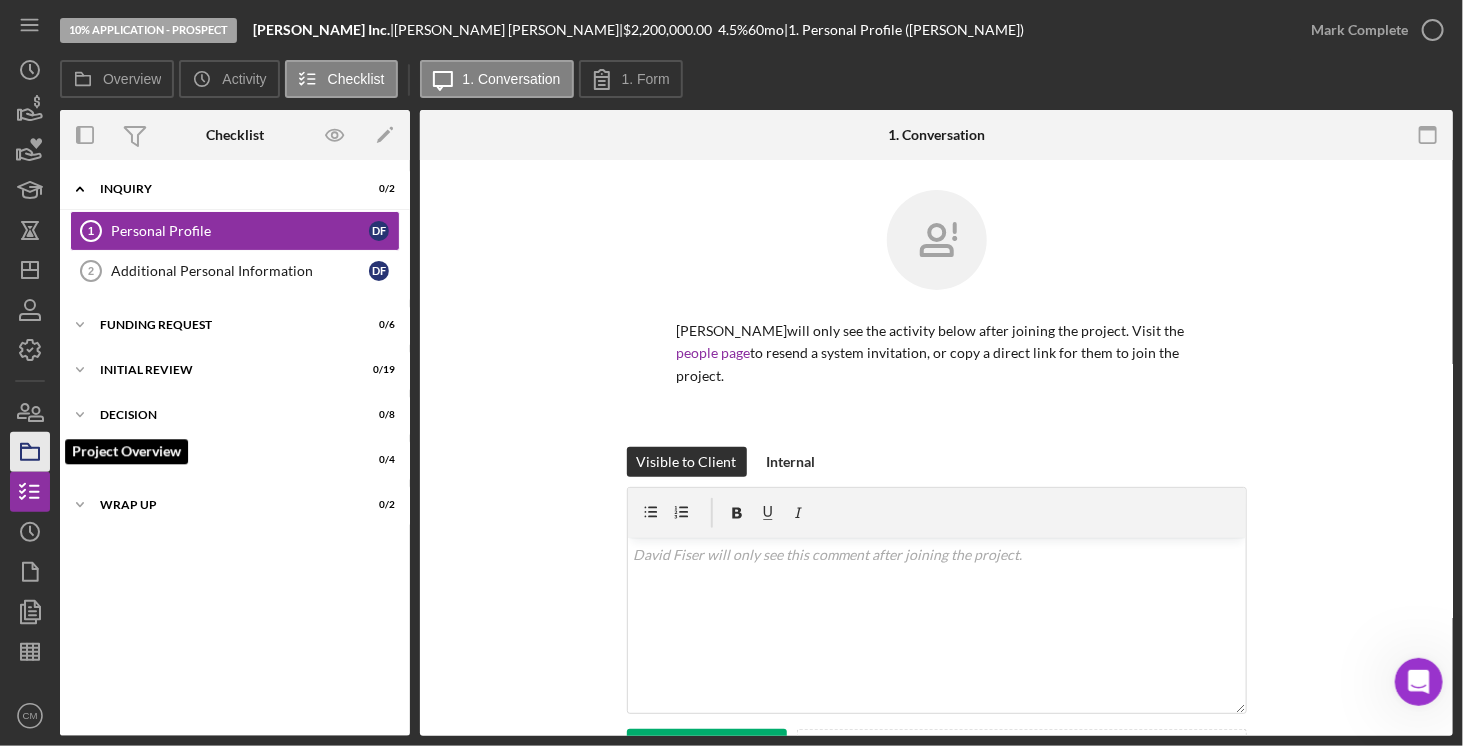 click 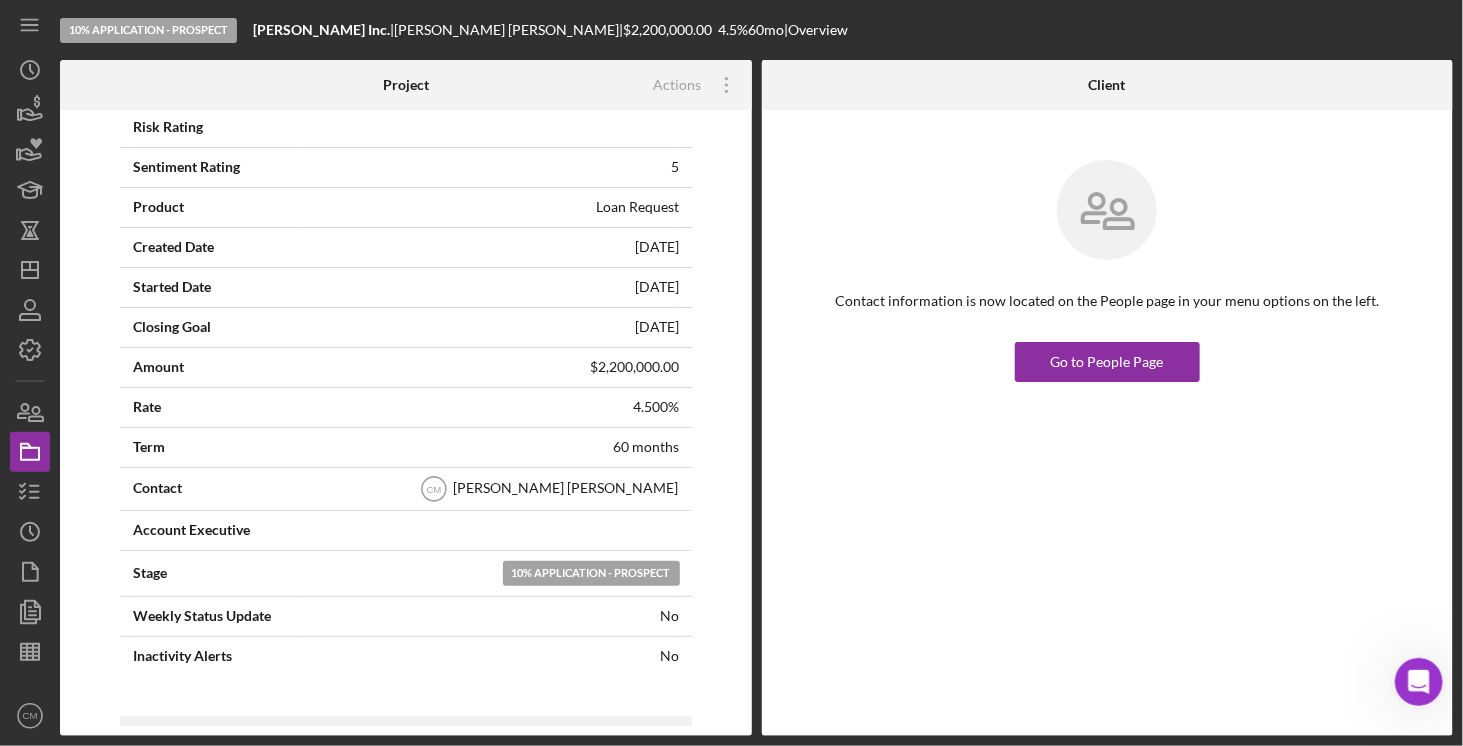 scroll, scrollTop: 170, scrollLeft: 0, axis: vertical 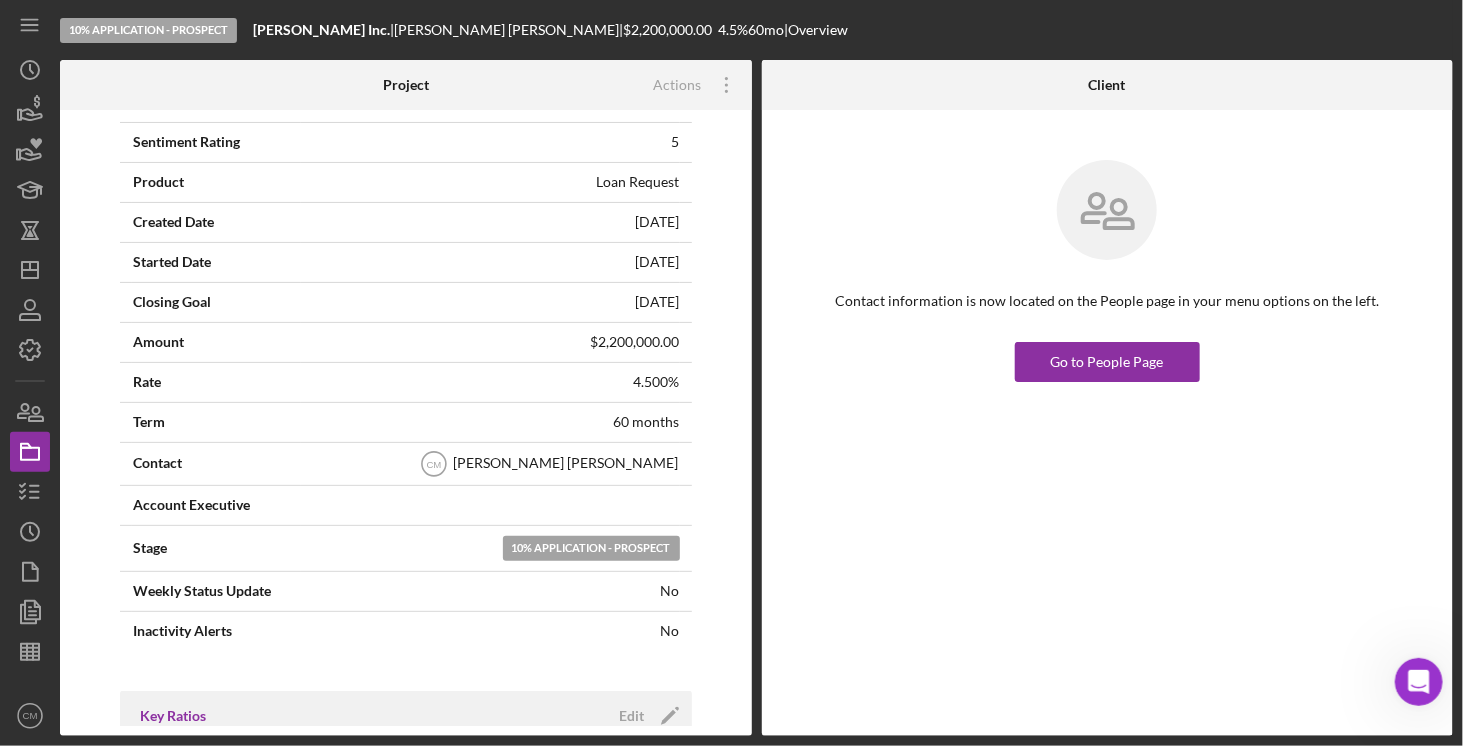 click on "Icon/User Photo CM" 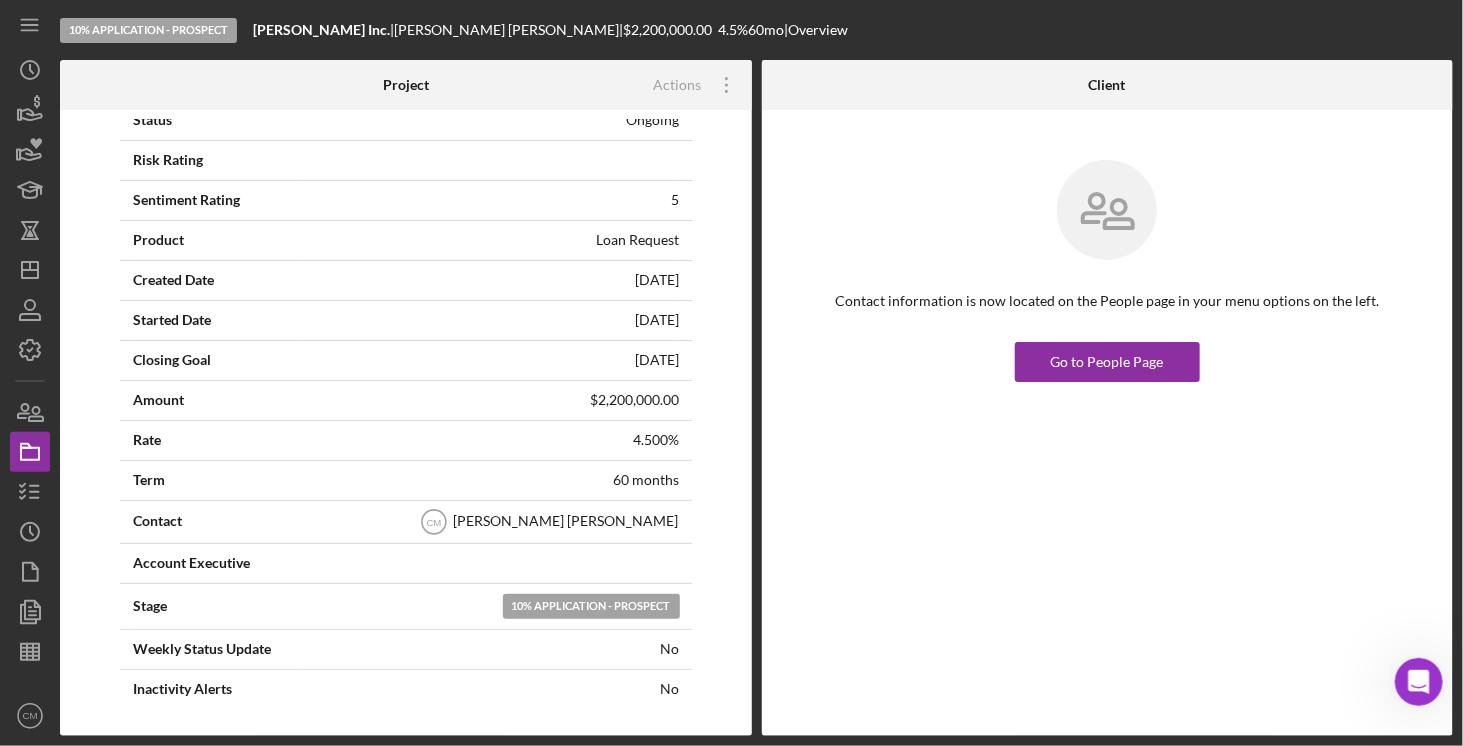 scroll, scrollTop: 104, scrollLeft: 0, axis: vertical 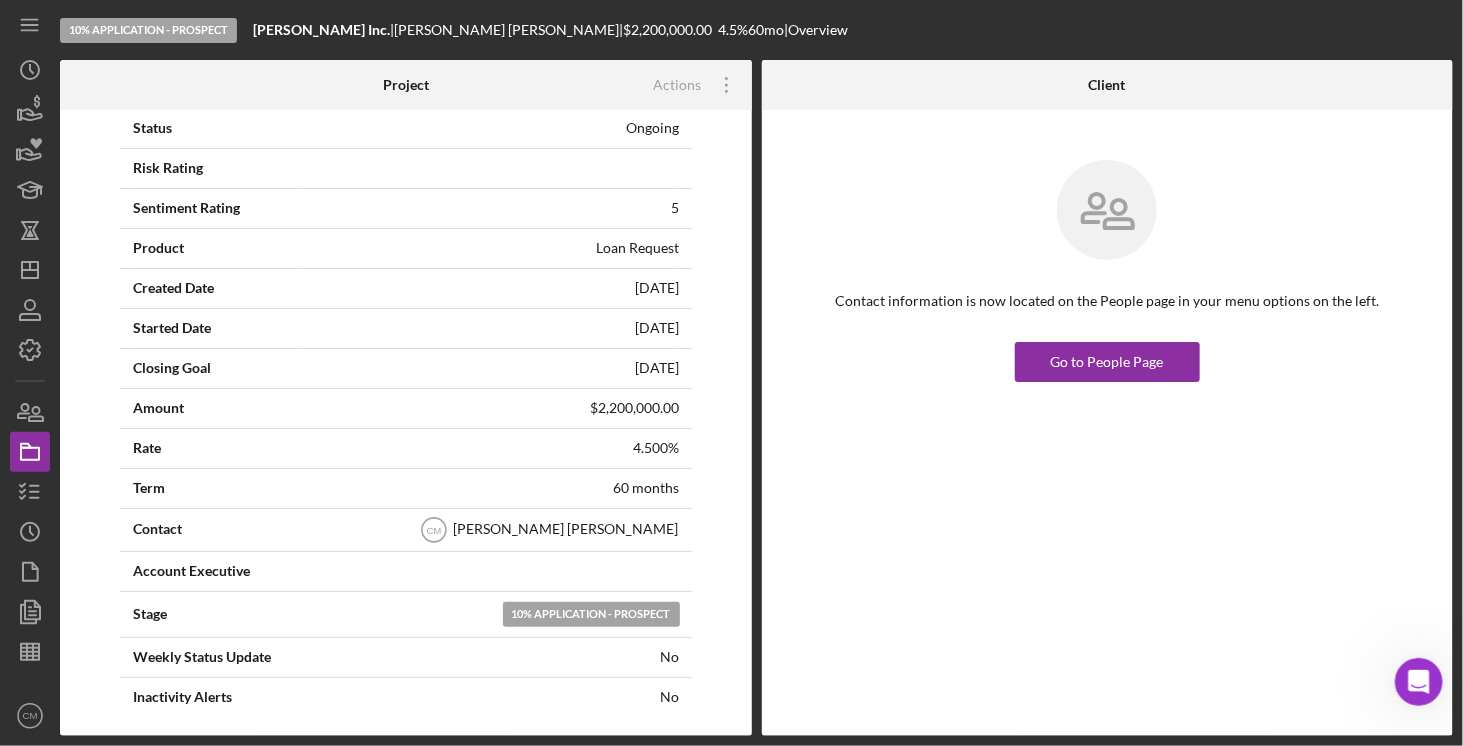 click on "Risk Rating" at bounding box center (168, 167) 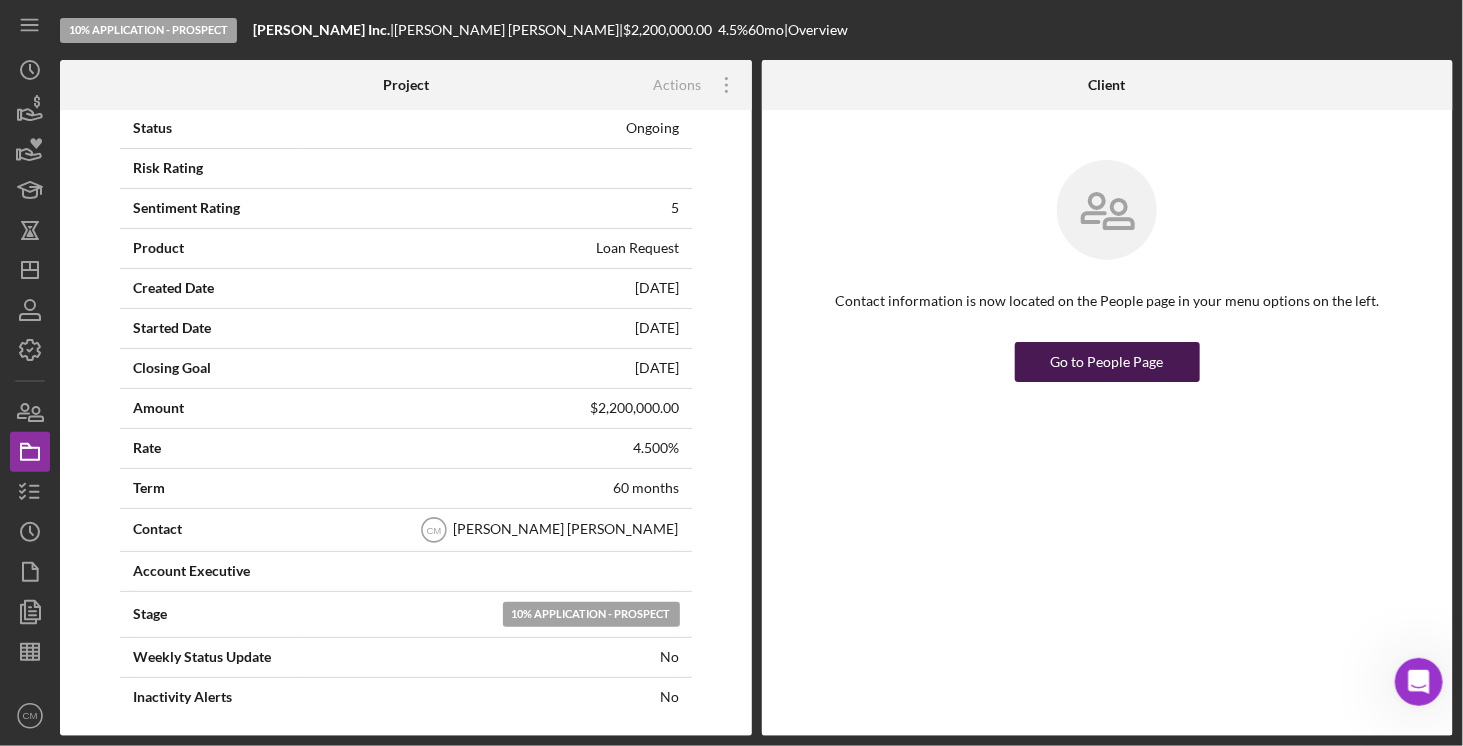 click on "Go to People Page" at bounding box center (1107, 362) 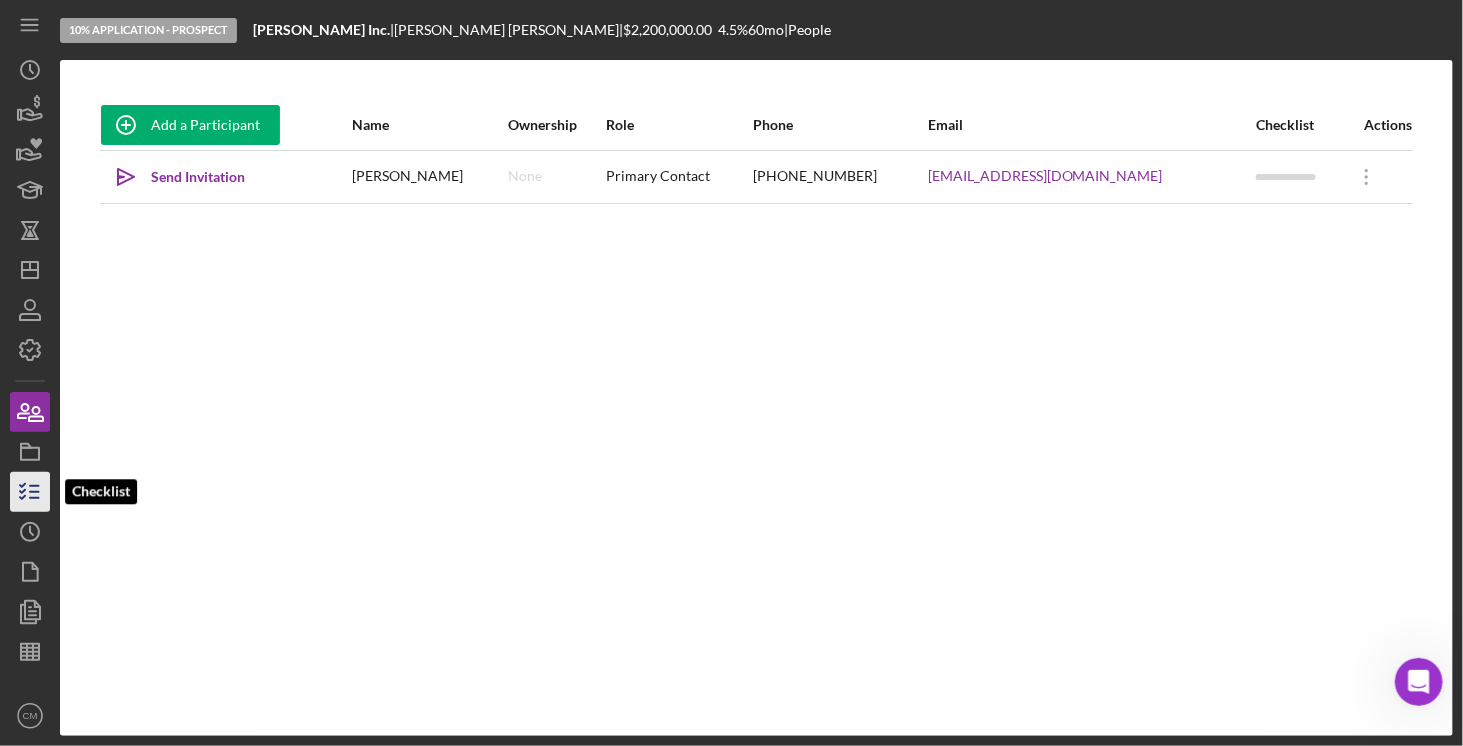 click 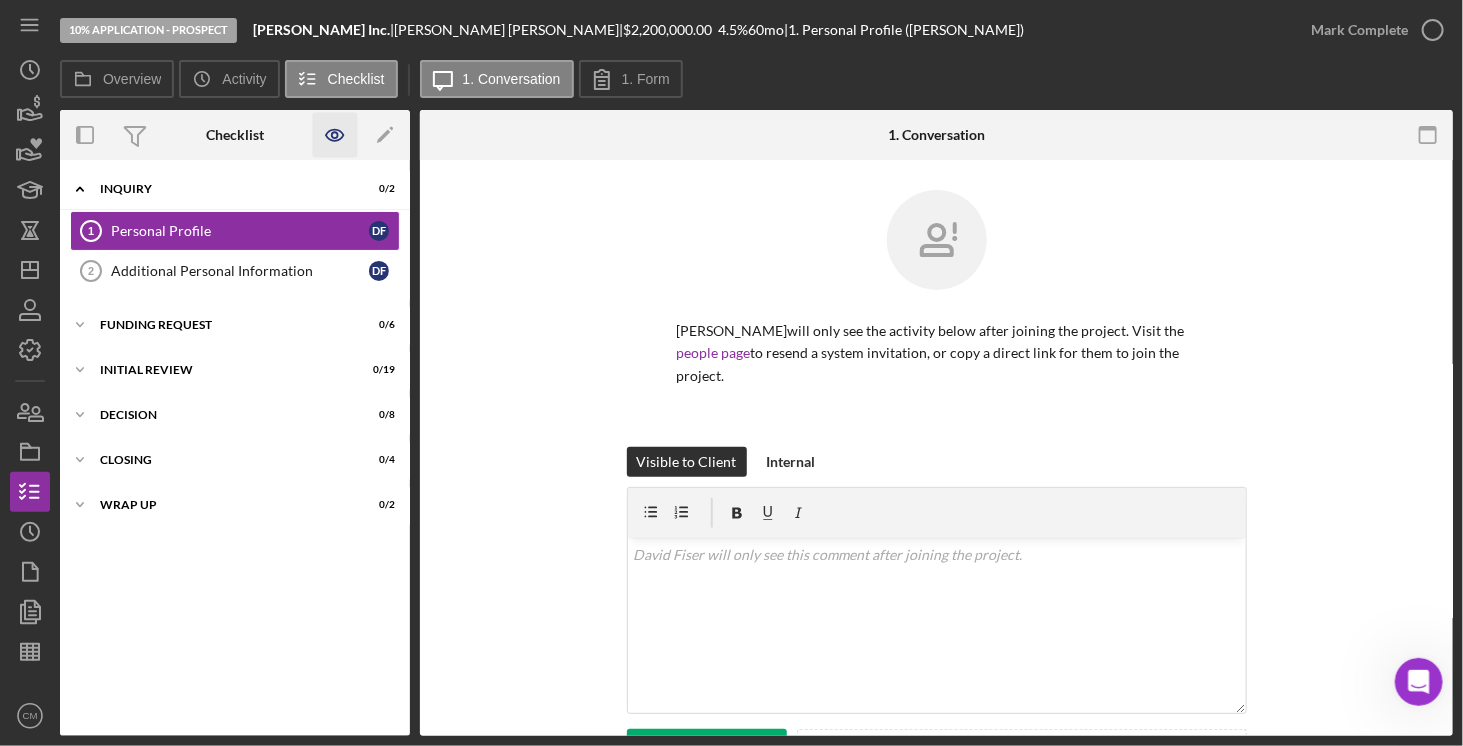 click 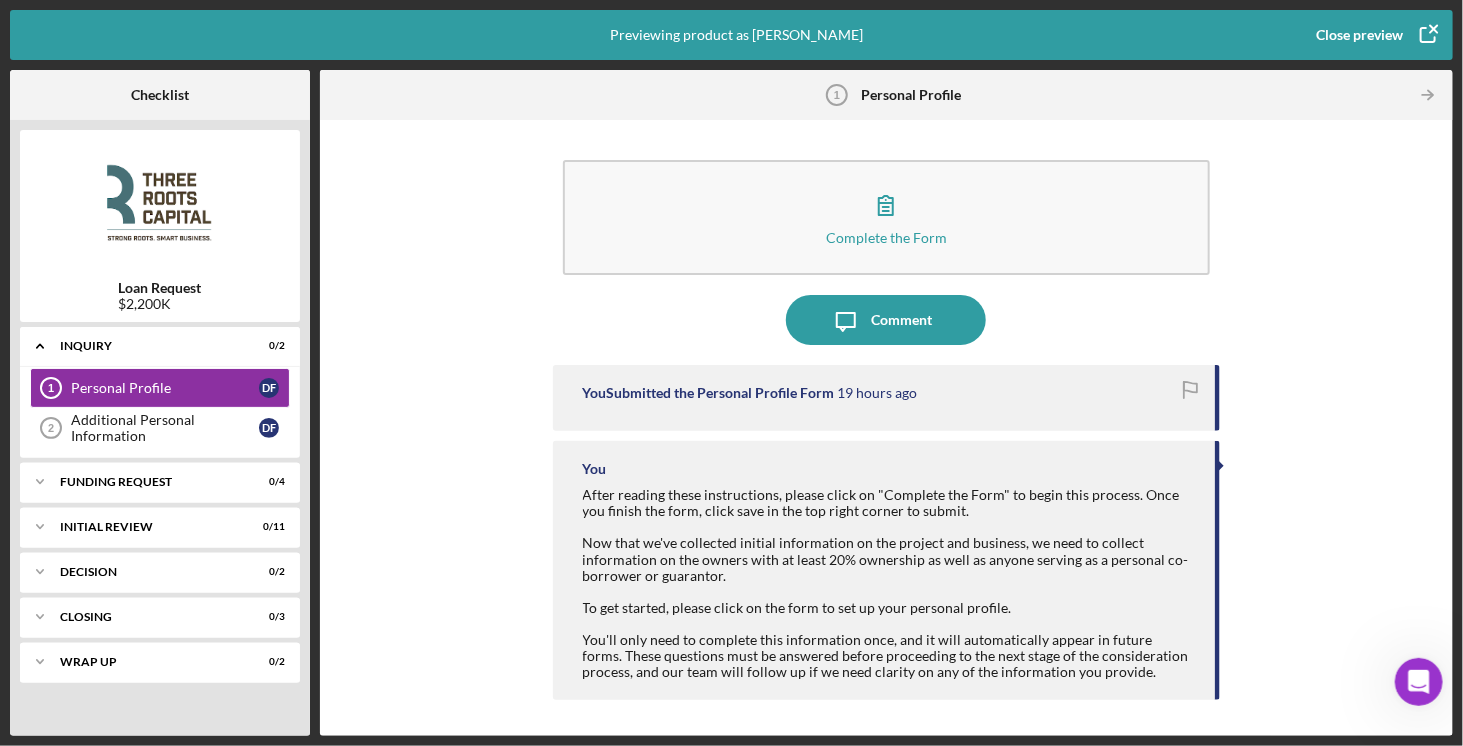 click on "Close preview" at bounding box center (1359, 35) 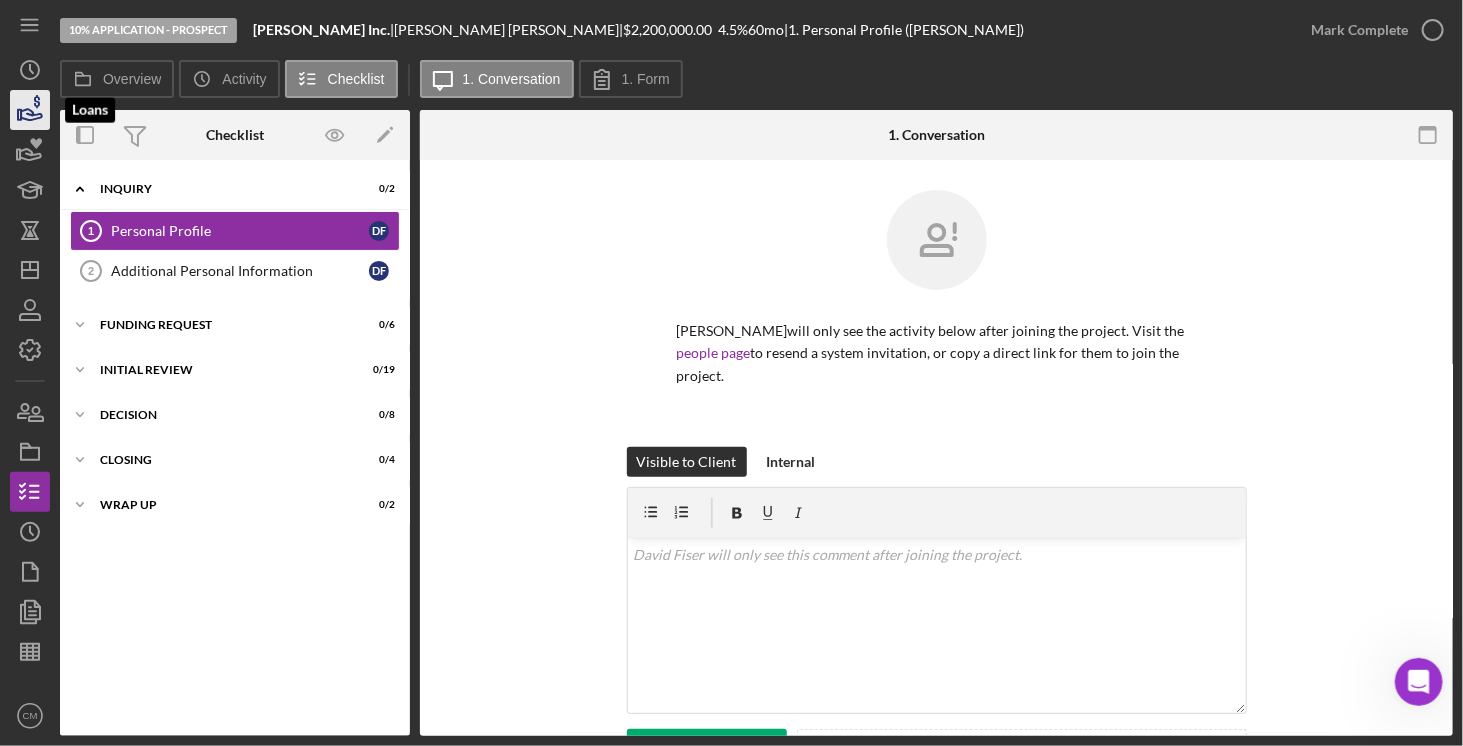 click 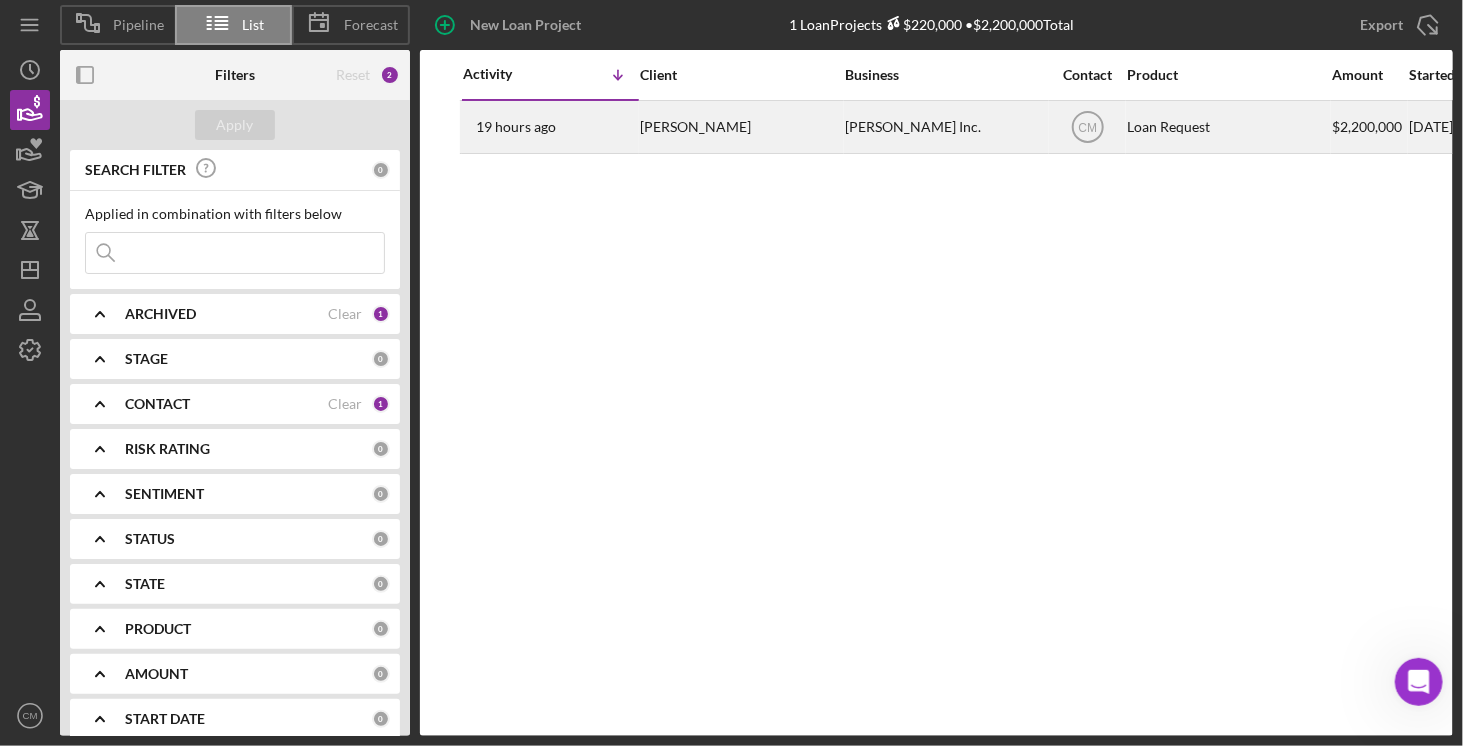 click on "Loan Request" at bounding box center [1227, 127] 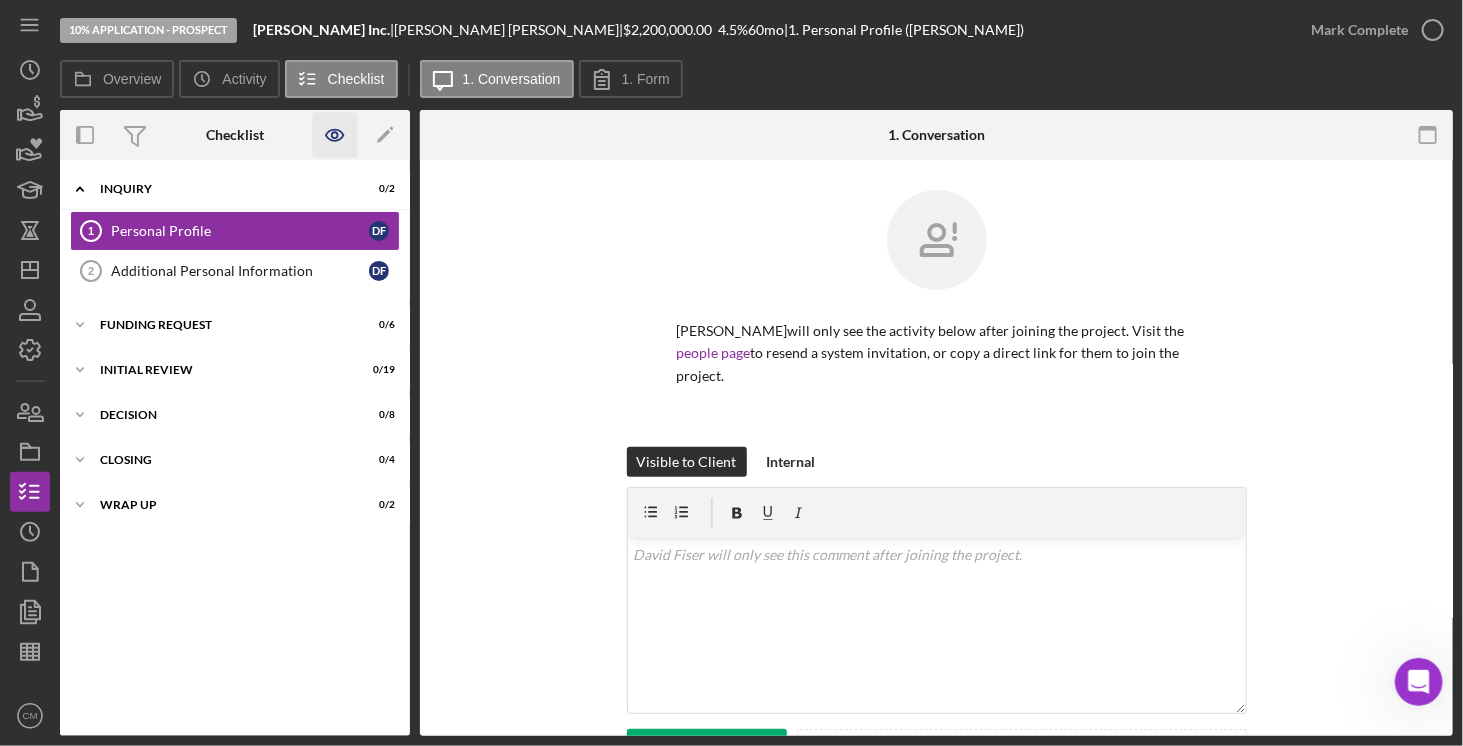 click 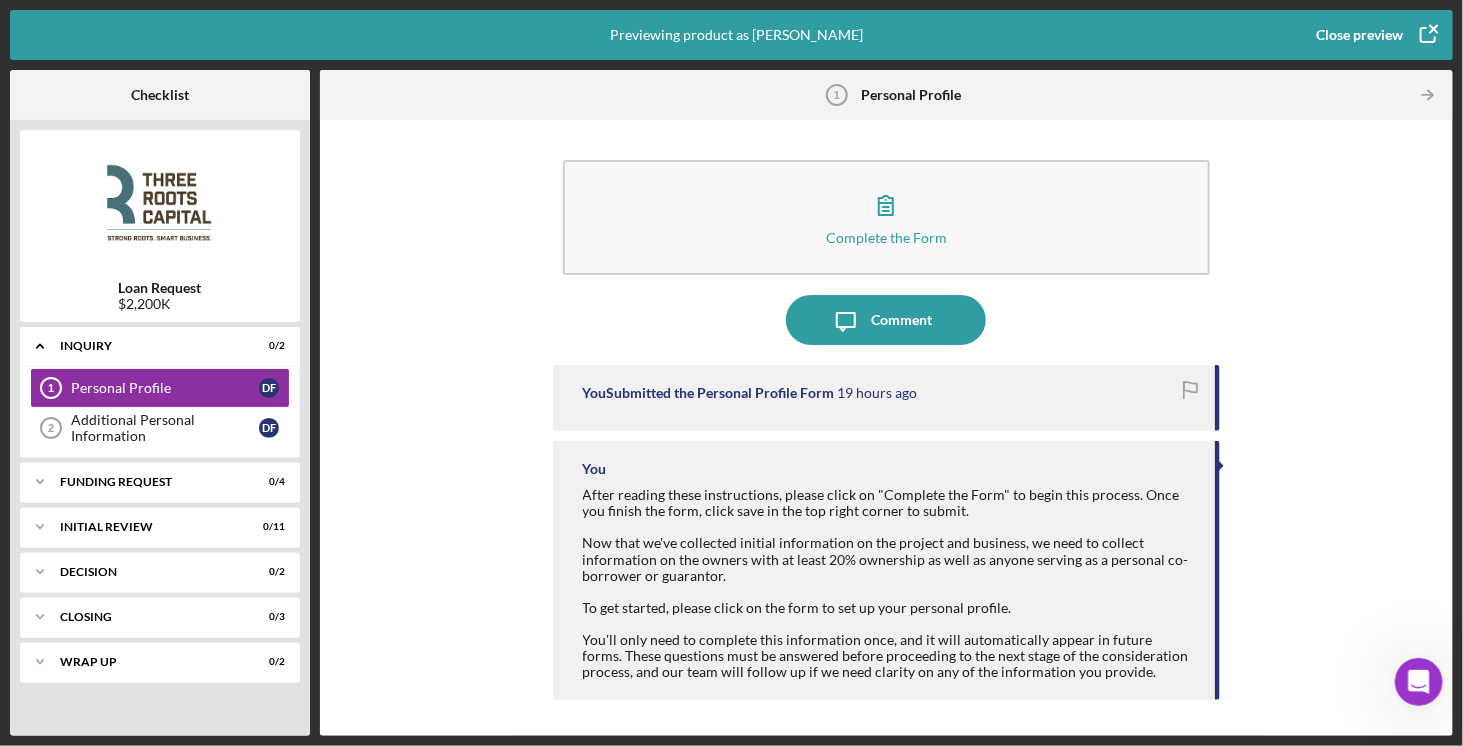 click on "Close preview" at bounding box center [1359, 35] 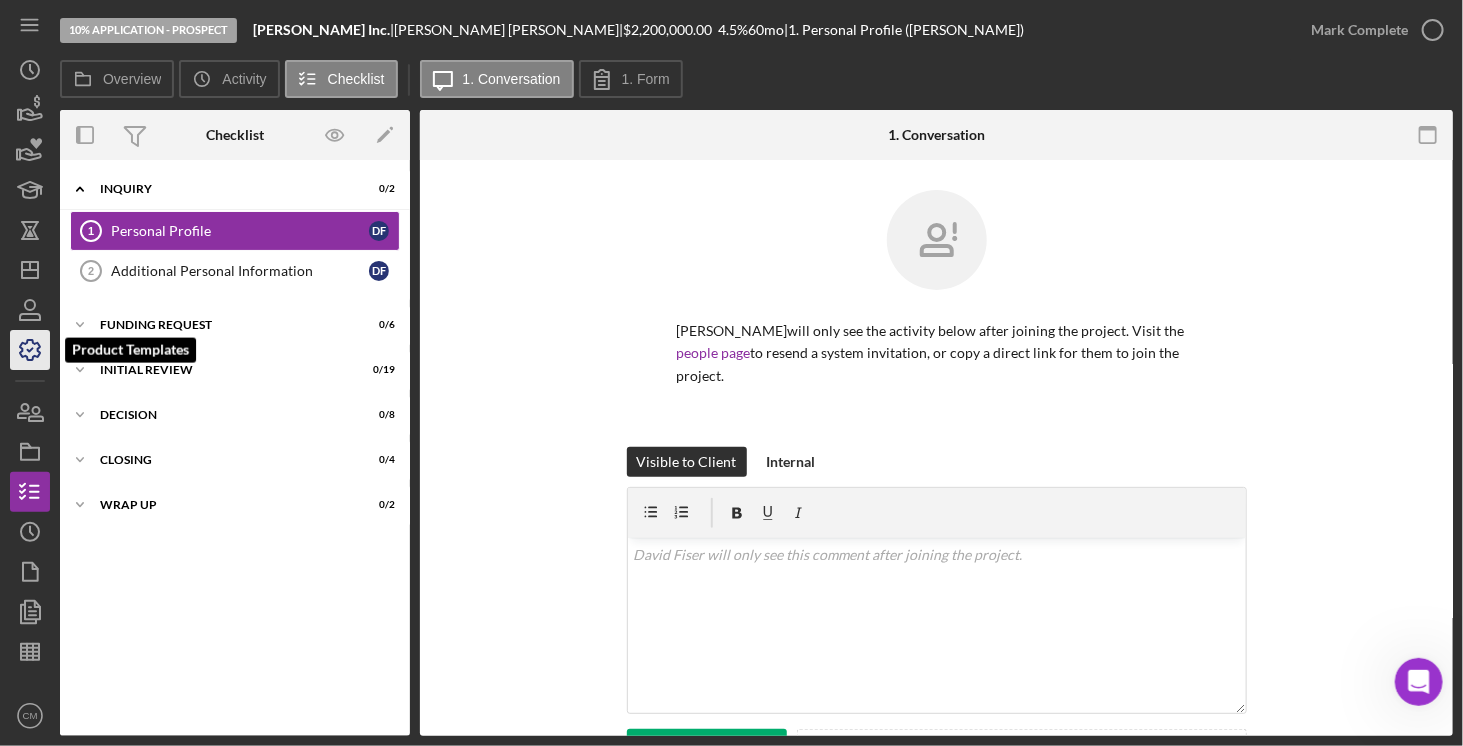 click 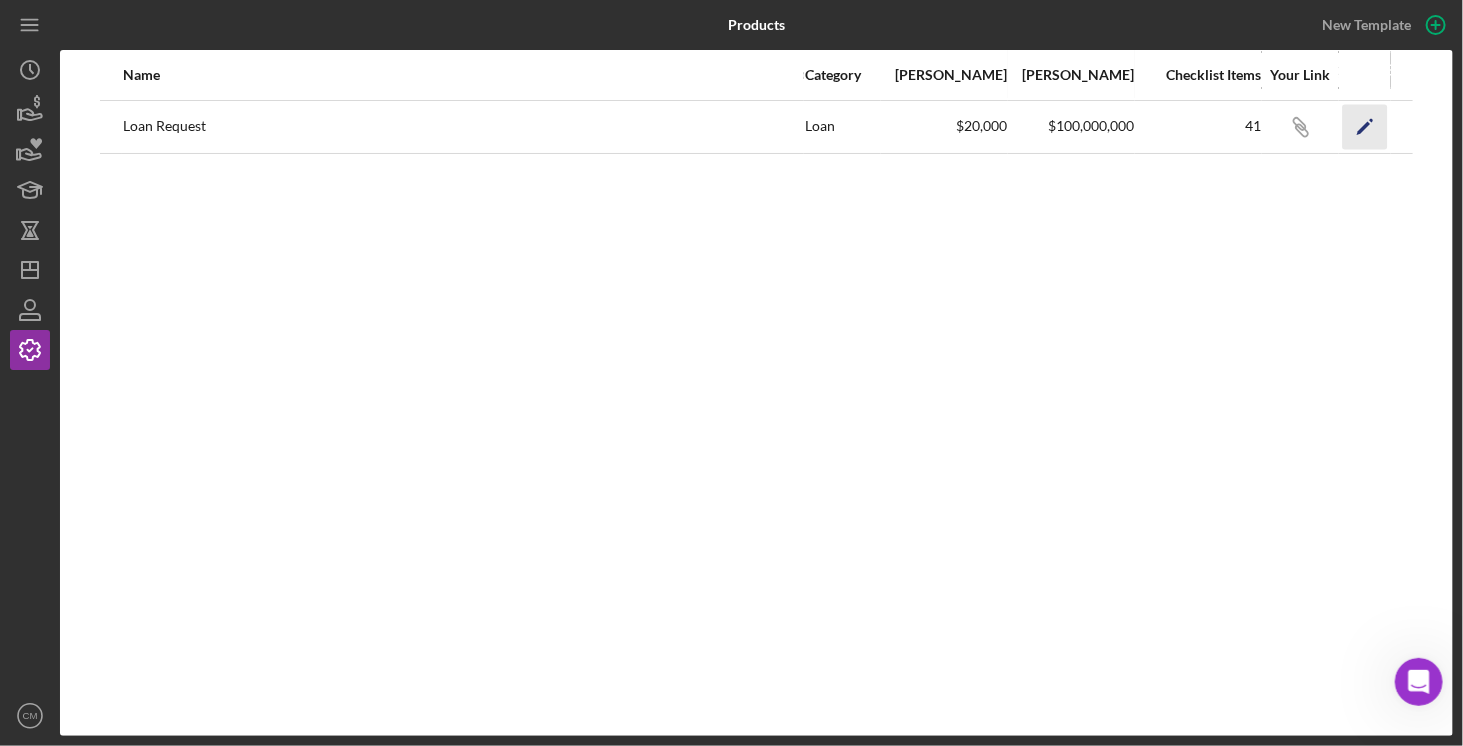 click on "Icon/Edit" 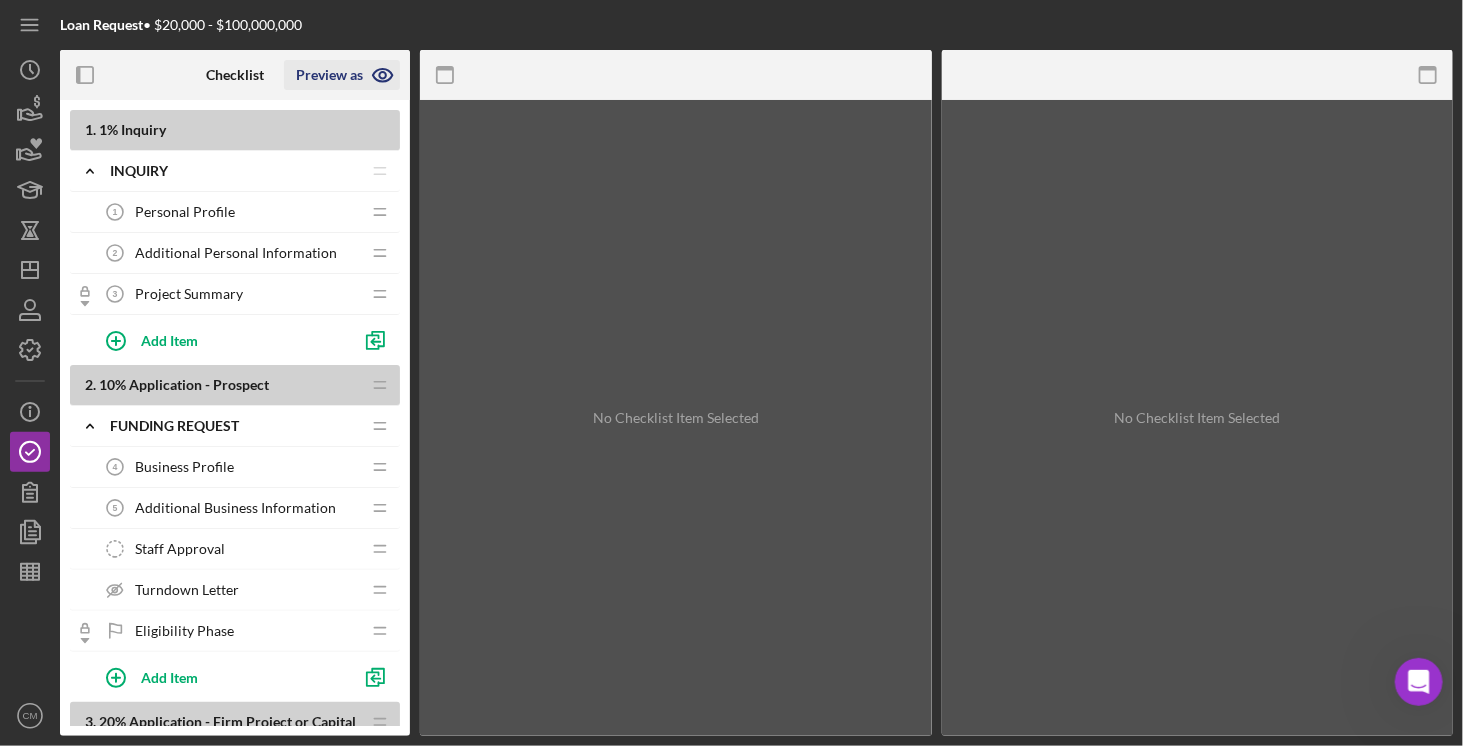 click 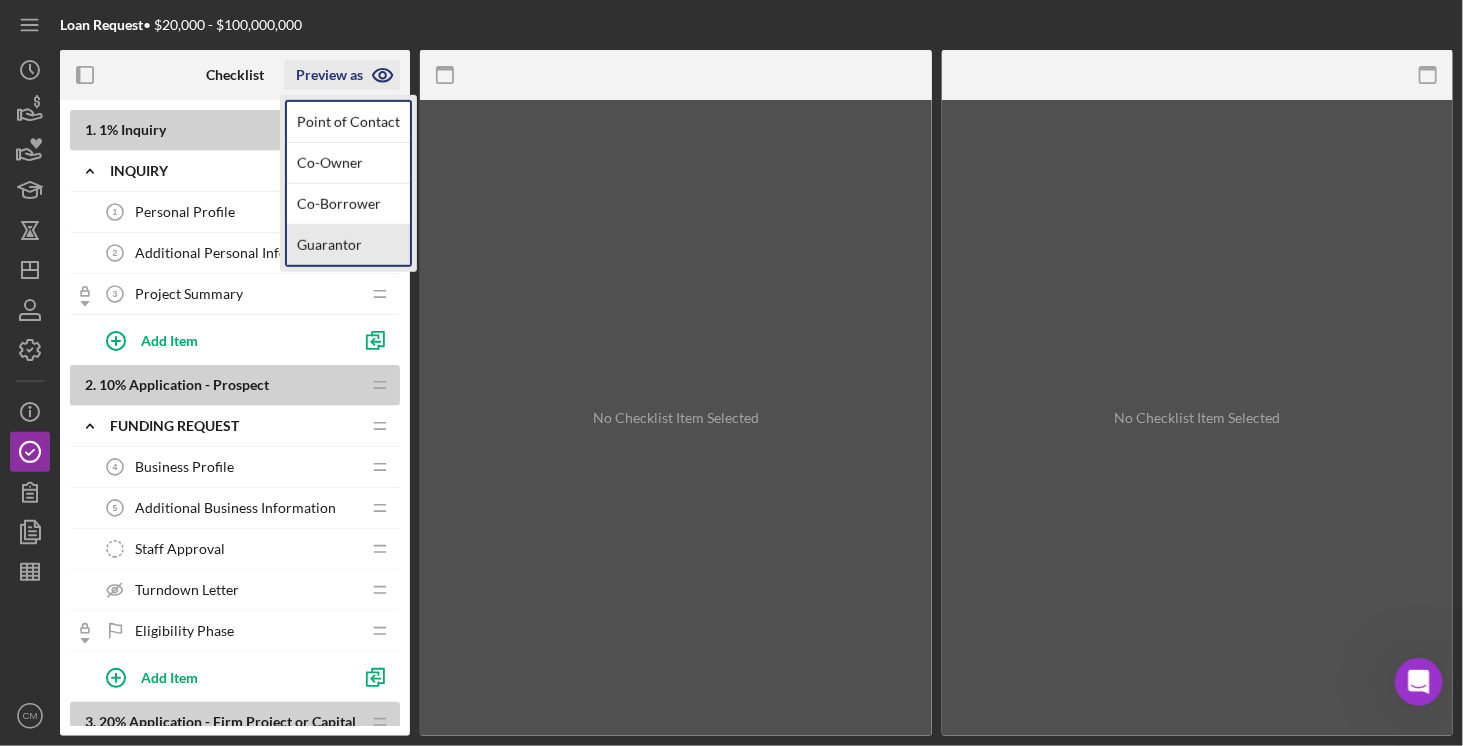 click on "Guarantor" at bounding box center (348, 245) 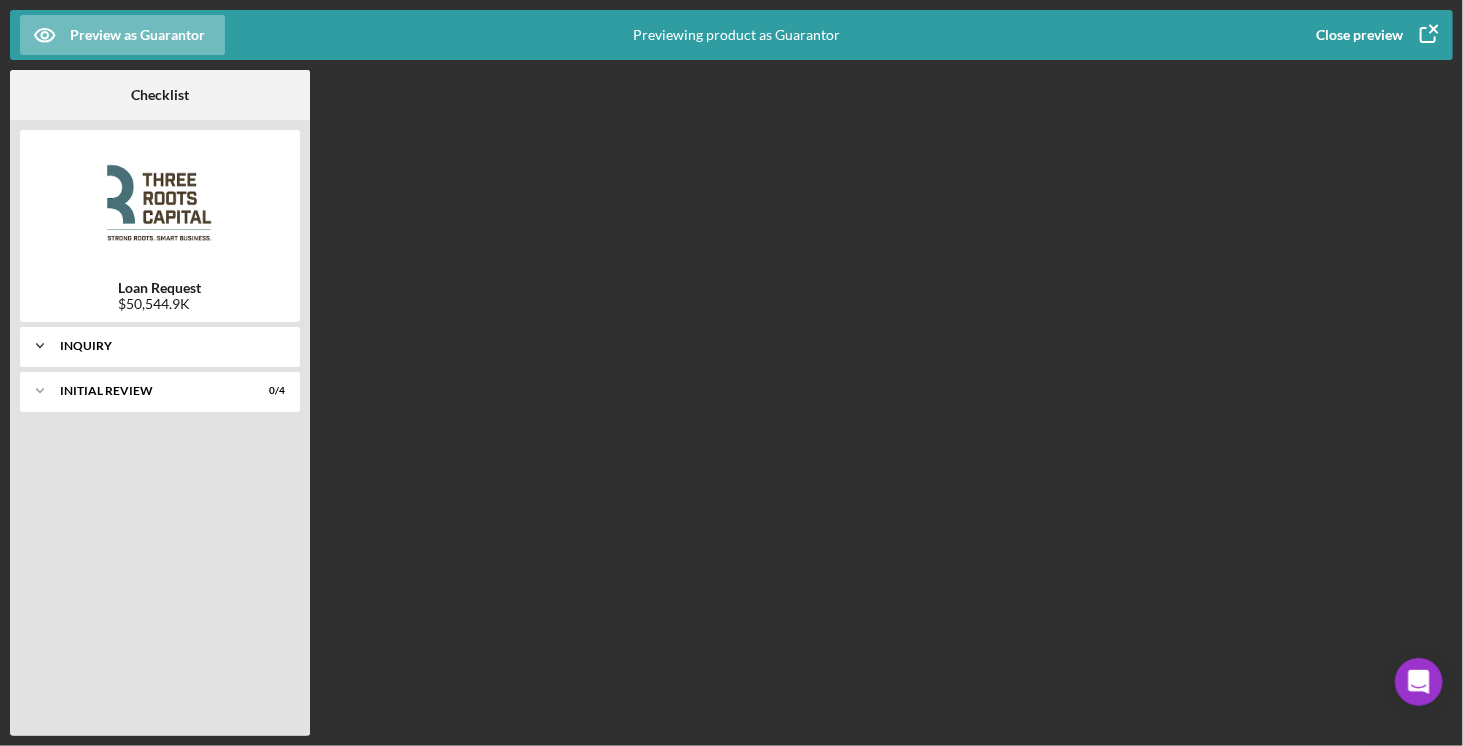 click on "Icon/Expander" 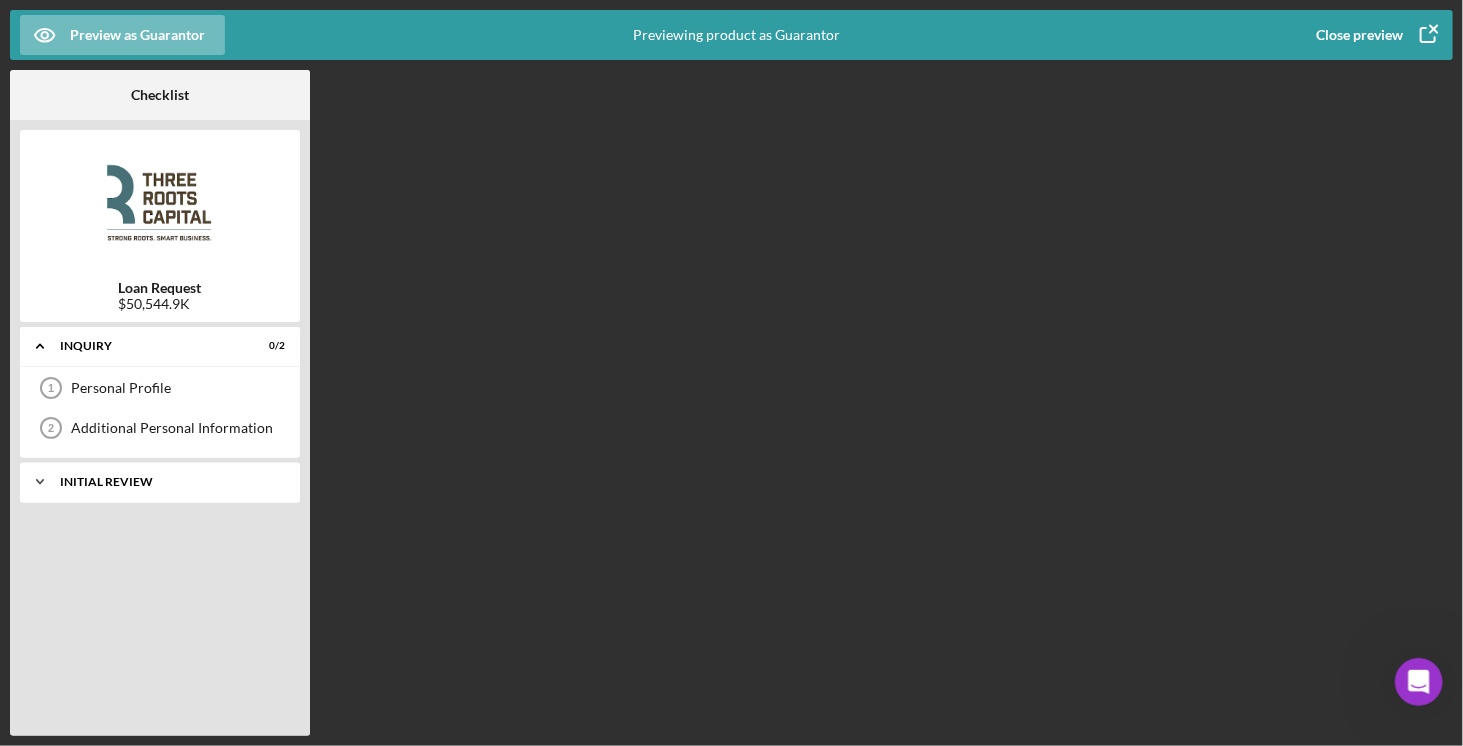 click on "Icon/Expander" 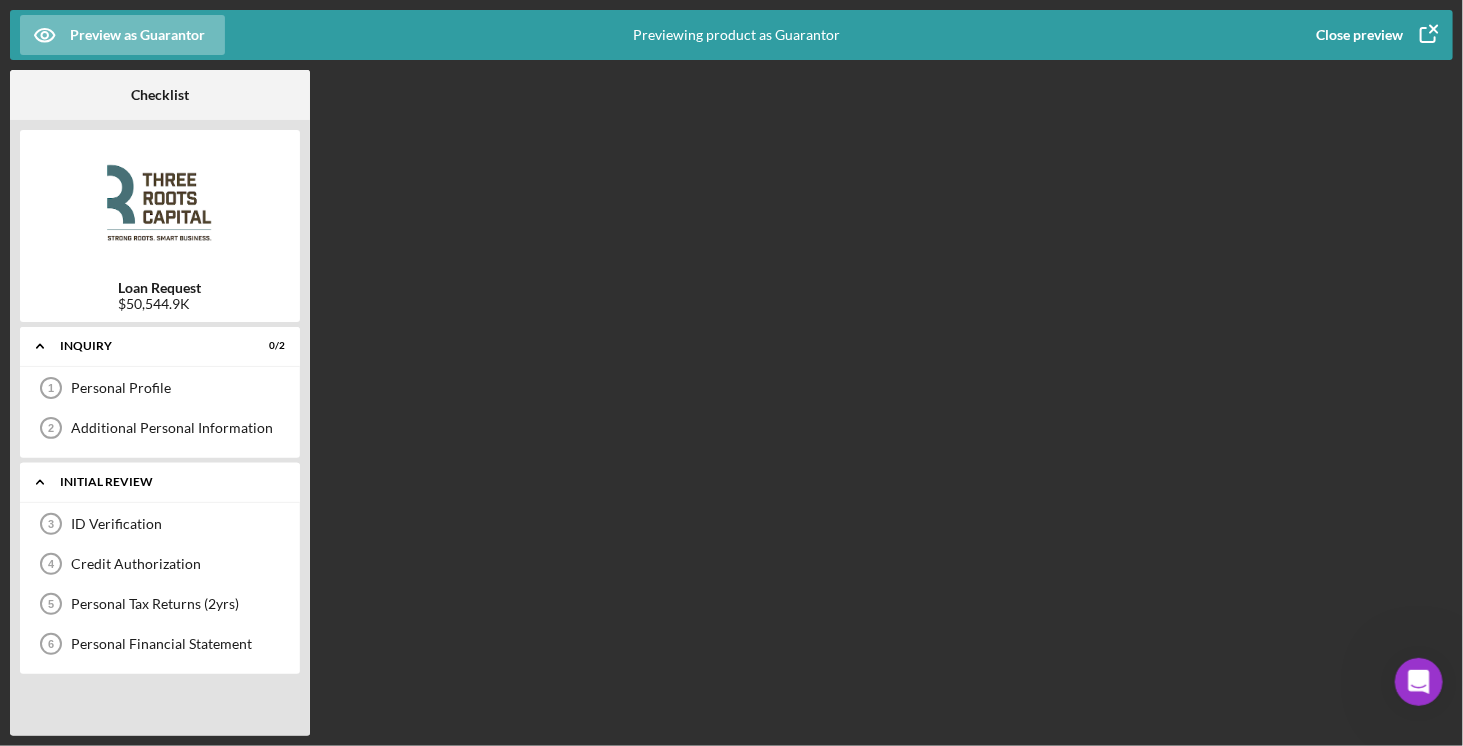 click on "Icon/Expander" 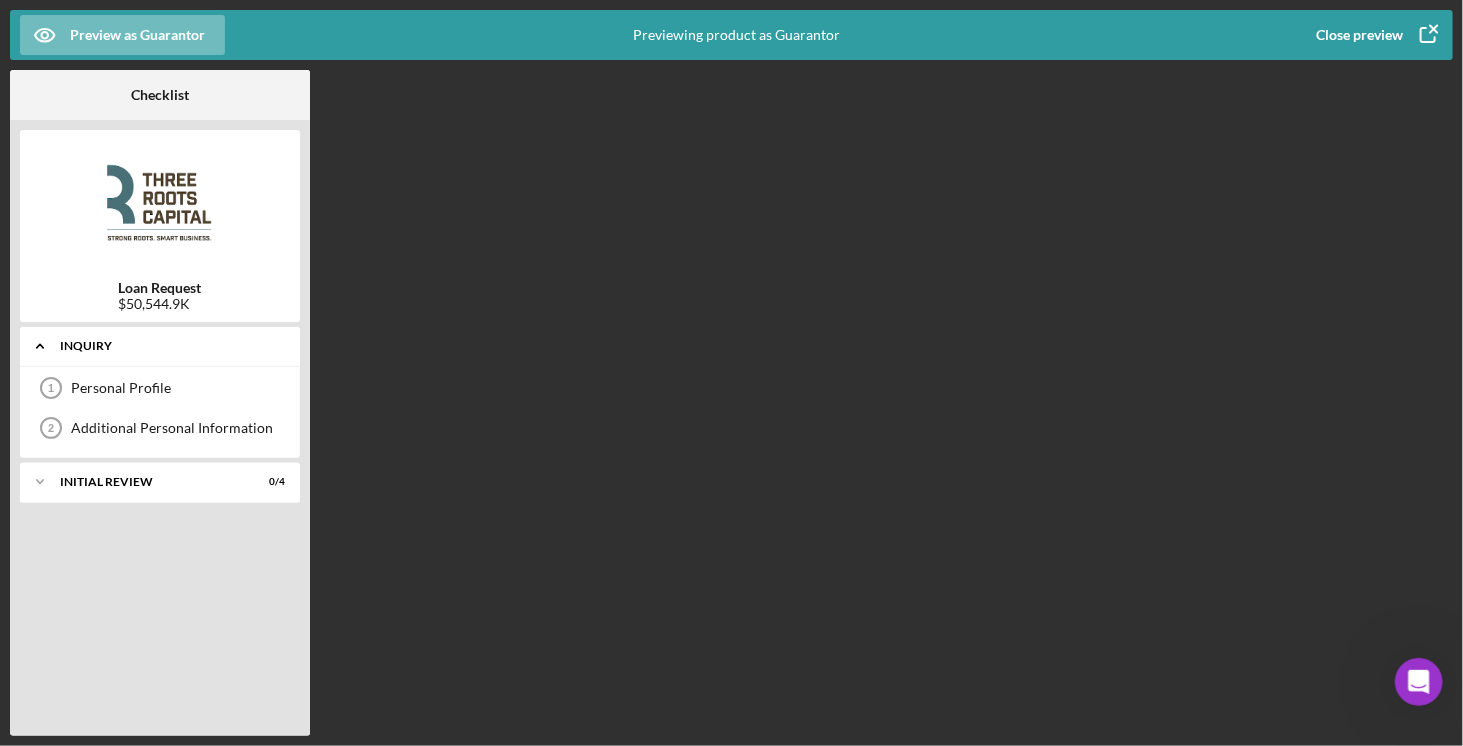 click on "Icon/Expander" 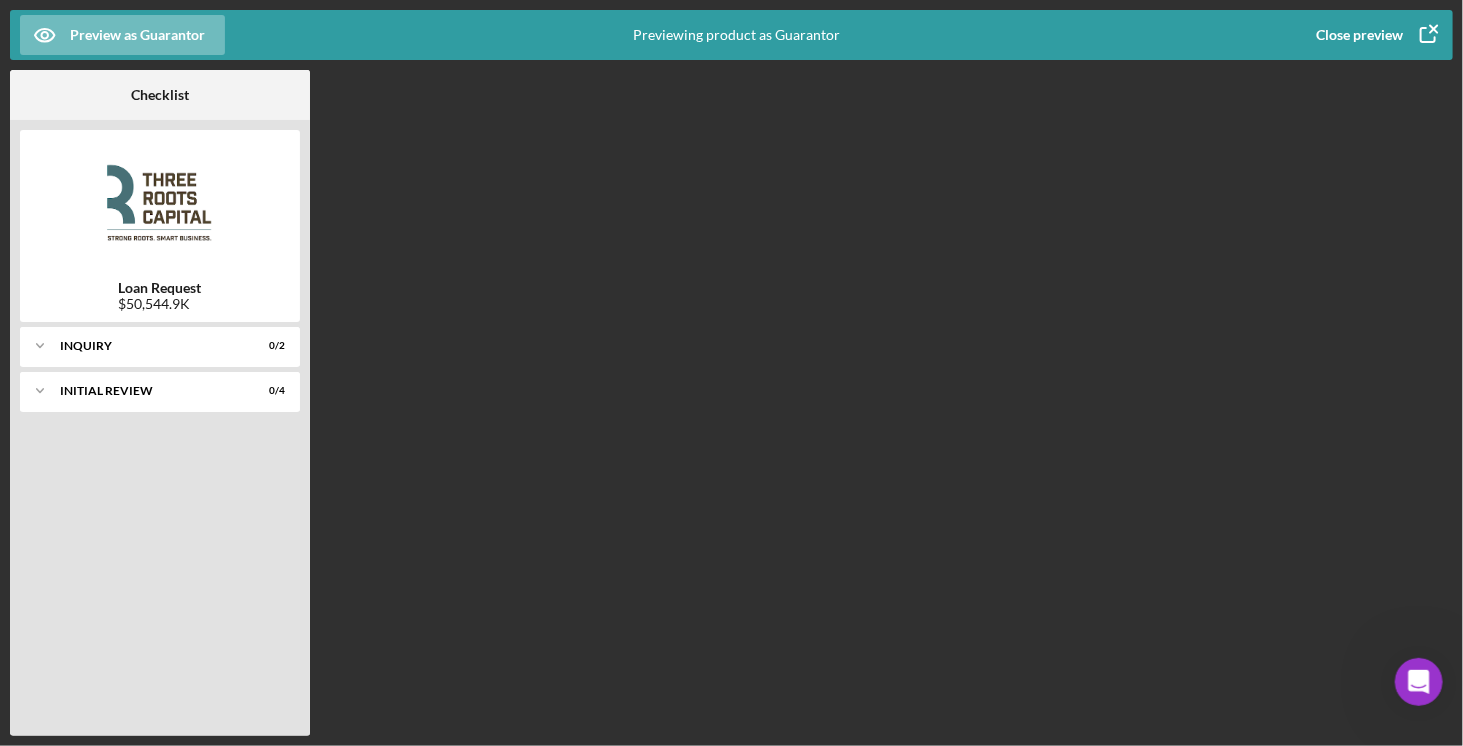 click on "Close preview" at bounding box center [1359, 35] 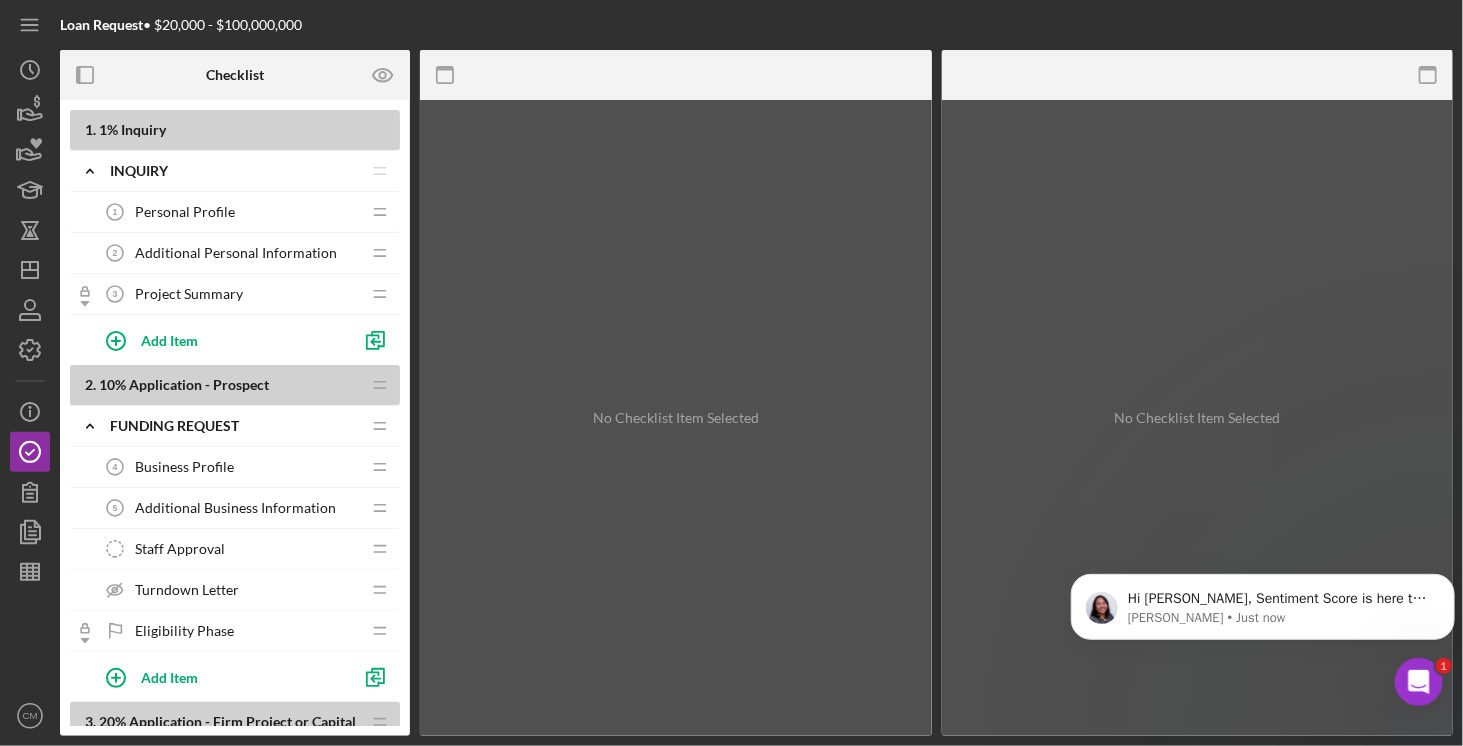 scroll, scrollTop: 0, scrollLeft: 0, axis: both 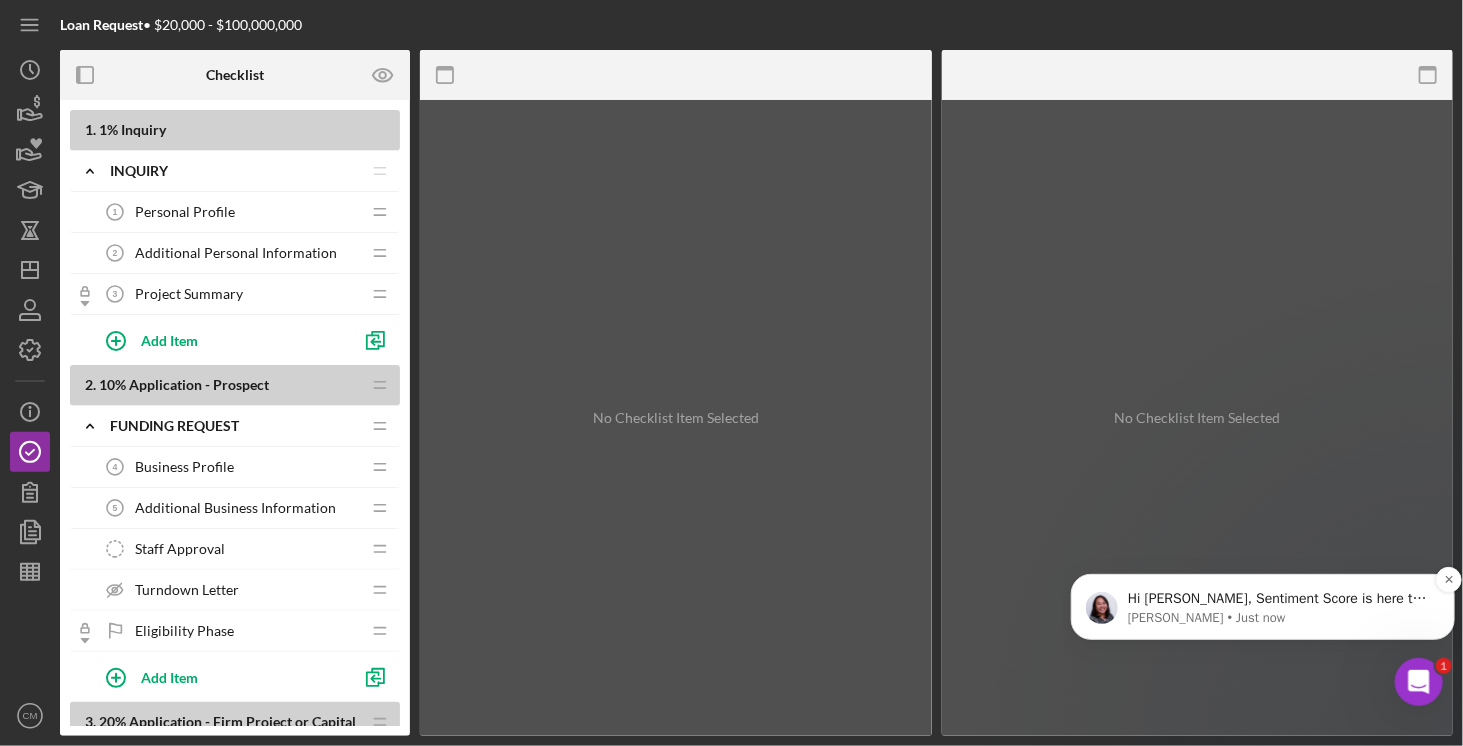 click on "Hi [PERSON_NAME],    Sentiment Score is here to help you identify challenging projects. By default, all projects will have a 5 score to begin with, and you can adjust them manually as the project progresses.    For example, if a client is not as responsive, or if they are missing a crucial document, you might want to give them a lower sentiment score.    Then, when you are in your pipeline, you can apply the sentiment filter to only view projects with a specific sentiment score, which helps you run your internal pipeline meeting.    These scores are not visible to your client and in our next release you will be able to write comments if a sentiment score falls below 5.     Attaching our article for more details:    Best,  [PERSON_NAME]" at bounding box center (1278, 598) 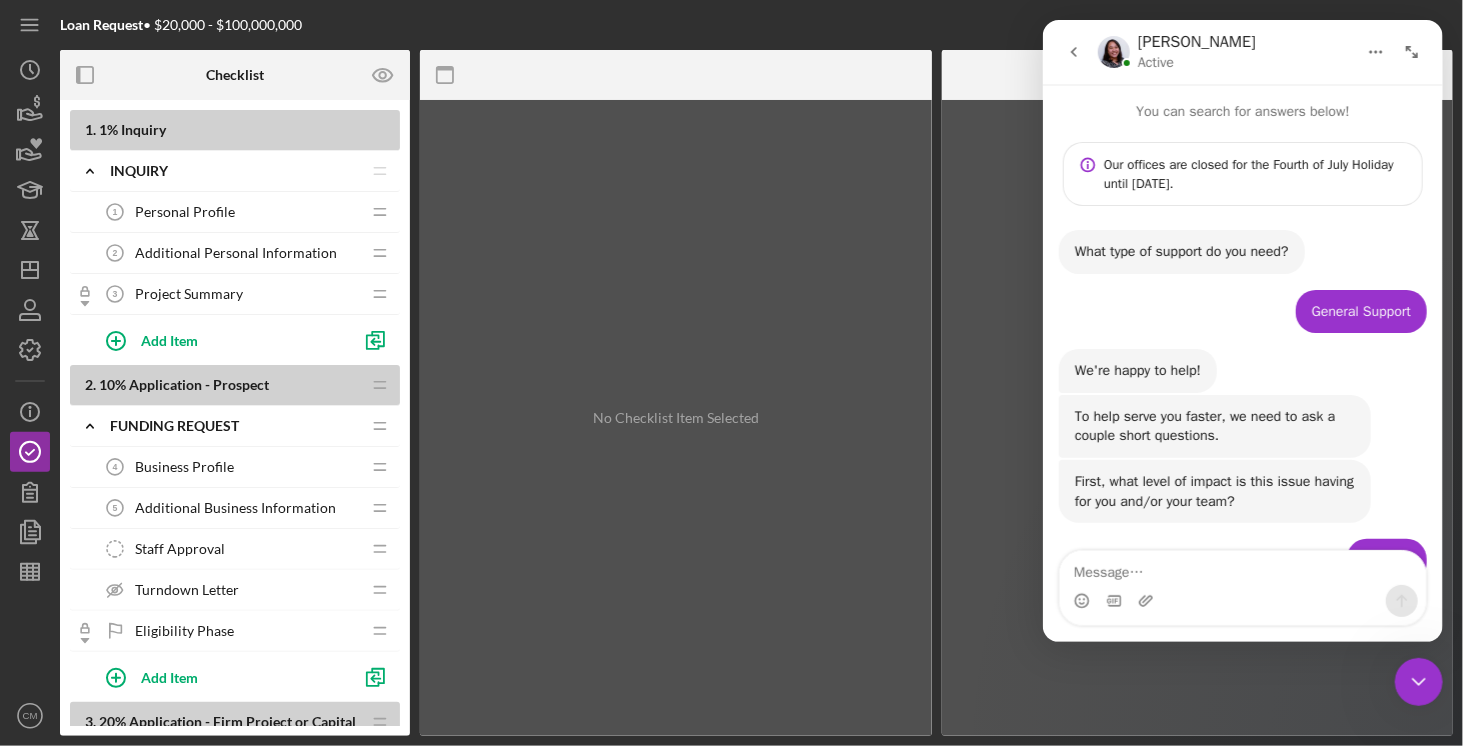 scroll, scrollTop: 2, scrollLeft: 0, axis: vertical 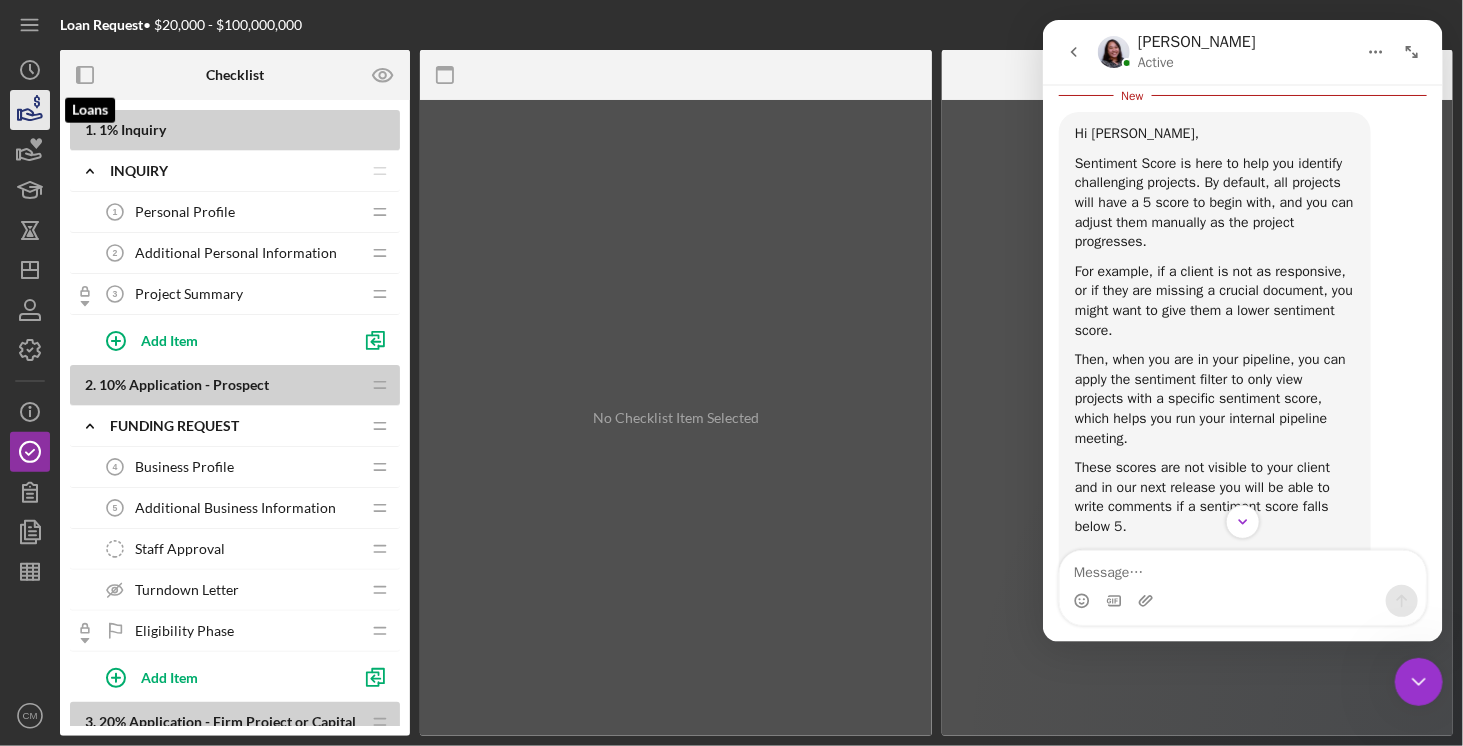 click 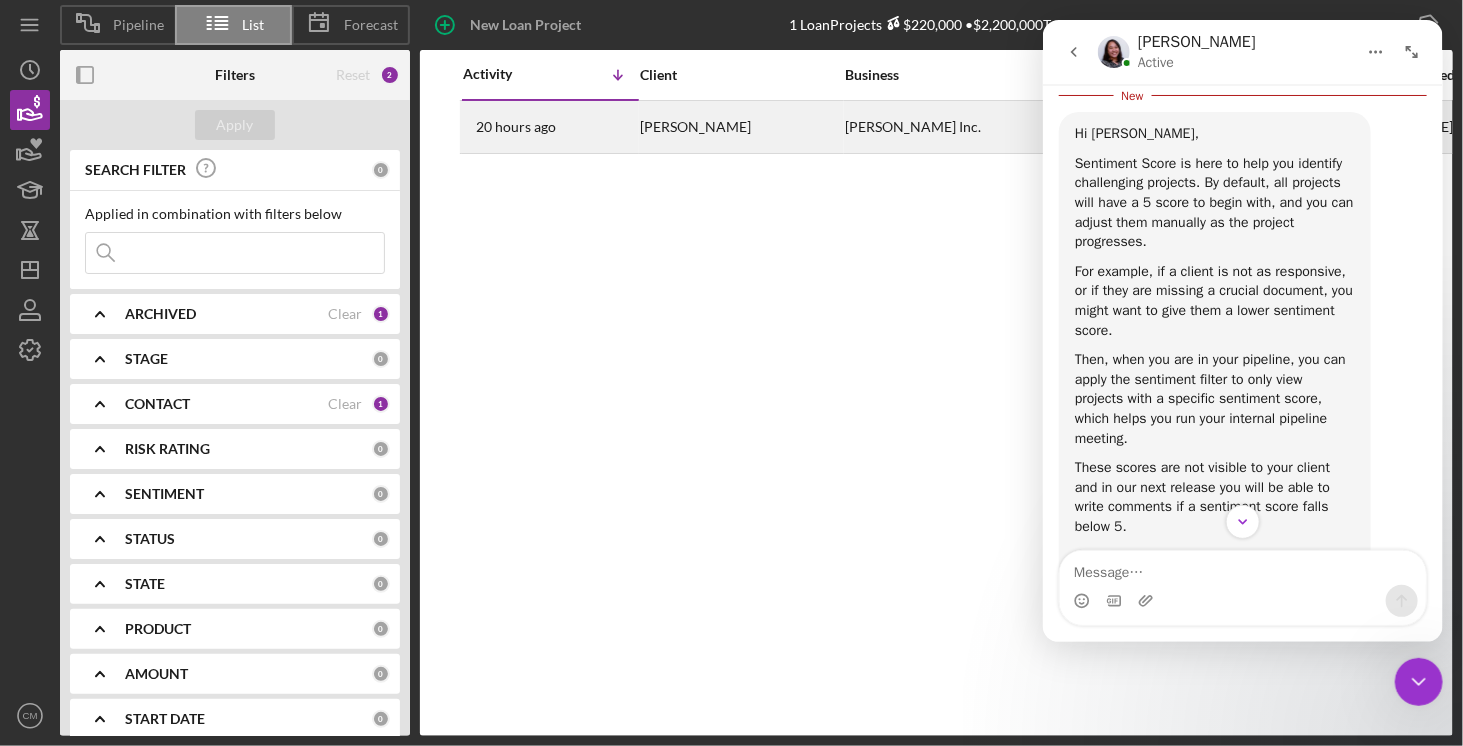 click on "[PERSON_NAME]" at bounding box center [740, 127] 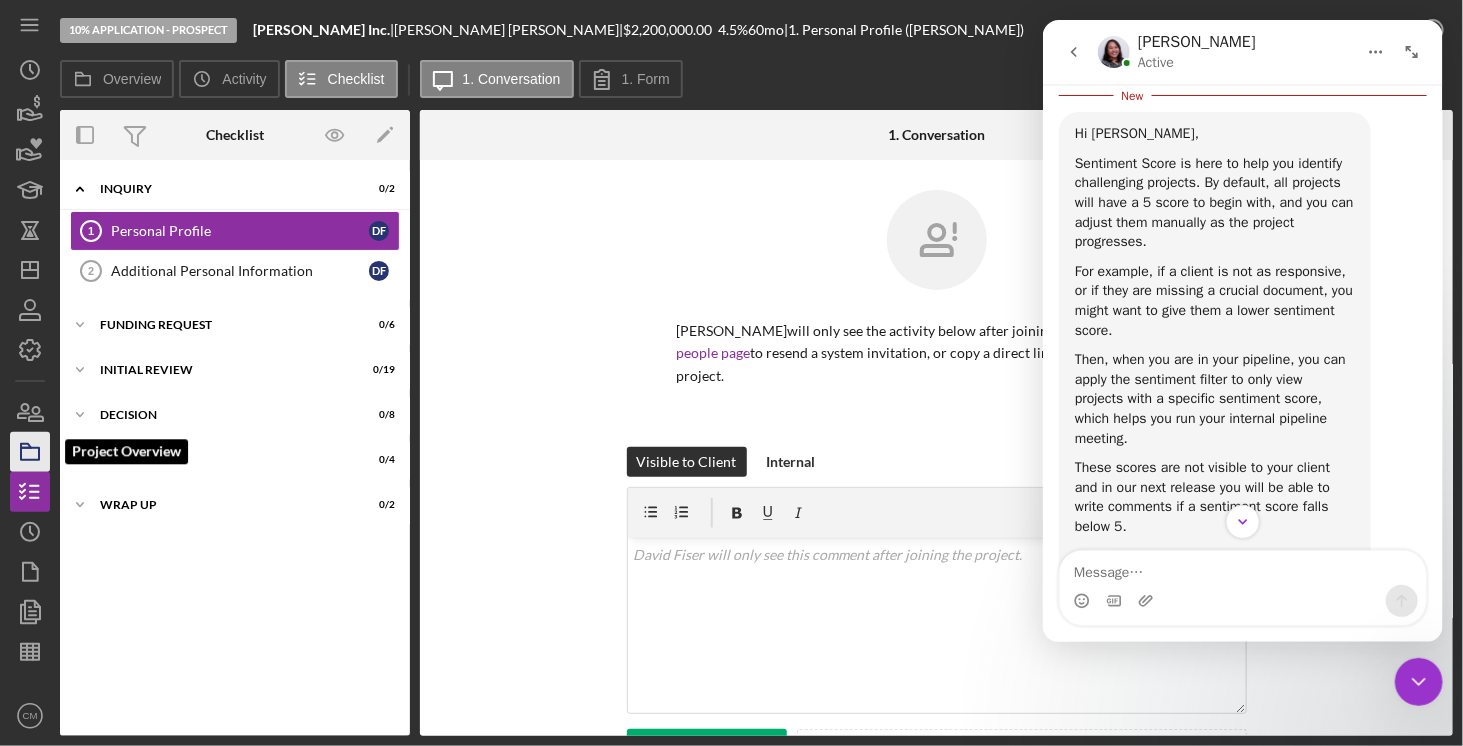 click 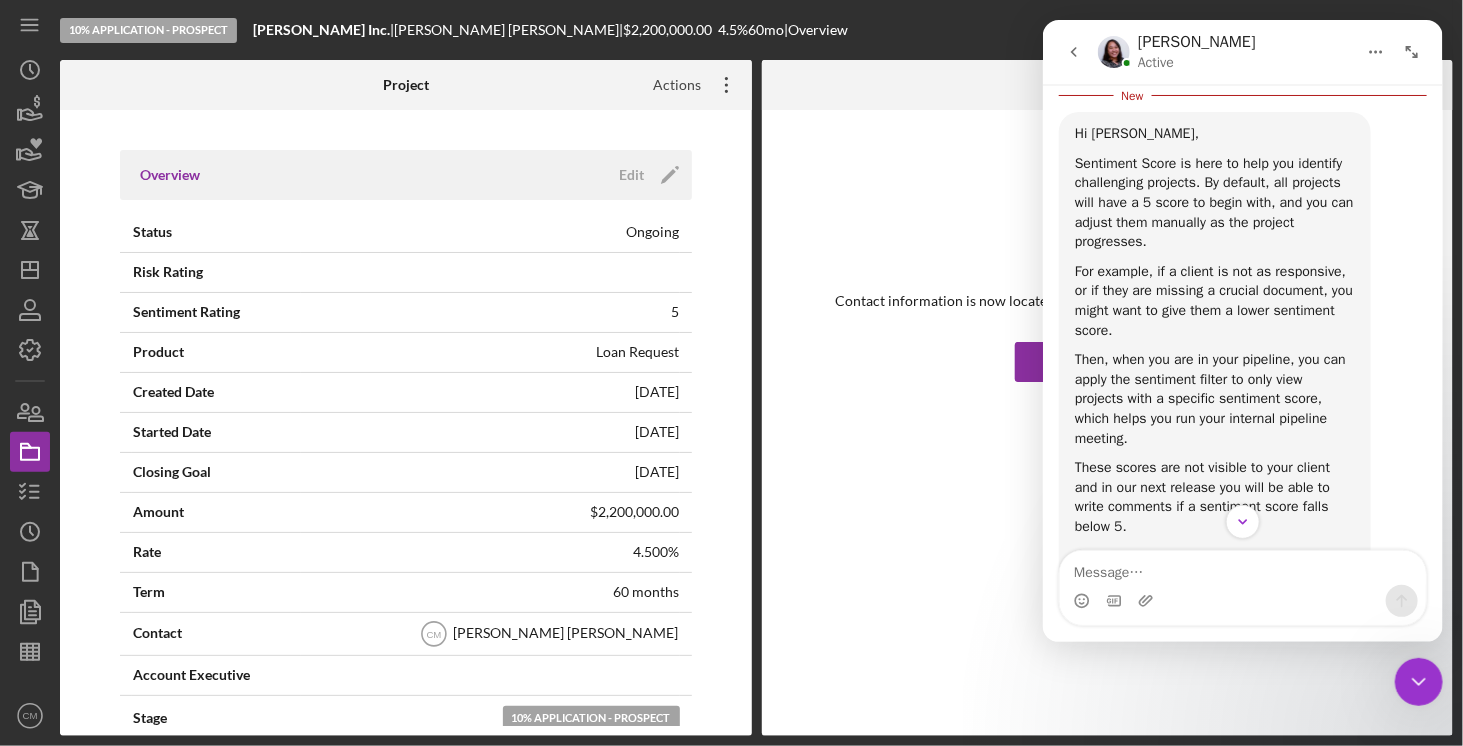 click on "Actions" at bounding box center [670, 85] 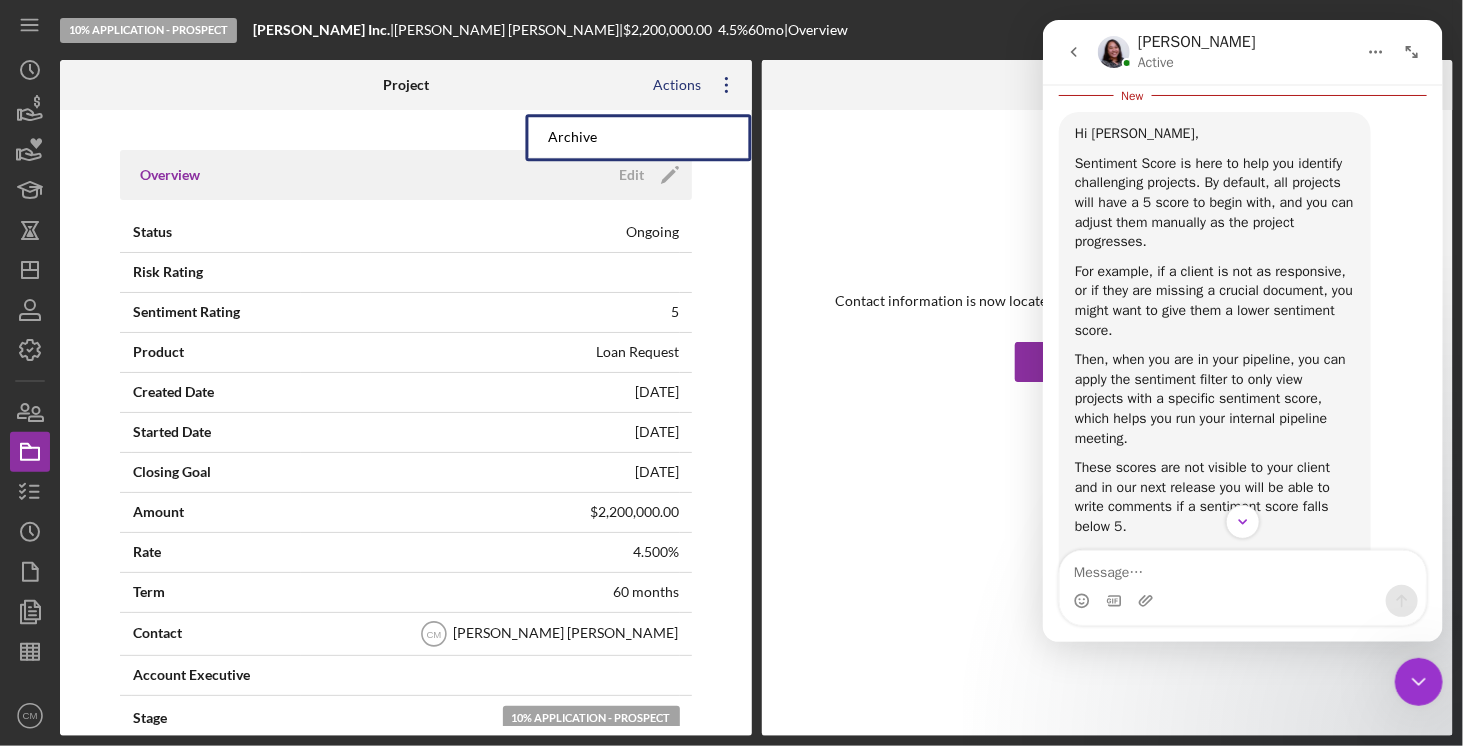 click on "Icon/Overflow" 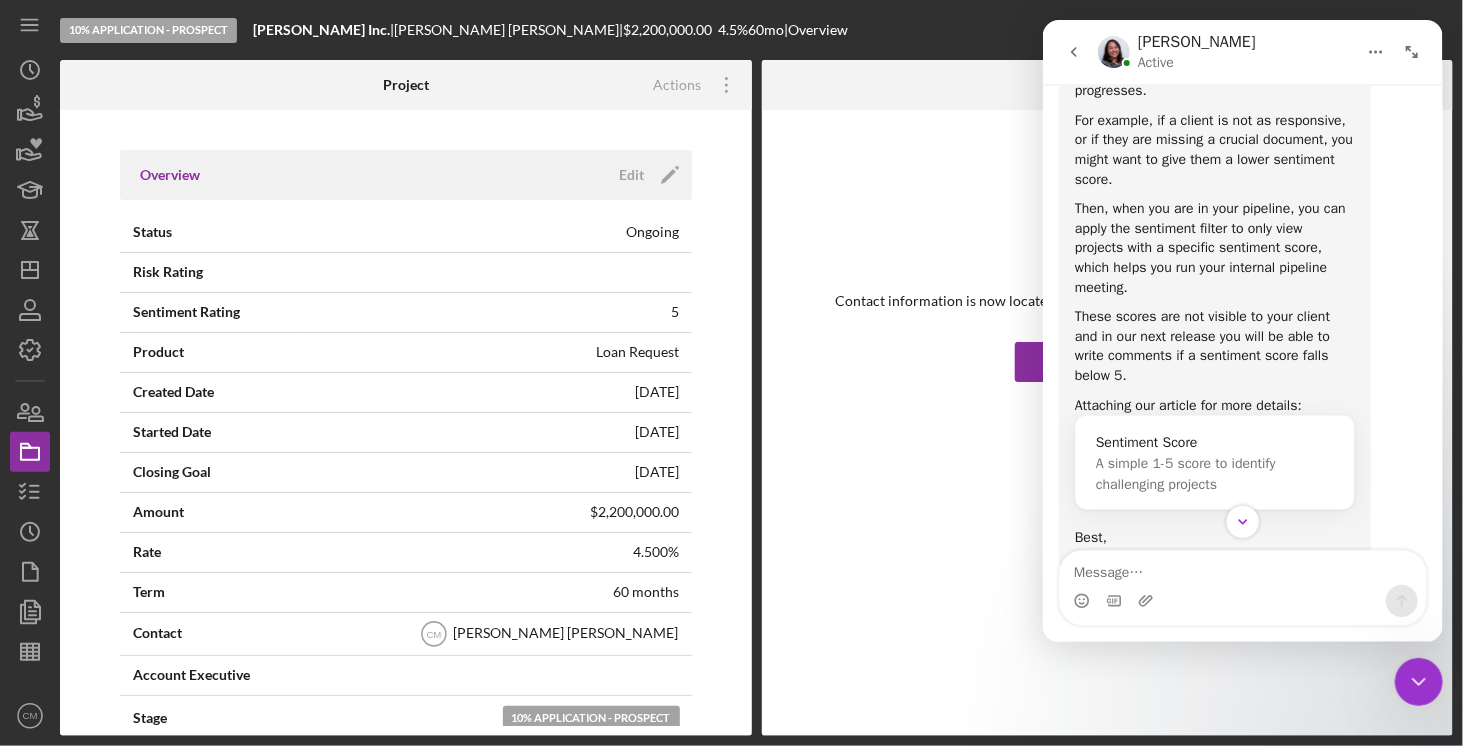 scroll, scrollTop: 1469, scrollLeft: 0, axis: vertical 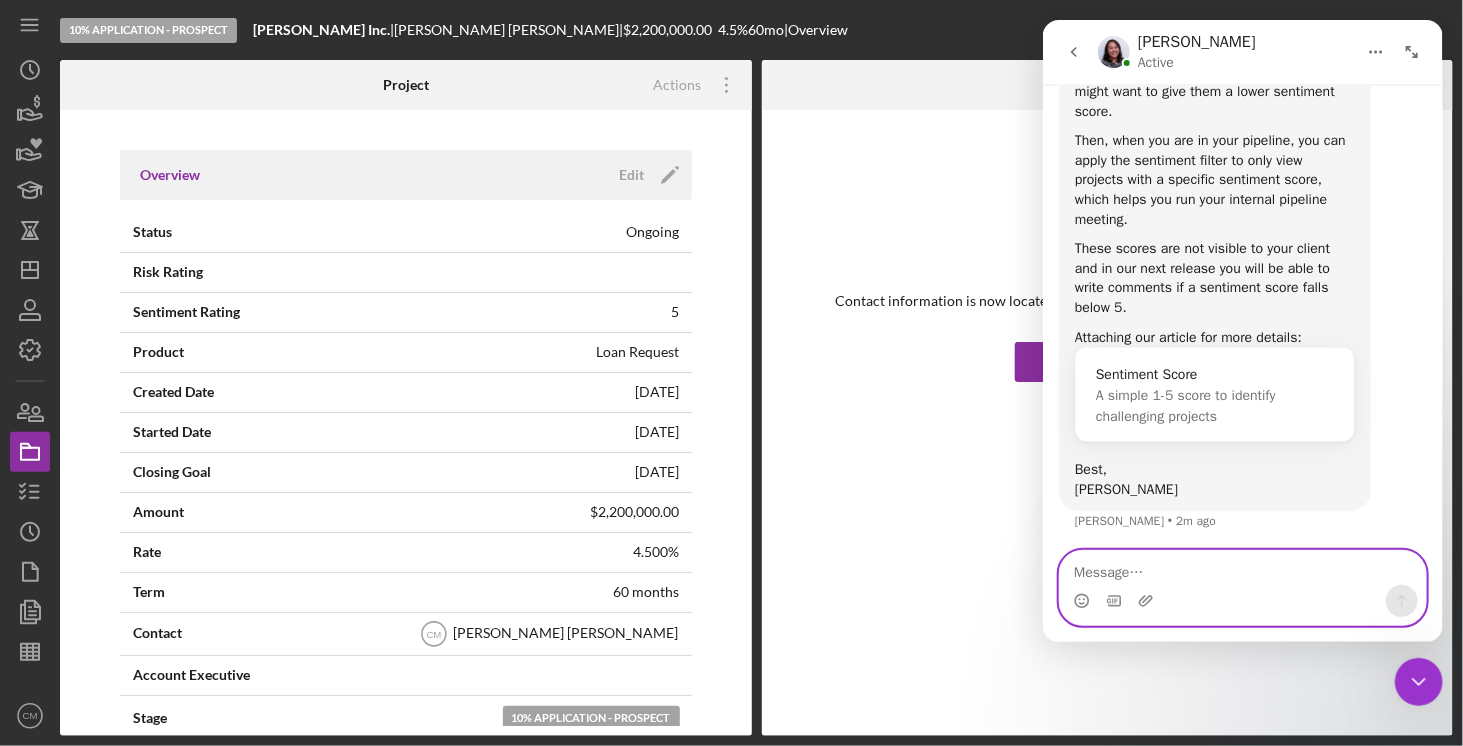 click at bounding box center [1242, 568] 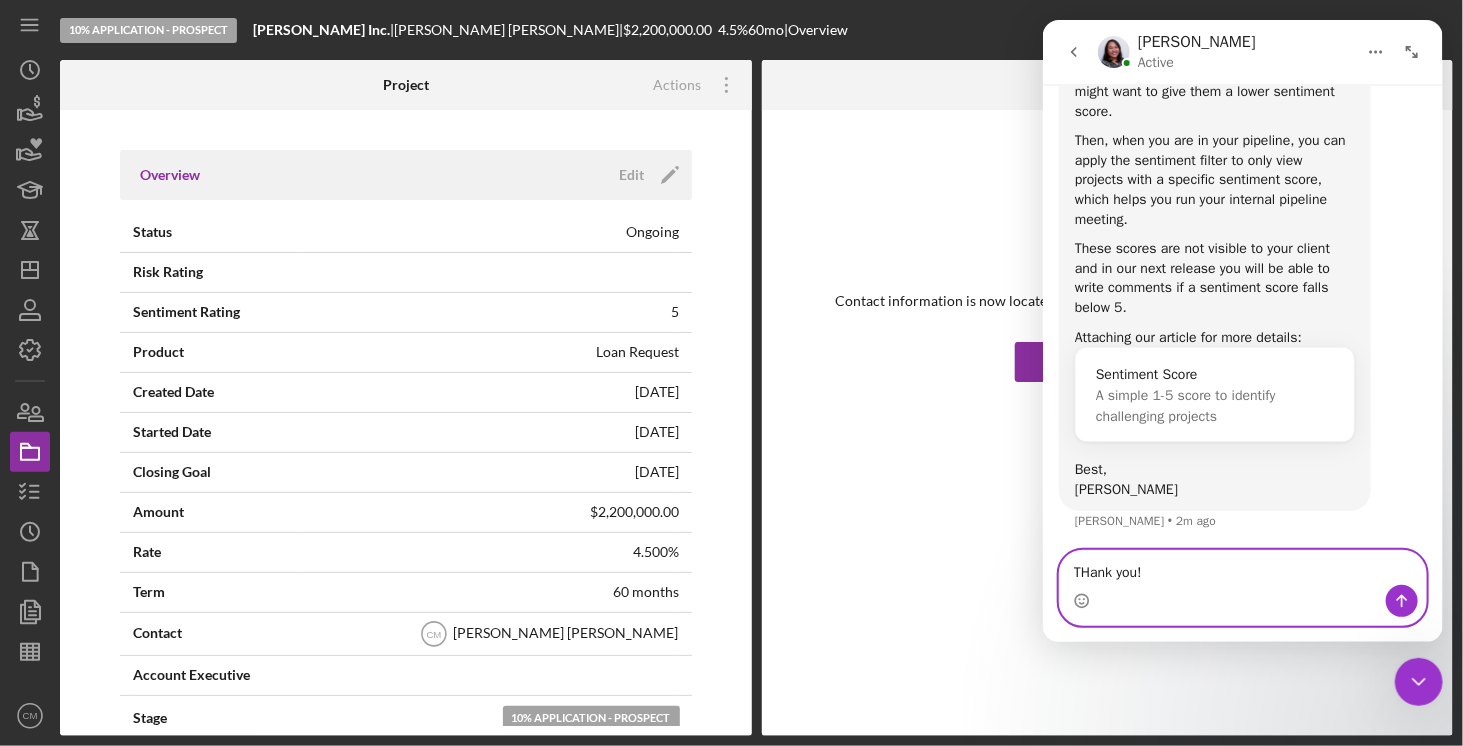 click on "THank you!" at bounding box center [1242, 568] 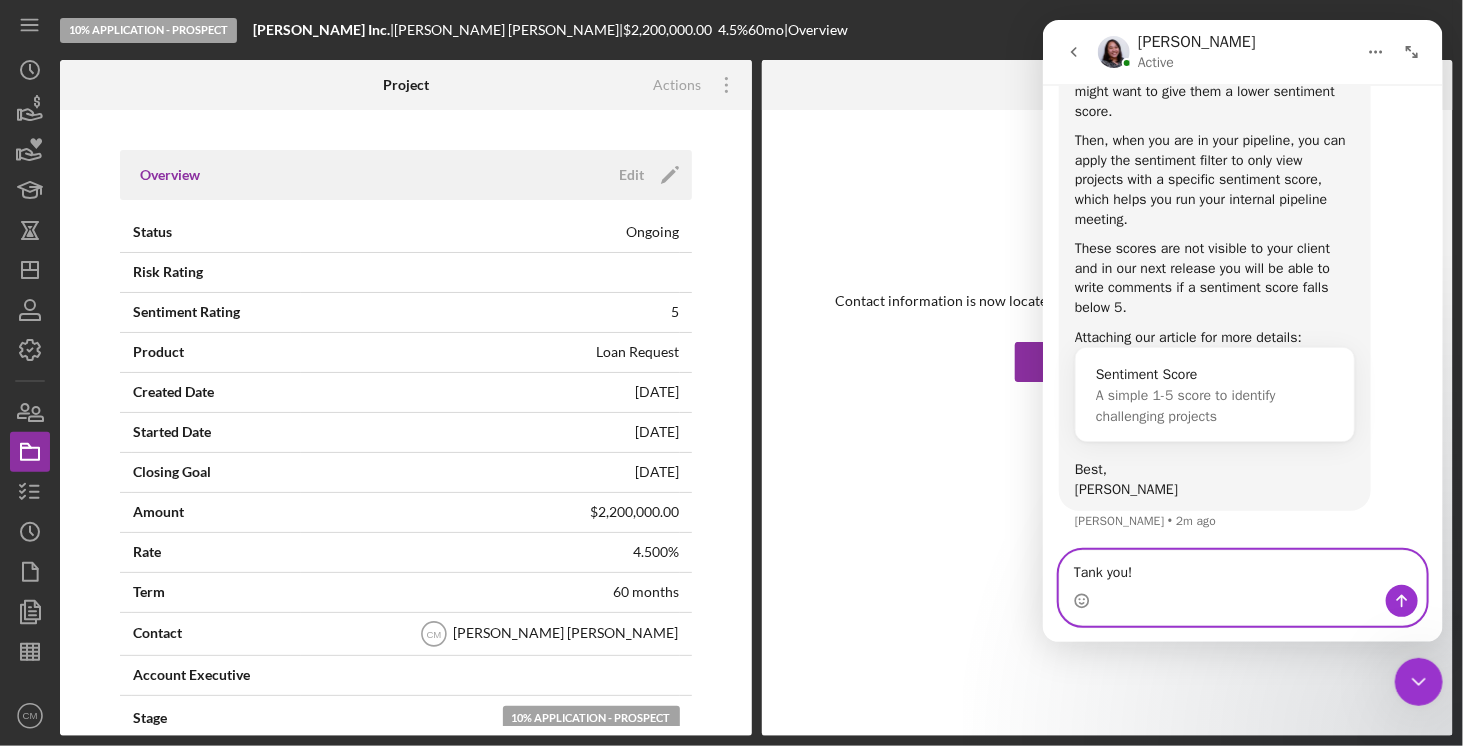 type on "Thank you!" 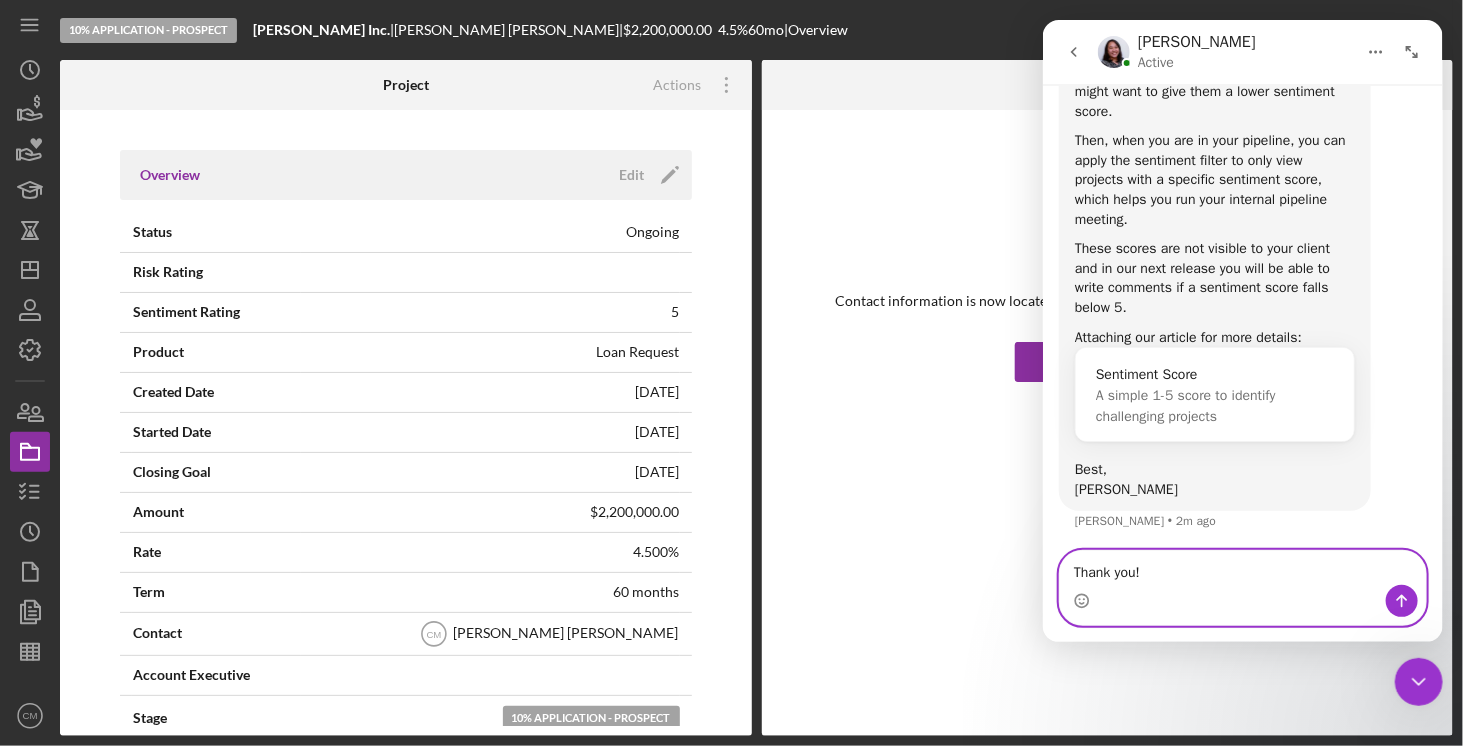 type 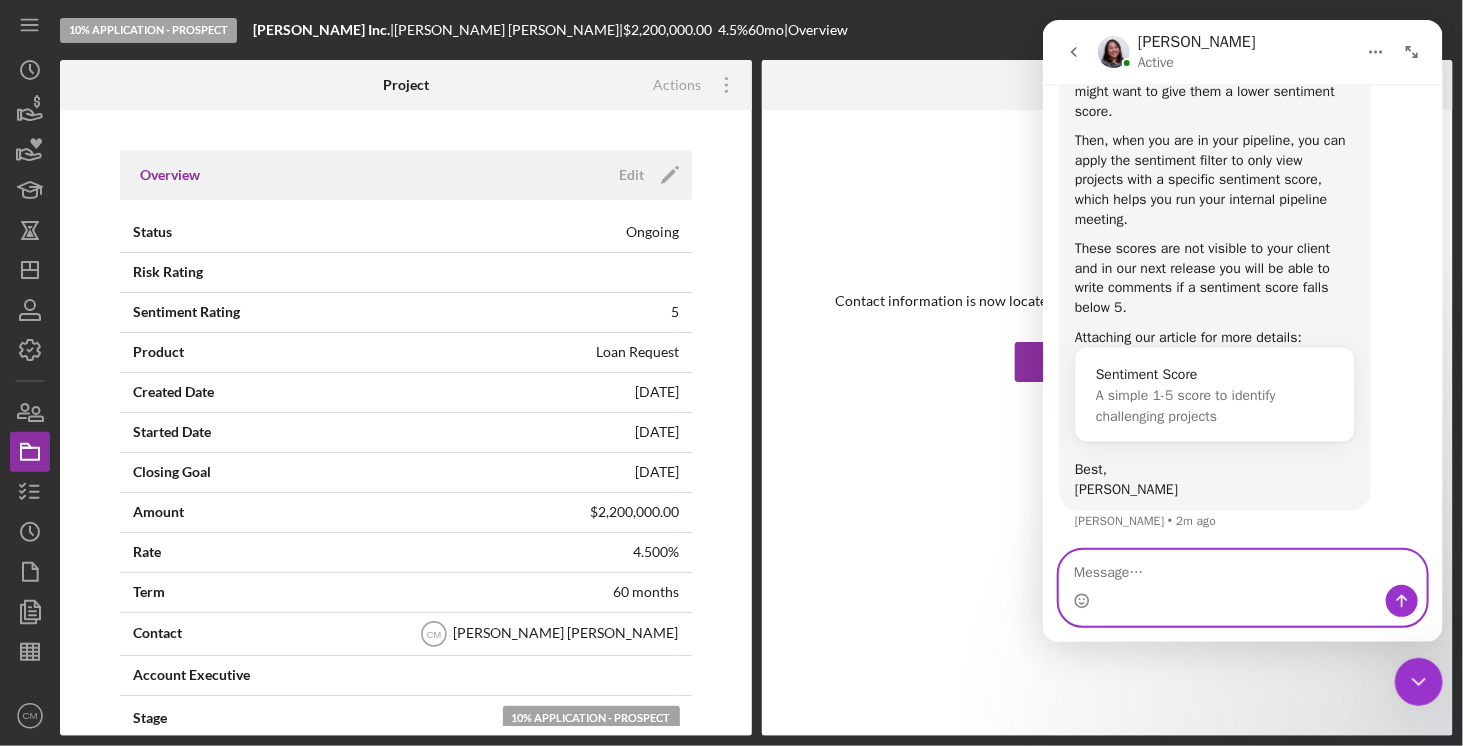 scroll, scrollTop: 1496, scrollLeft: 0, axis: vertical 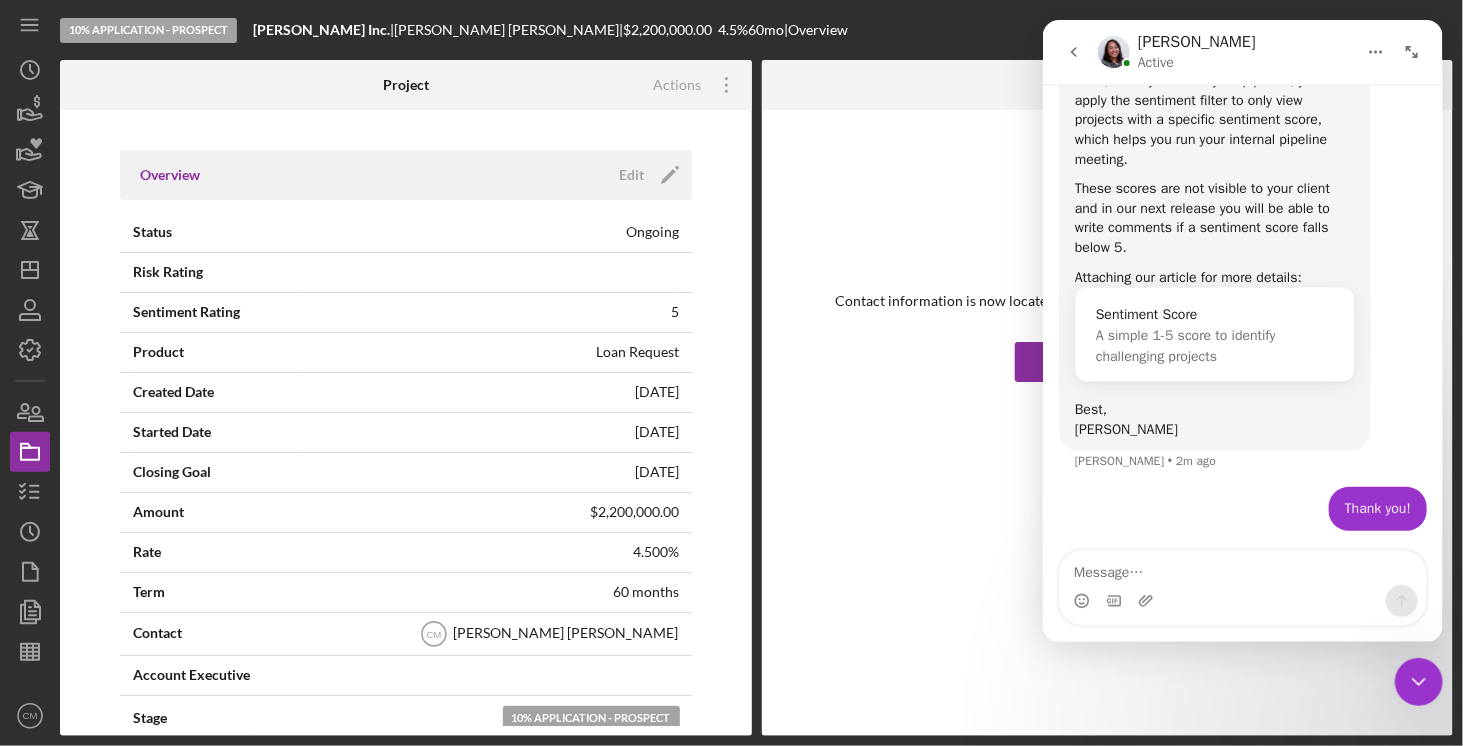 click 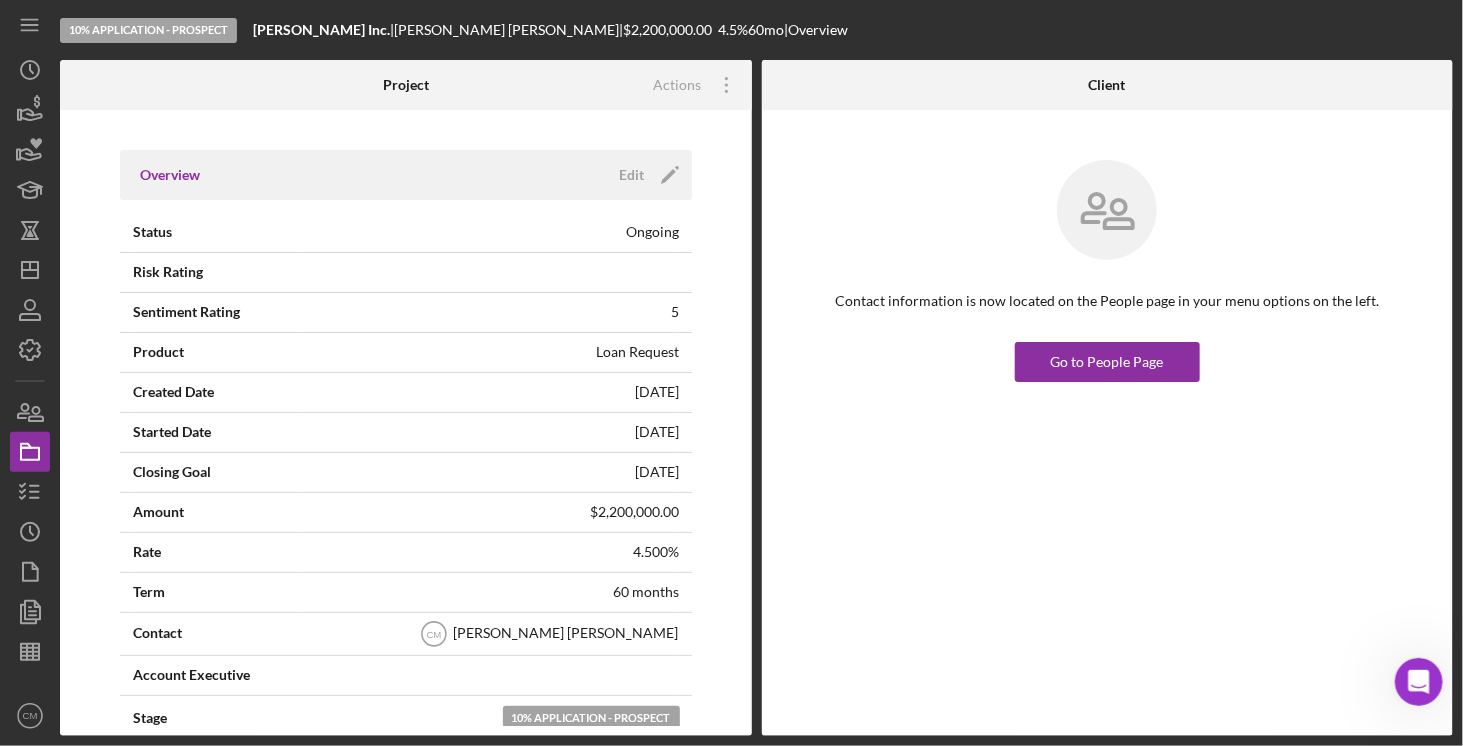 scroll, scrollTop: 1573, scrollLeft: 0, axis: vertical 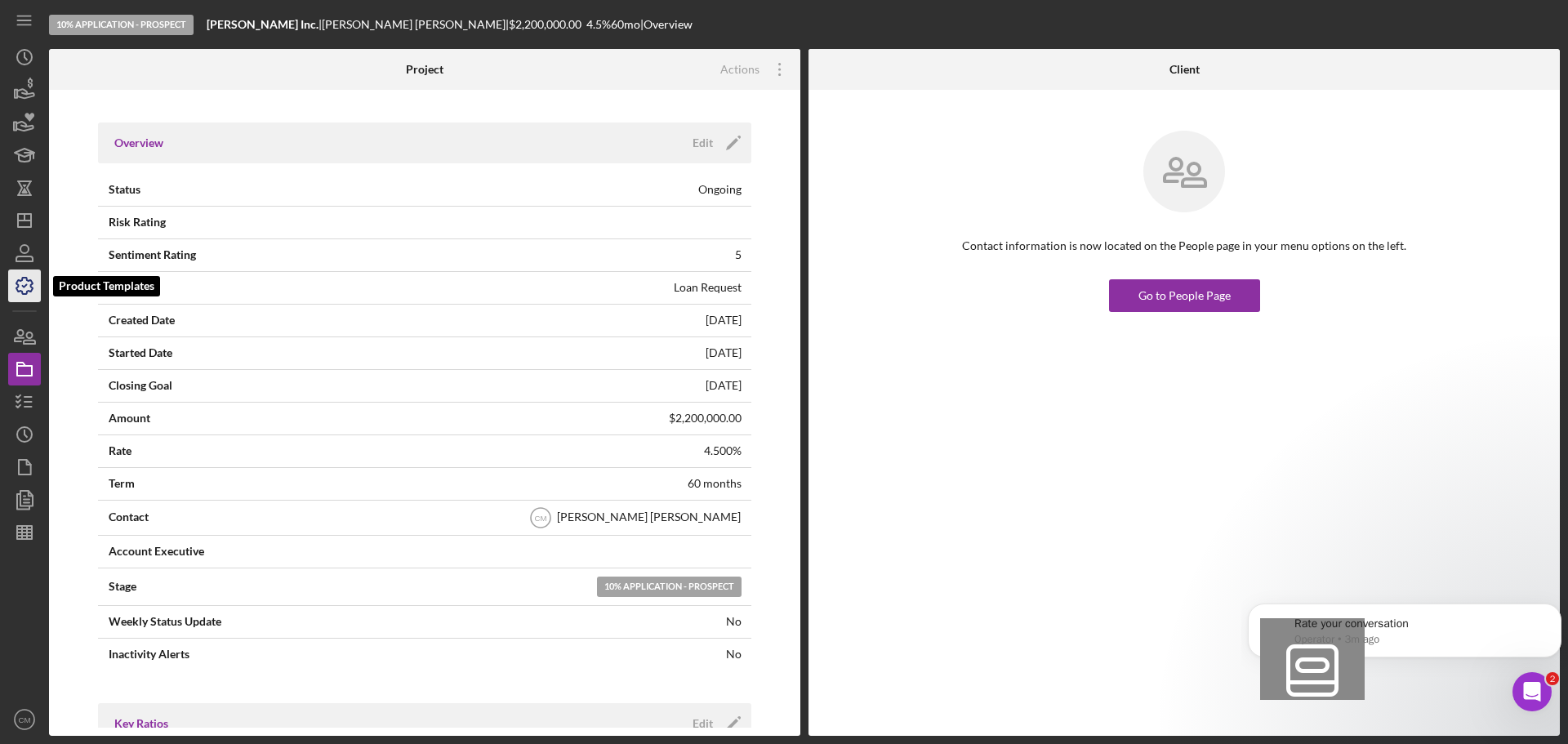 click 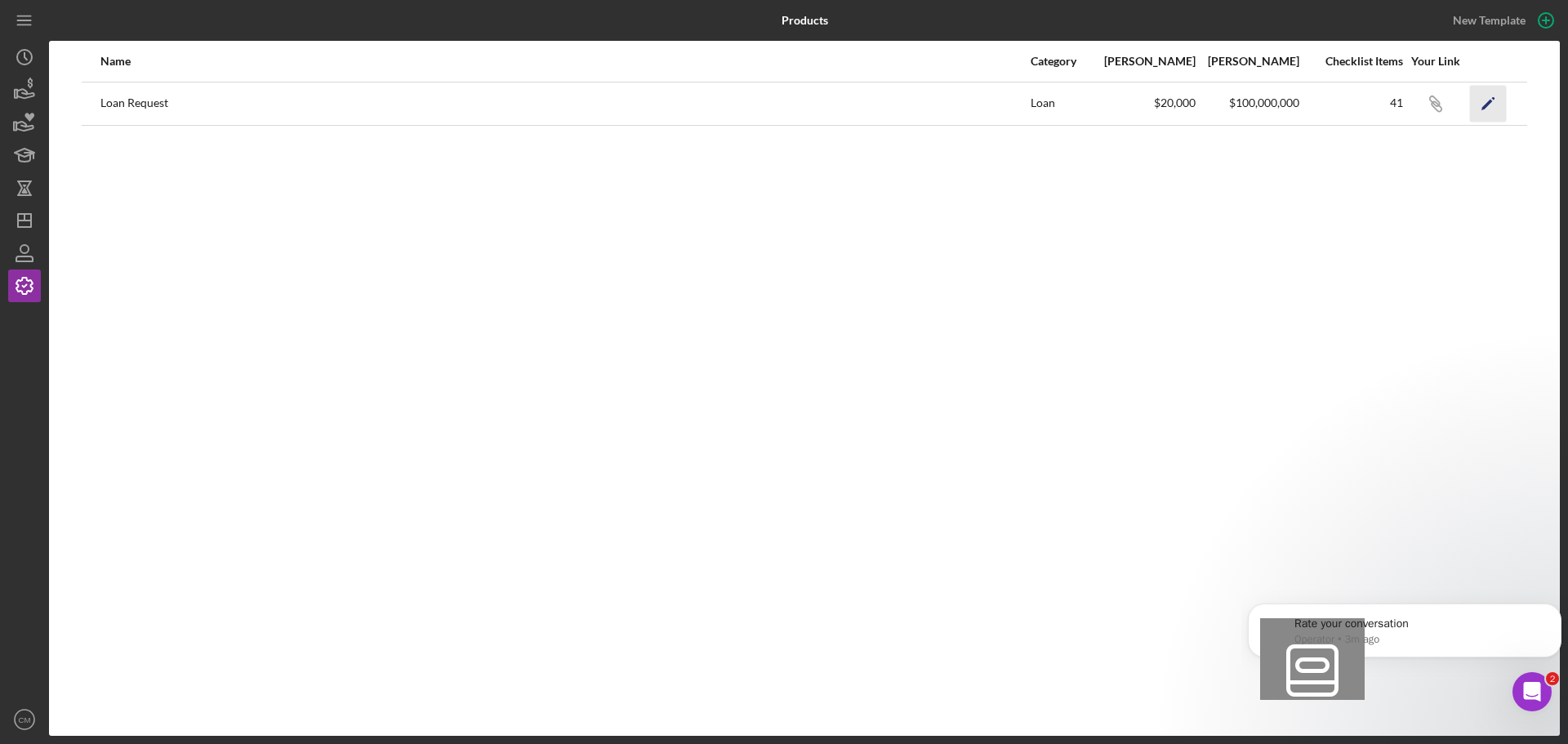 click on "Icon/Edit" 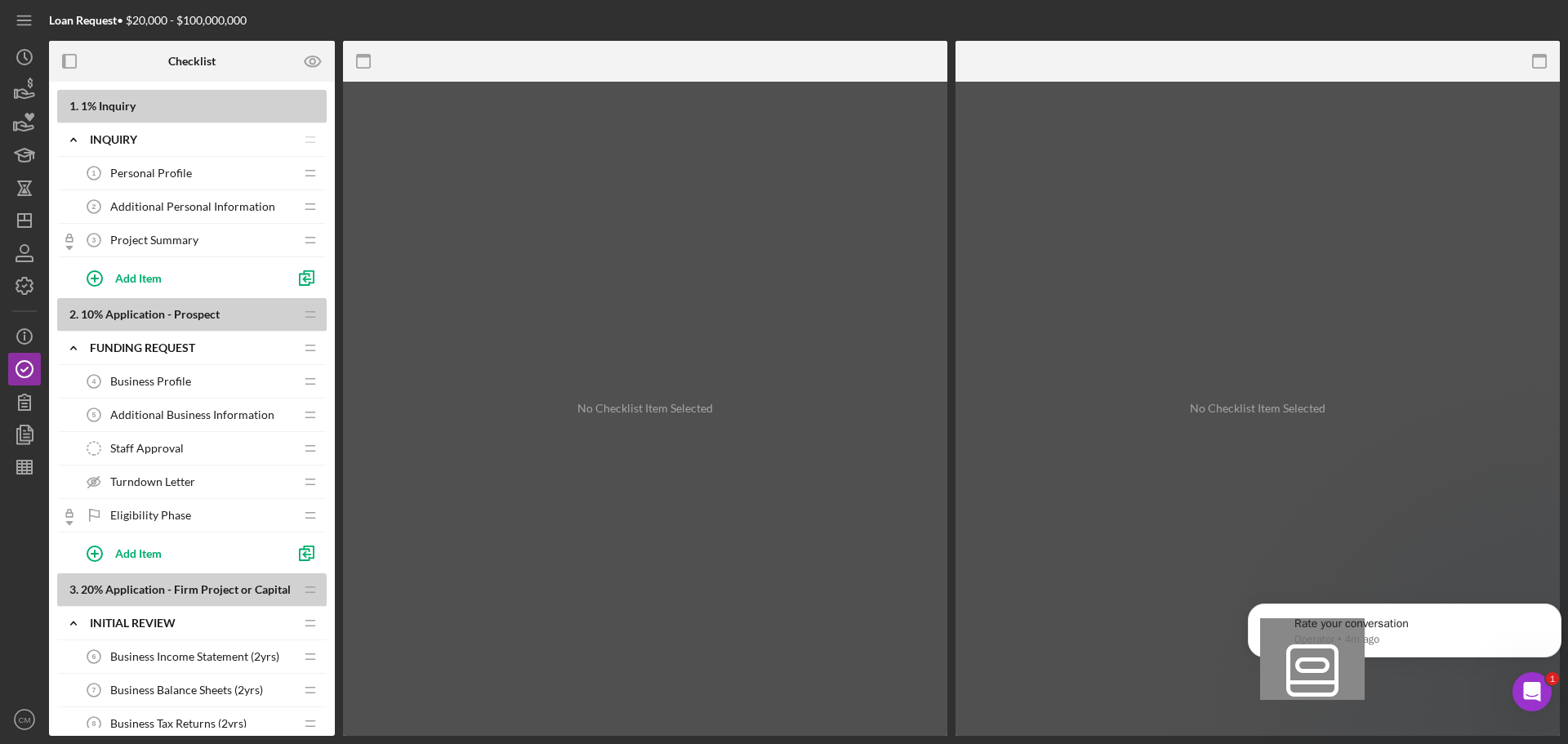 scroll, scrollTop: 1337, scrollLeft: 0, axis: vertical 